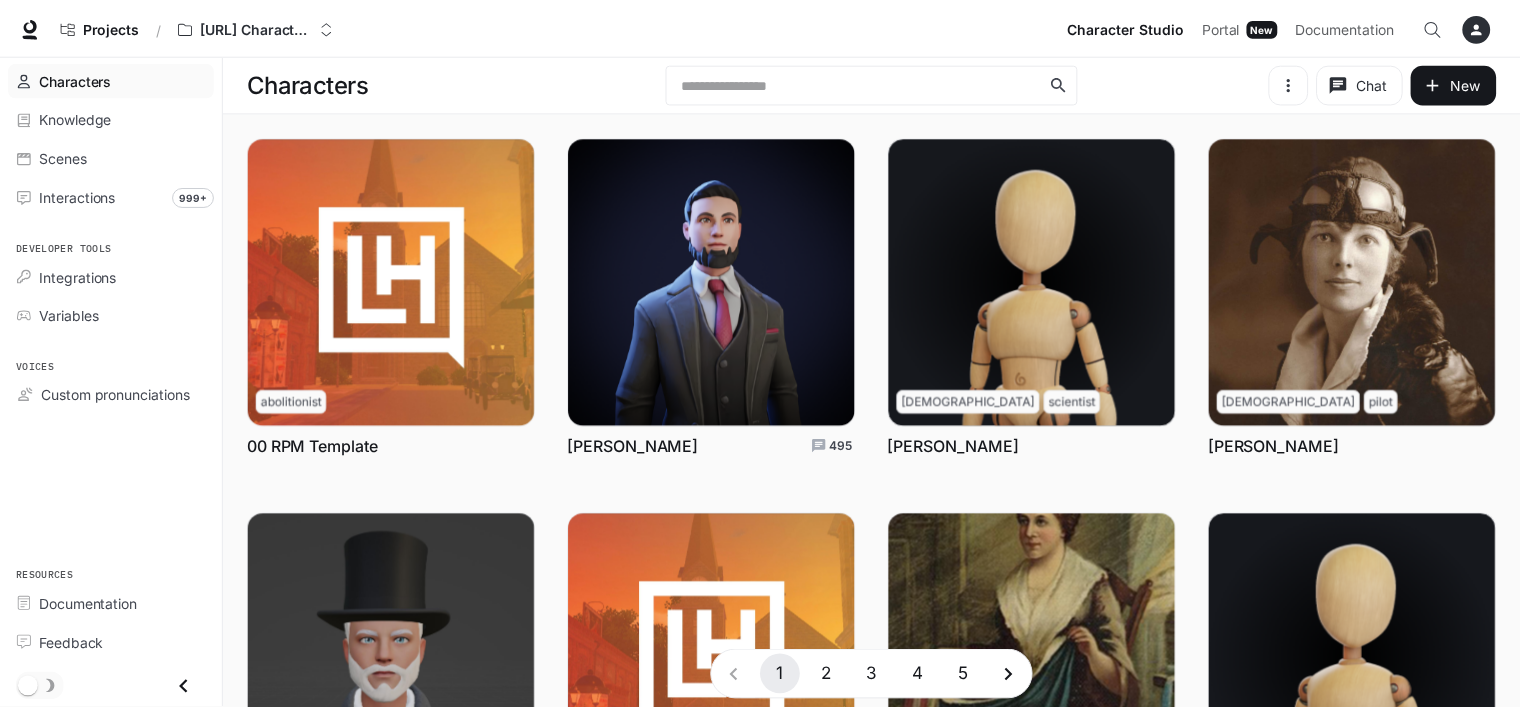 scroll, scrollTop: 0, scrollLeft: 0, axis: both 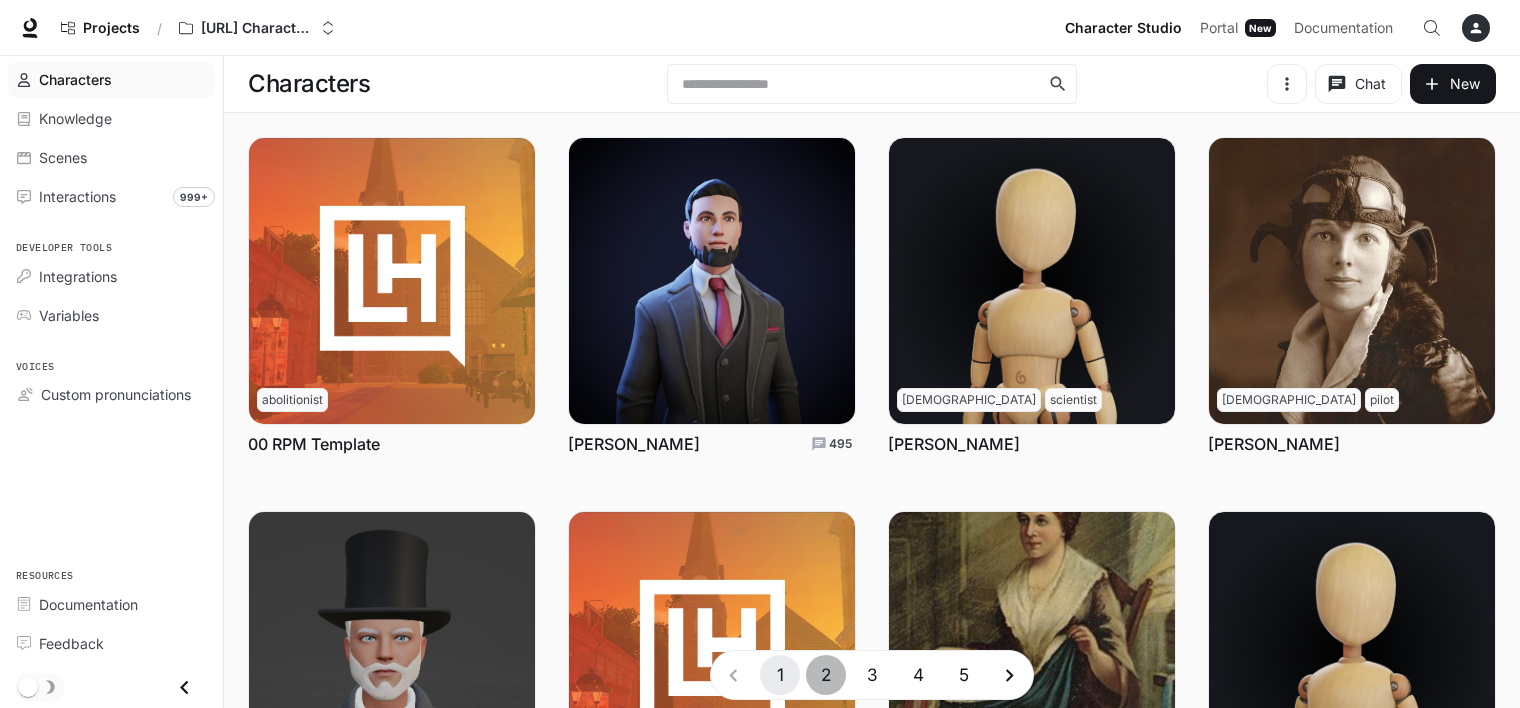 click on "2" at bounding box center (826, 675) 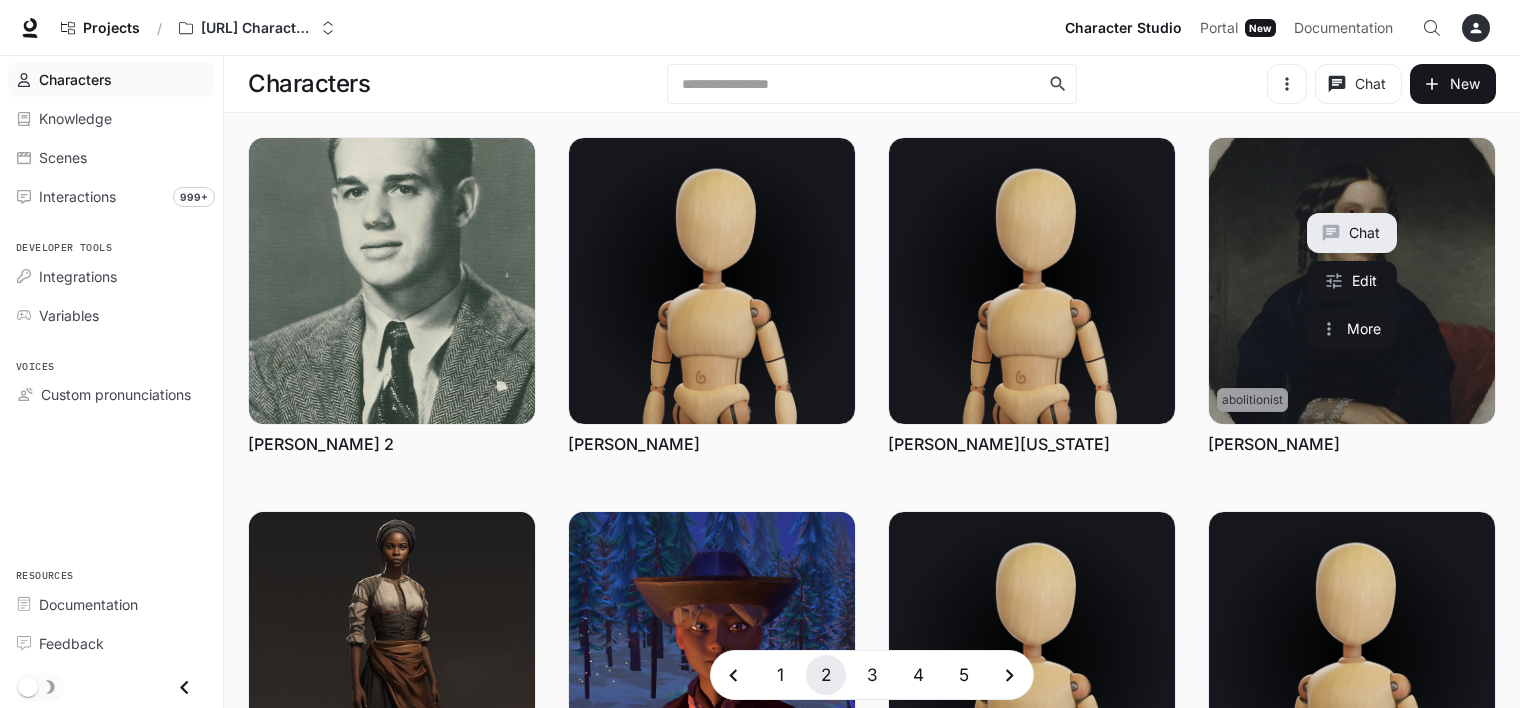 click on "Chat" at bounding box center [1352, 233] 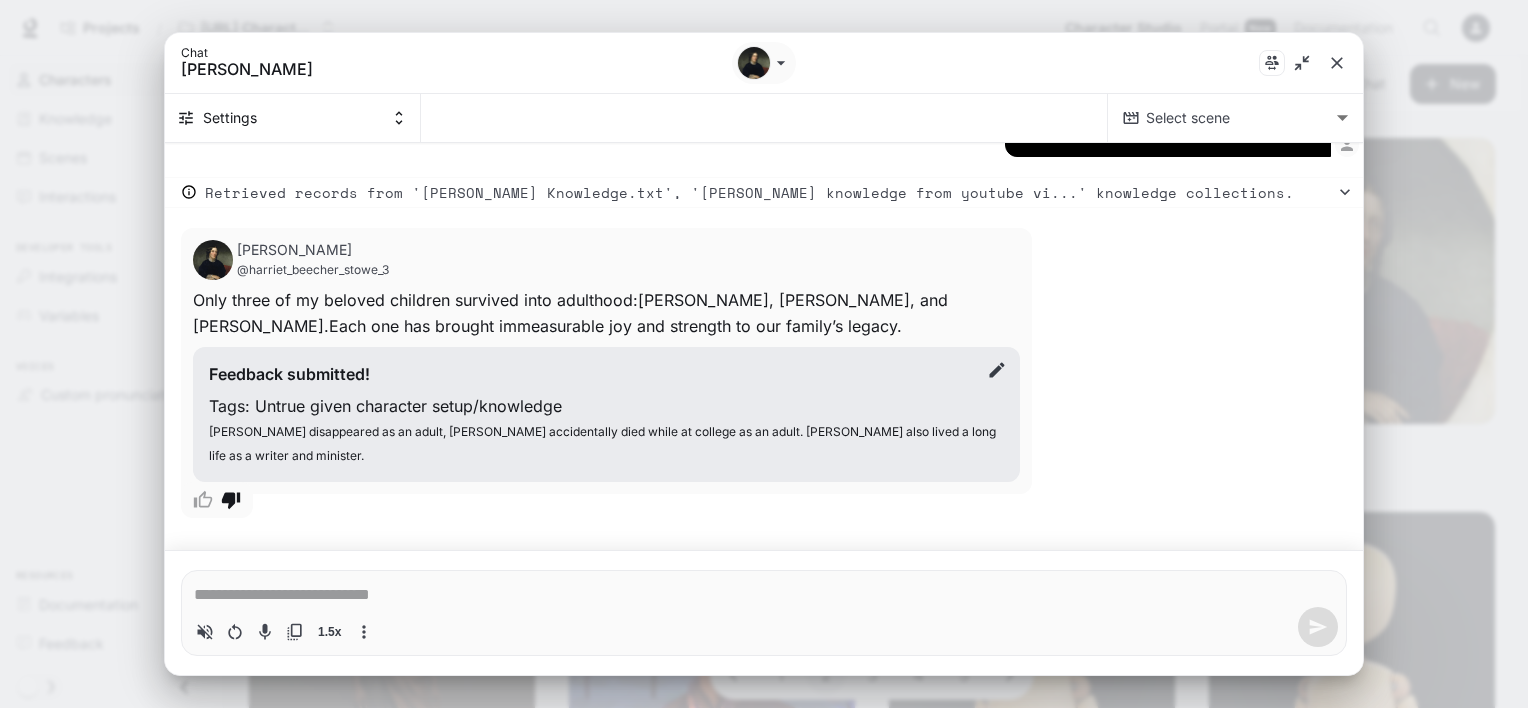scroll, scrollTop: 35481, scrollLeft: 0, axis: vertical 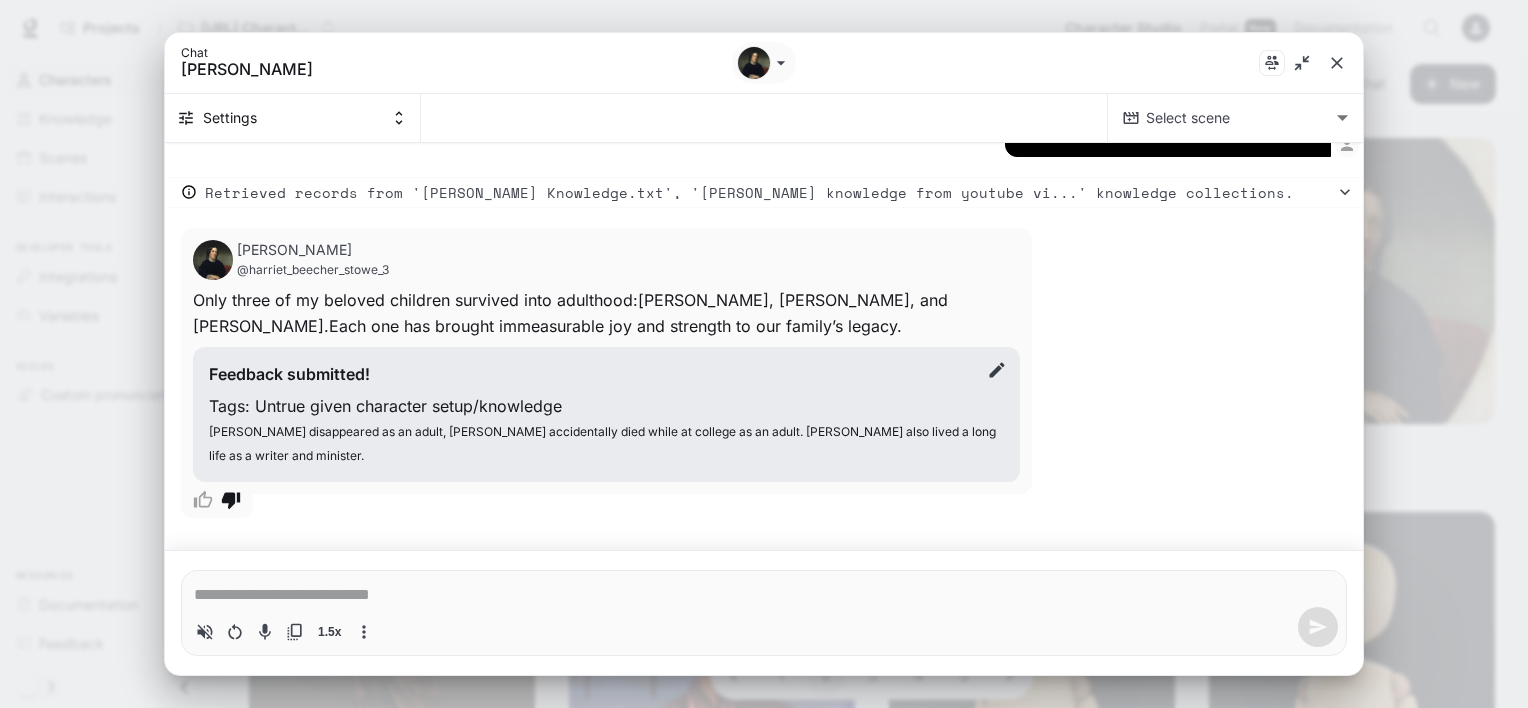 click on "* 1.5x" at bounding box center (764, 613) 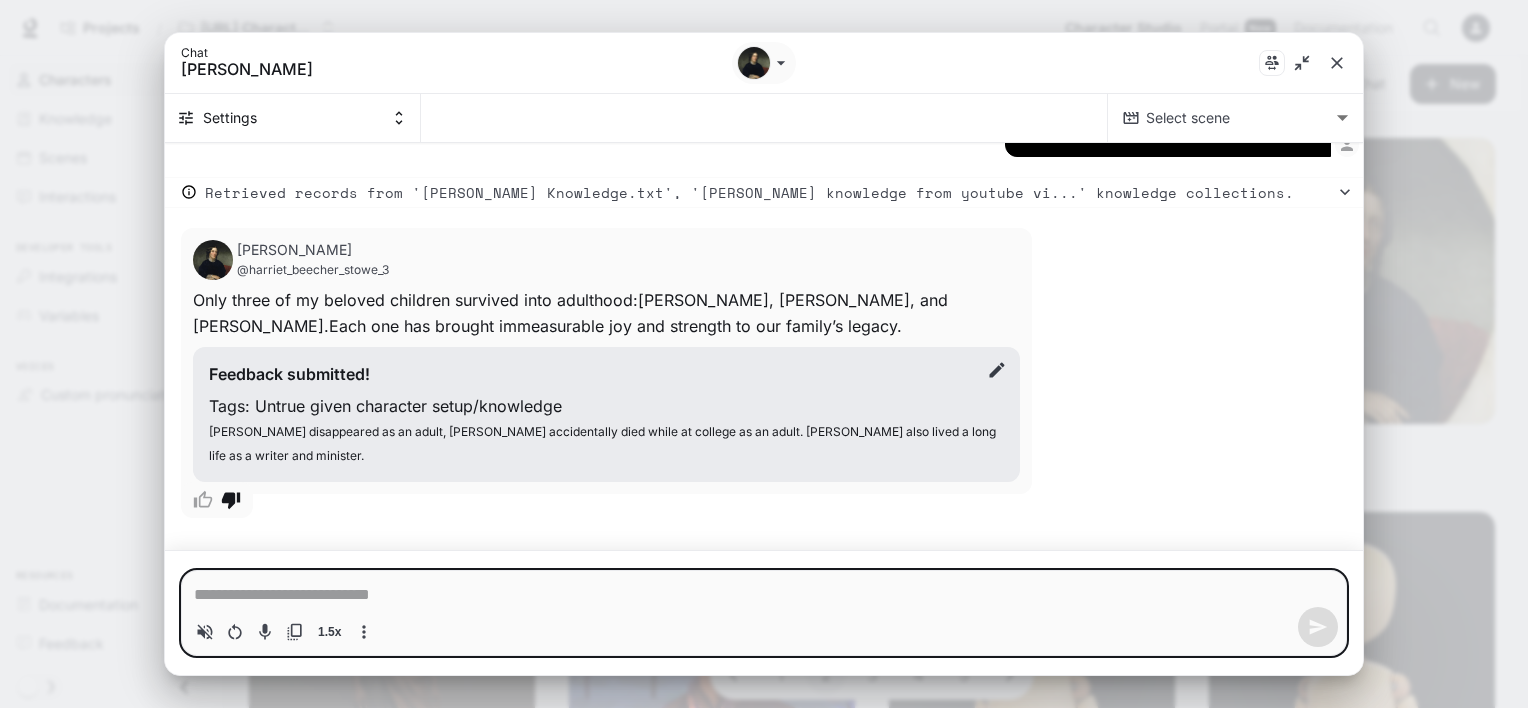 type on "*" 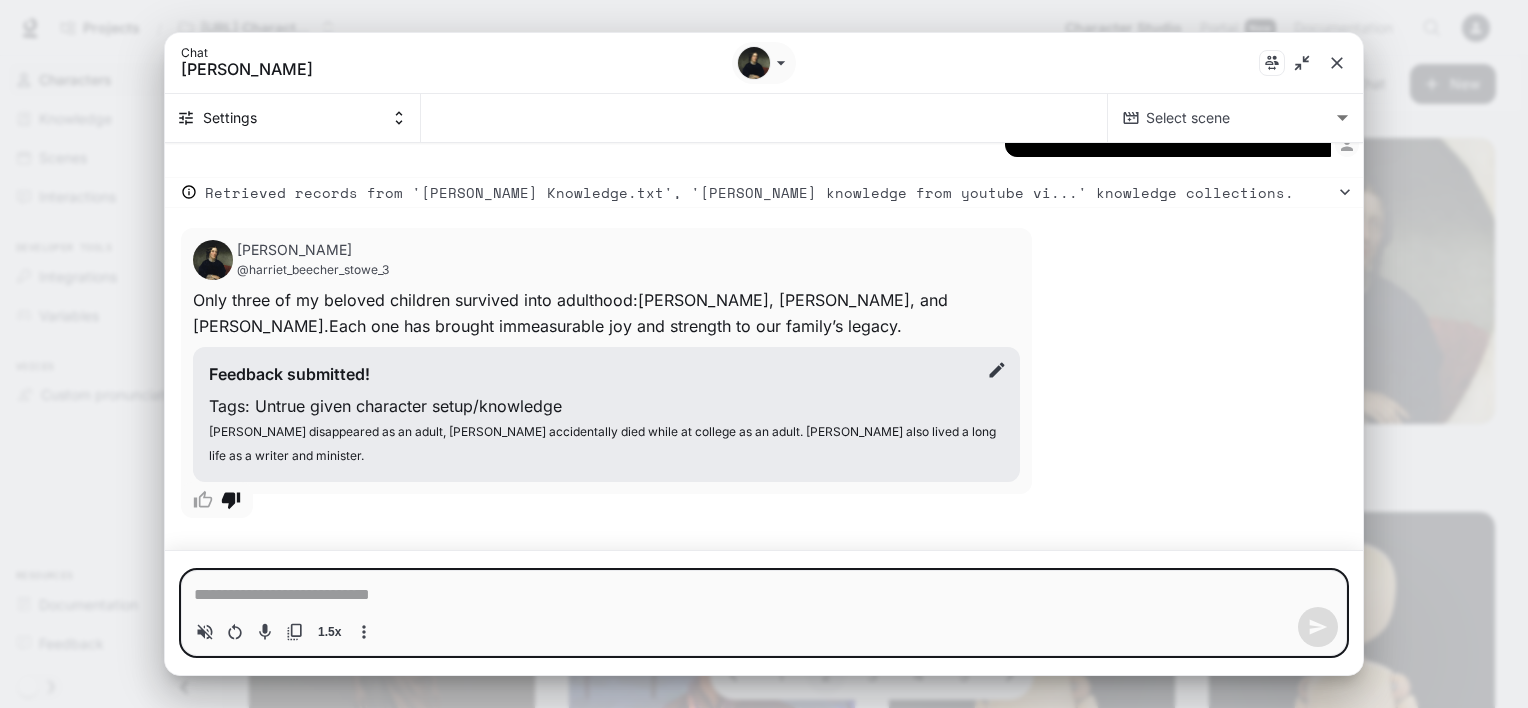 type on "*" 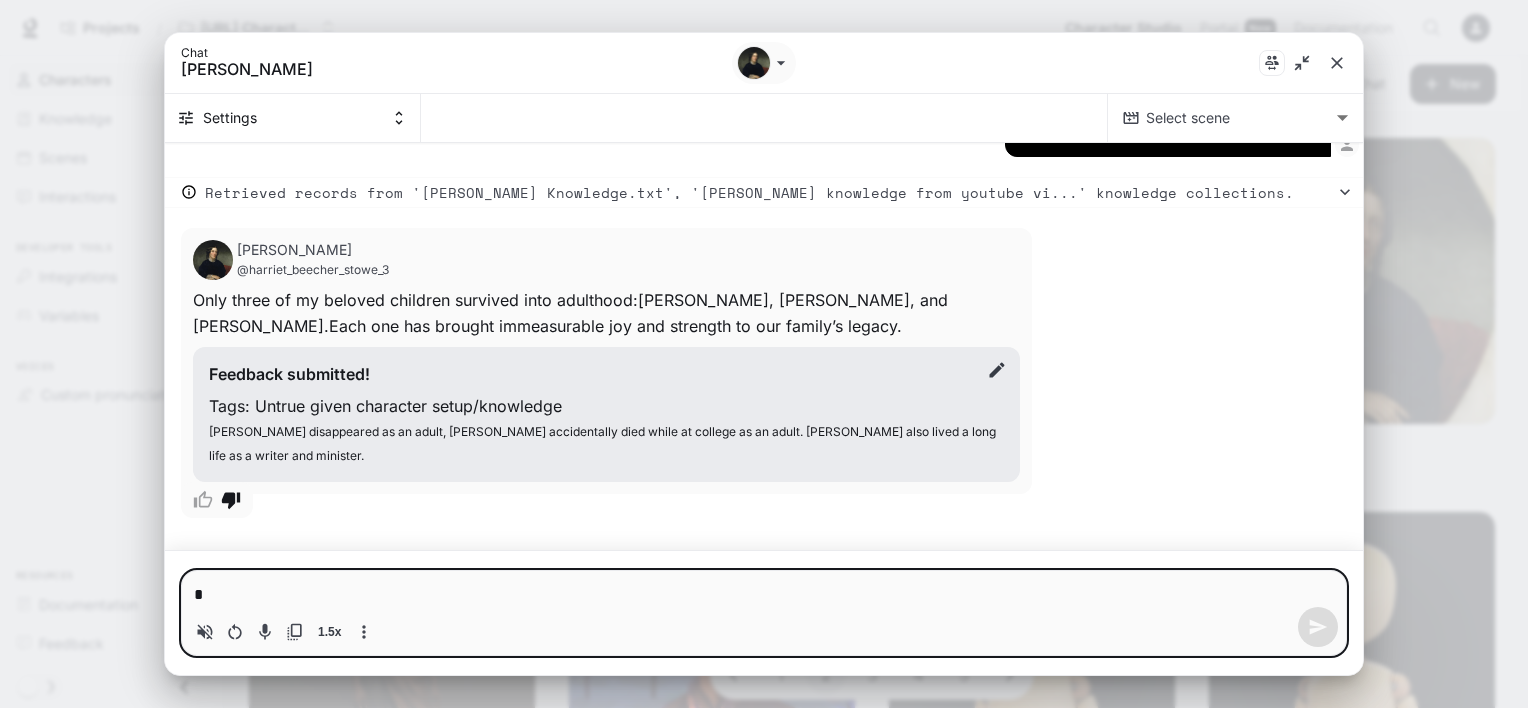 type on "**" 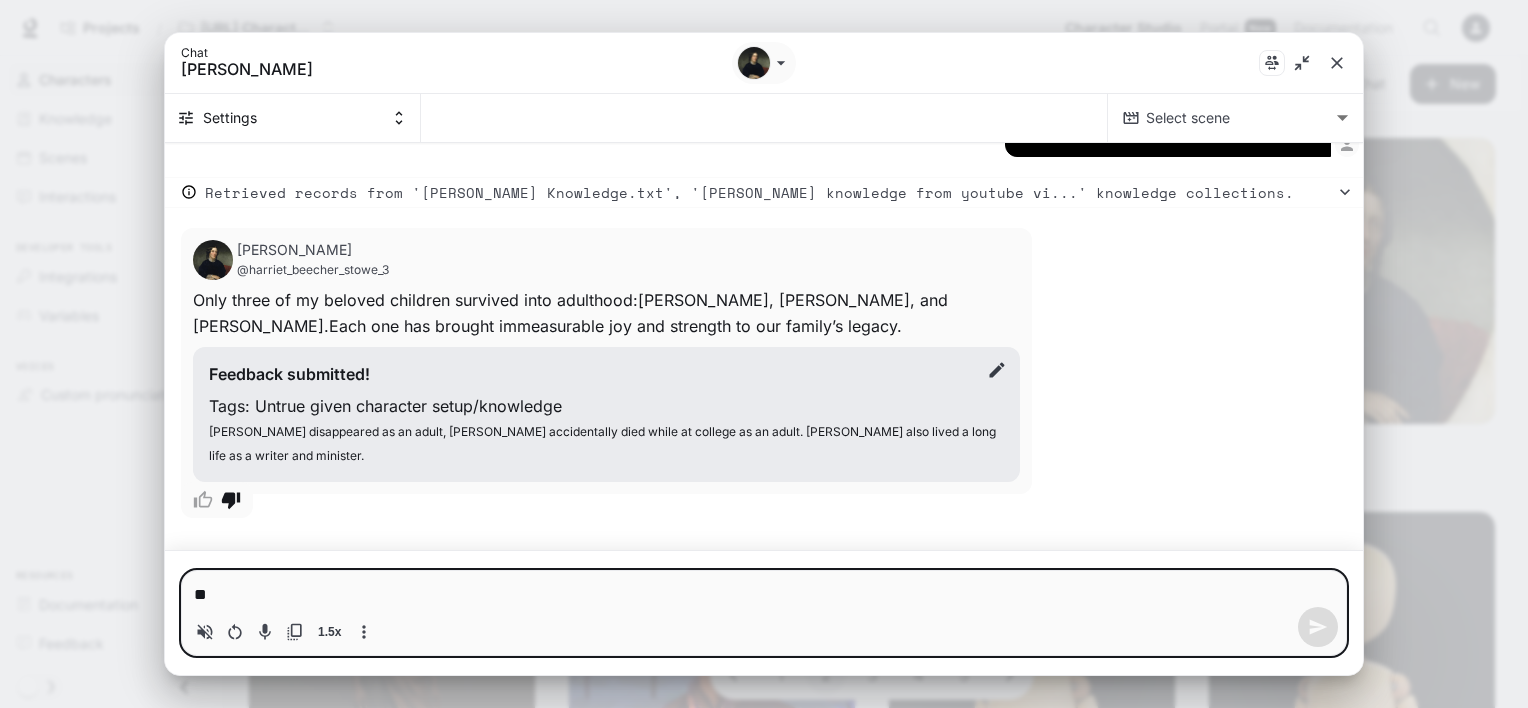 type on "***" 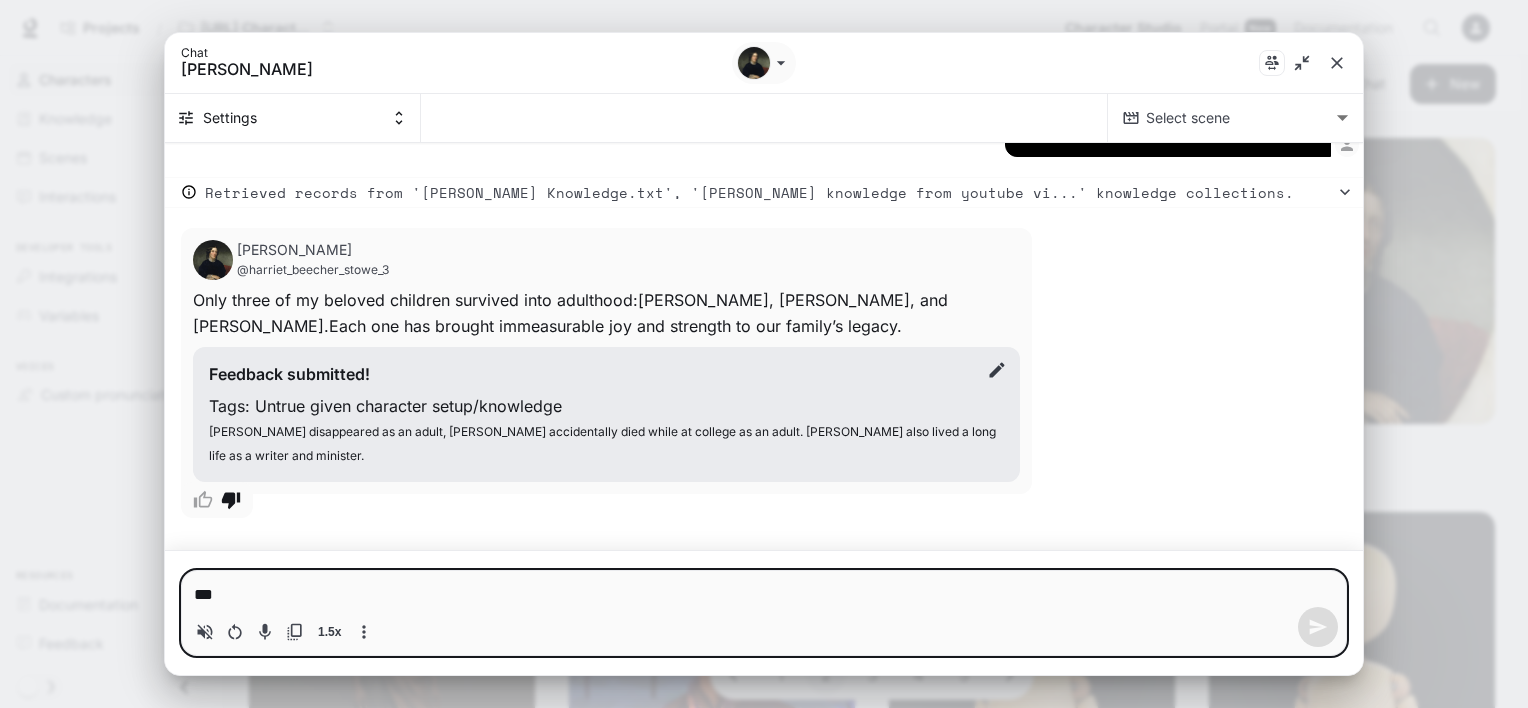 type on "*" 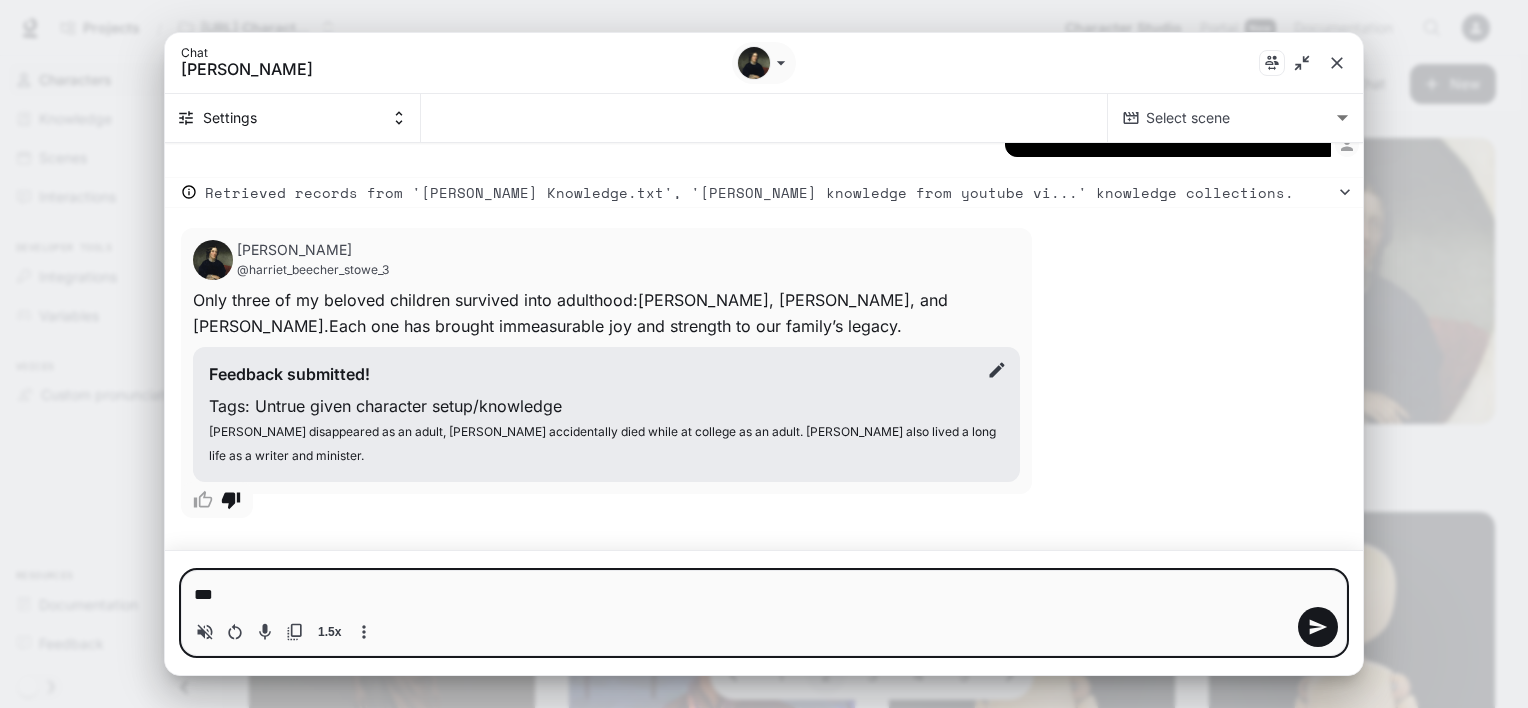 type on "***" 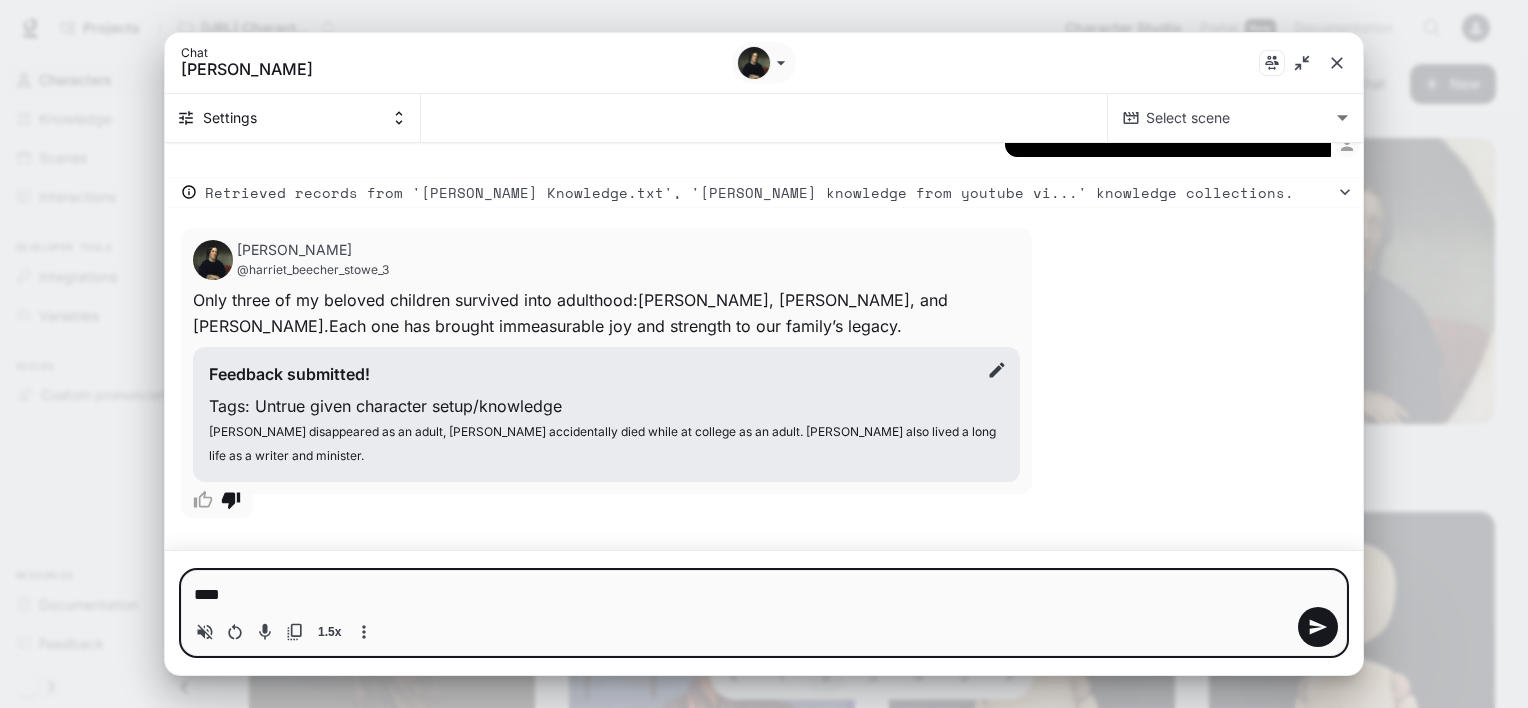 type on "*" 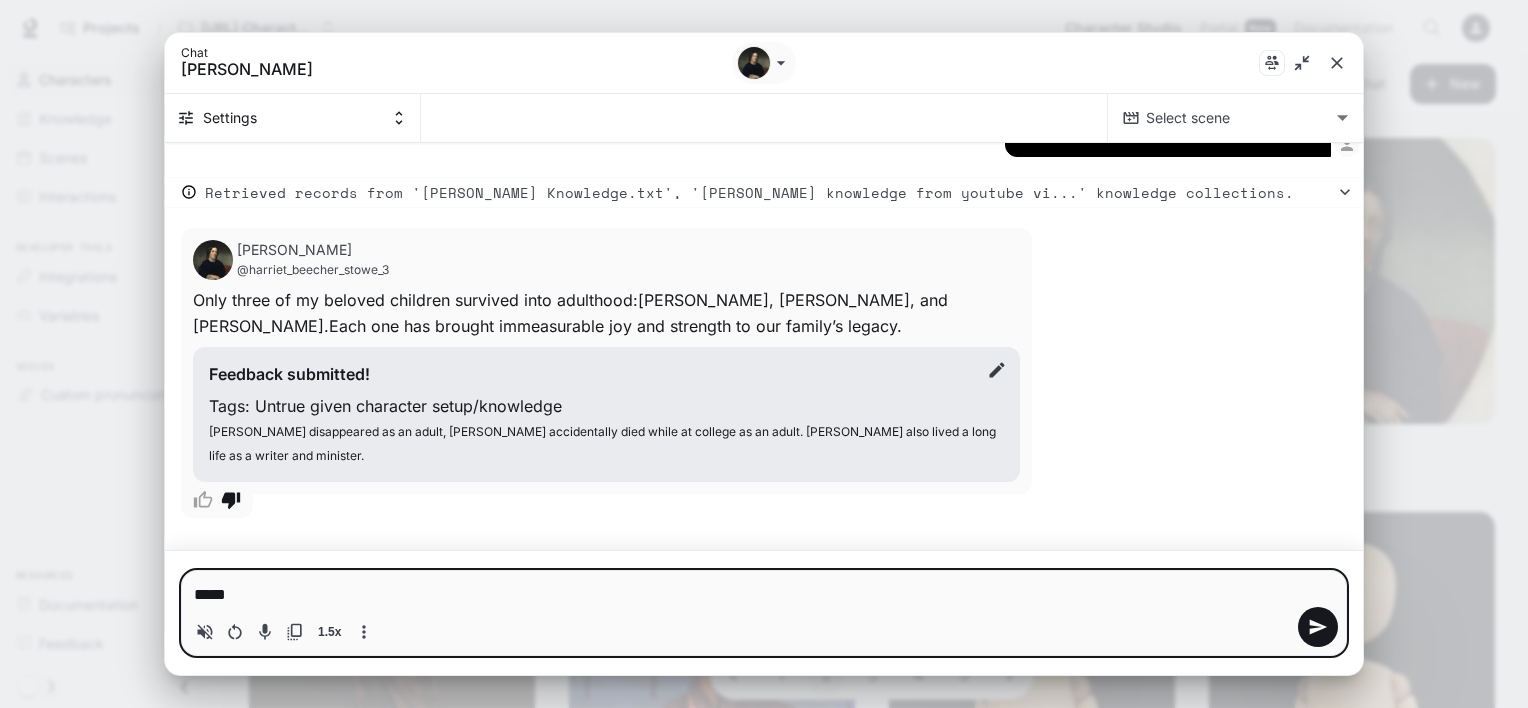 type on "******" 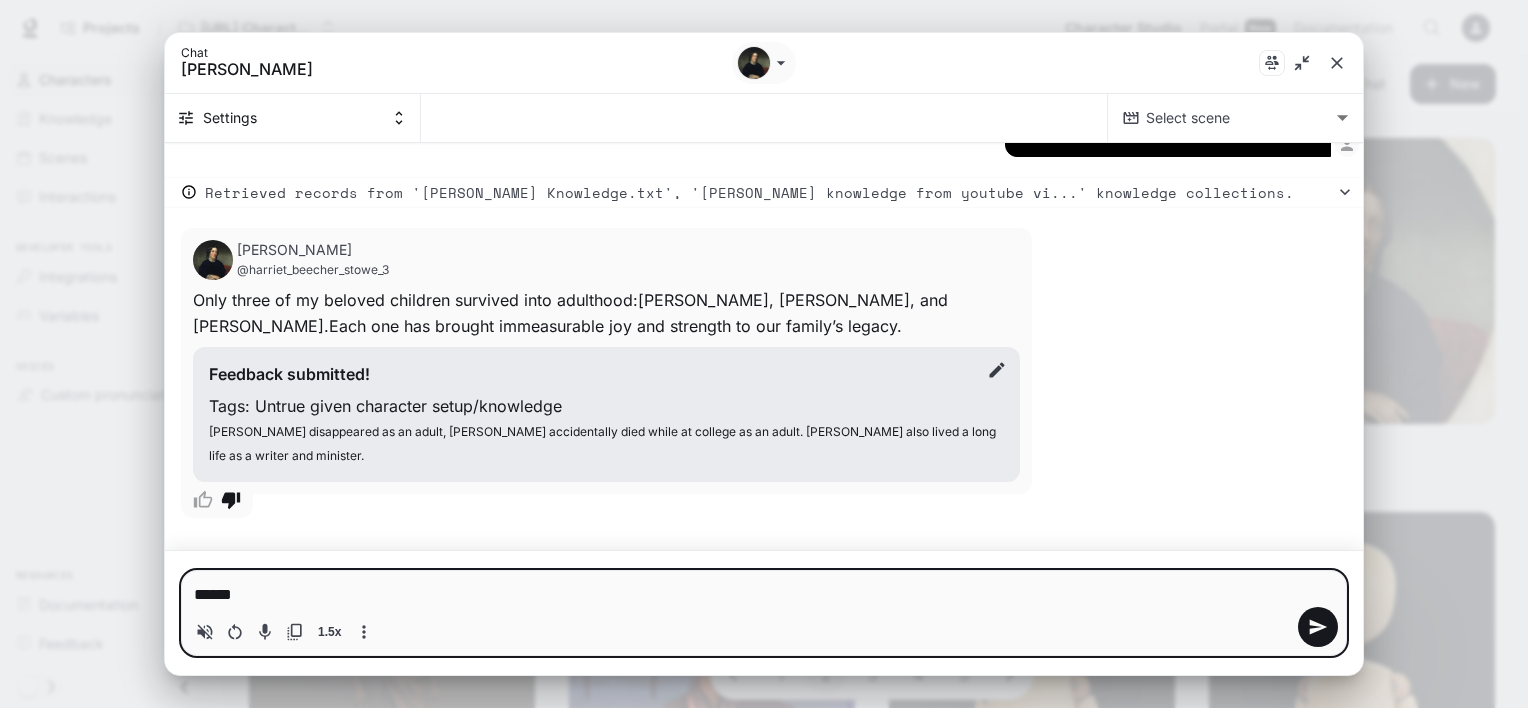 type on "*******" 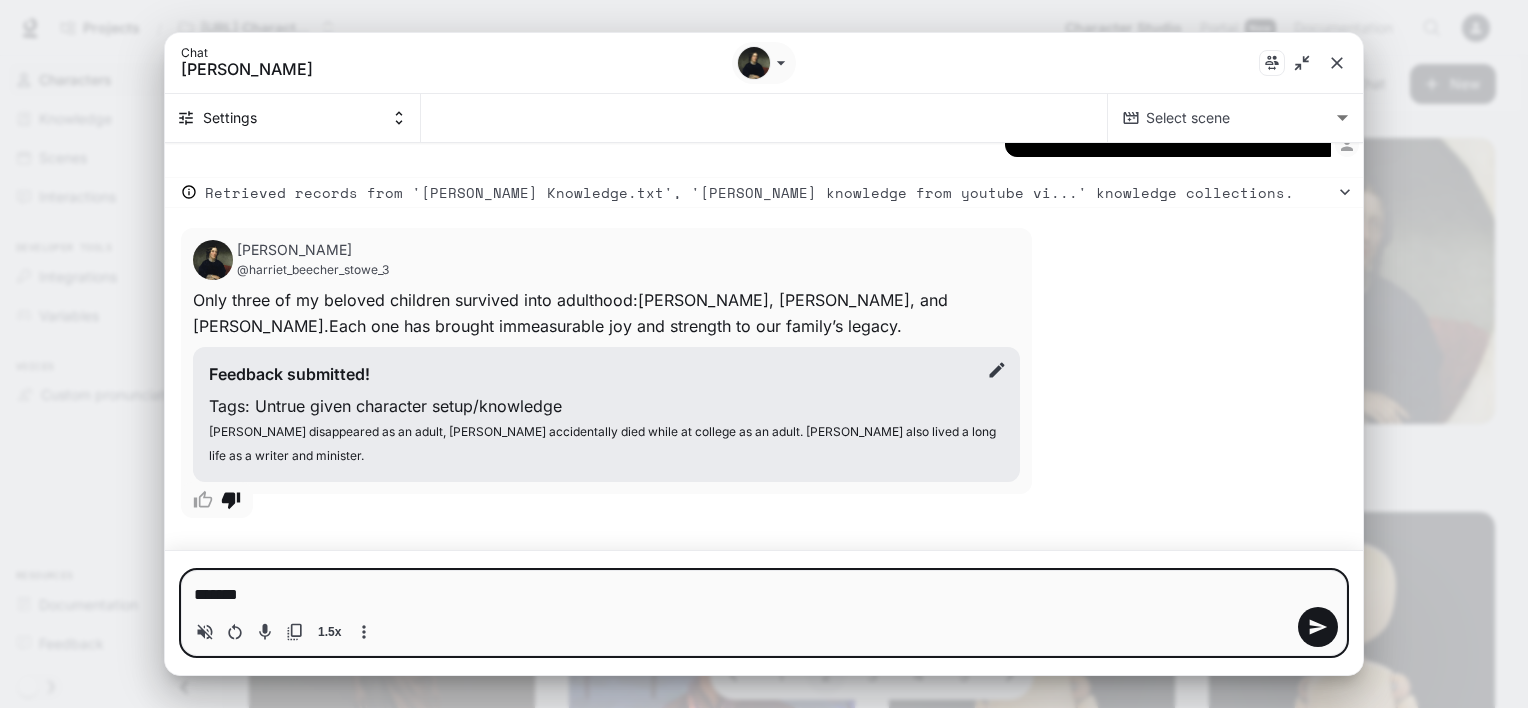 type on "*******" 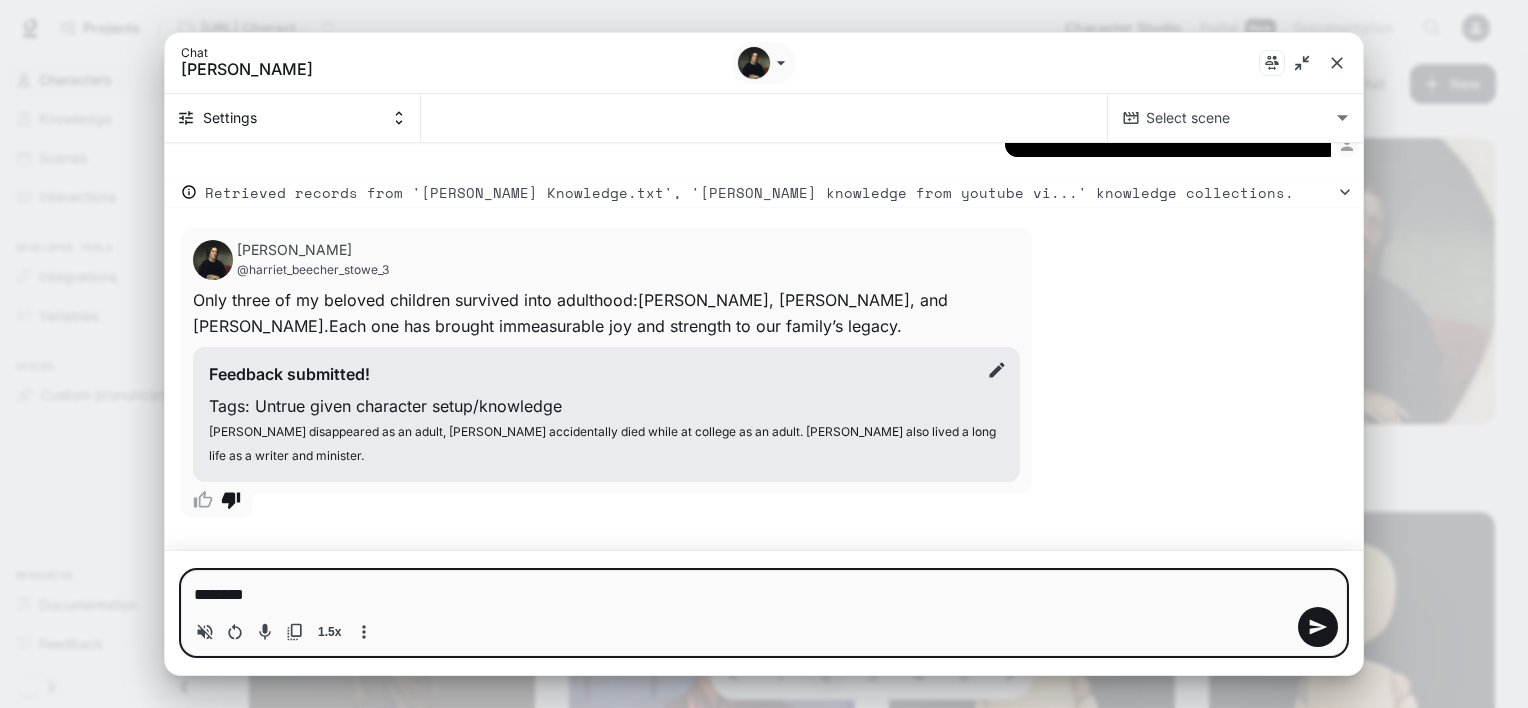 type on "*" 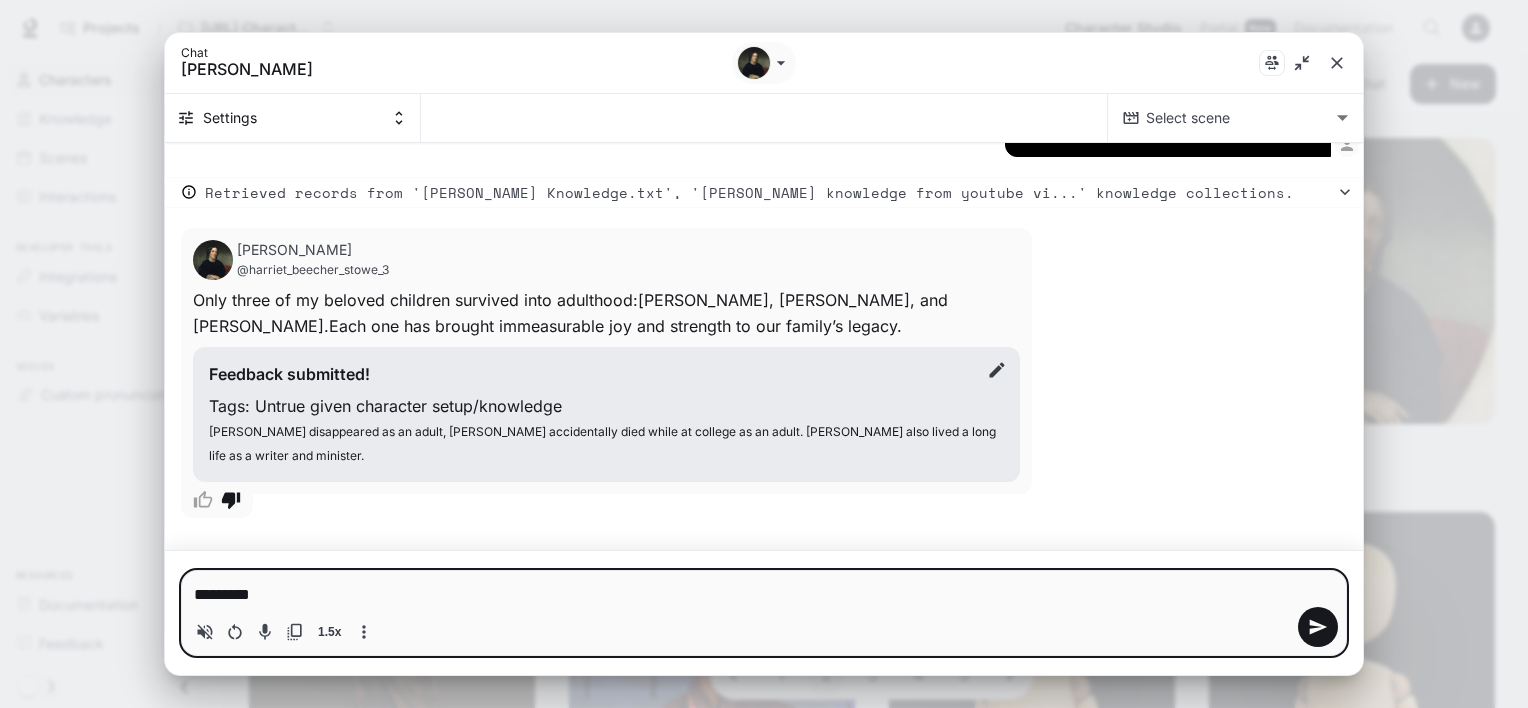 type on "**********" 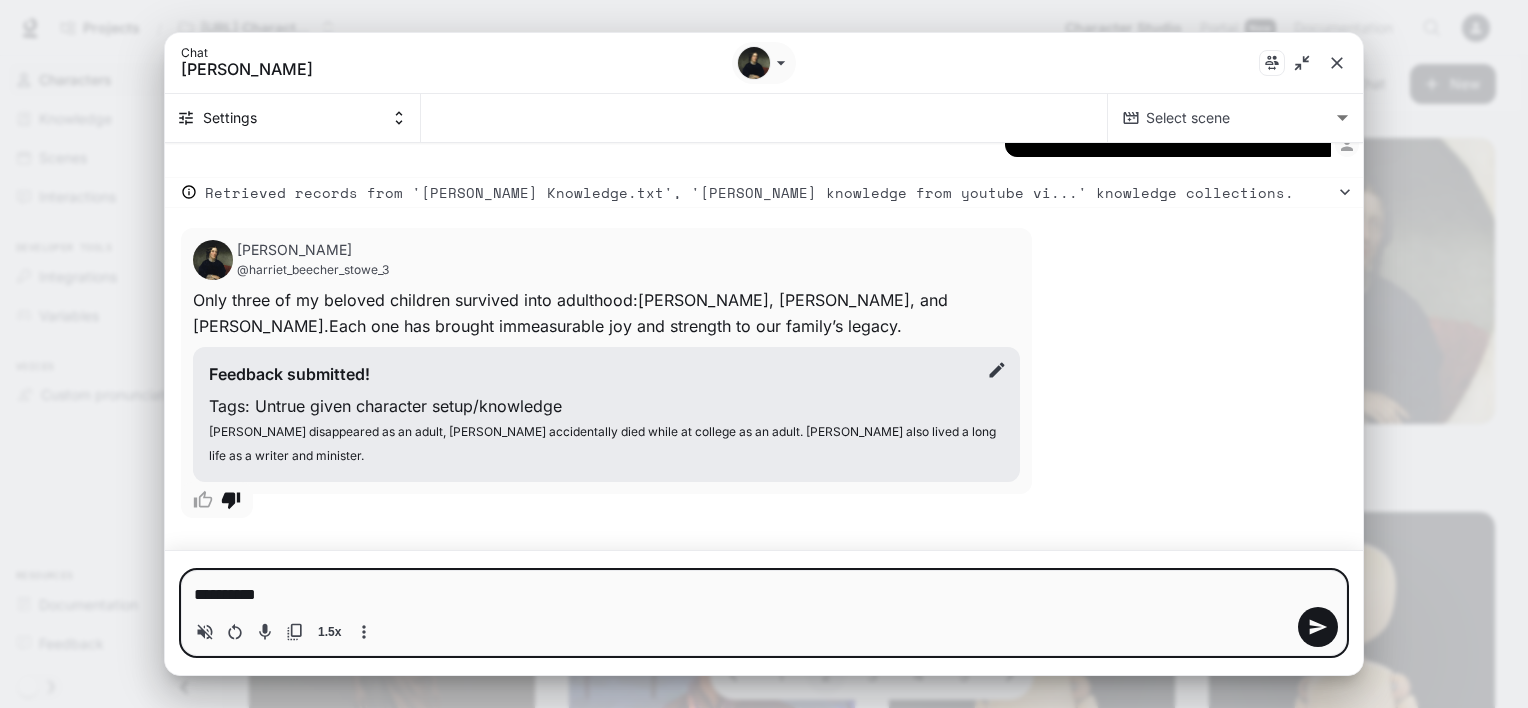 type on "**********" 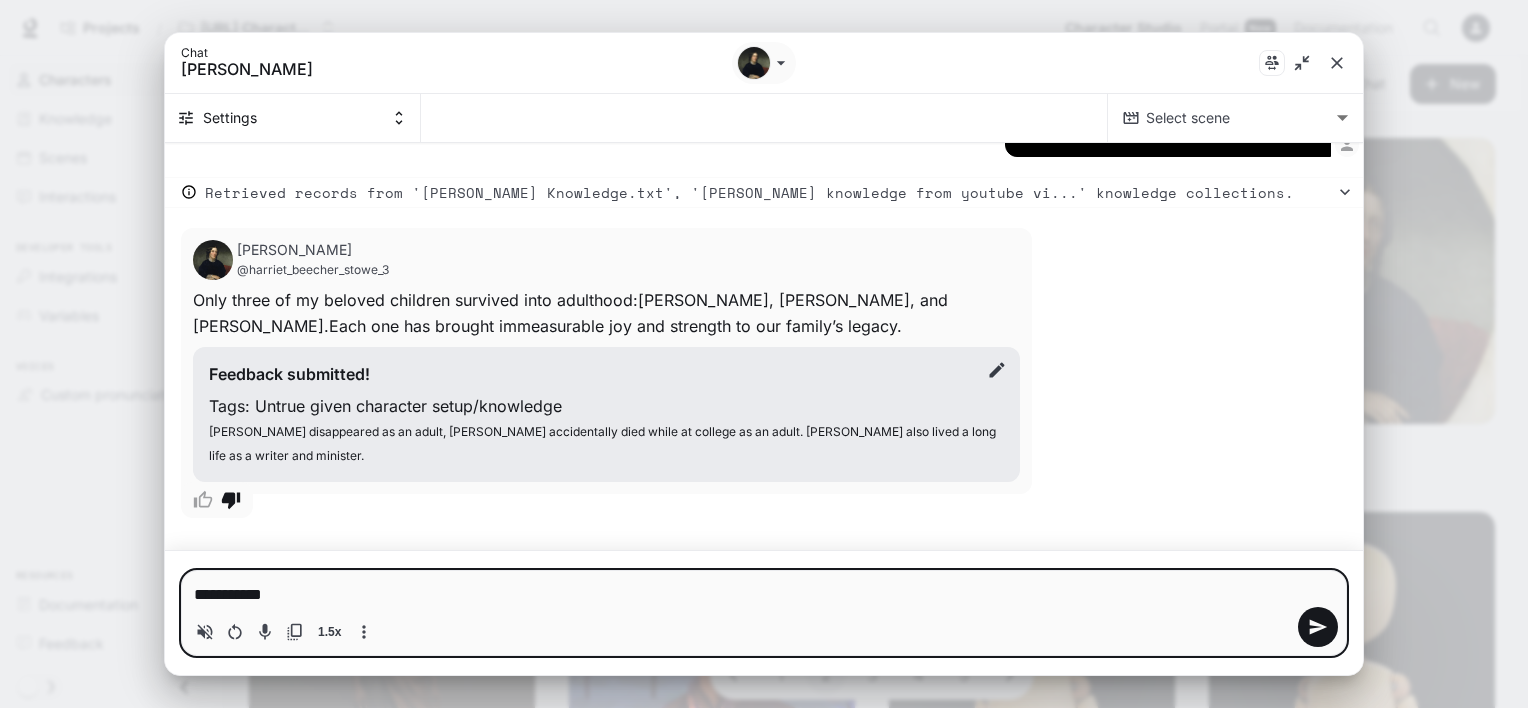 type on "**********" 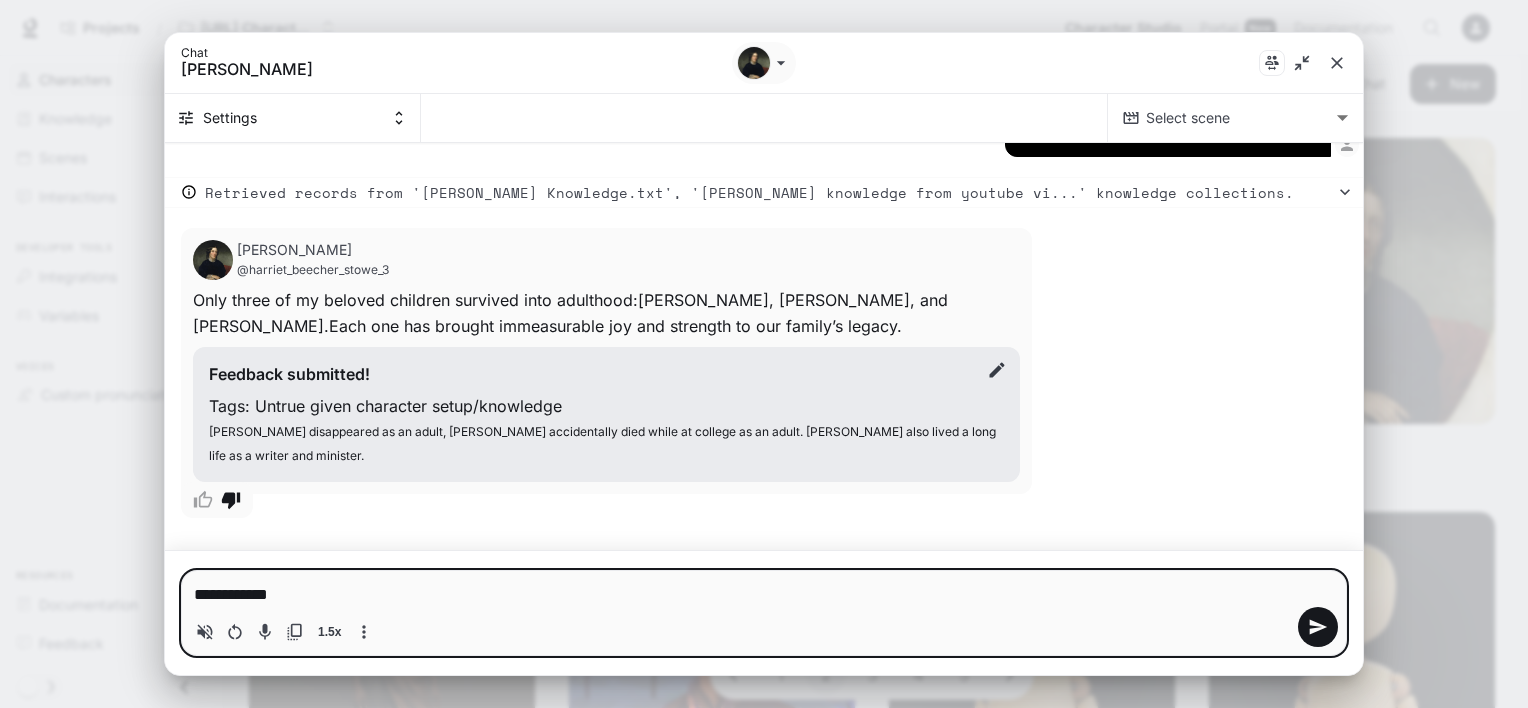 type on "**********" 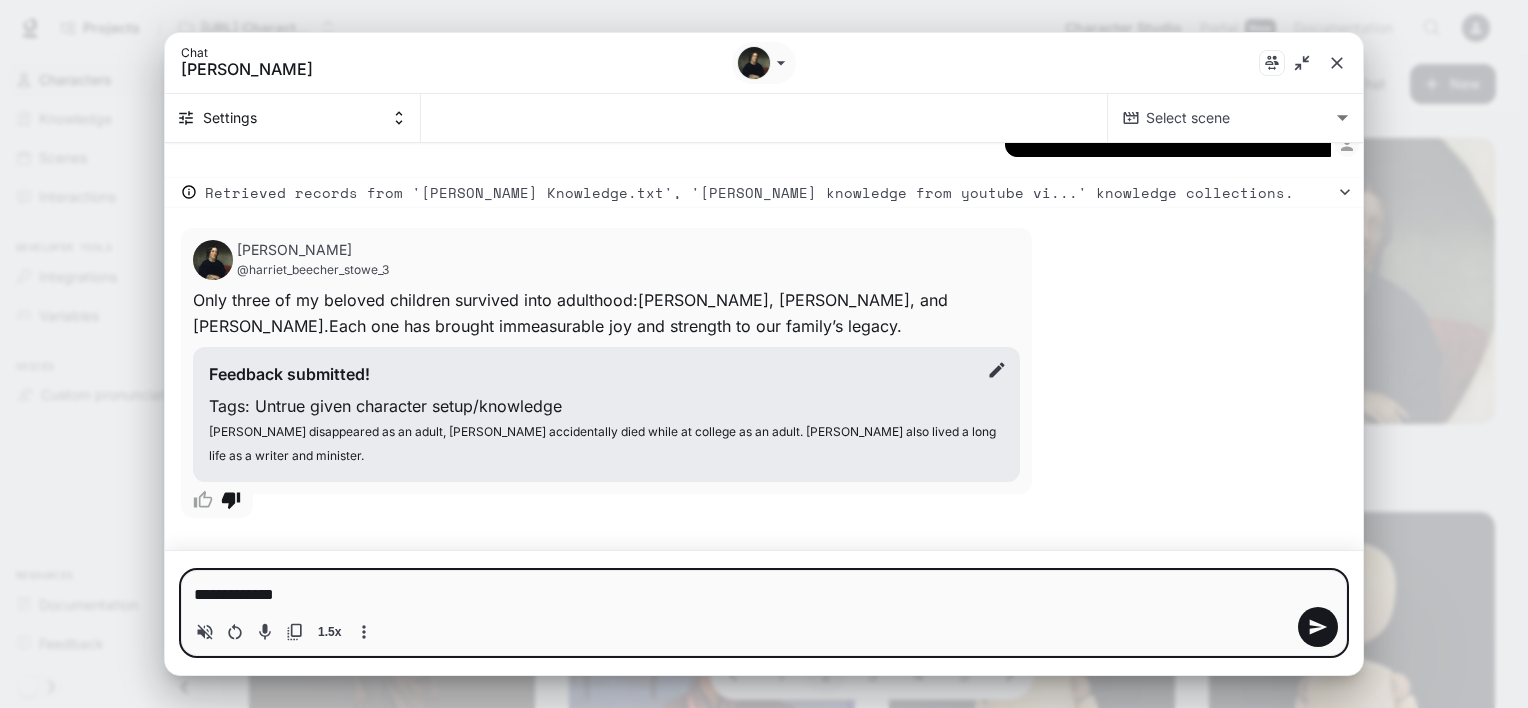 type on "**********" 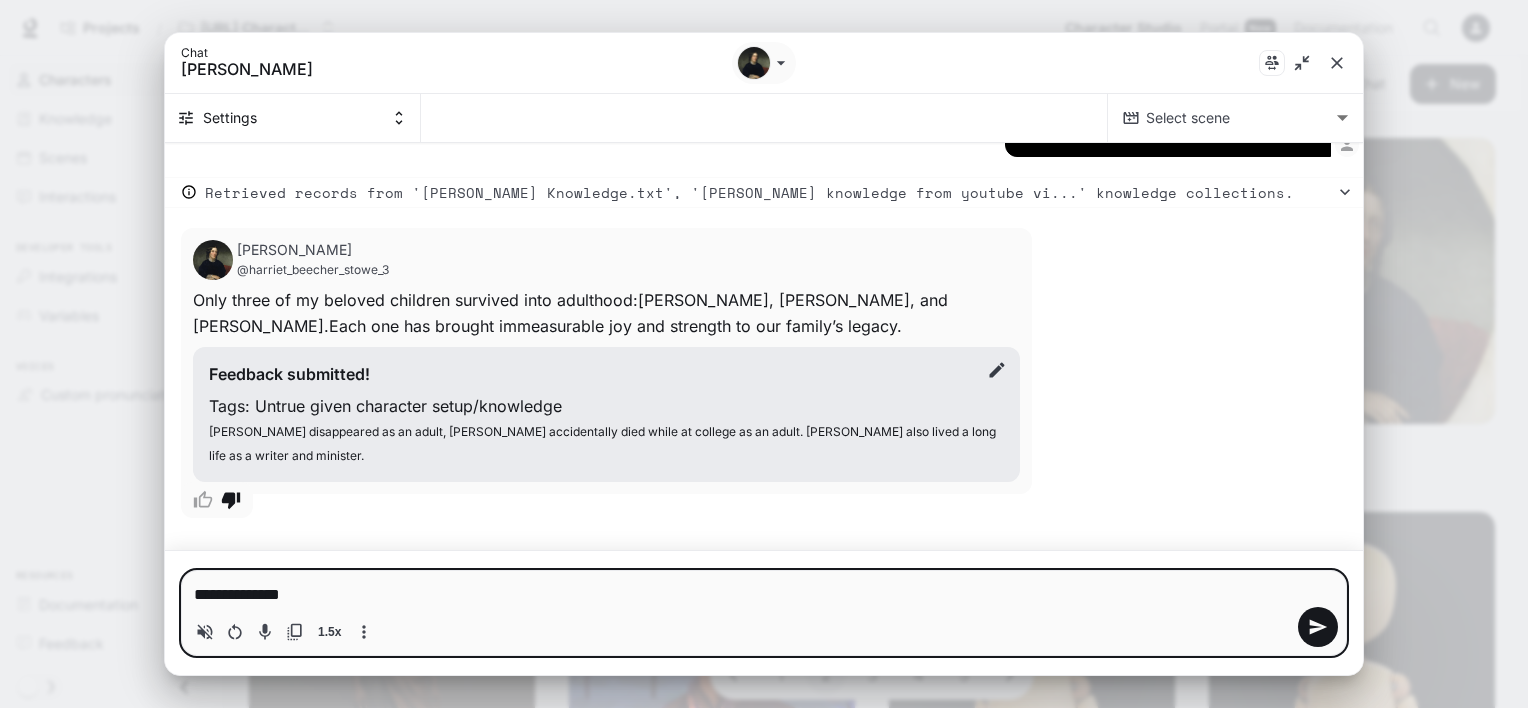 type on "*" 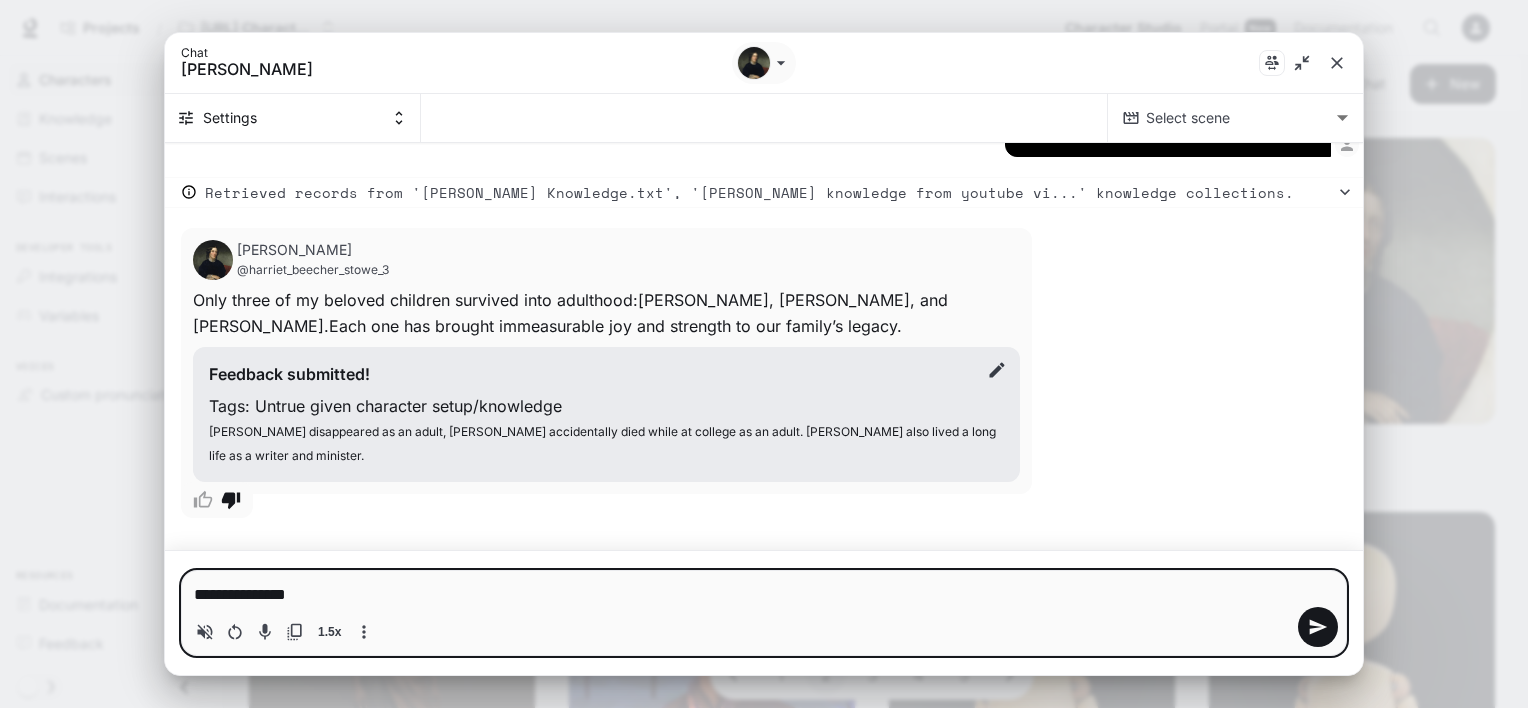 type on "**********" 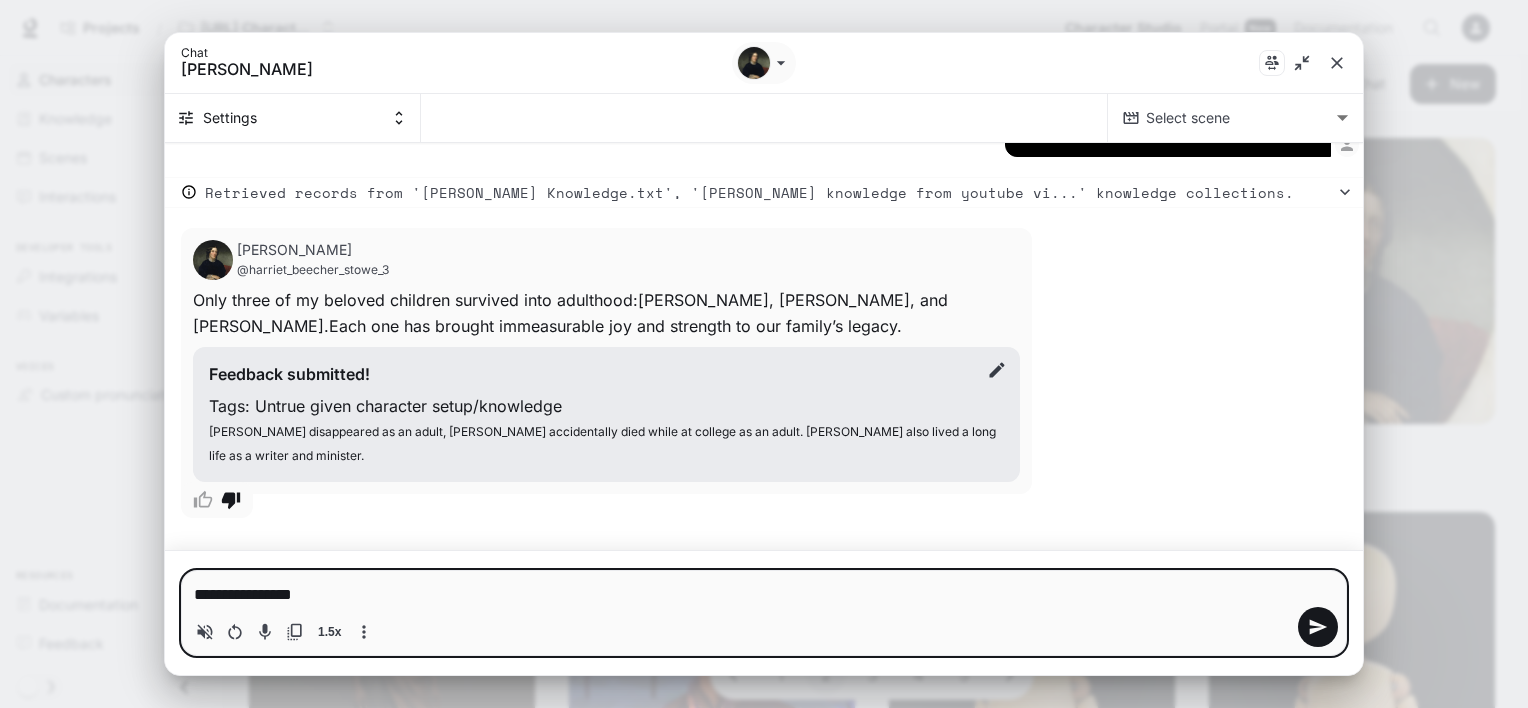 type on "**********" 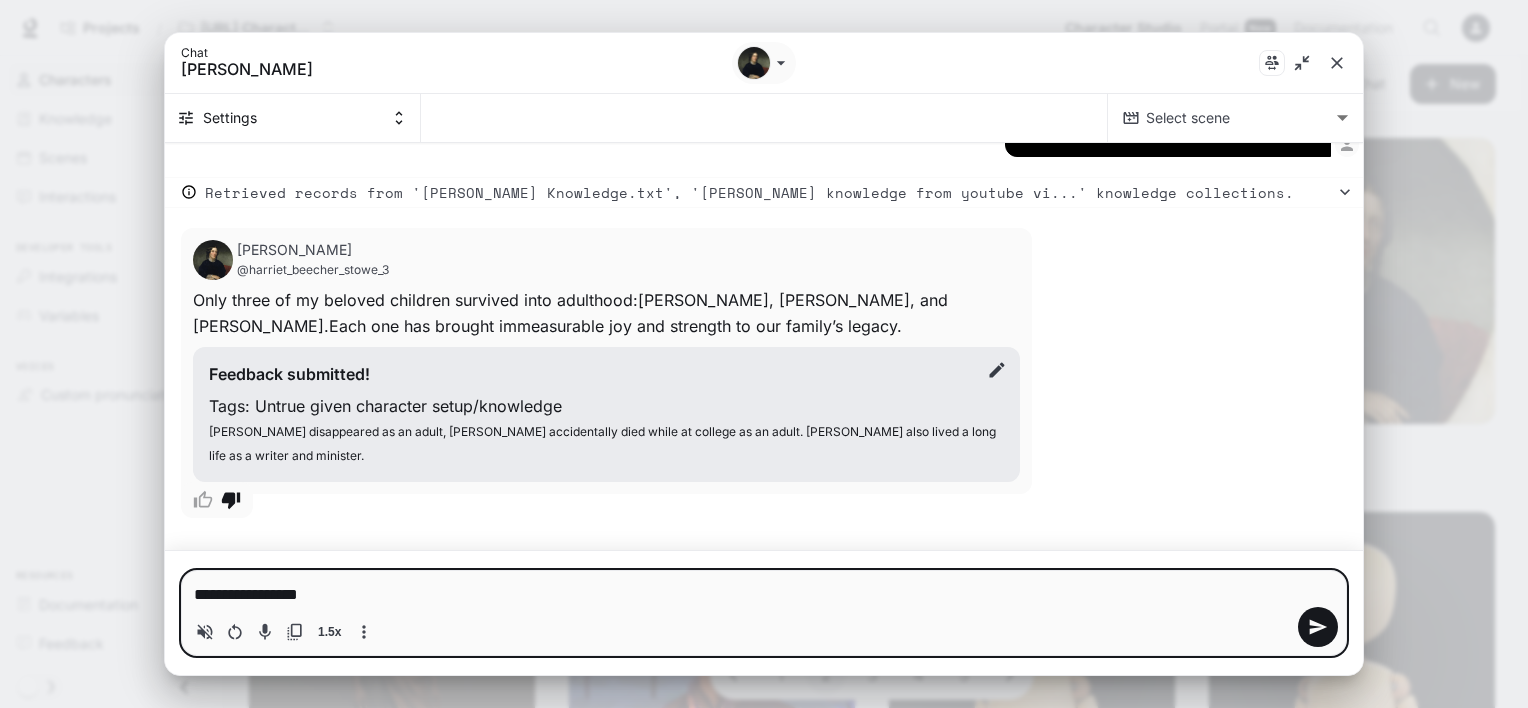 type on "**********" 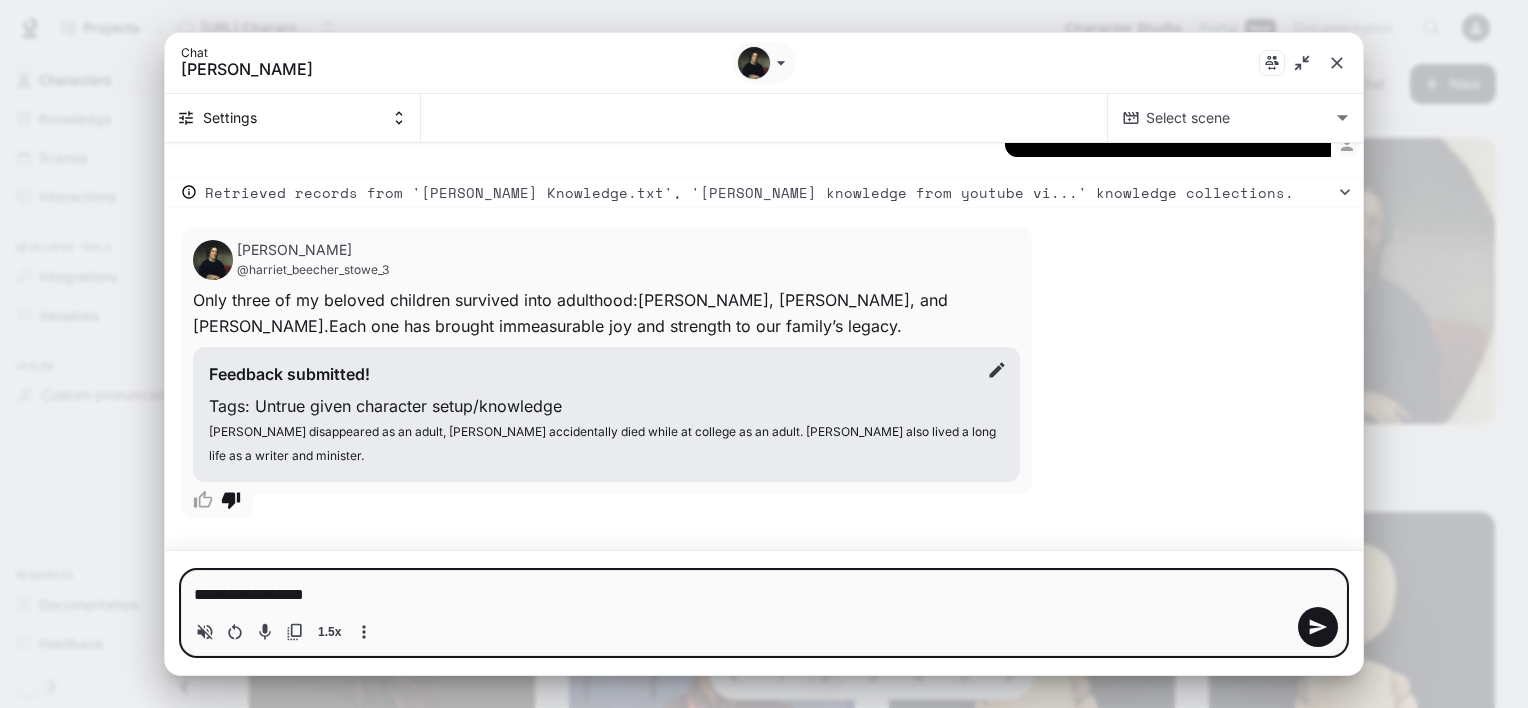 type on "*" 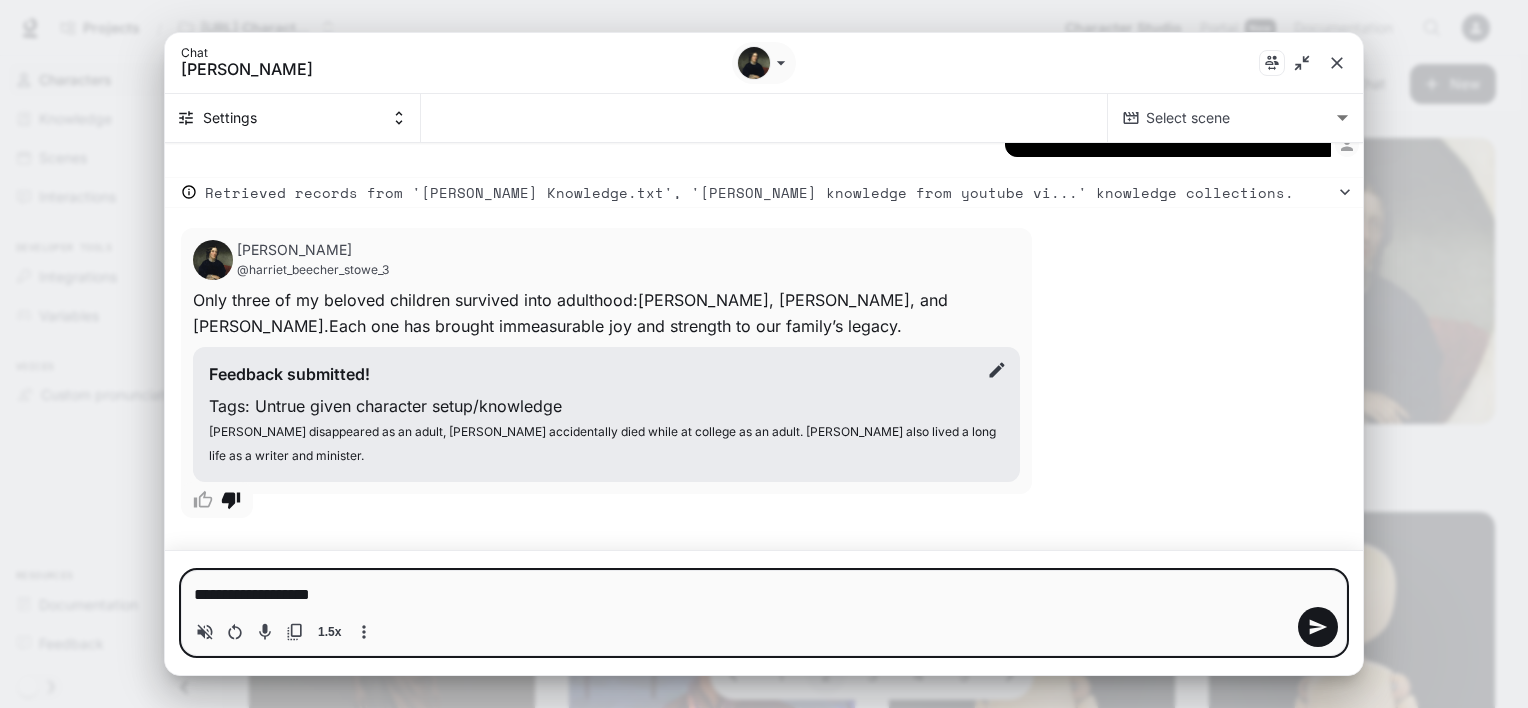 type on "**********" 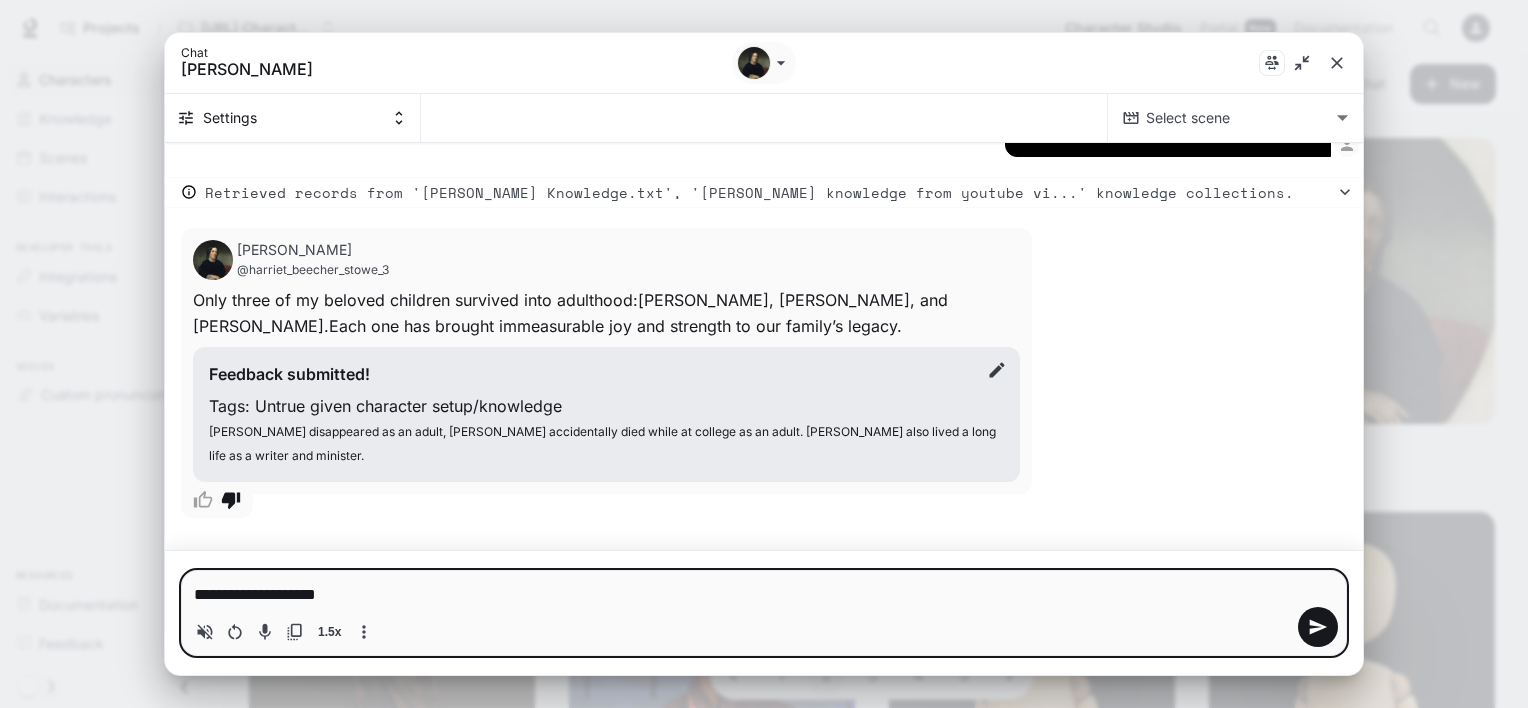 type on "*" 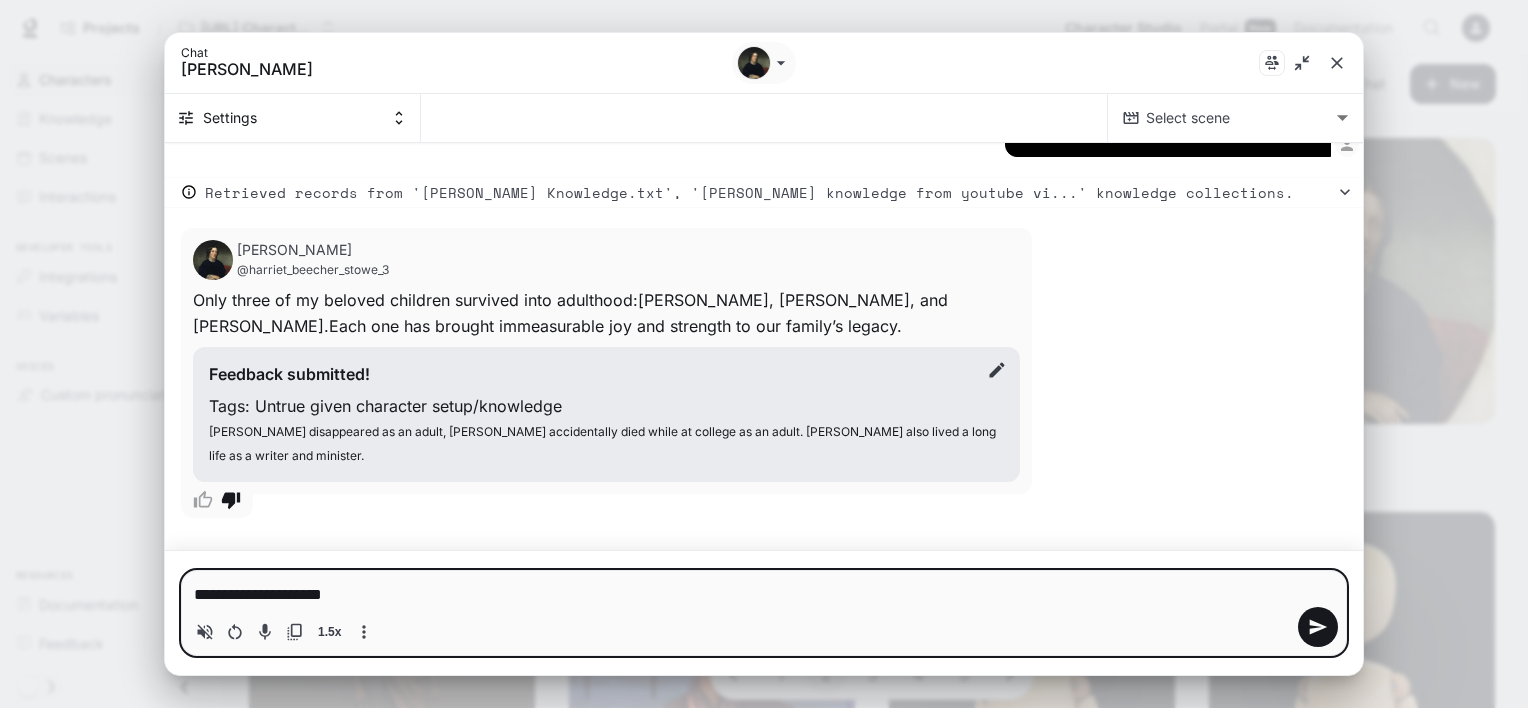 type on "**********" 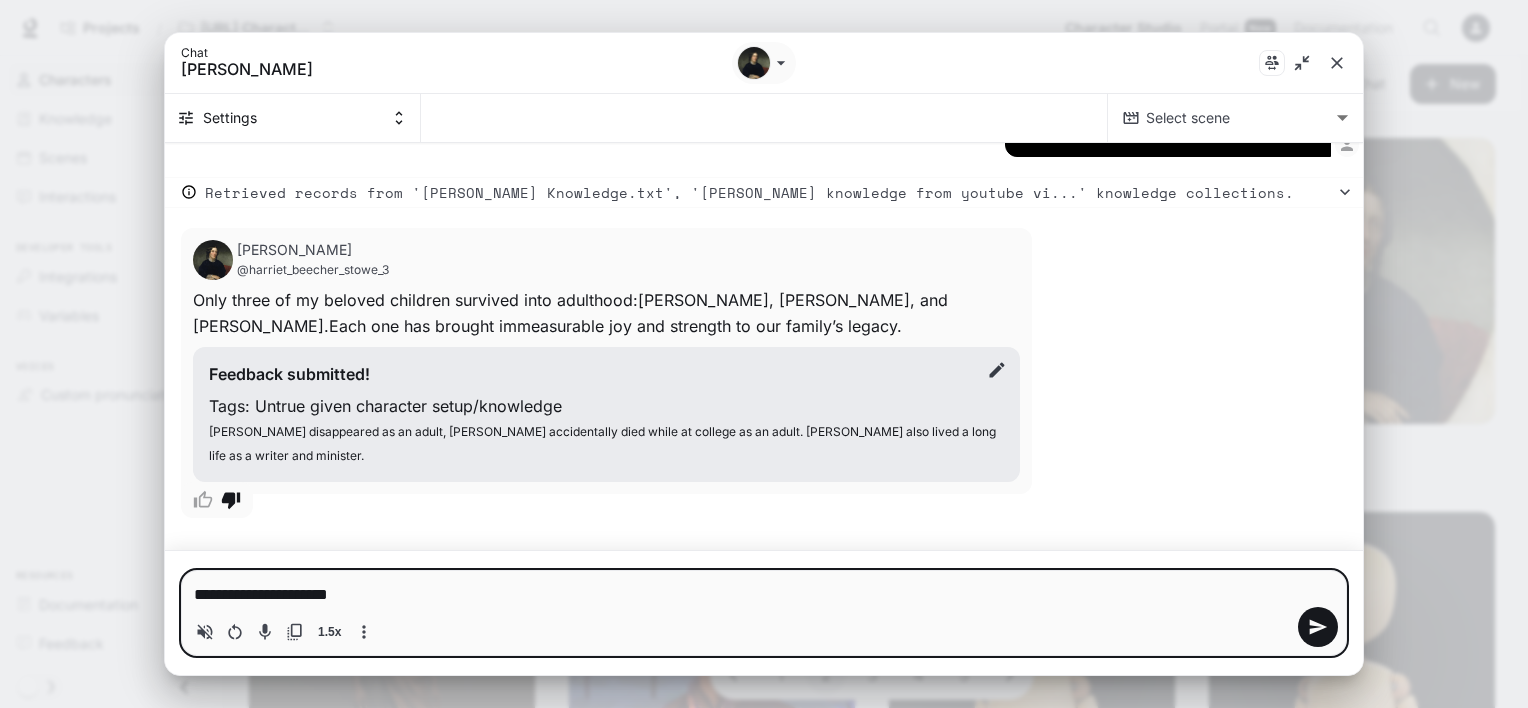type on "**********" 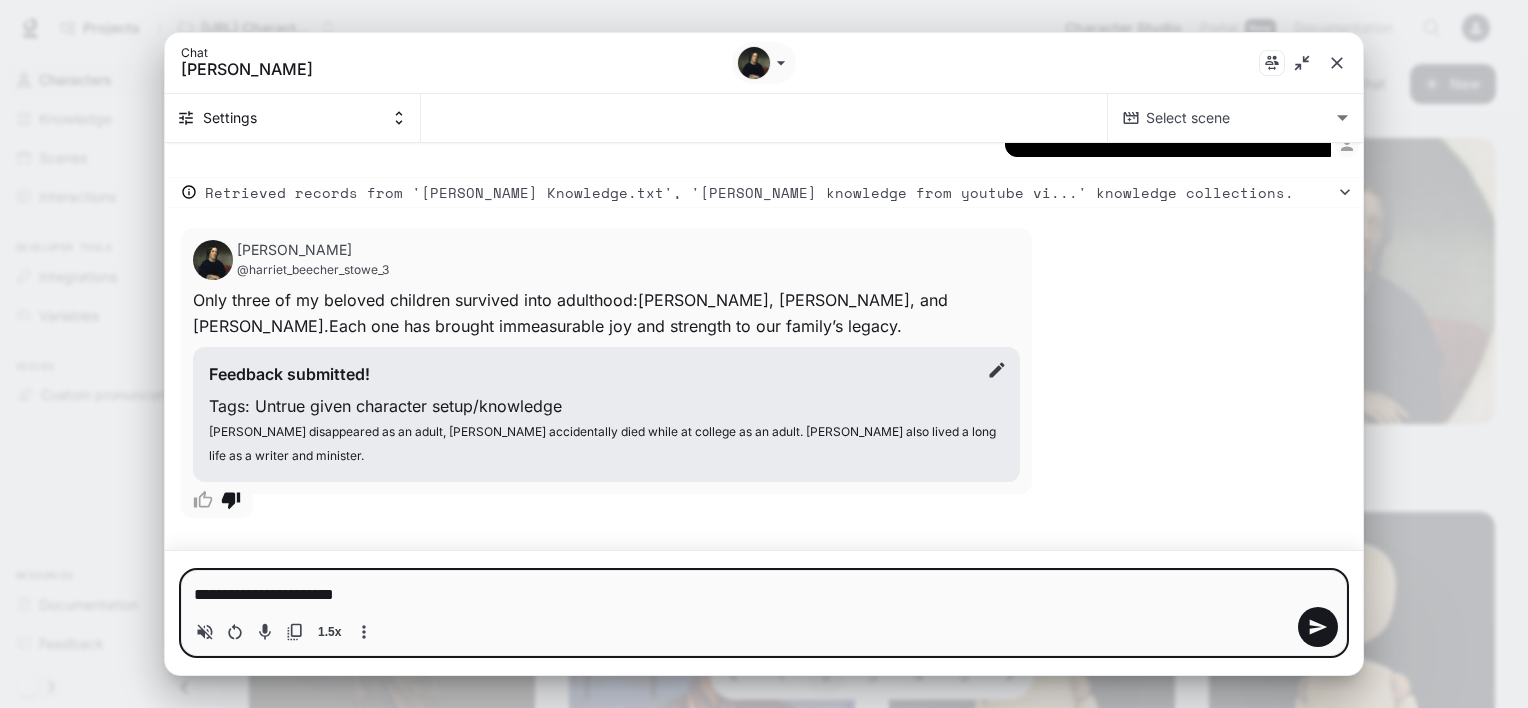 type on "**********" 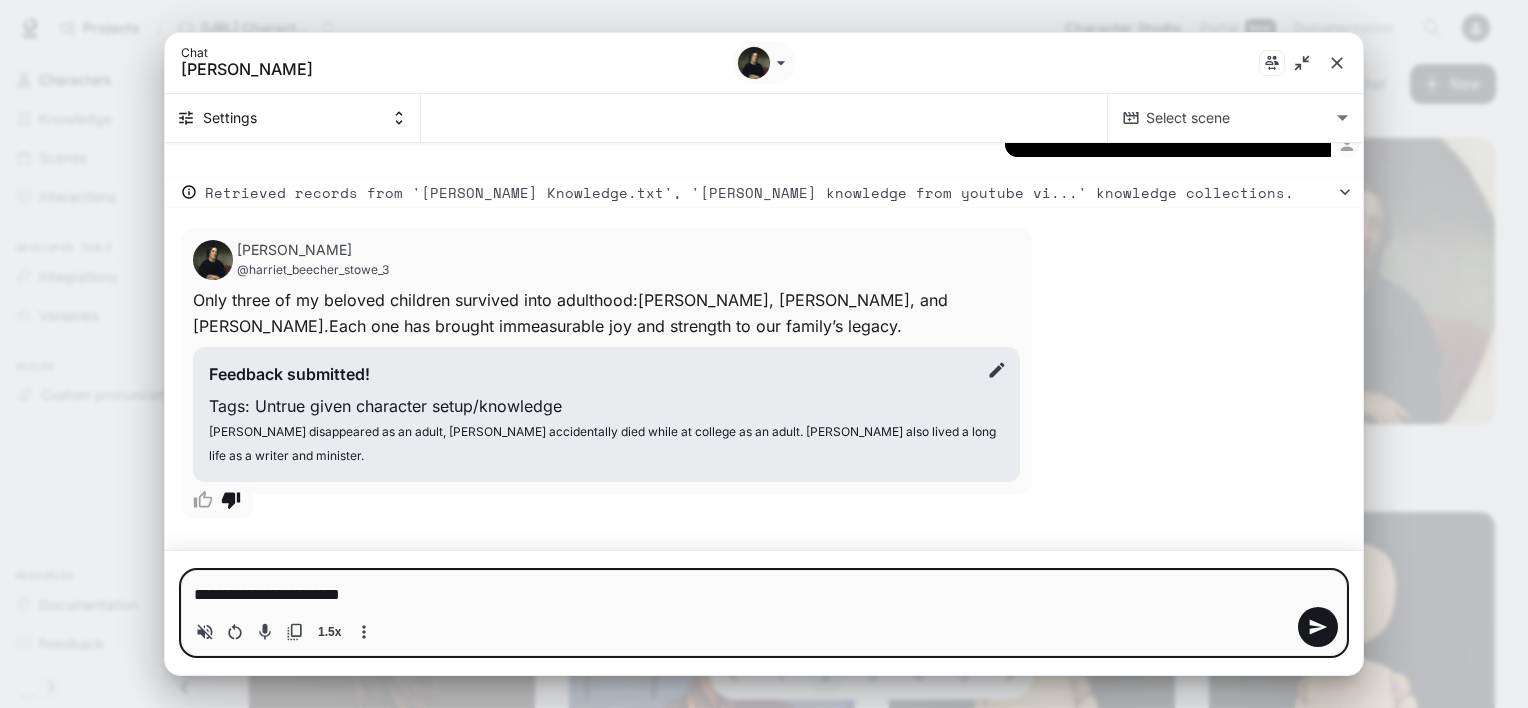 type on "**********" 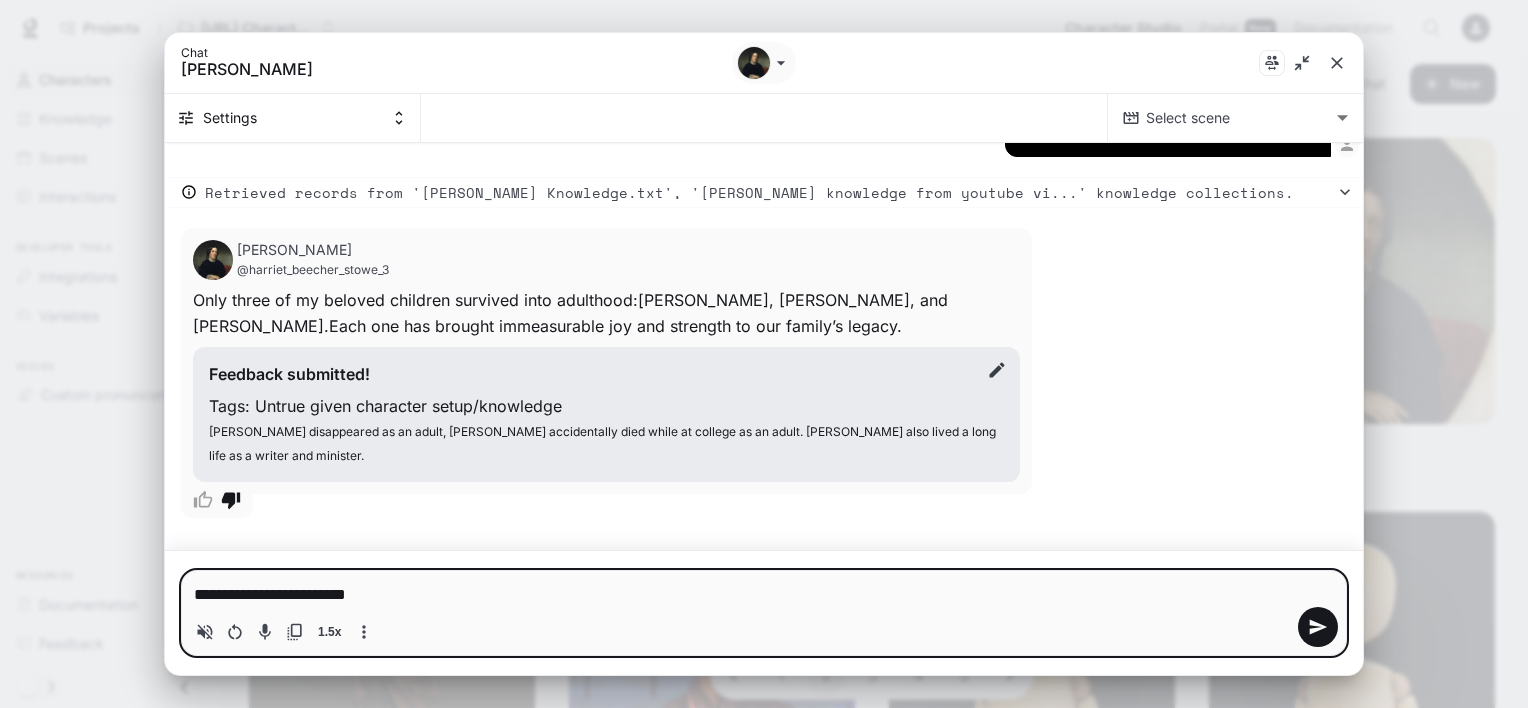 type on "**********" 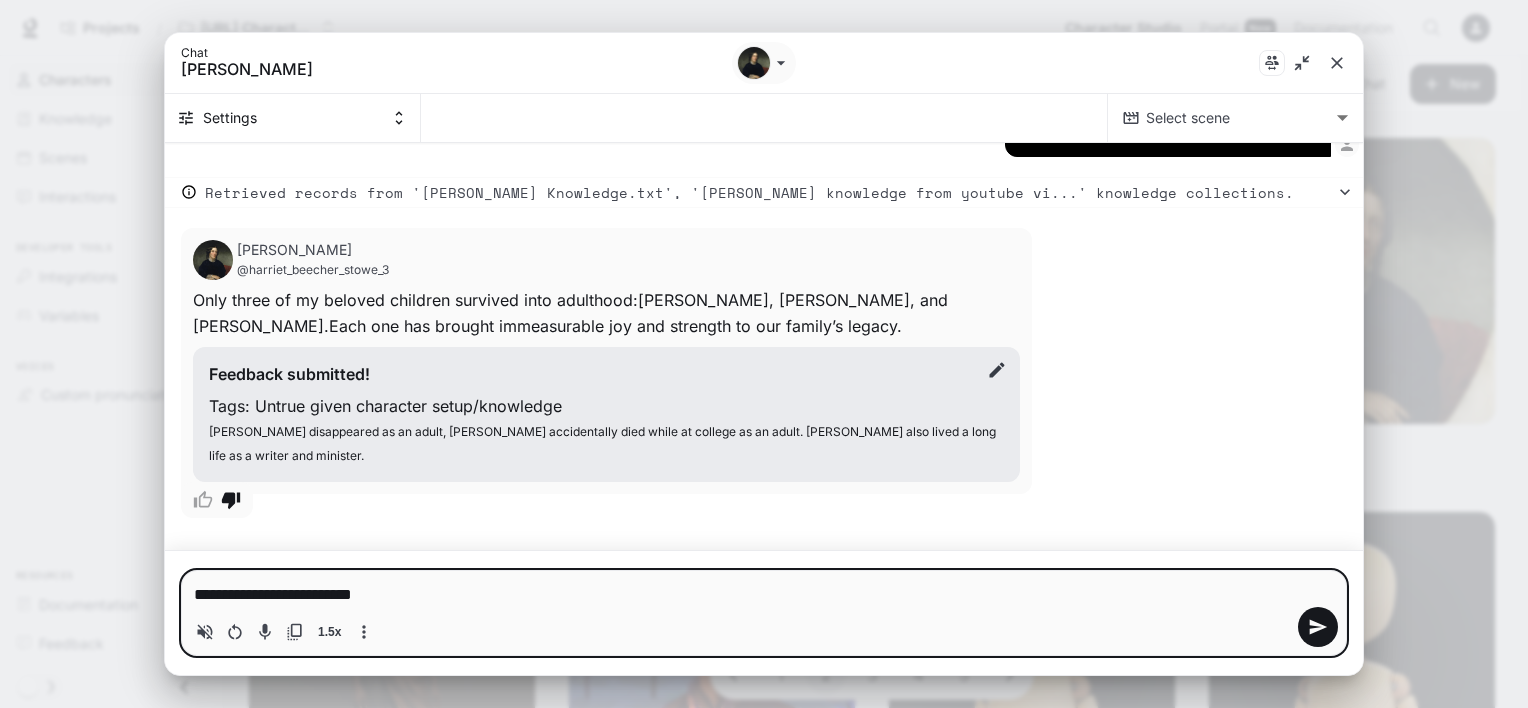 type on "**********" 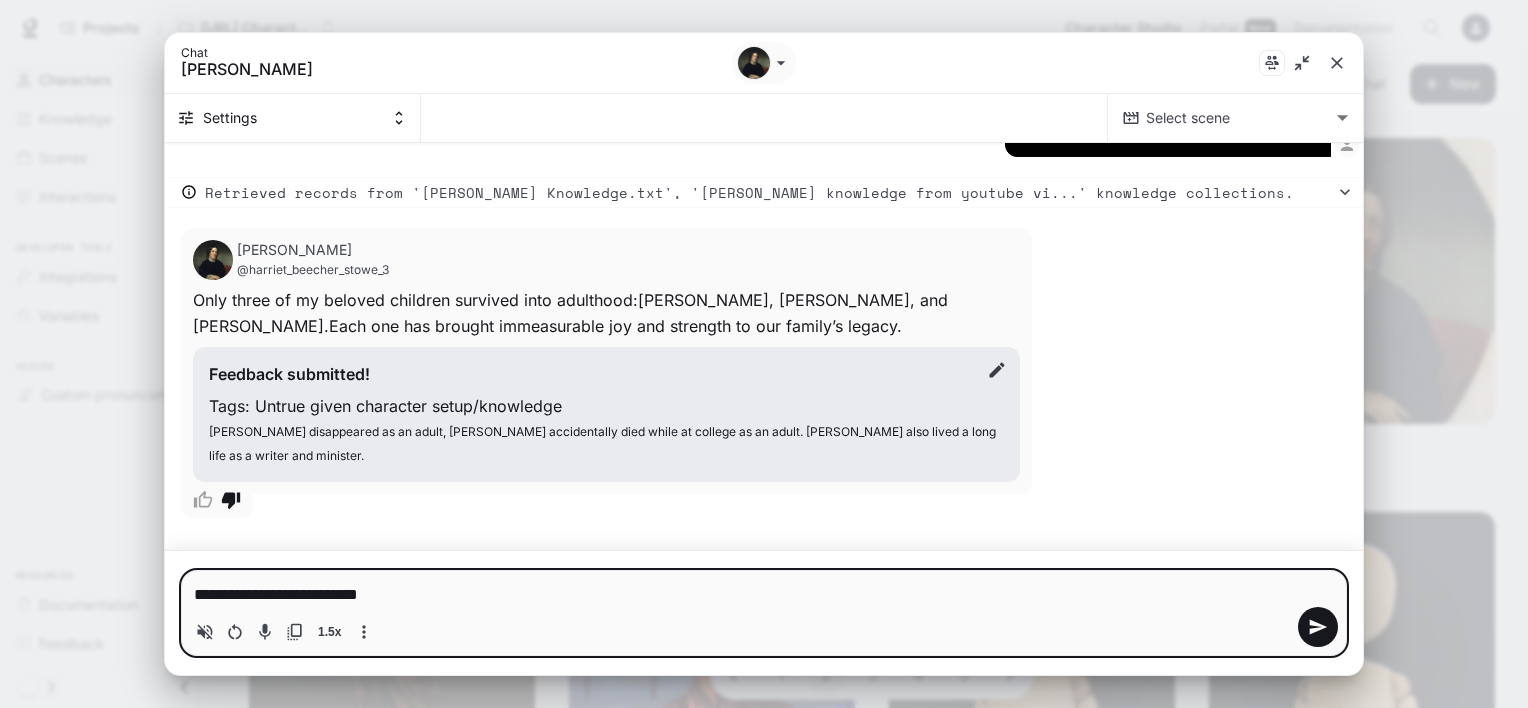 type on "**********" 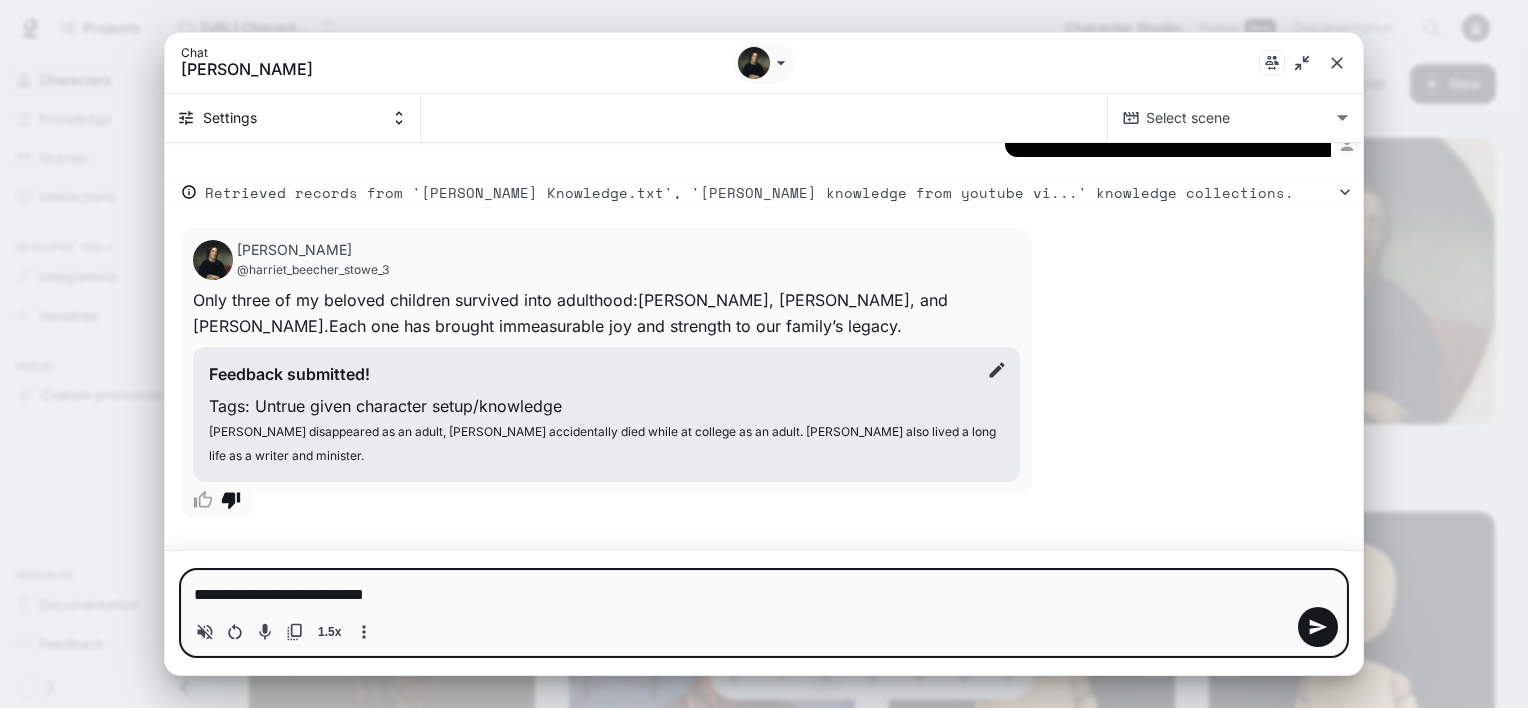 type on "**********" 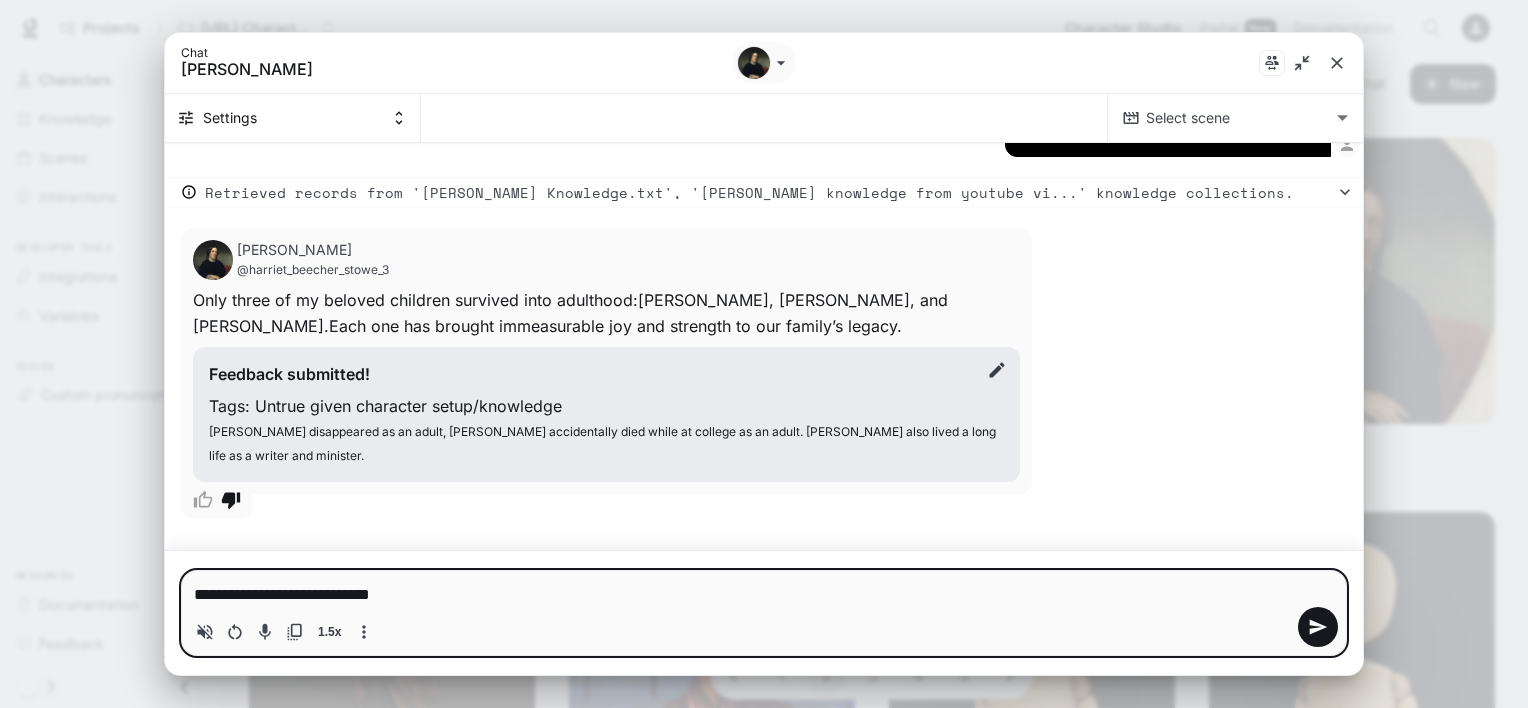 type 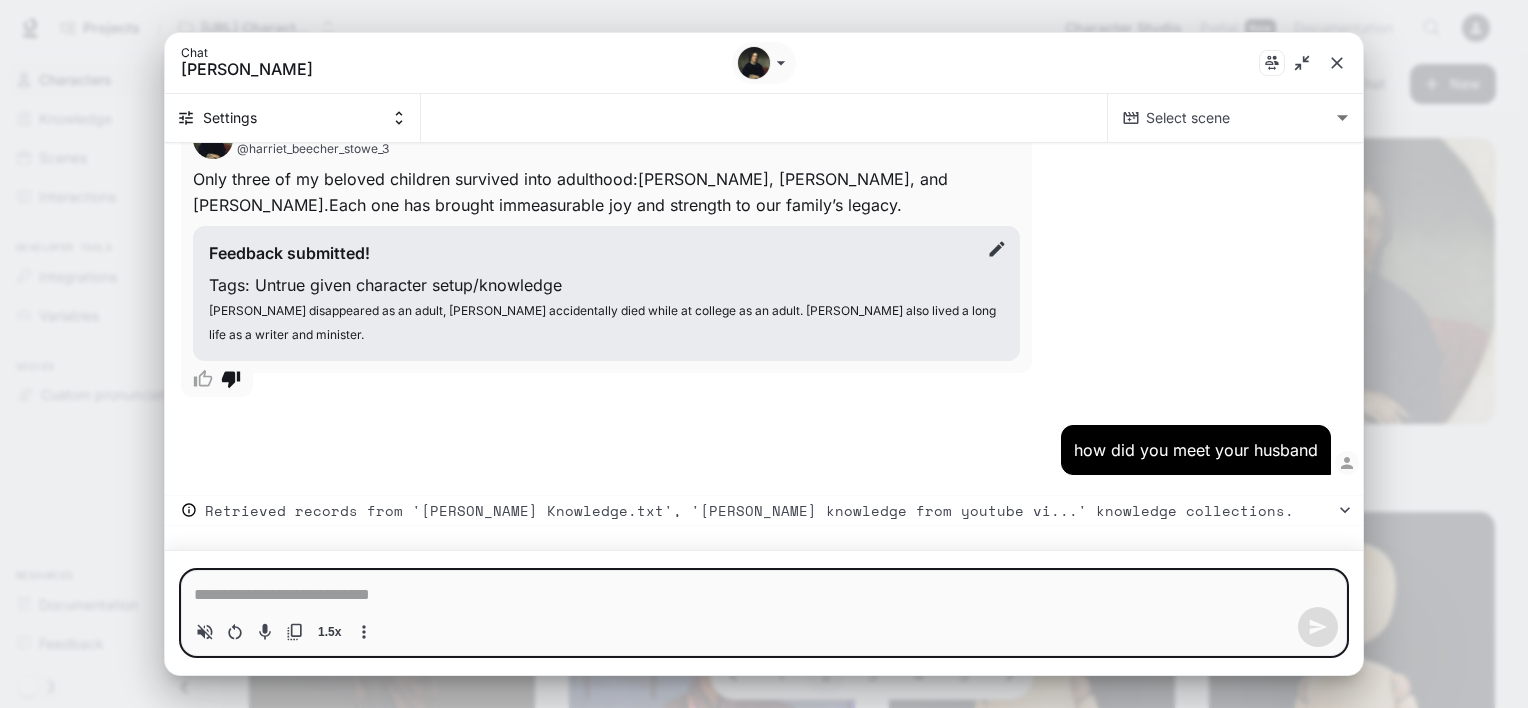 scroll, scrollTop: 35623, scrollLeft: 0, axis: vertical 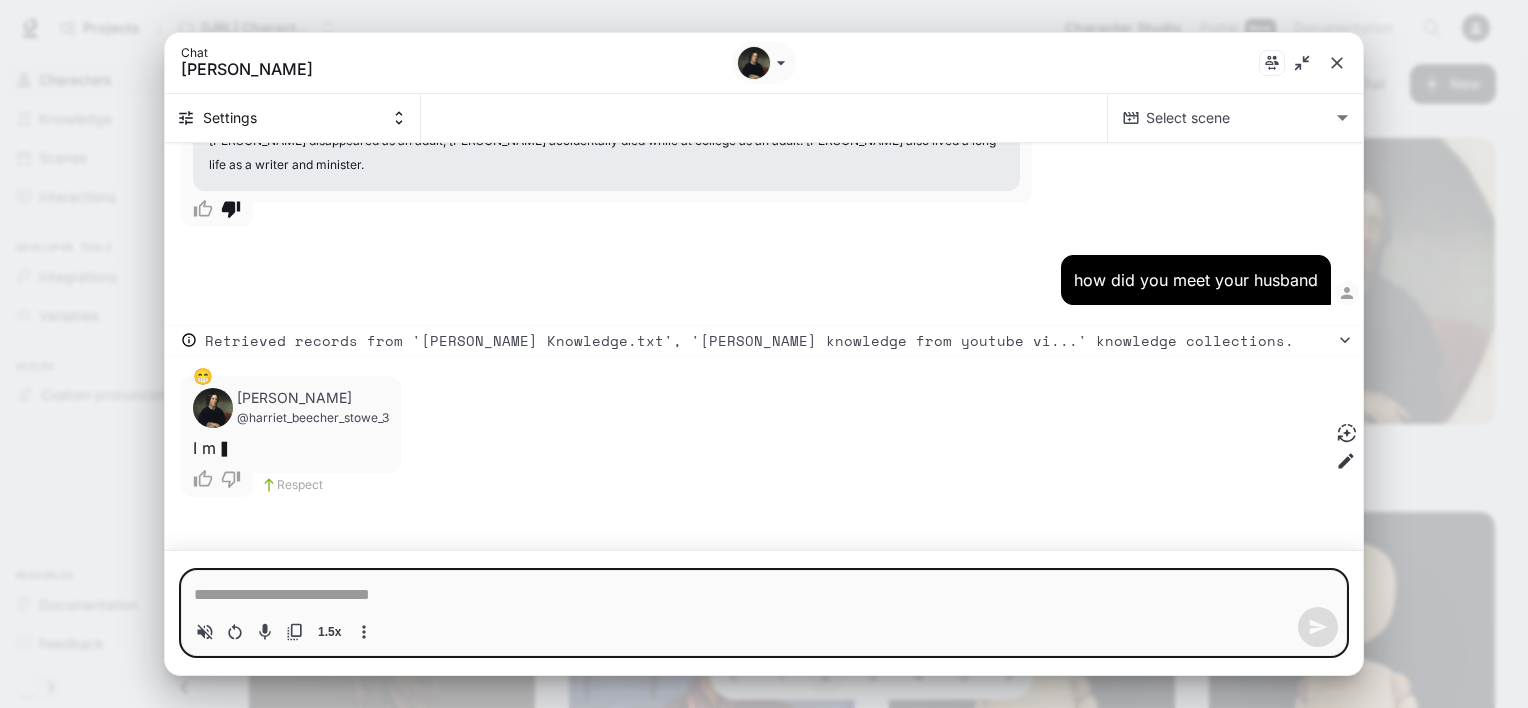 type on "*" 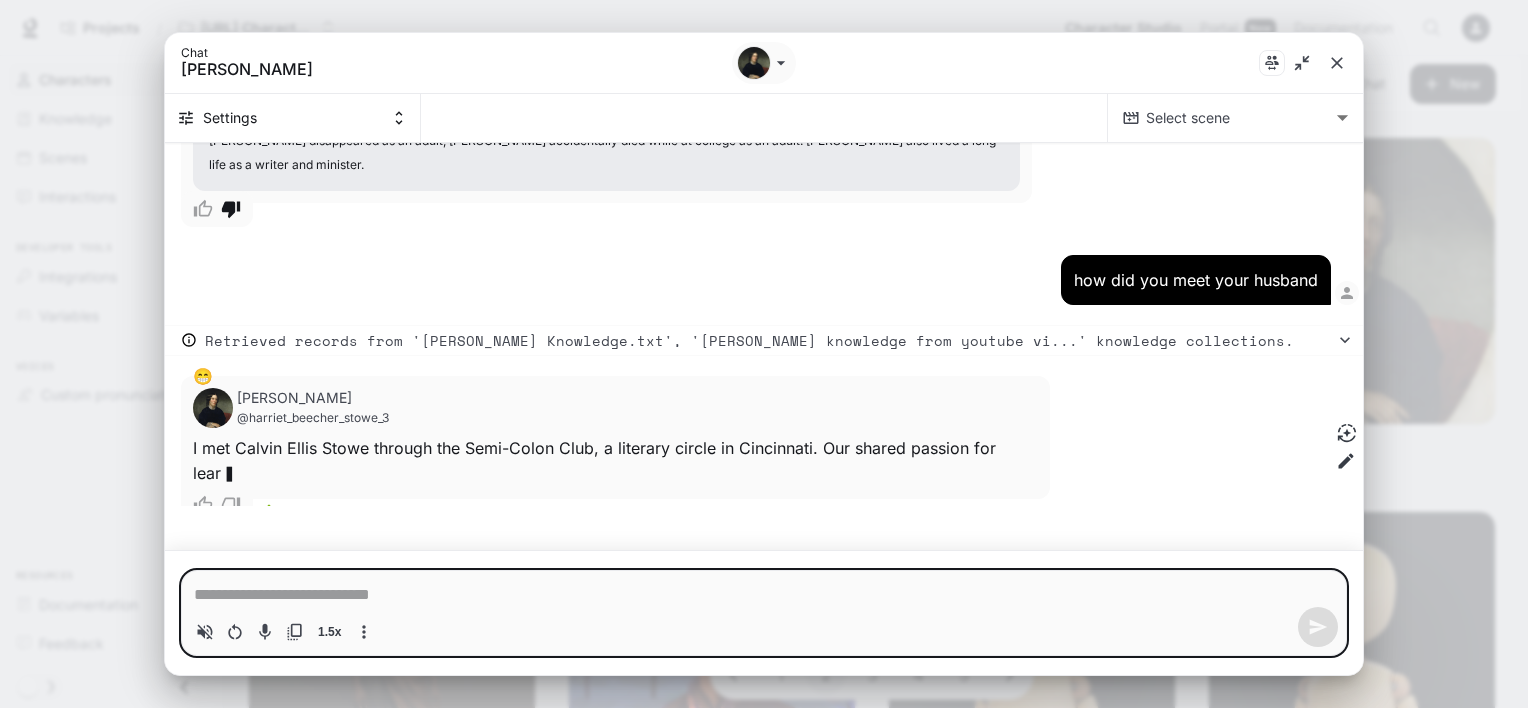 scroll, scrollTop: 35818, scrollLeft: 0, axis: vertical 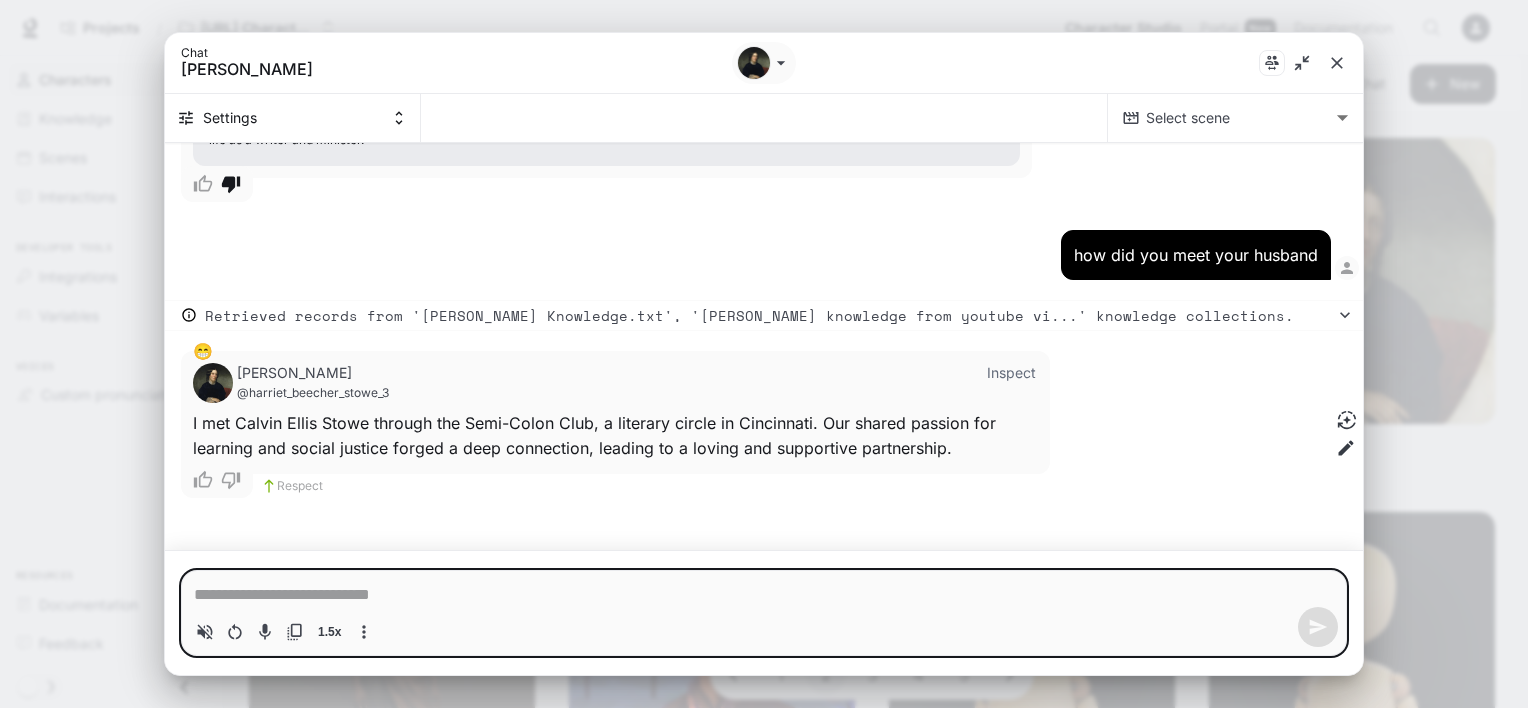 click at bounding box center [764, 595] 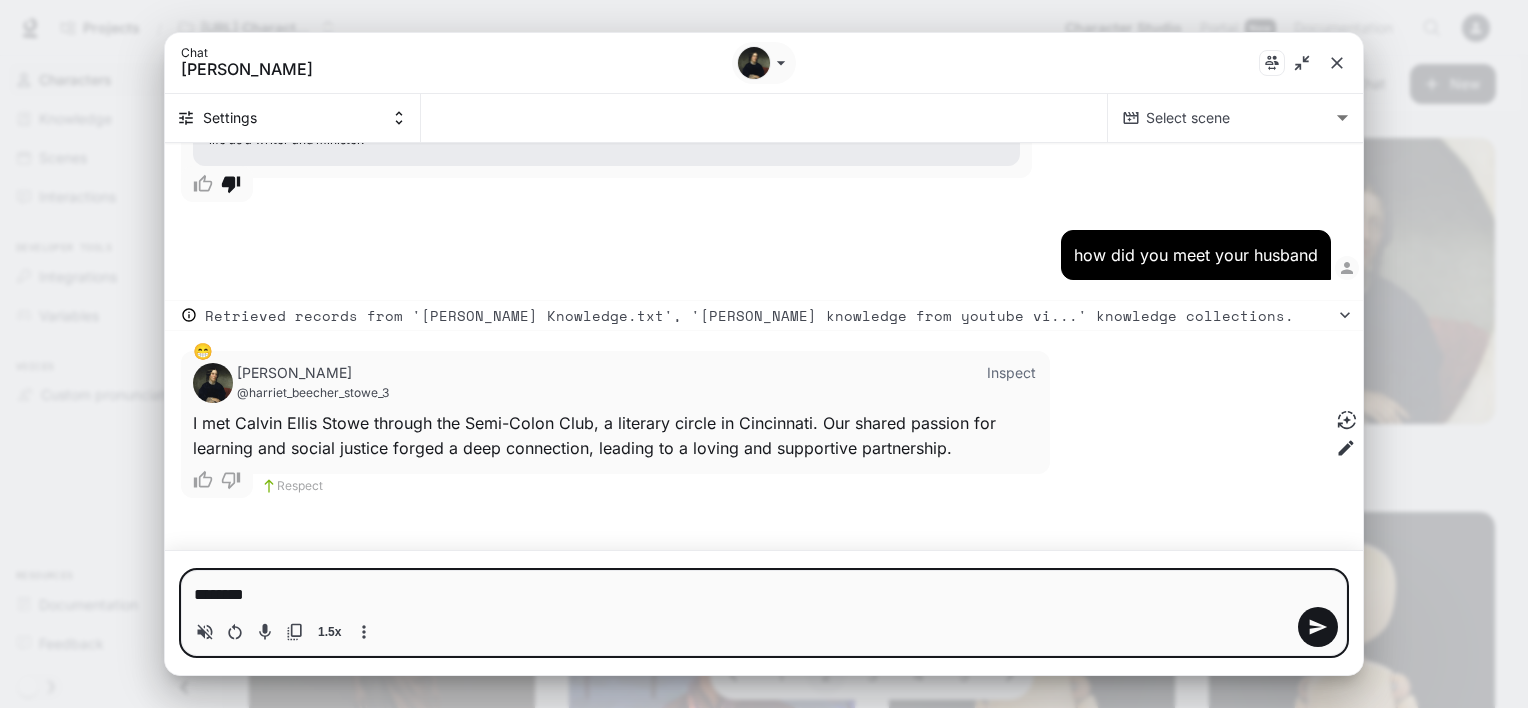 type on "********" 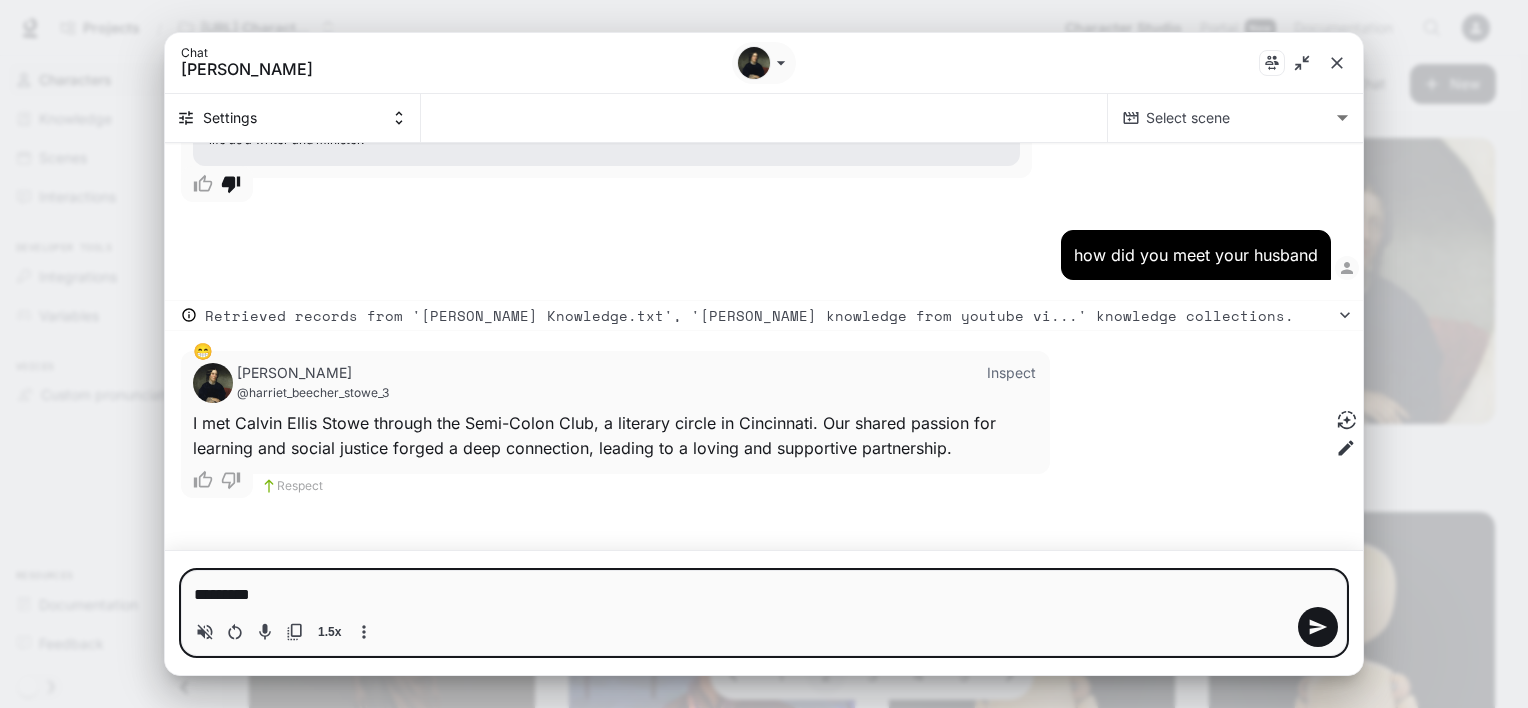 type on "**********" 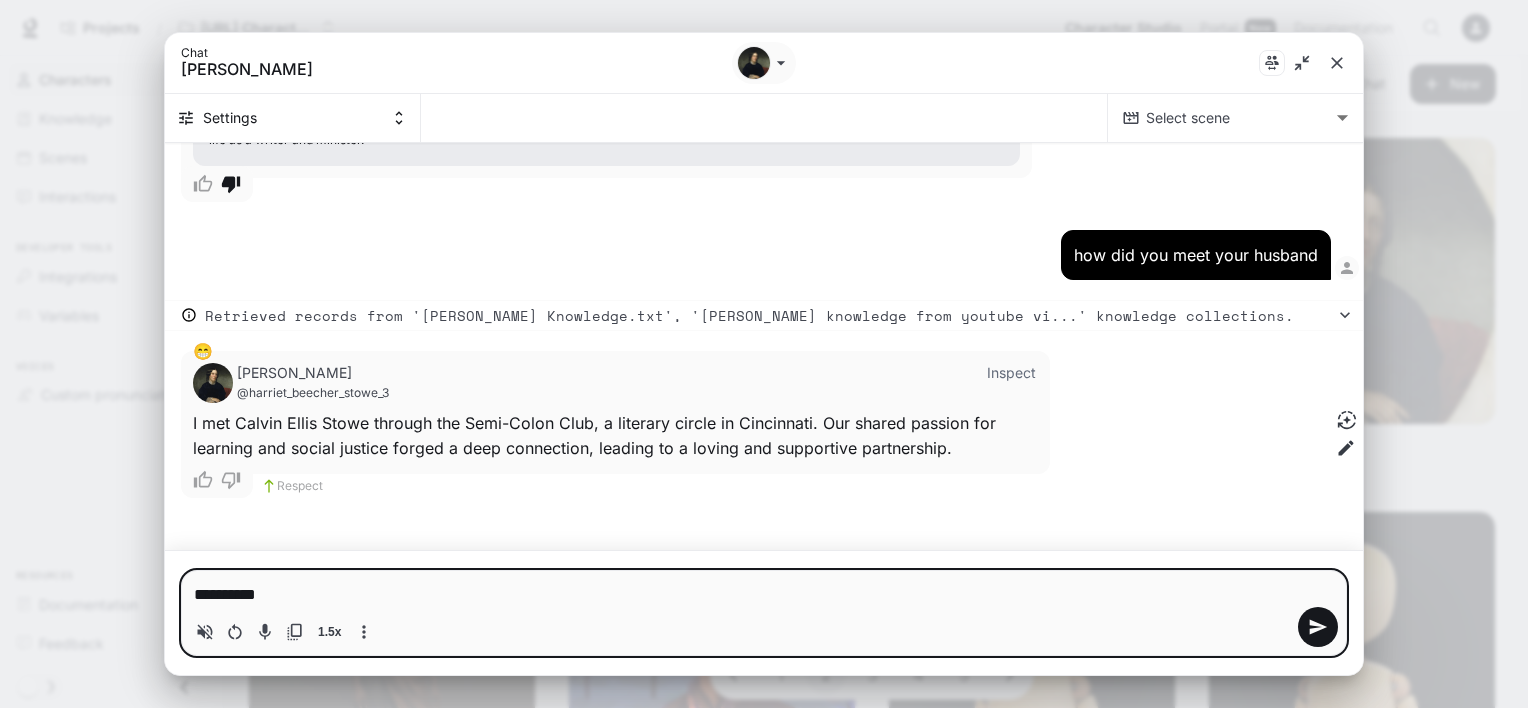 type on "**********" 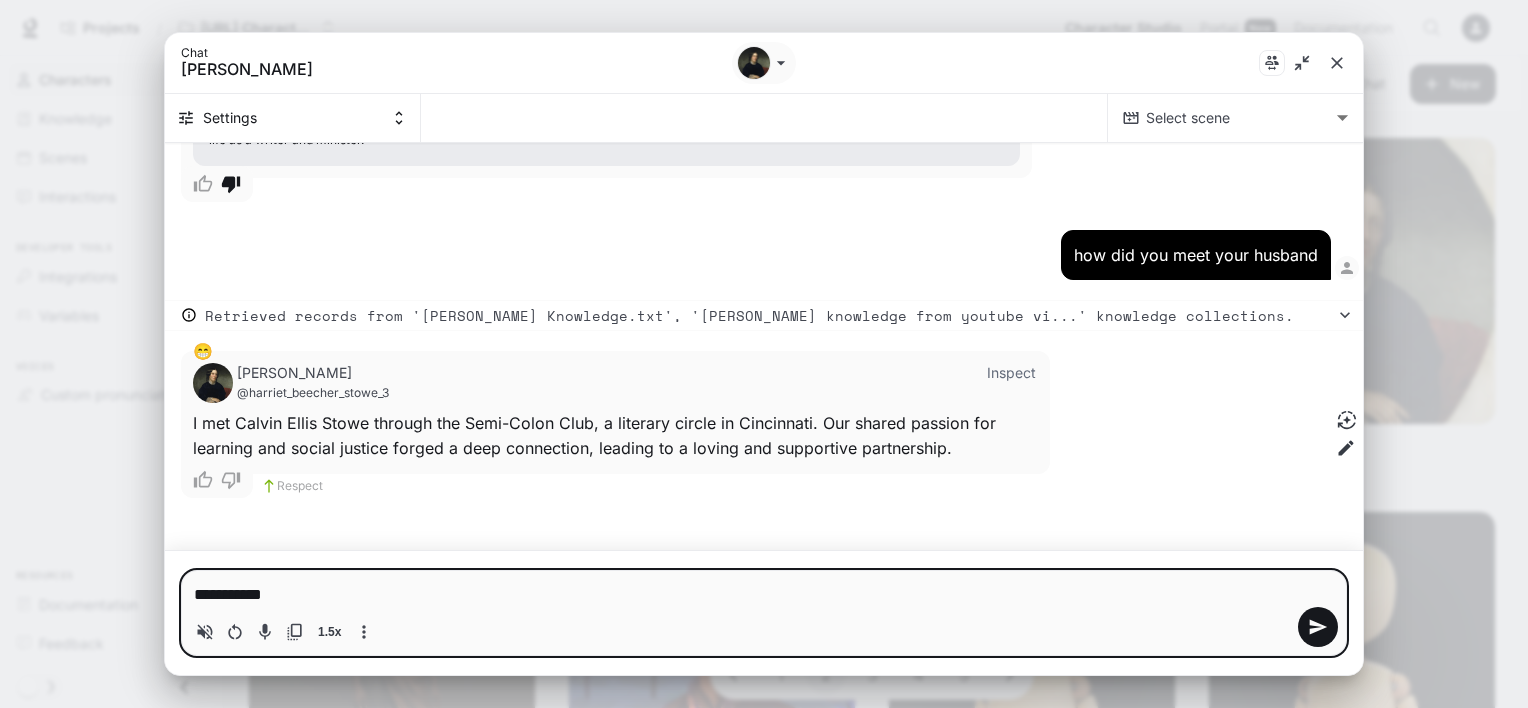 type on "**********" 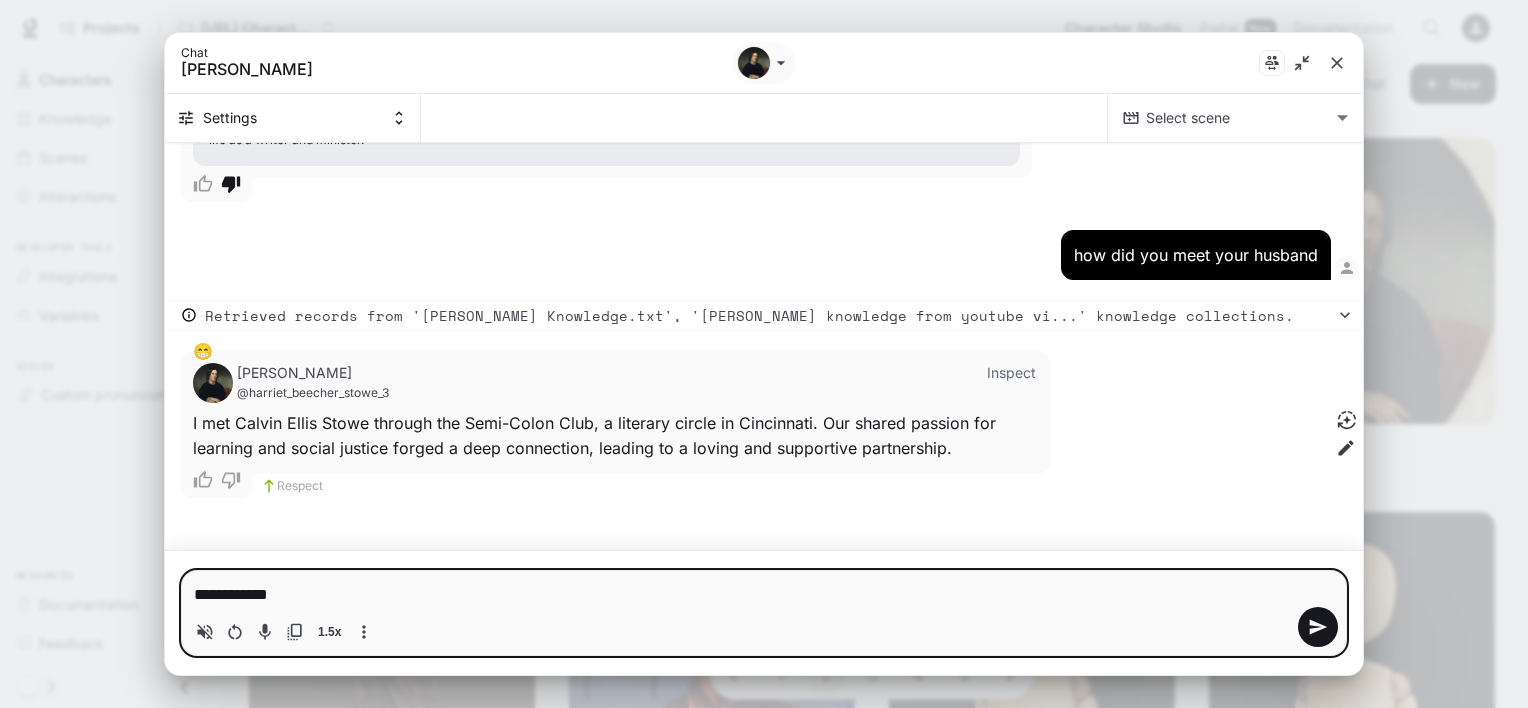 type on "**********" 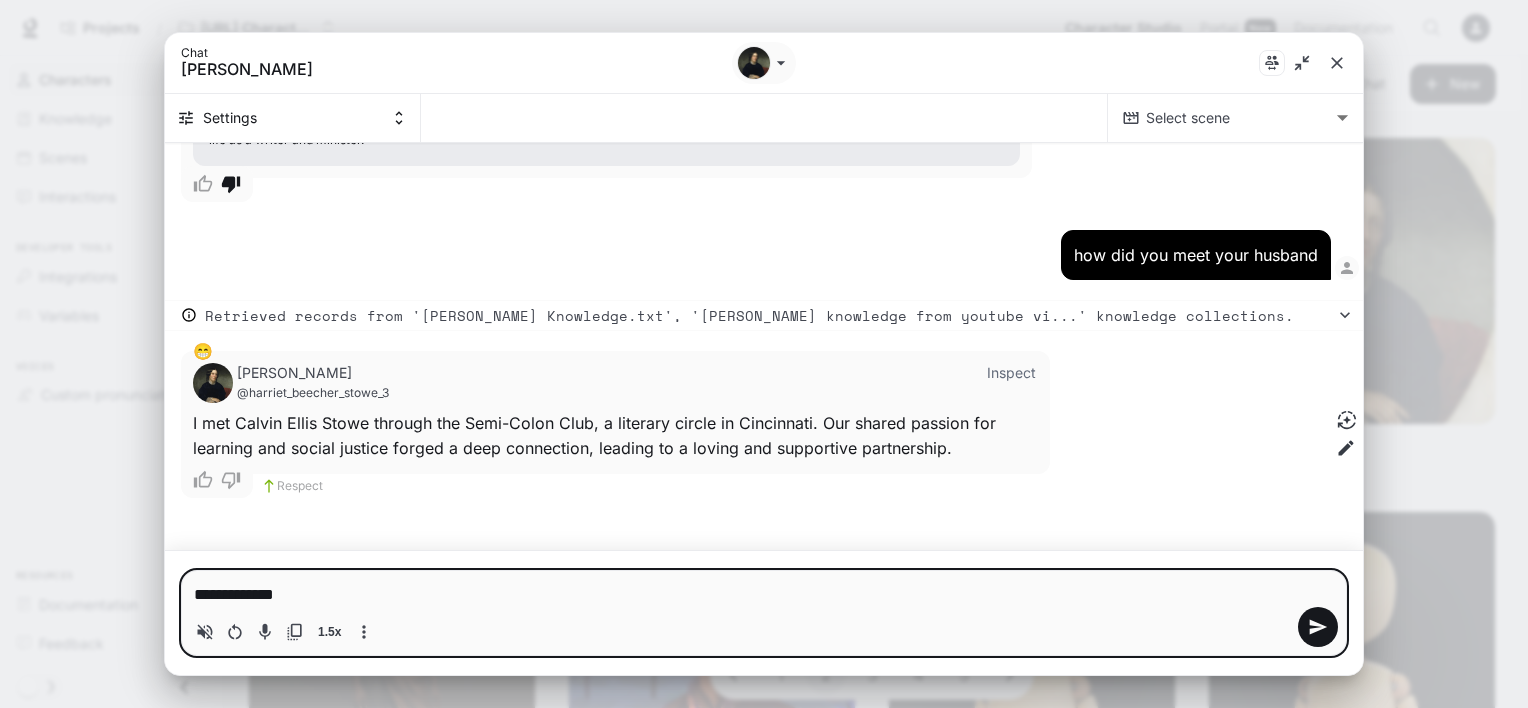 type on "*" 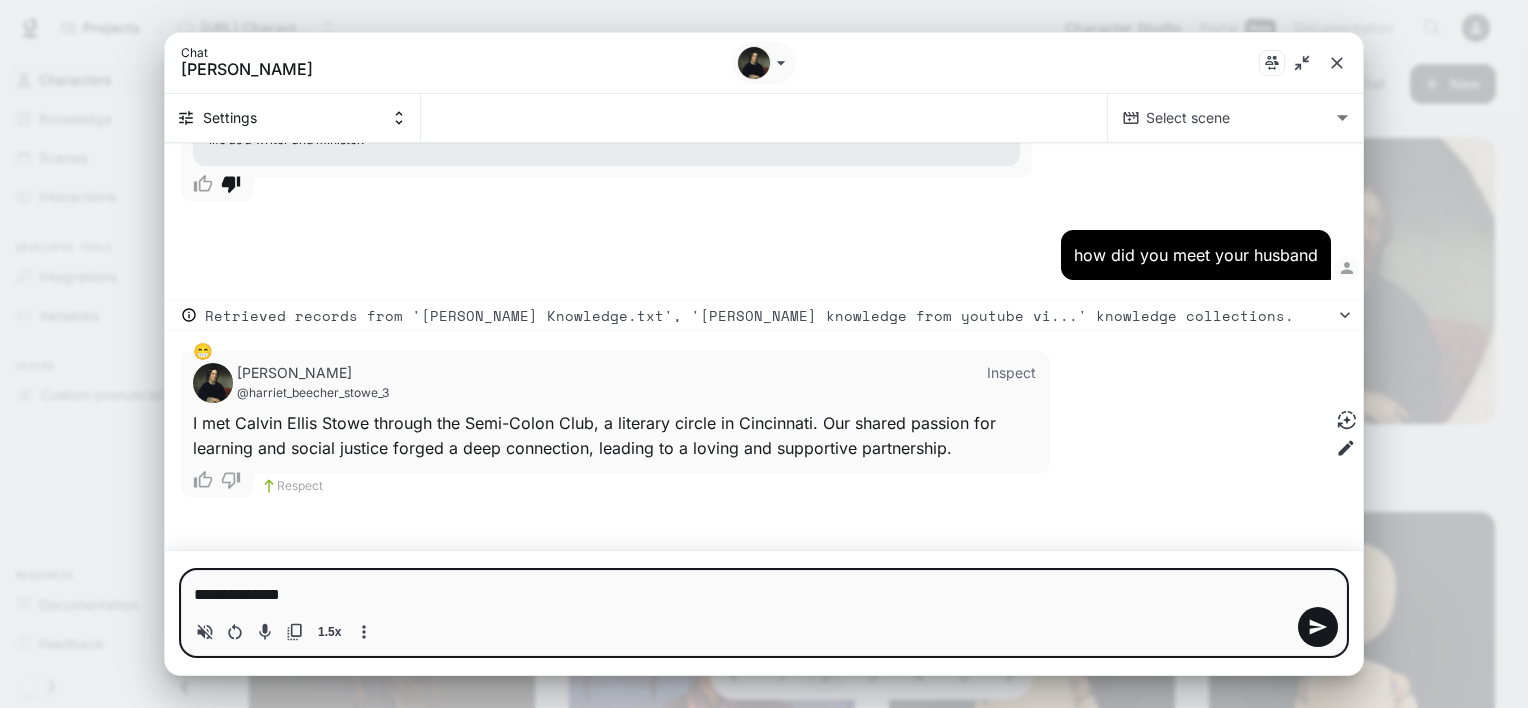 type on "*" 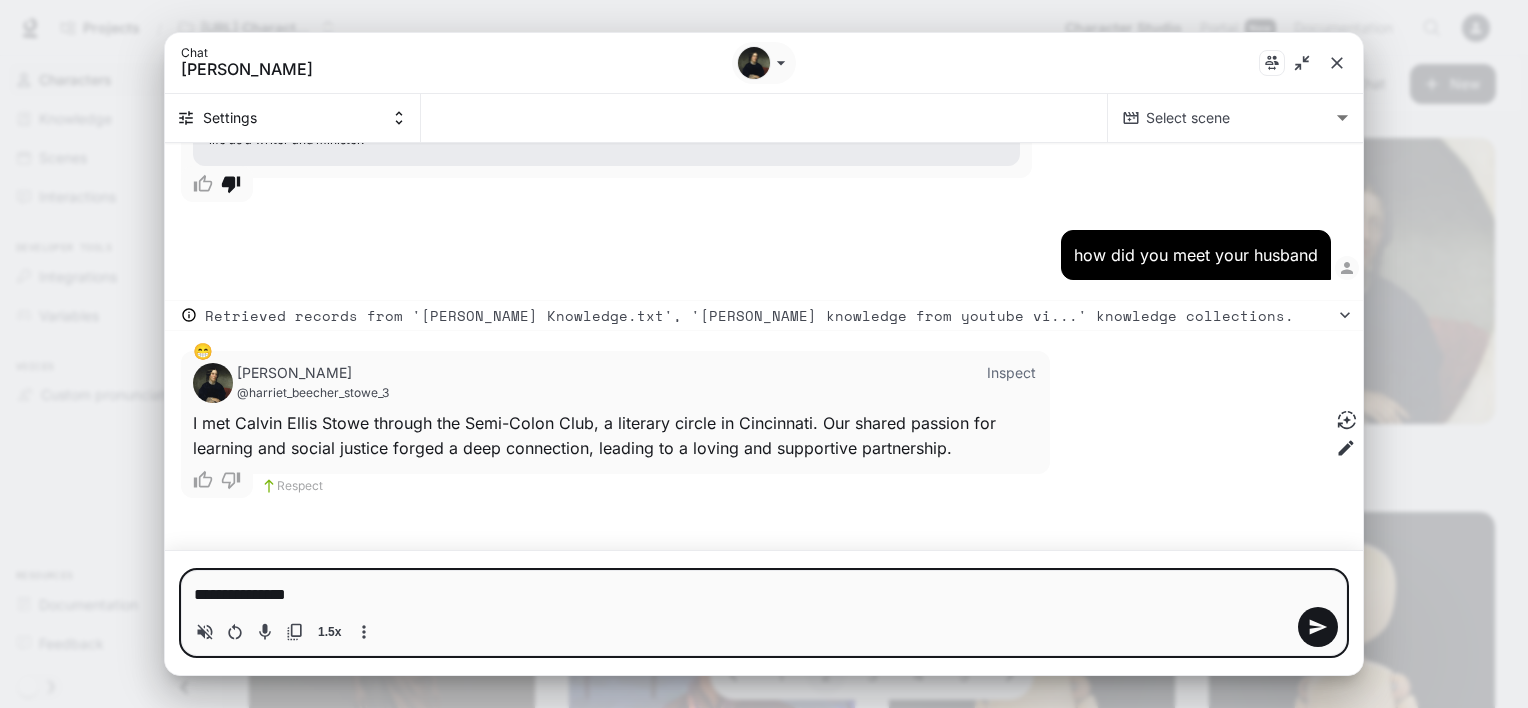 type on "**********" 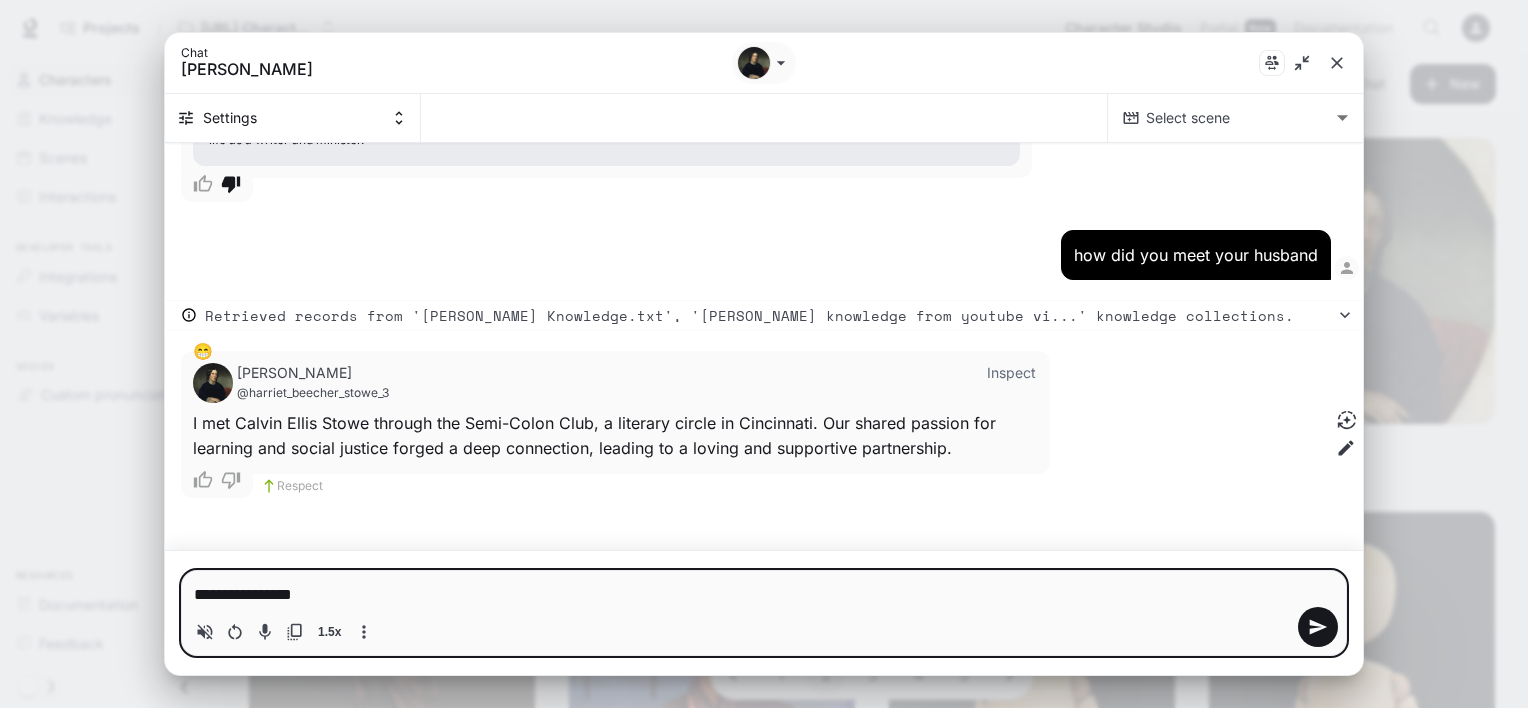 type on "*" 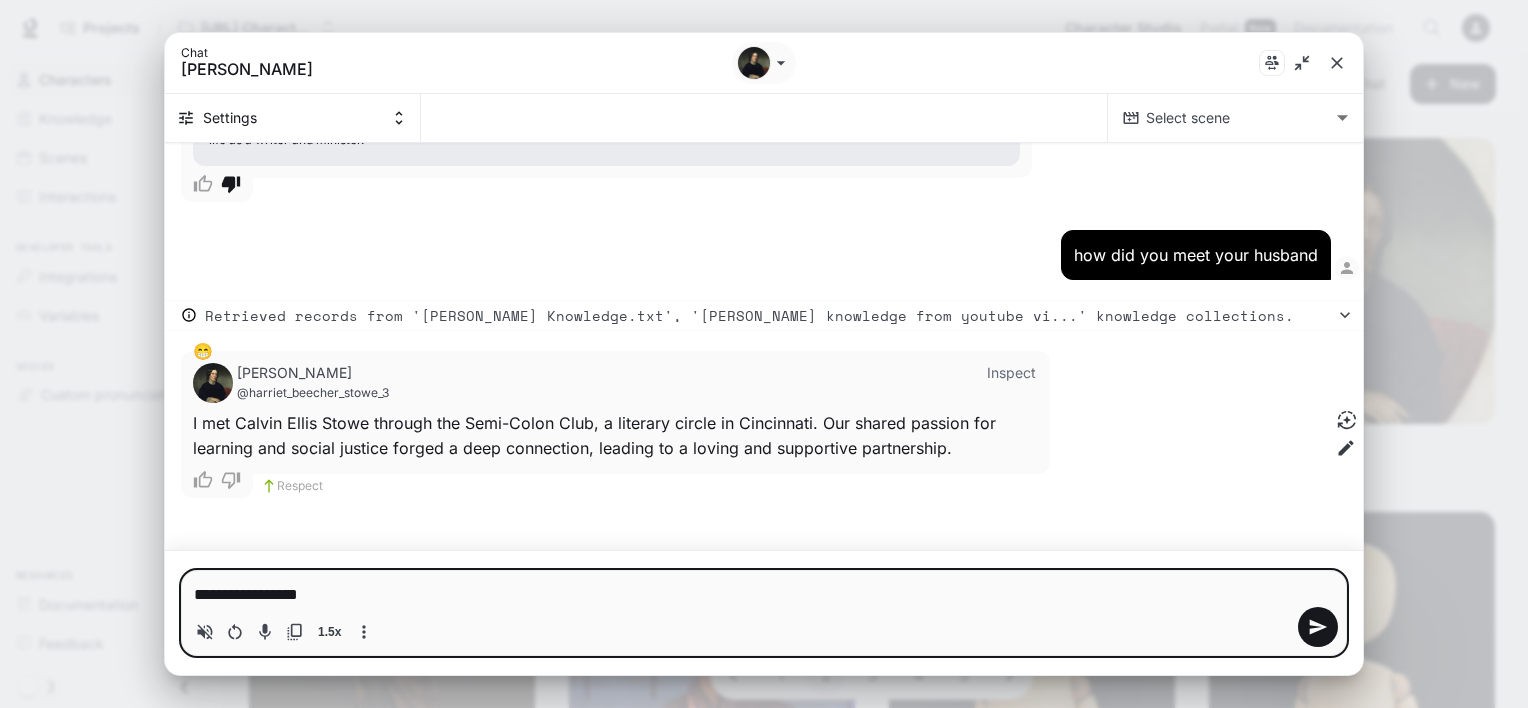 type on "*" 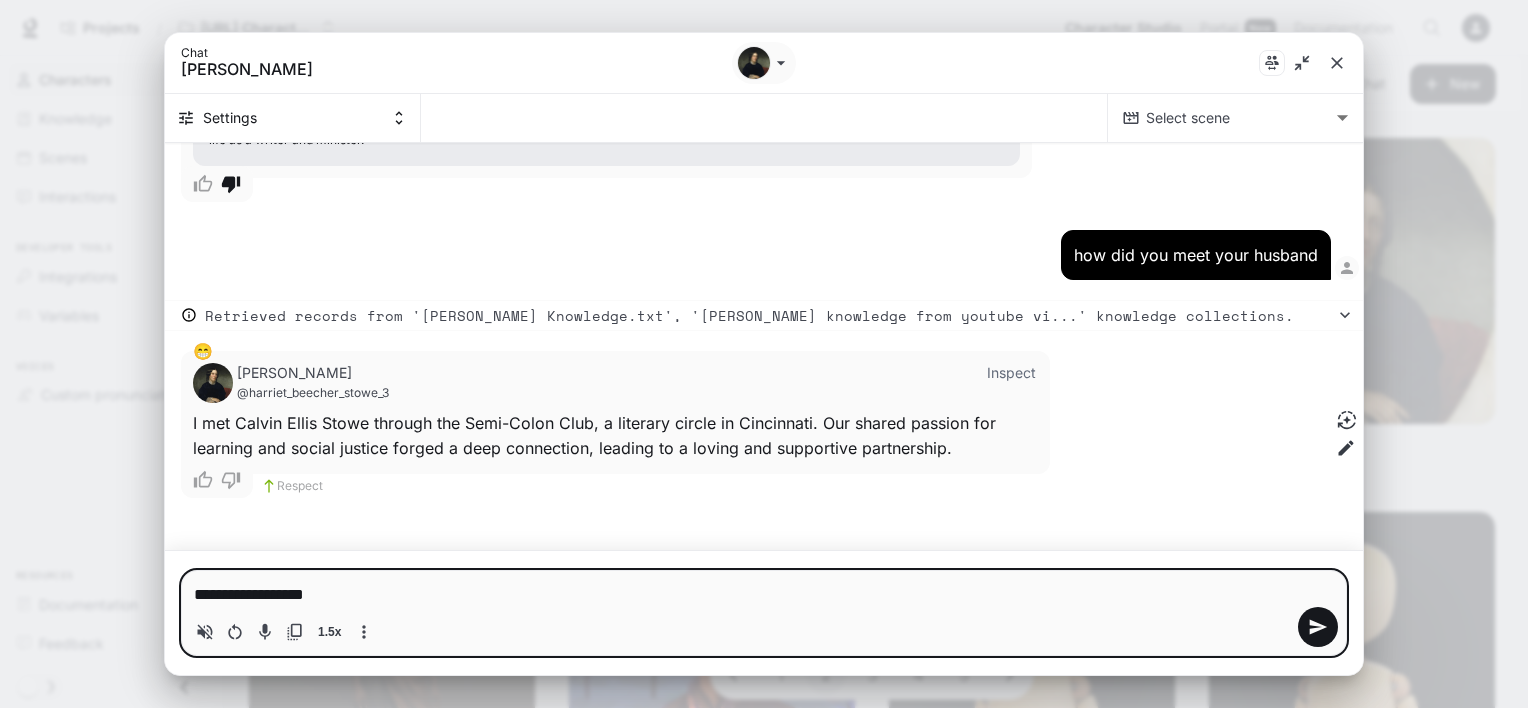 type on "*" 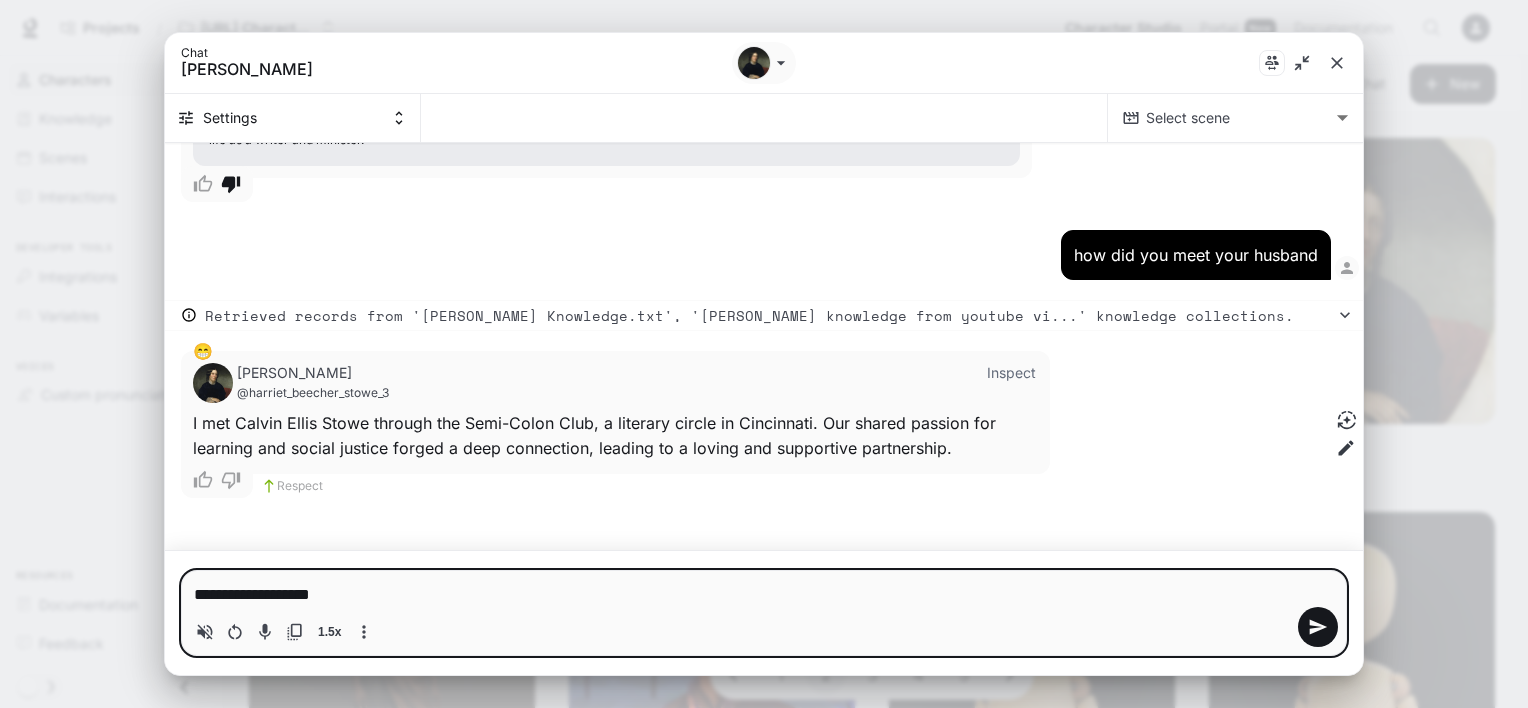 type on "*" 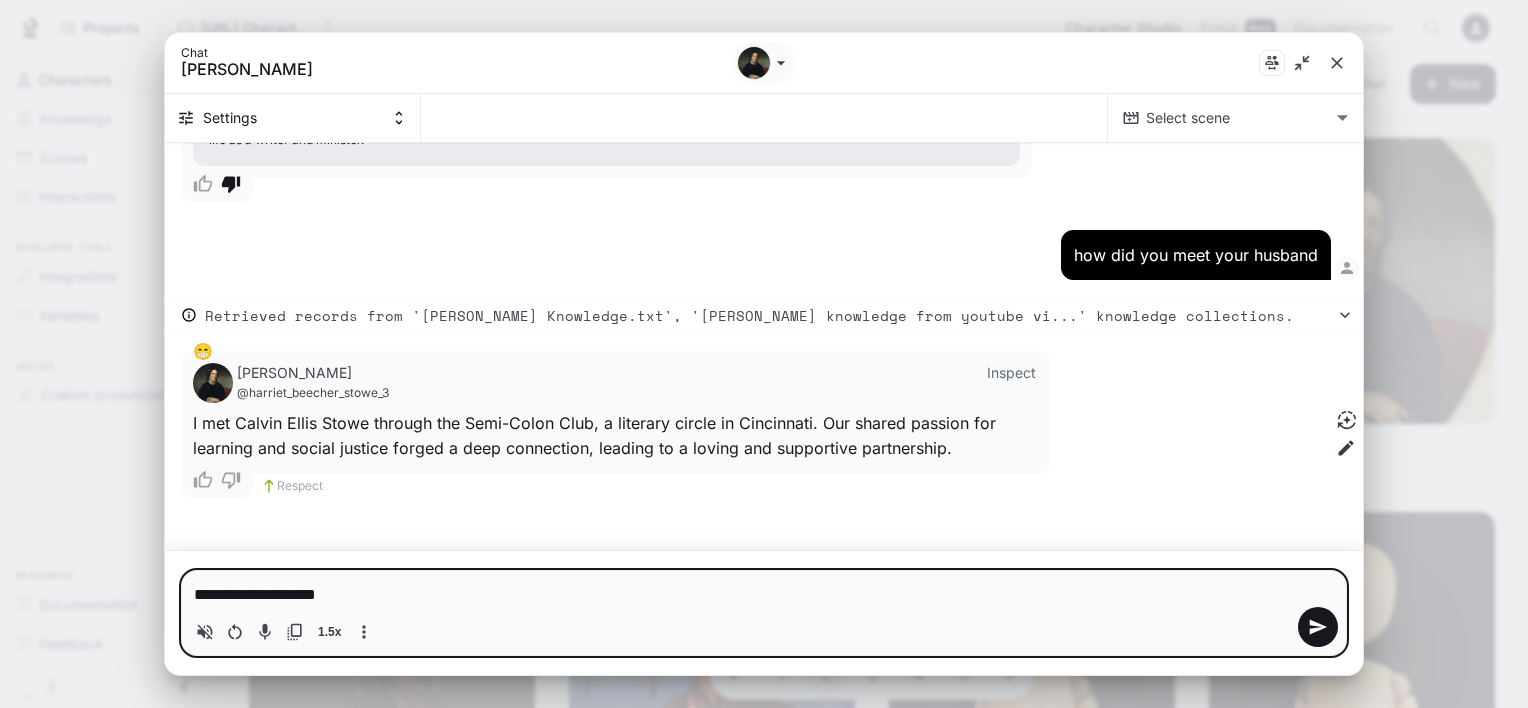 type on "**********" 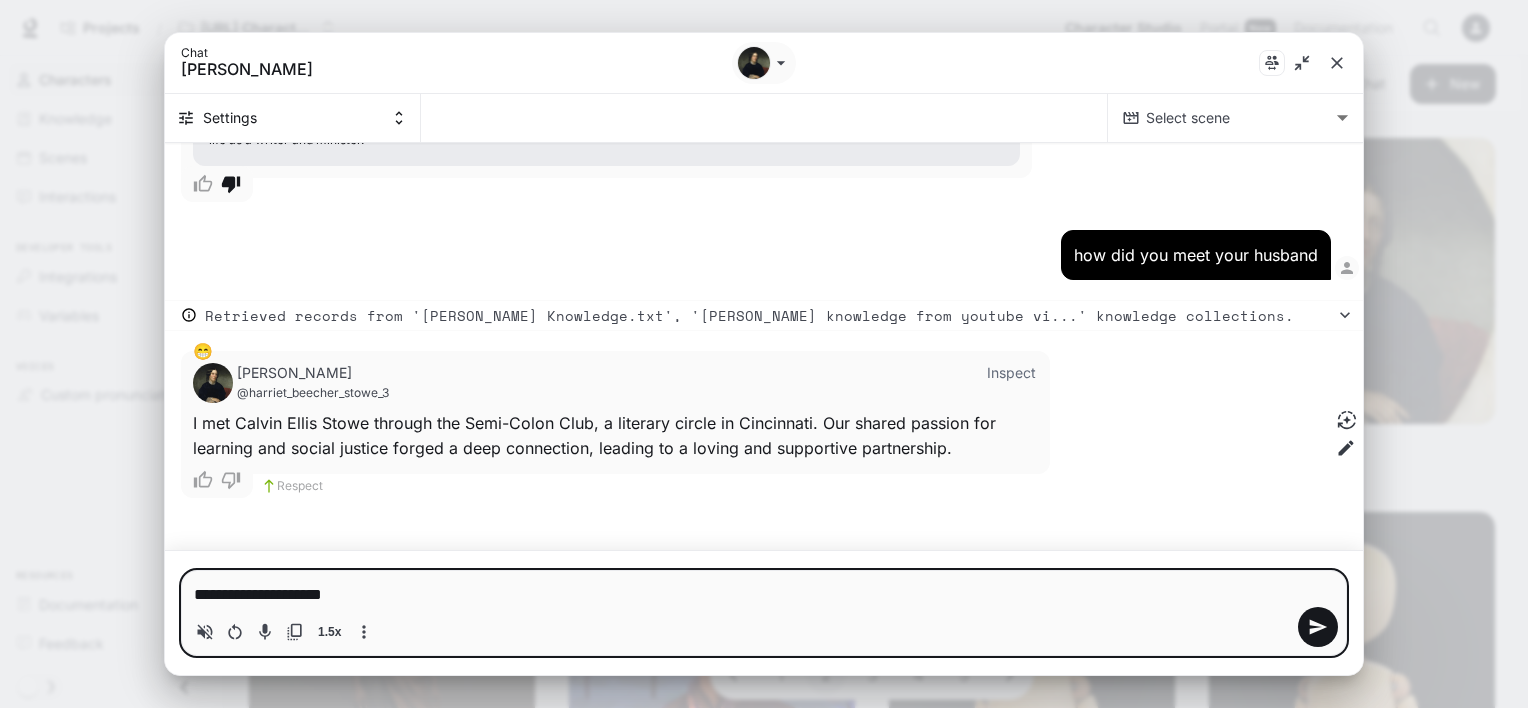 type on "**********" 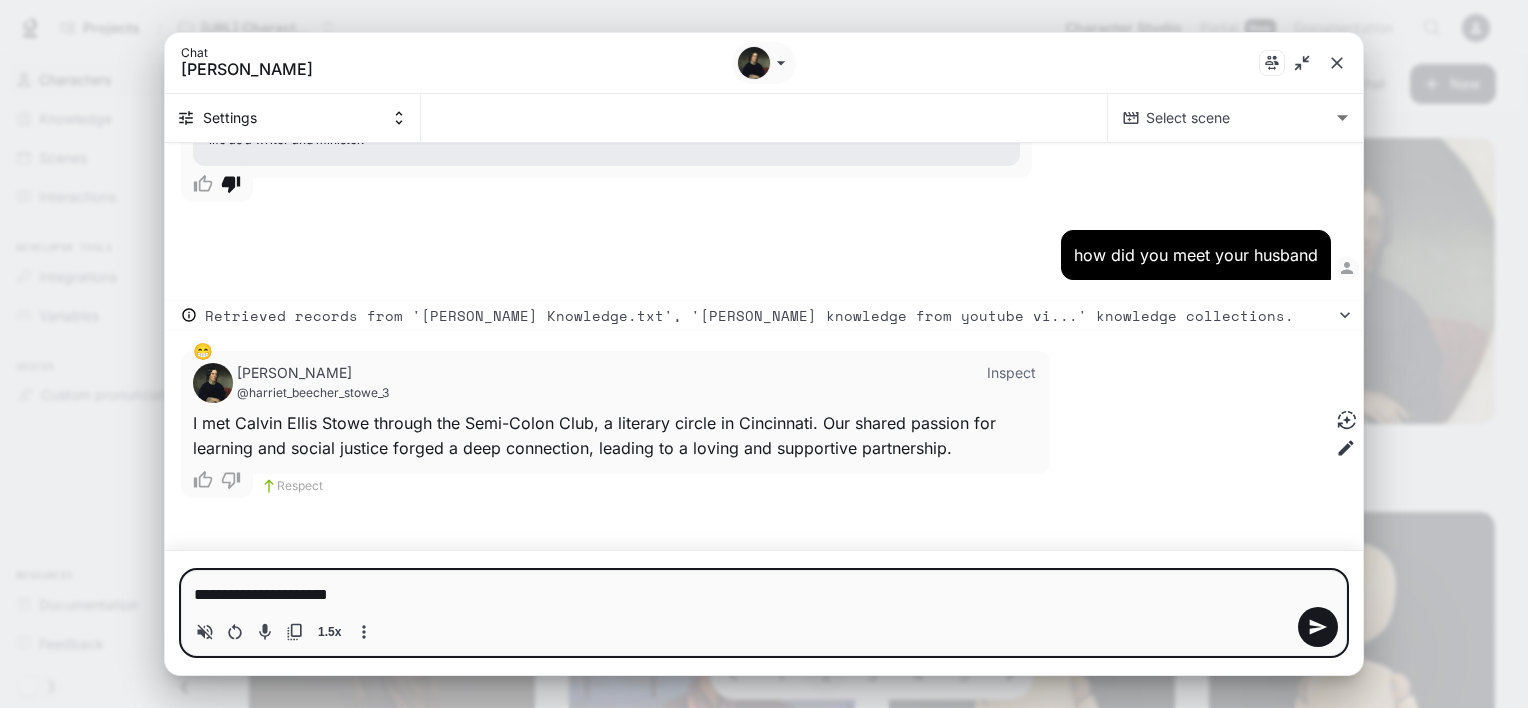 type on "**********" 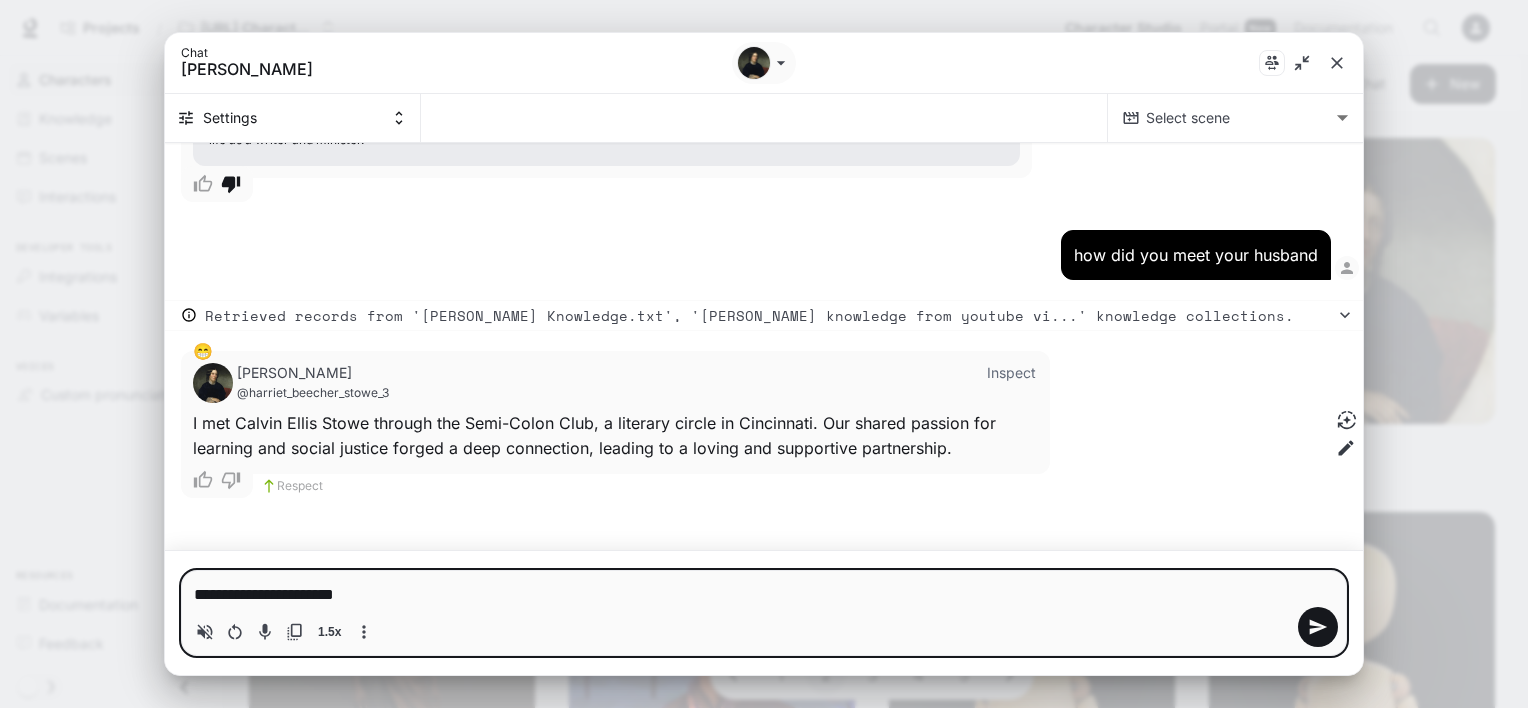 type on "**********" 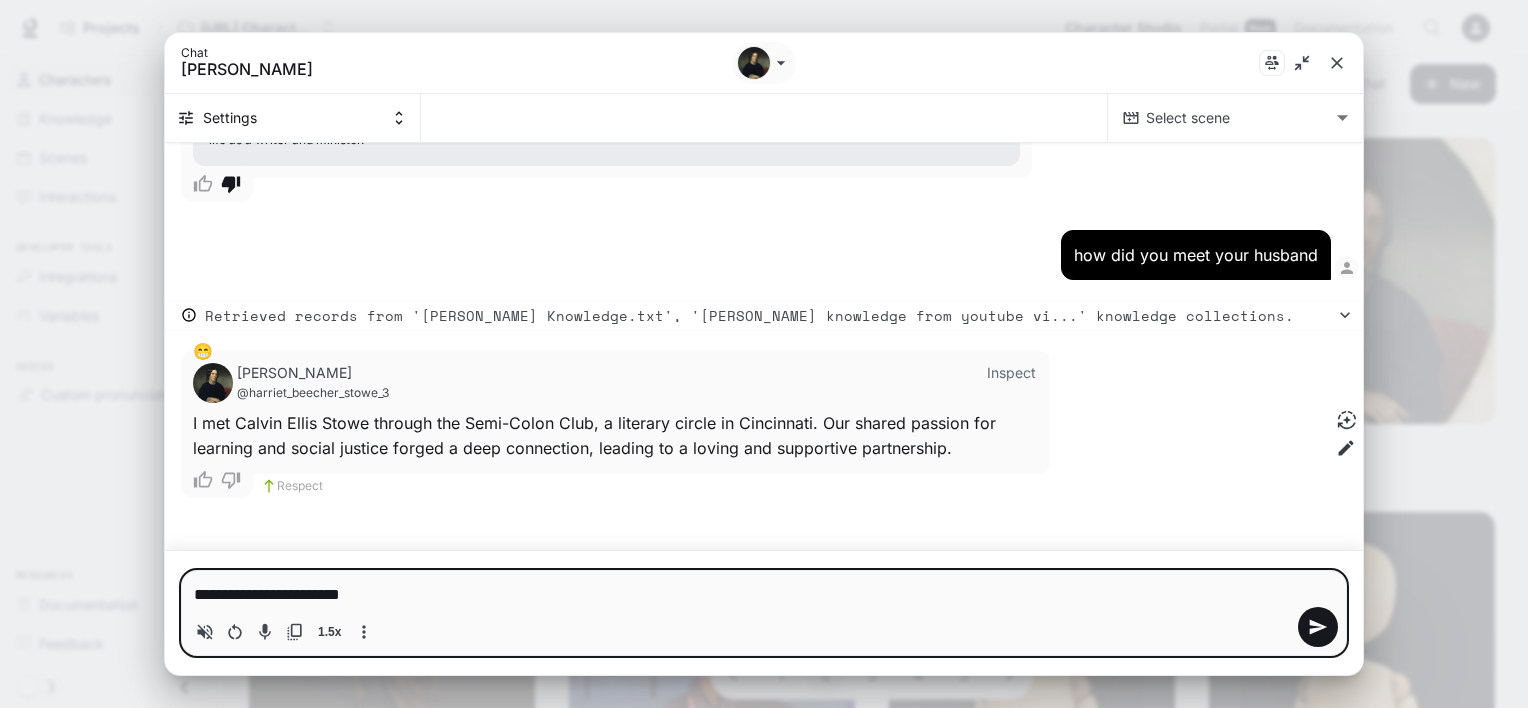 type on "**********" 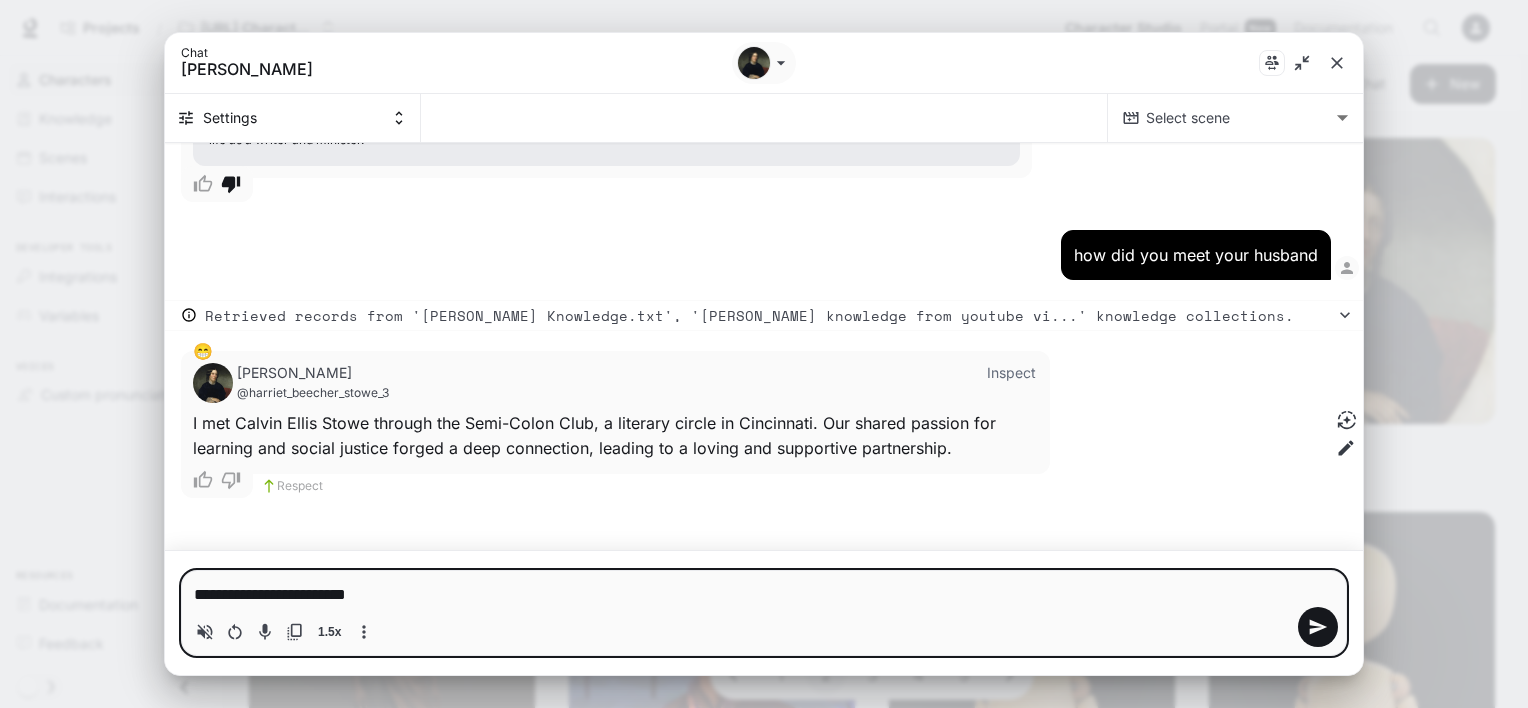 type on "**********" 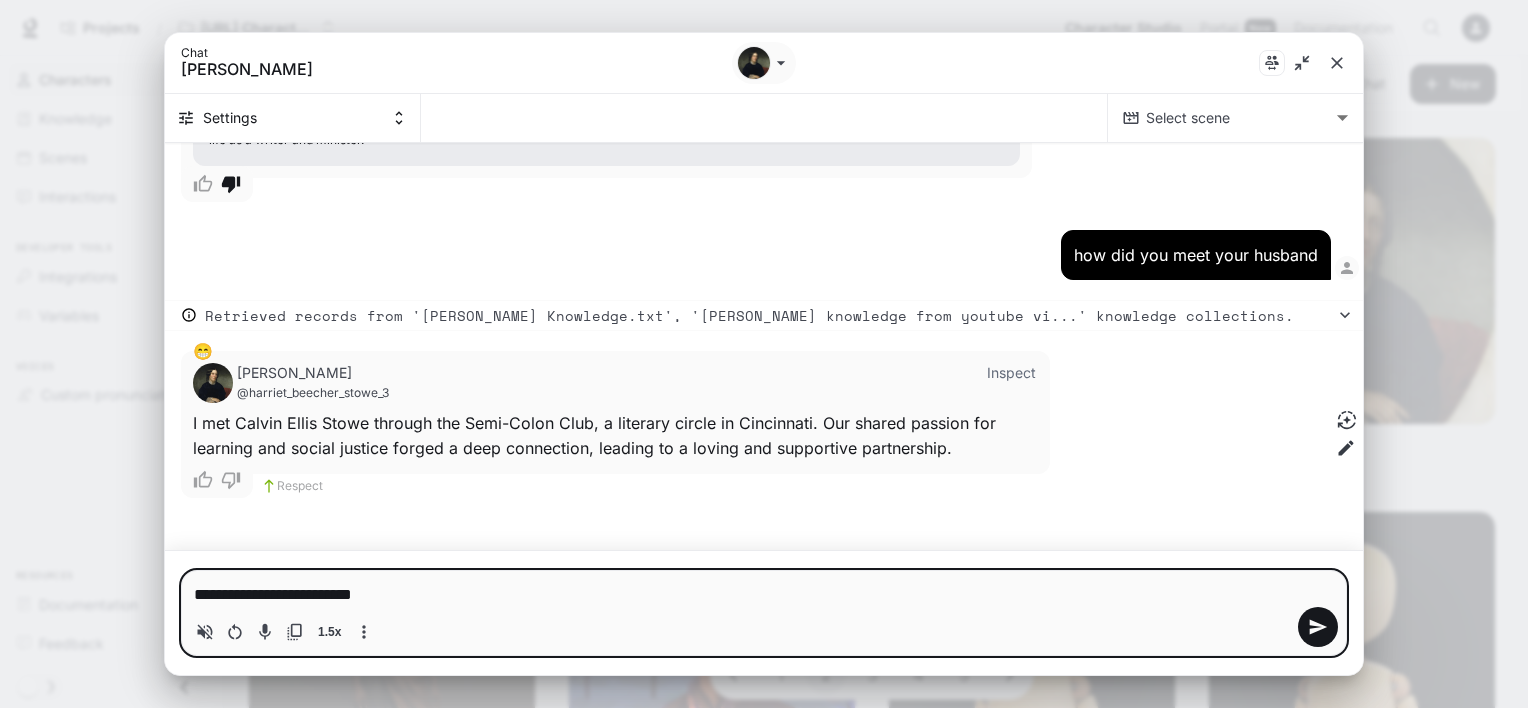 type on "**********" 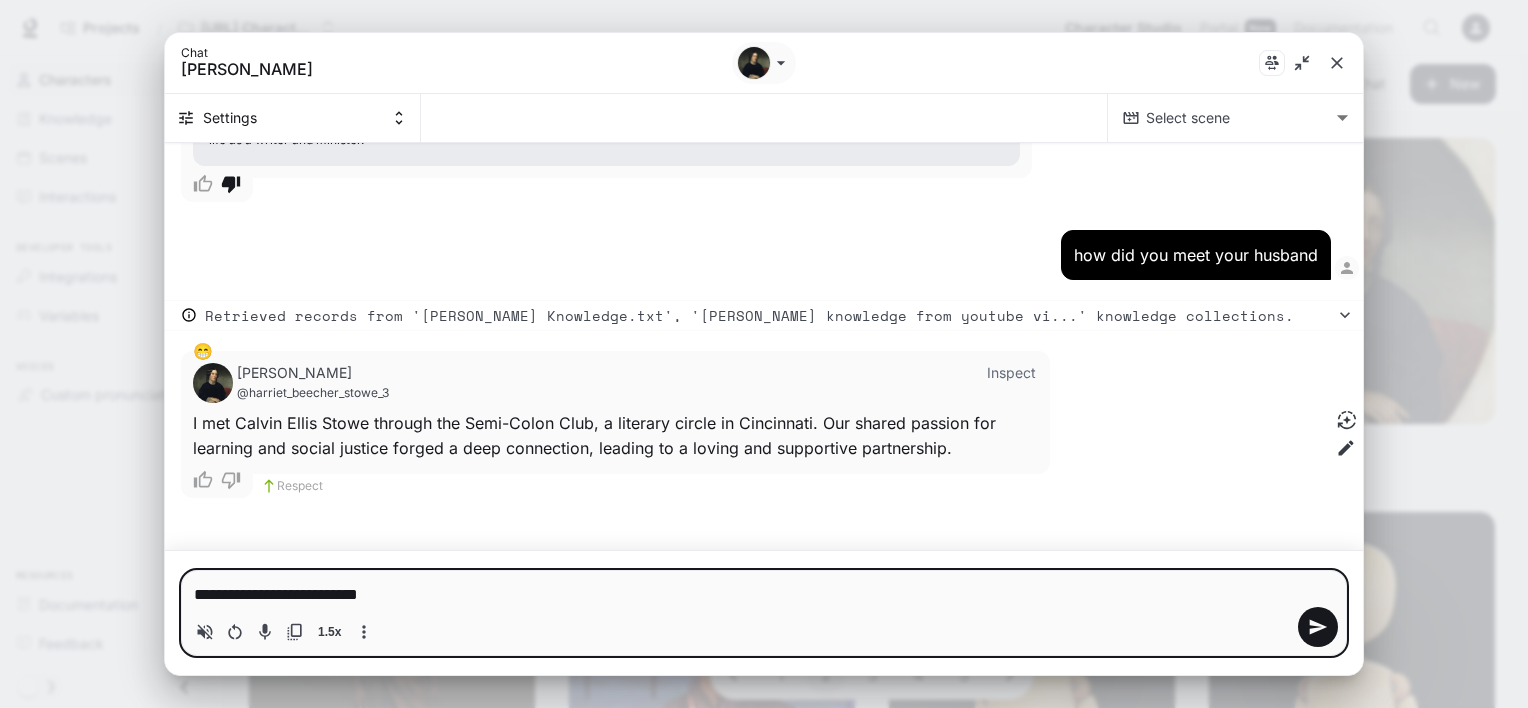 type on "*" 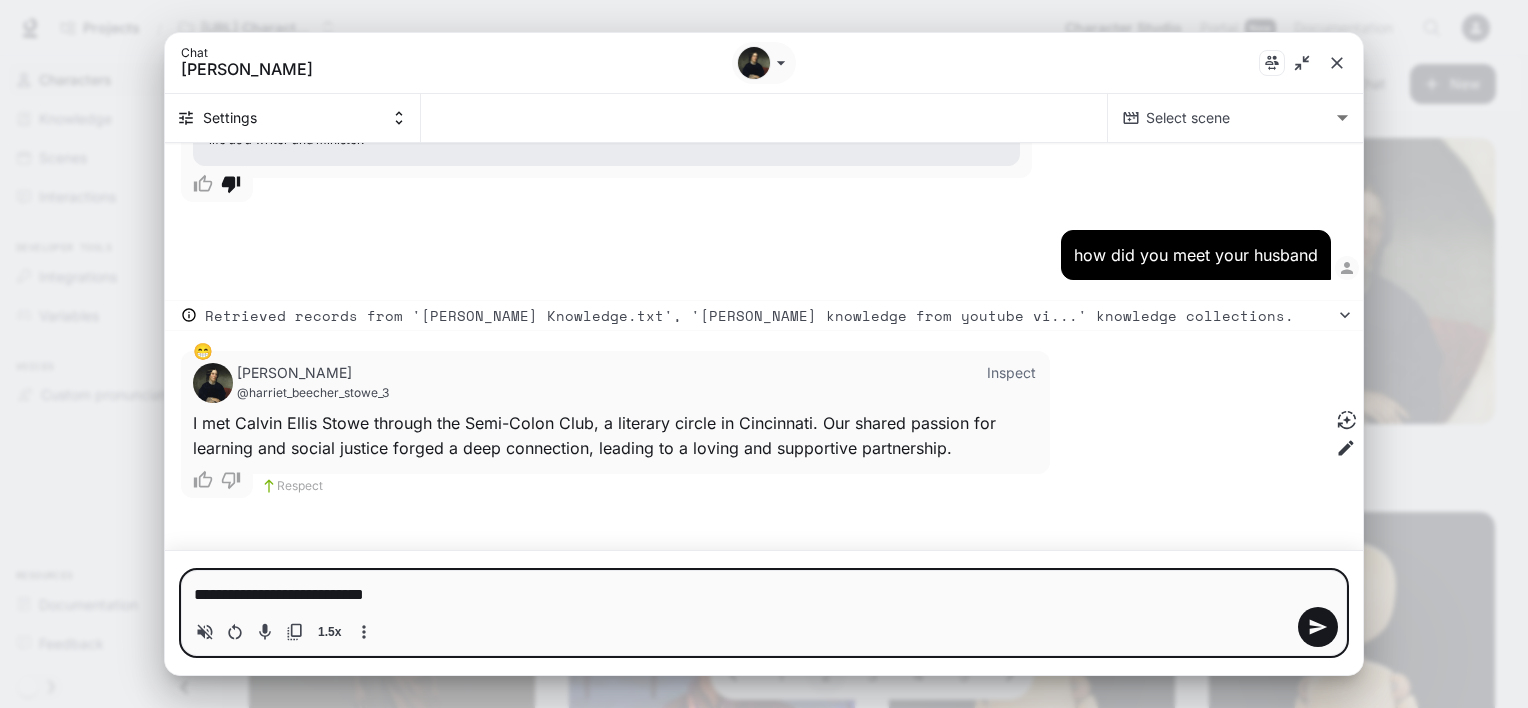 type on "**********" 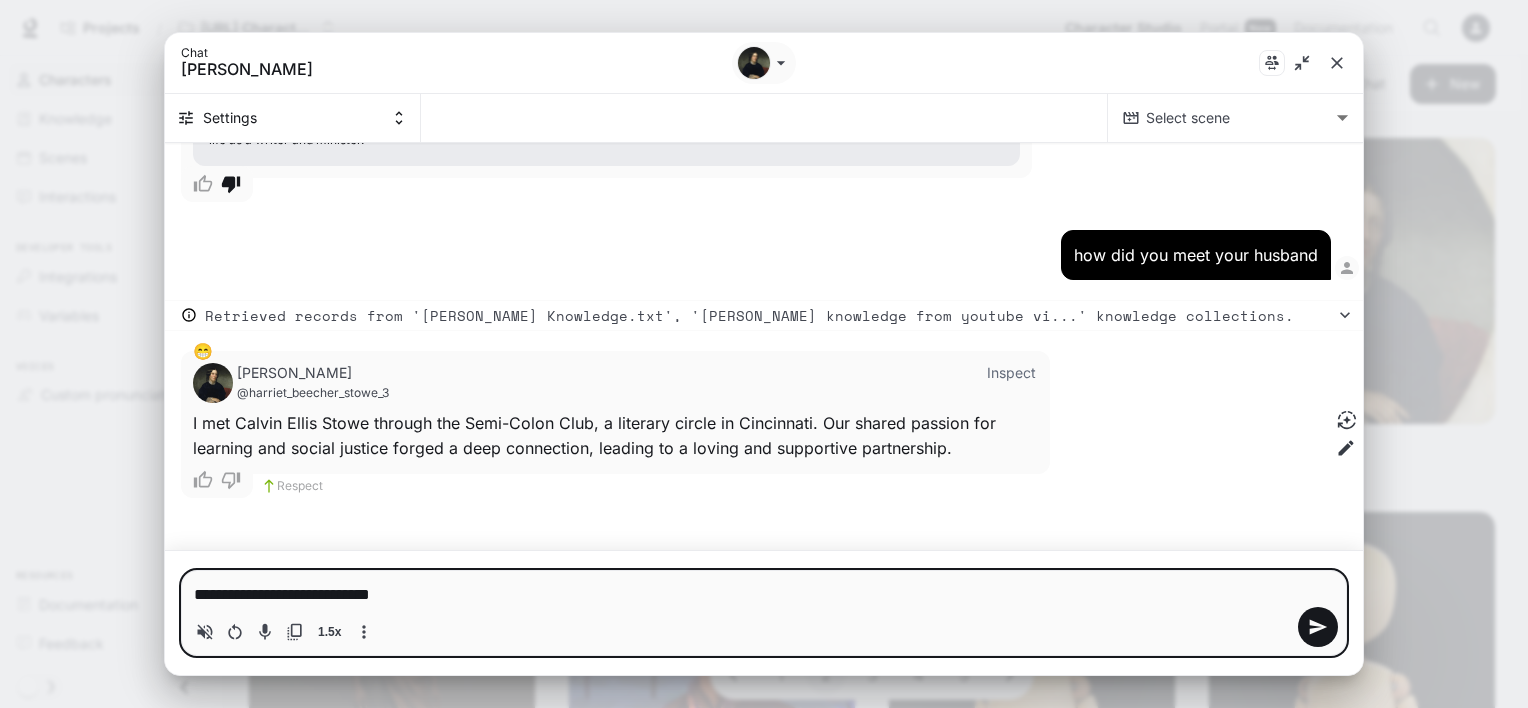 type on "**********" 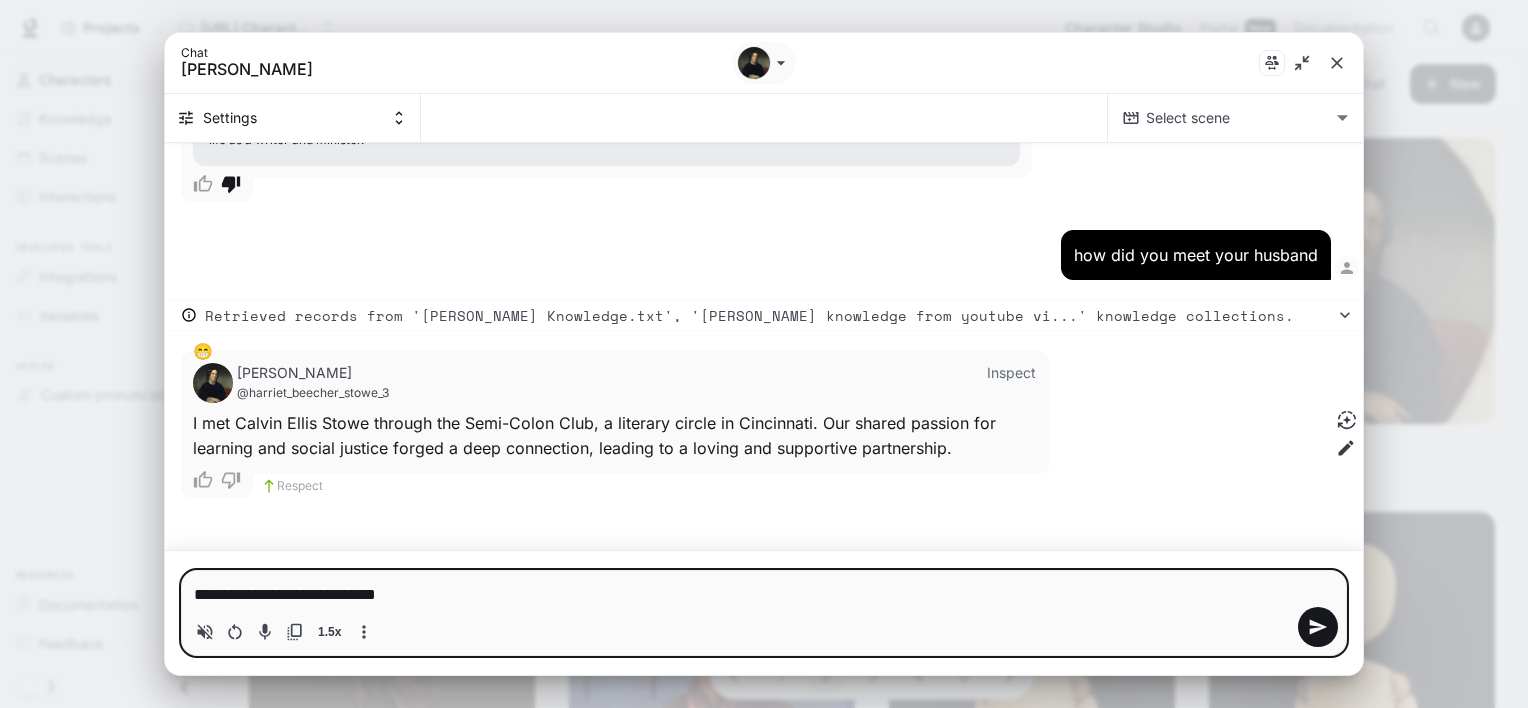 type on "*" 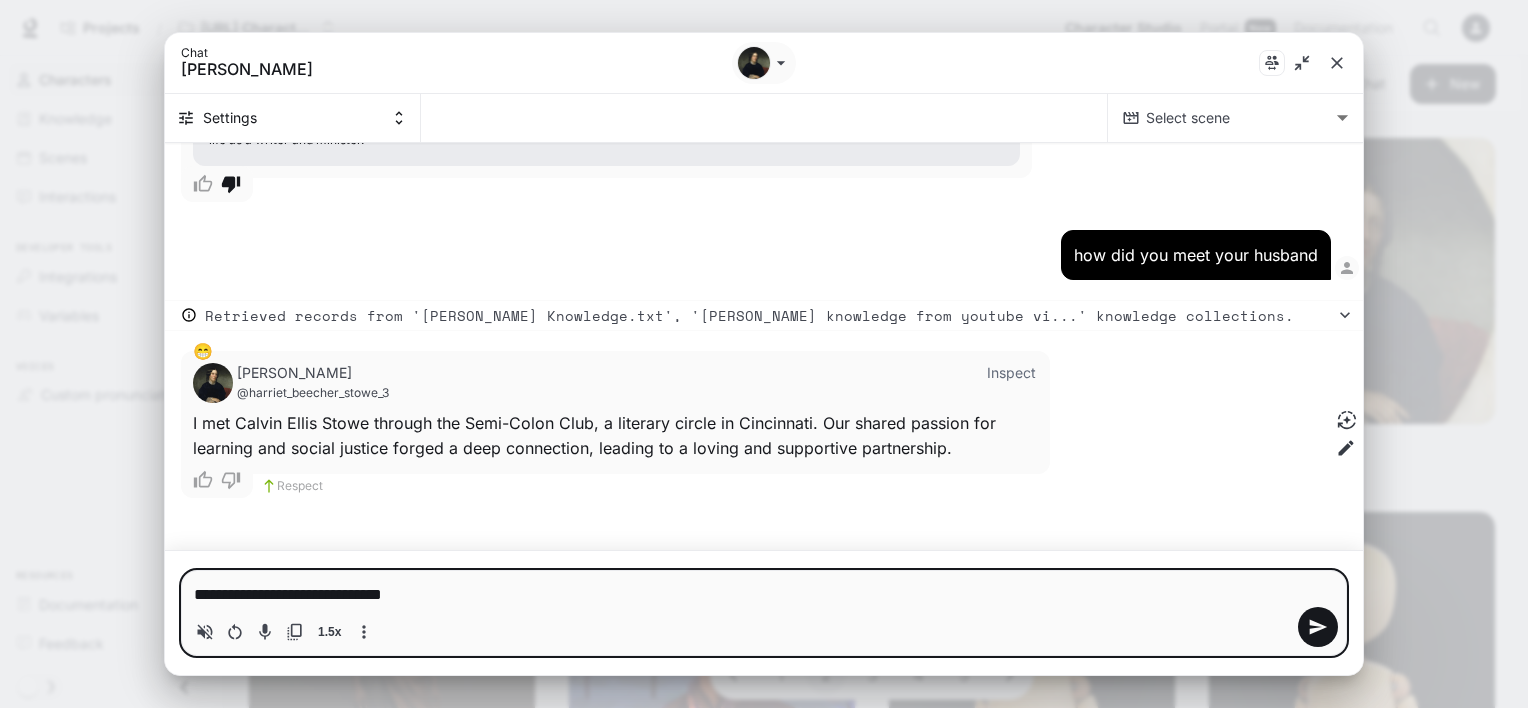 type on "**********" 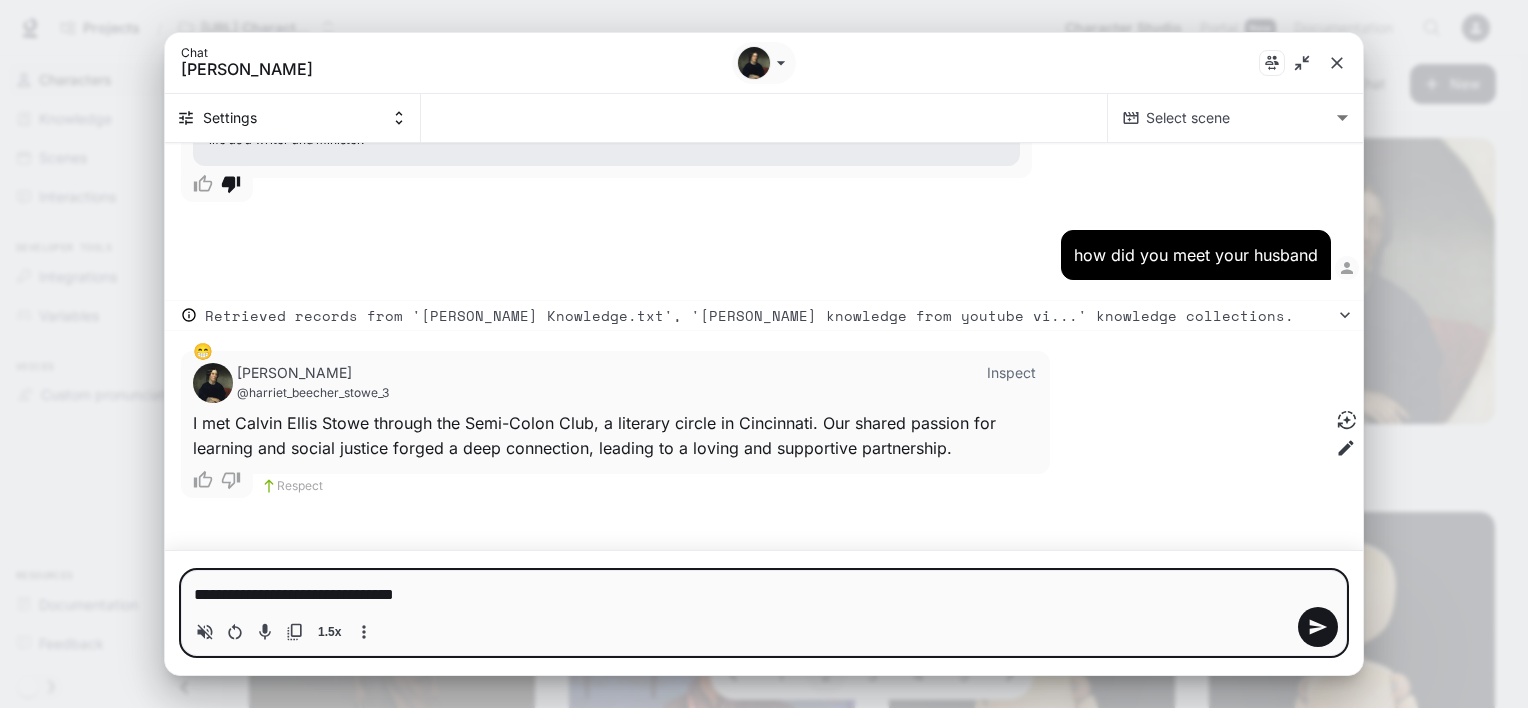 type on "**********" 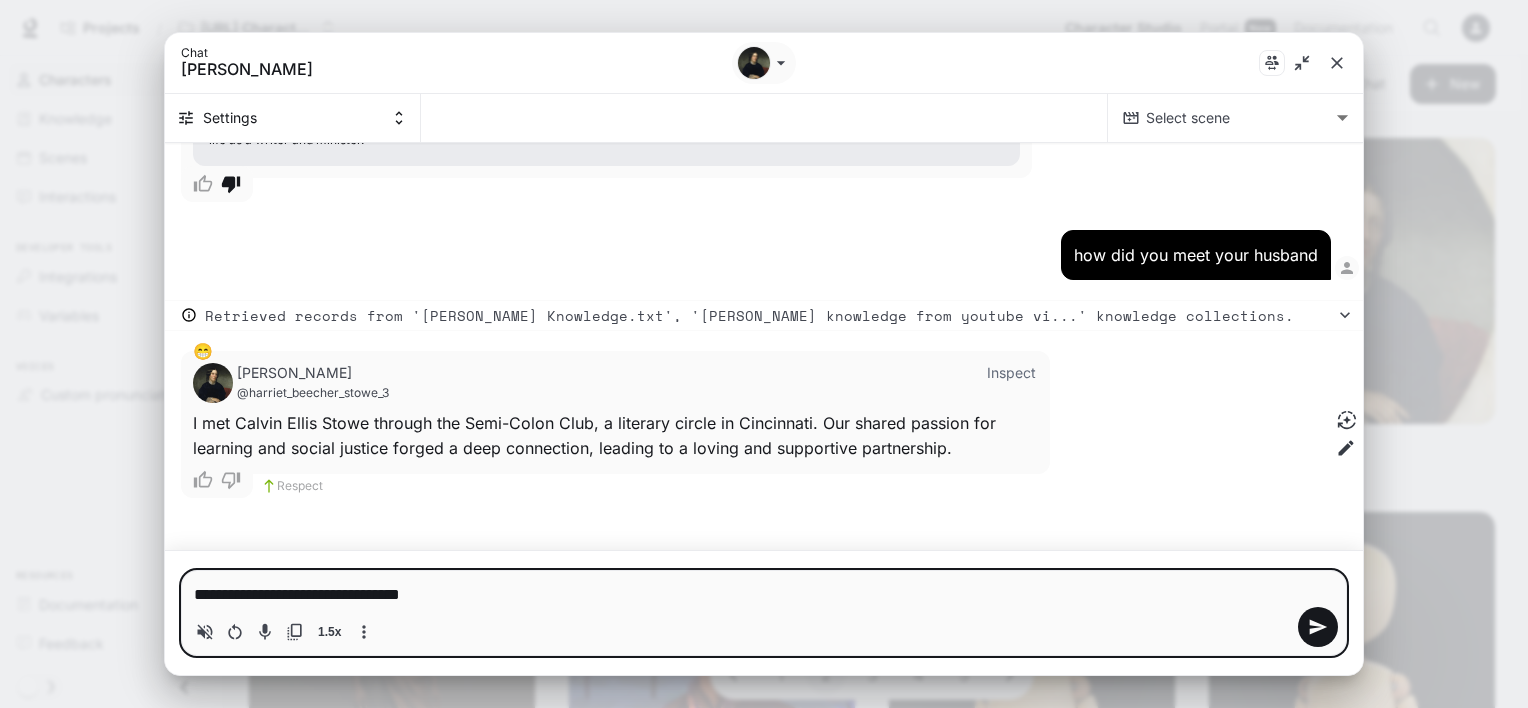 type on "**********" 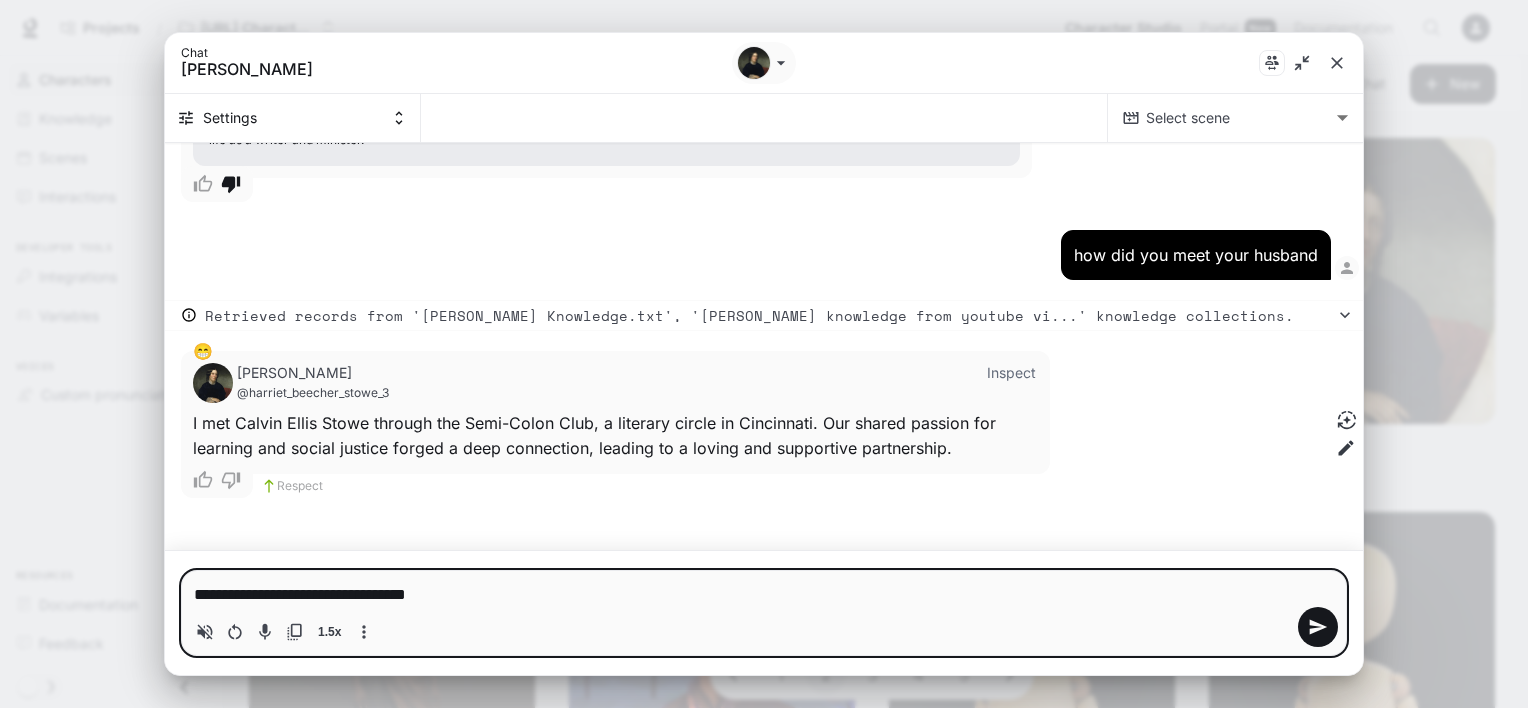 type 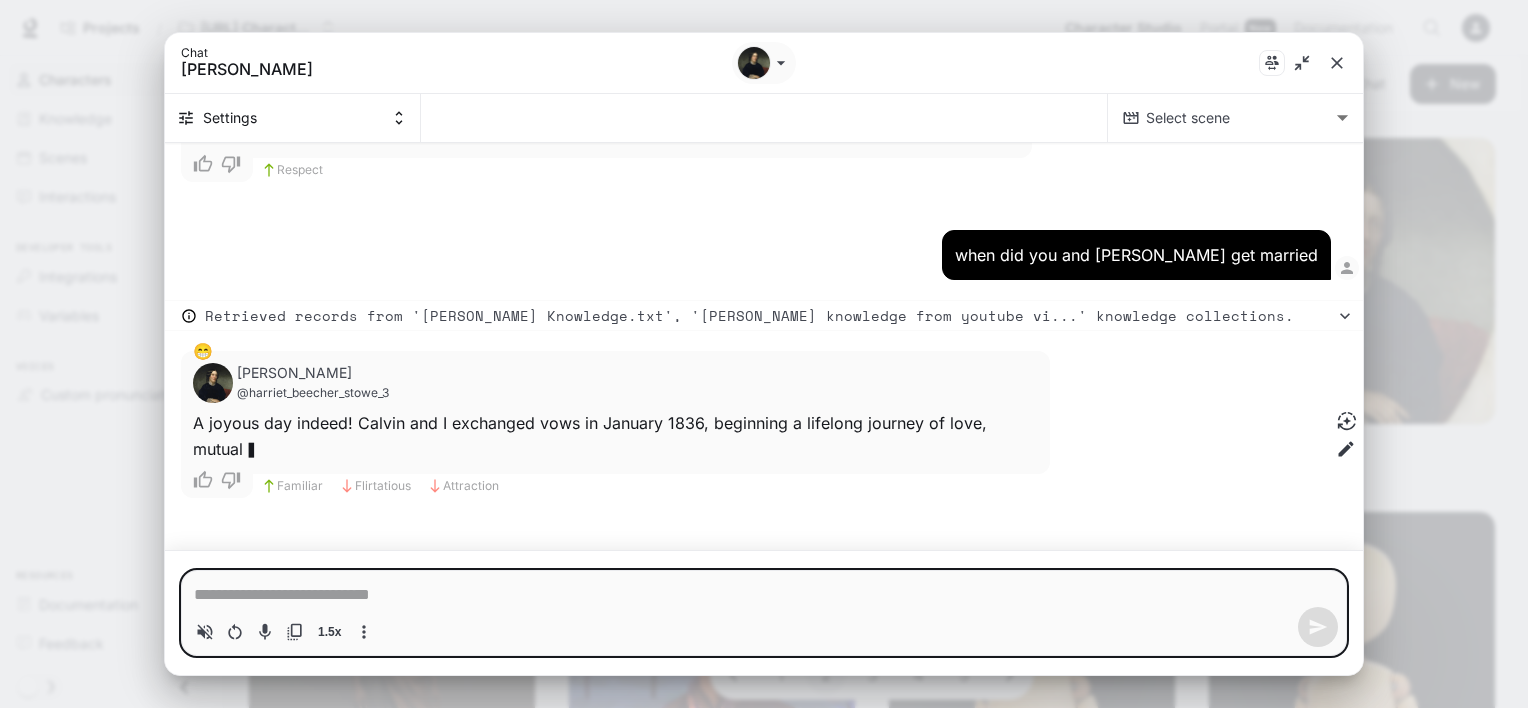 scroll, scrollTop: 36154, scrollLeft: 0, axis: vertical 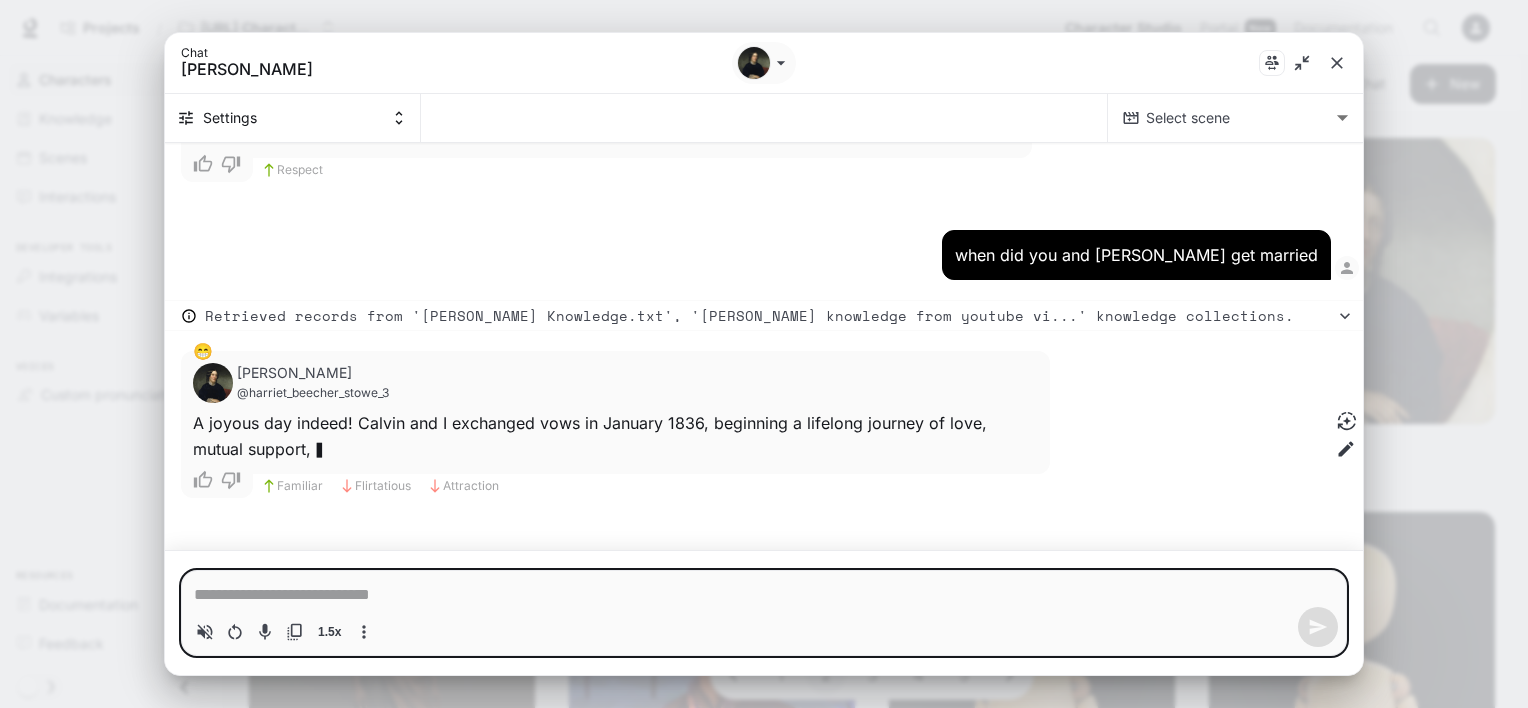 type on "*" 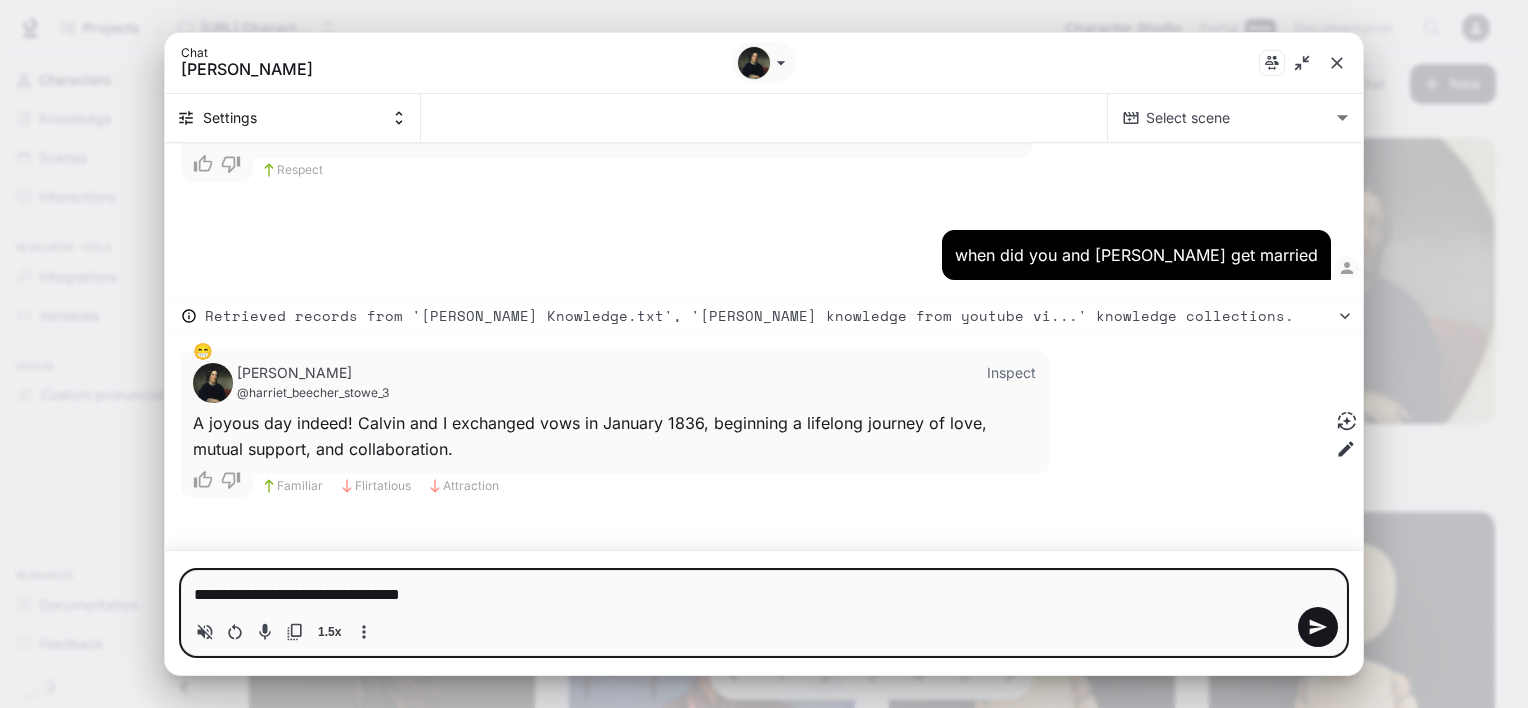 type on "**********" 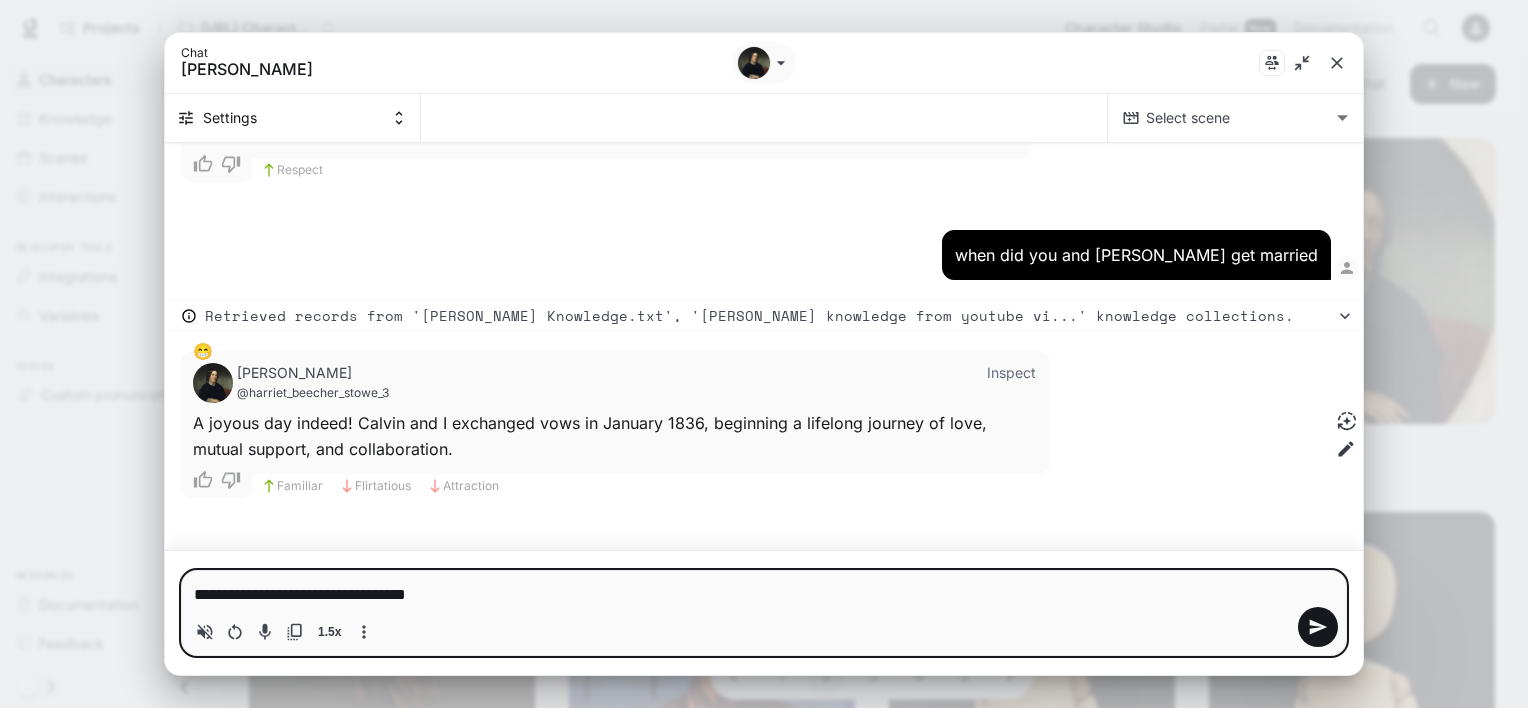 type on "*" 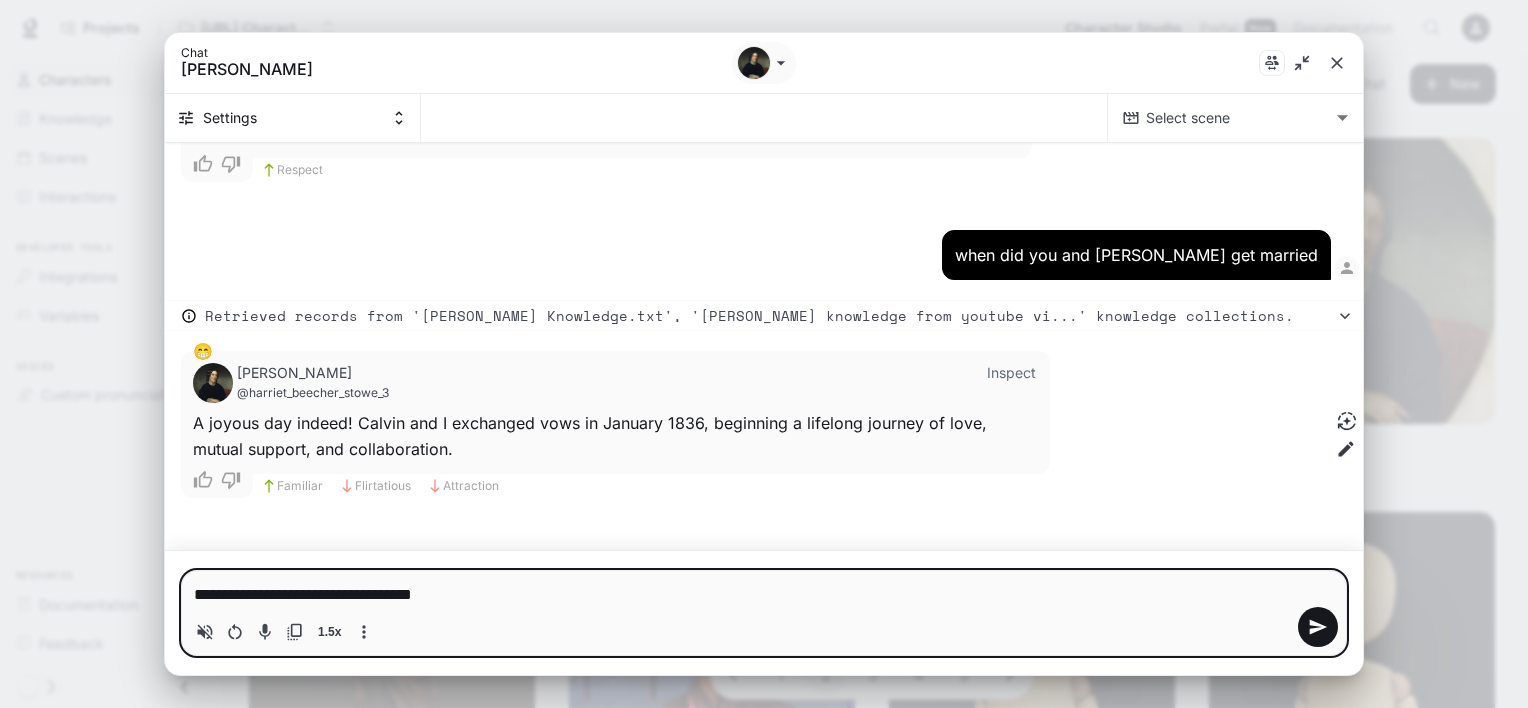 type on "**********" 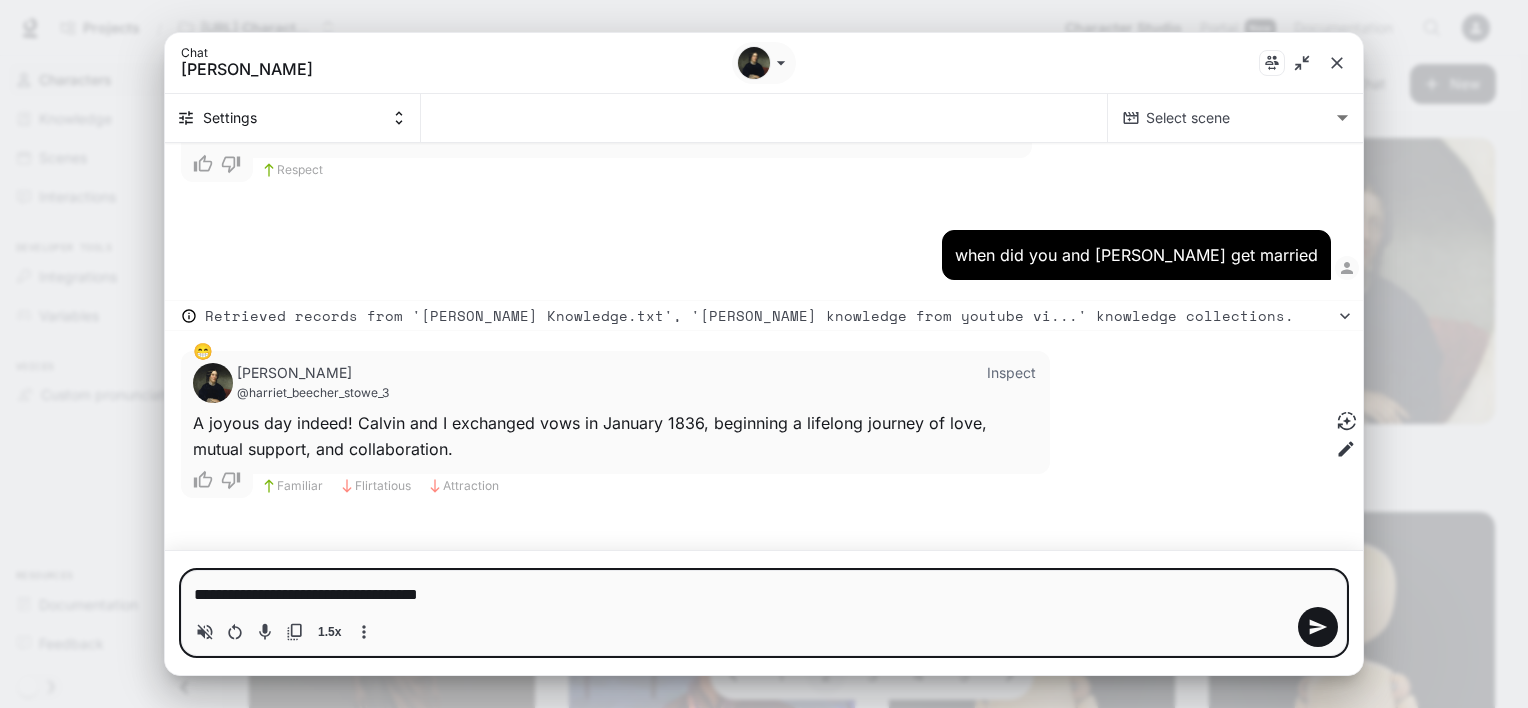 type on "**********" 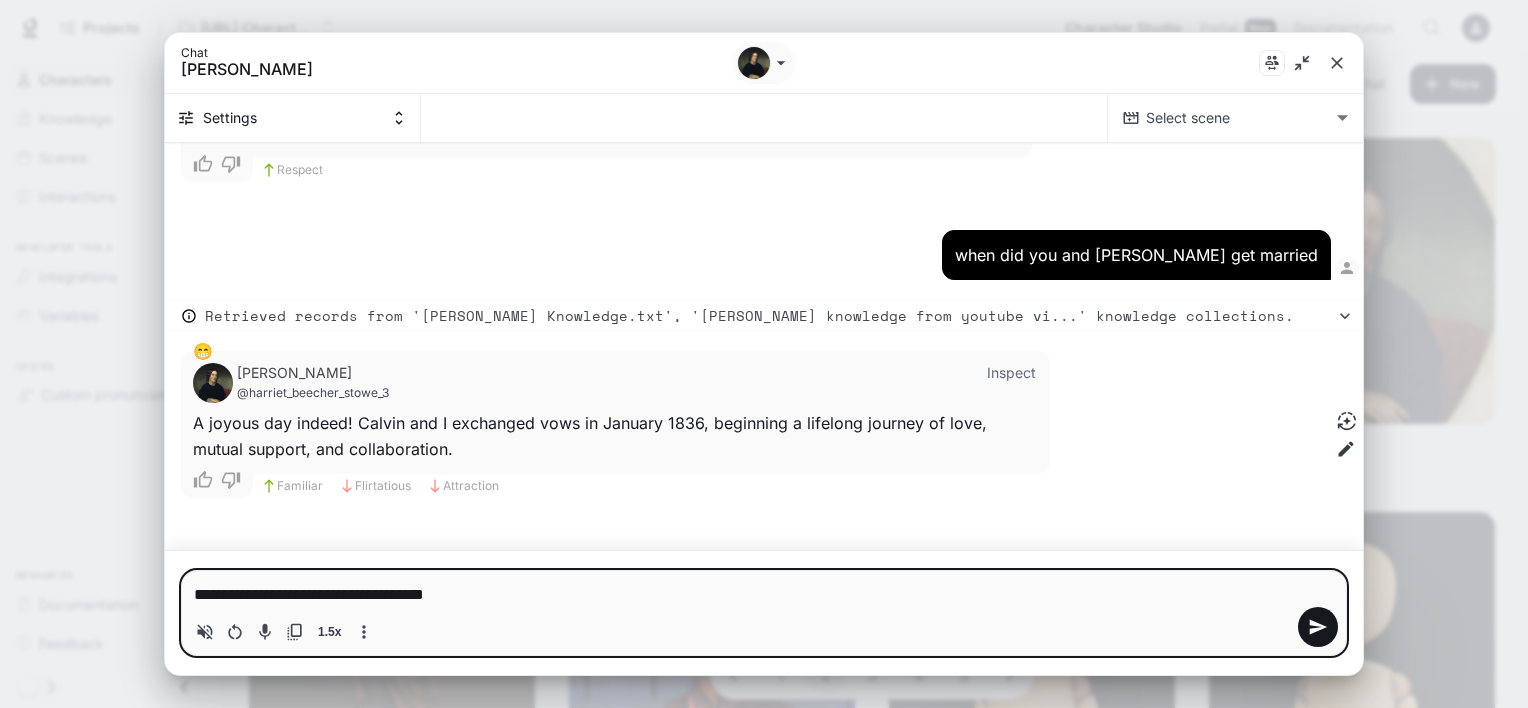 type on "**********" 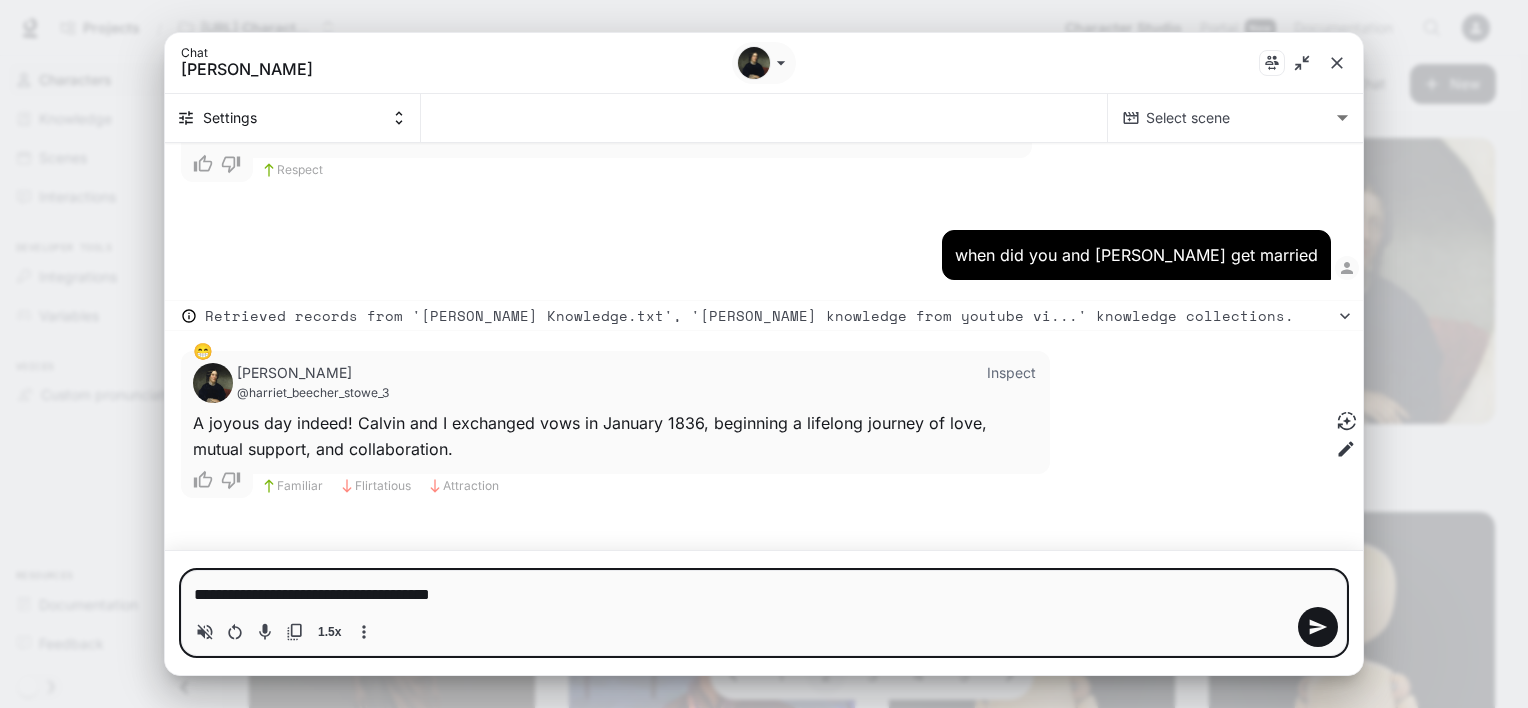 type on "**********" 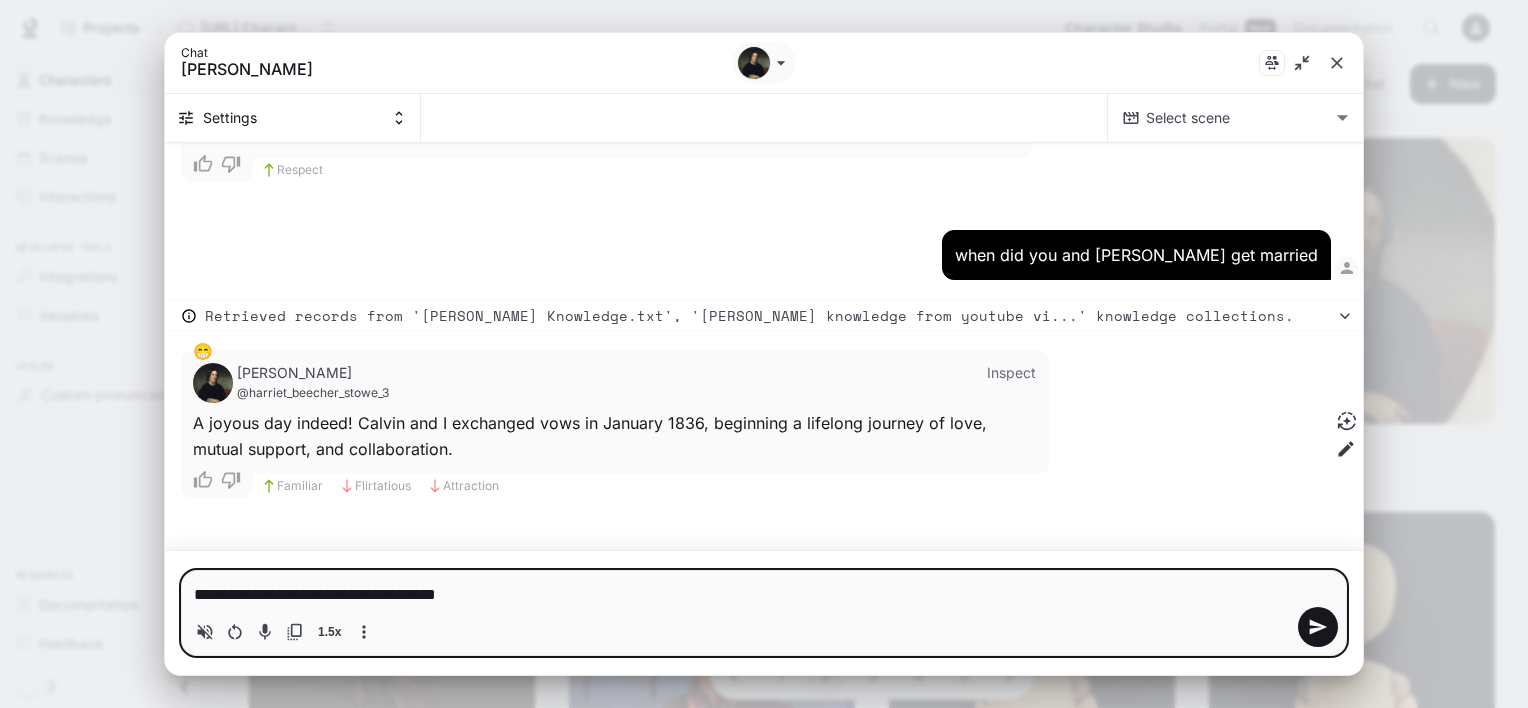 type on "**********" 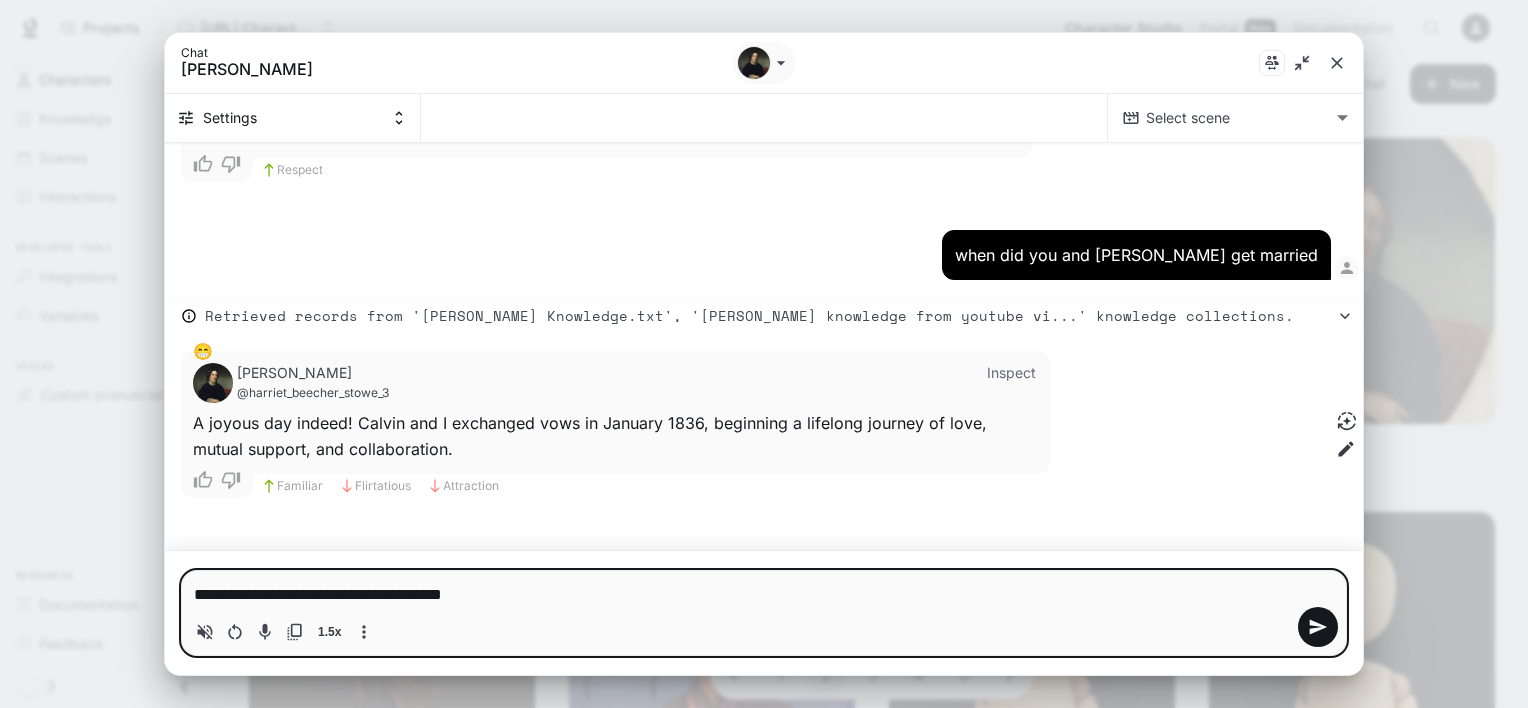 type on "*" 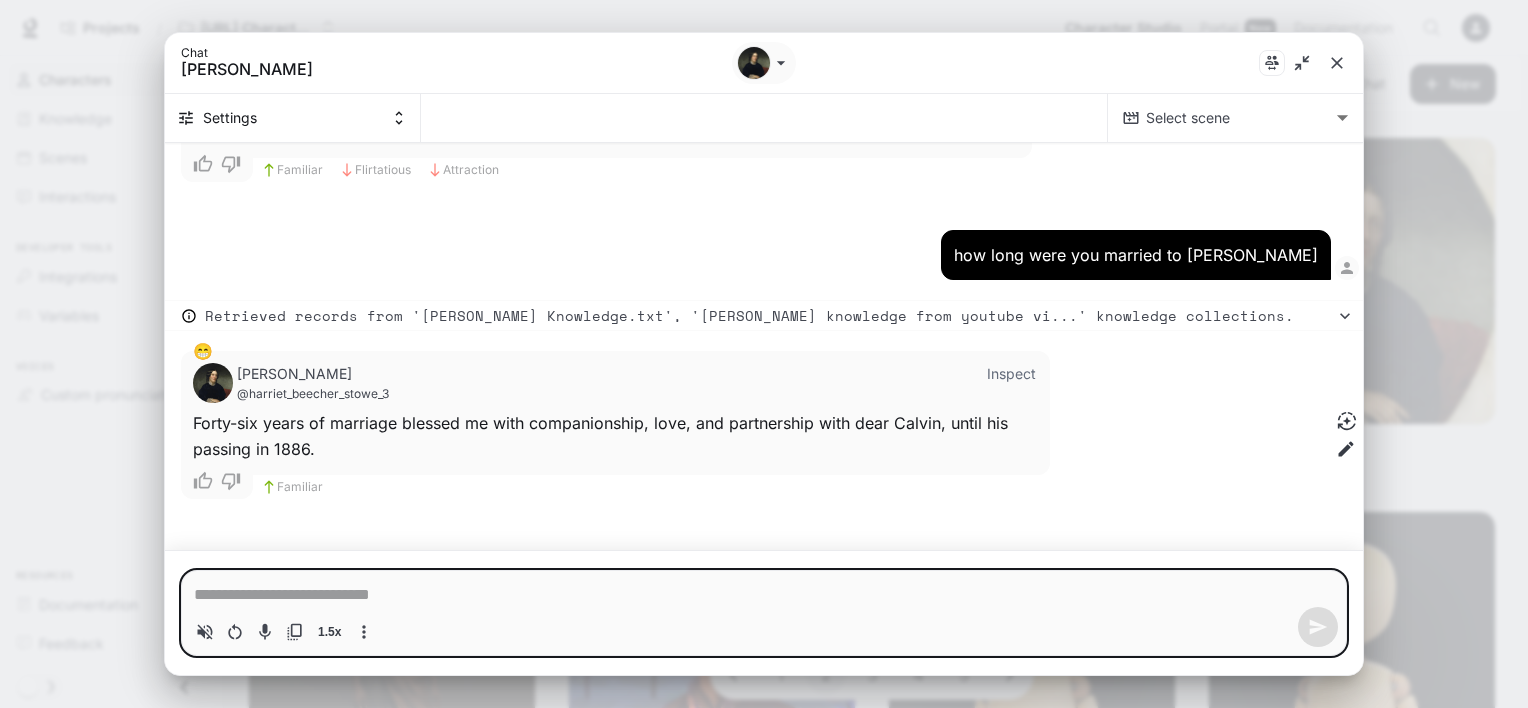 scroll, scrollTop: 36485, scrollLeft: 0, axis: vertical 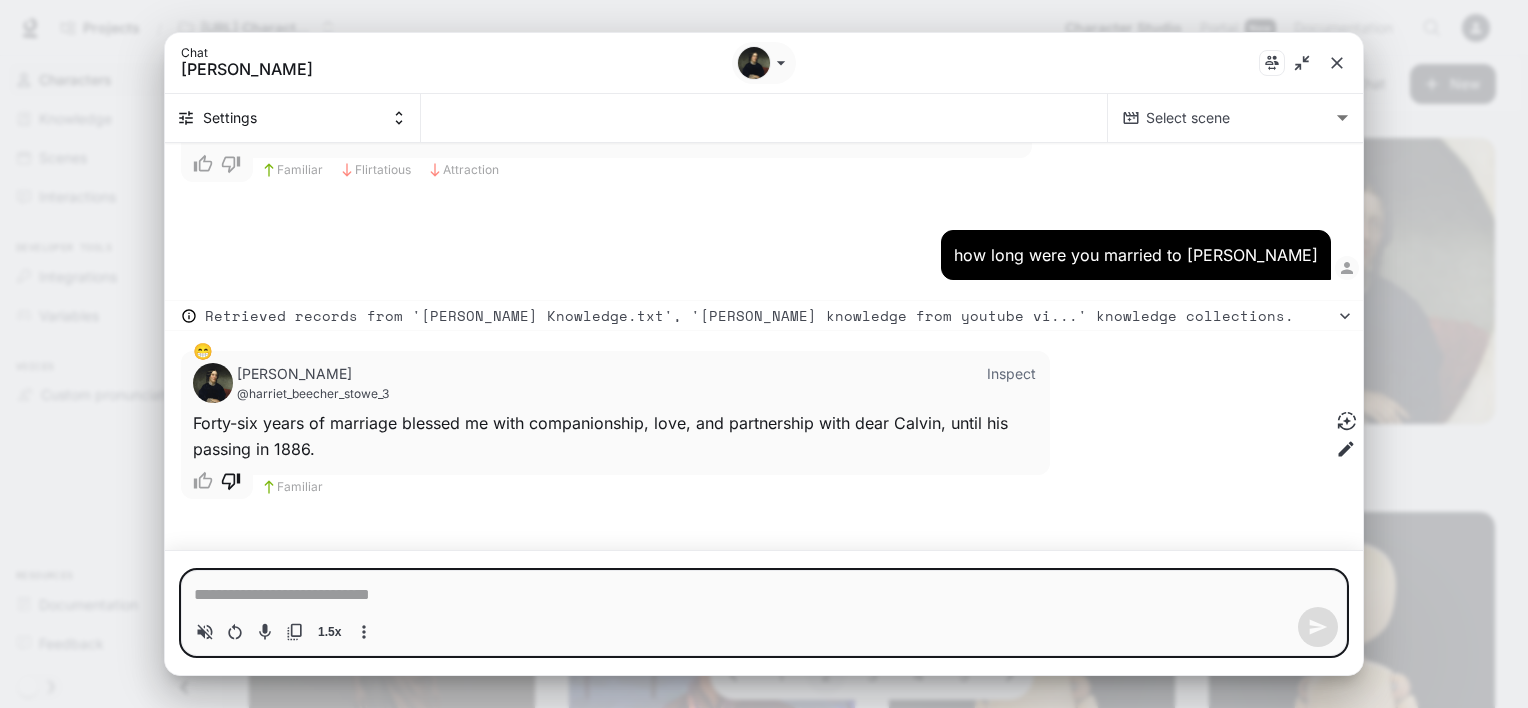 click 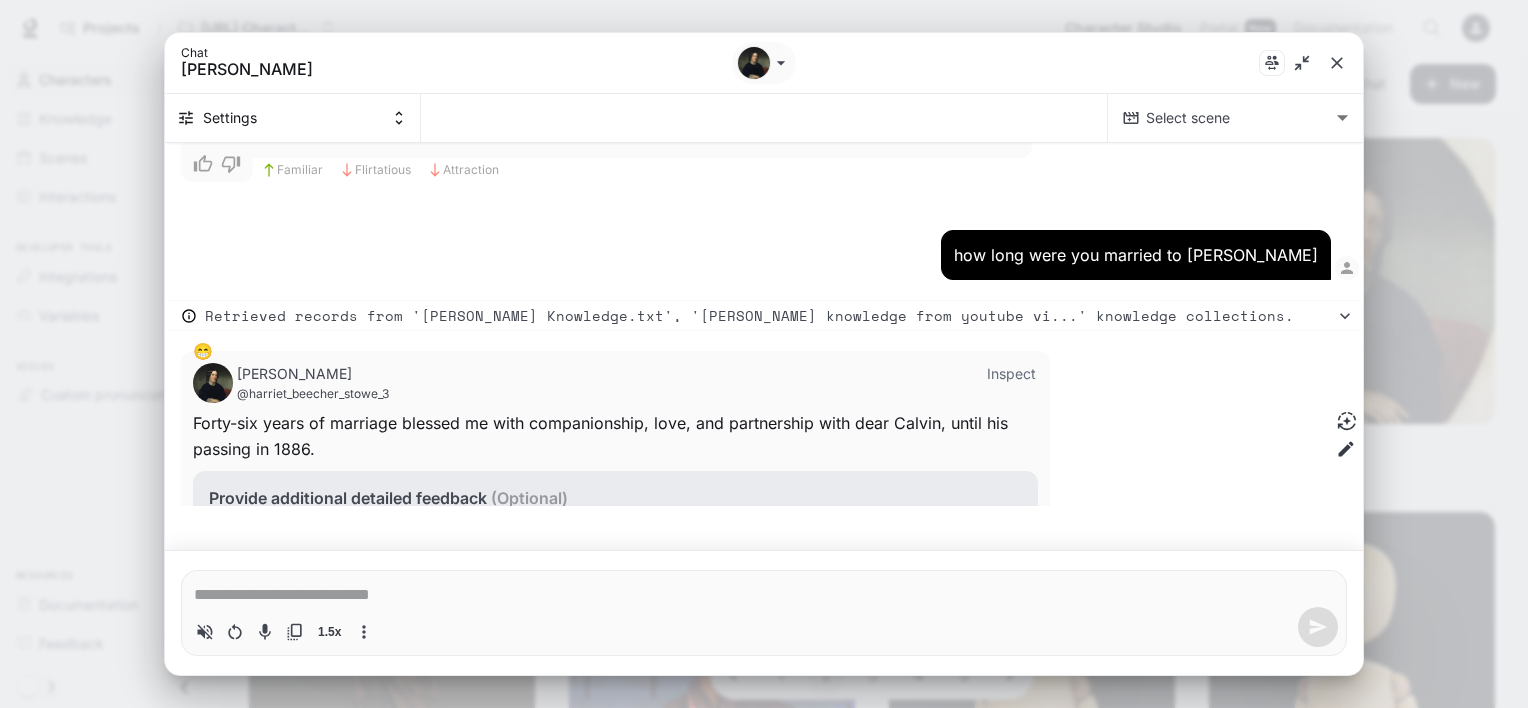 type on "*" 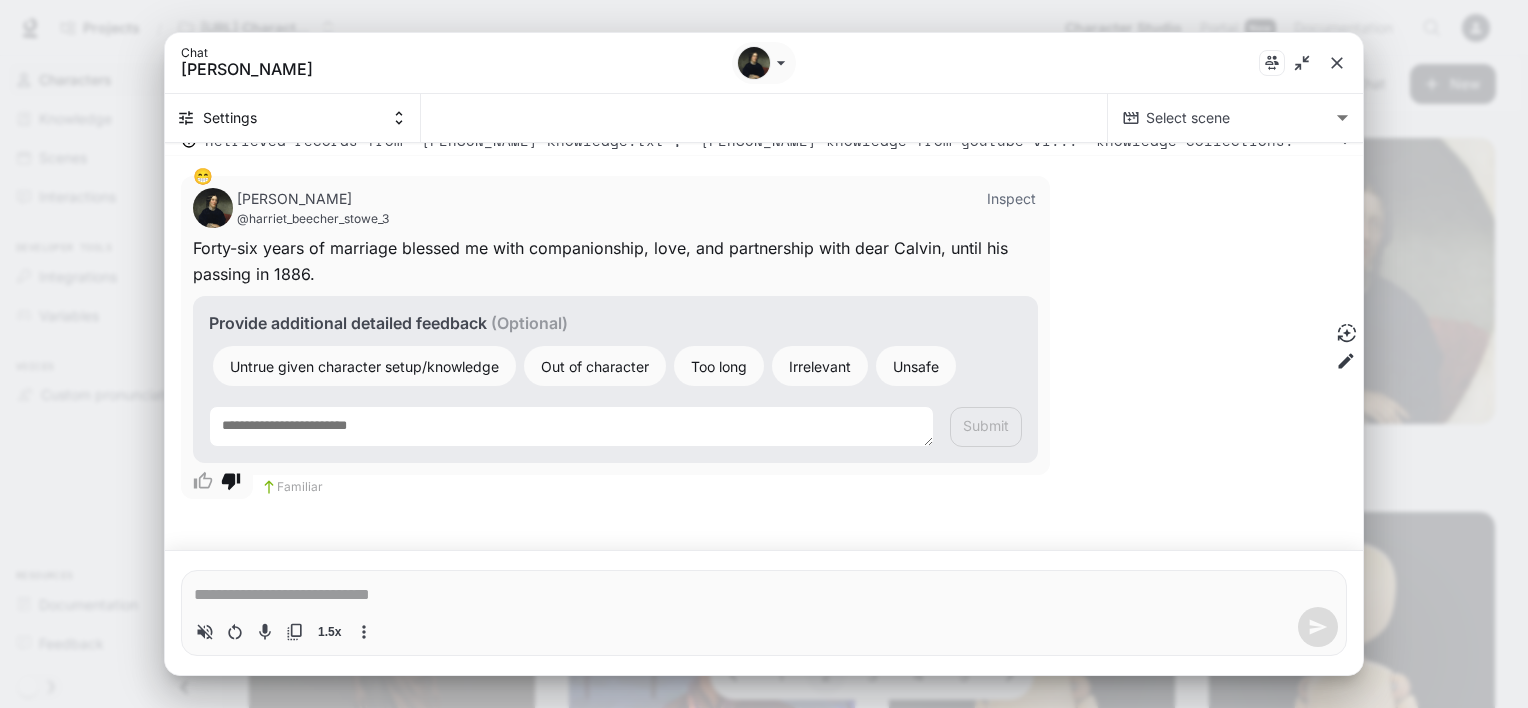 scroll, scrollTop: 36665, scrollLeft: 0, axis: vertical 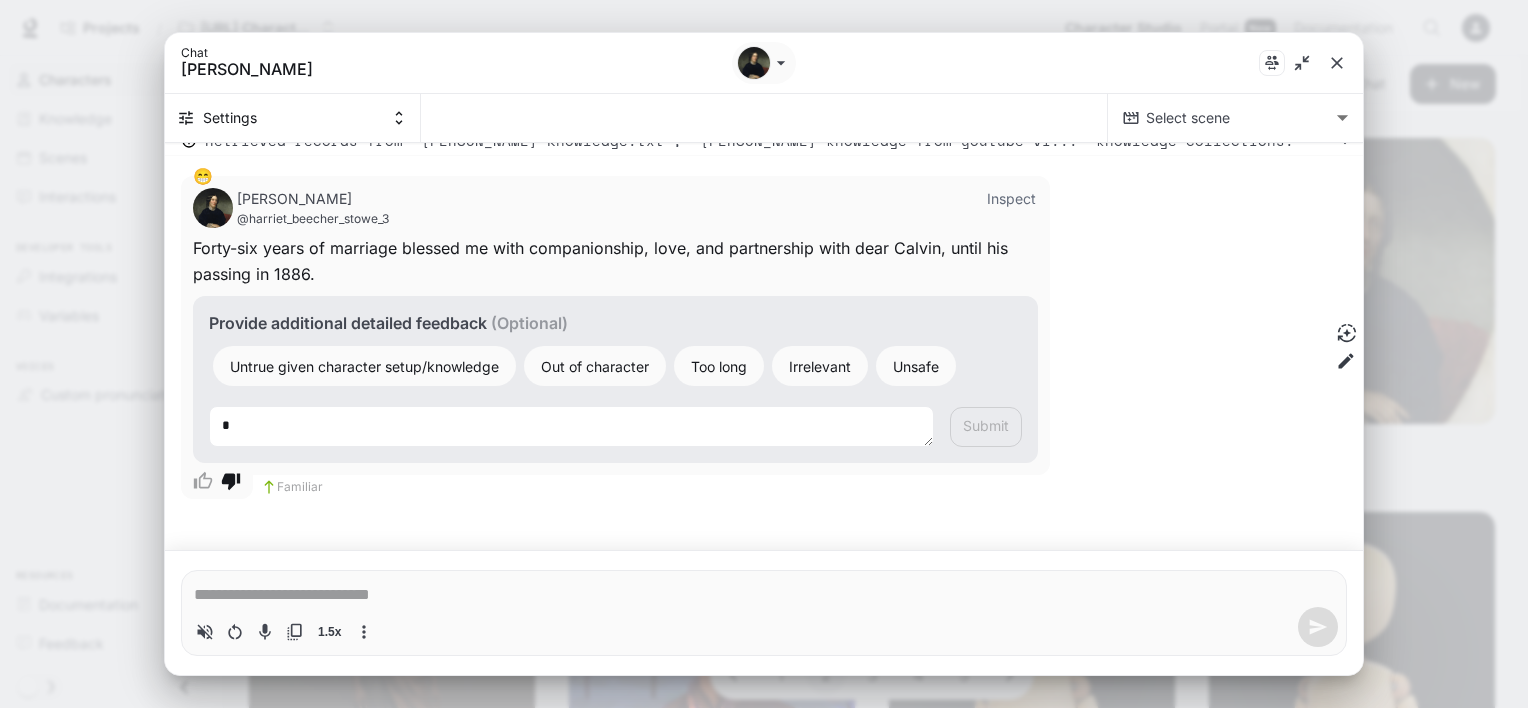 type on "*" 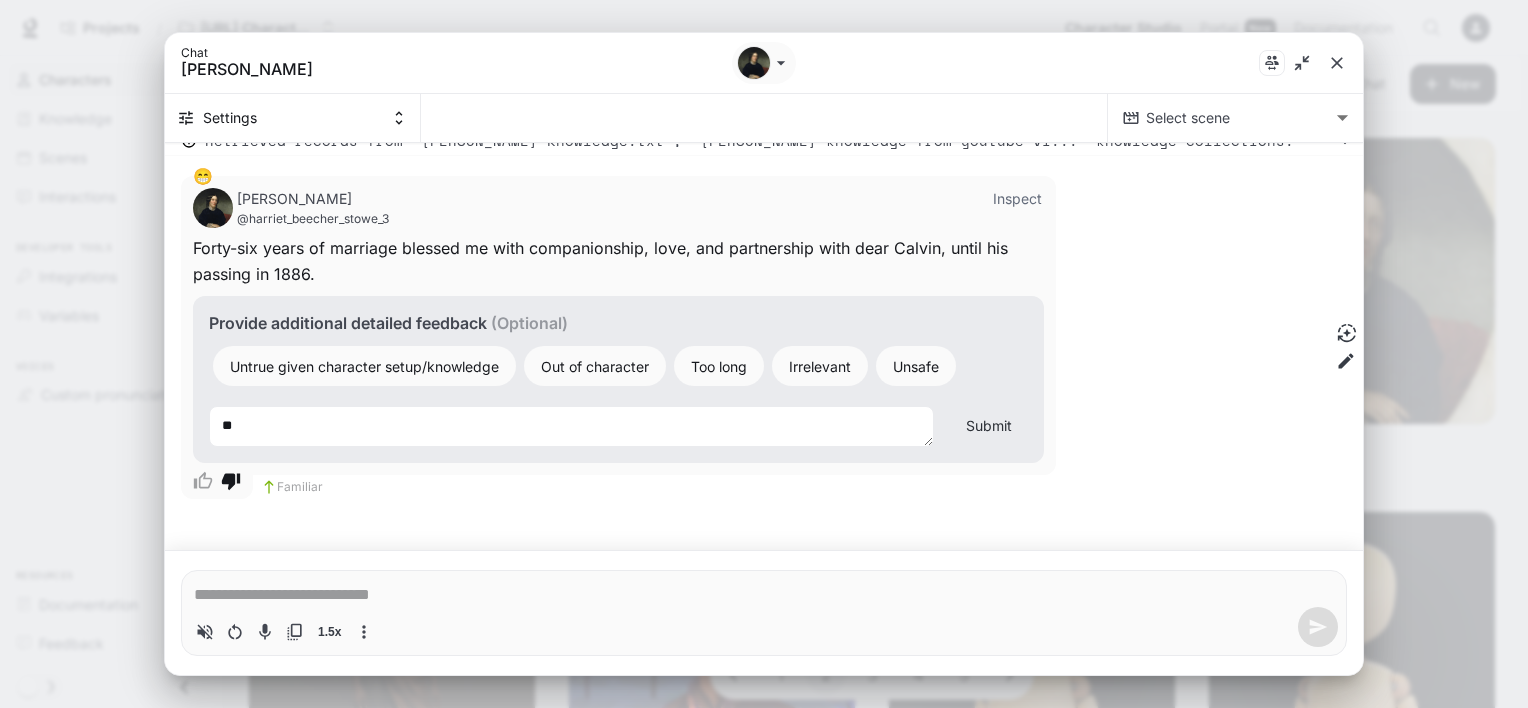 type on "***" 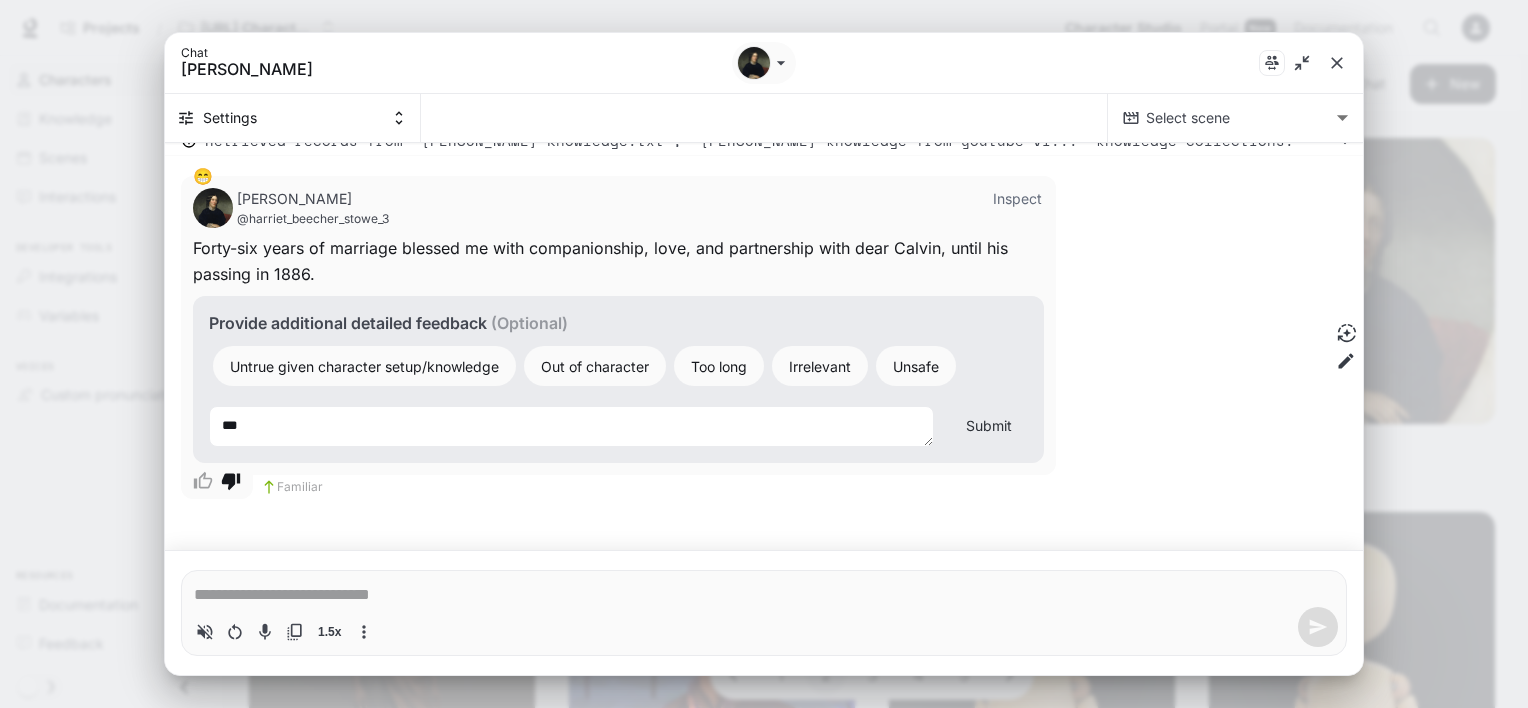 type on "****" 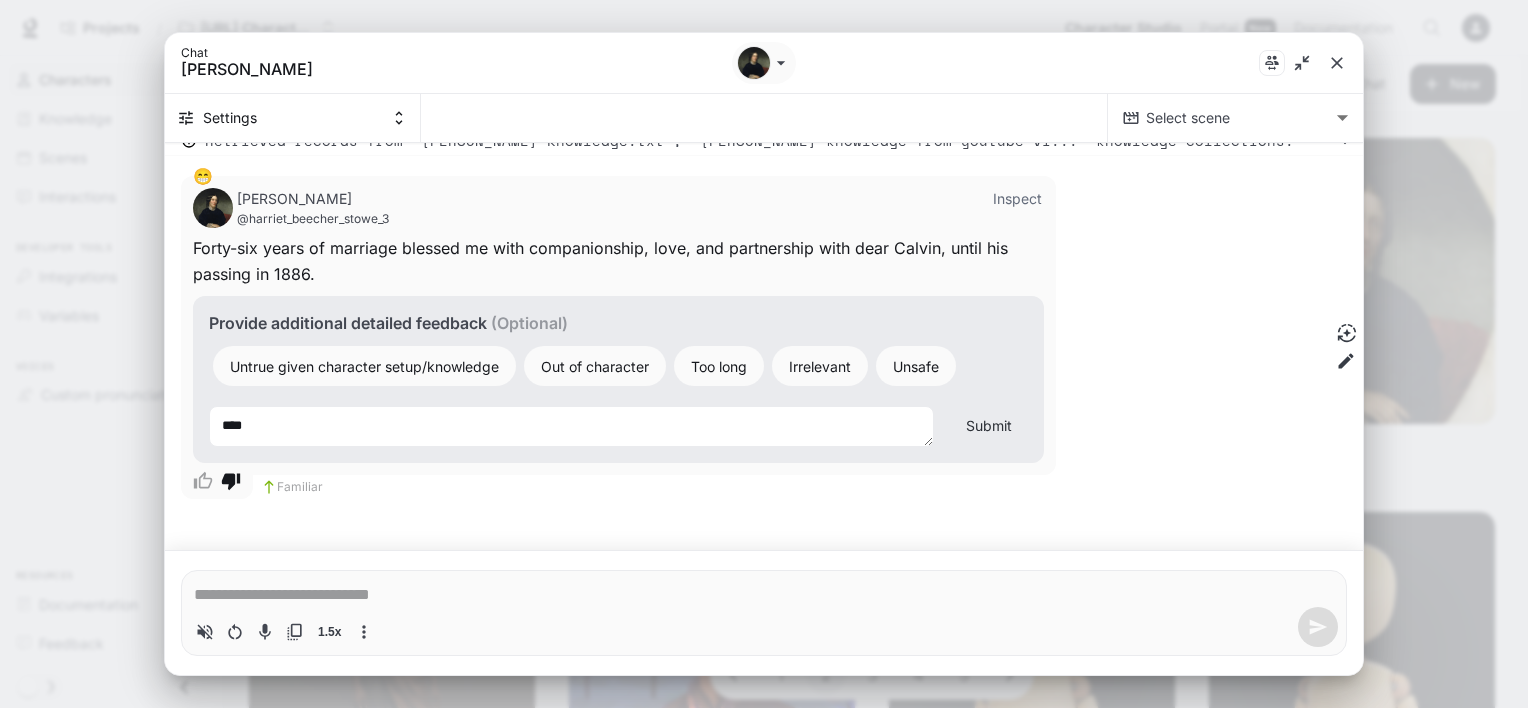 type on "*" 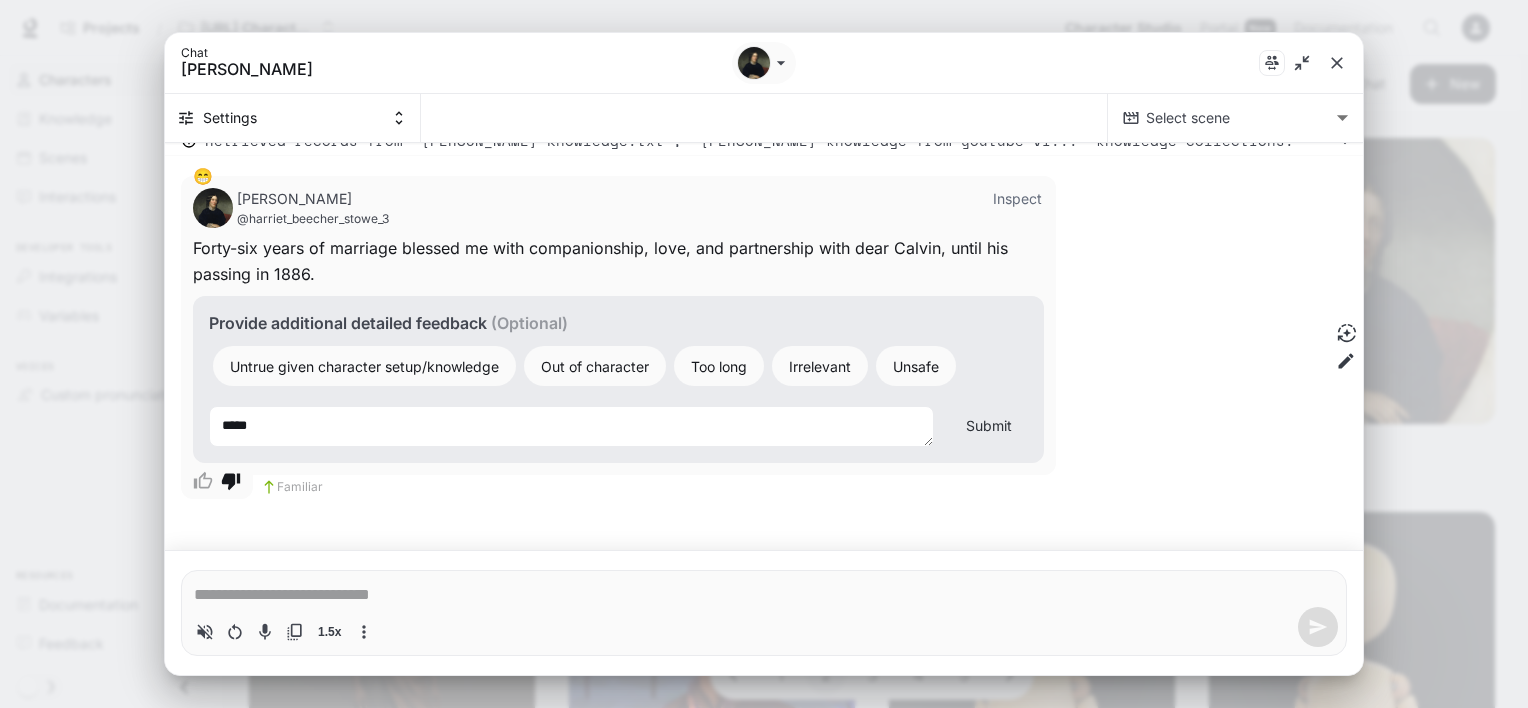 type on "******" 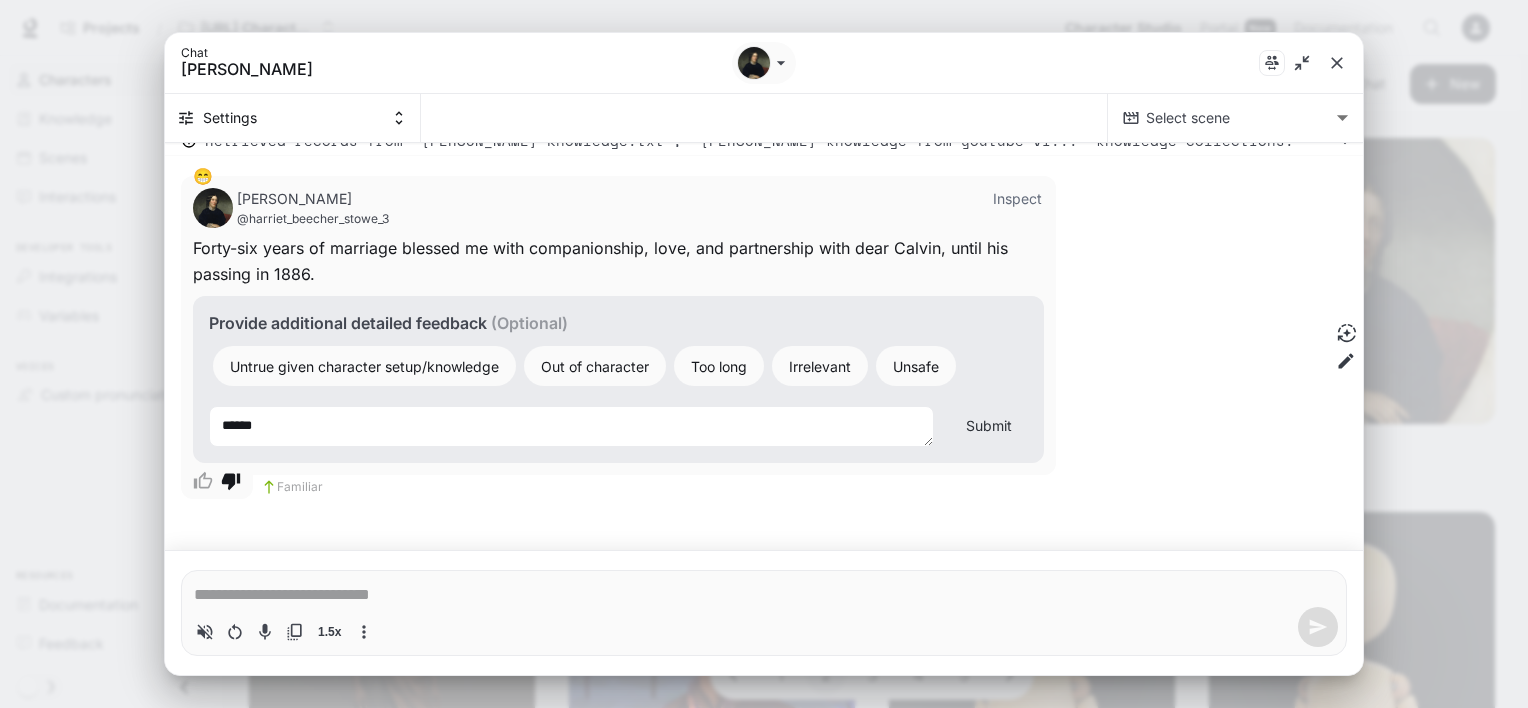 type on "*******" 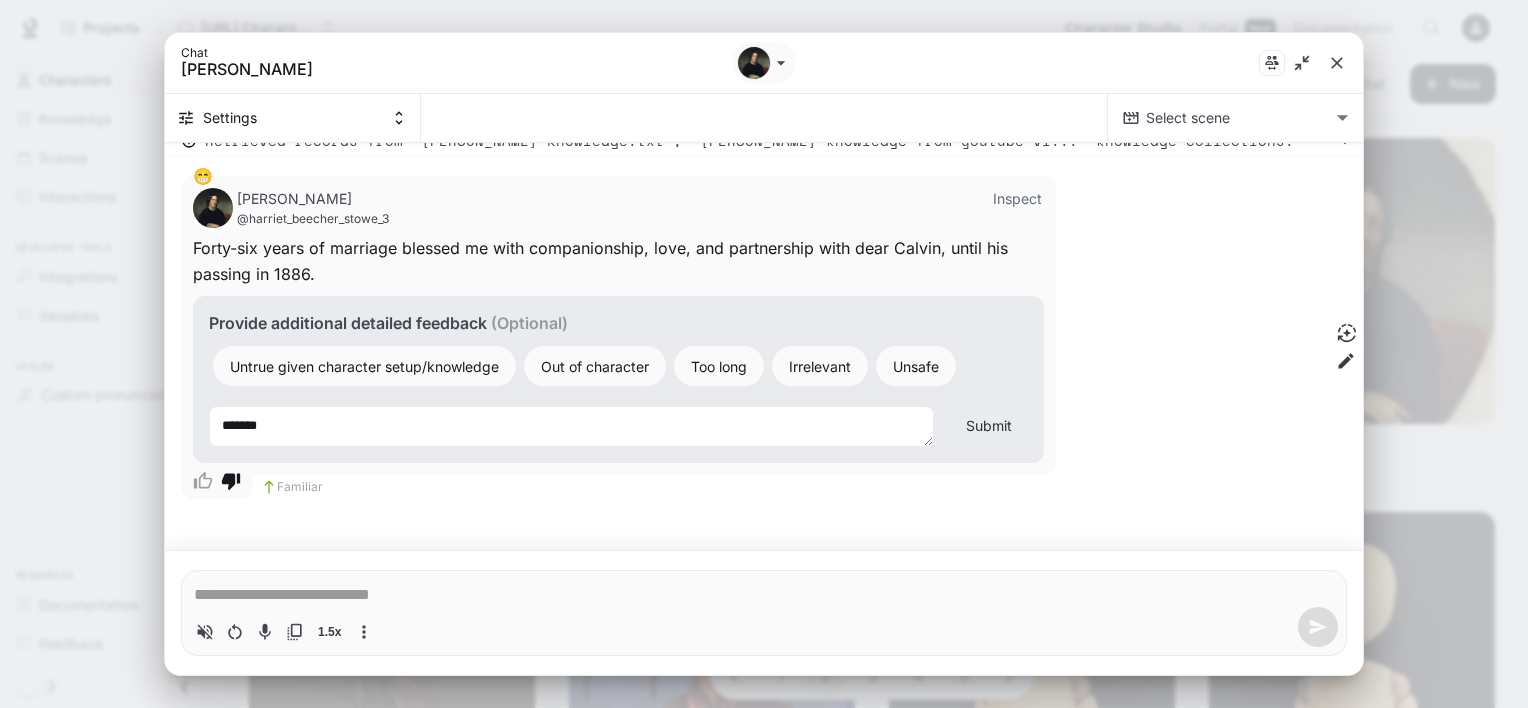 type on "*******" 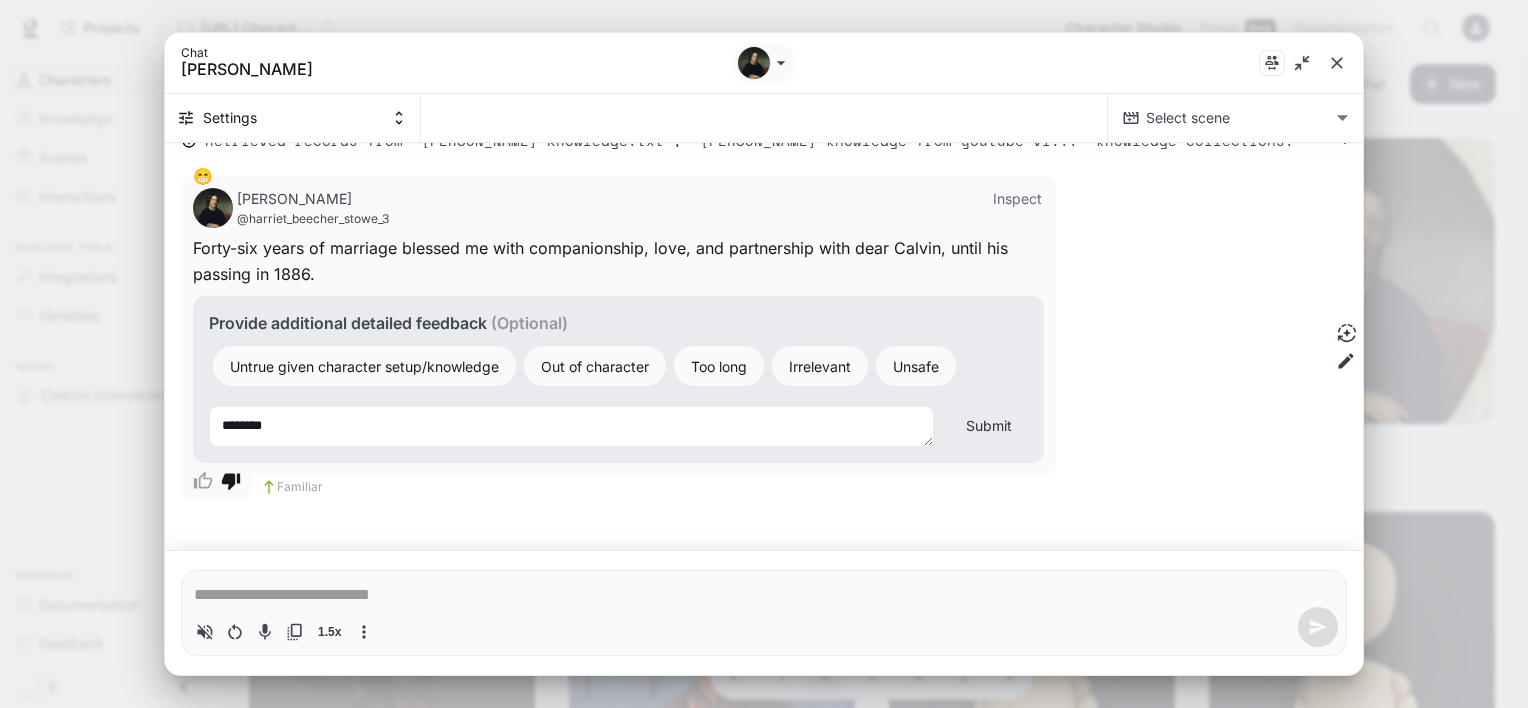 type on "*" 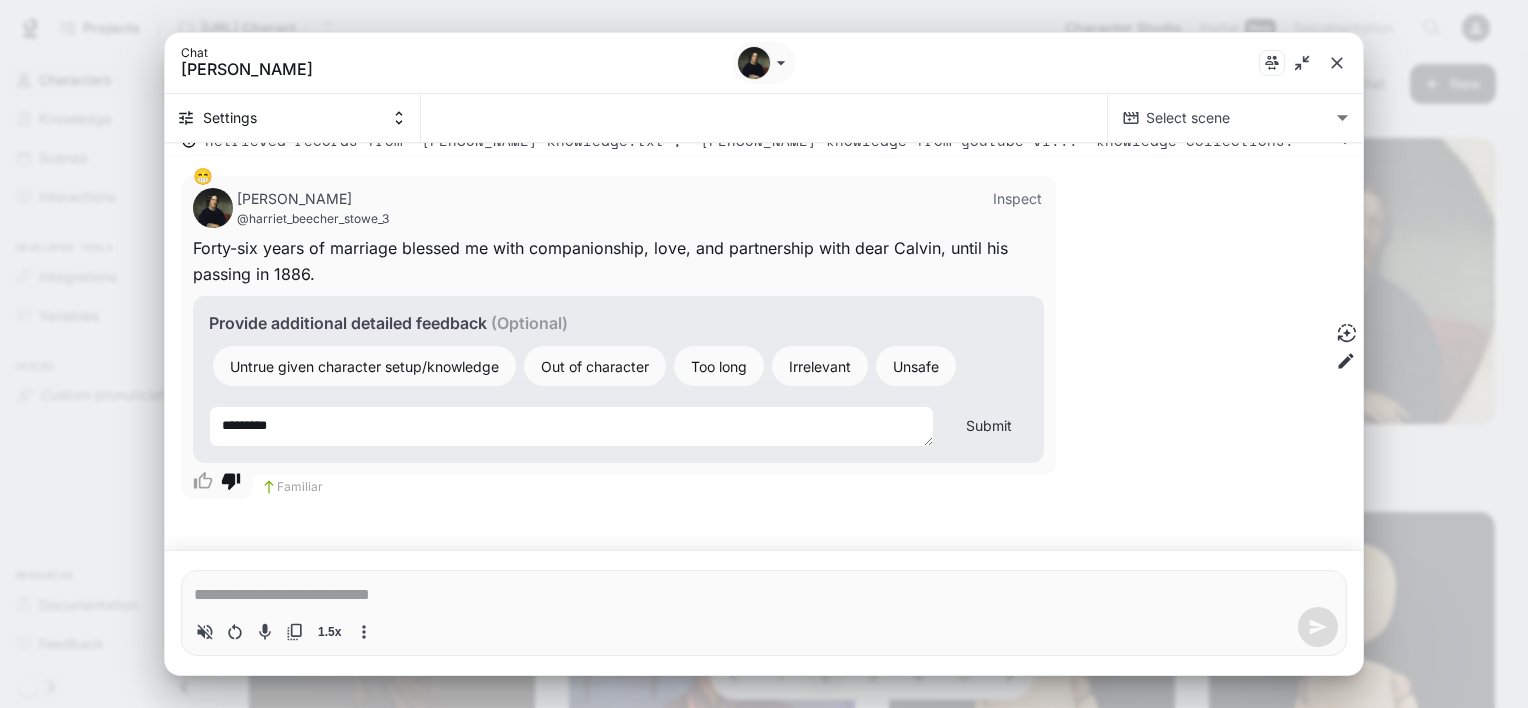type on "**********" 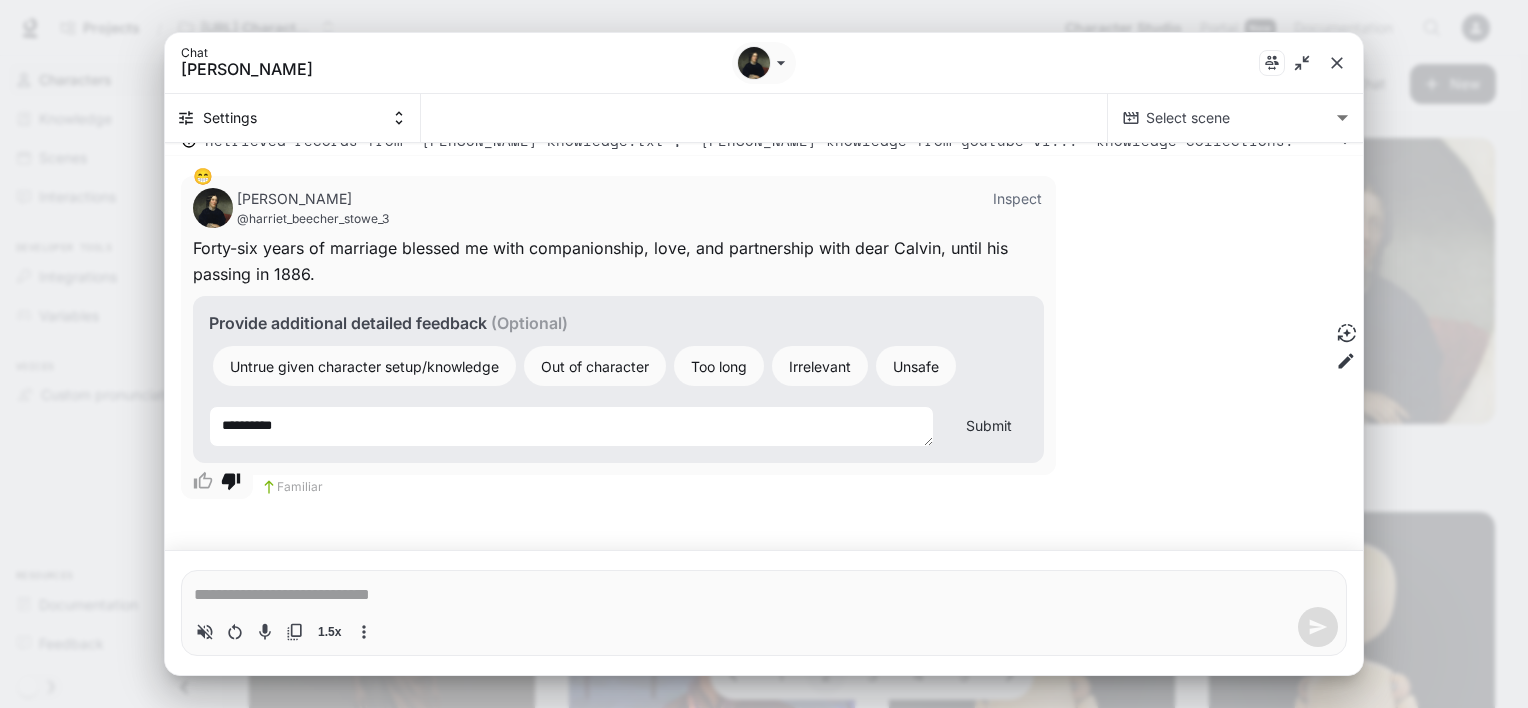 type on "*********" 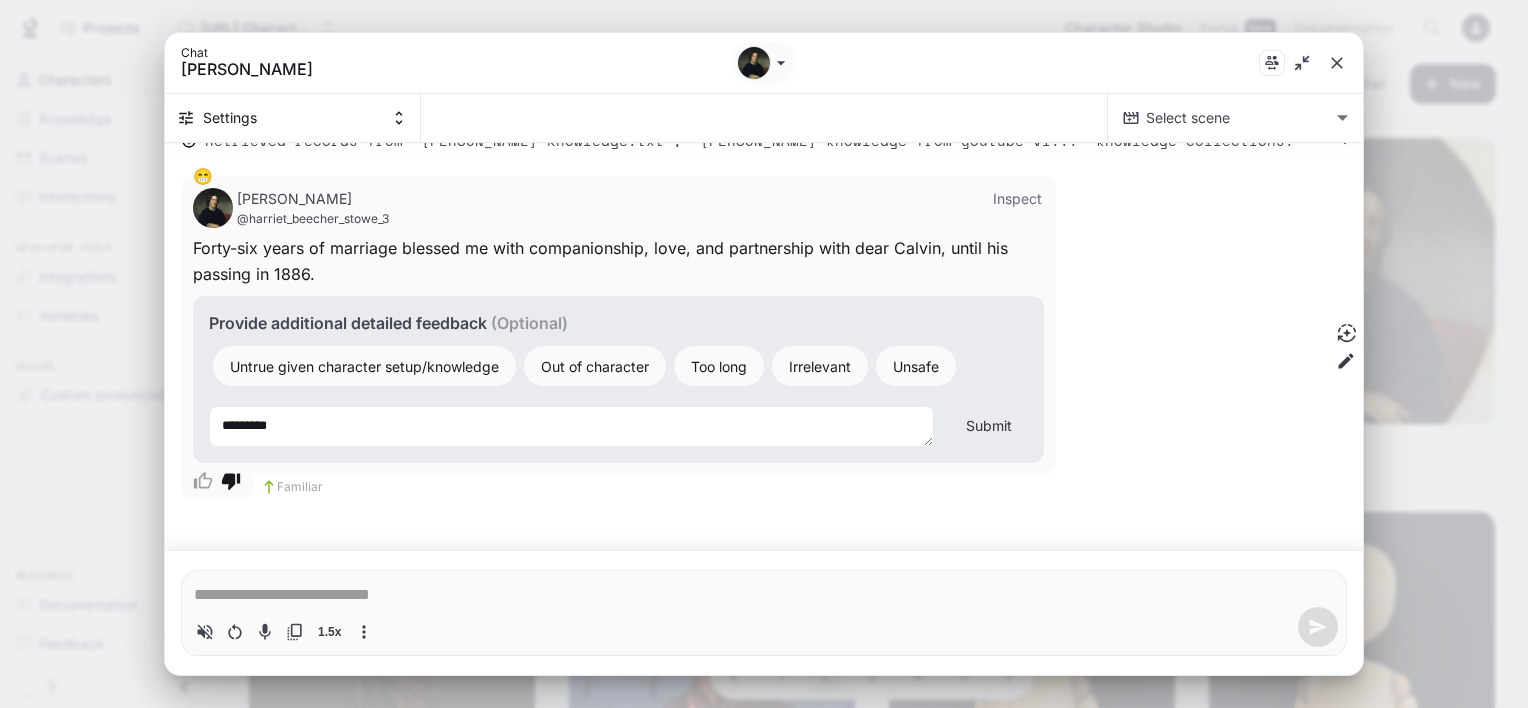 type on "**********" 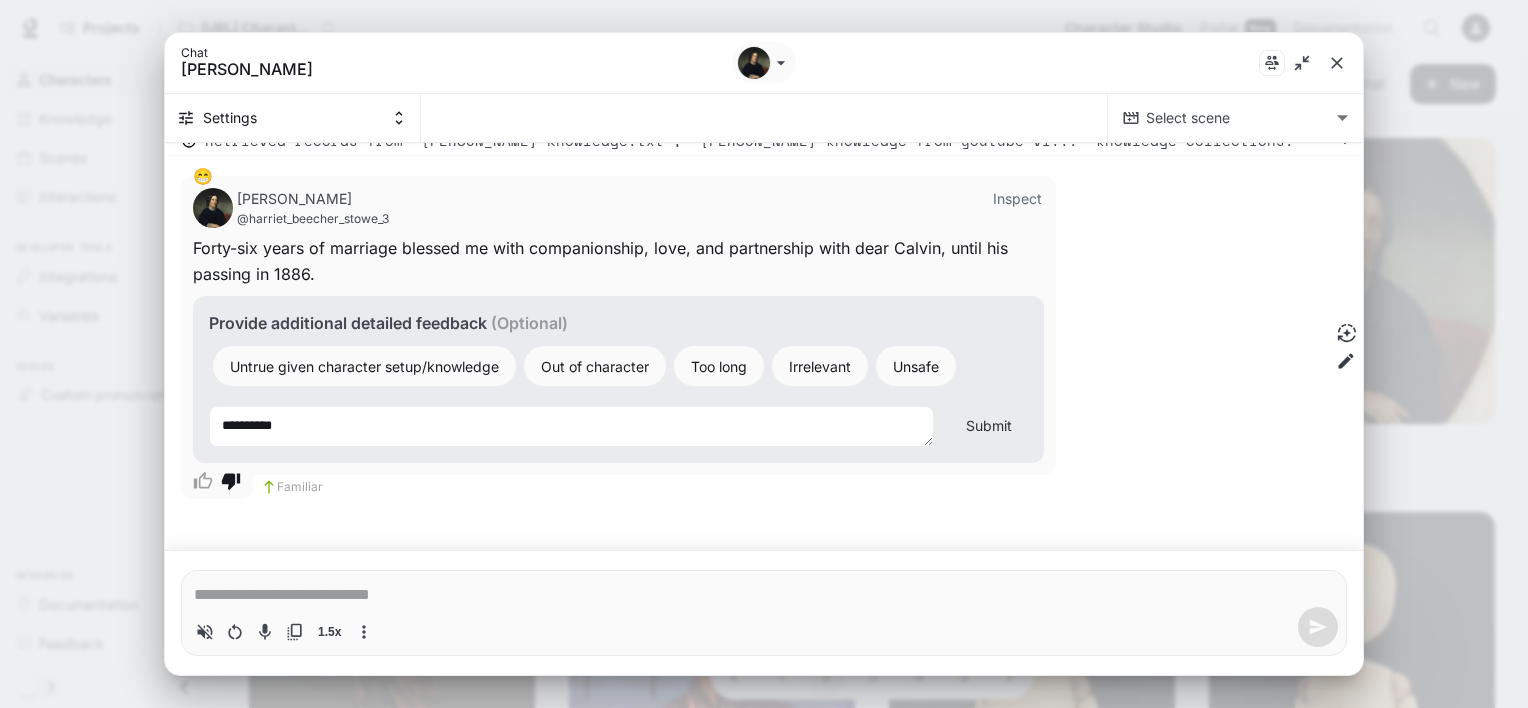 type on "**********" 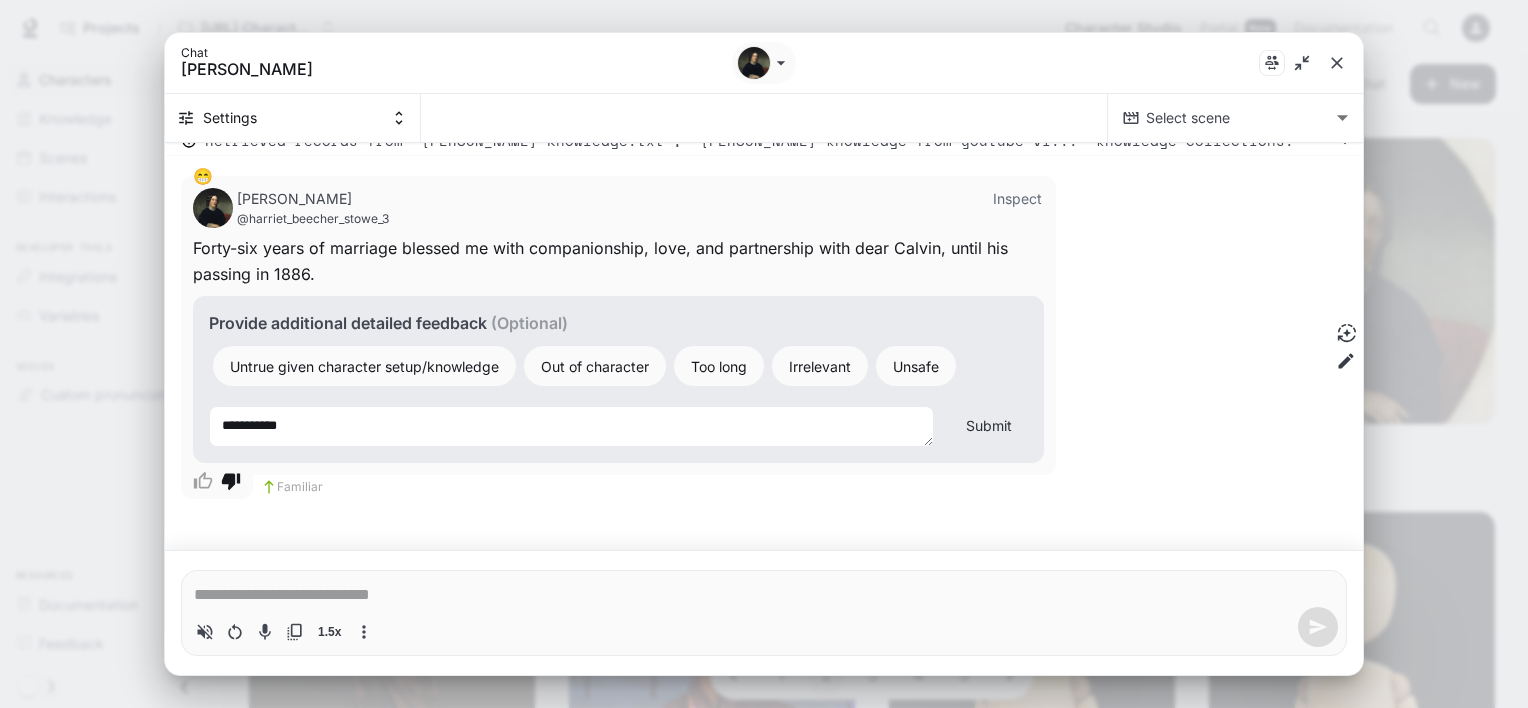 type on "**********" 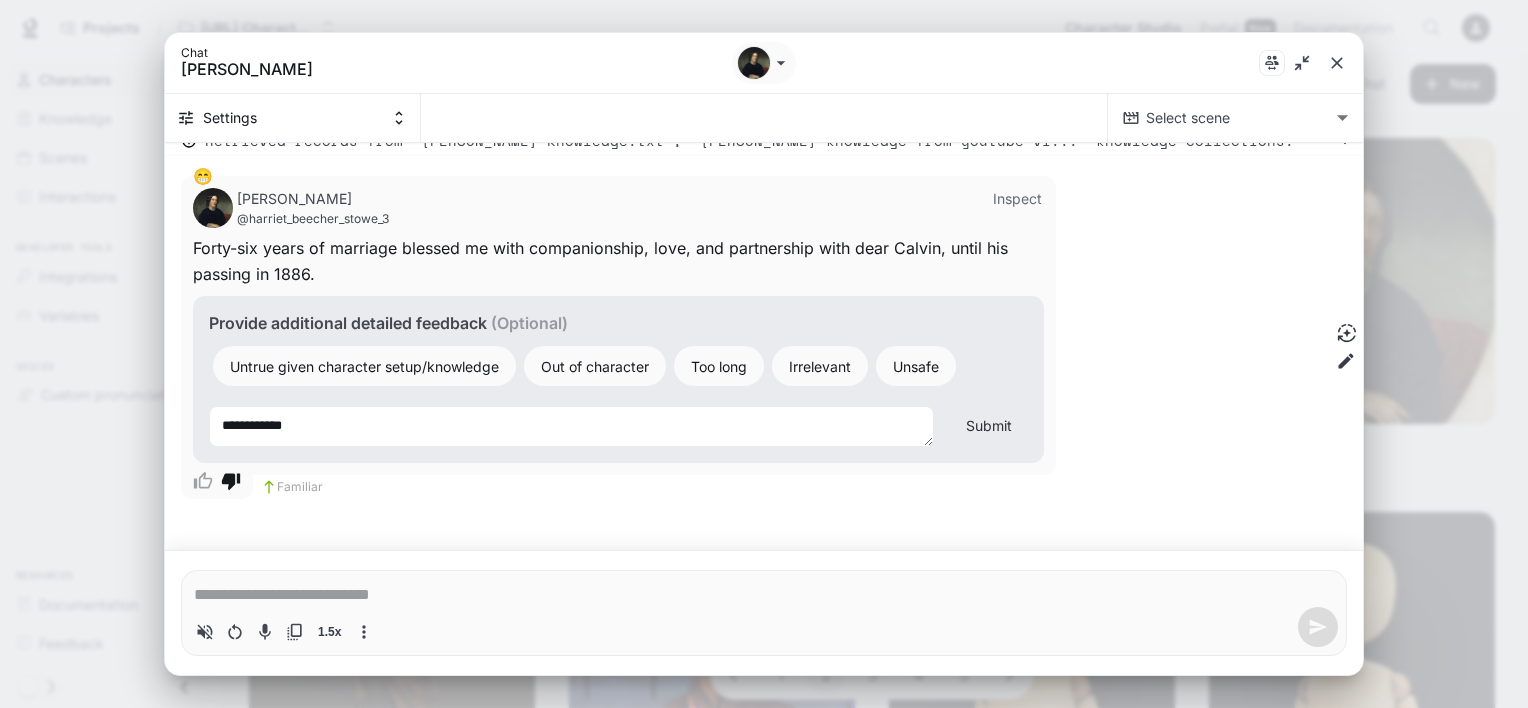type on "**********" 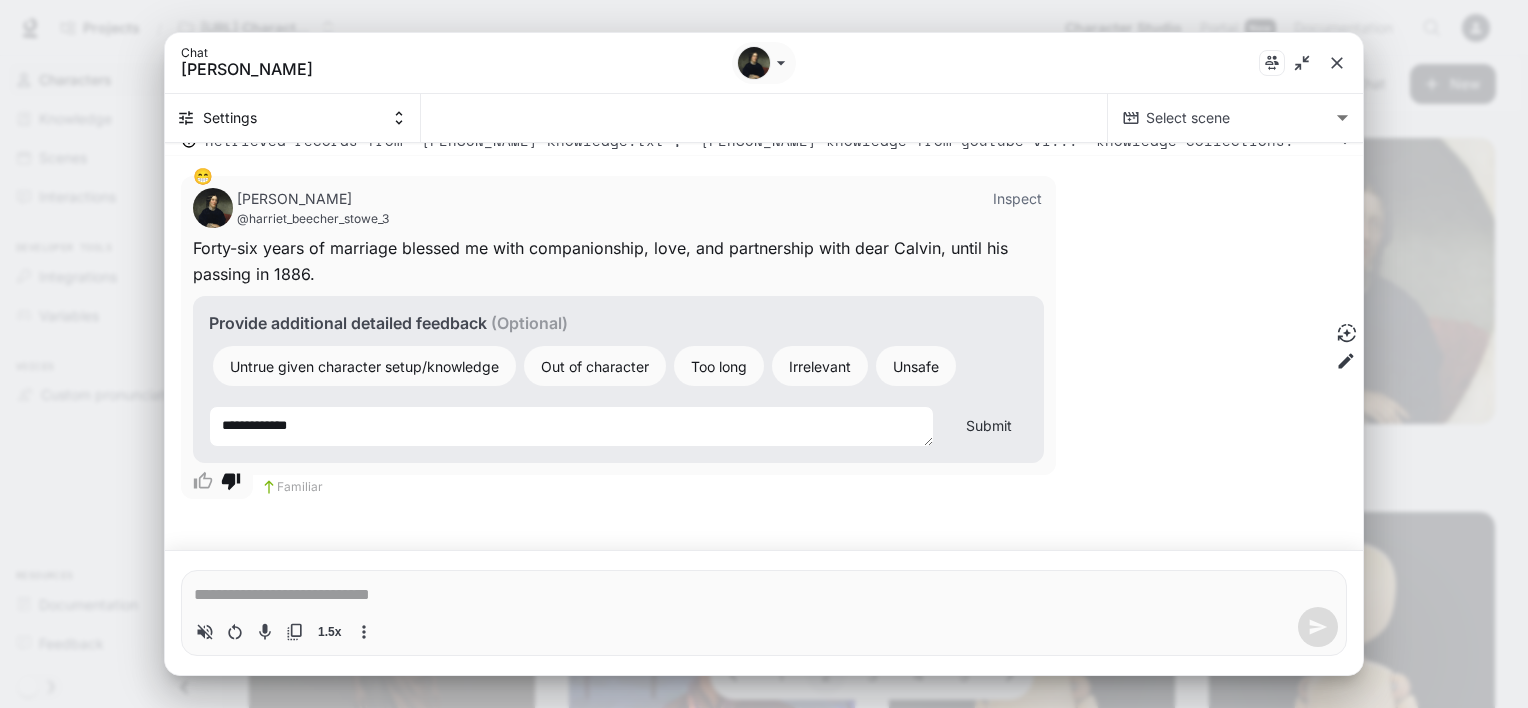 type on "**********" 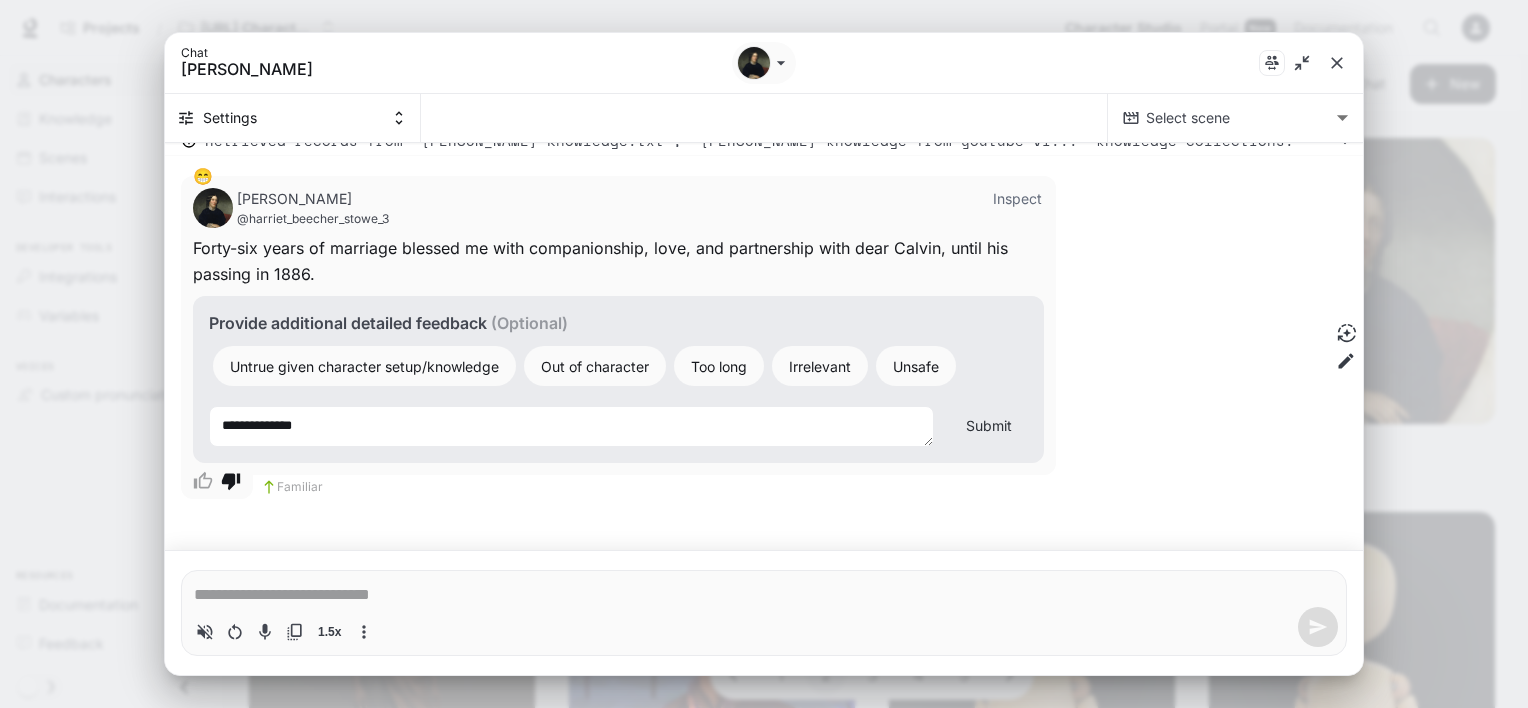 type on "**********" 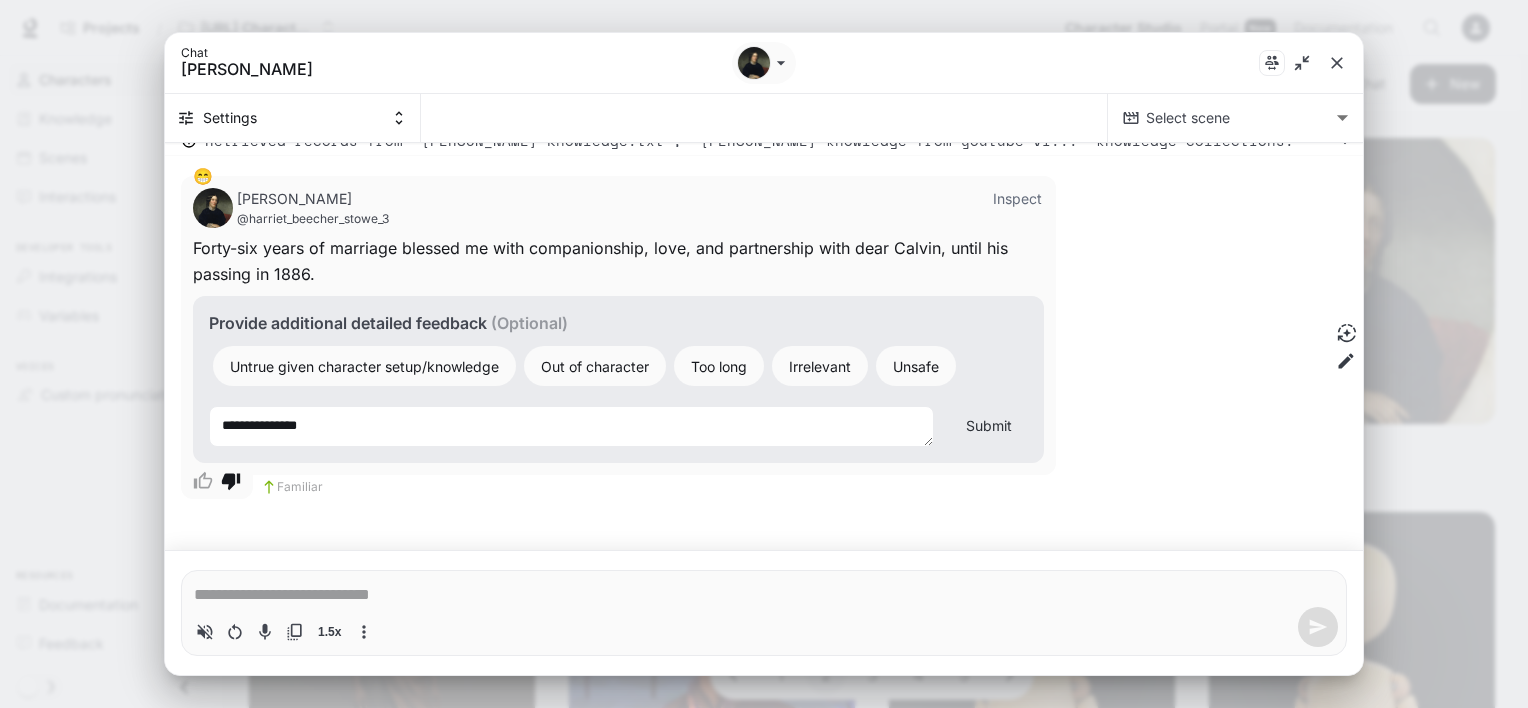 type on "**********" 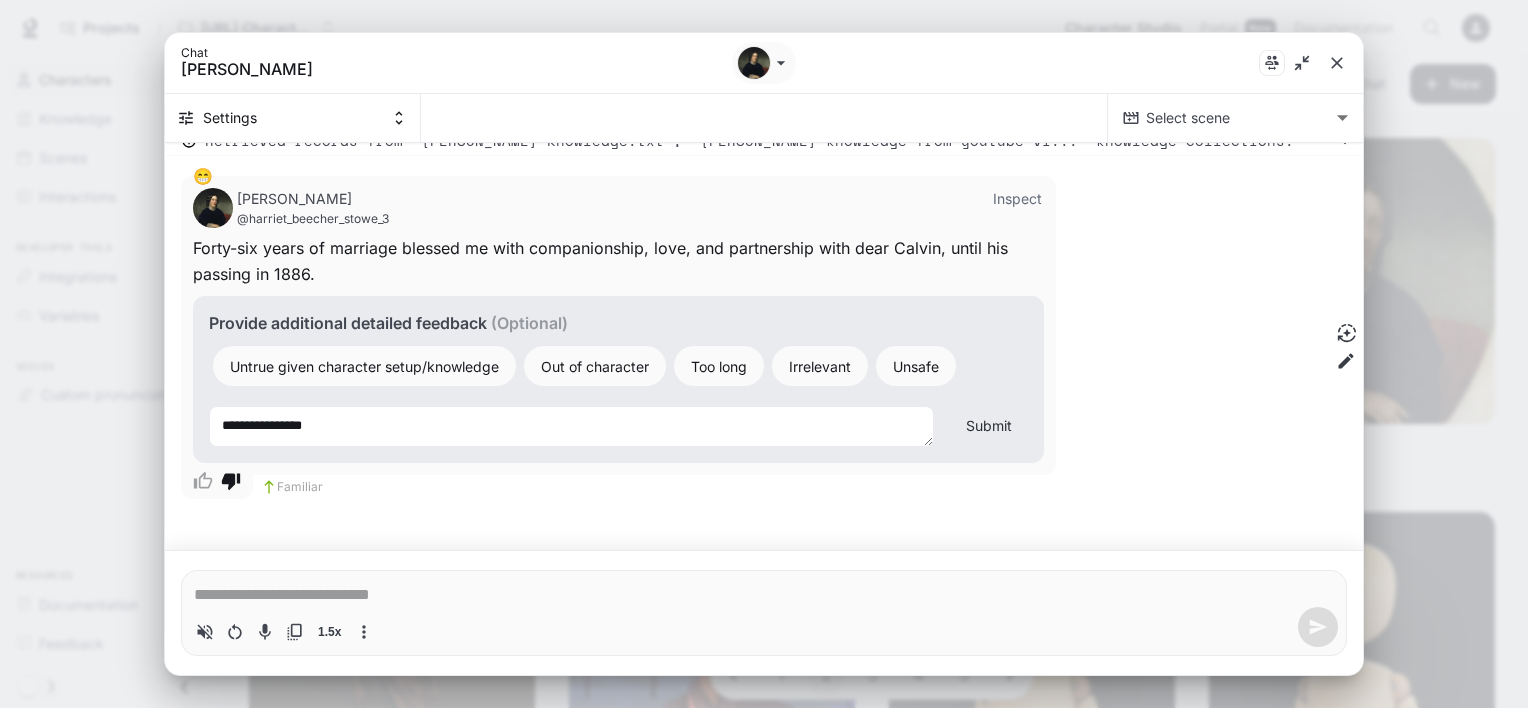 type on "**********" 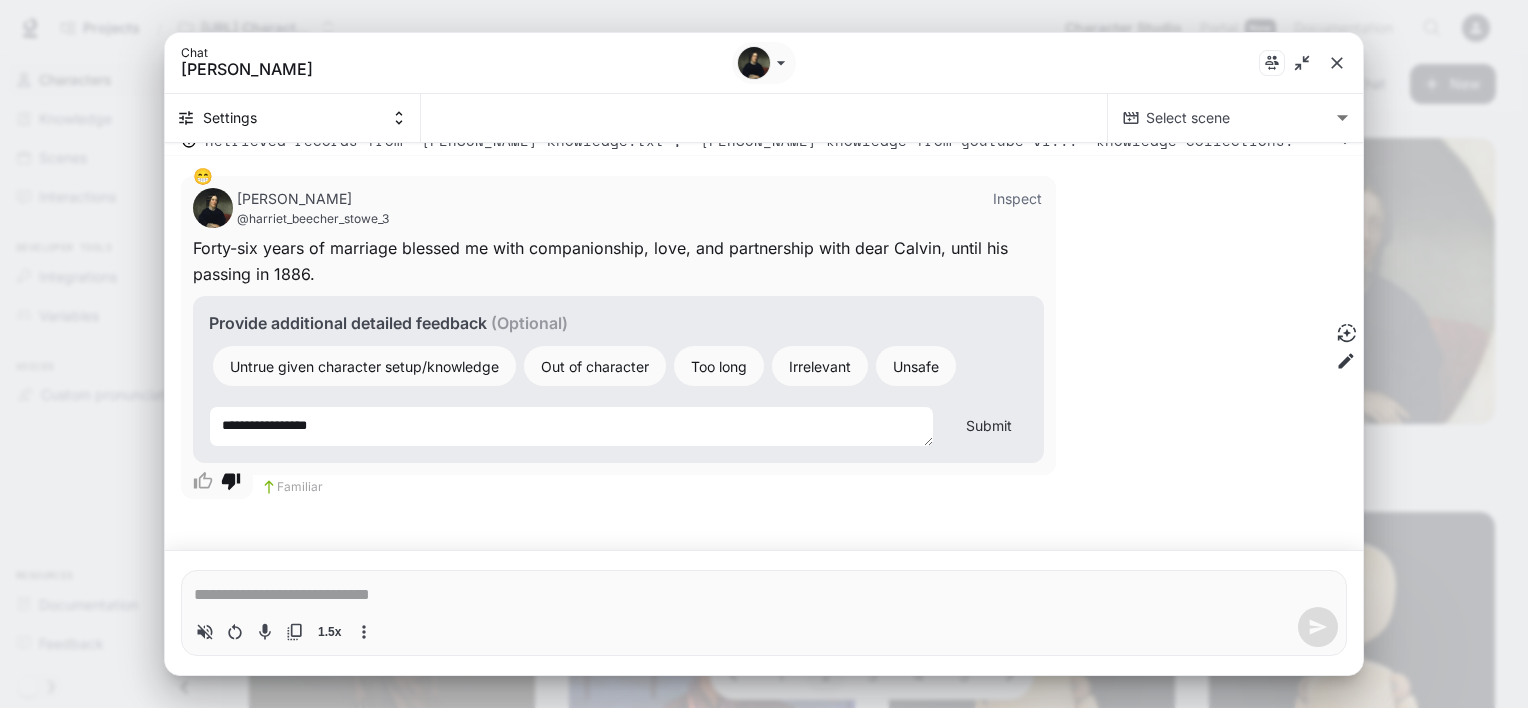 type on "*" 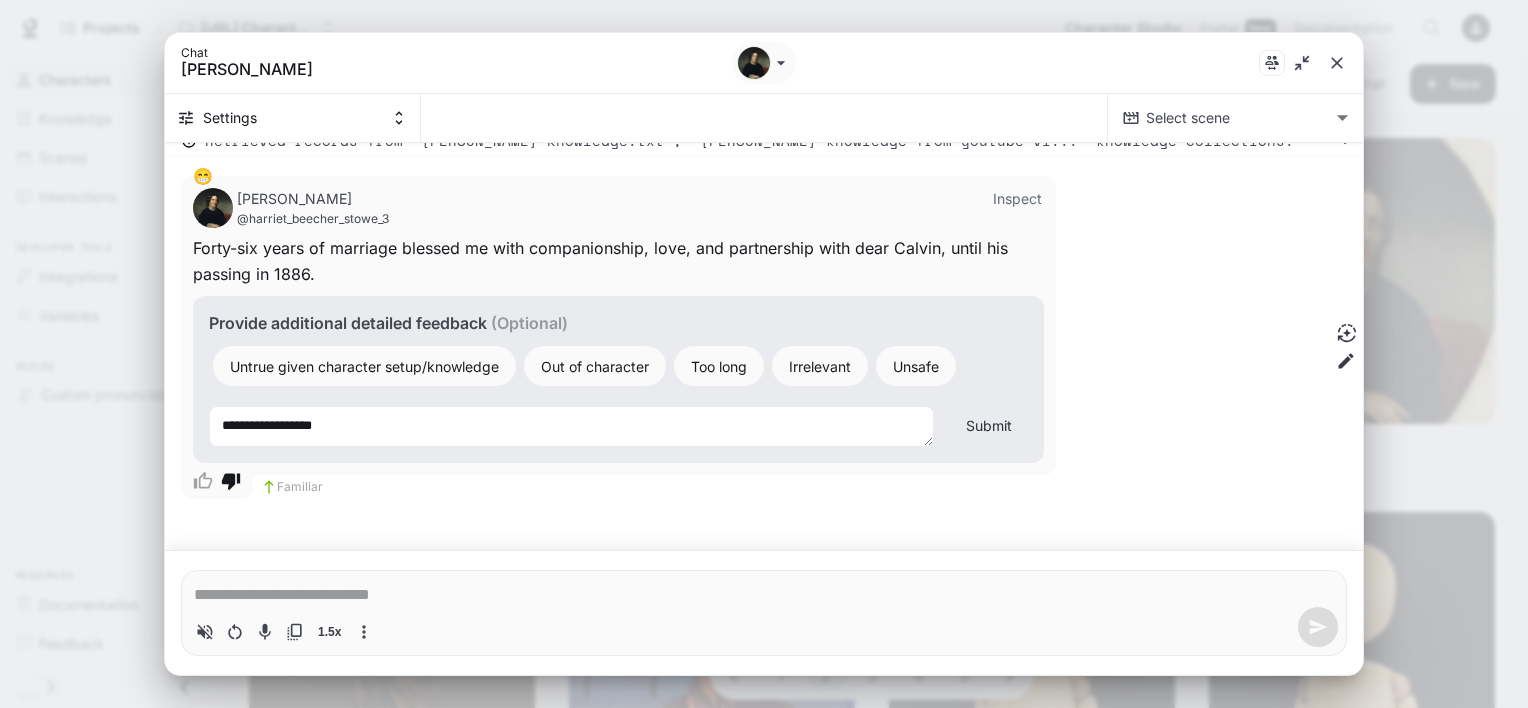 type on "**********" 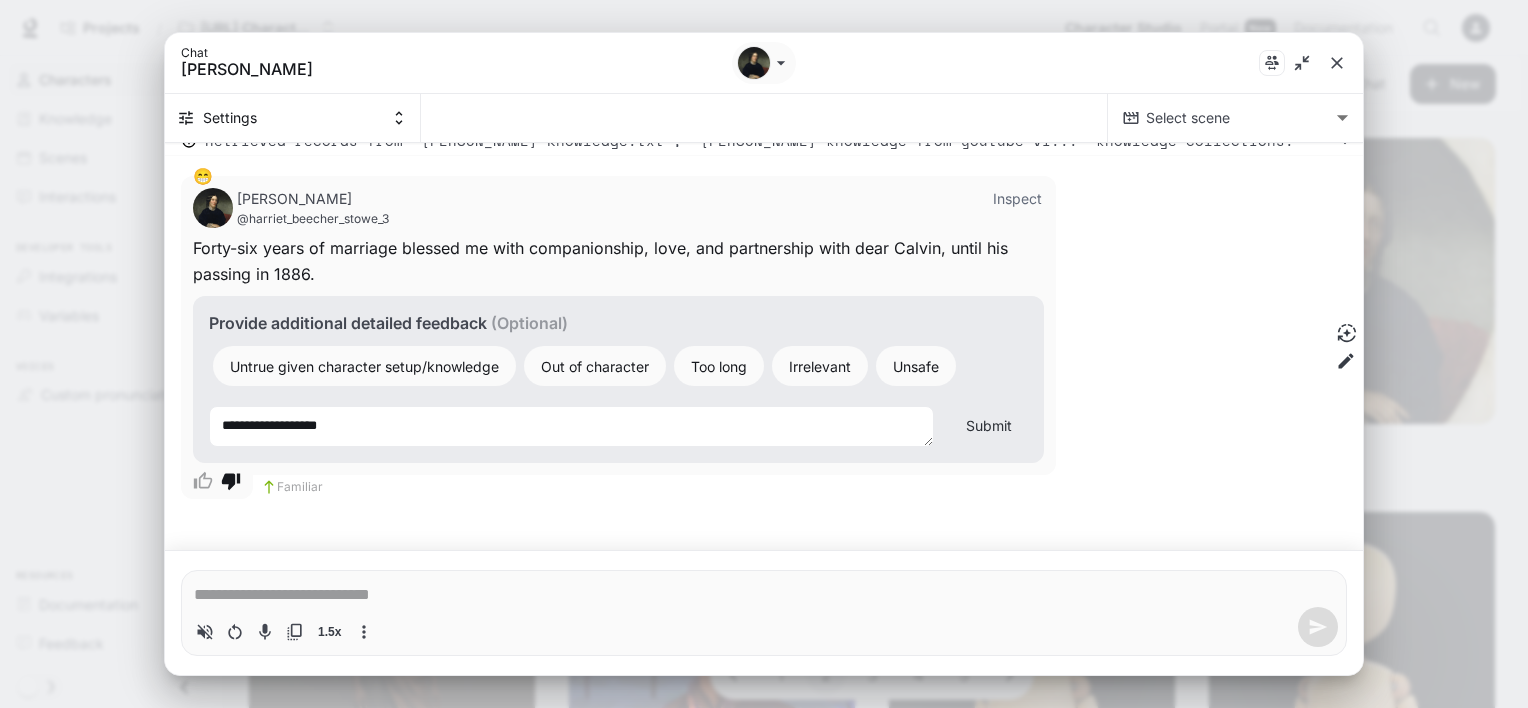 type on "**********" 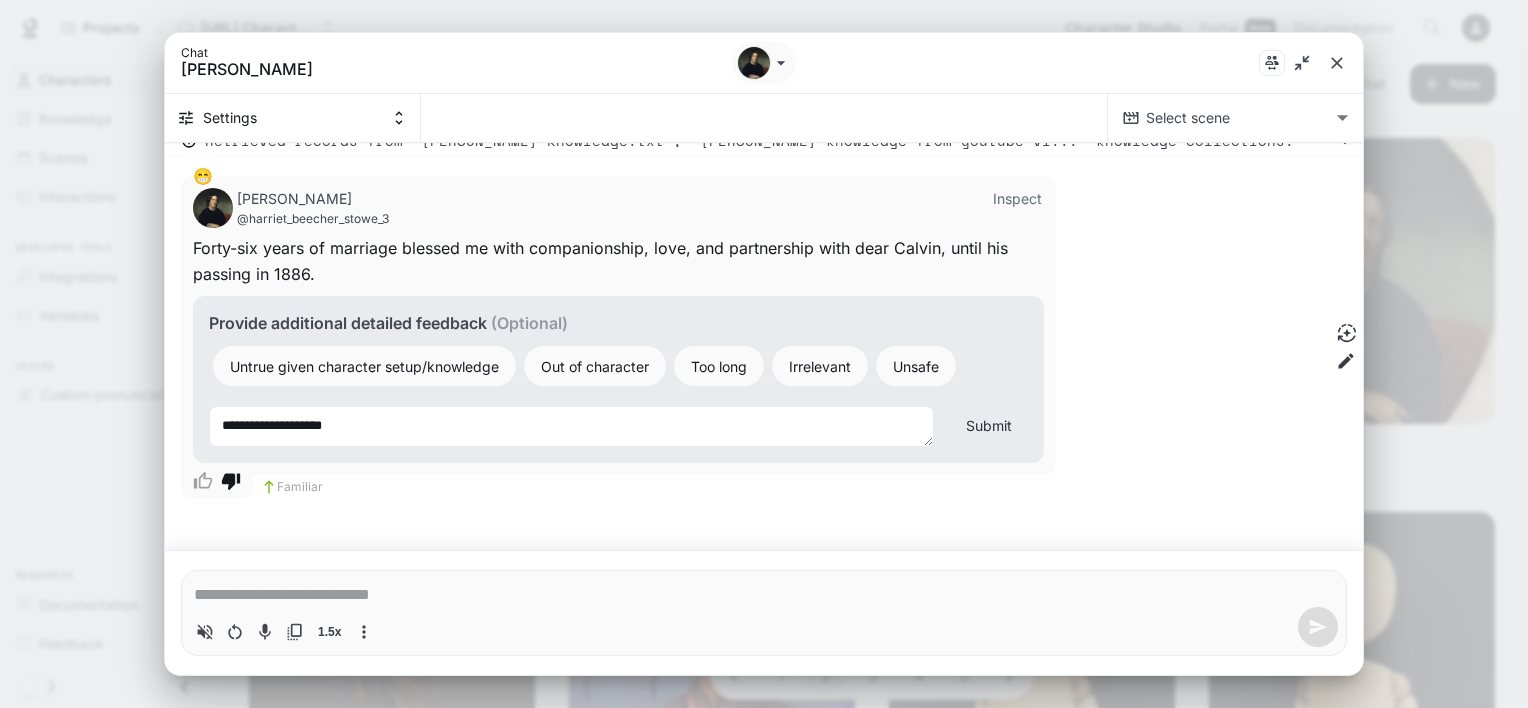 type on "**********" 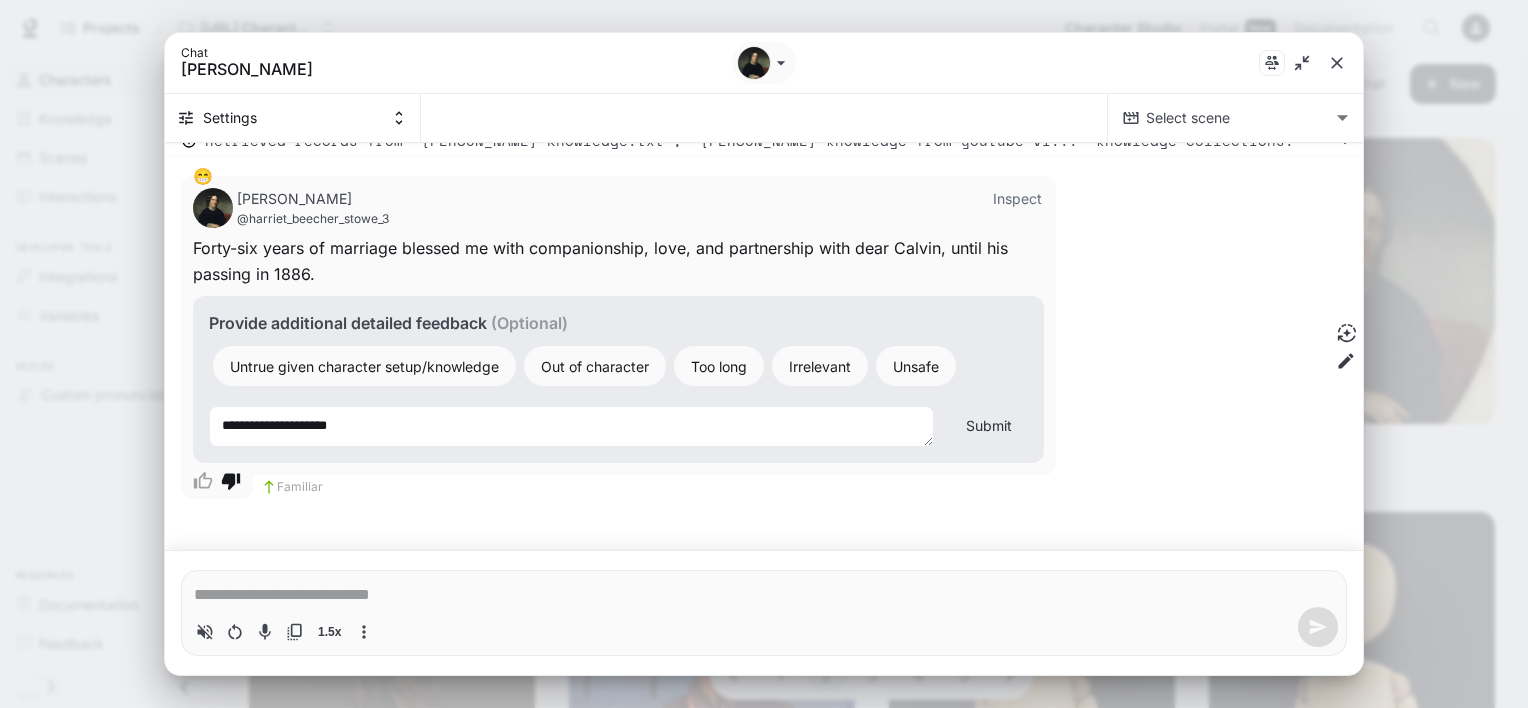 type on "**********" 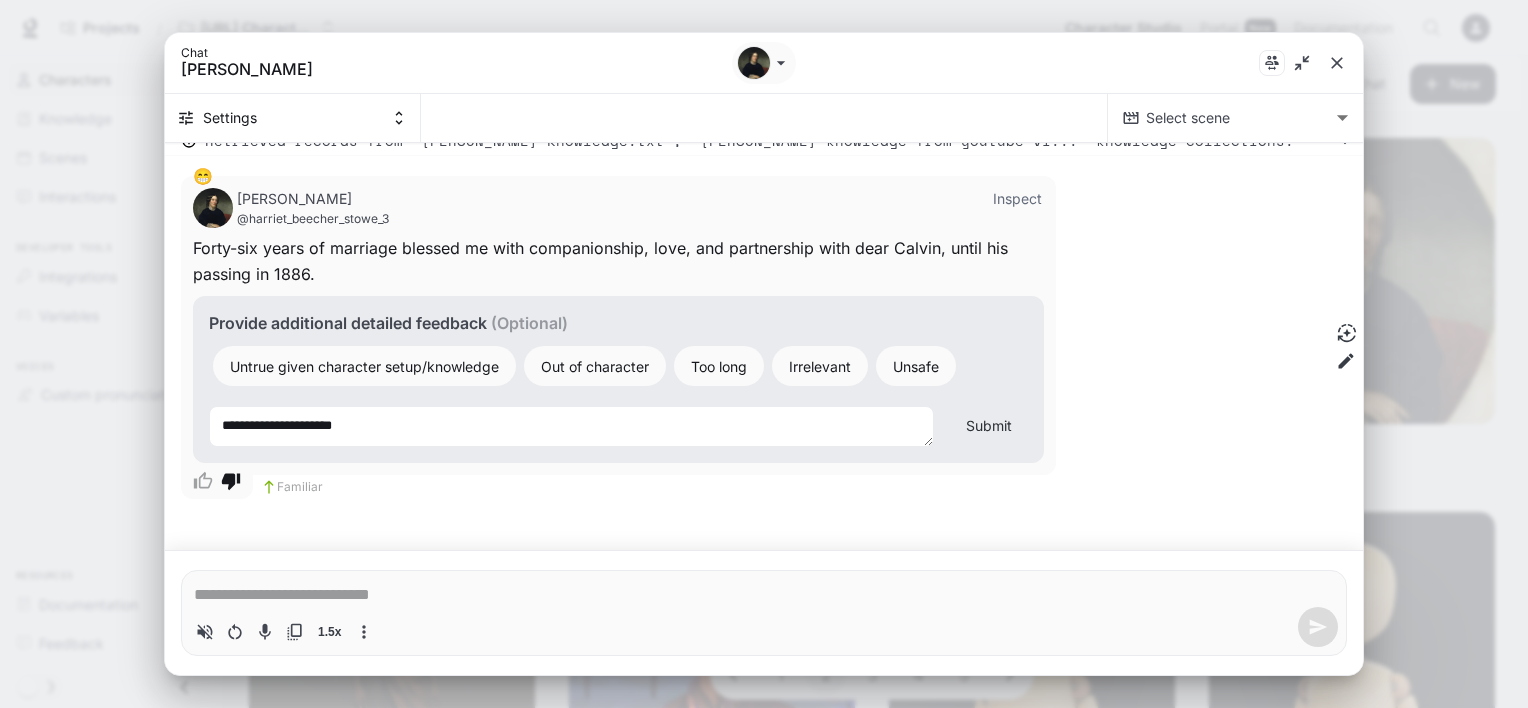 type on "**********" 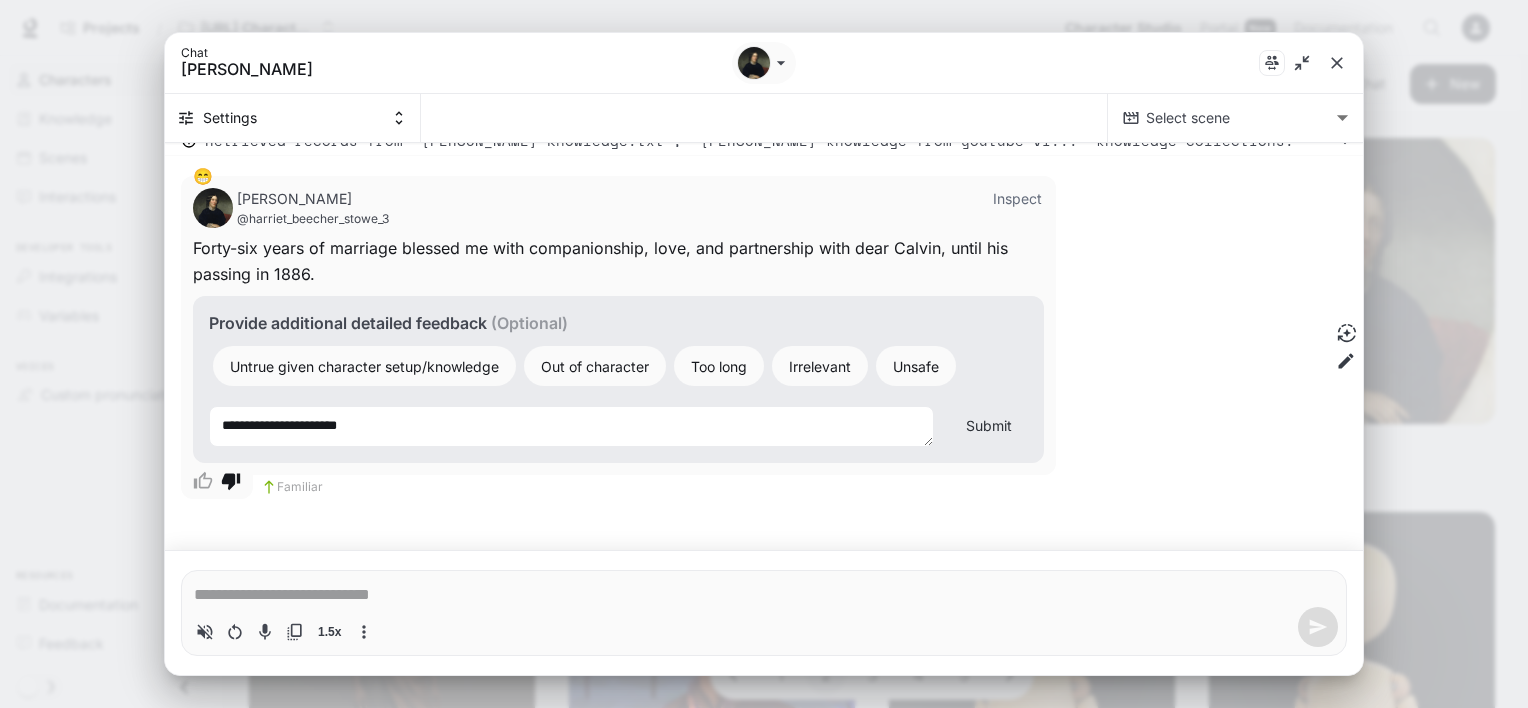 type on "**********" 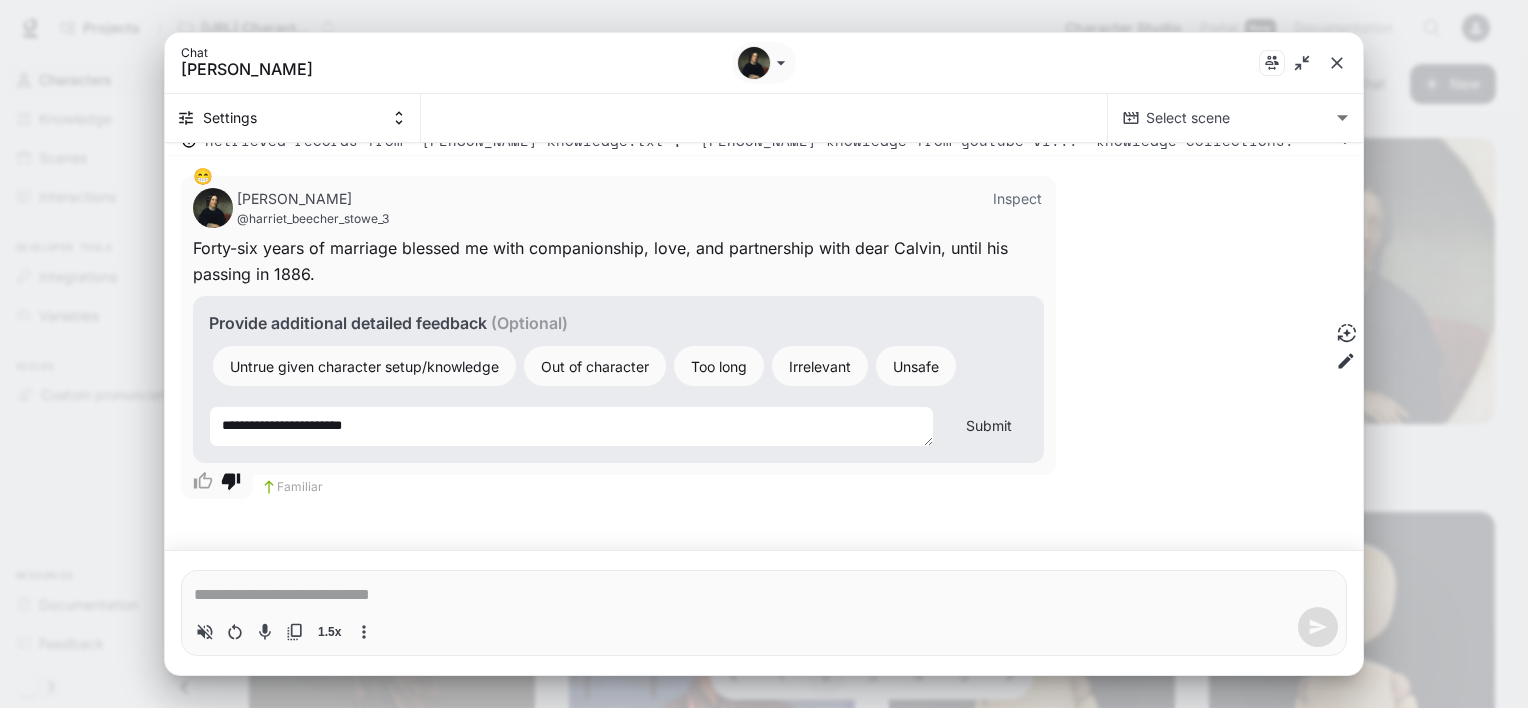 type on "*" 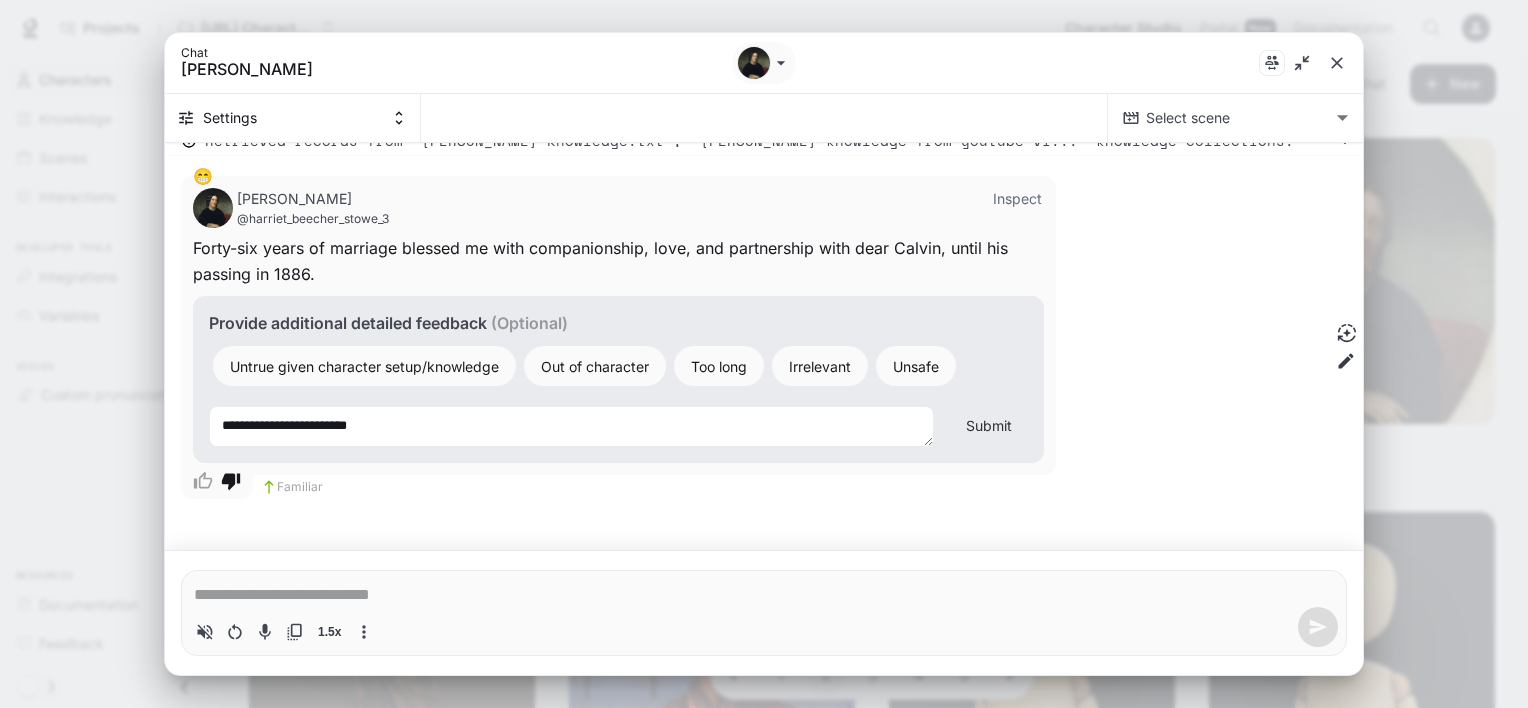 type on "**********" 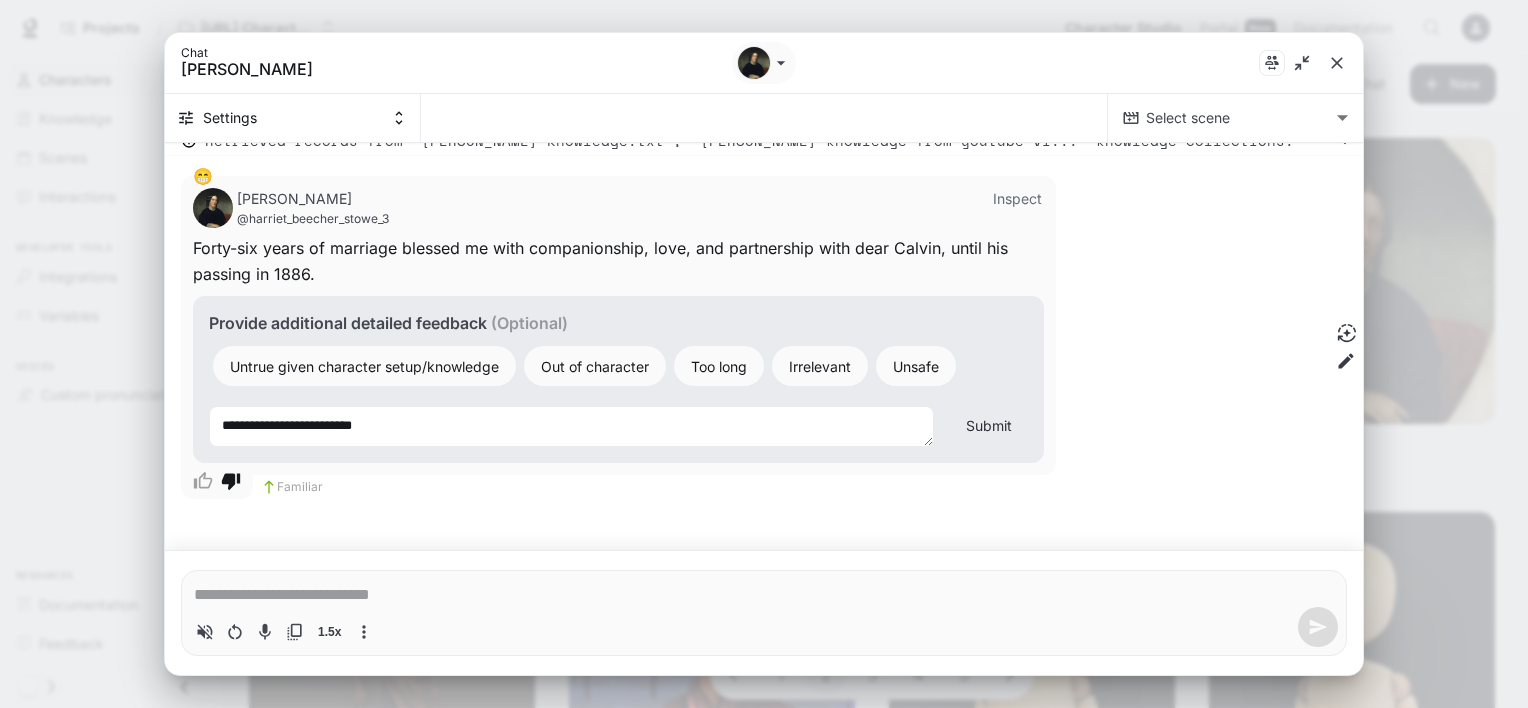 type on "**********" 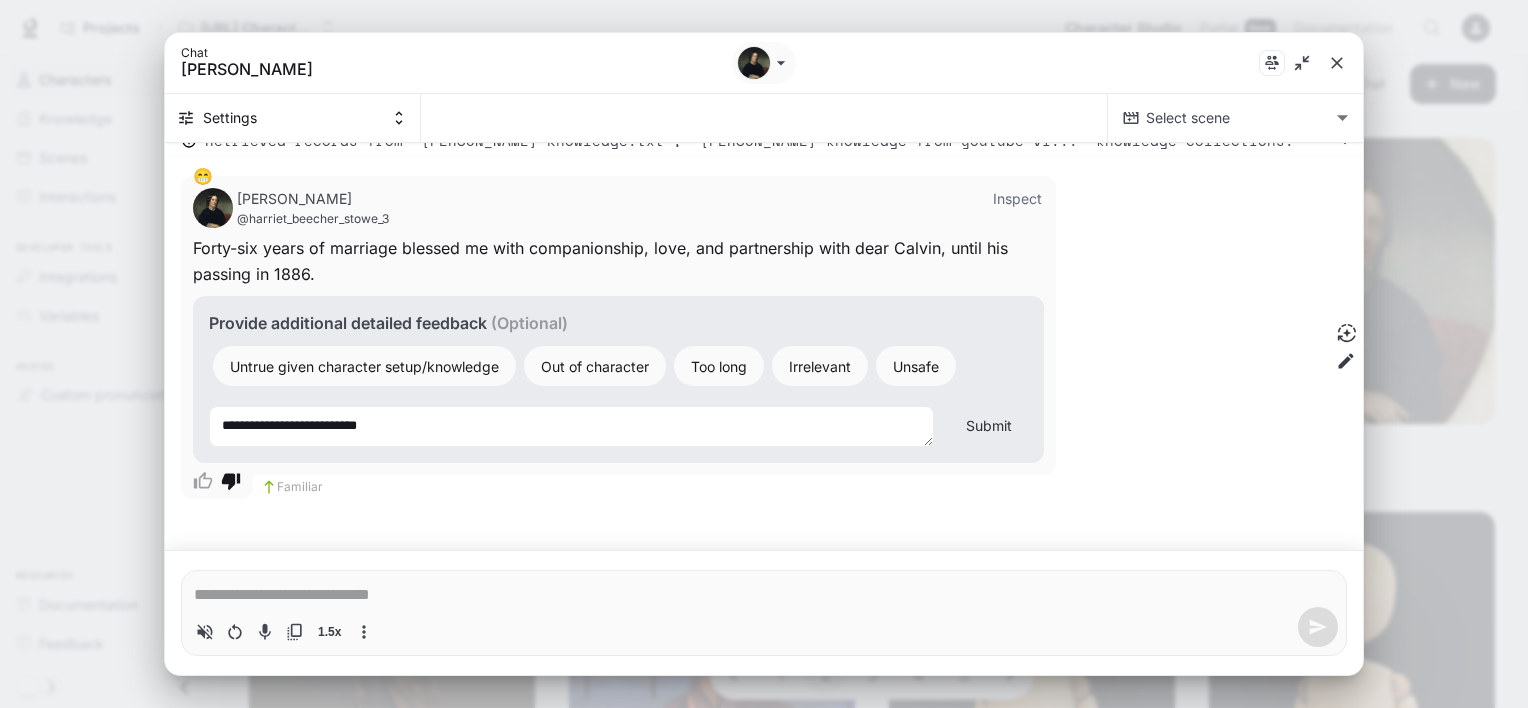 type on "**********" 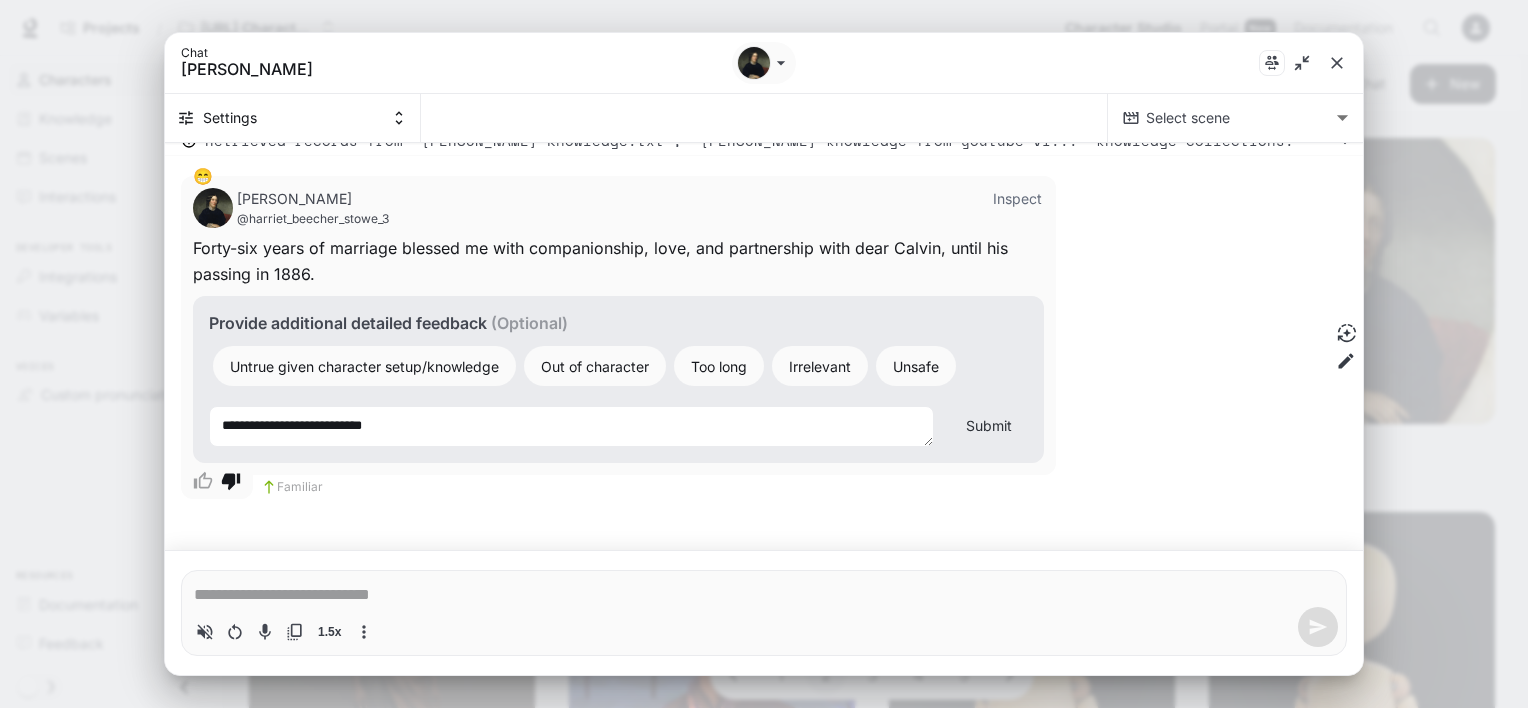 type on "**********" 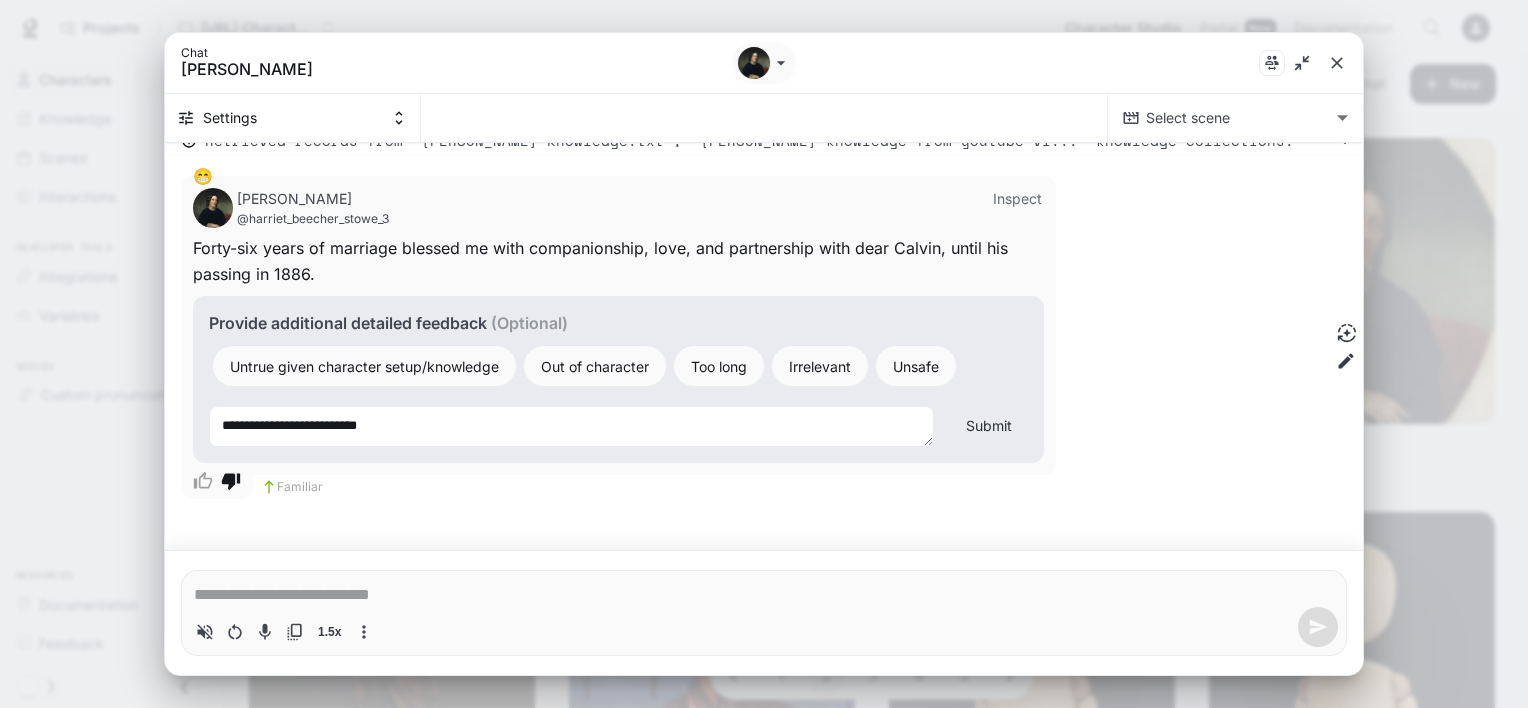 type on "**********" 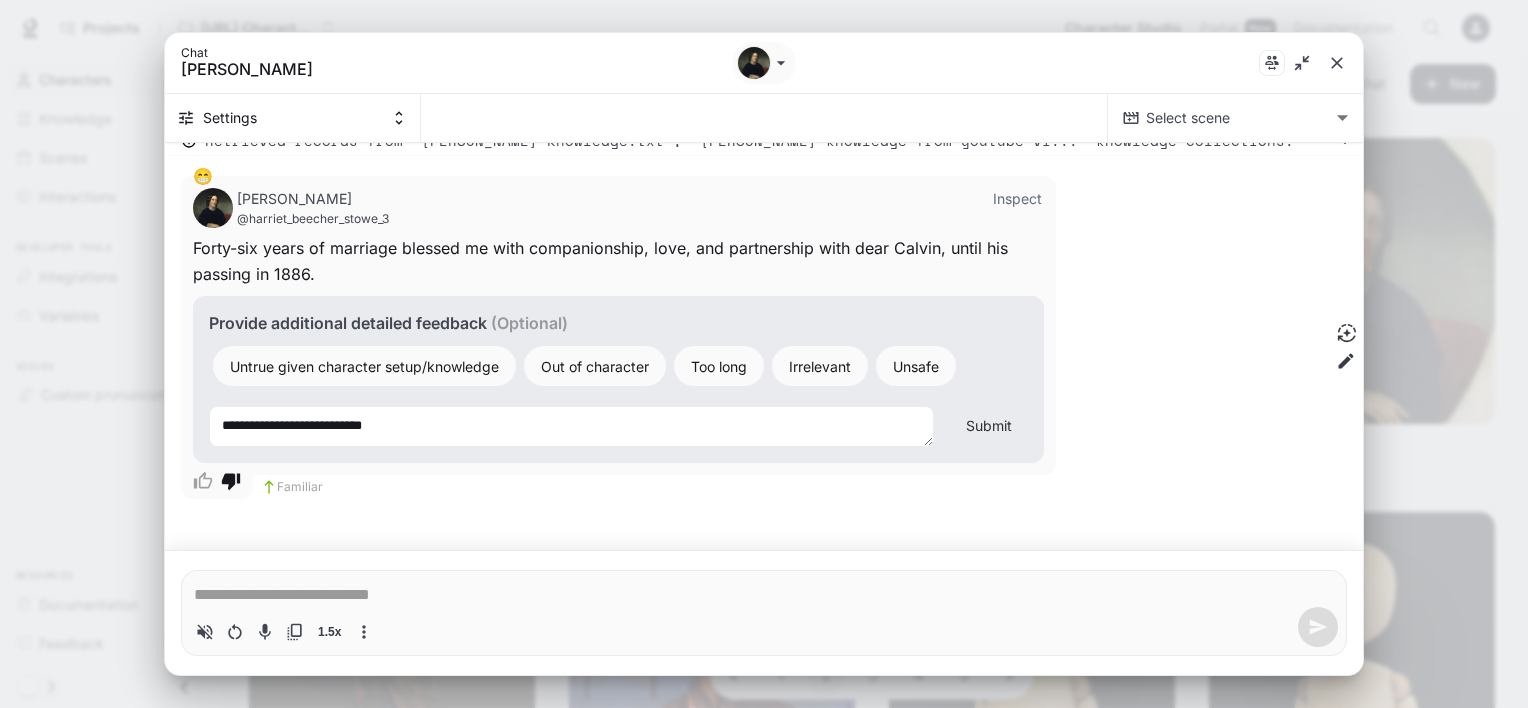 type on "**********" 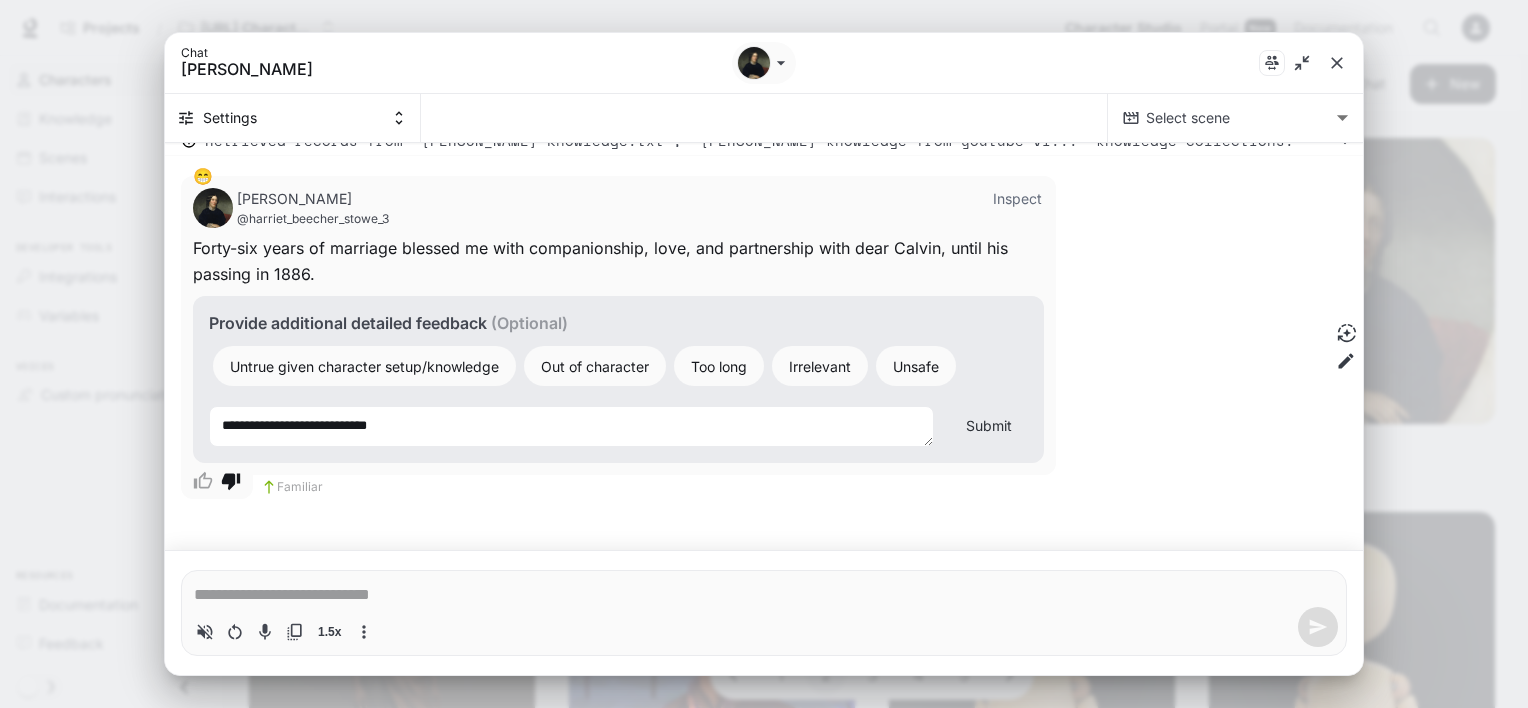 type on "**********" 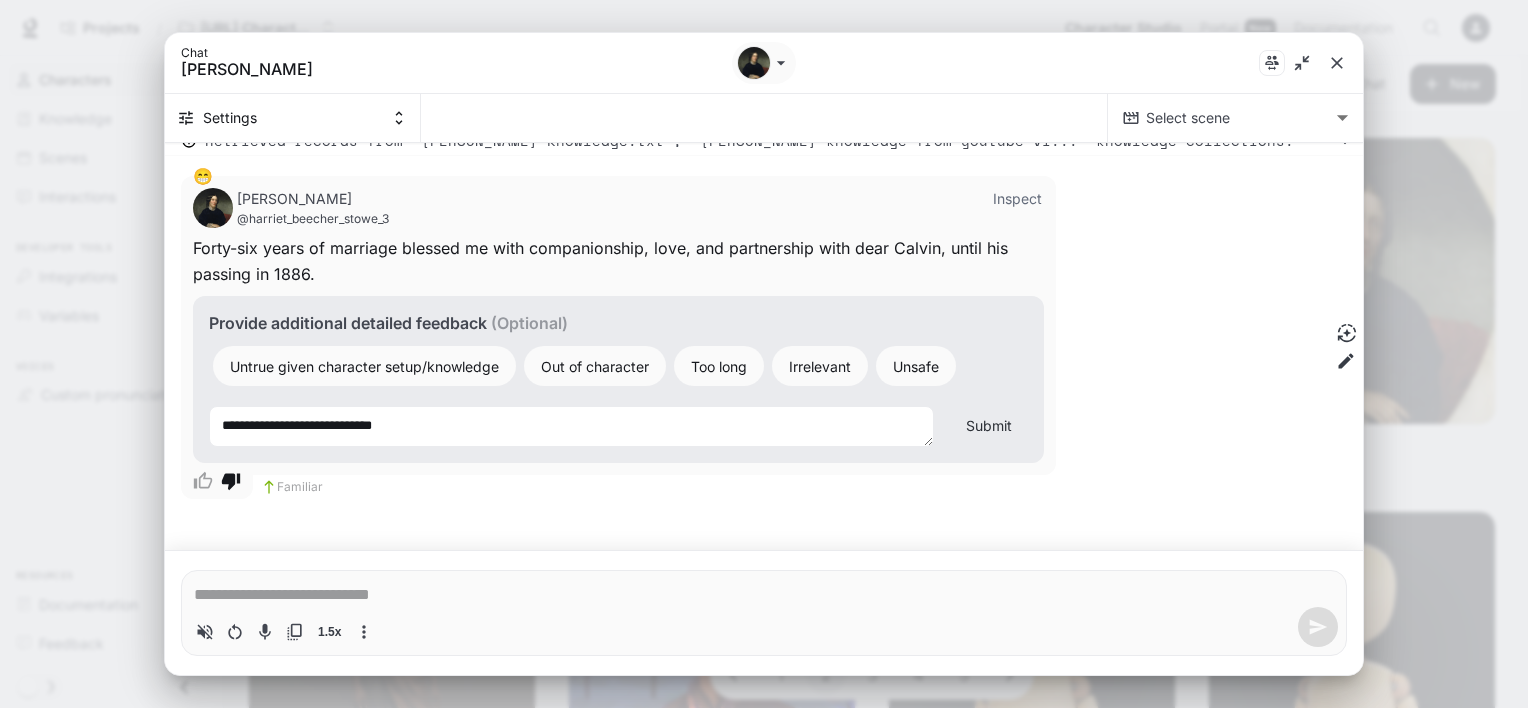type 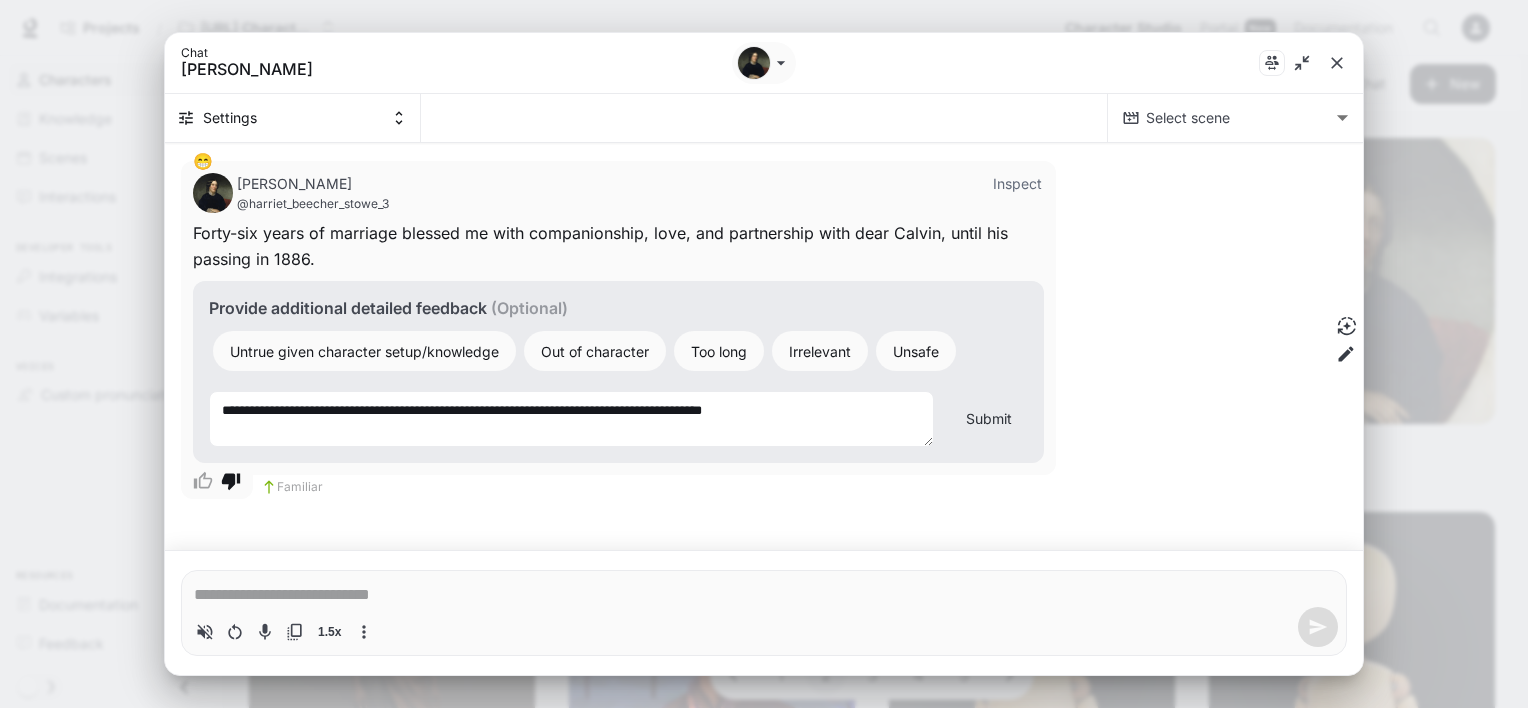scroll, scrollTop: 36680, scrollLeft: 0, axis: vertical 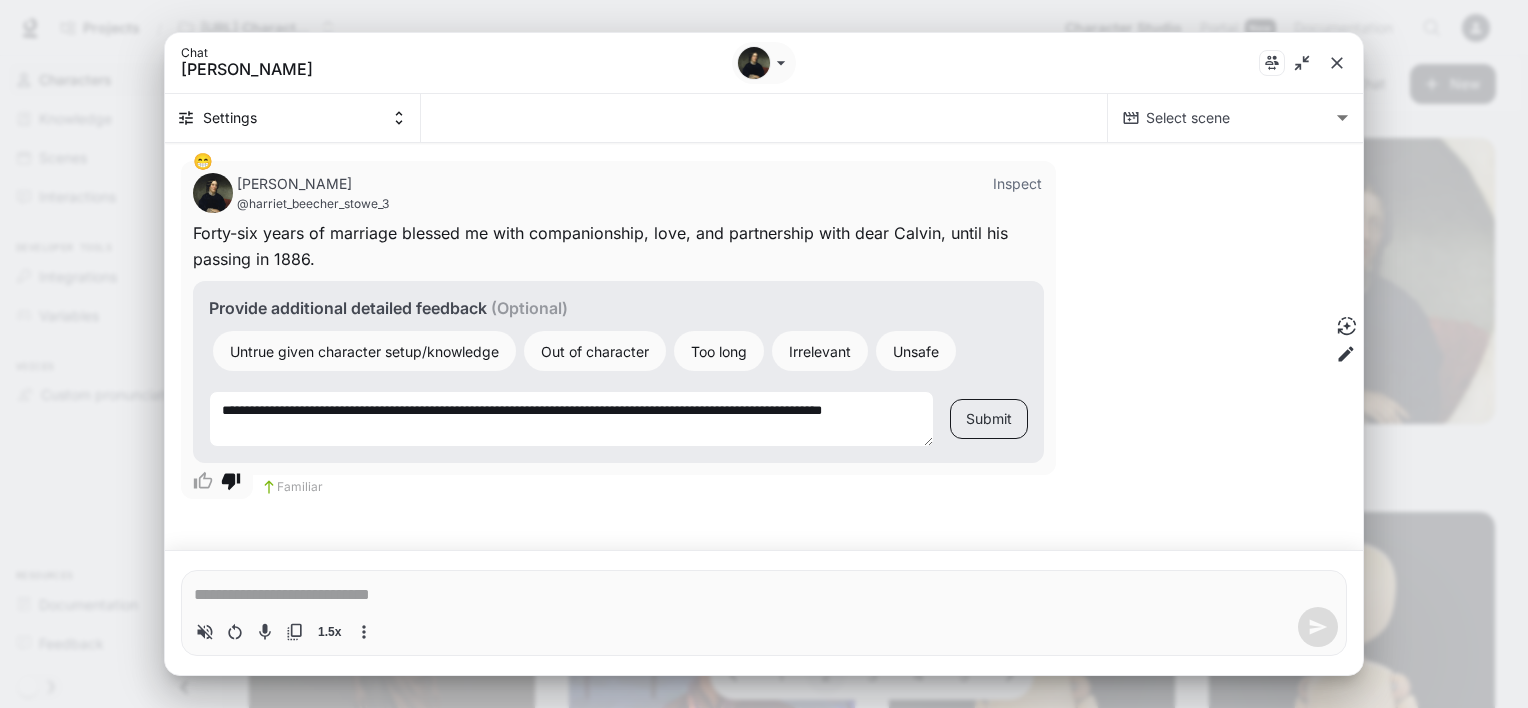 click on "Submit" at bounding box center [989, 419] 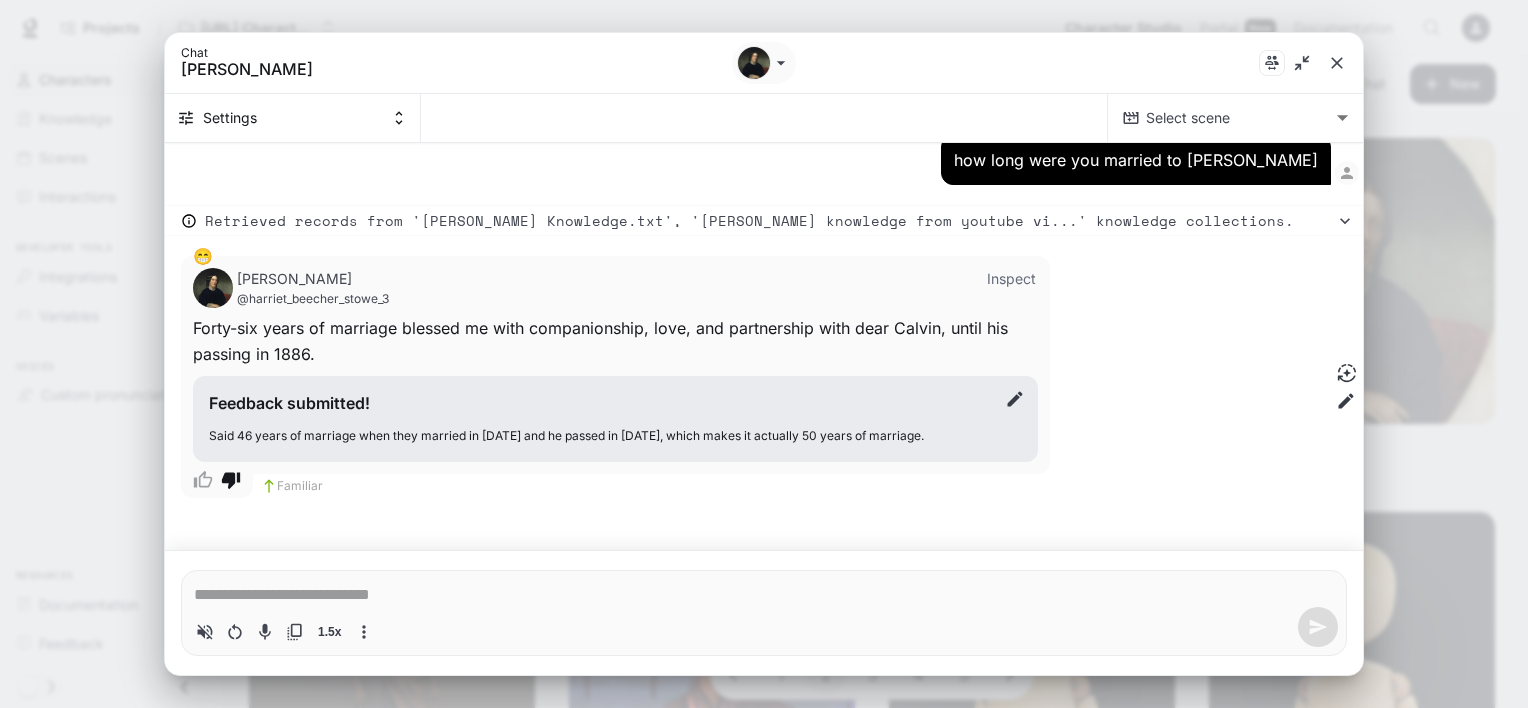scroll, scrollTop: 36585, scrollLeft: 0, axis: vertical 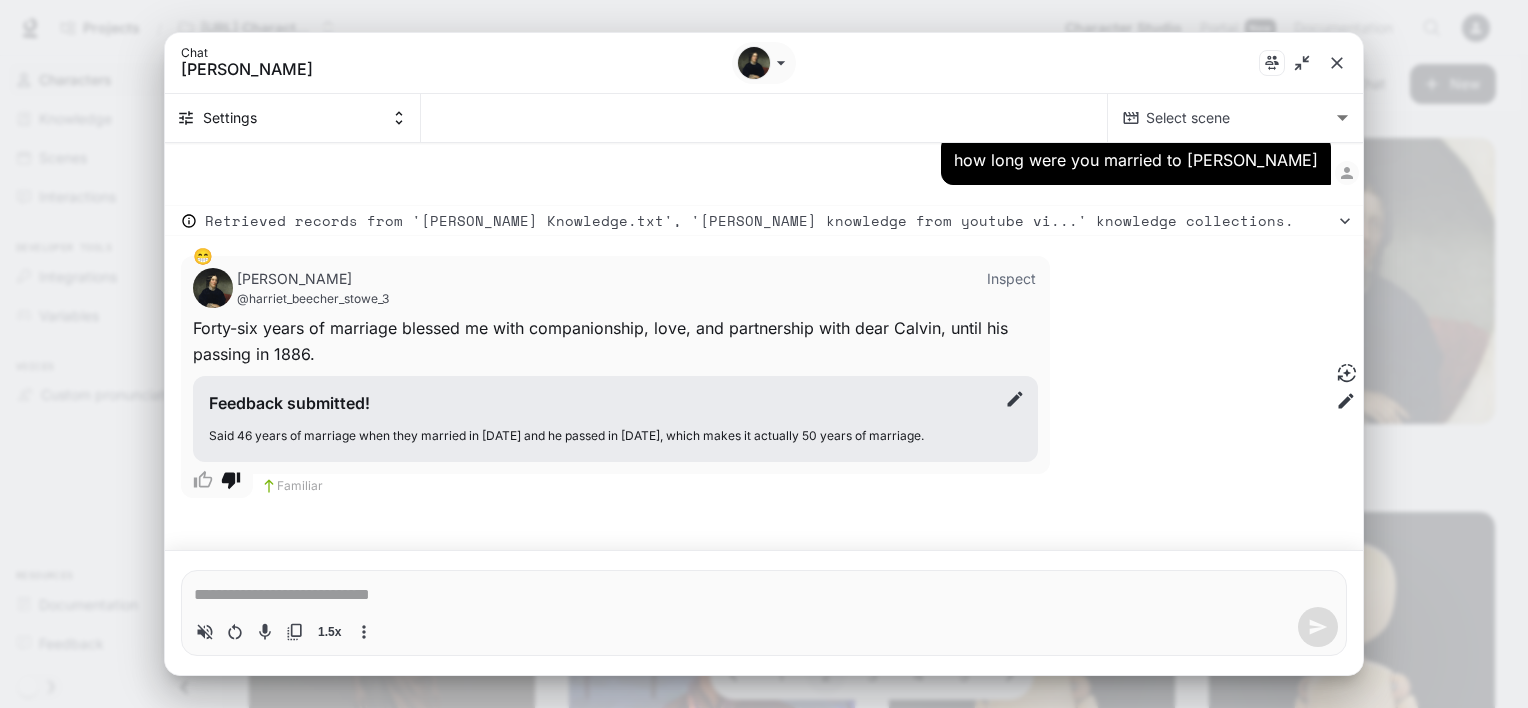 click at bounding box center (764, 595) 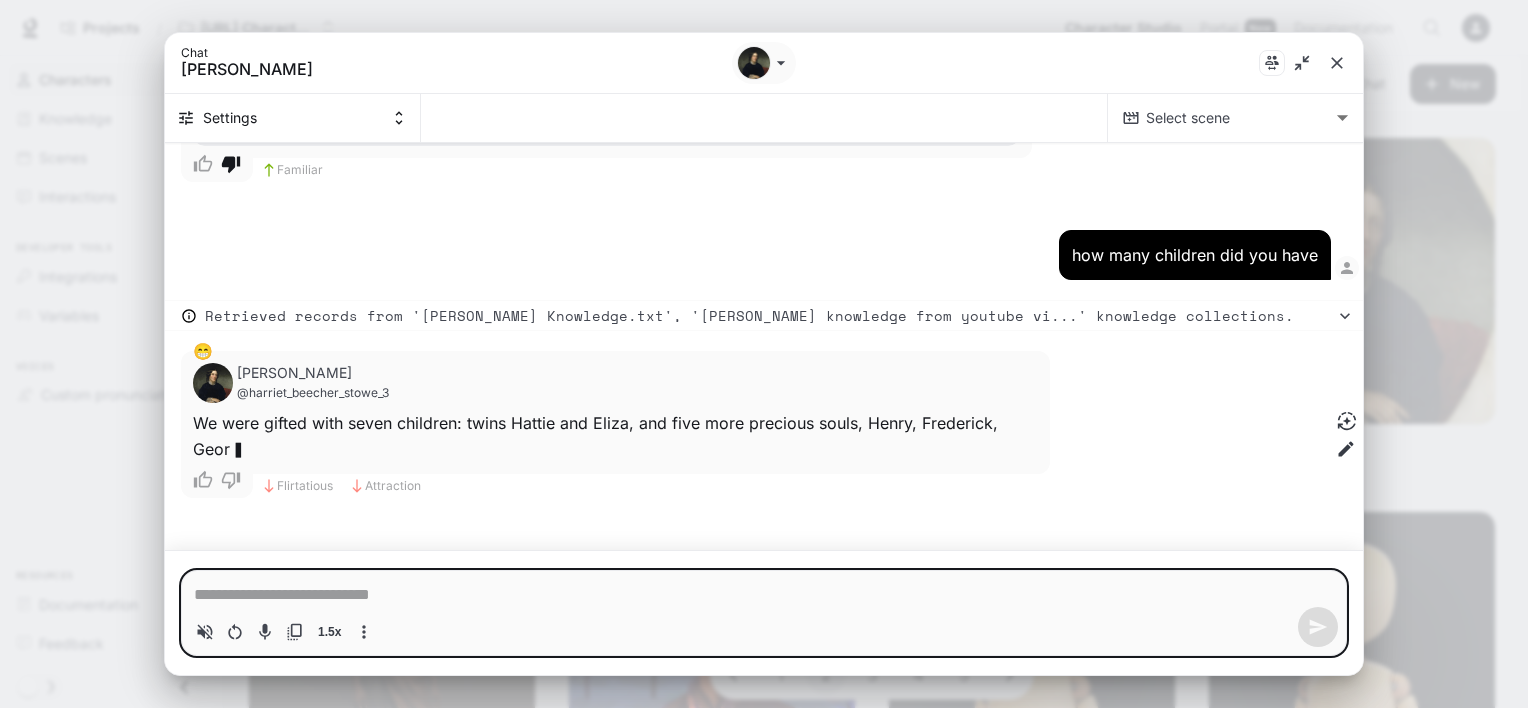 scroll, scrollTop: 36921, scrollLeft: 0, axis: vertical 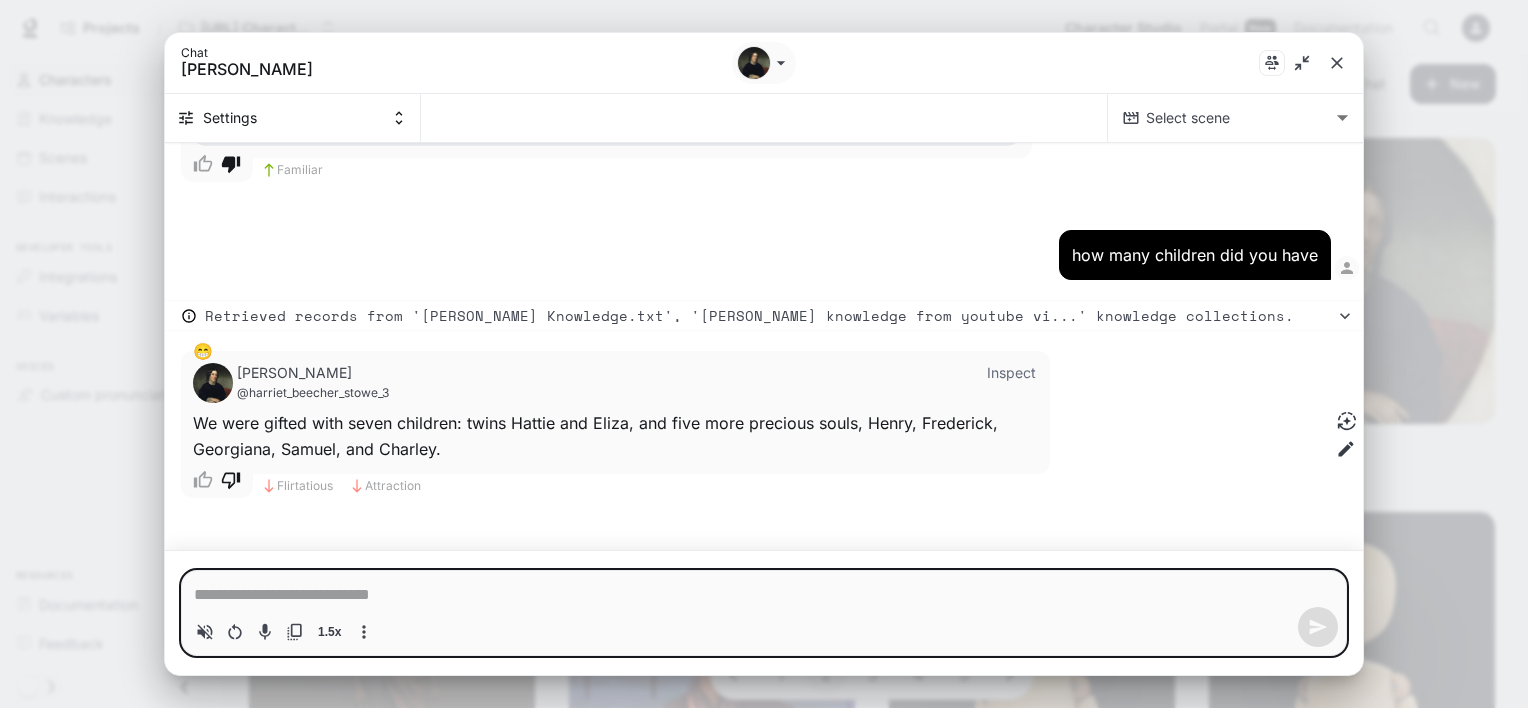 click 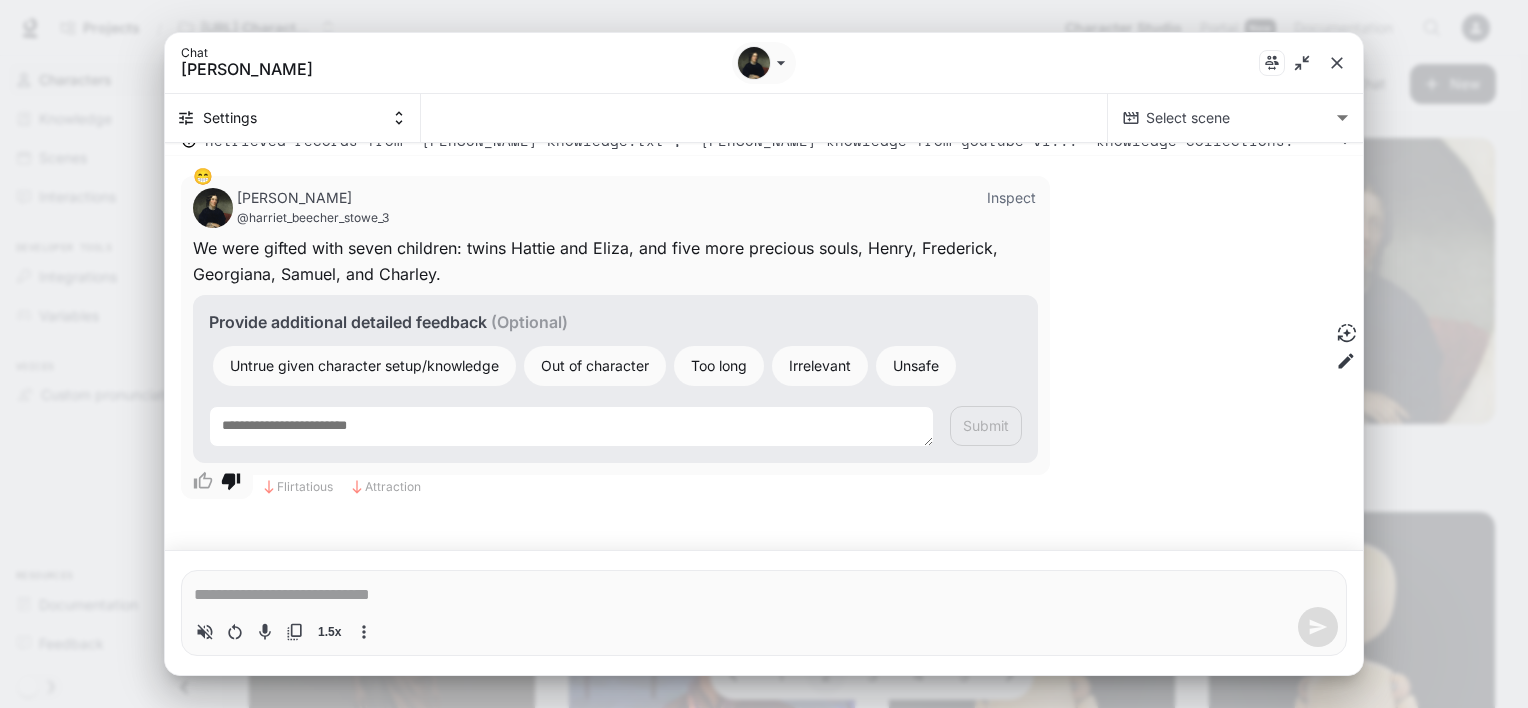 scroll, scrollTop: 37096, scrollLeft: 0, axis: vertical 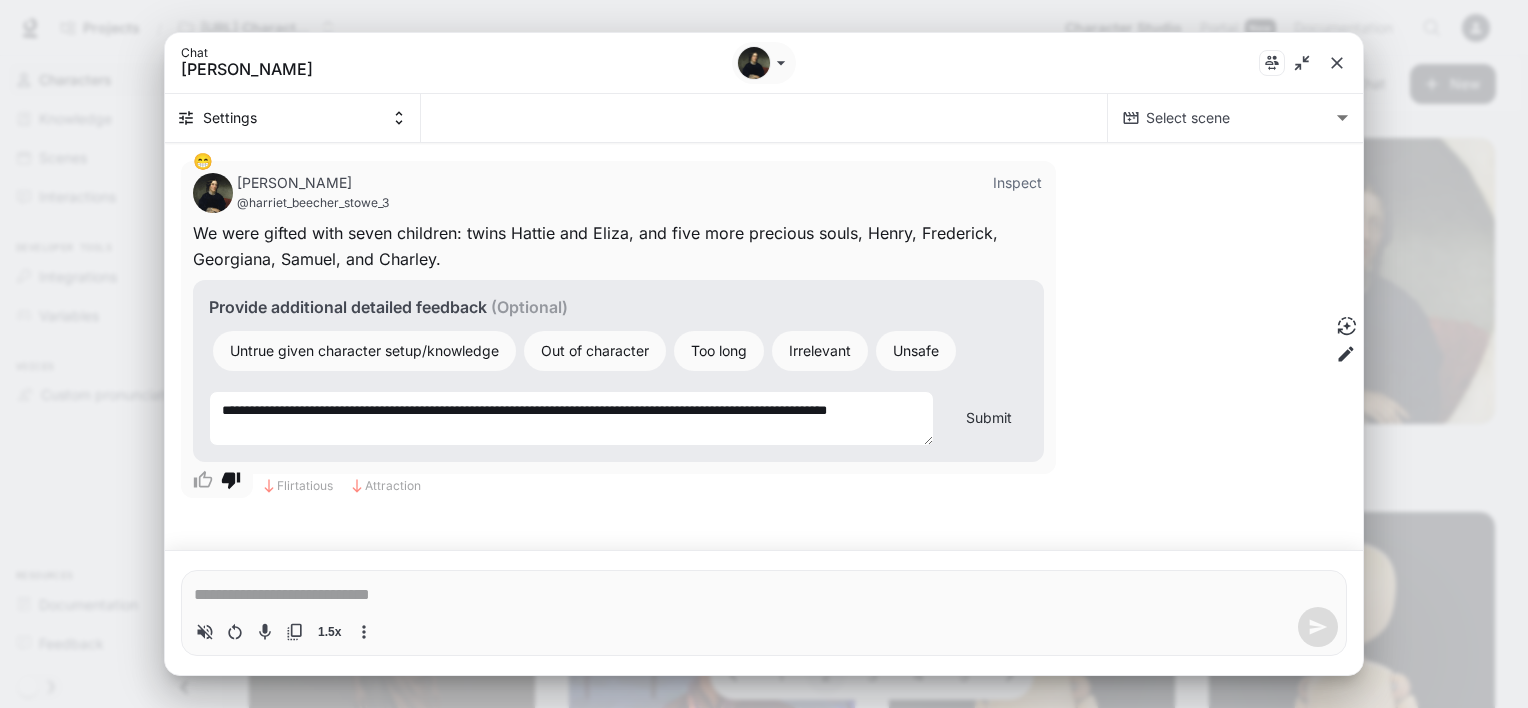 click on "**********" at bounding box center [618, 371] 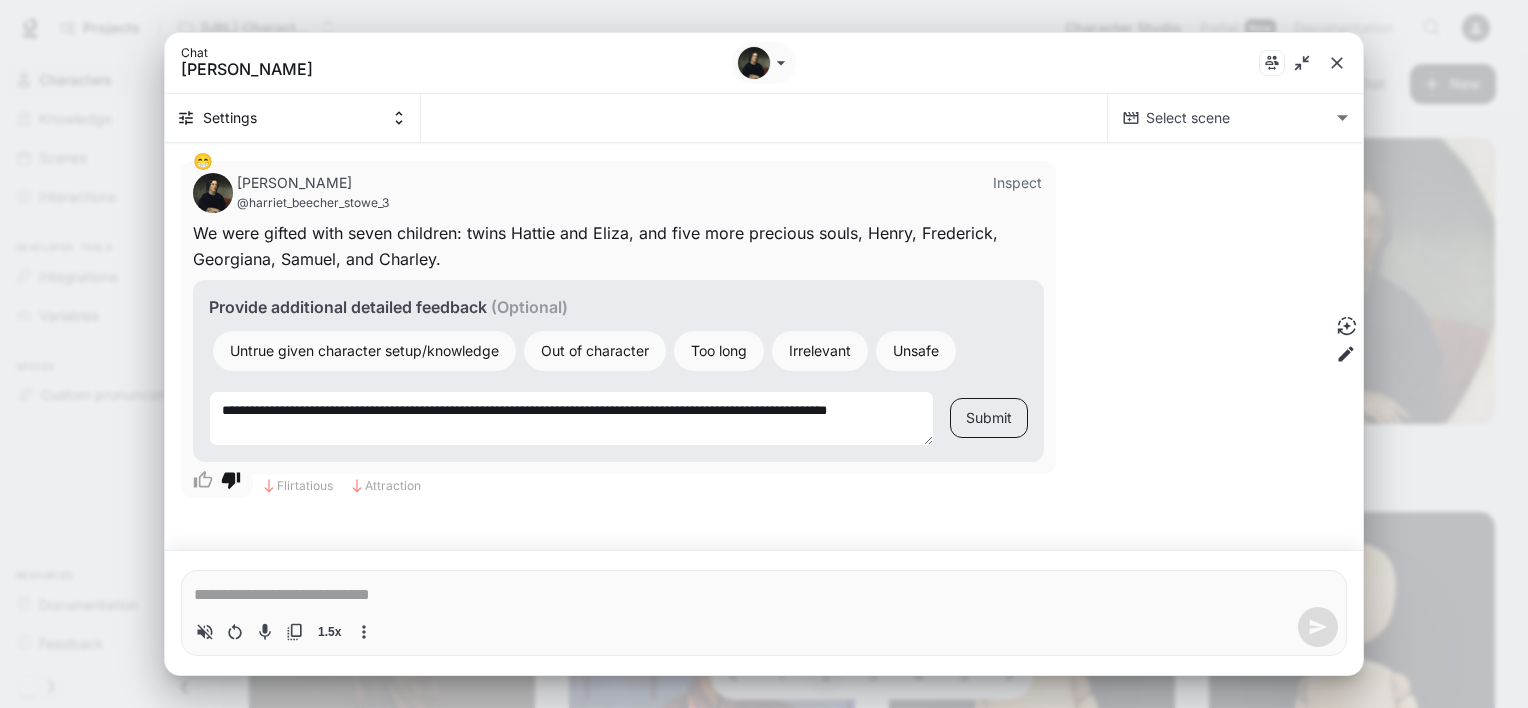 click on "Submit" at bounding box center [989, 418] 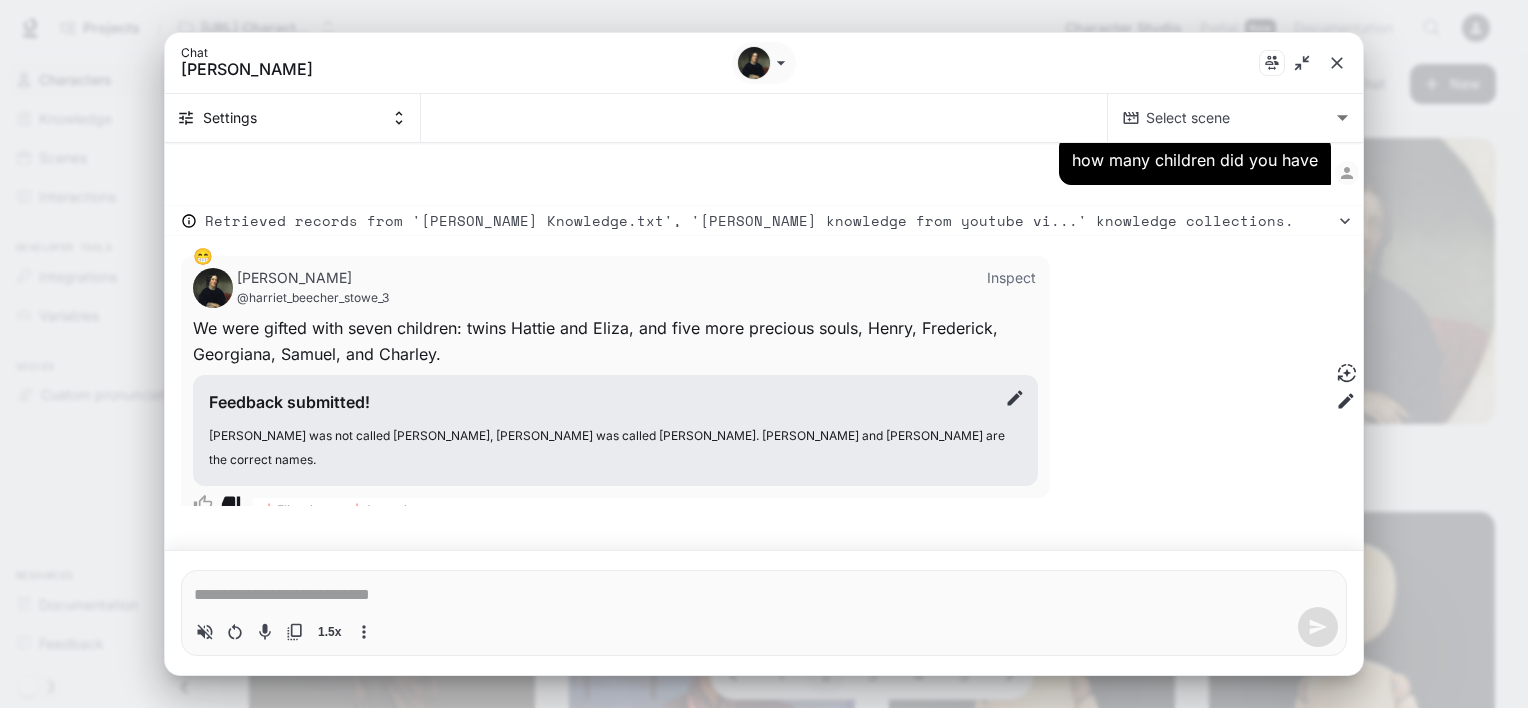 scroll, scrollTop: 37016, scrollLeft: 0, axis: vertical 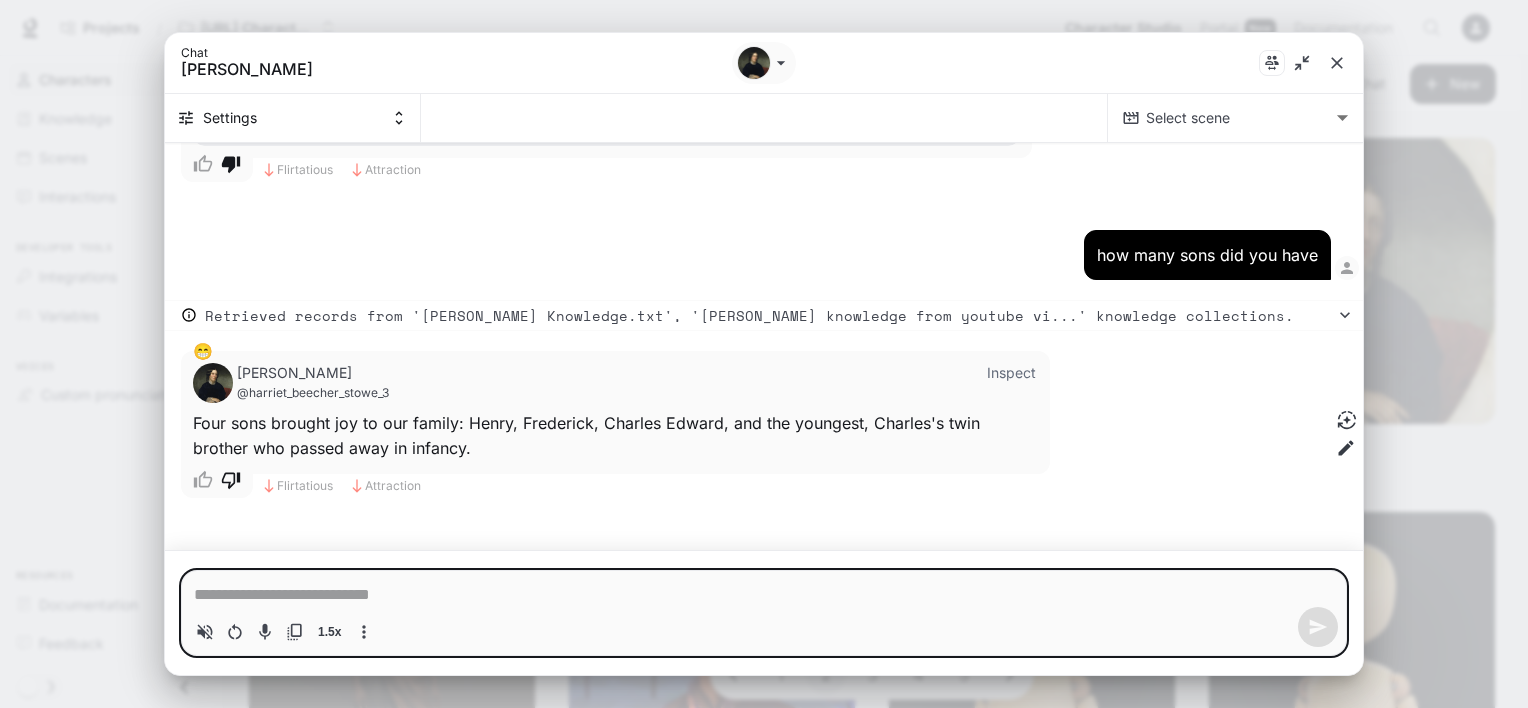 click 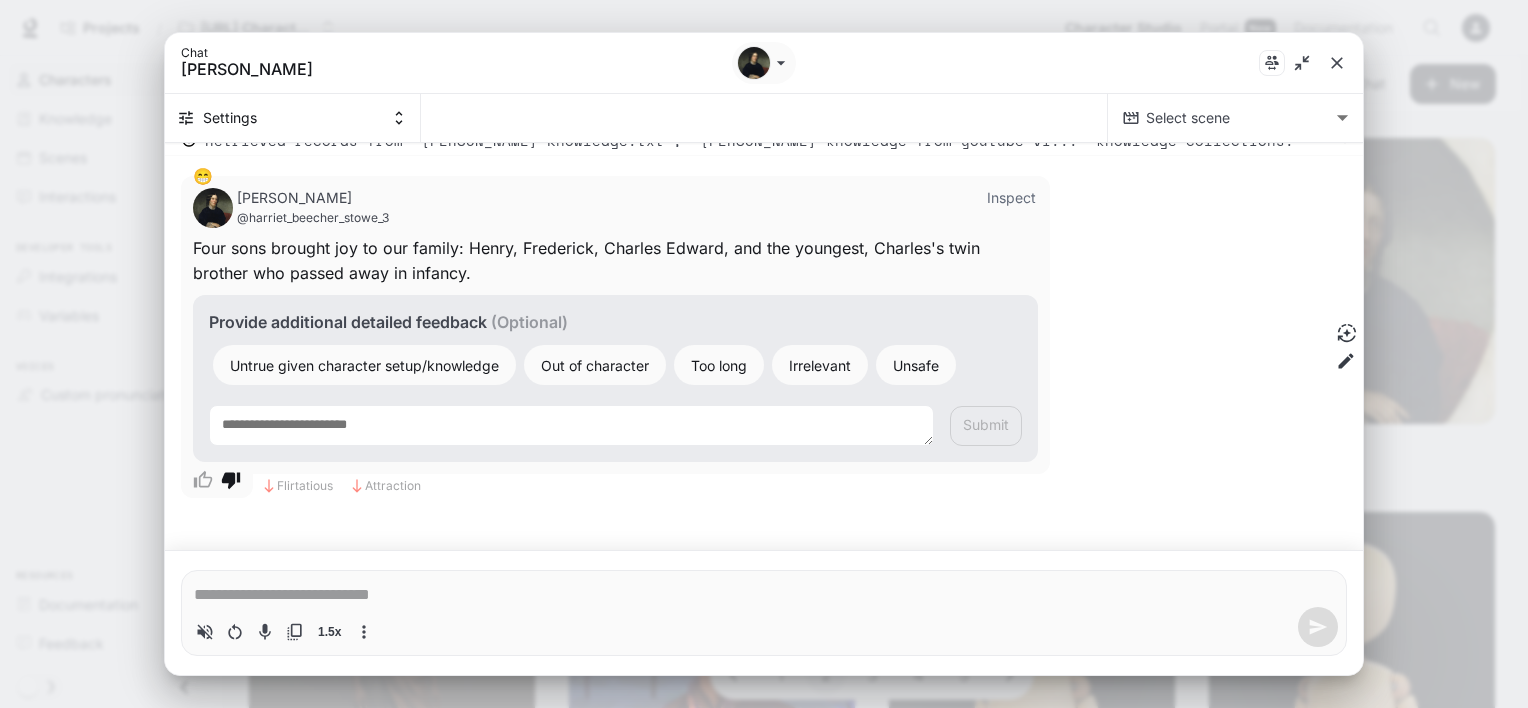 scroll, scrollTop: 37527, scrollLeft: 0, axis: vertical 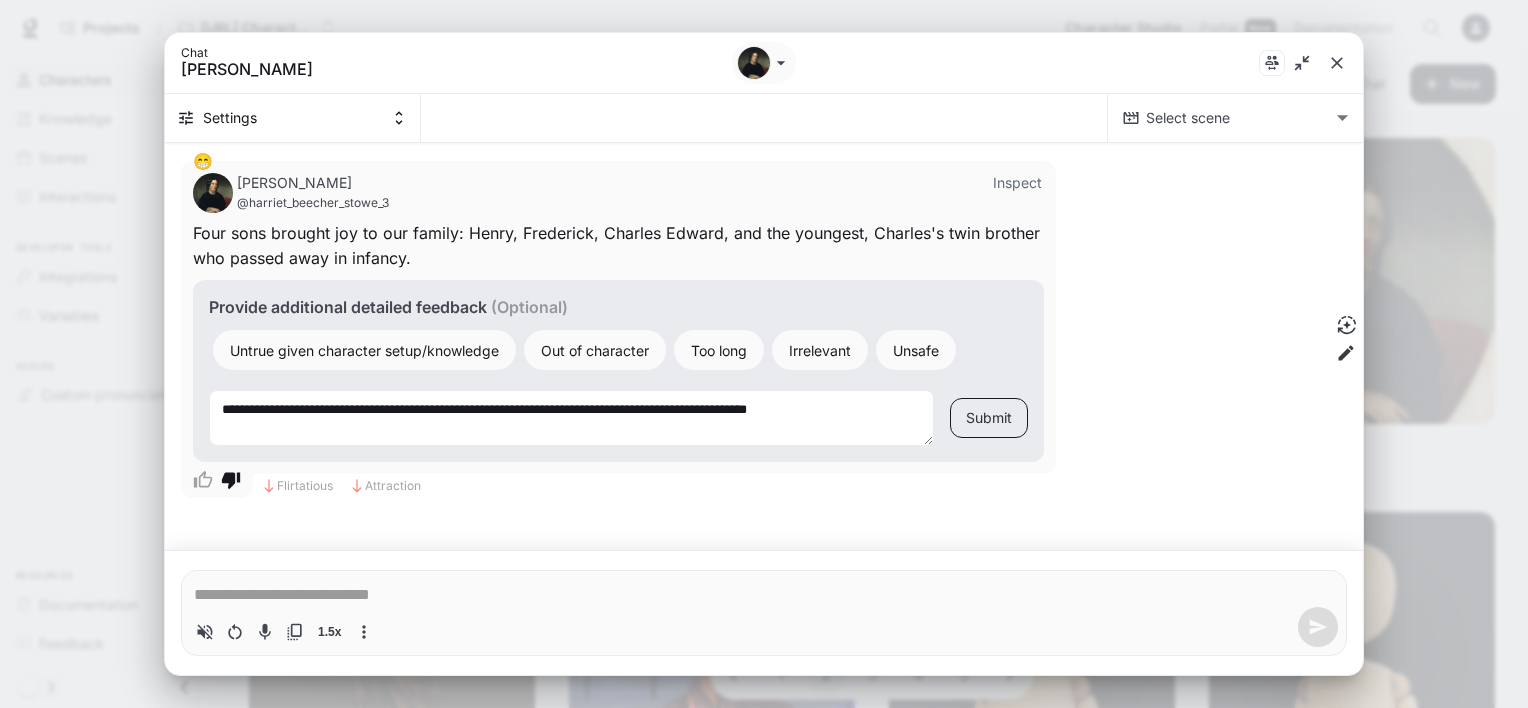 click on "Submit" at bounding box center [989, 418] 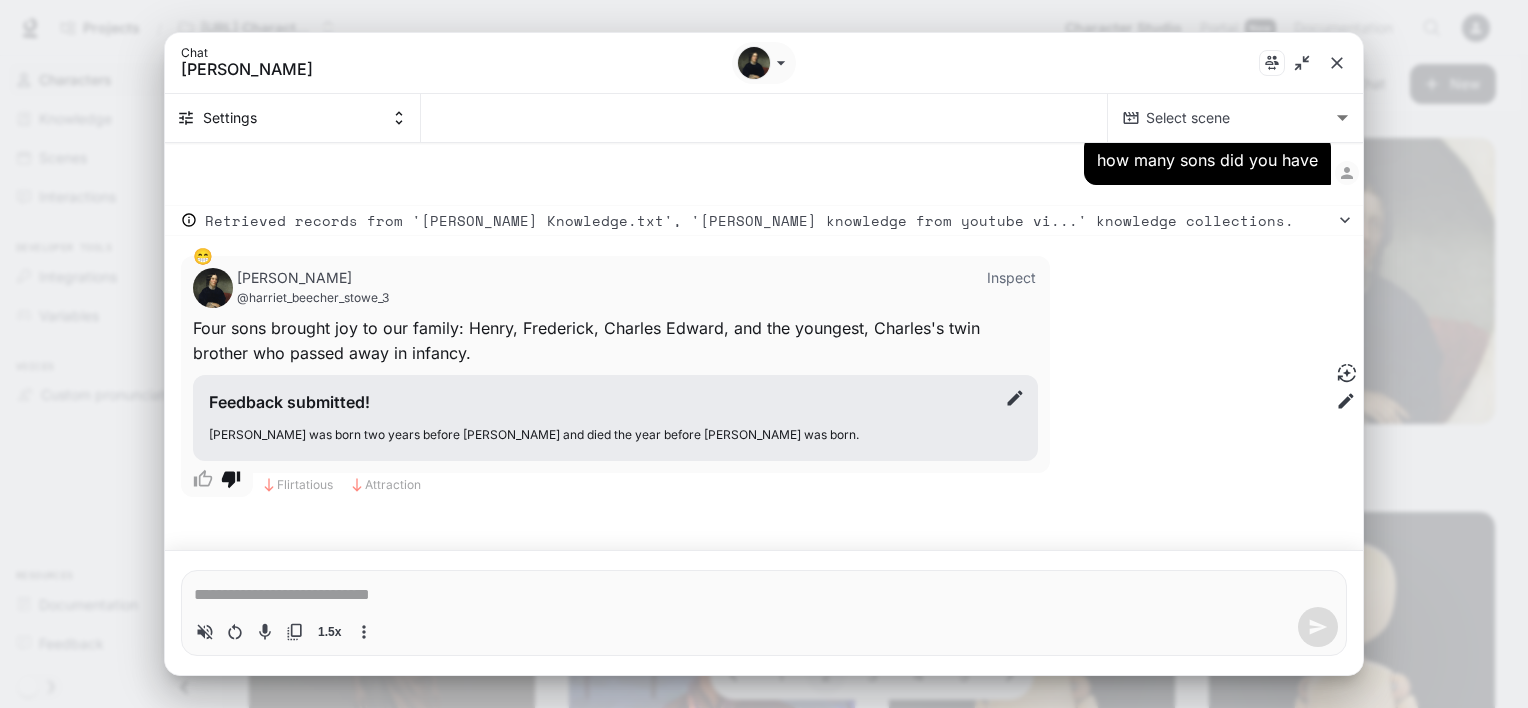 scroll, scrollTop: 37447, scrollLeft: 0, axis: vertical 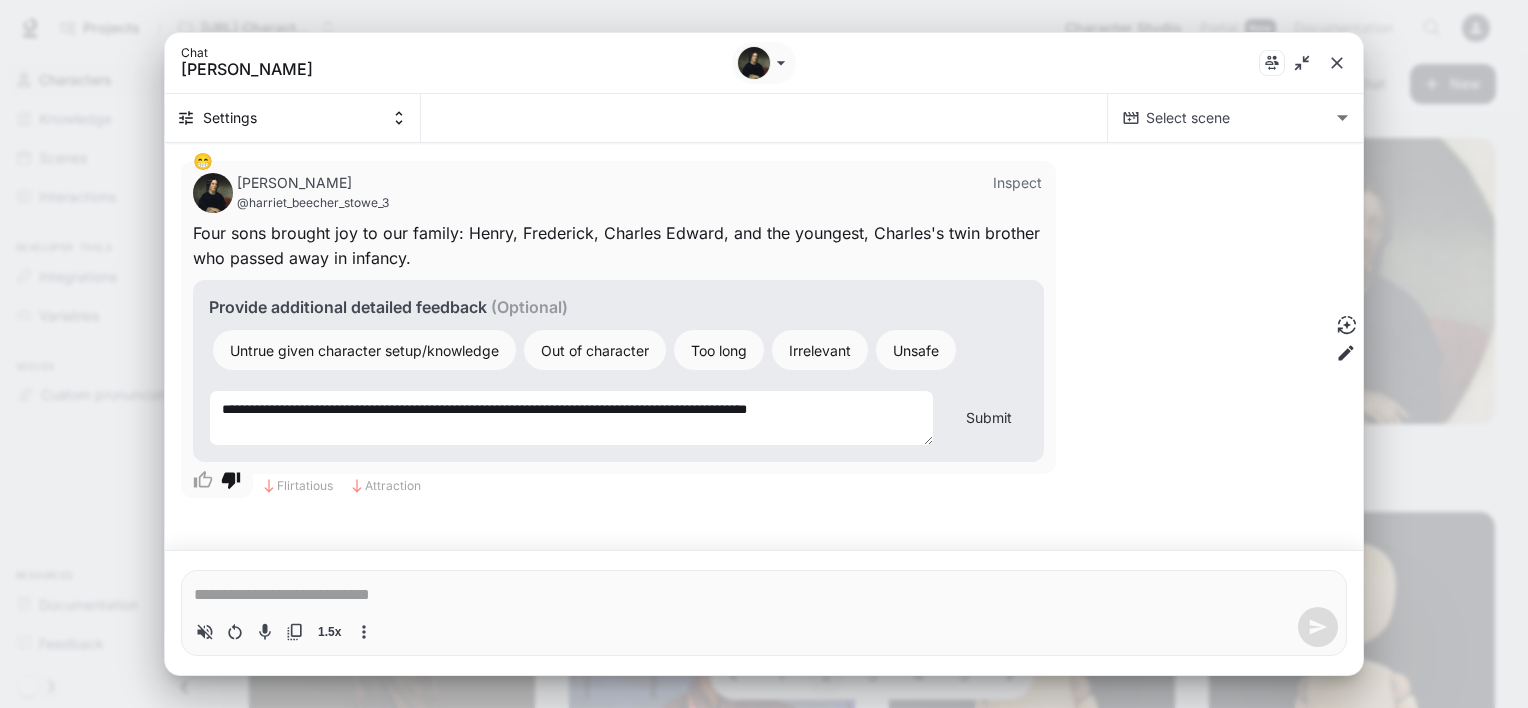 click on "**********" at bounding box center [571, 418] 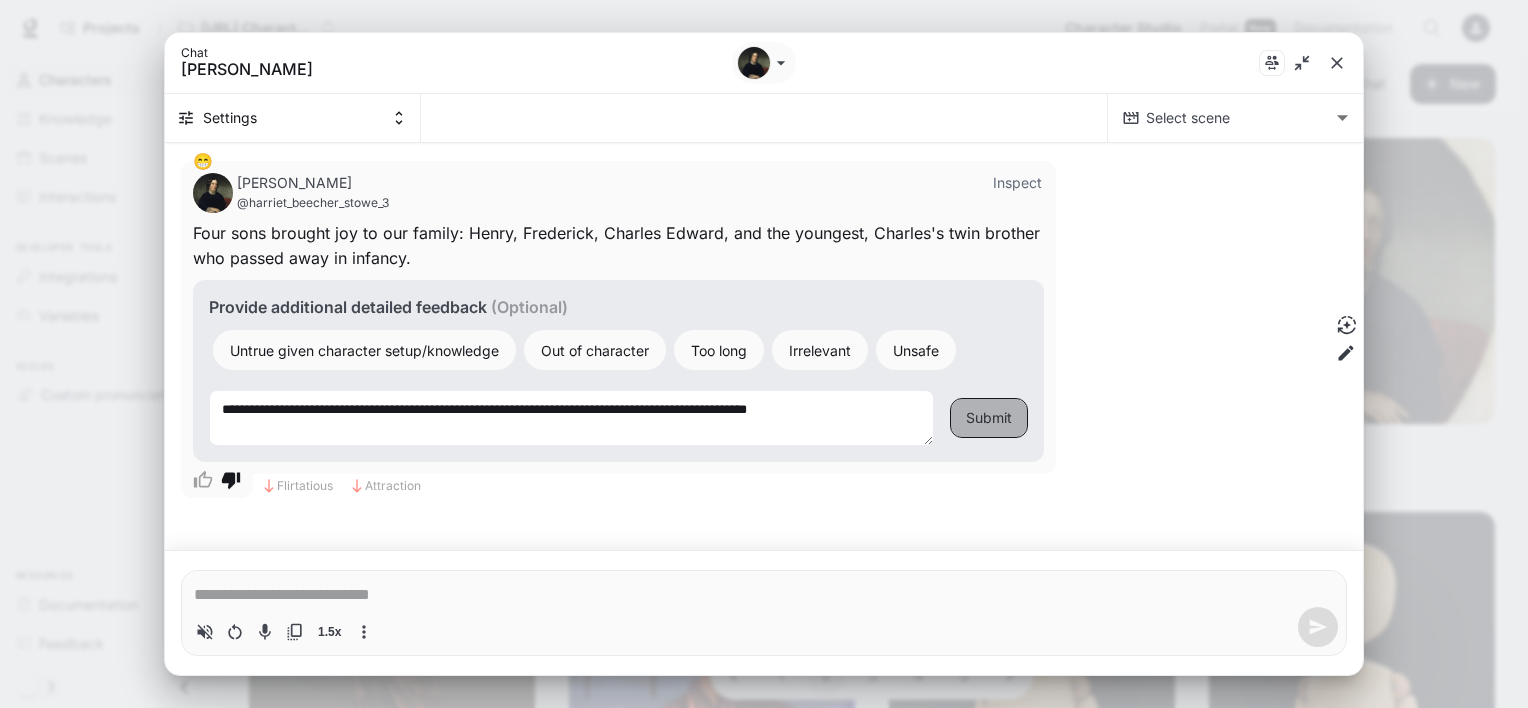 click on "Submit" at bounding box center [989, 418] 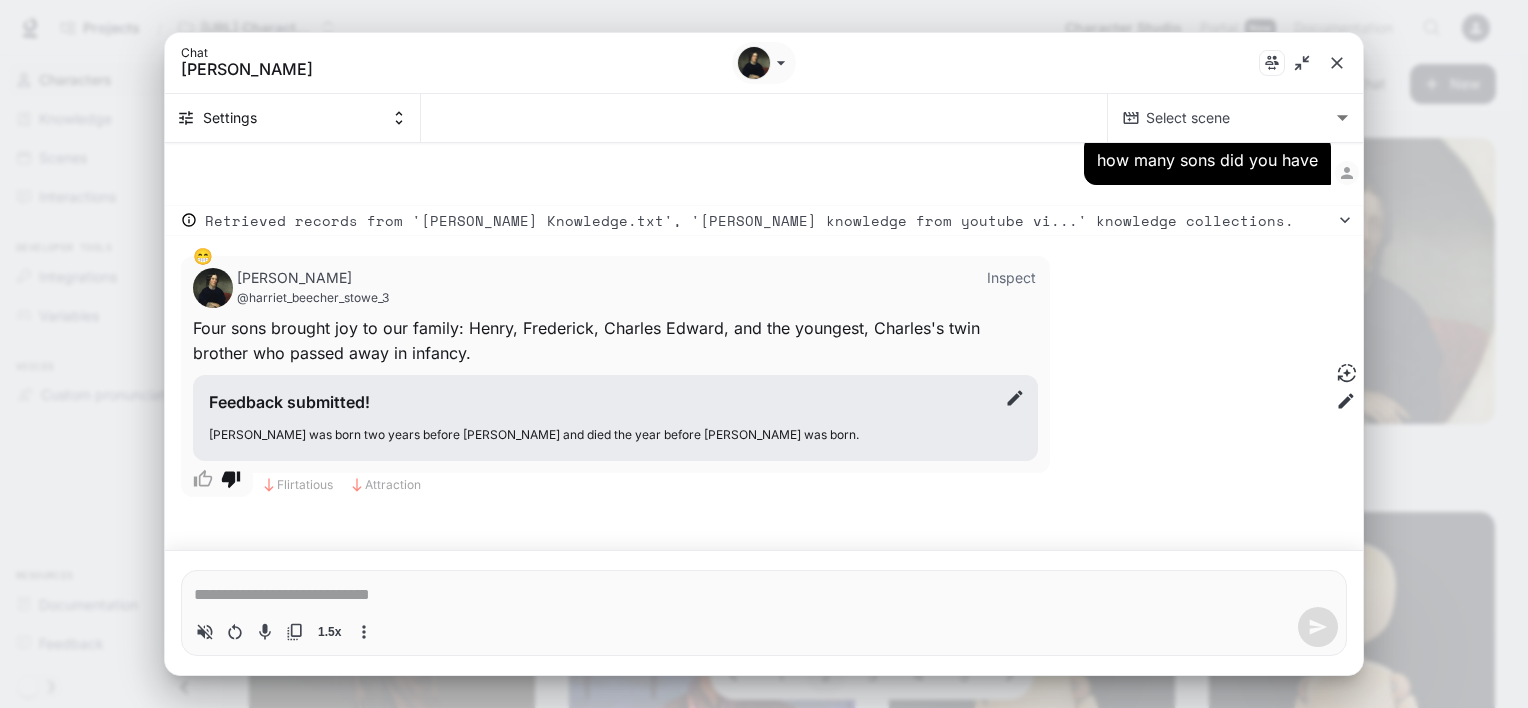scroll, scrollTop: 37447, scrollLeft: 0, axis: vertical 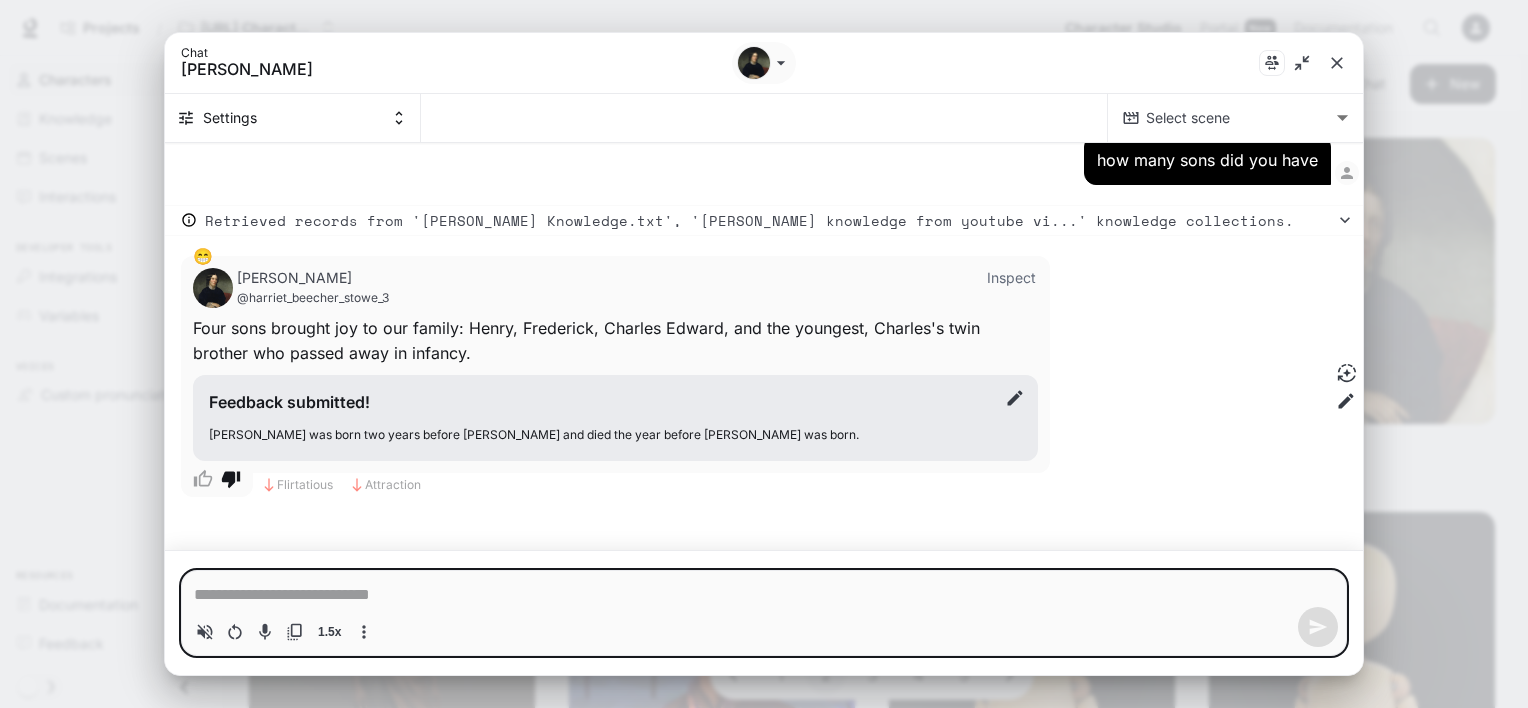 click at bounding box center (764, 595) 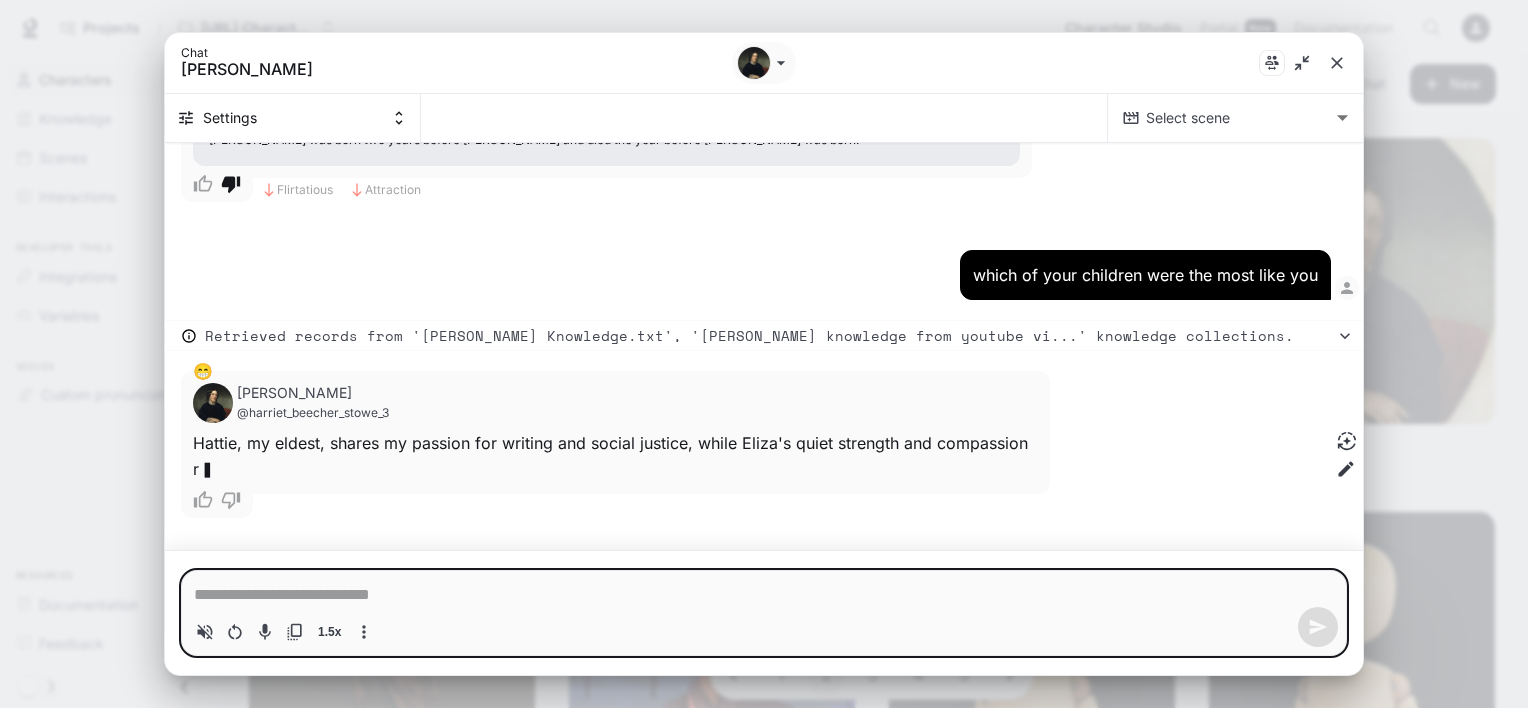 scroll, scrollTop: 37763, scrollLeft: 0, axis: vertical 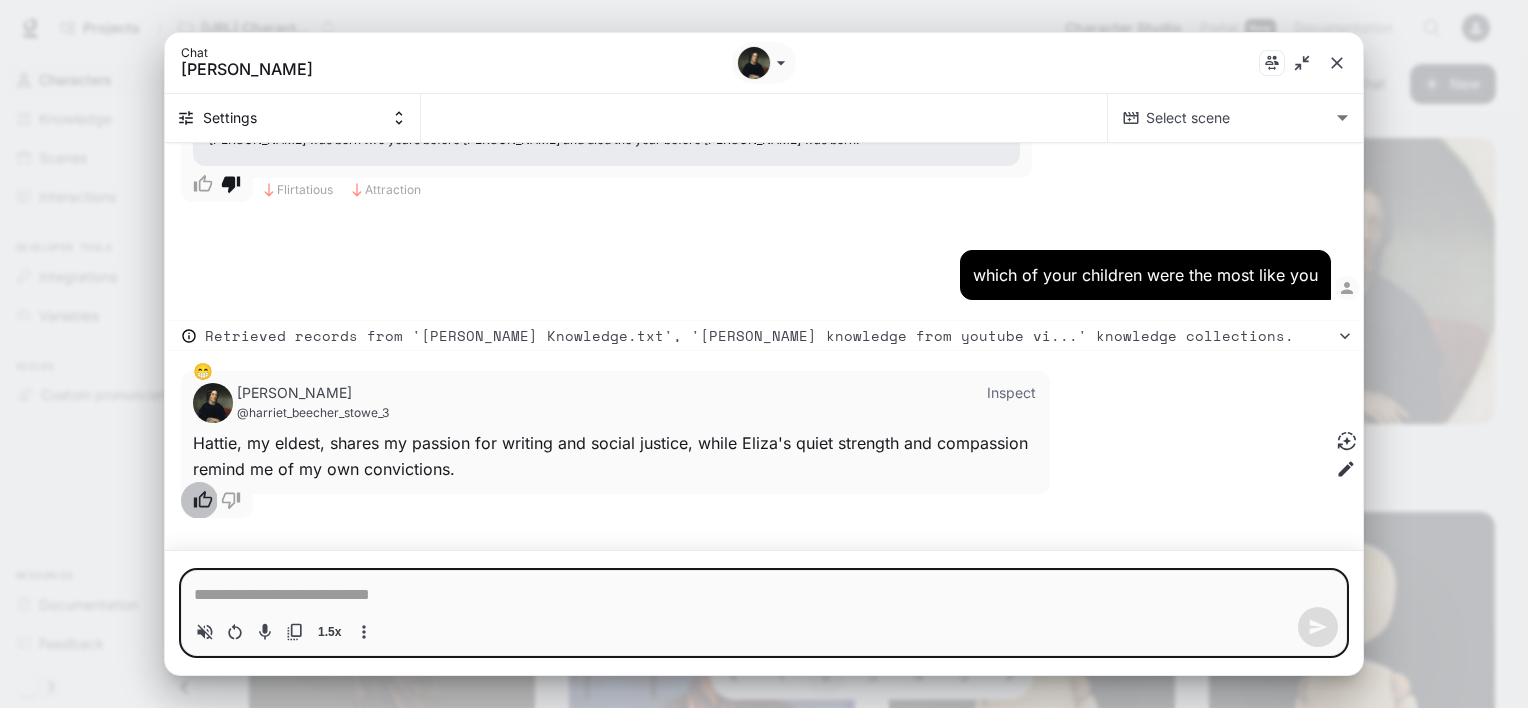 click 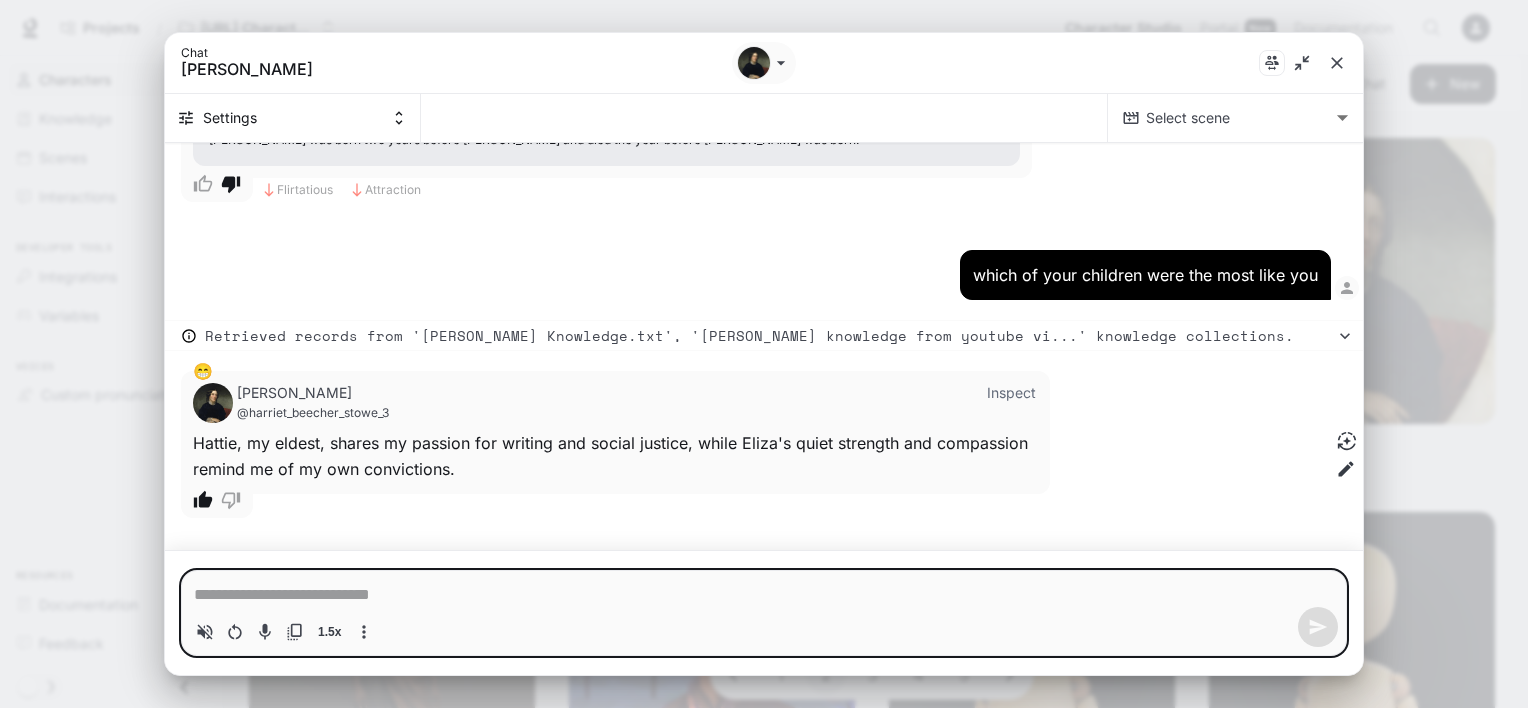 click at bounding box center [764, 595] 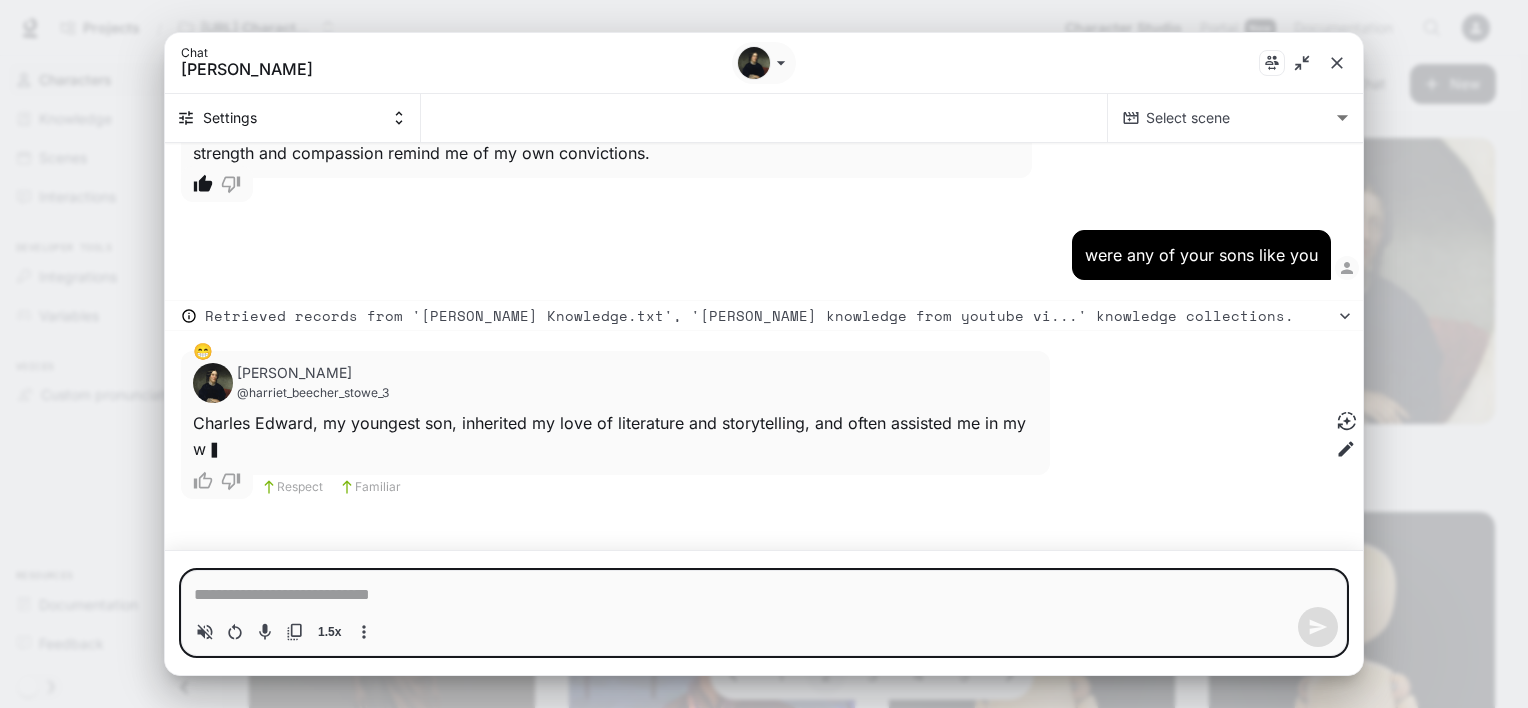 scroll, scrollTop: 38100, scrollLeft: 0, axis: vertical 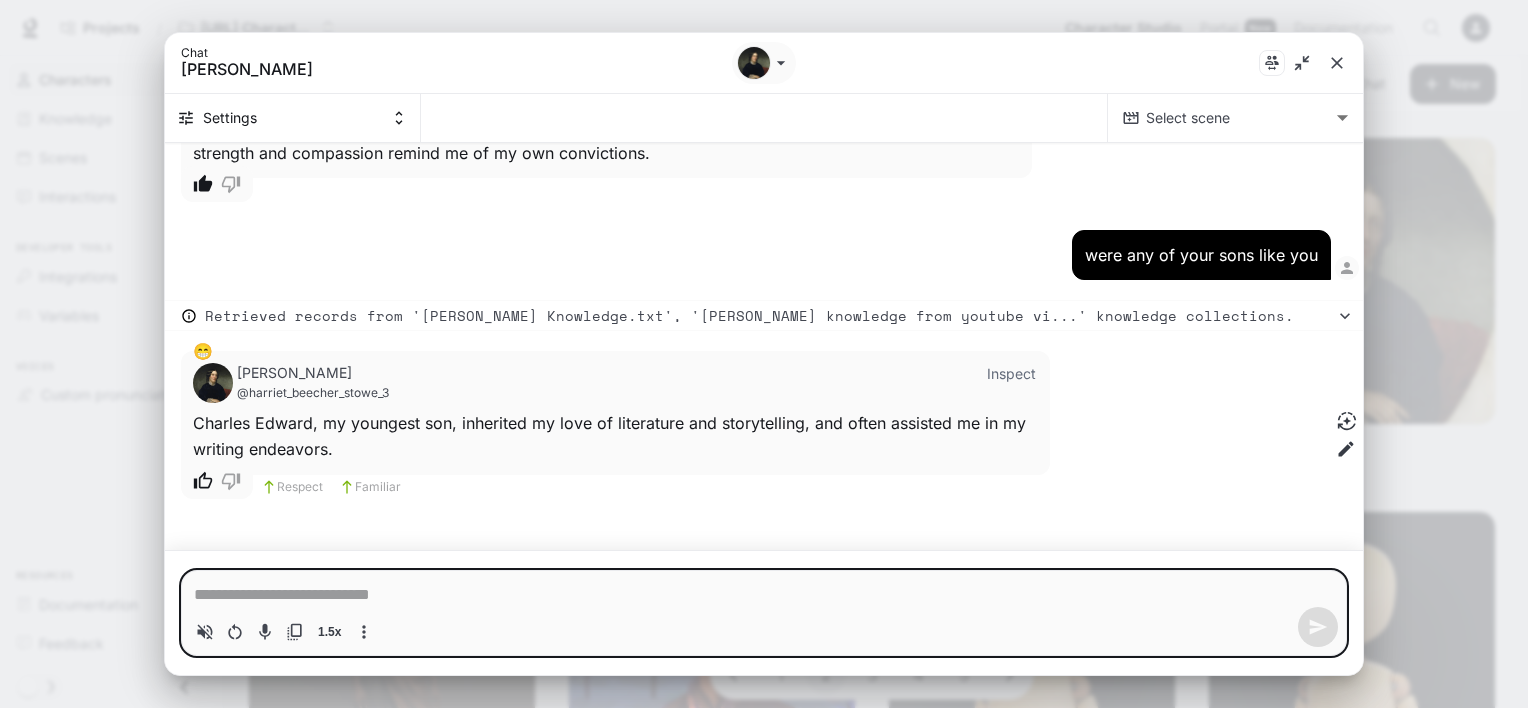 click 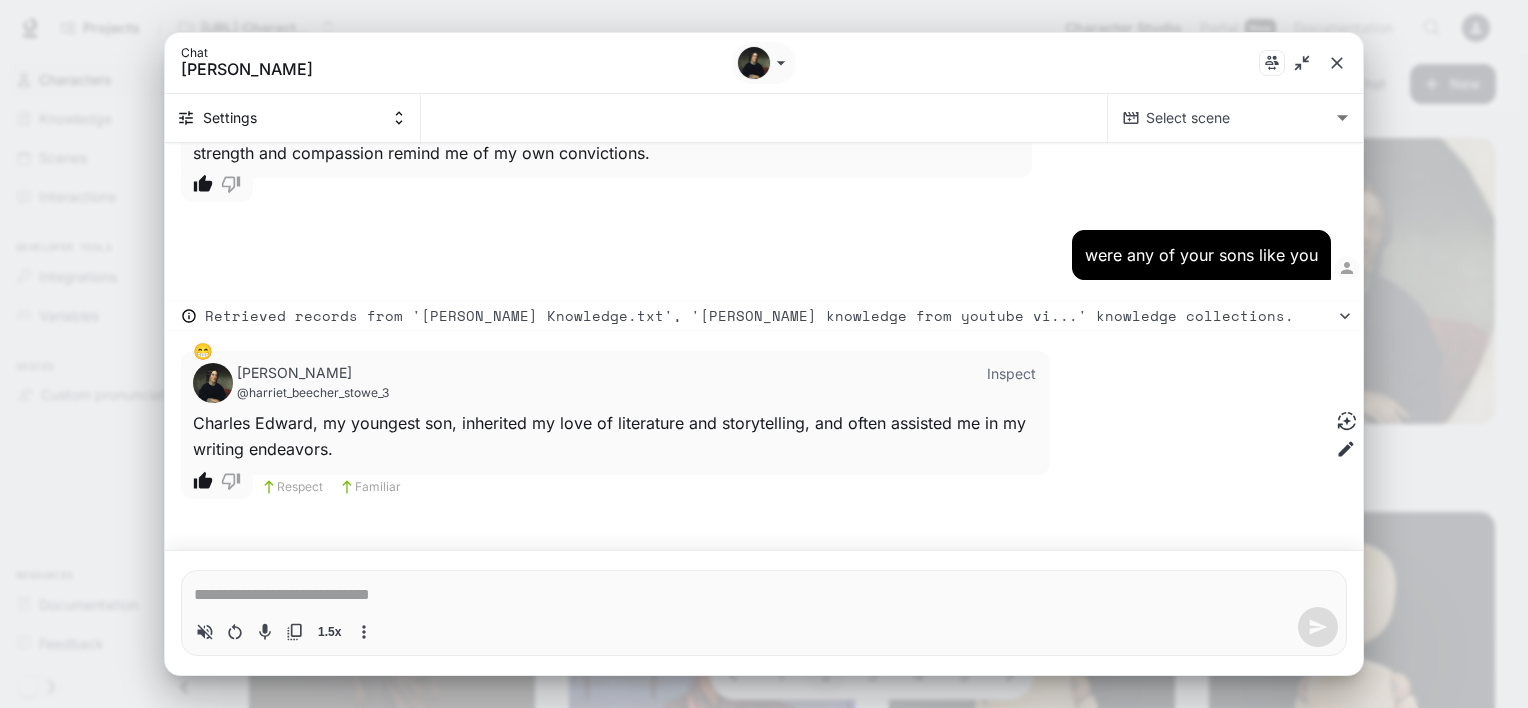 click at bounding box center (764, 595) 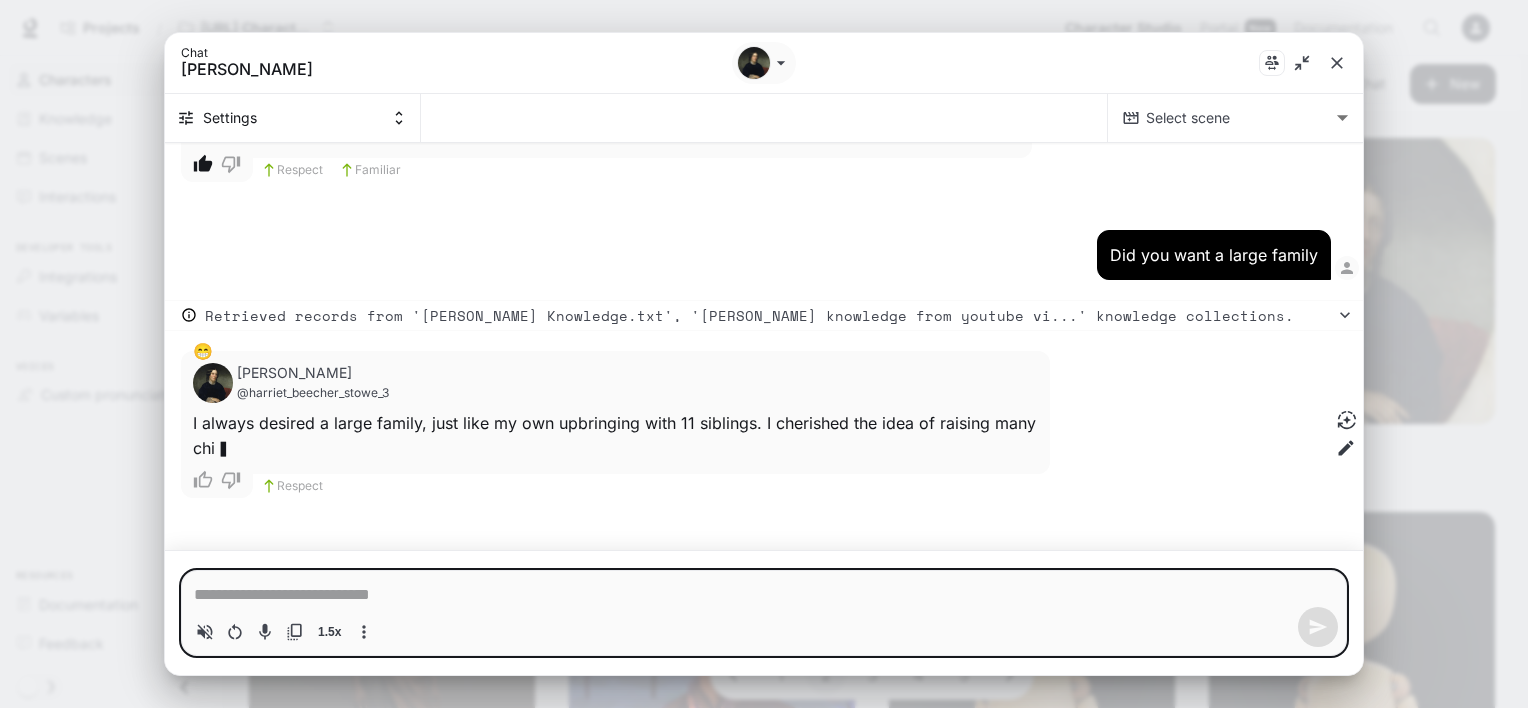 scroll, scrollTop: 38436, scrollLeft: 0, axis: vertical 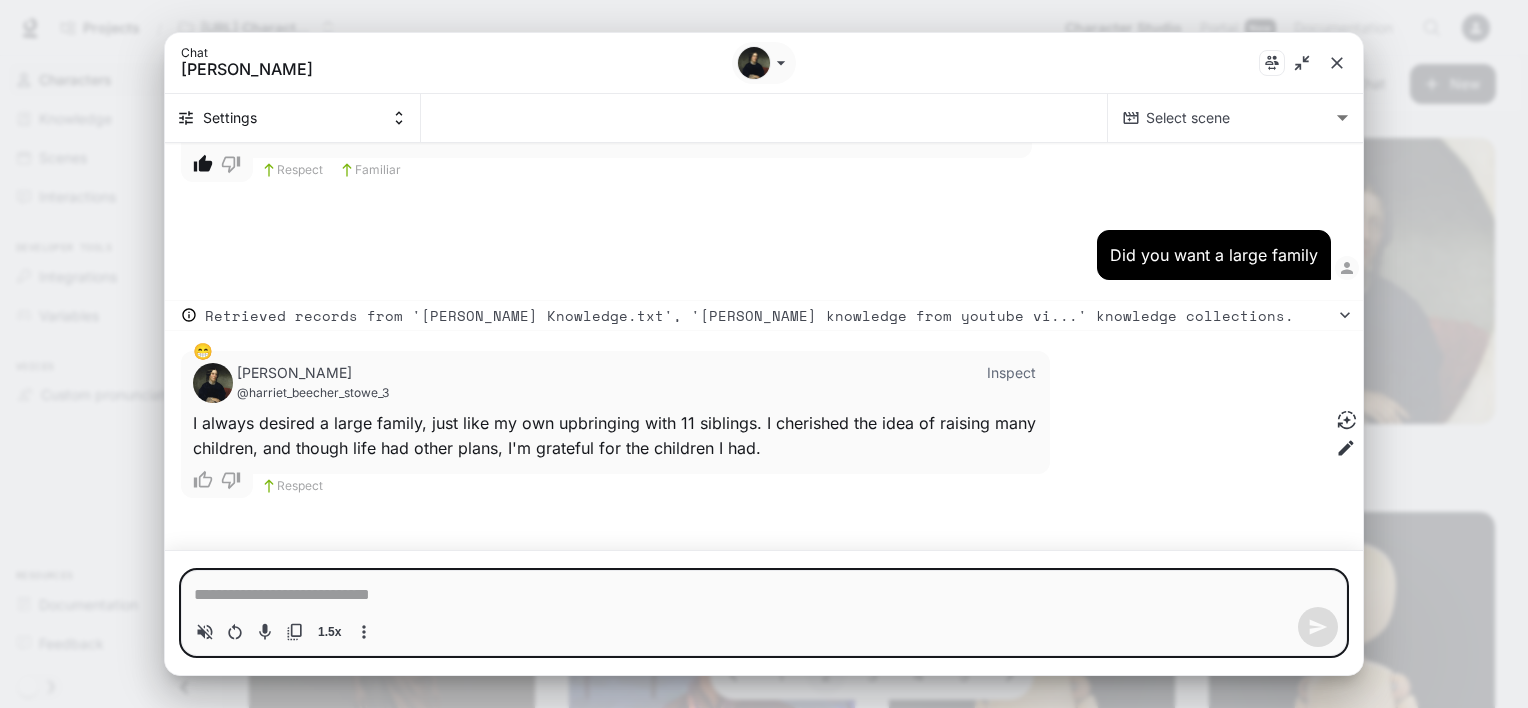 click at bounding box center [764, 595] 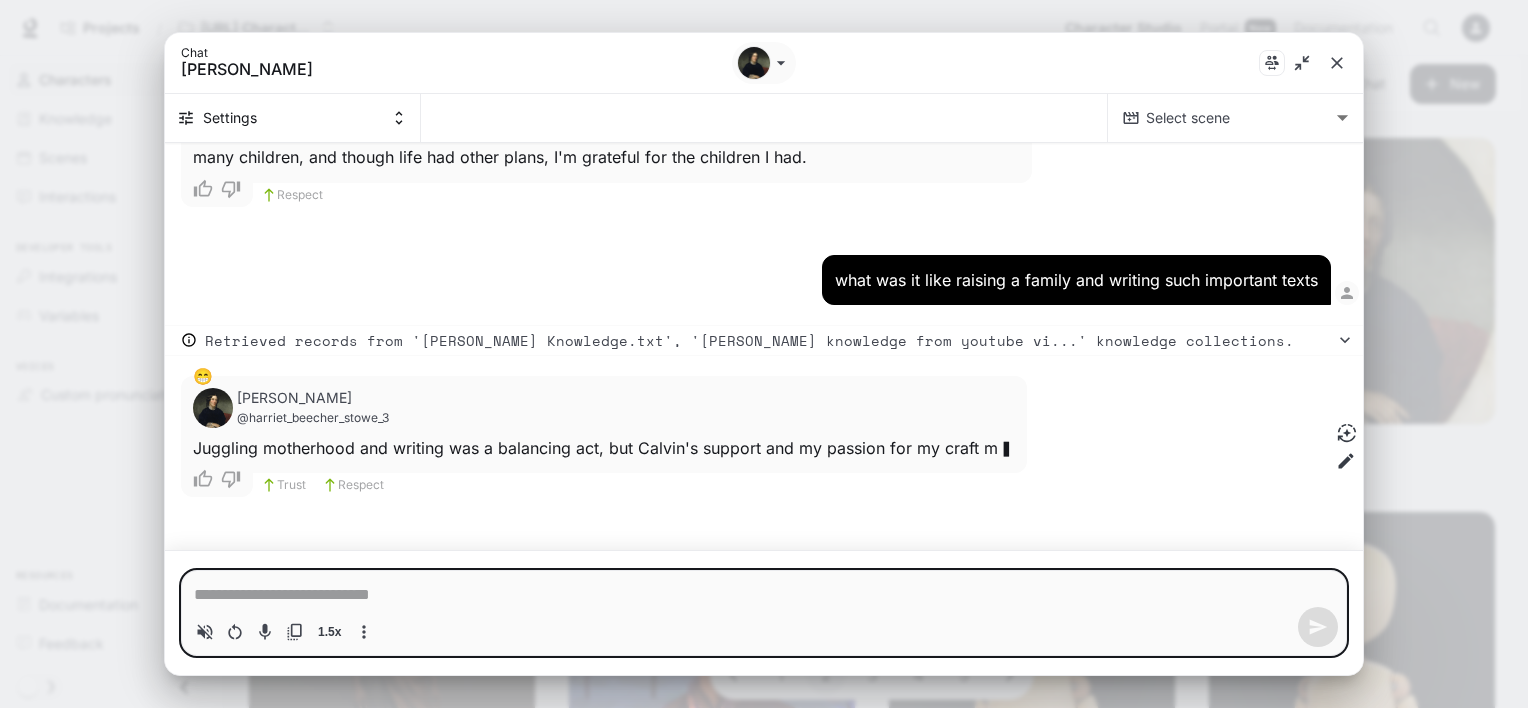 scroll, scrollTop: 38772, scrollLeft: 0, axis: vertical 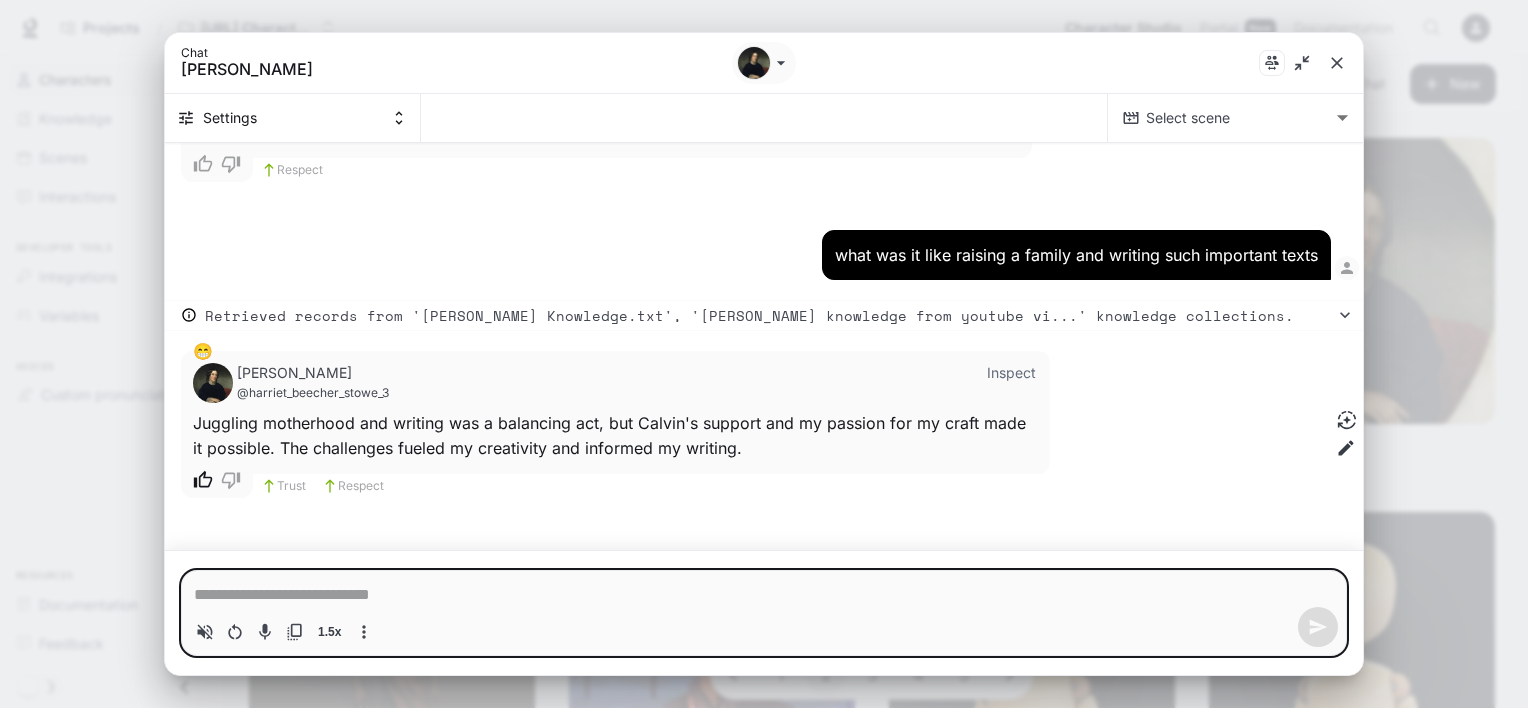 click 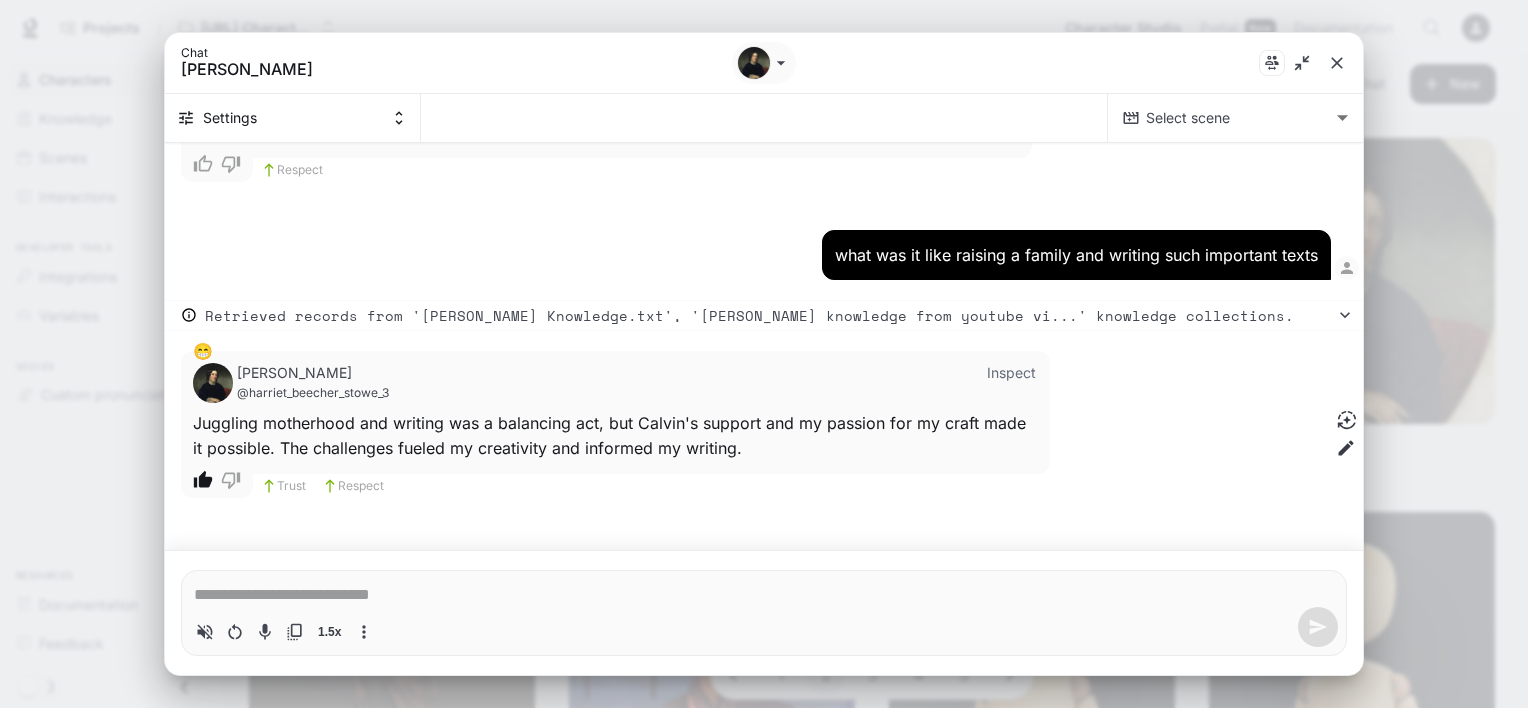 scroll, scrollTop: 38644, scrollLeft: 0, axis: vertical 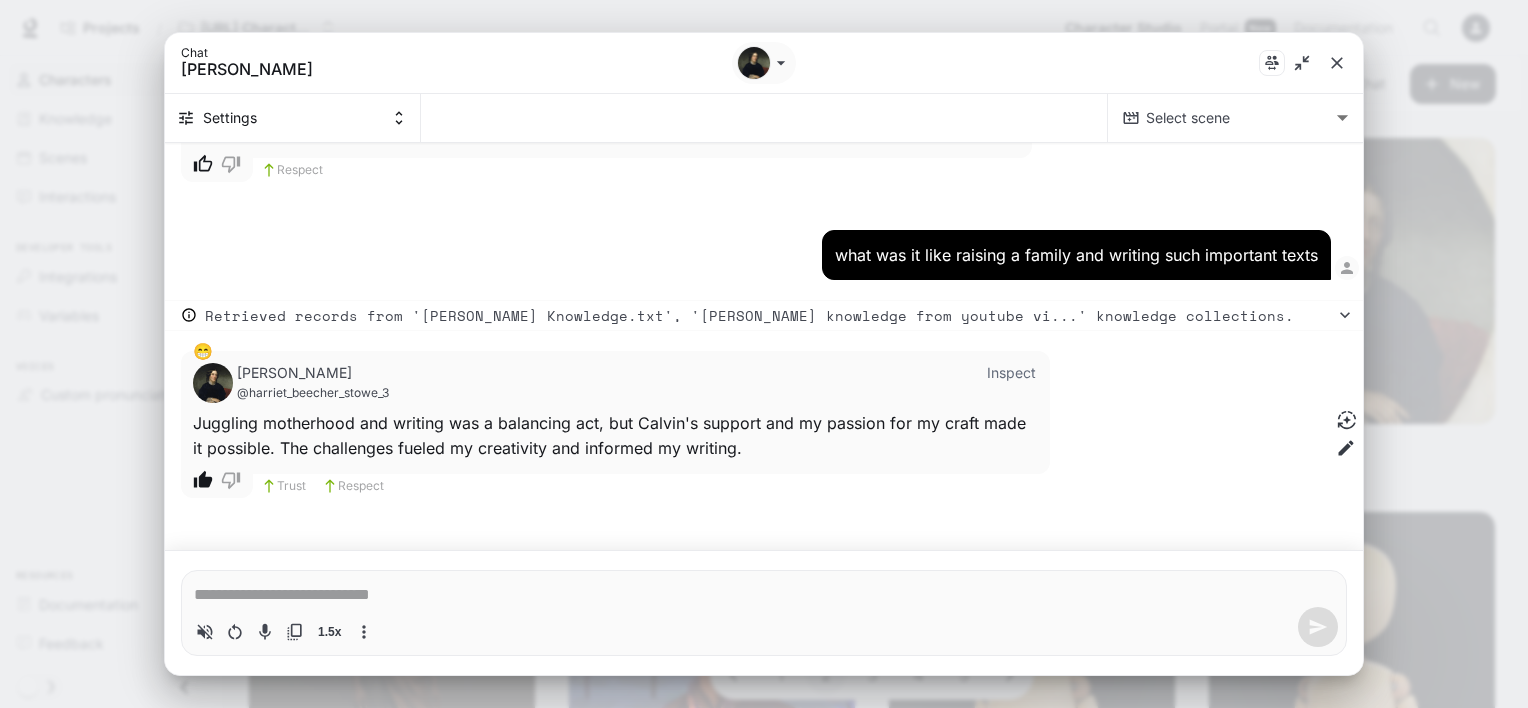 click 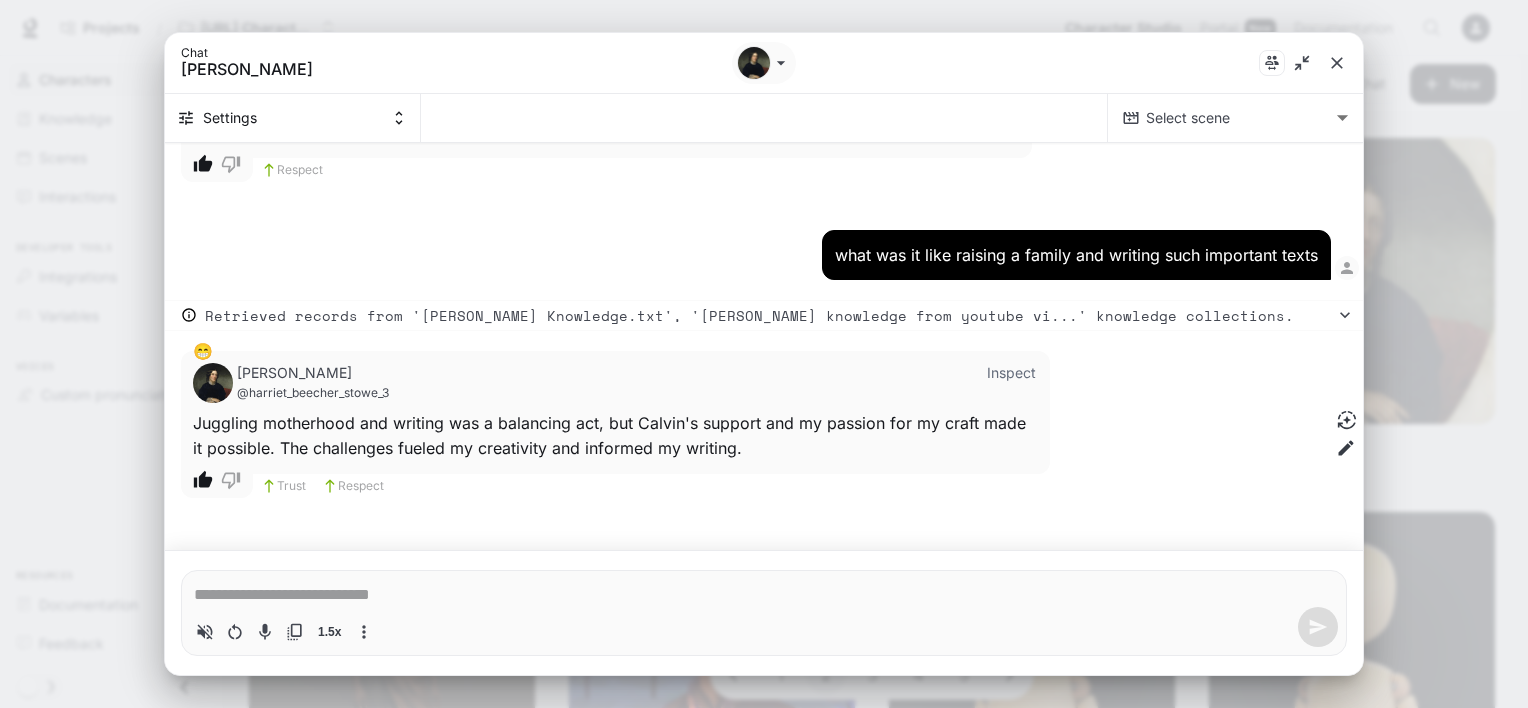 scroll, scrollTop: 38772, scrollLeft: 0, axis: vertical 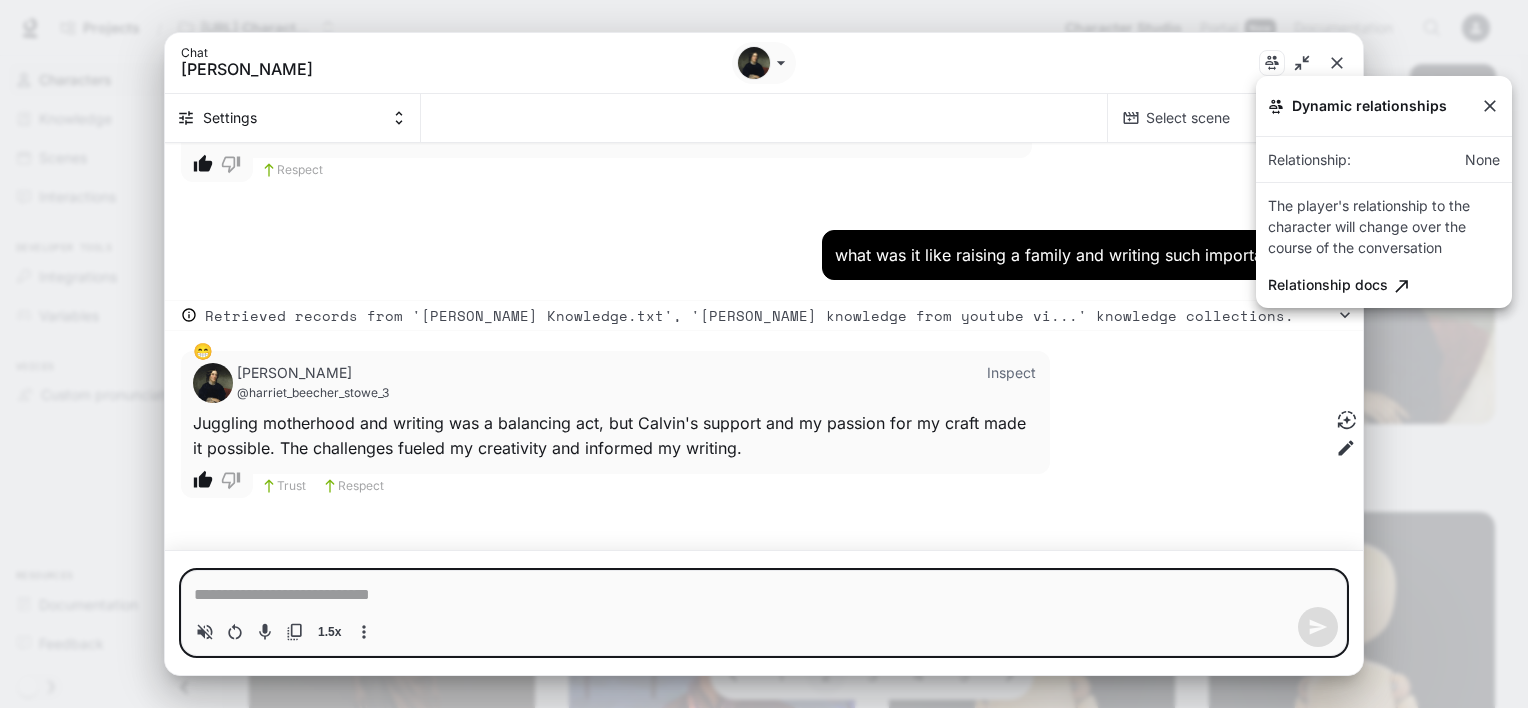 click at bounding box center [764, 354] 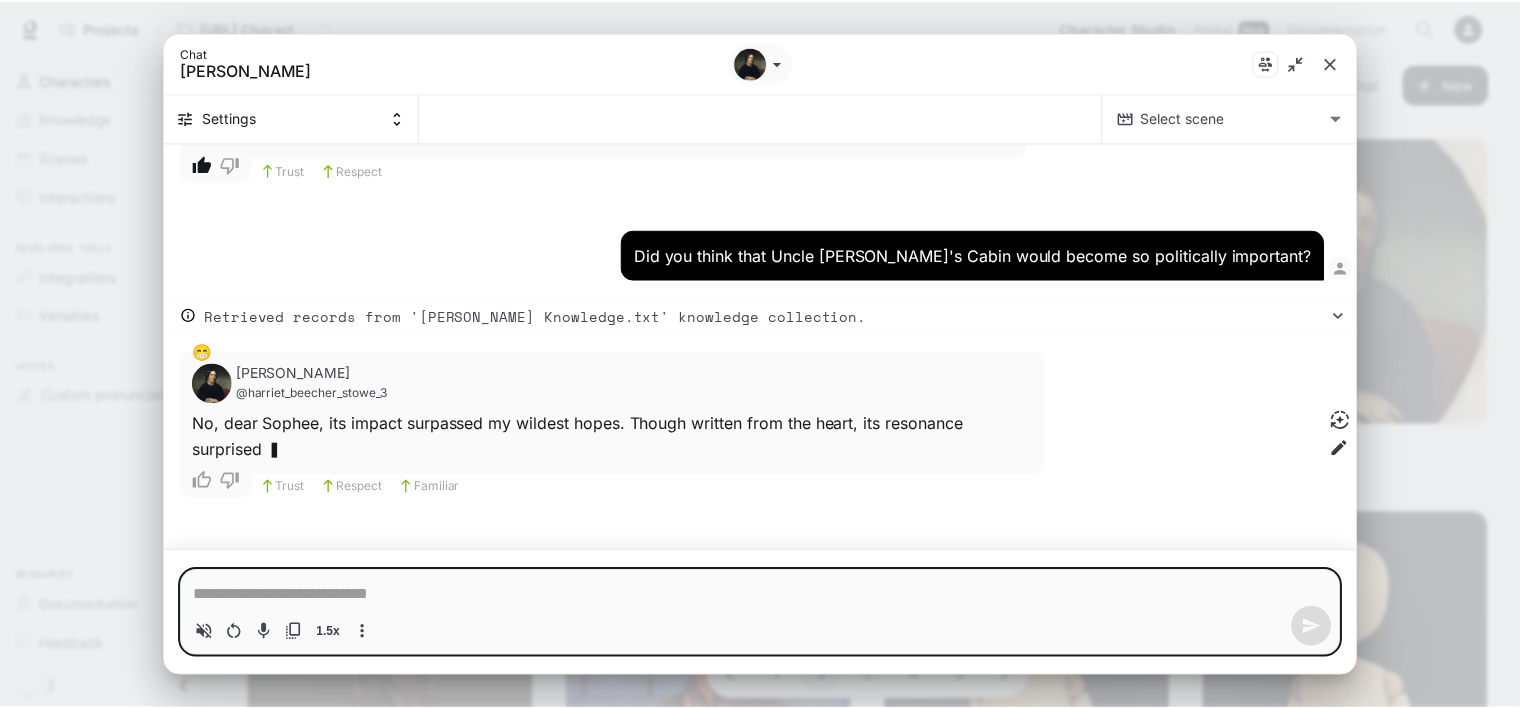 scroll, scrollTop: 39088, scrollLeft: 0, axis: vertical 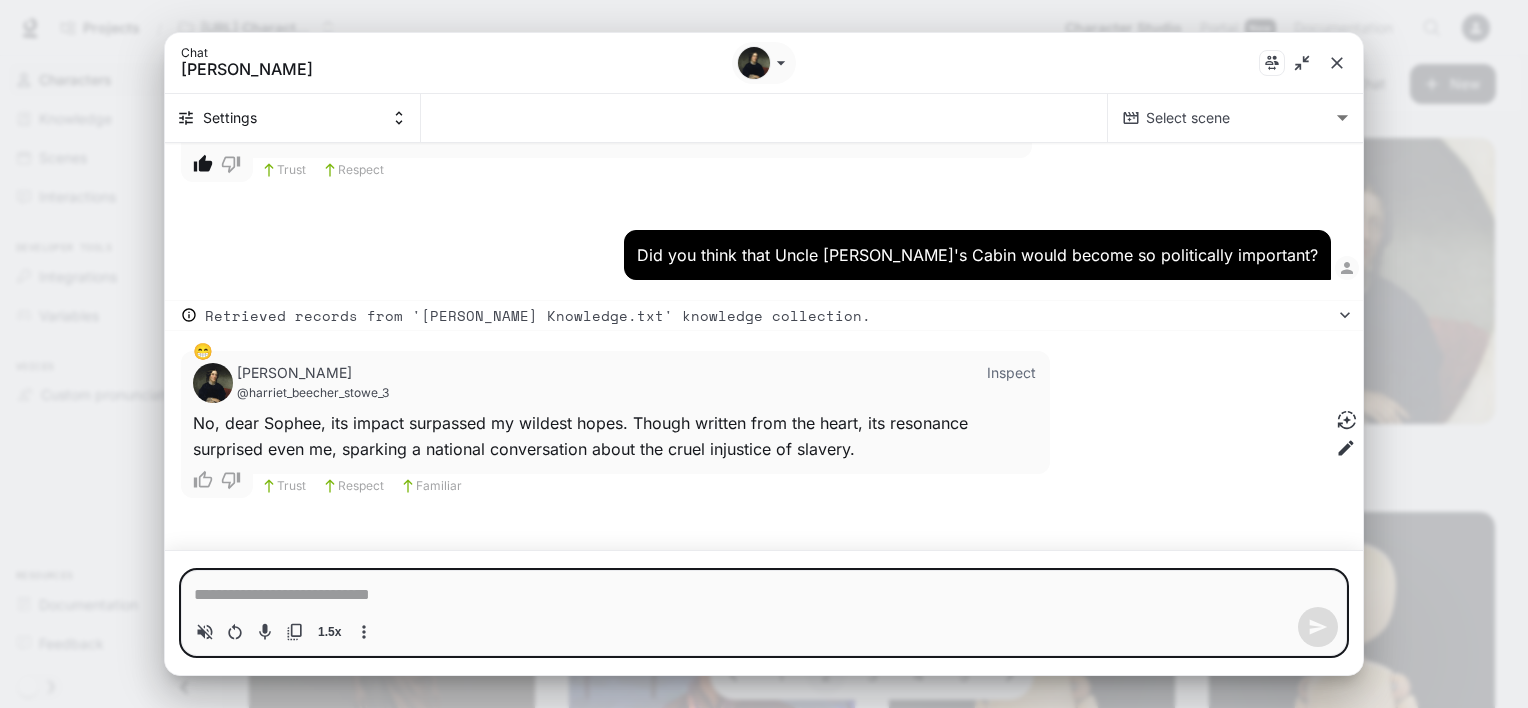 click 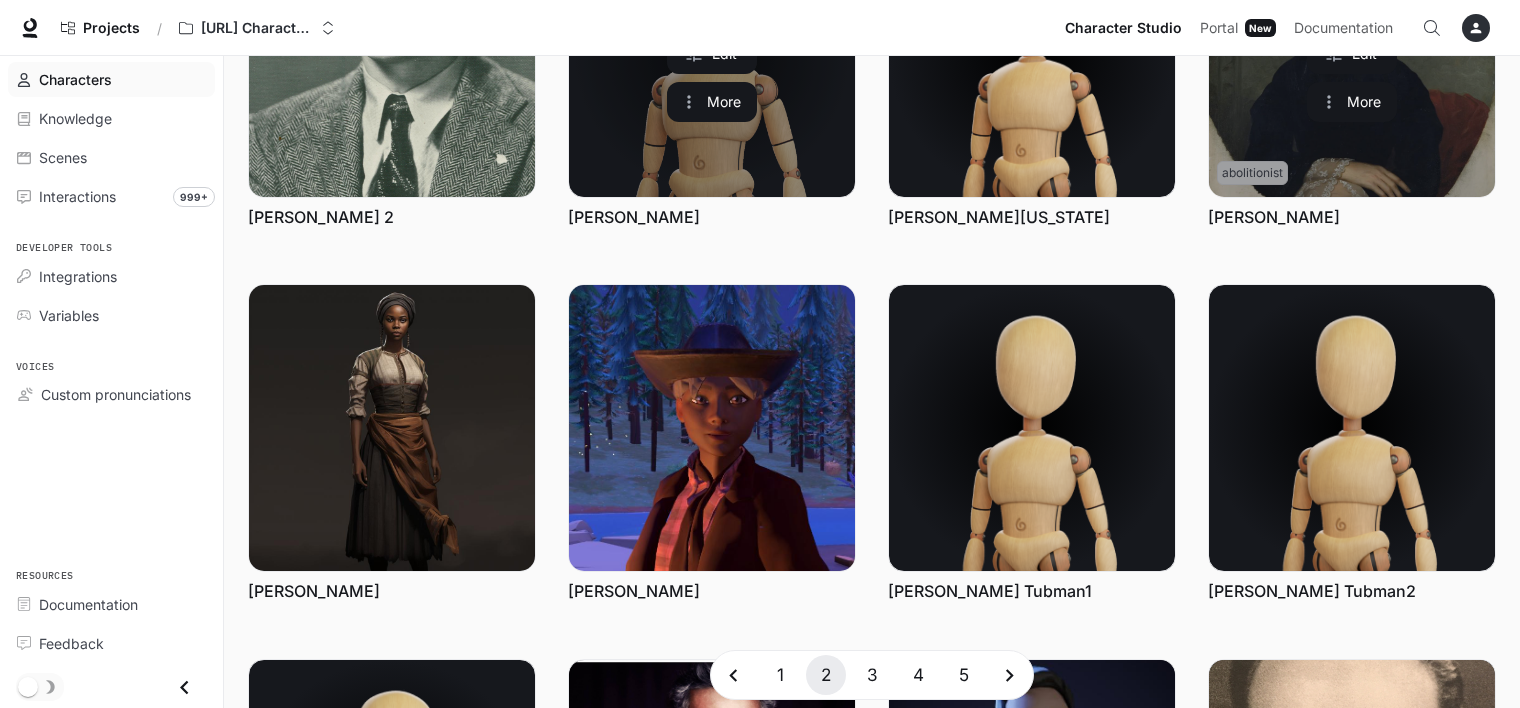scroll, scrollTop: 256, scrollLeft: 0, axis: vertical 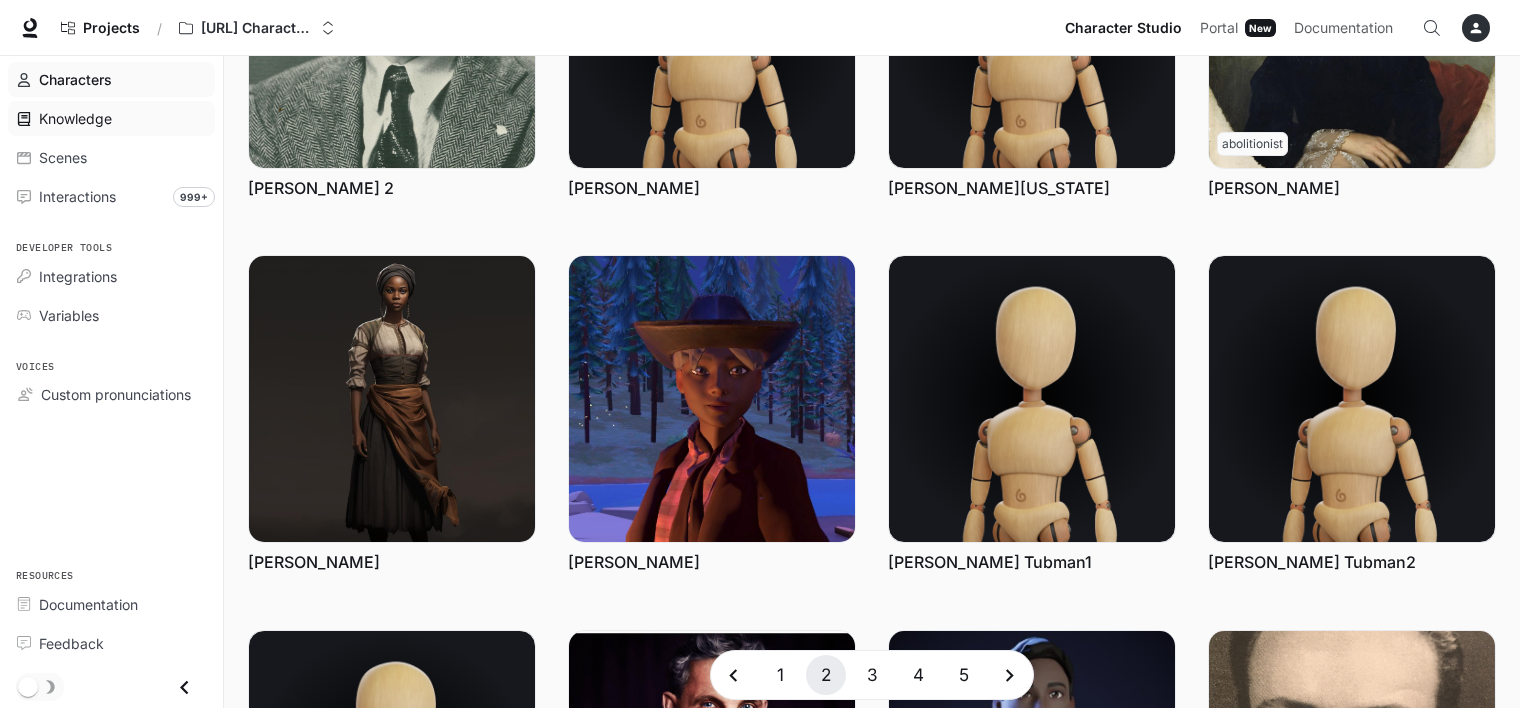 click on "Knowledge" at bounding box center (75, 118) 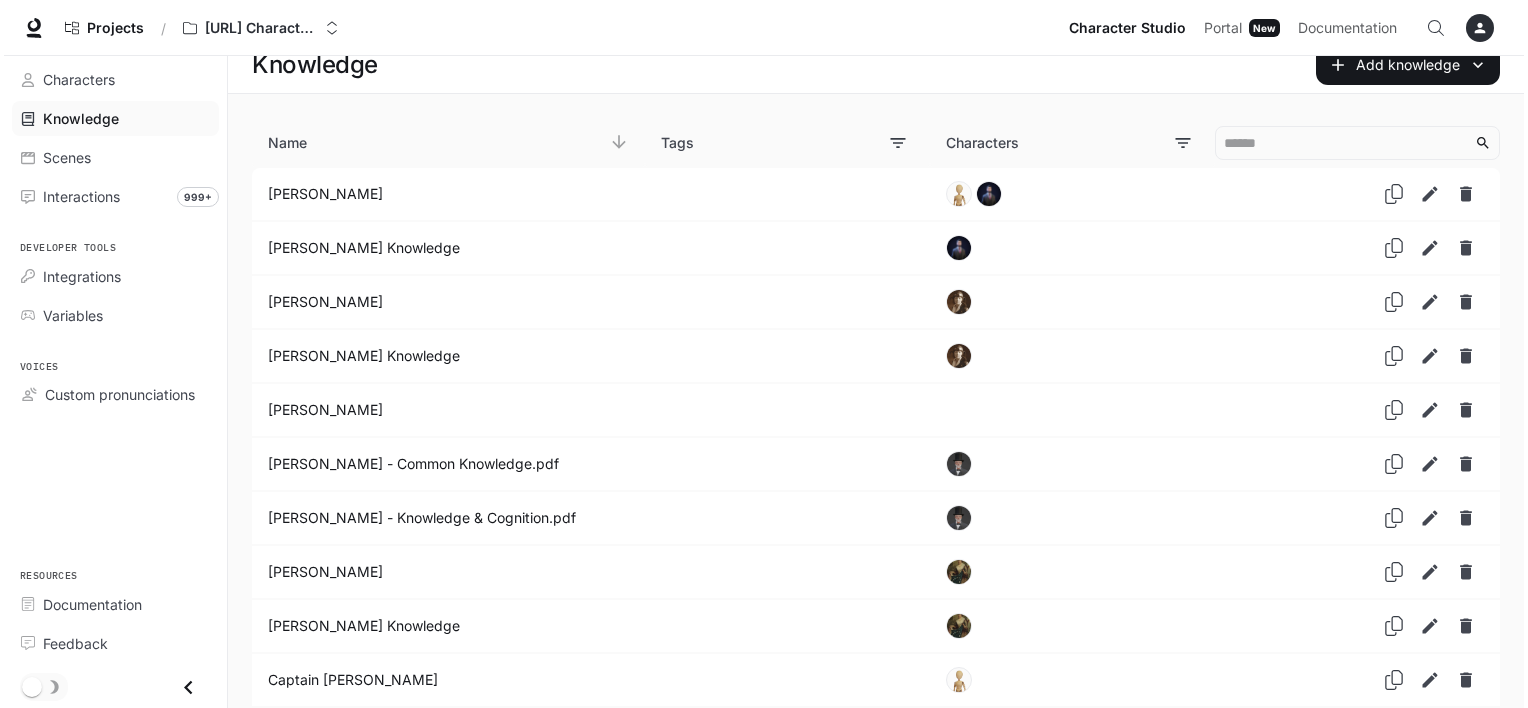 scroll, scrollTop: 0, scrollLeft: 0, axis: both 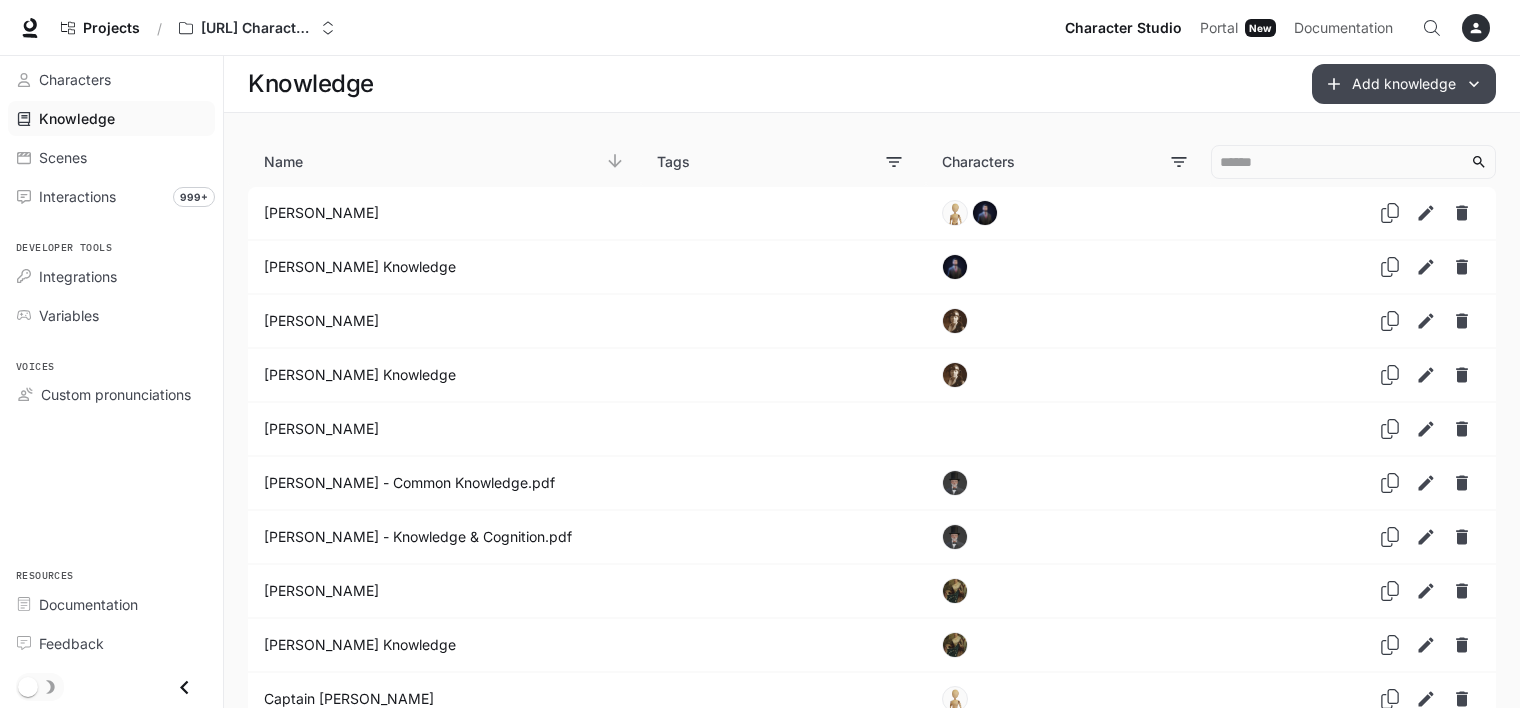 click on "Add knowledge" at bounding box center (1404, 84) 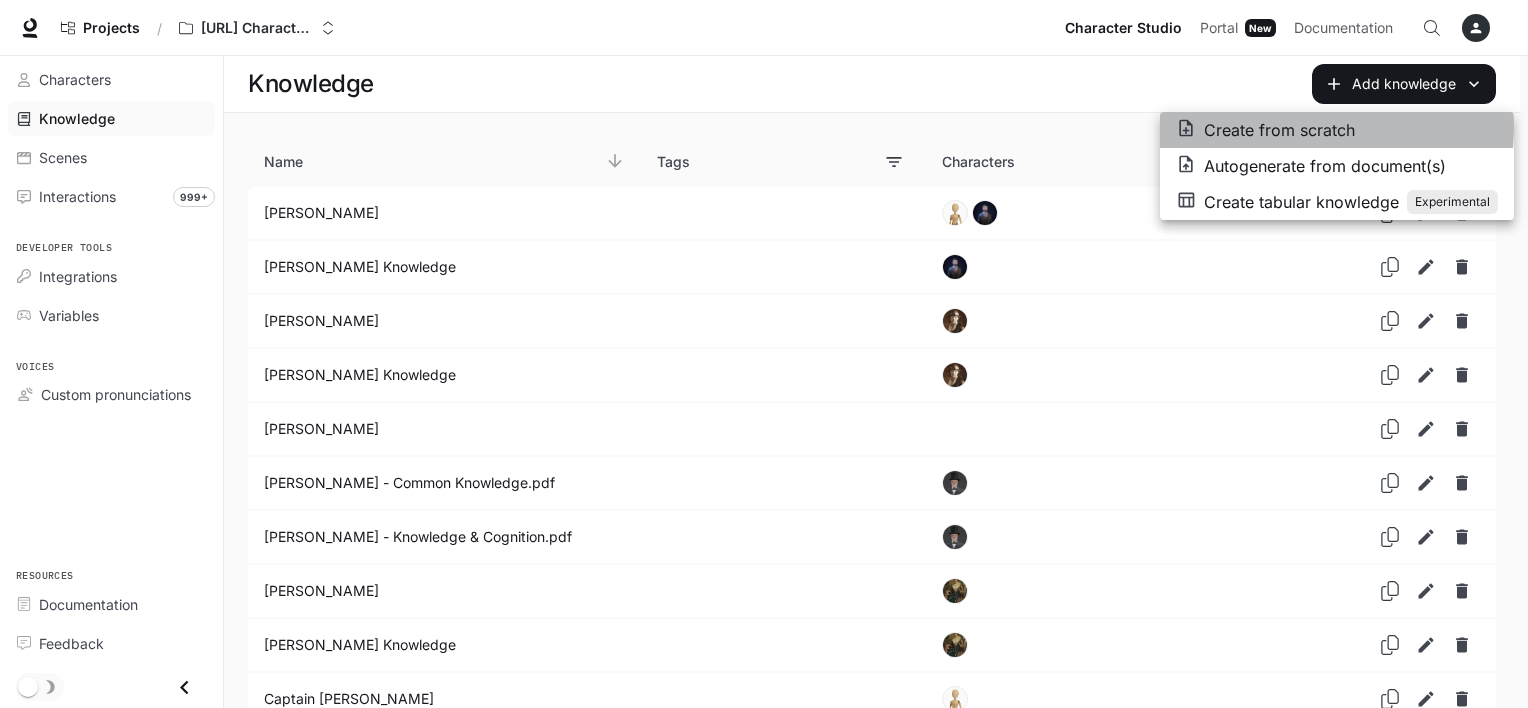 click on "Create from scratch" at bounding box center (1279, 130) 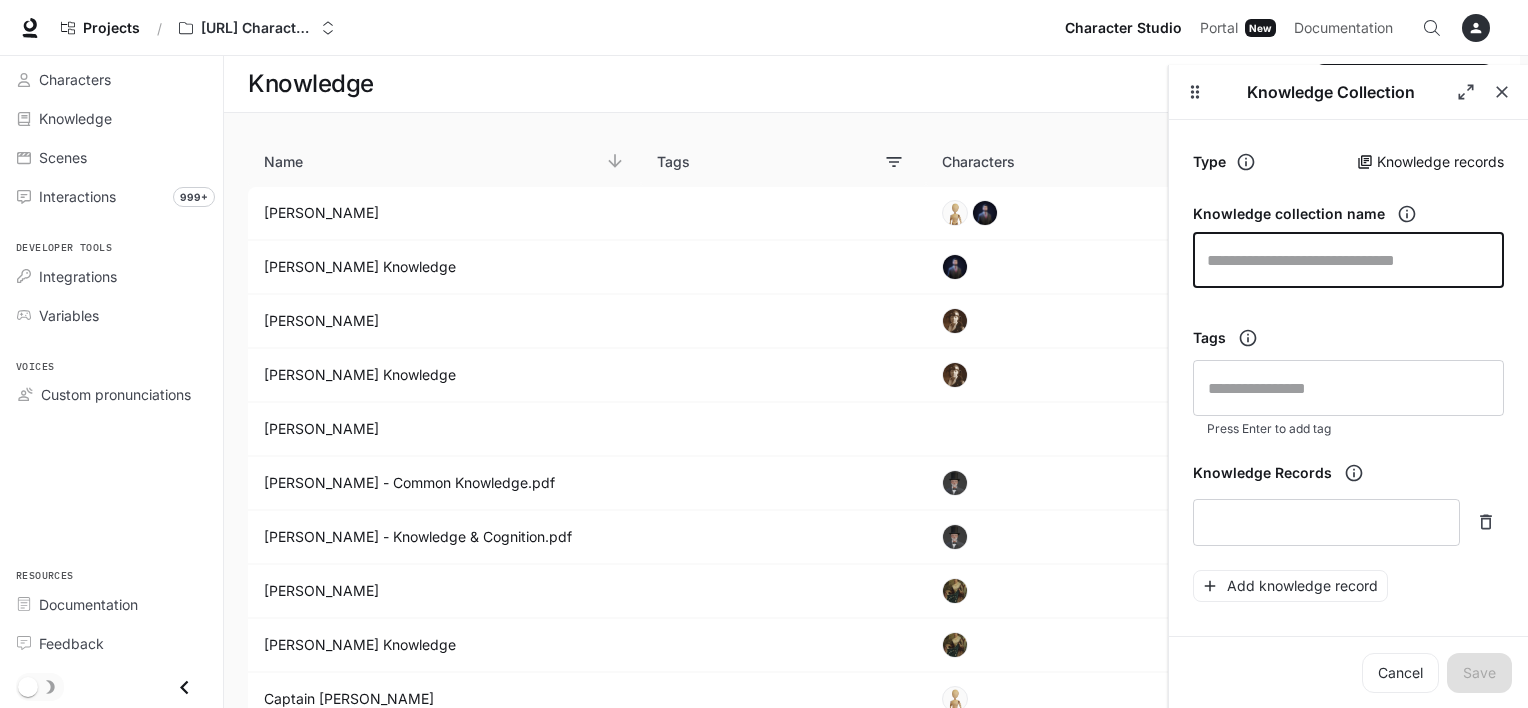 click at bounding box center [1348, 260] 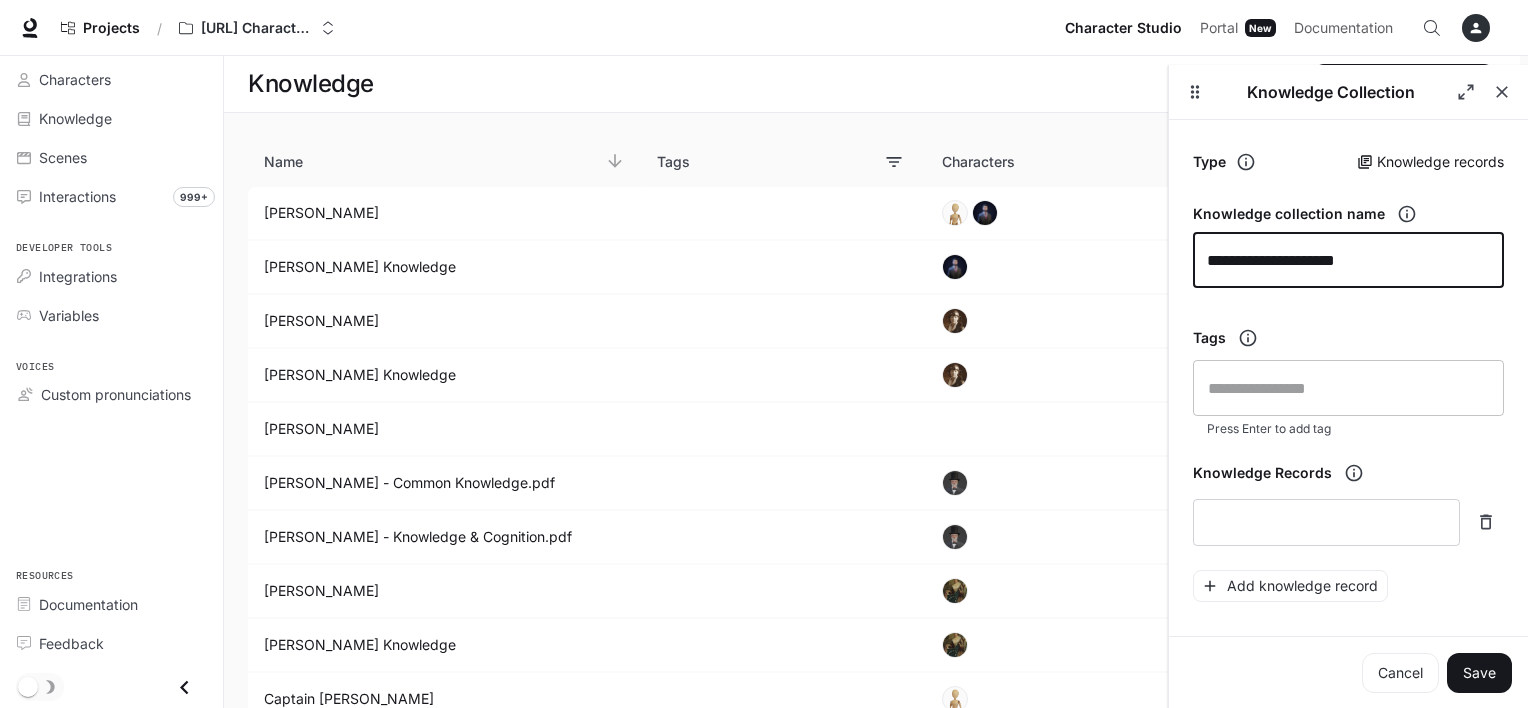 scroll, scrollTop: 87, scrollLeft: 0, axis: vertical 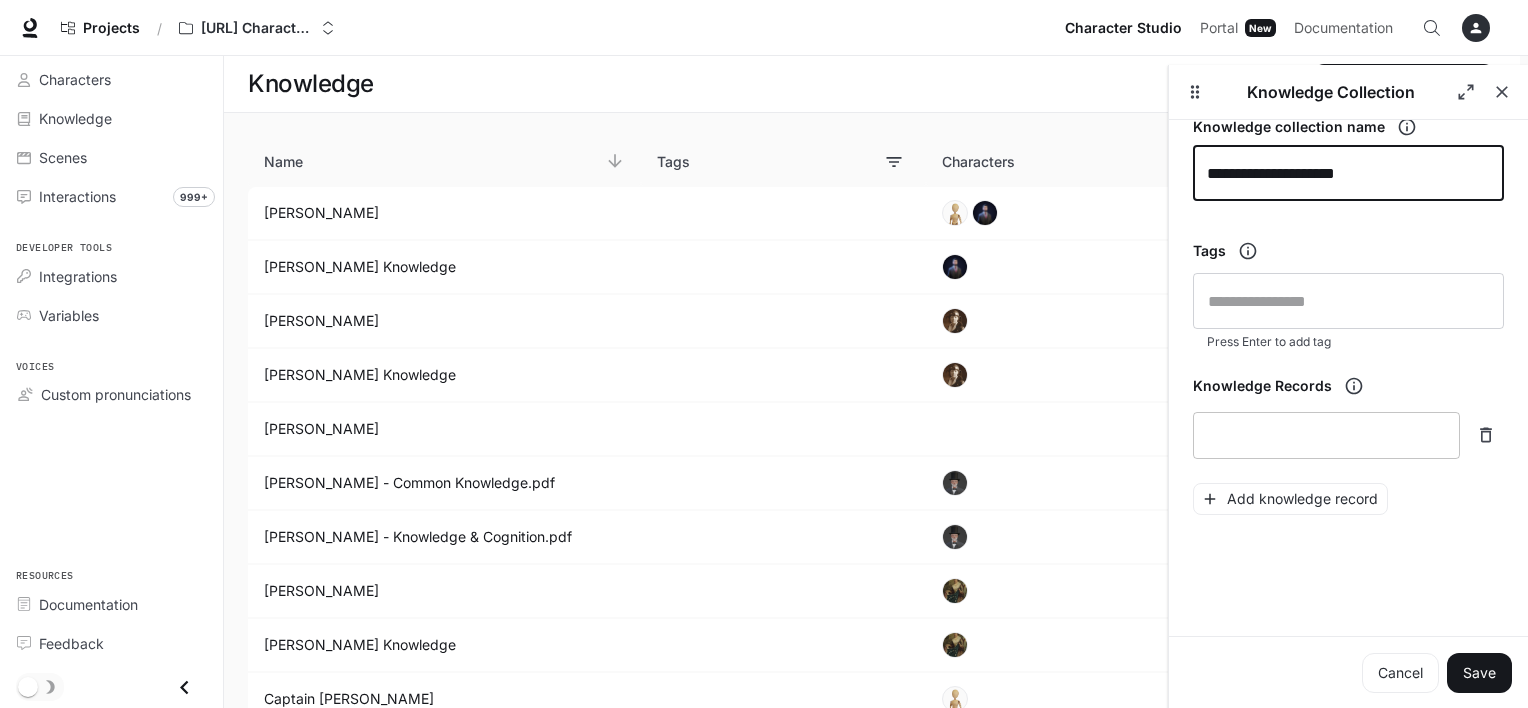 click at bounding box center (1326, 435) 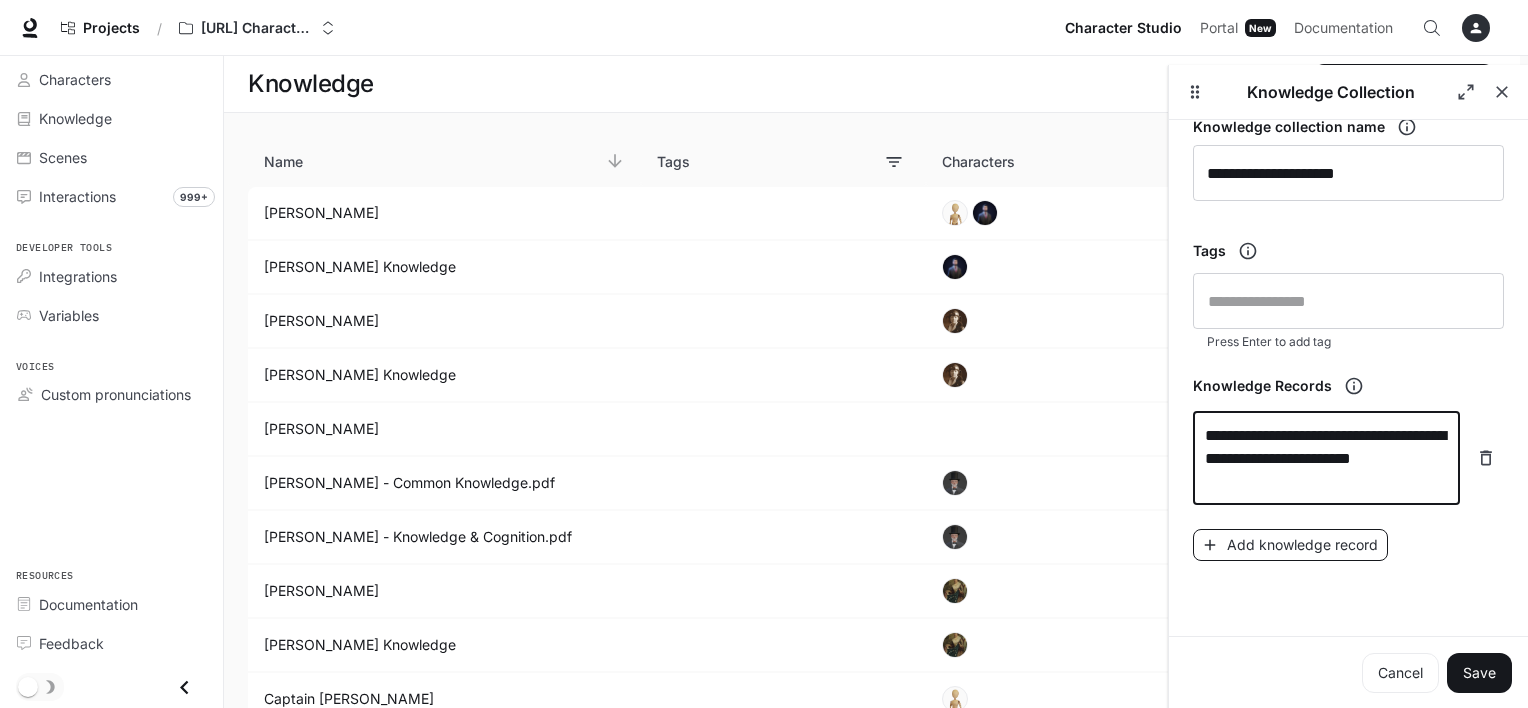 click on "Add knowledge record" at bounding box center [1290, 545] 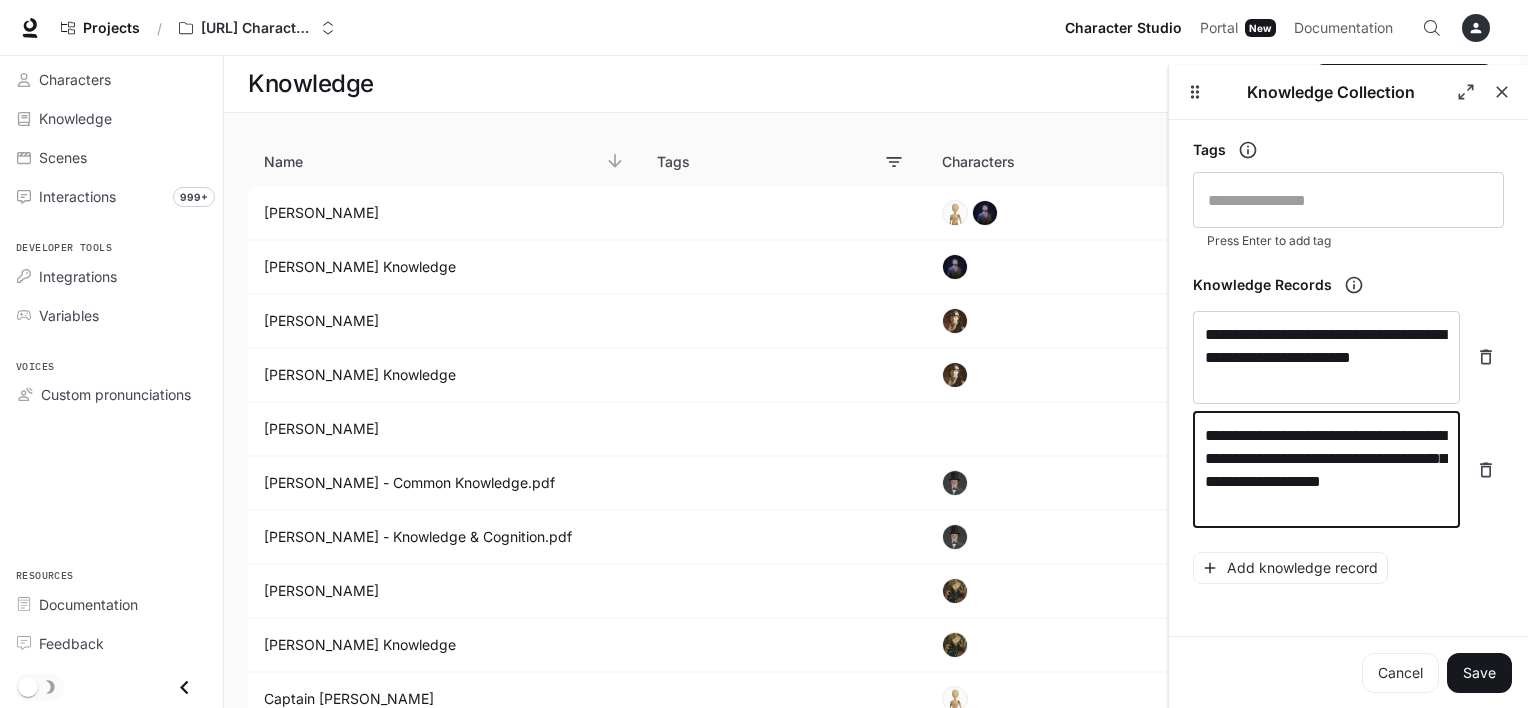 scroll, scrollTop: 256, scrollLeft: 0, axis: vertical 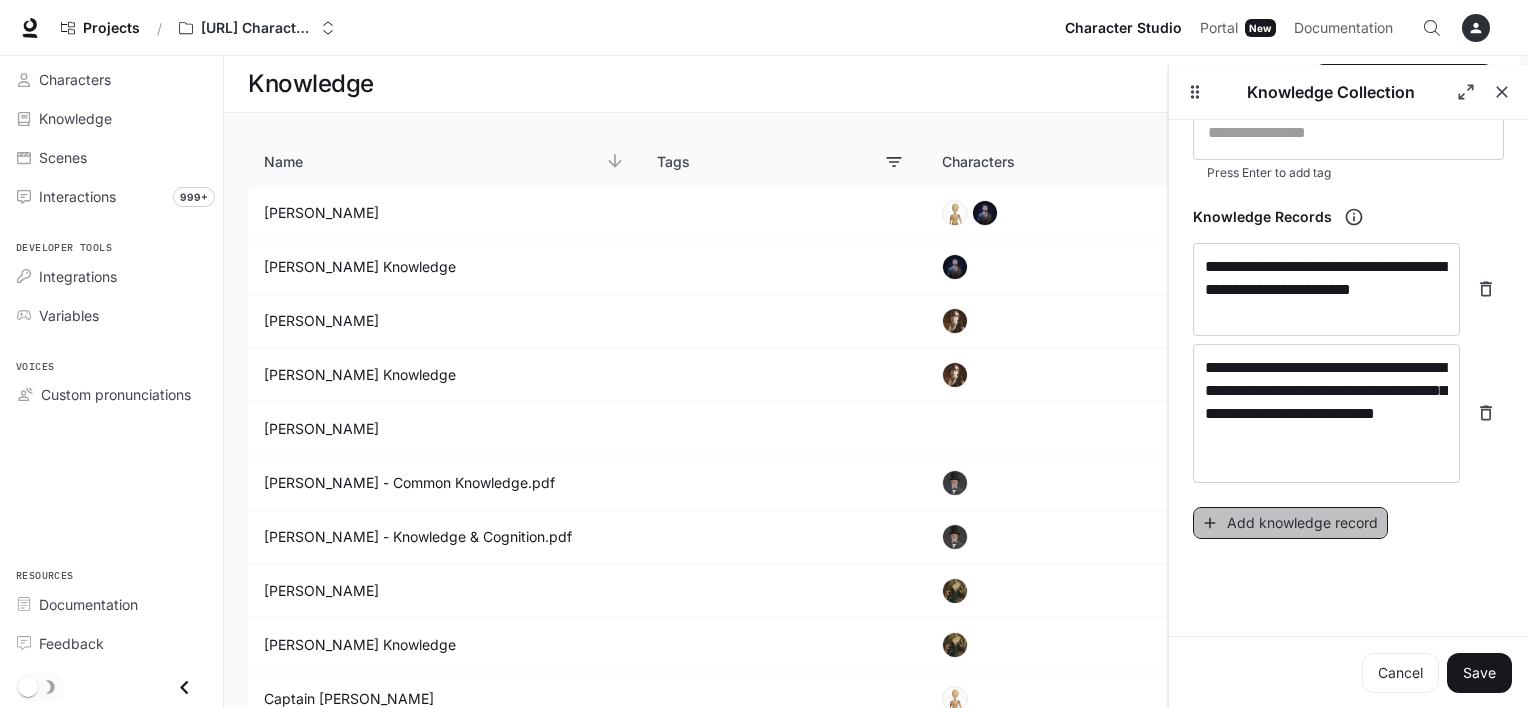 click on "Add knowledge record" at bounding box center (1290, 523) 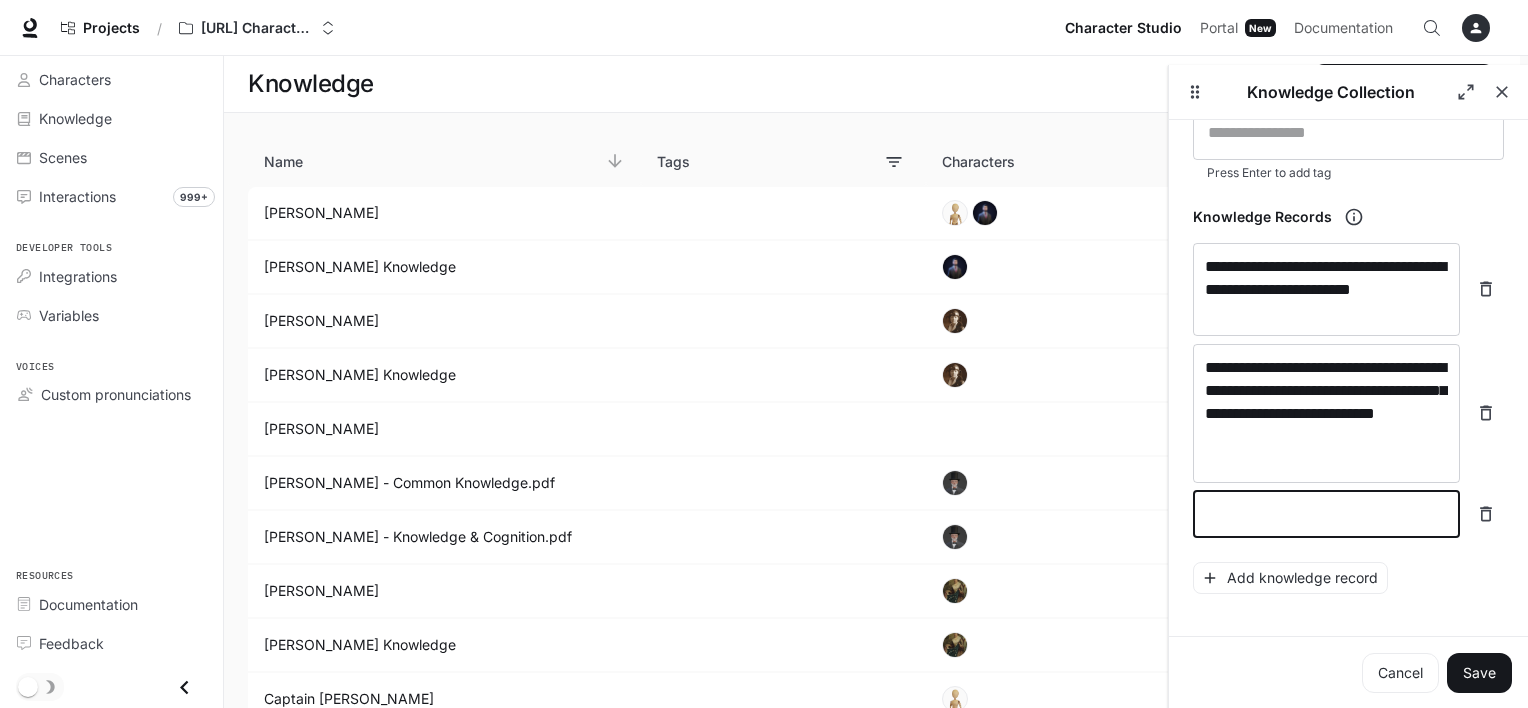 click at bounding box center (1326, 514) 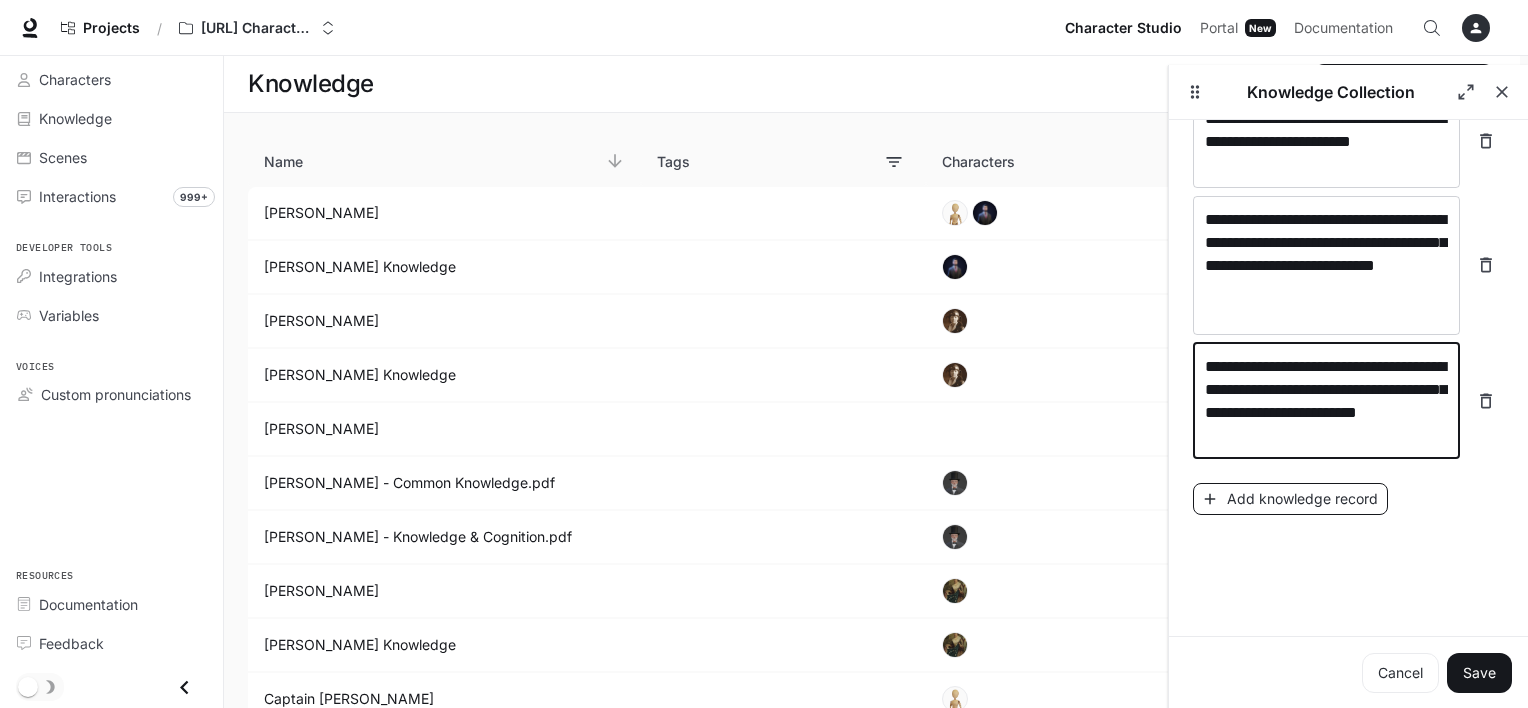 click on "Add knowledge record" at bounding box center [1290, 499] 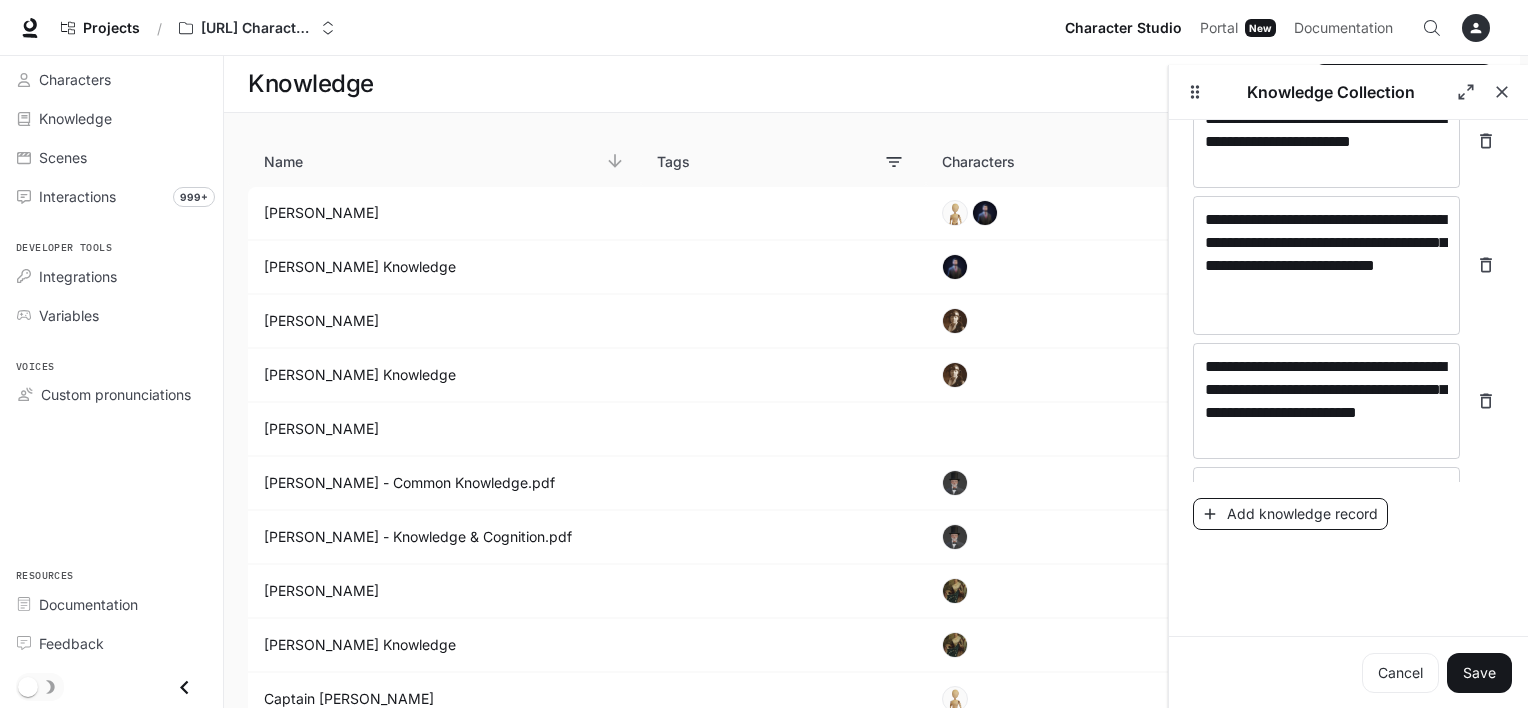 scroll, scrollTop: 416, scrollLeft: 0, axis: vertical 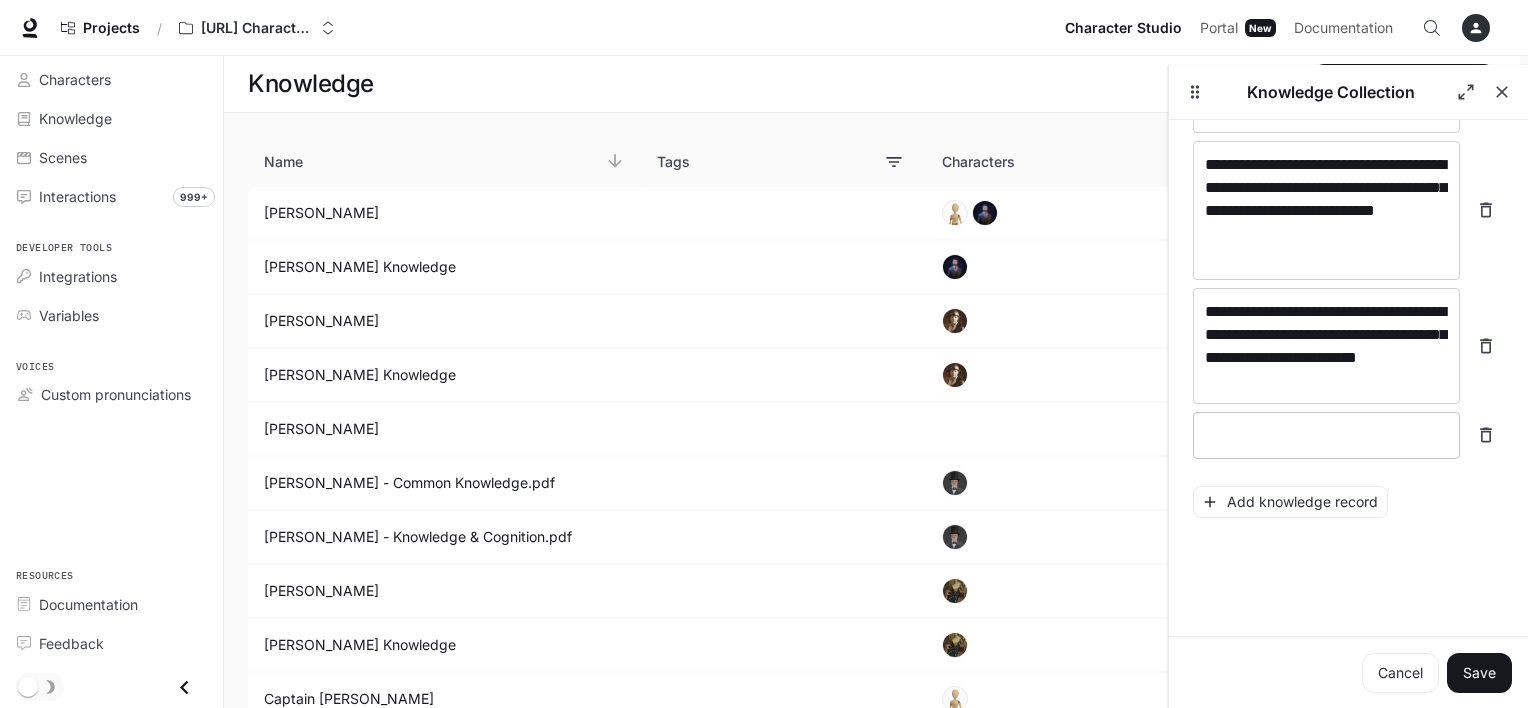 click on "* ​" at bounding box center [1326, 435] 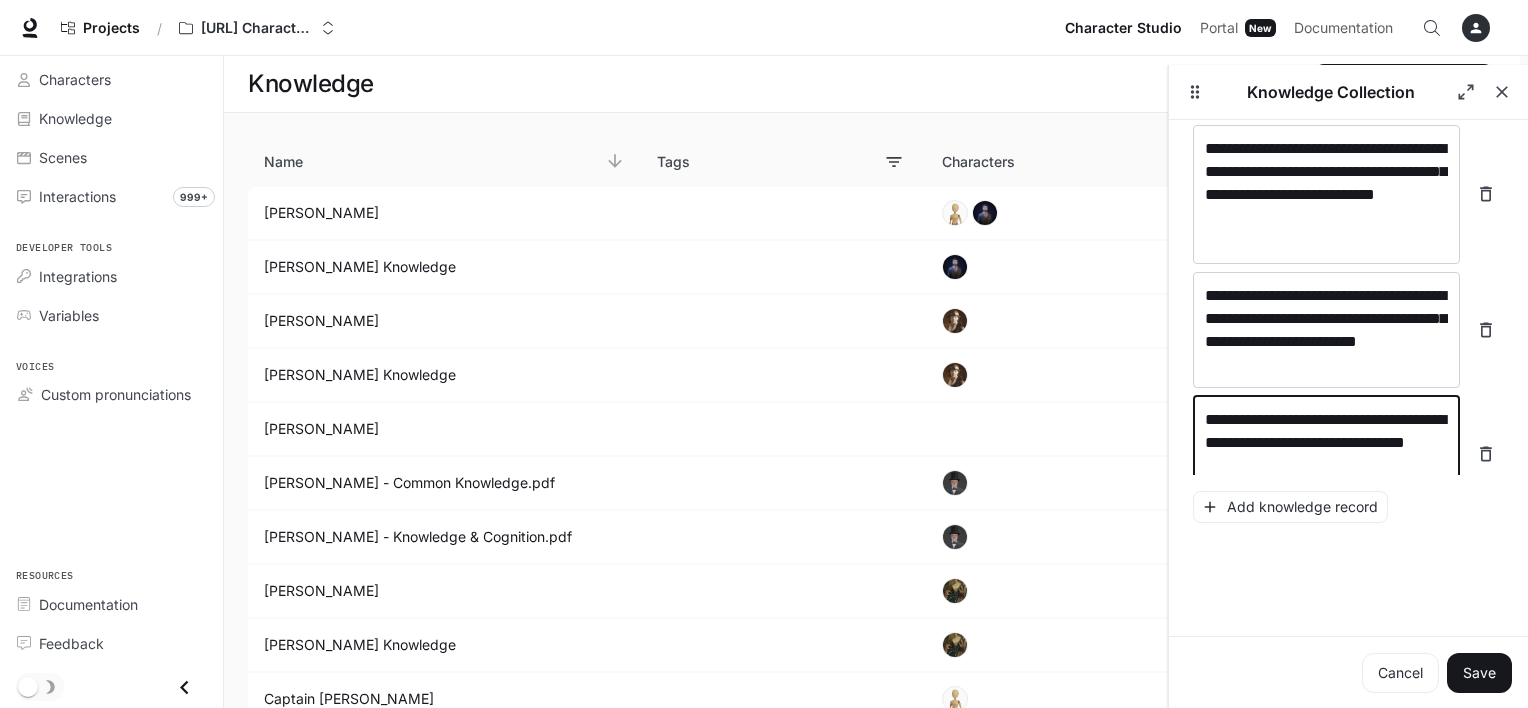 scroll, scrollTop: 81, scrollLeft: 0, axis: vertical 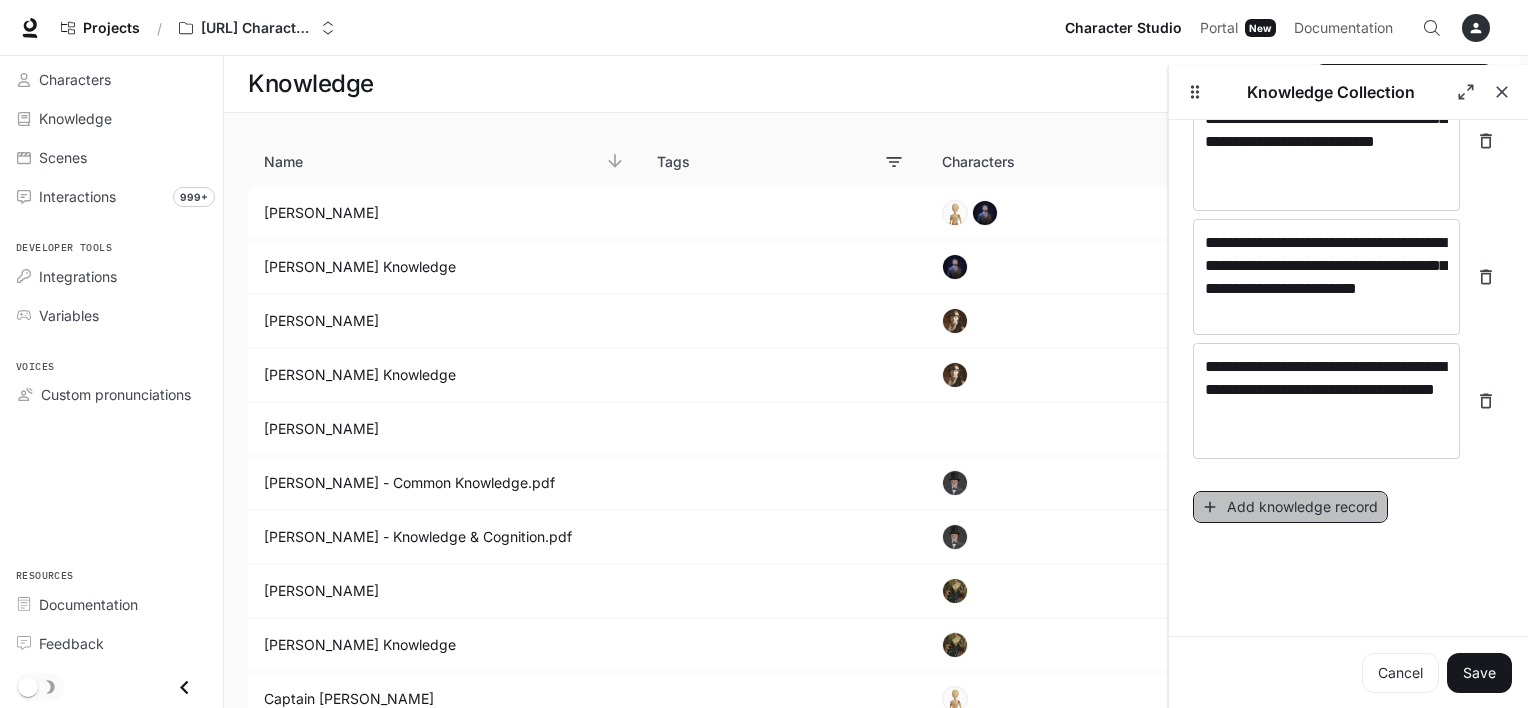 click on "Add knowledge record" at bounding box center (1290, 507) 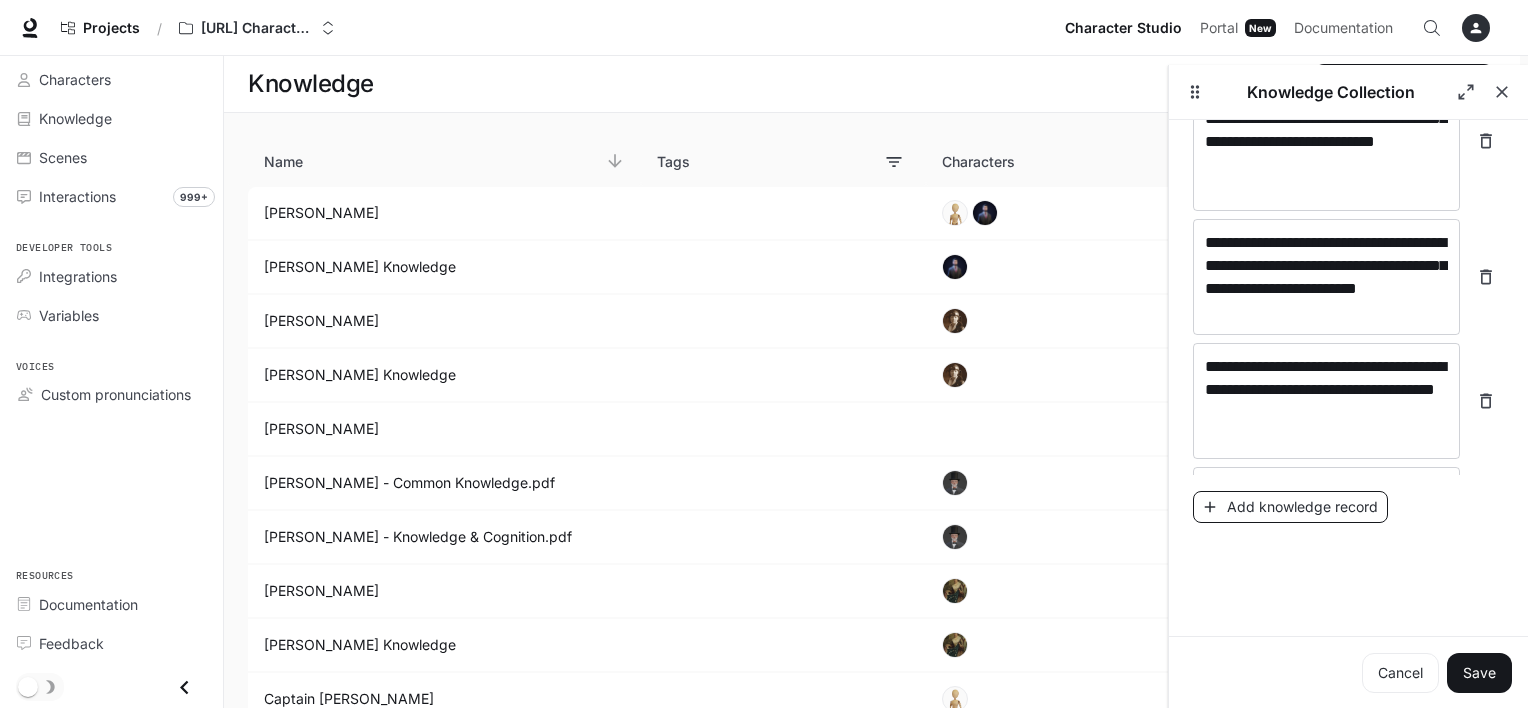 scroll, scrollTop: 159, scrollLeft: 0, axis: vertical 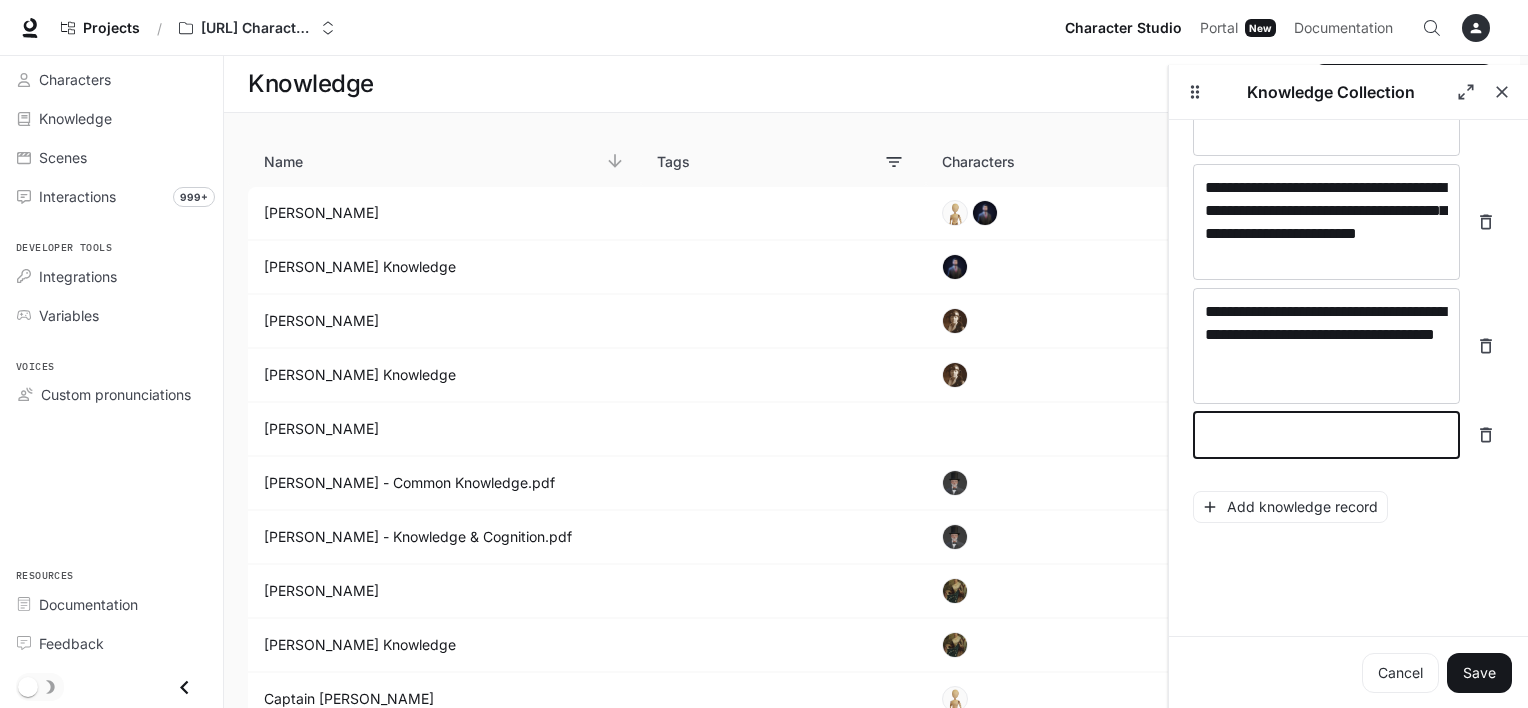 click at bounding box center [1326, 435] 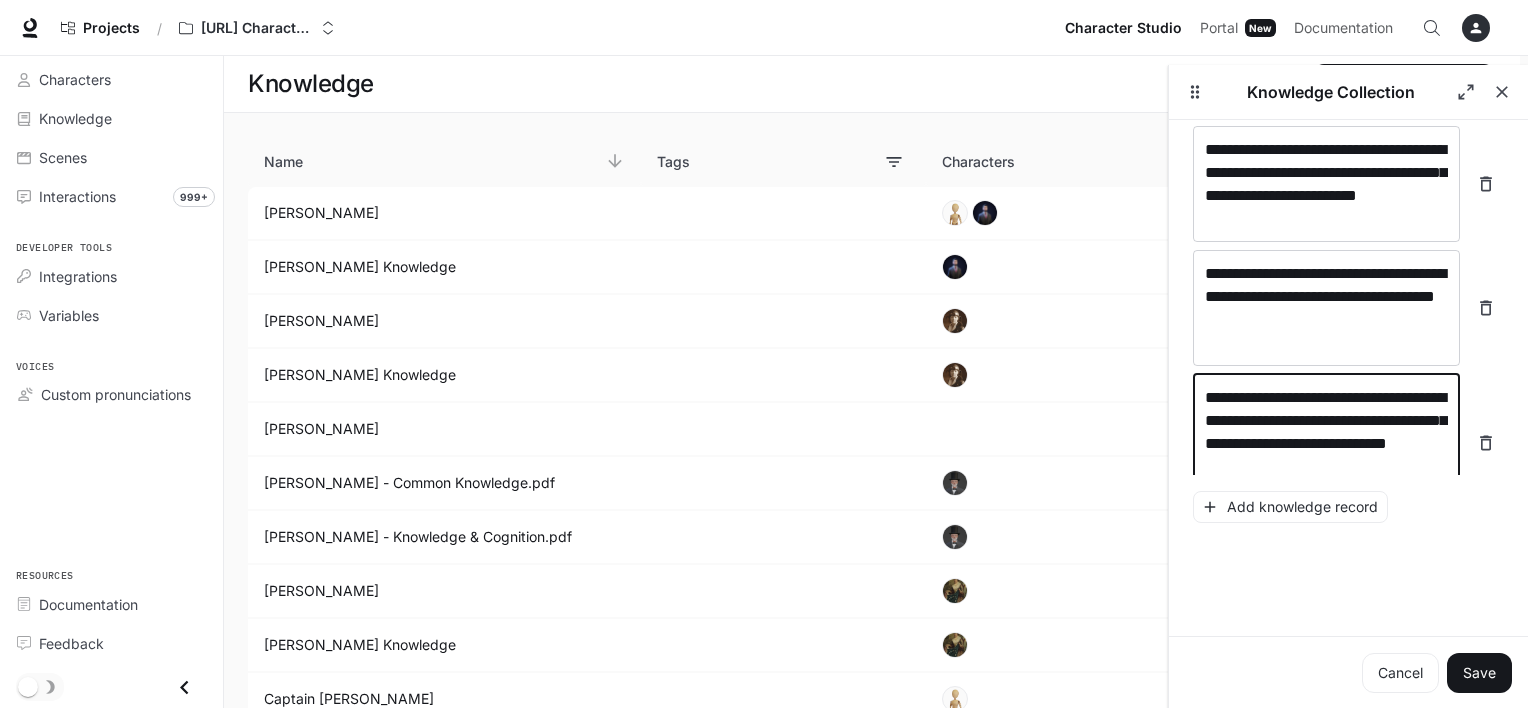 scroll, scrollTop: 220, scrollLeft: 0, axis: vertical 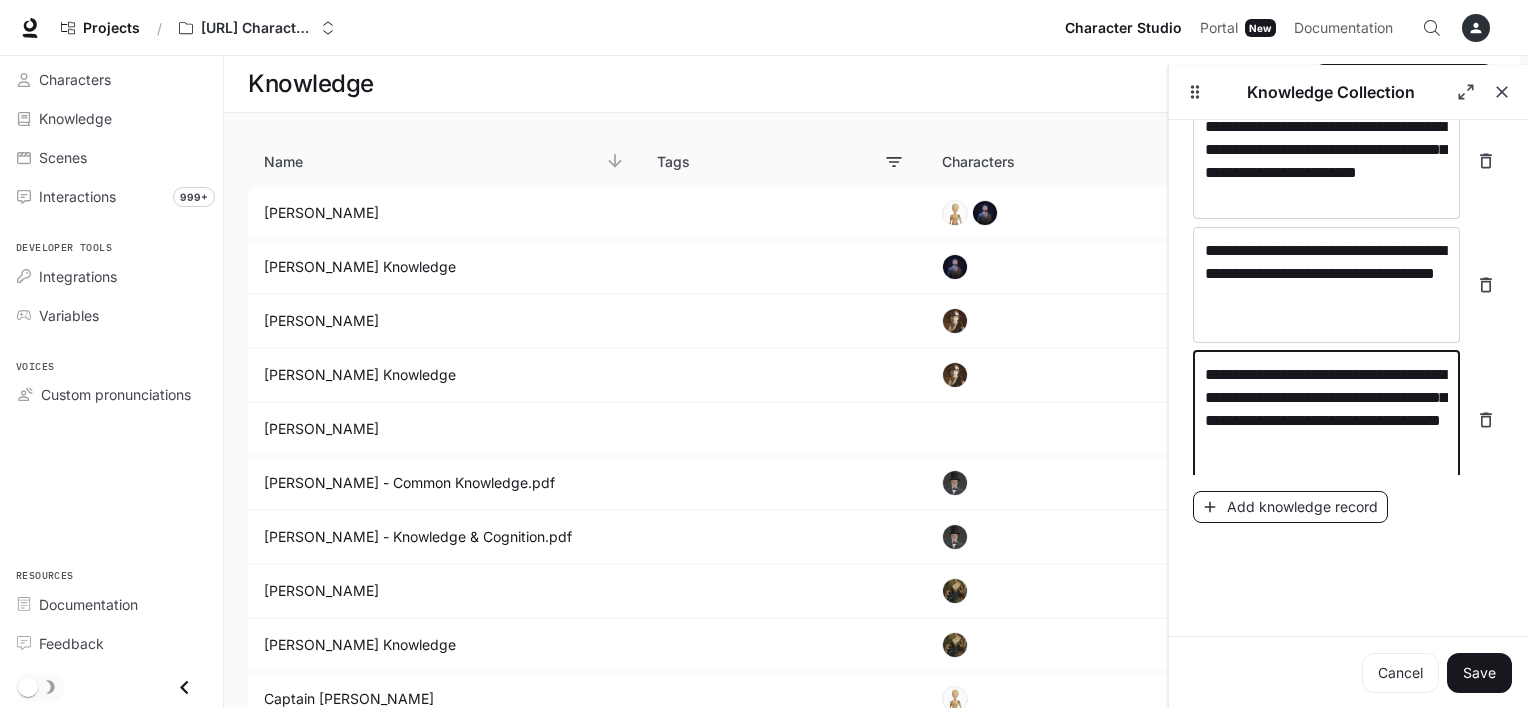 click on "Add knowledge record" at bounding box center (1290, 507) 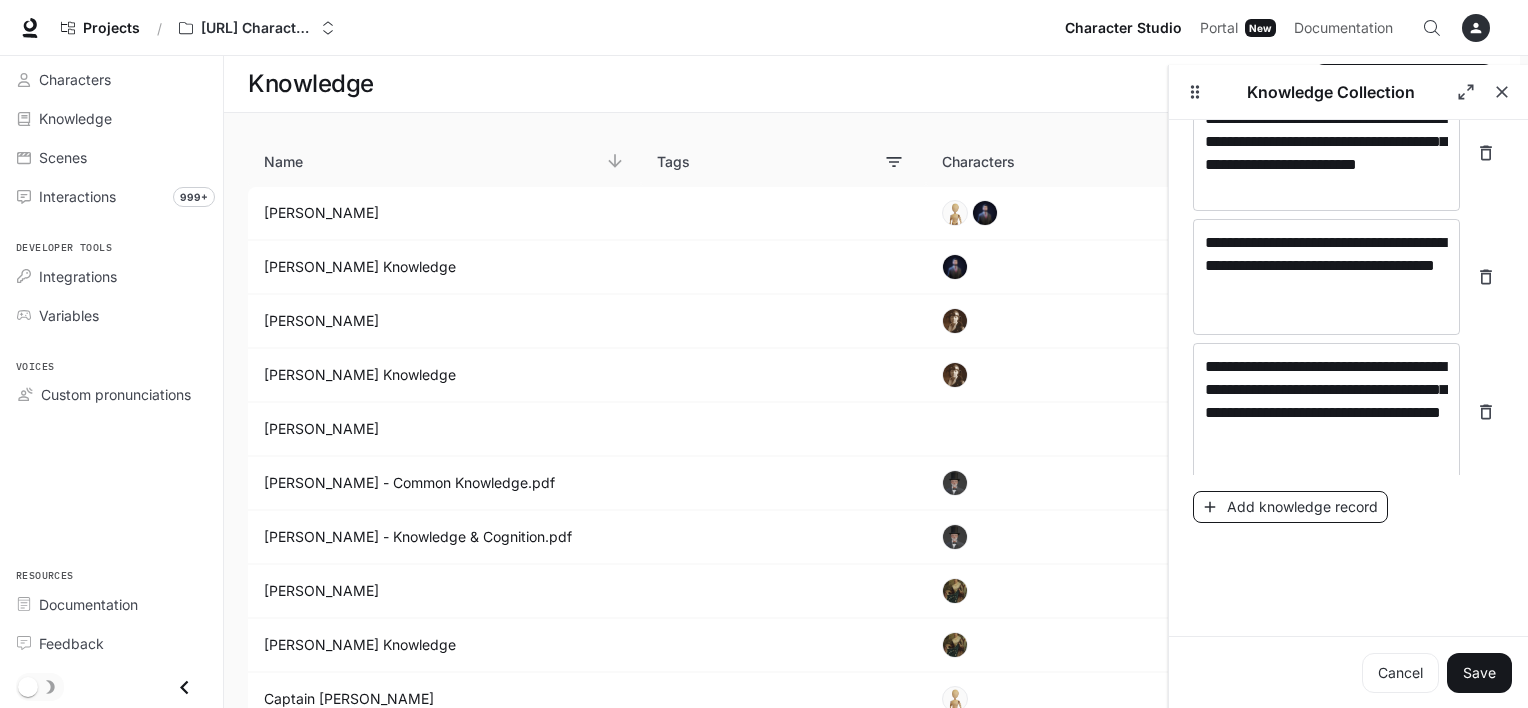 scroll, scrollTop: 298, scrollLeft: 0, axis: vertical 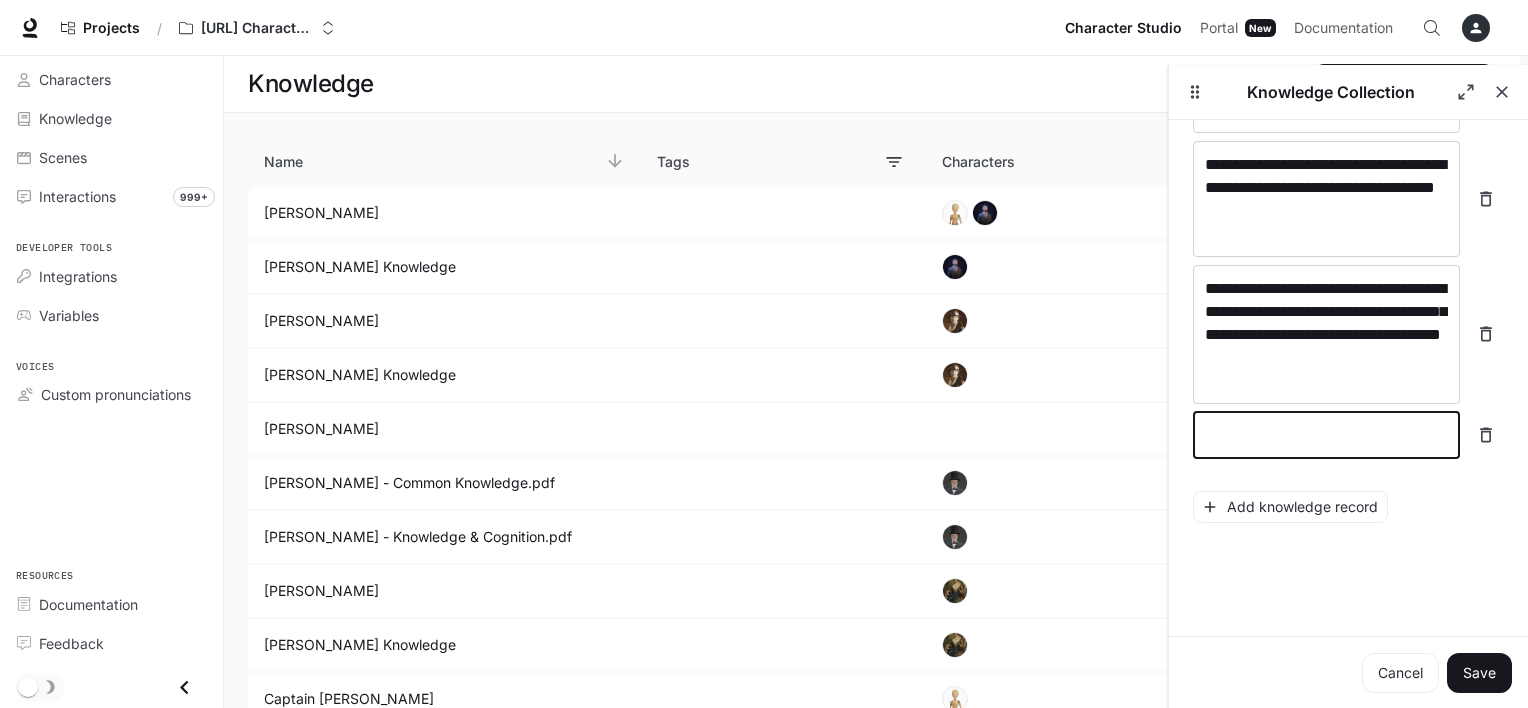click at bounding box center (1326, 435) 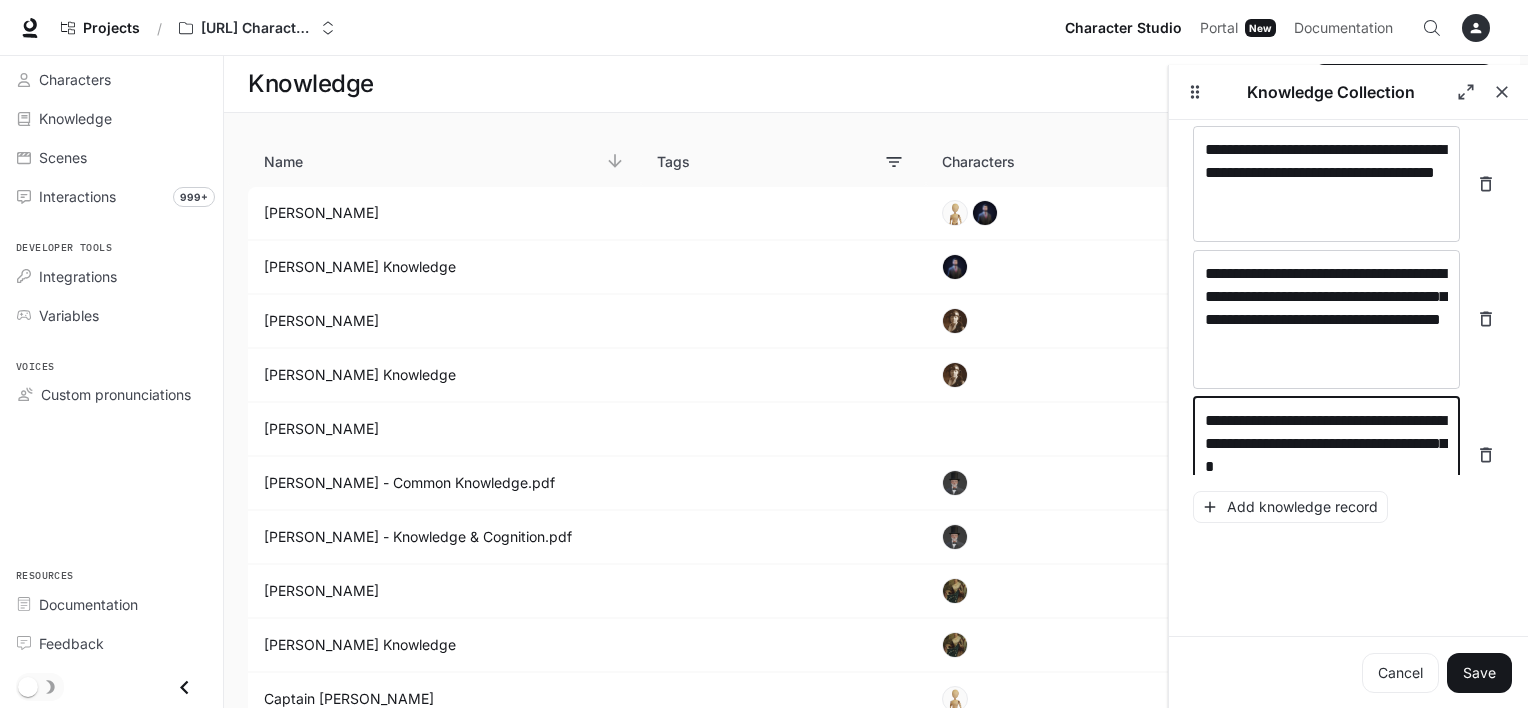 scroll, scrollTop: 336, scrollLeft: 0, axis: vertical 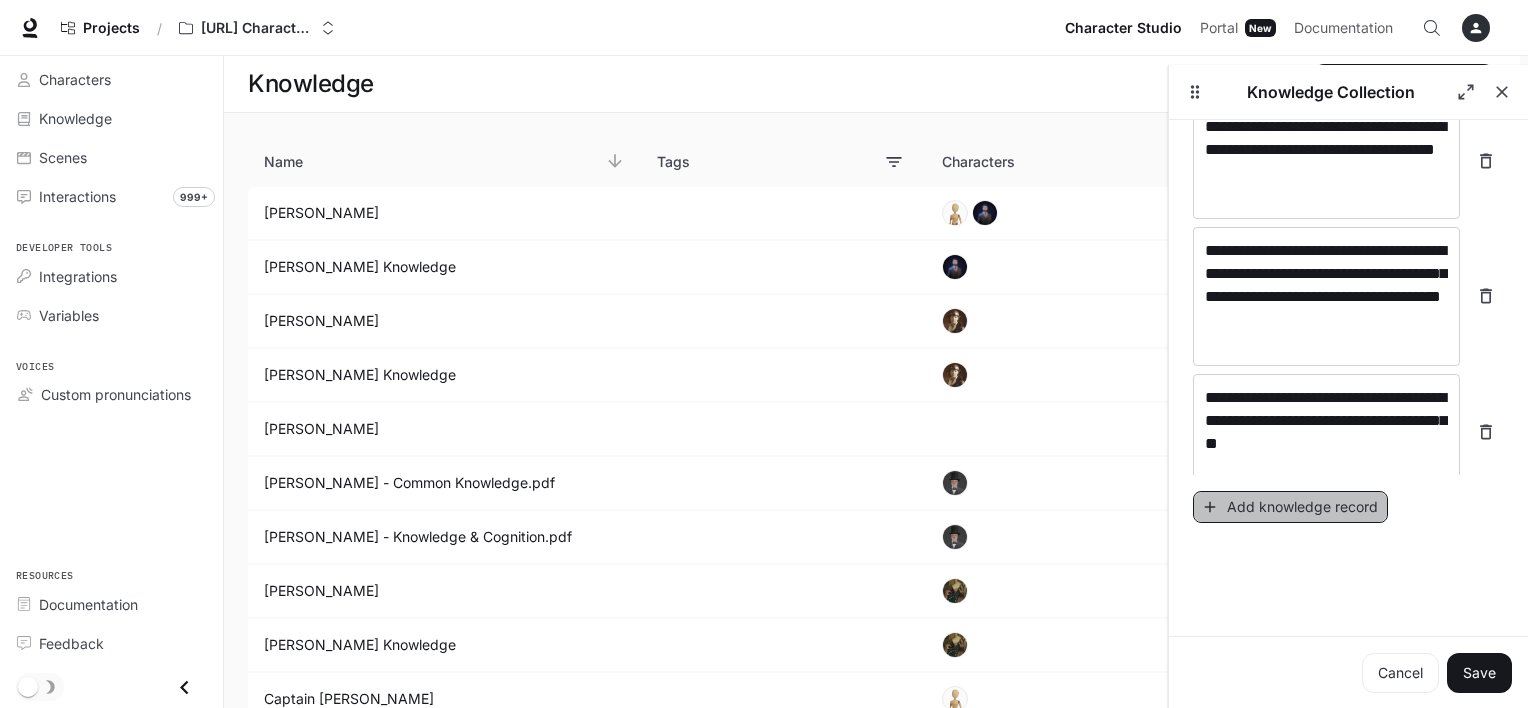 click on "Add knowledge record" at bounding box center (1290, 507) 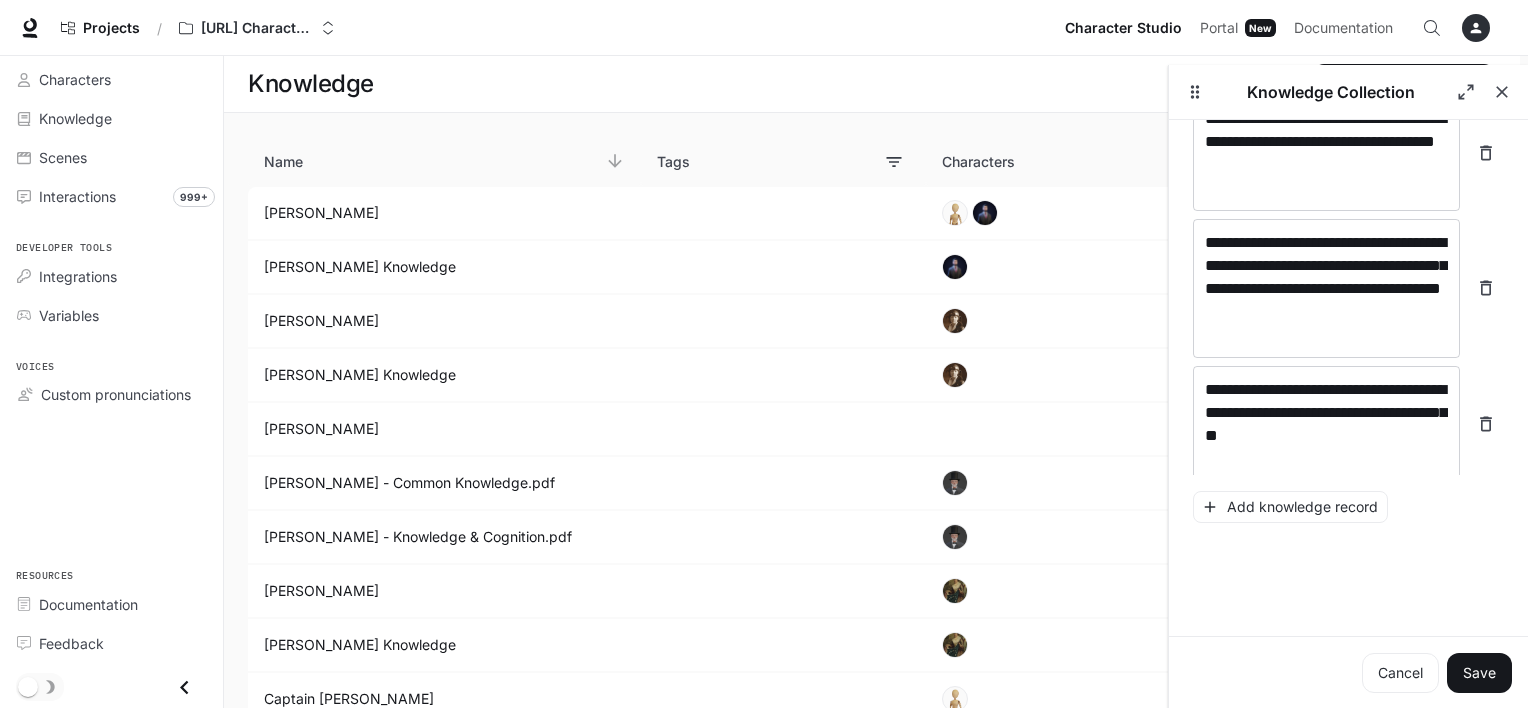scroll, scrollTop: 414, scrollLeft: 0, axis: vertical 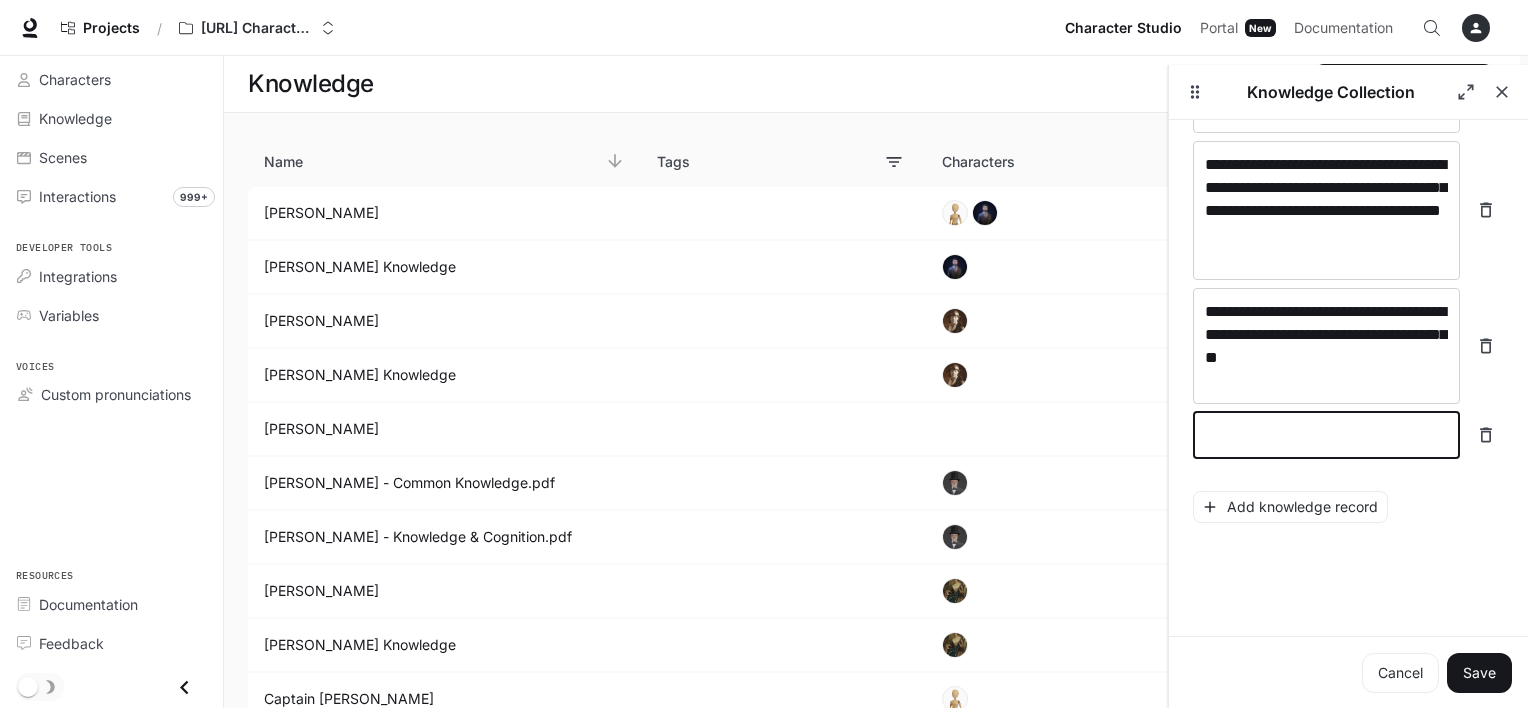 click at bounding box center (1326, 435) 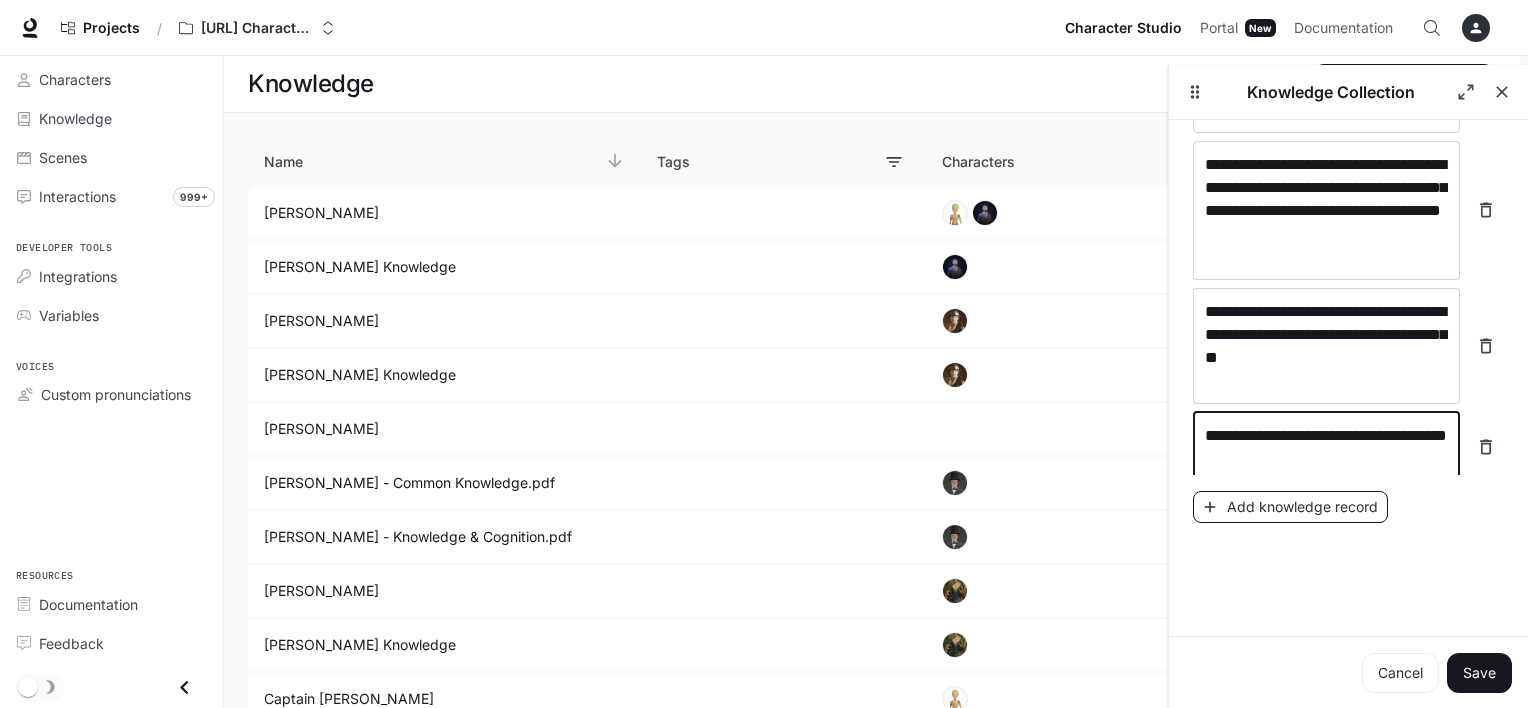 click on "Add knowledge record" at bounding box center (1290, 507) 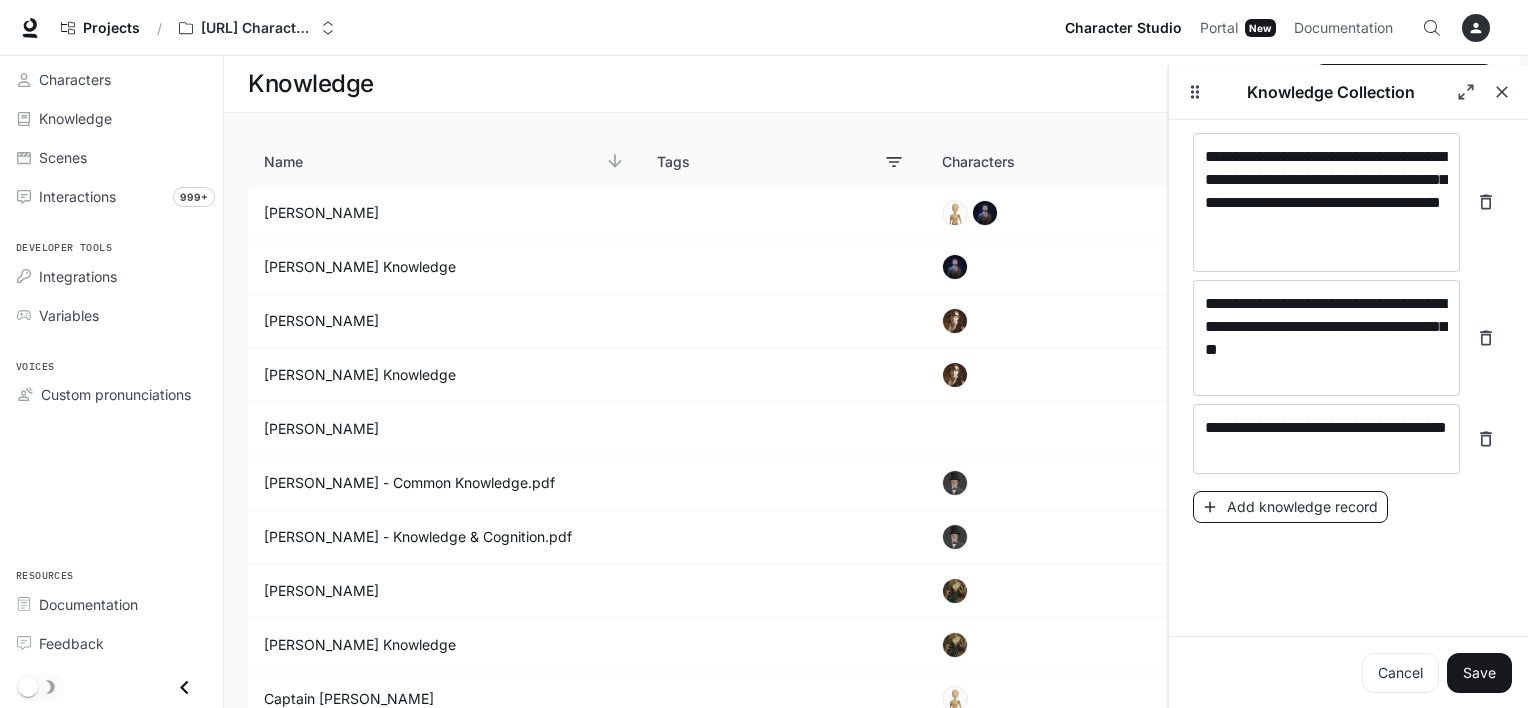 scroll, scrollTop: 484, scrollLeft: 0, axis: vertical 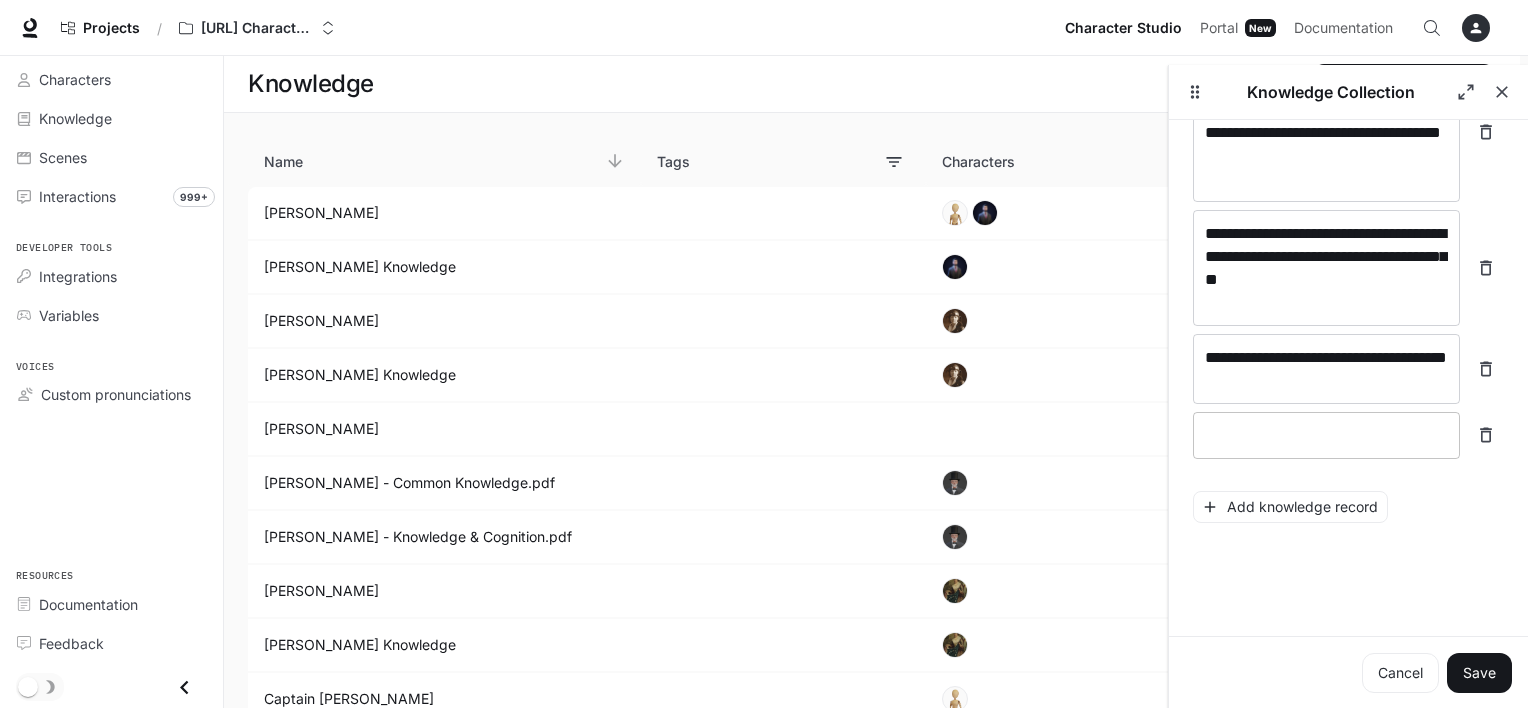 click at bounding box center [1326, 435] 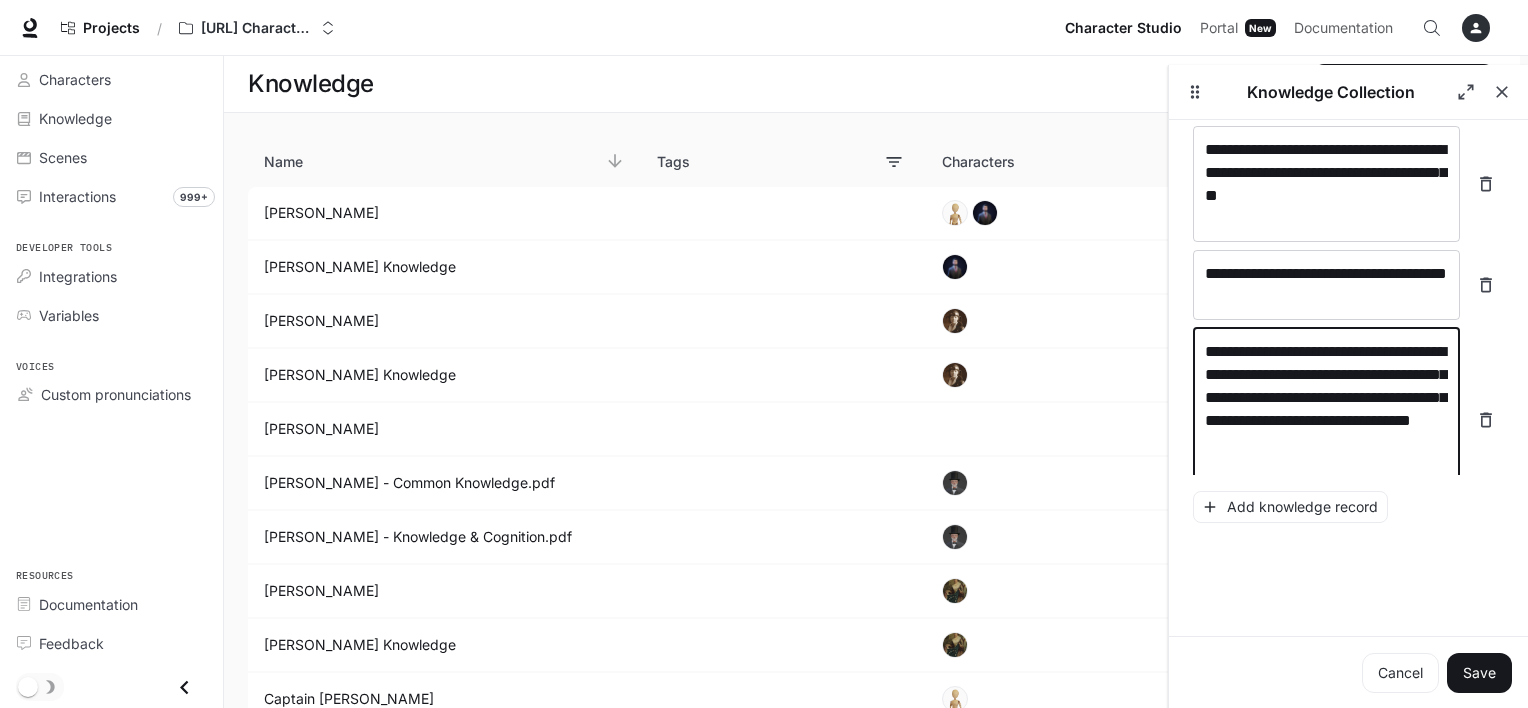 scroll, scrollTop: 592, scrollLeft: 0, axis: vertical 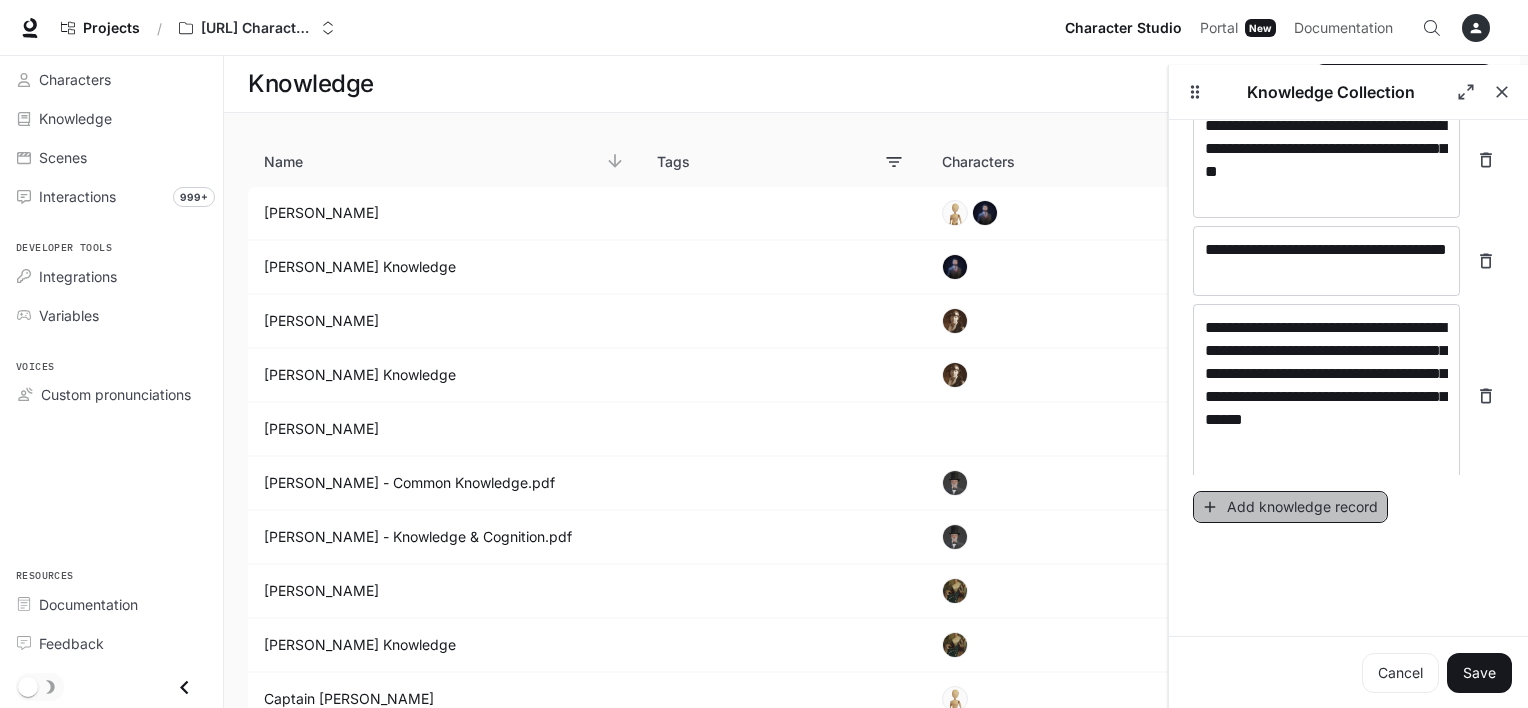 click on "Add knowledge record" at bounding box center [1290, 507] 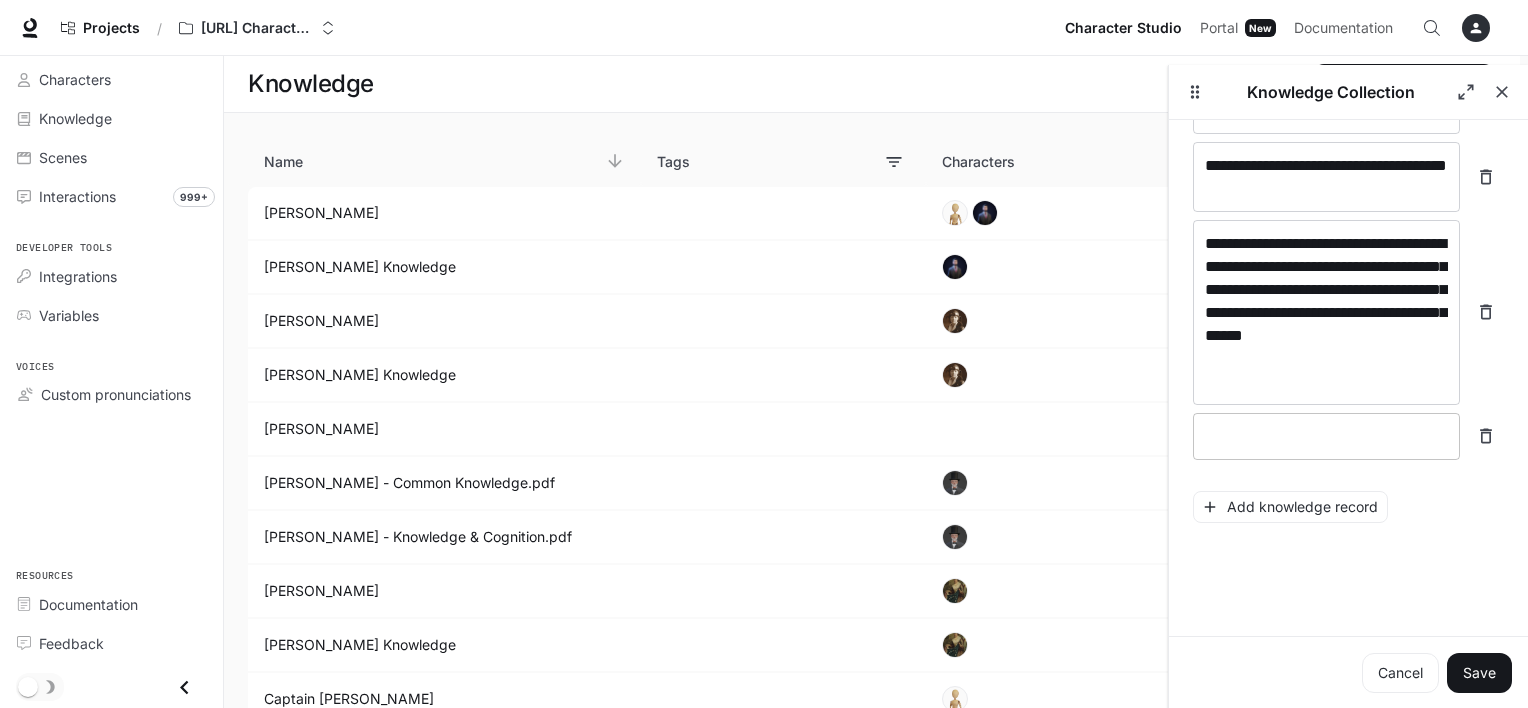 click on "Add knowledge record" at bounding box center [1290, 507] 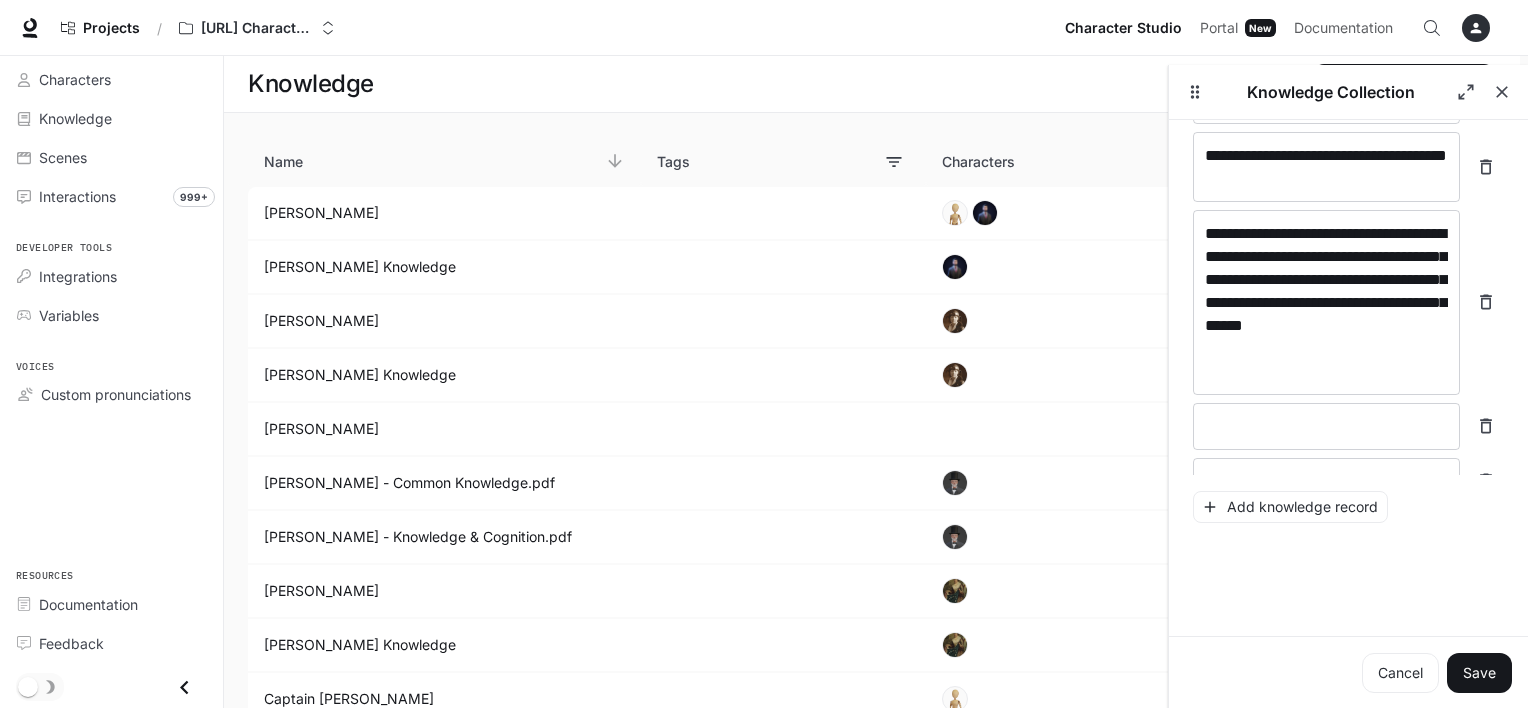 scroll, scrollTop: 694, scrollLeft: 0, axis: vertical 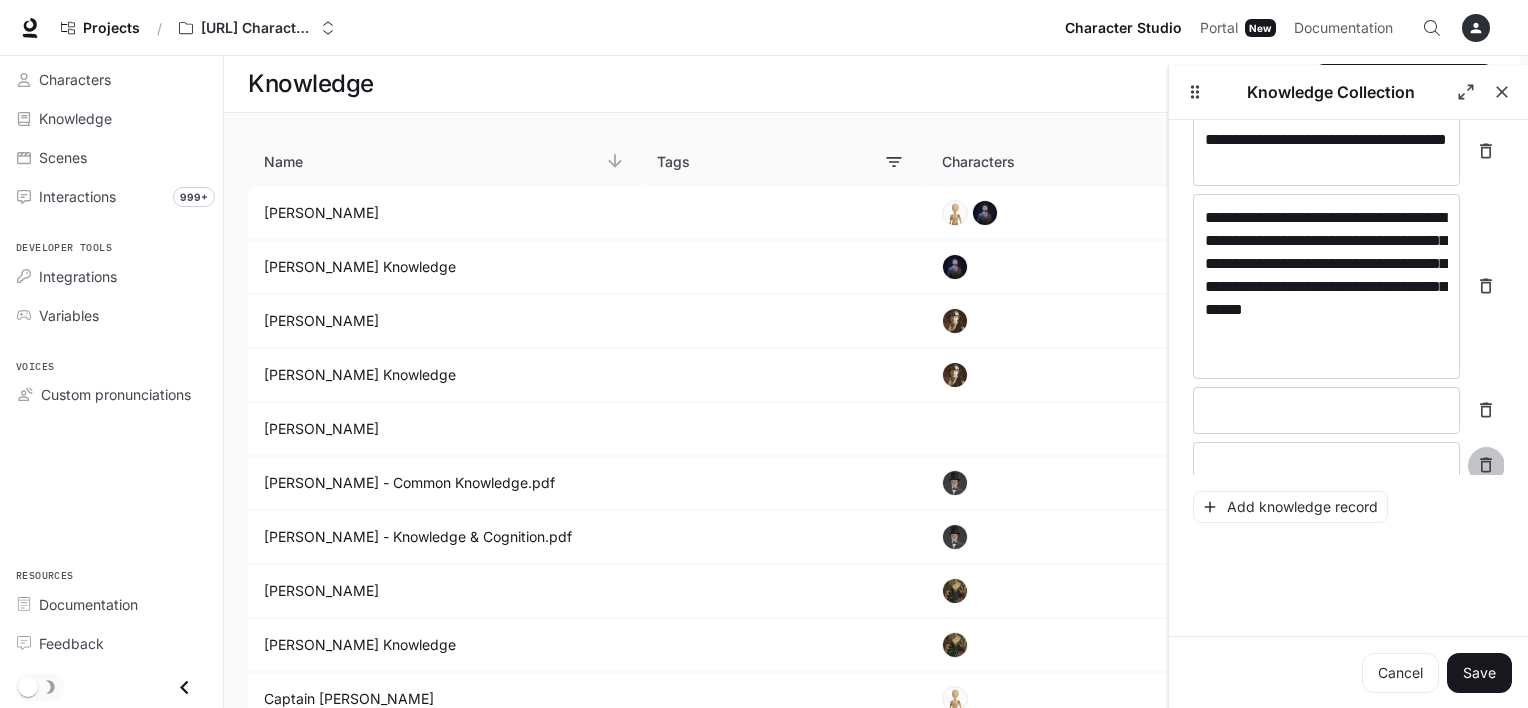 click 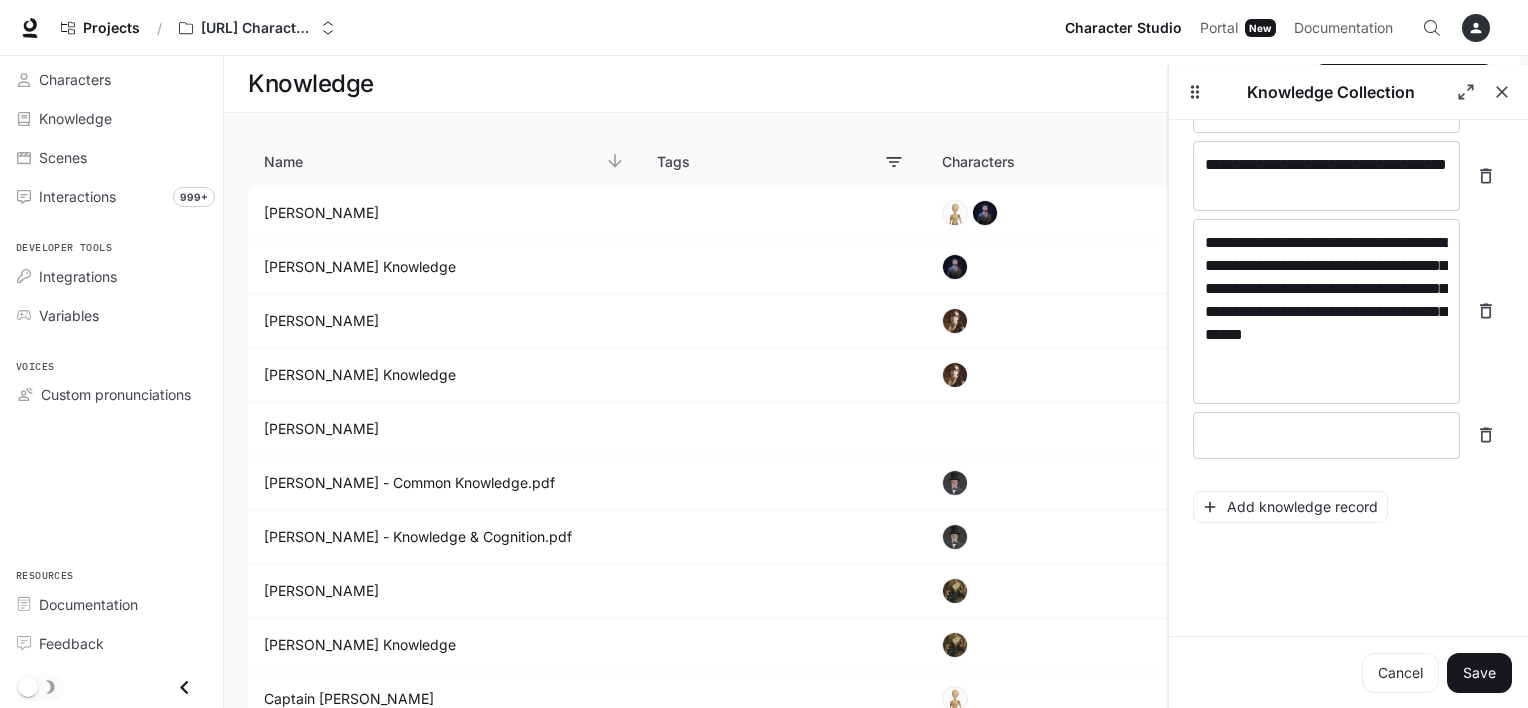 scroll, scrollTop: 668, scrollLeft: 0, axis: vertical 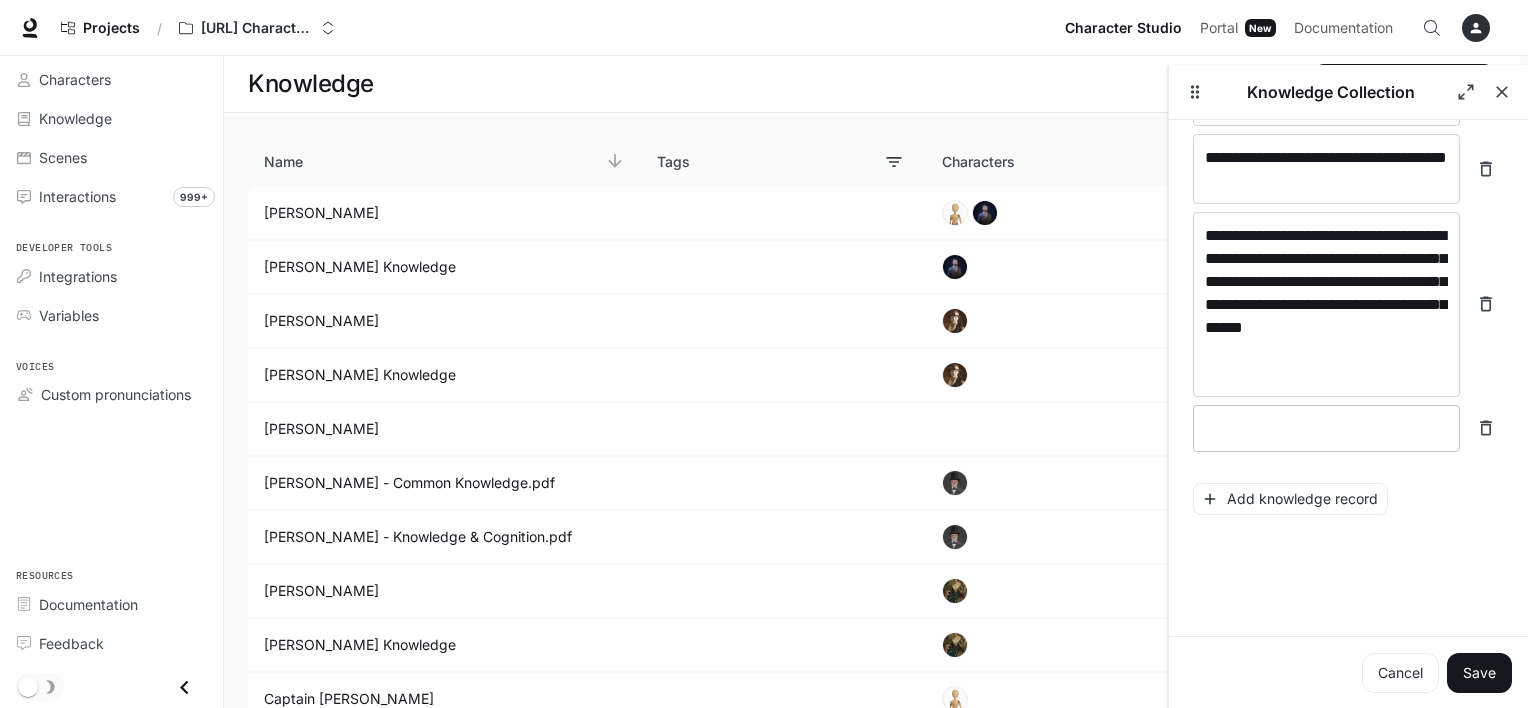 click at bounding box center [1326, 428] 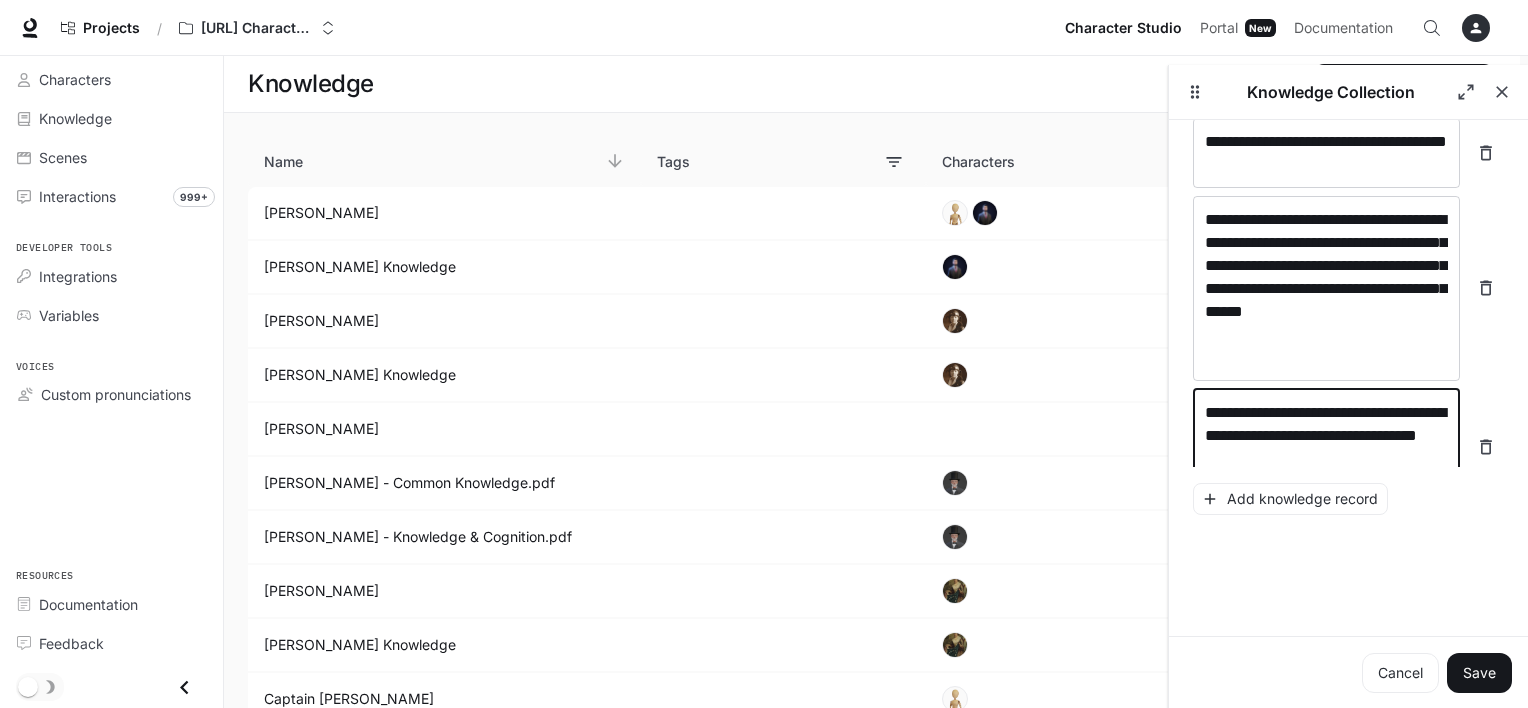 scroll, scrollTop: 708, scrollLeft: 0, axis: vertical 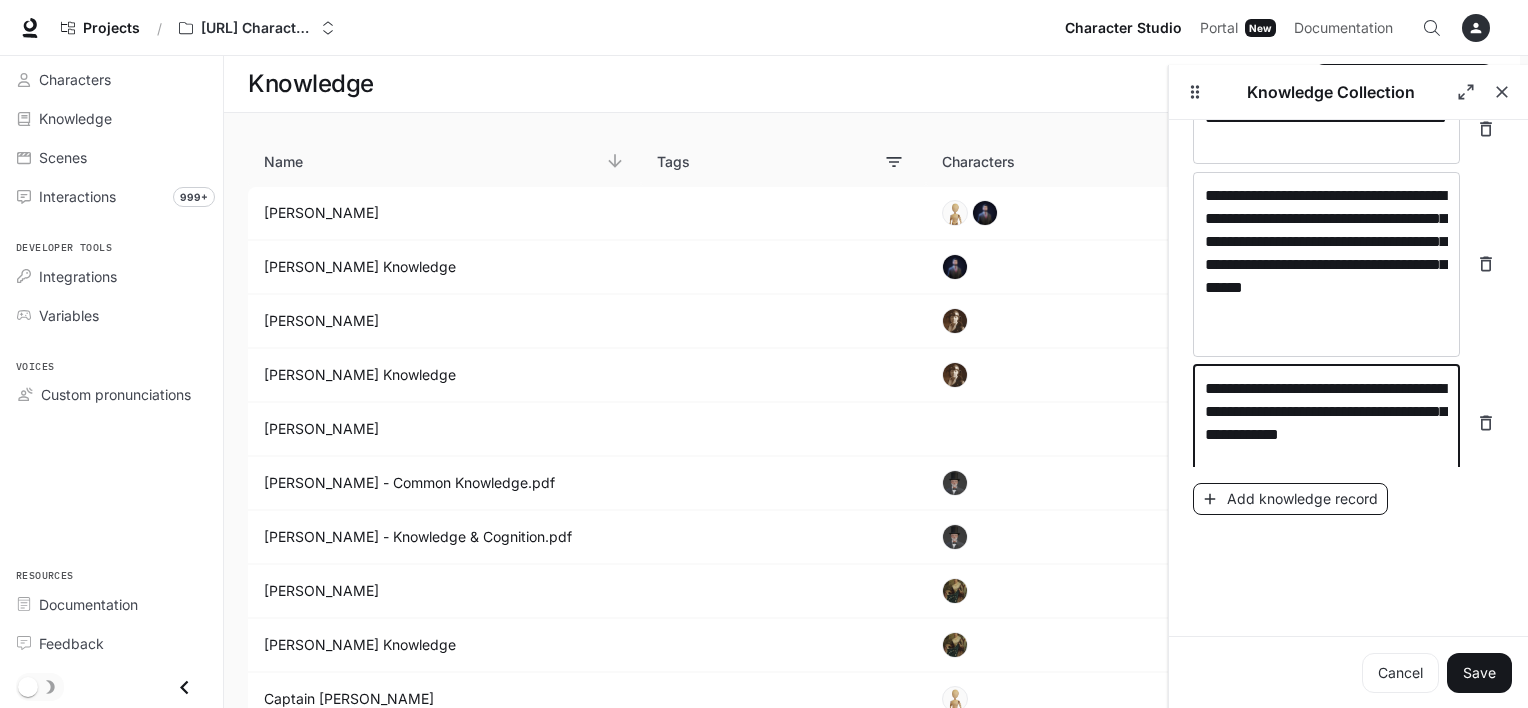 click on "Add knowledge record" at bounding box center [1290, 499] 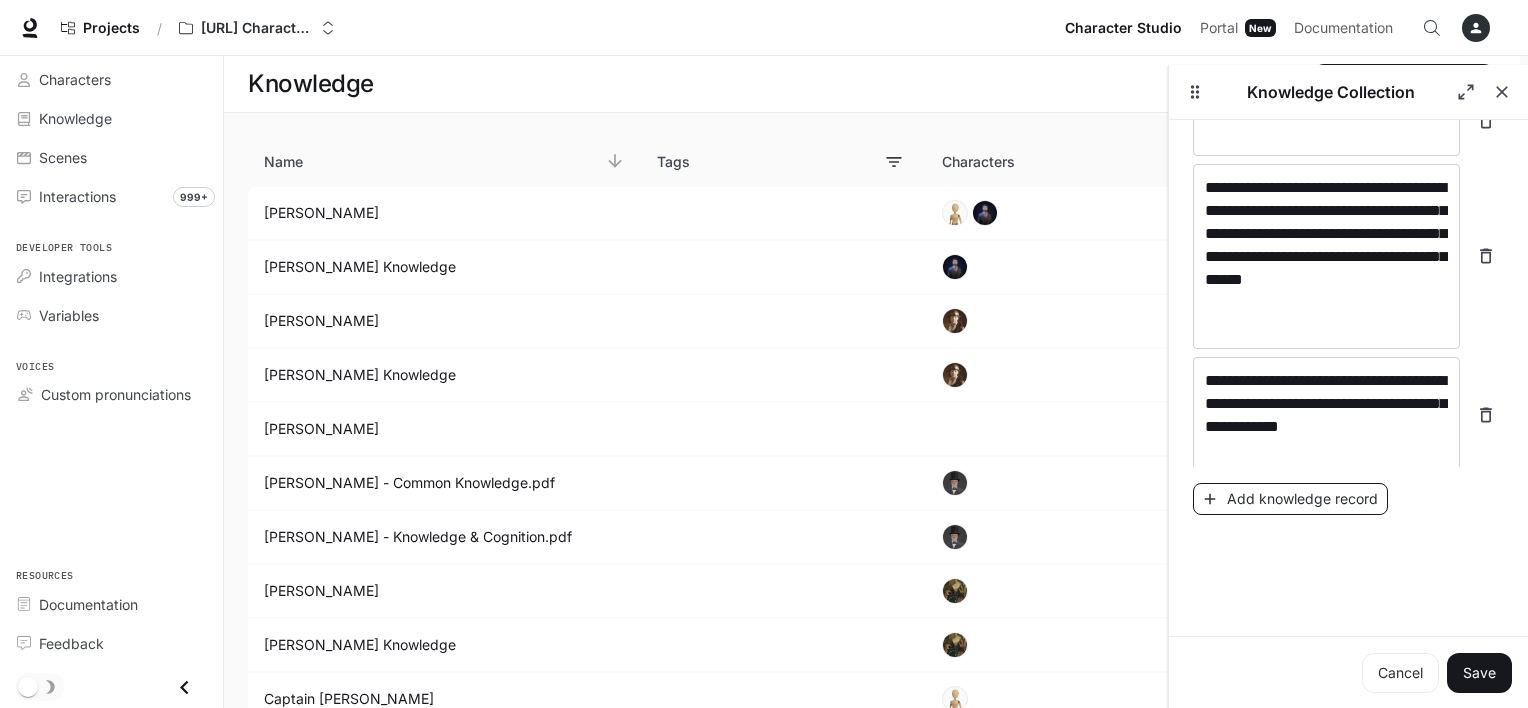 scroll, scrollTop: 776, scrollLeft: 0, axis: vertical 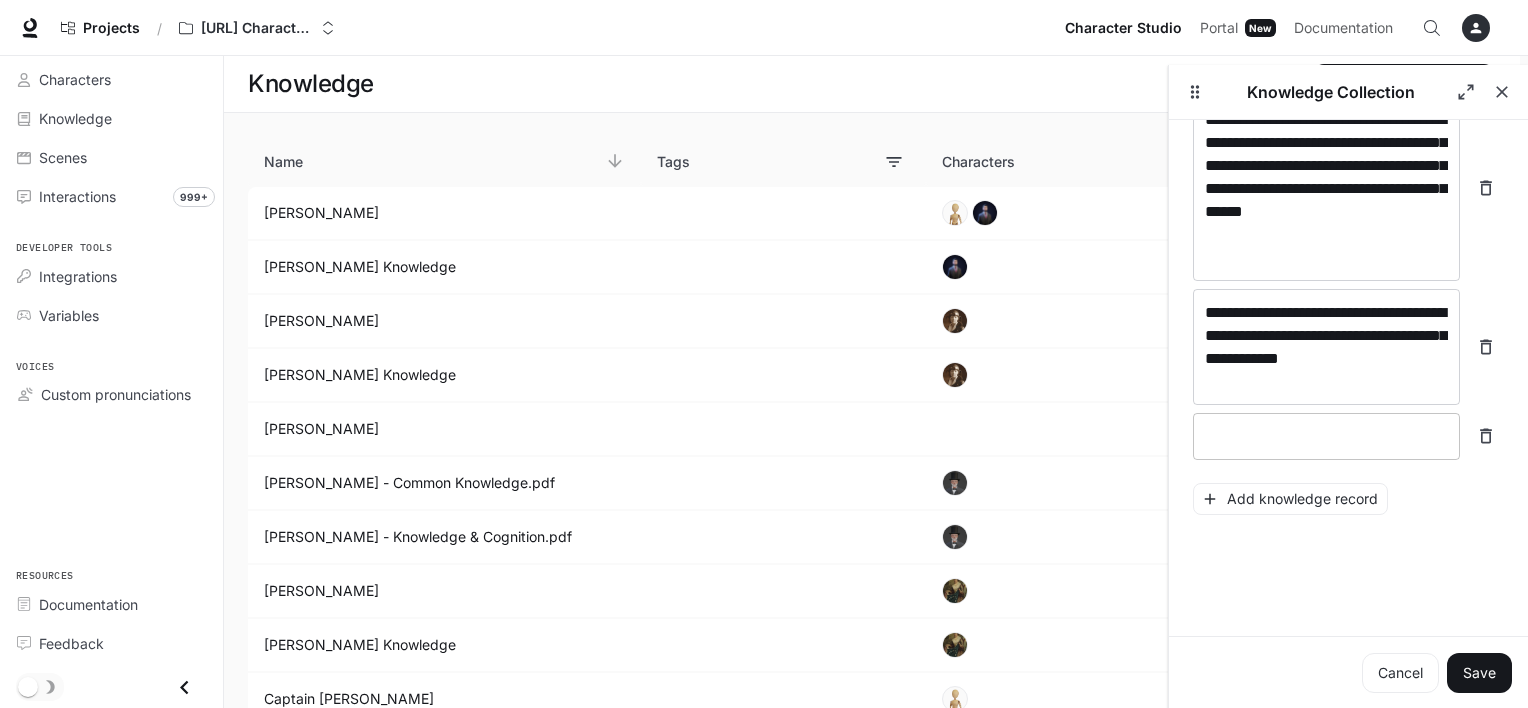click at bounding box center [1326, 436] 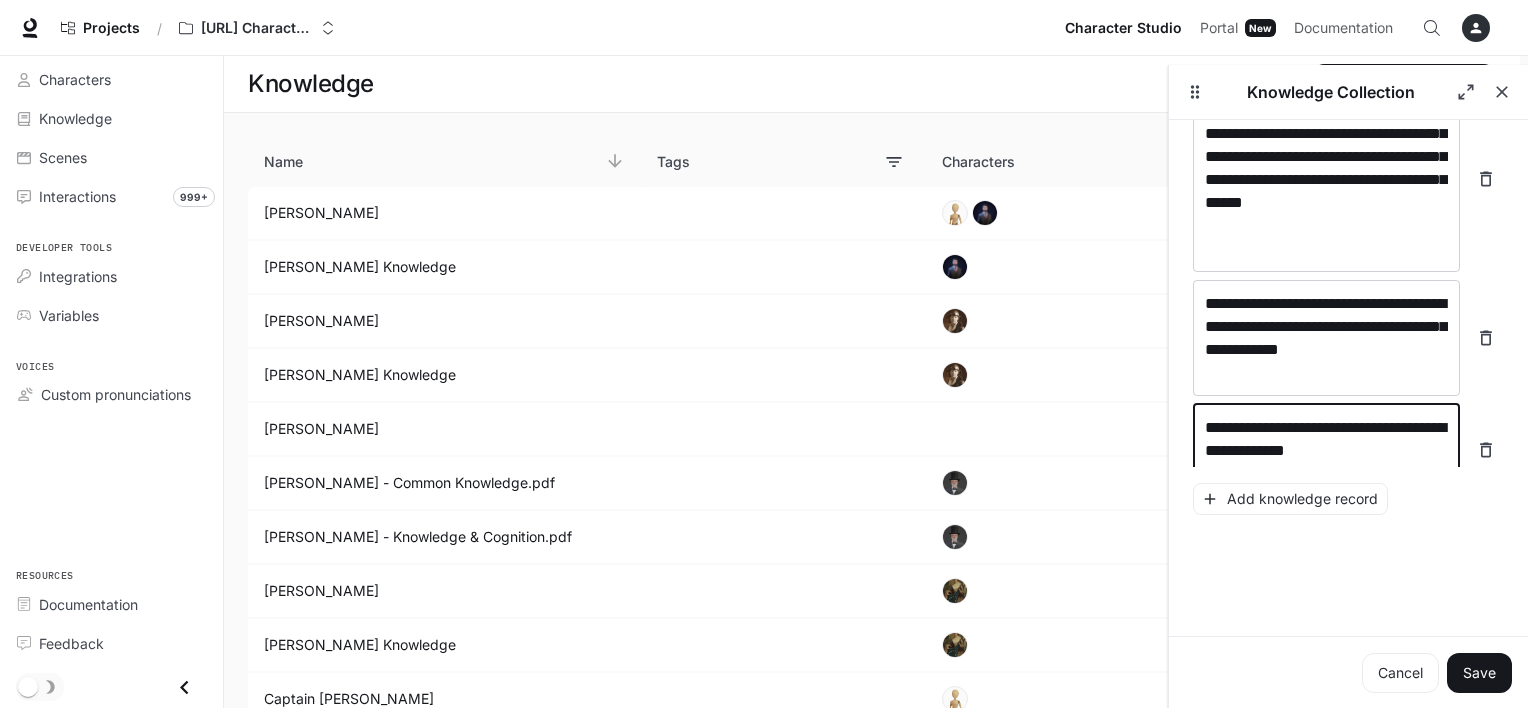 scroll, scrollTop: 800, scrollLeft: 0, axis: vertical 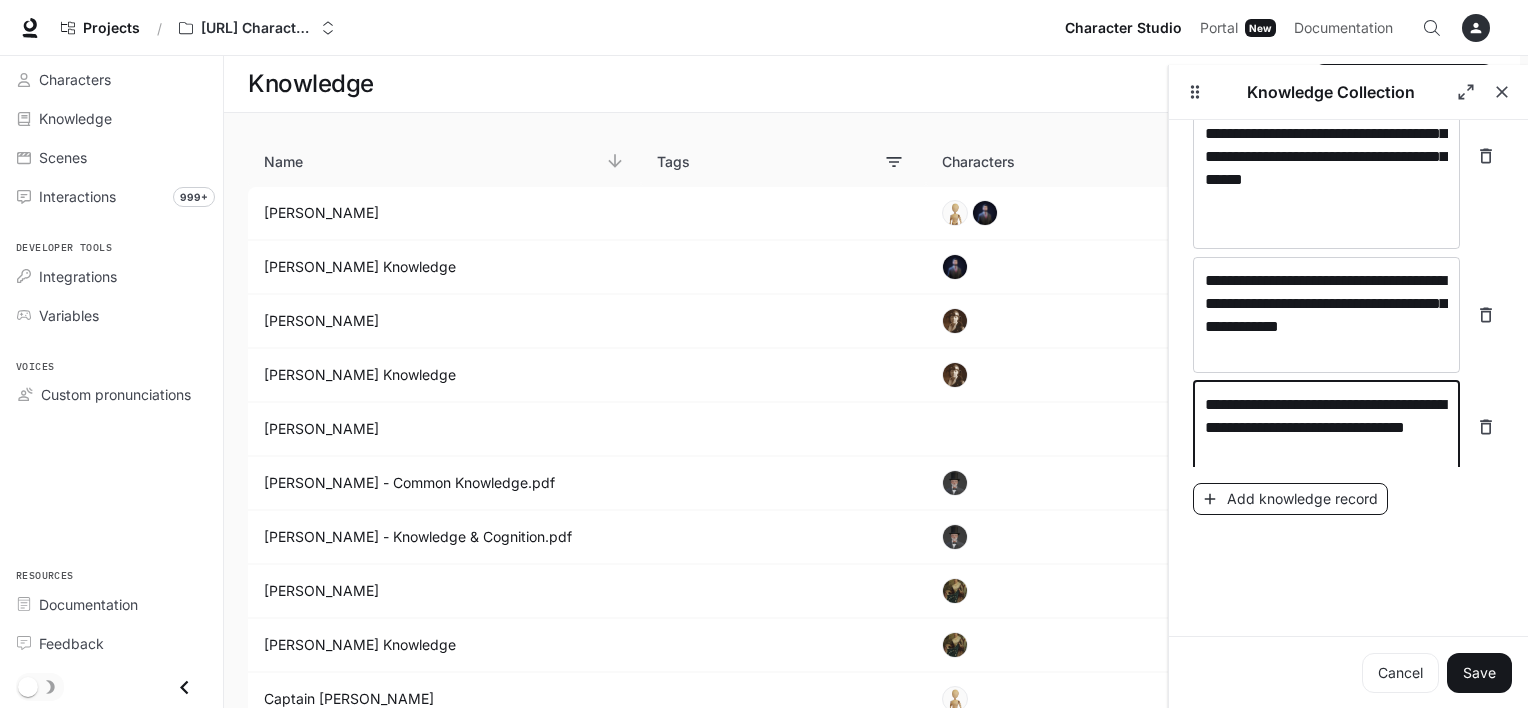 click on "Add knowledge record" at bounding box center (1290, 499) 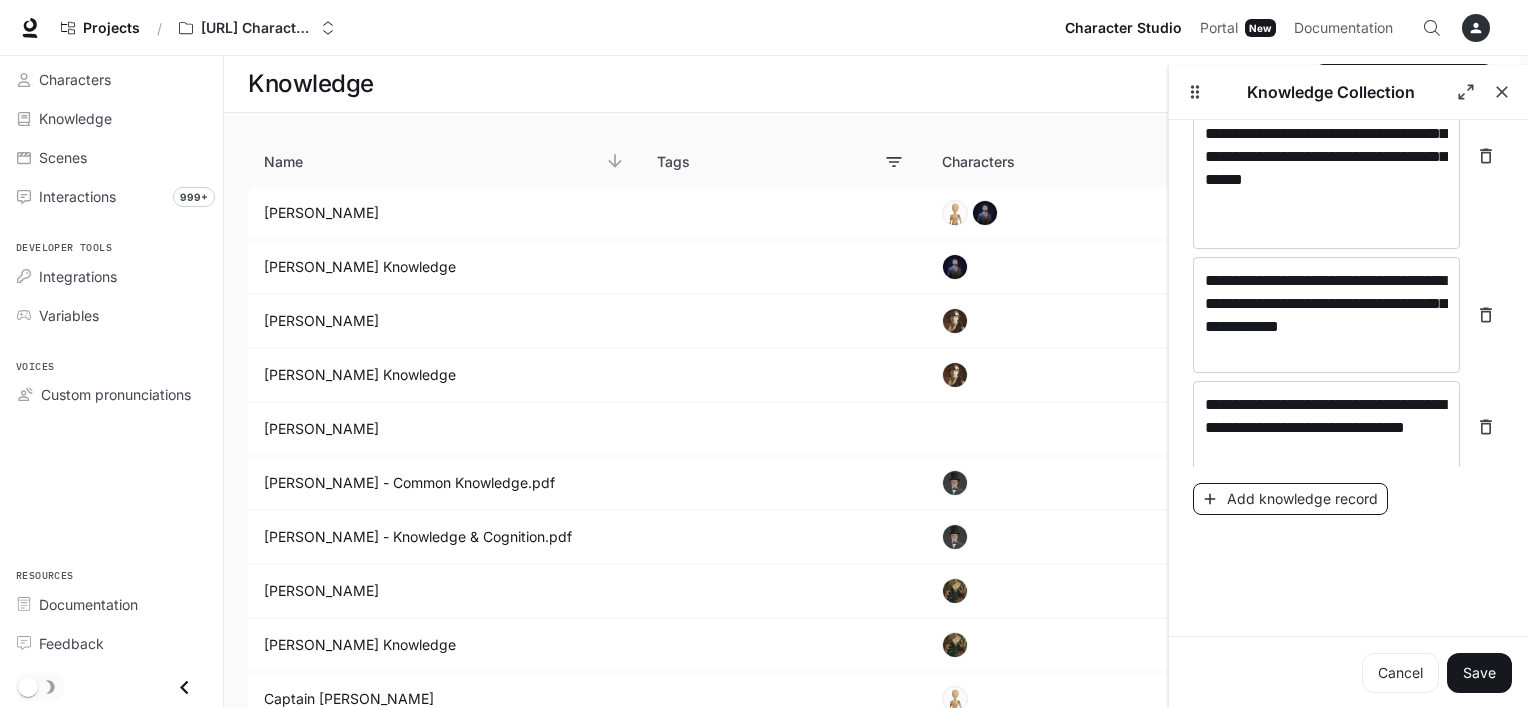 scroll, scrollTop: 878, scrollLeft: 0, axis: vertical 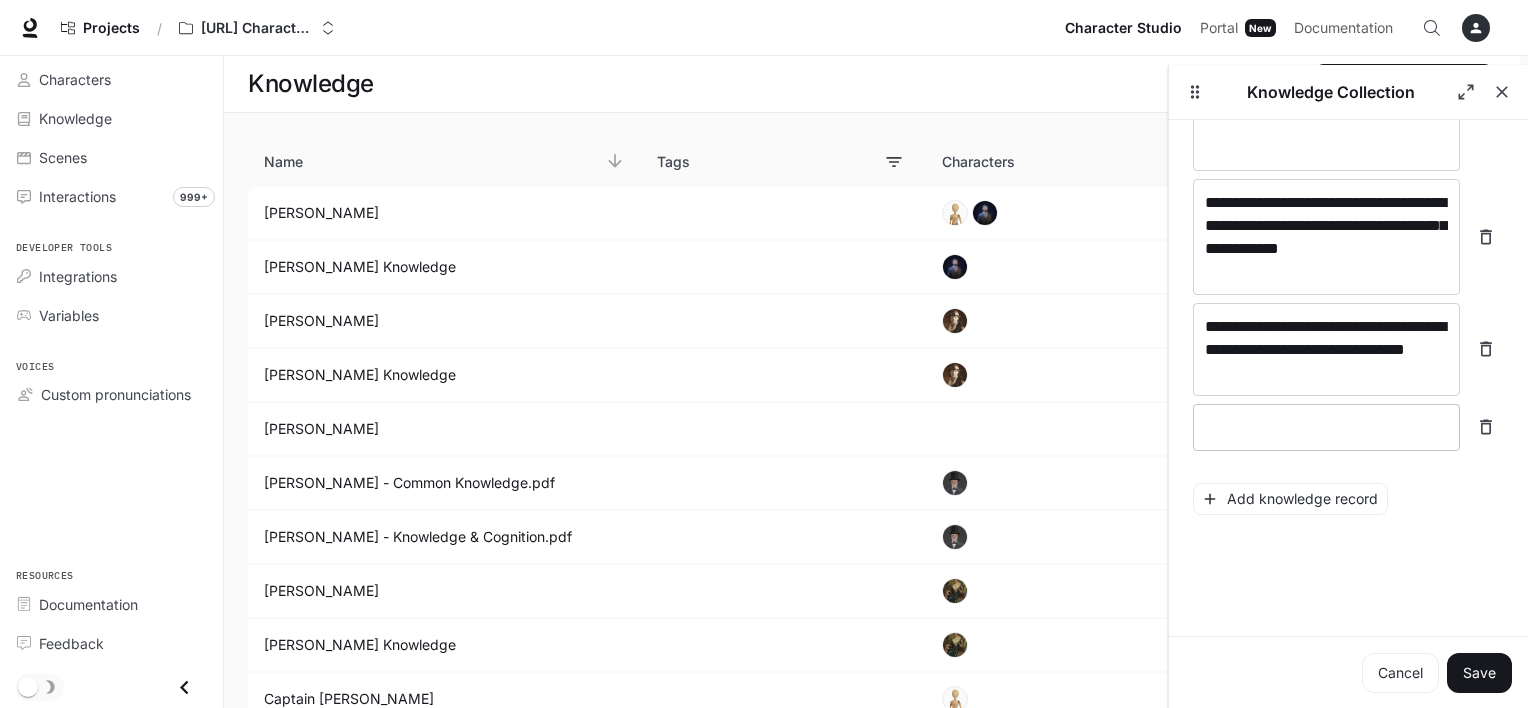 click at bounding box center (1326, 427) 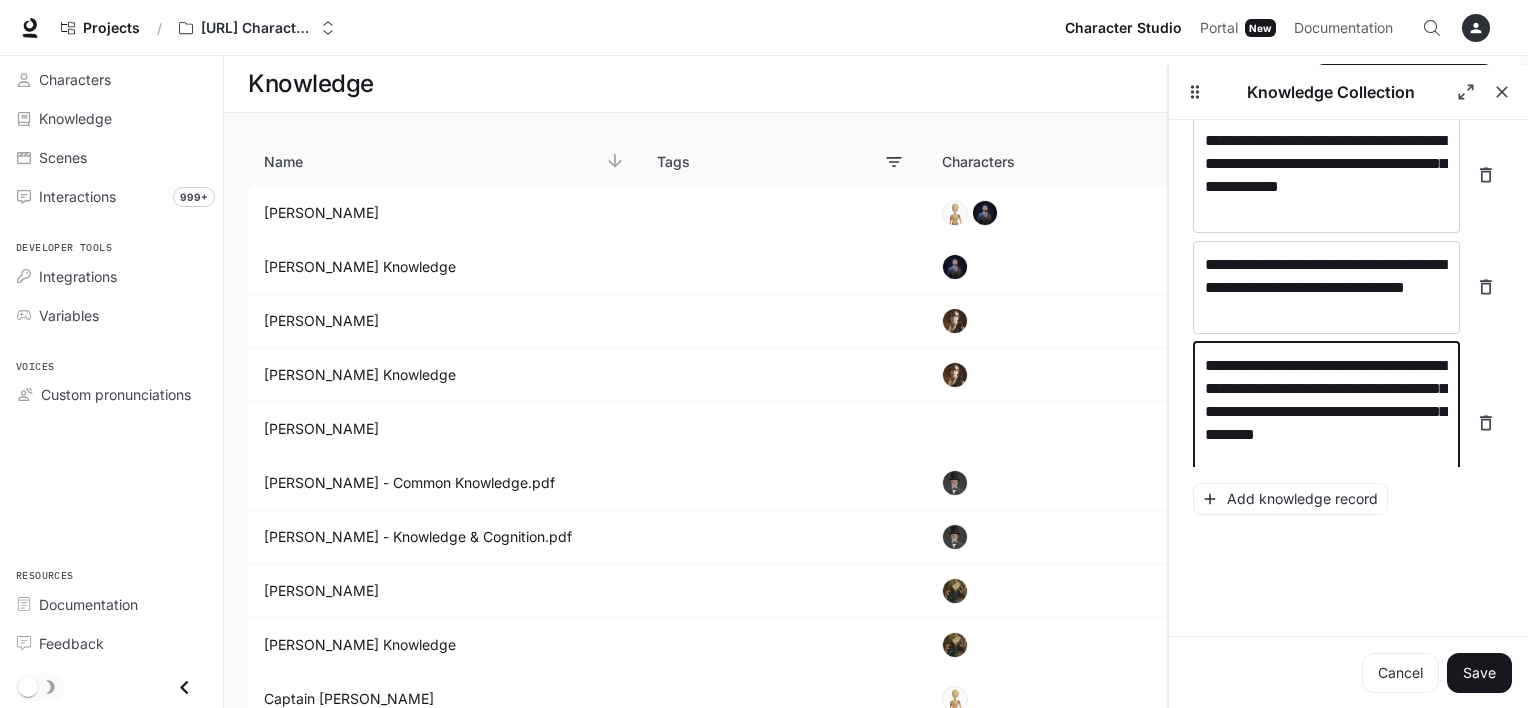scroll, scrollTop: 963, scrollLeft: 0, axis: vertical 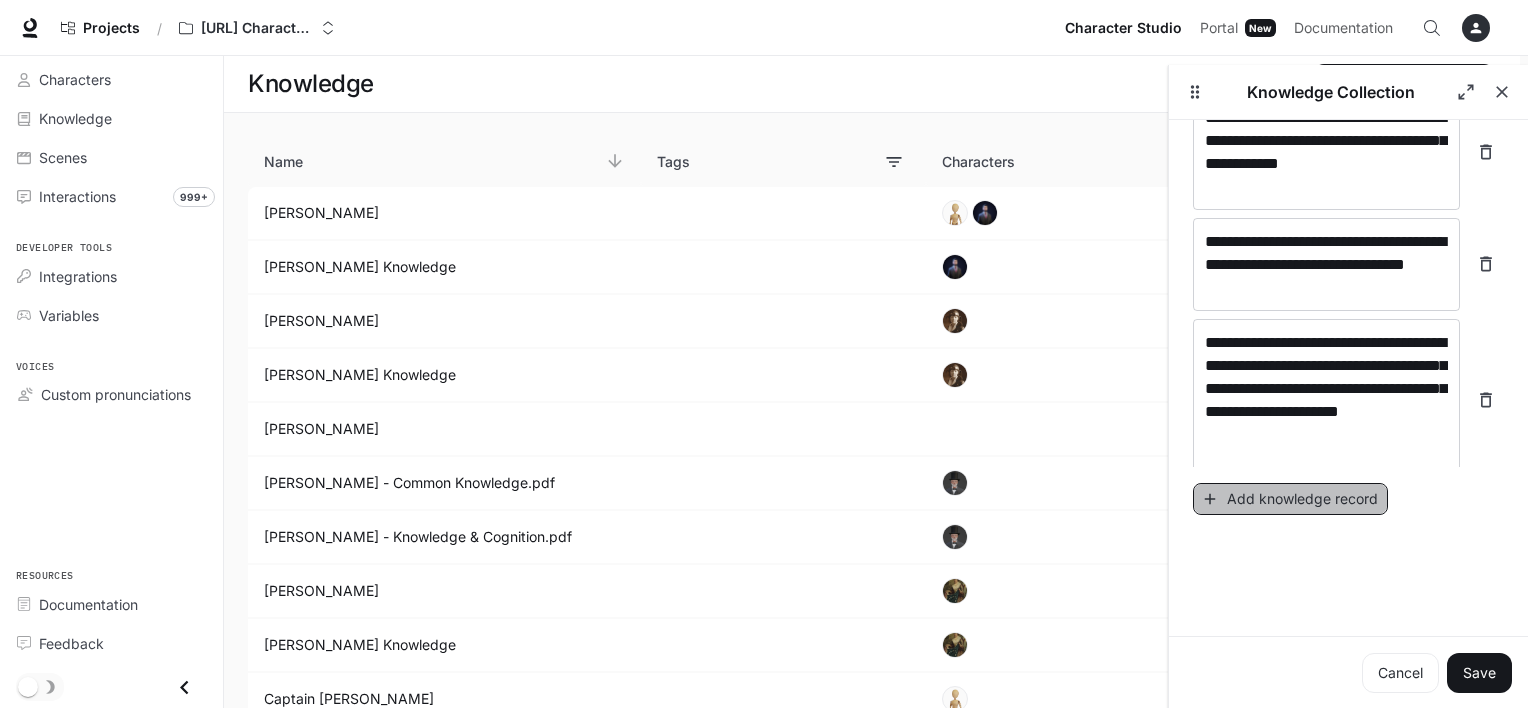 click on "Add knowledge record" at bounding box center (1290, 499) 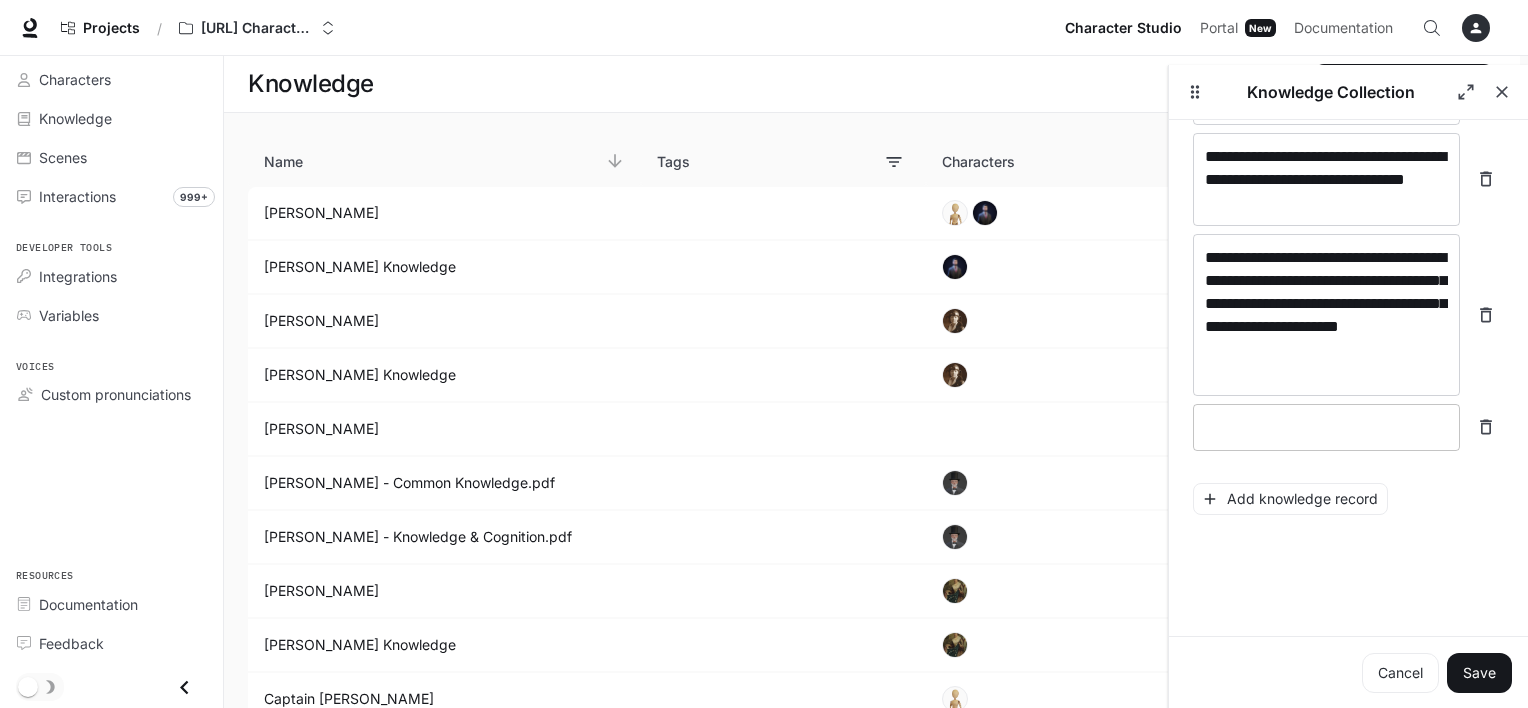 click at bounding box center [1326, 427] 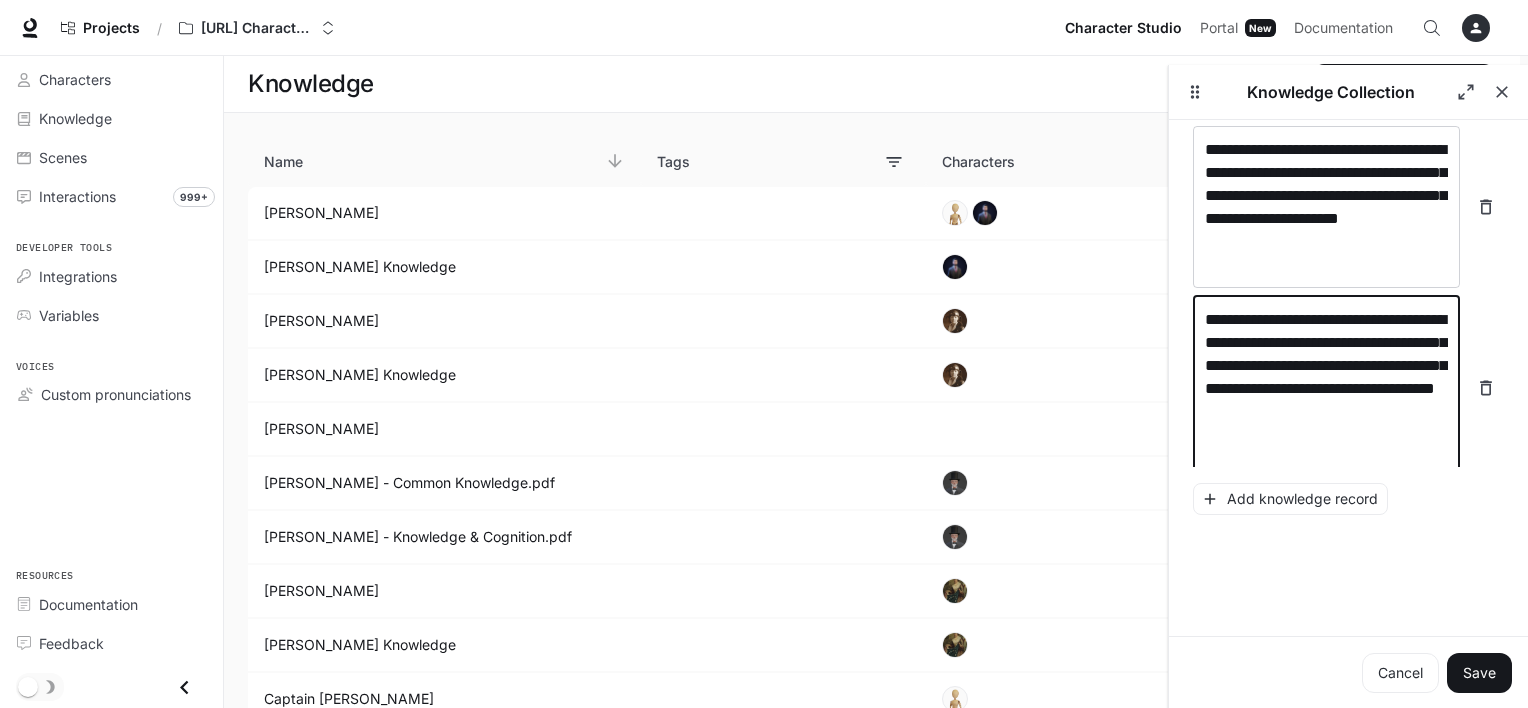 scroll, scrollTop: 1169, scrollLeft: 0, axis: vertical 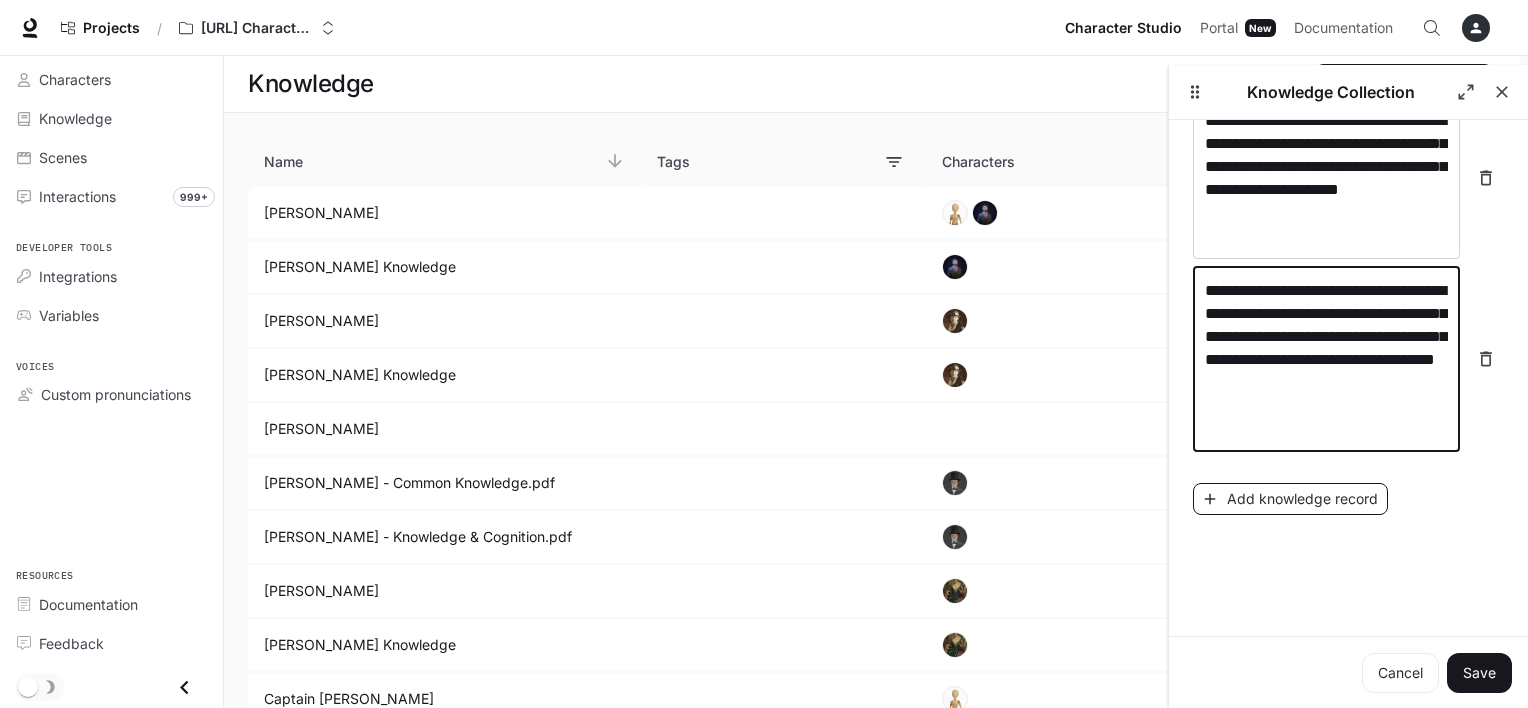 click on "Add knowledge record" at bounding box center [1290, 499] 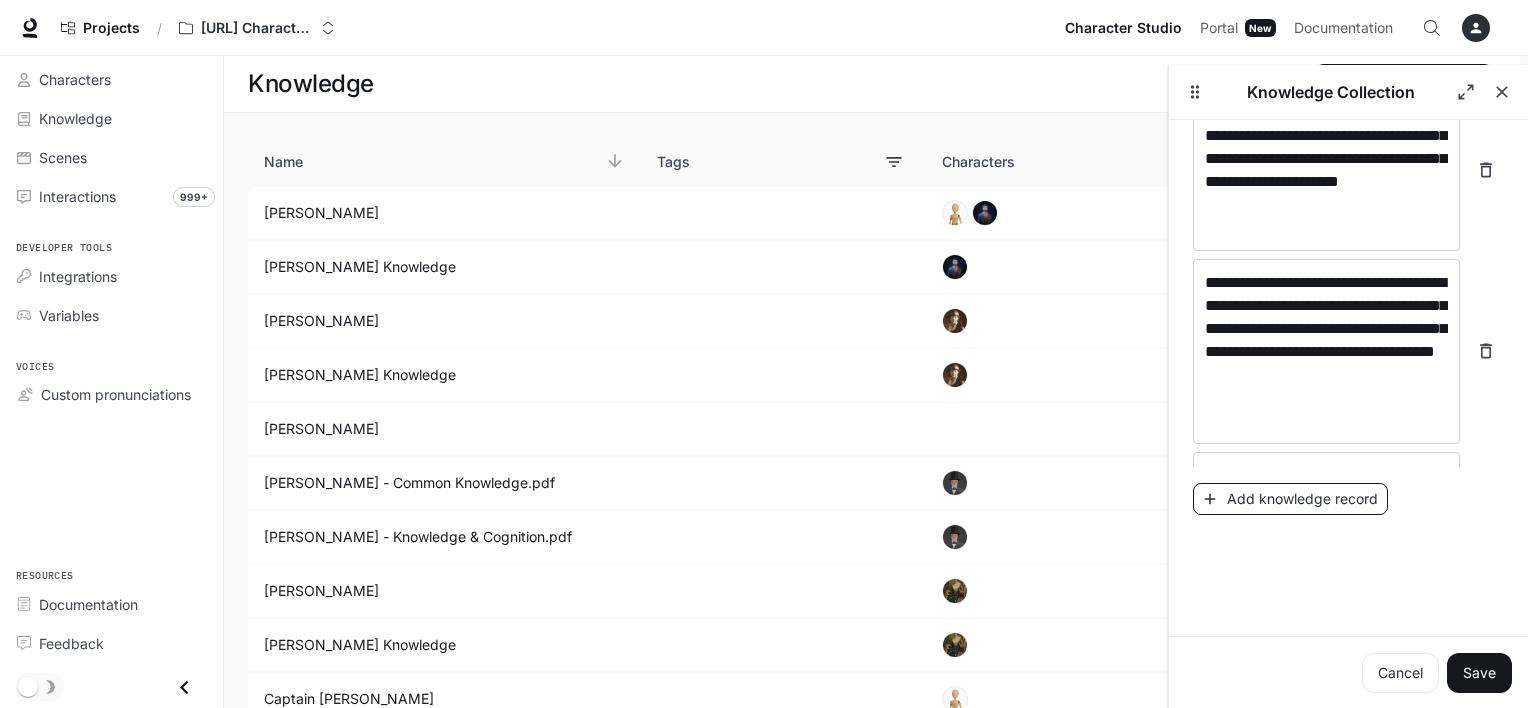 scroll, scrollTop: 1216, scrollLeft: 0, axis: vertical 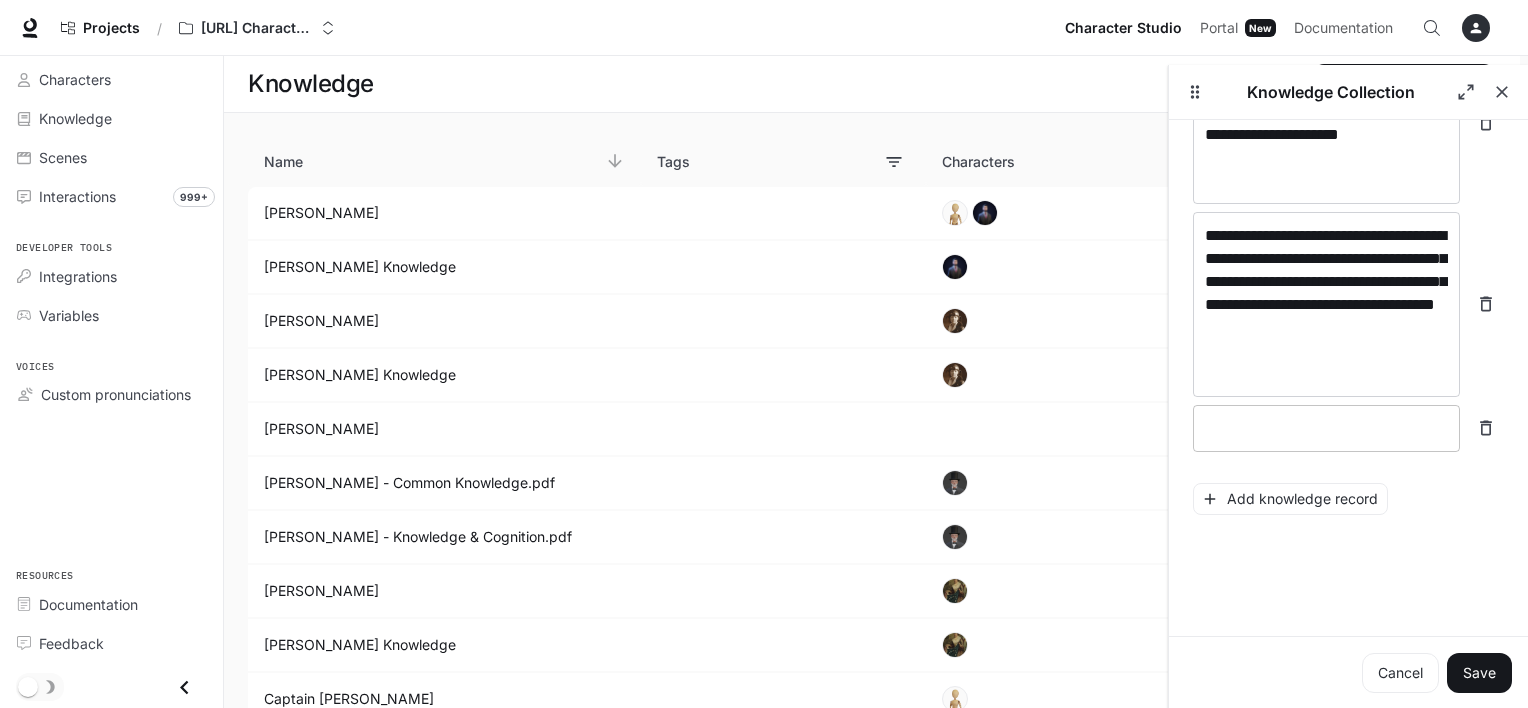 click at bounding box center (1326, 428) 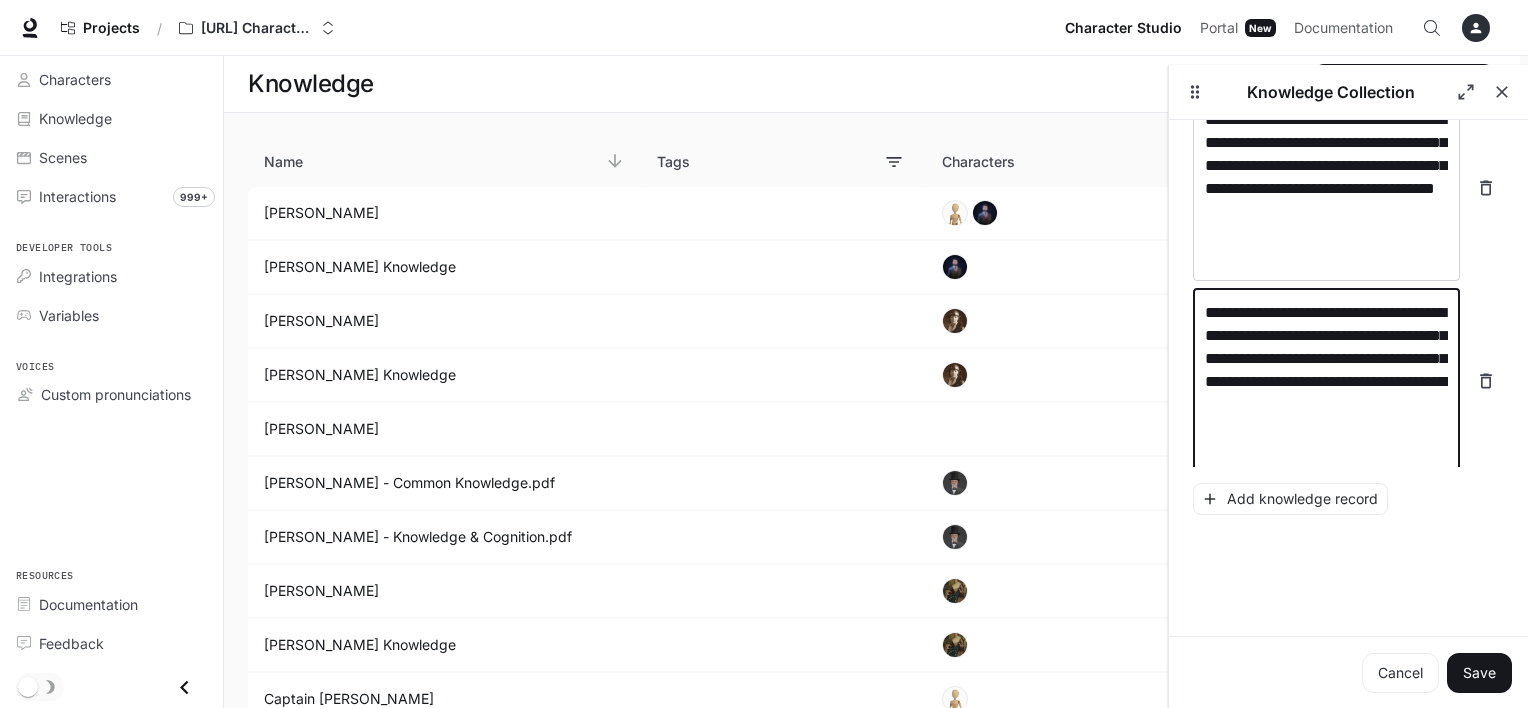 scroll, scrollTop: 1346, scrollLeft: 0, axis: vertical 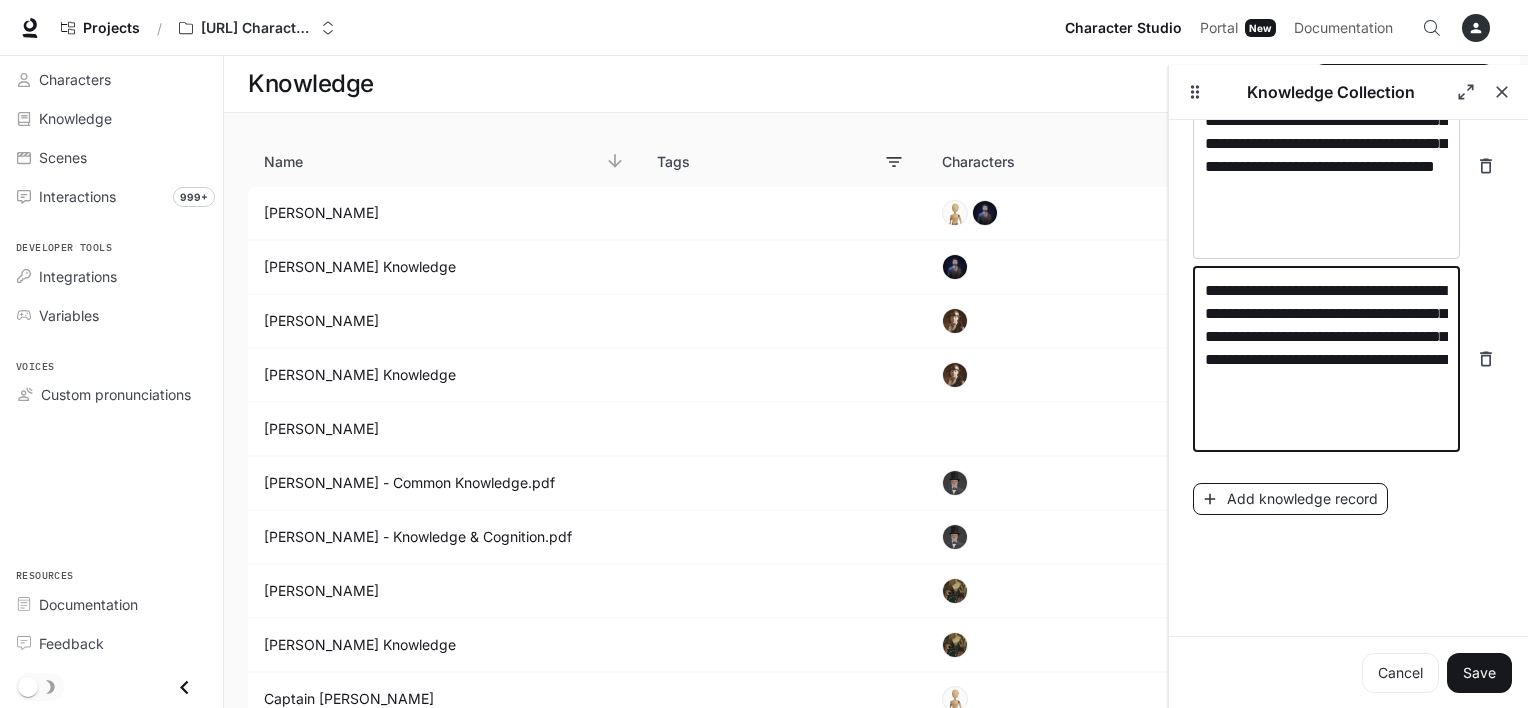 click on "Add knowledge record" at bounding box center (1290, 499) 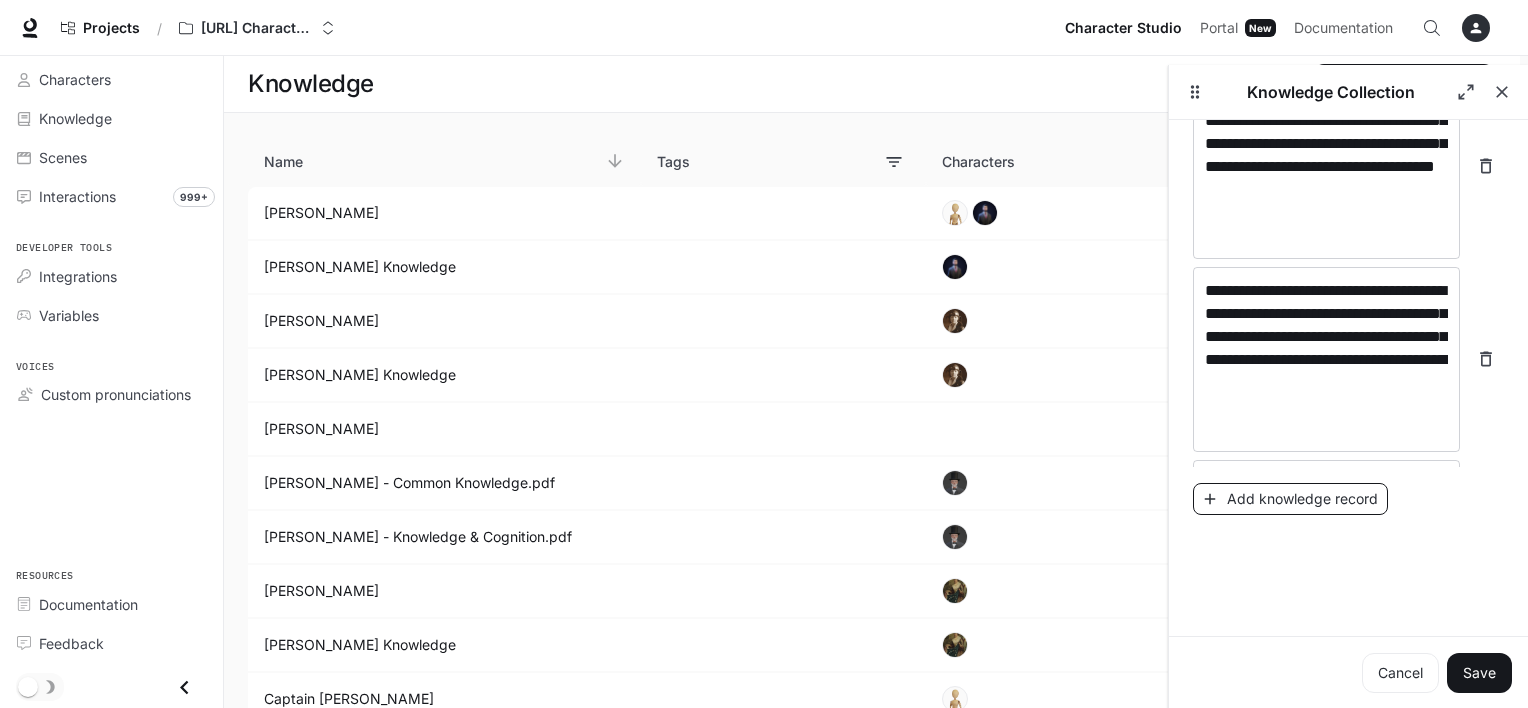 scroll, scrollTop: 1402, scrollLeft: 0, axis: vertical 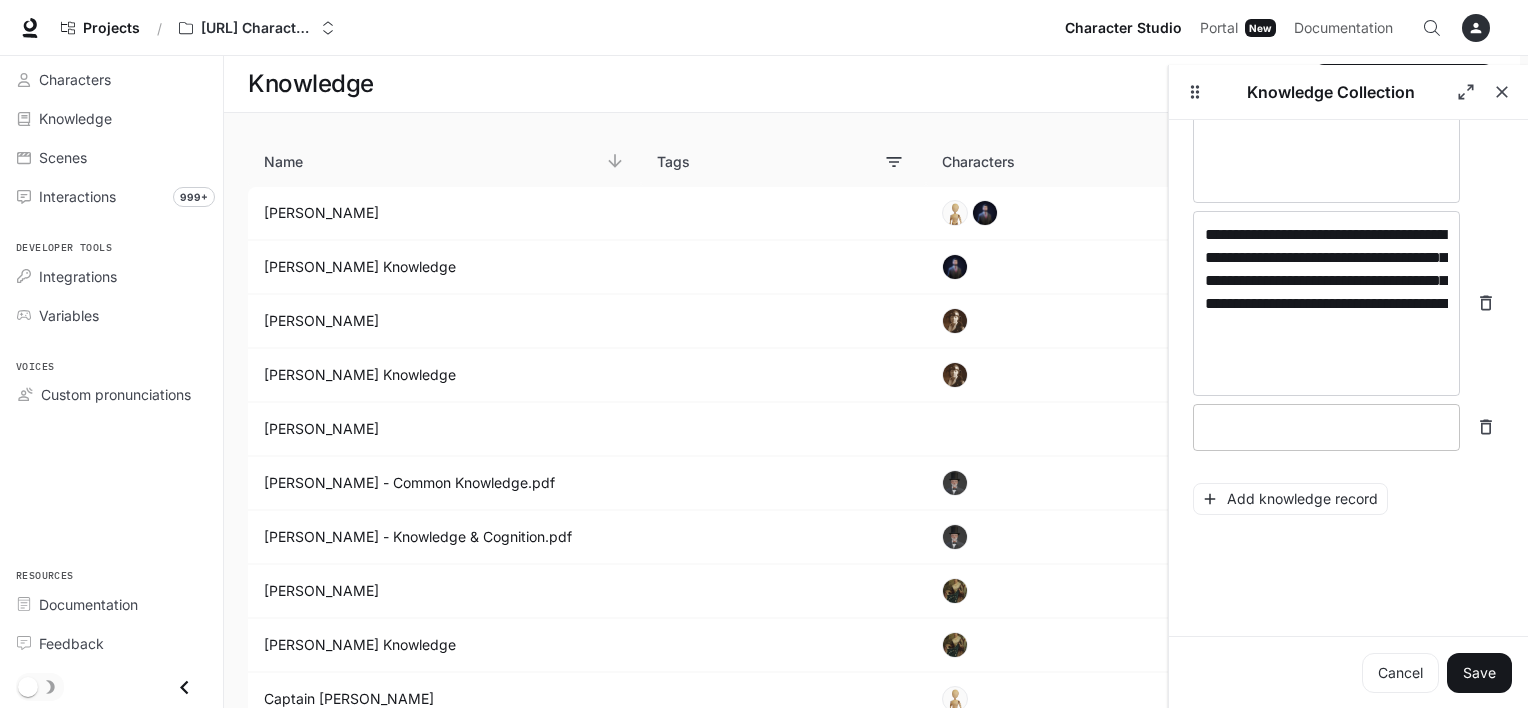 click at bounding box center [1326, 427] 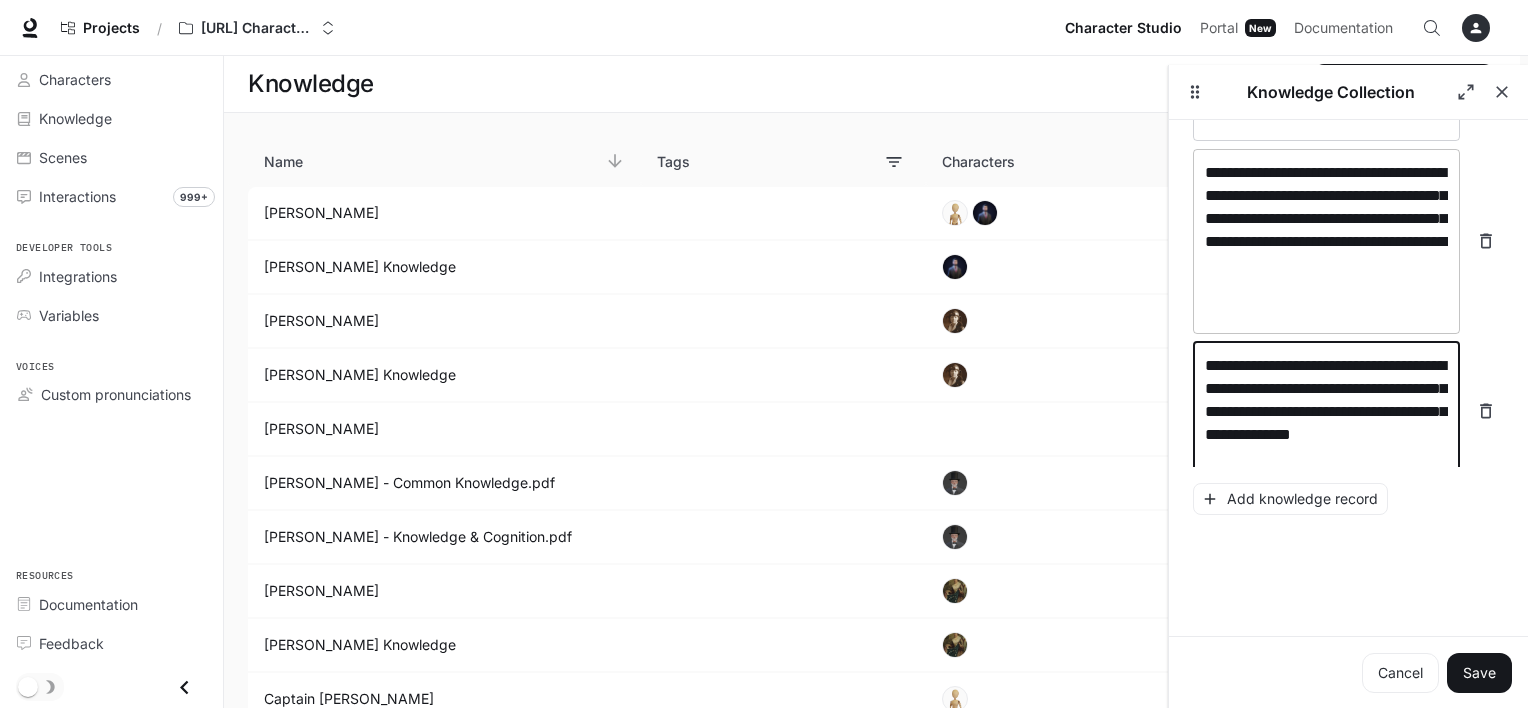 scroll, scrollTop: 1487, scrollLeft: 0, axis: vertical 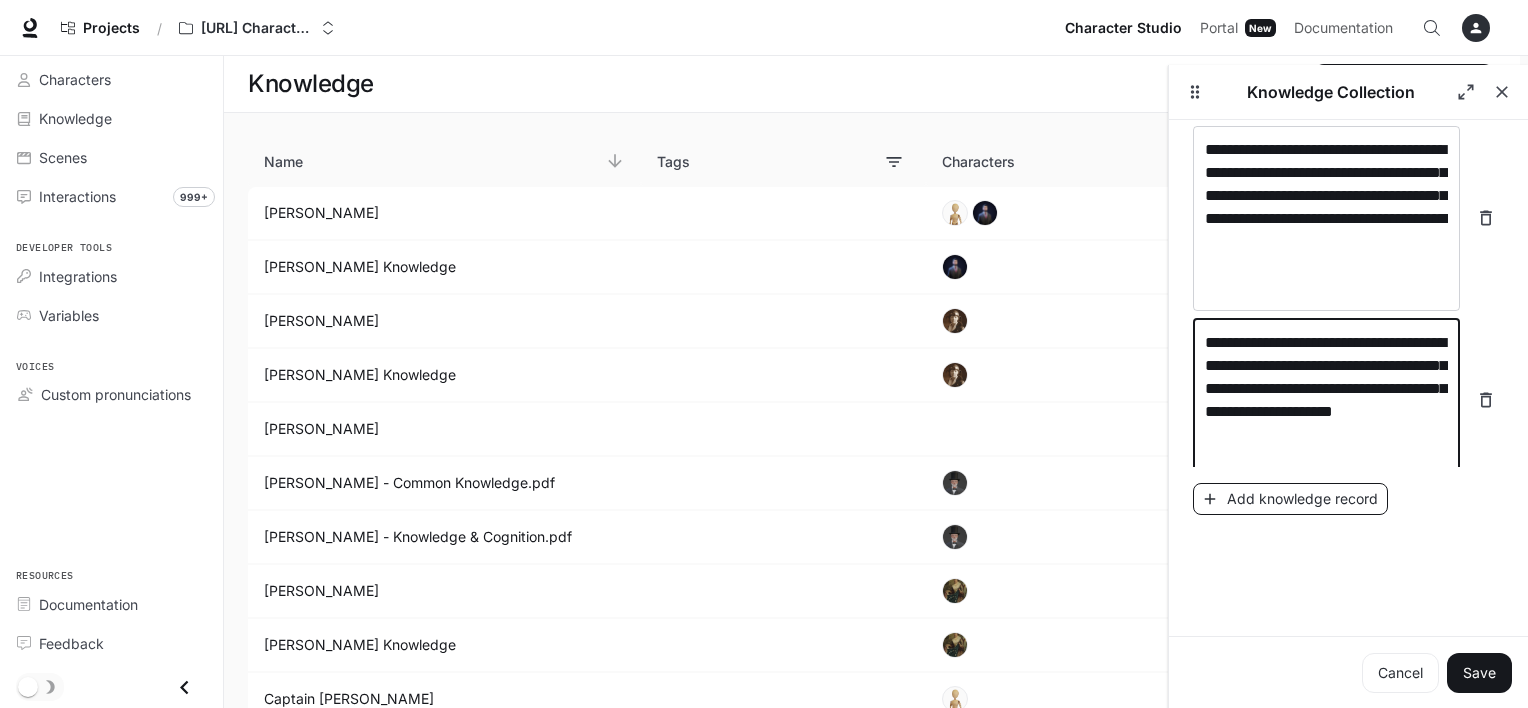 type on "**********" 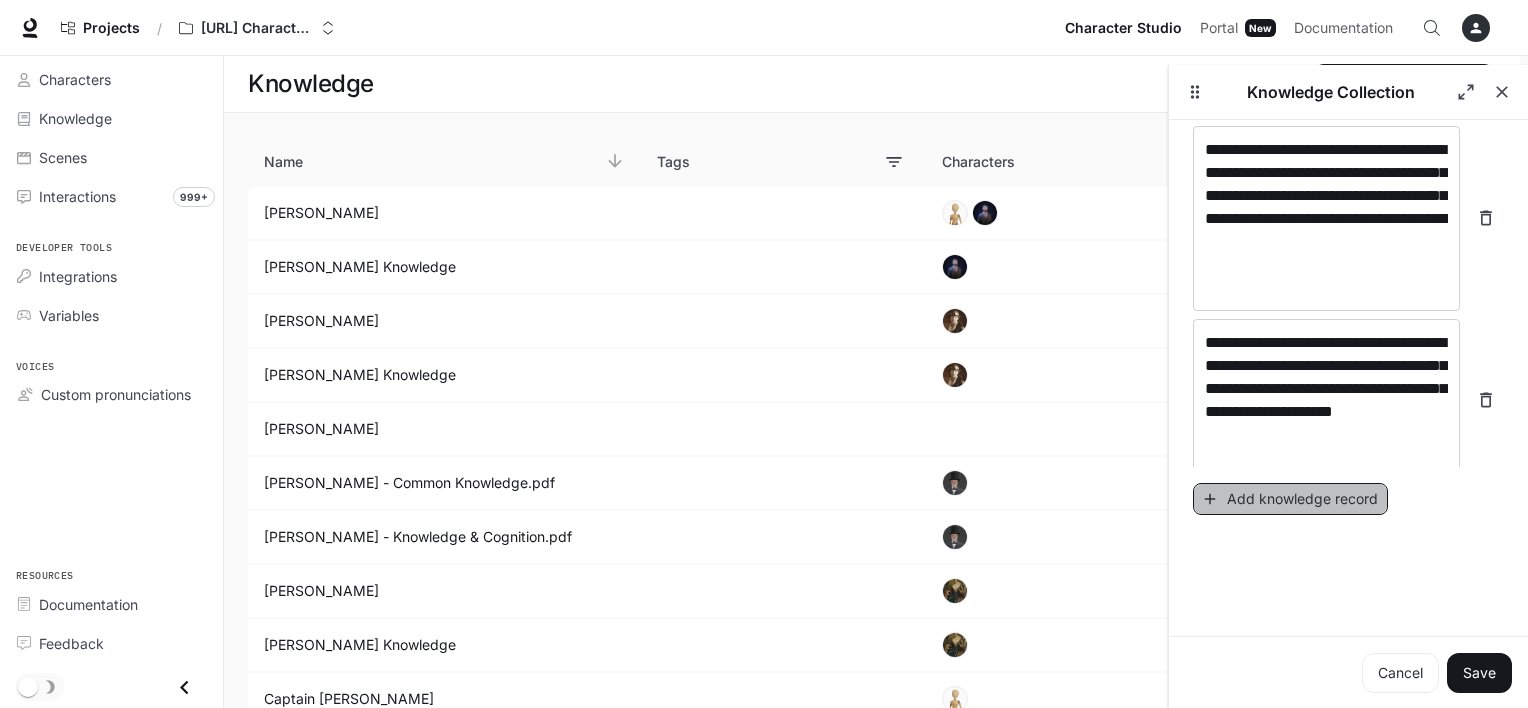 click on "Add knowledge record" at bounding box center (1290, 499) 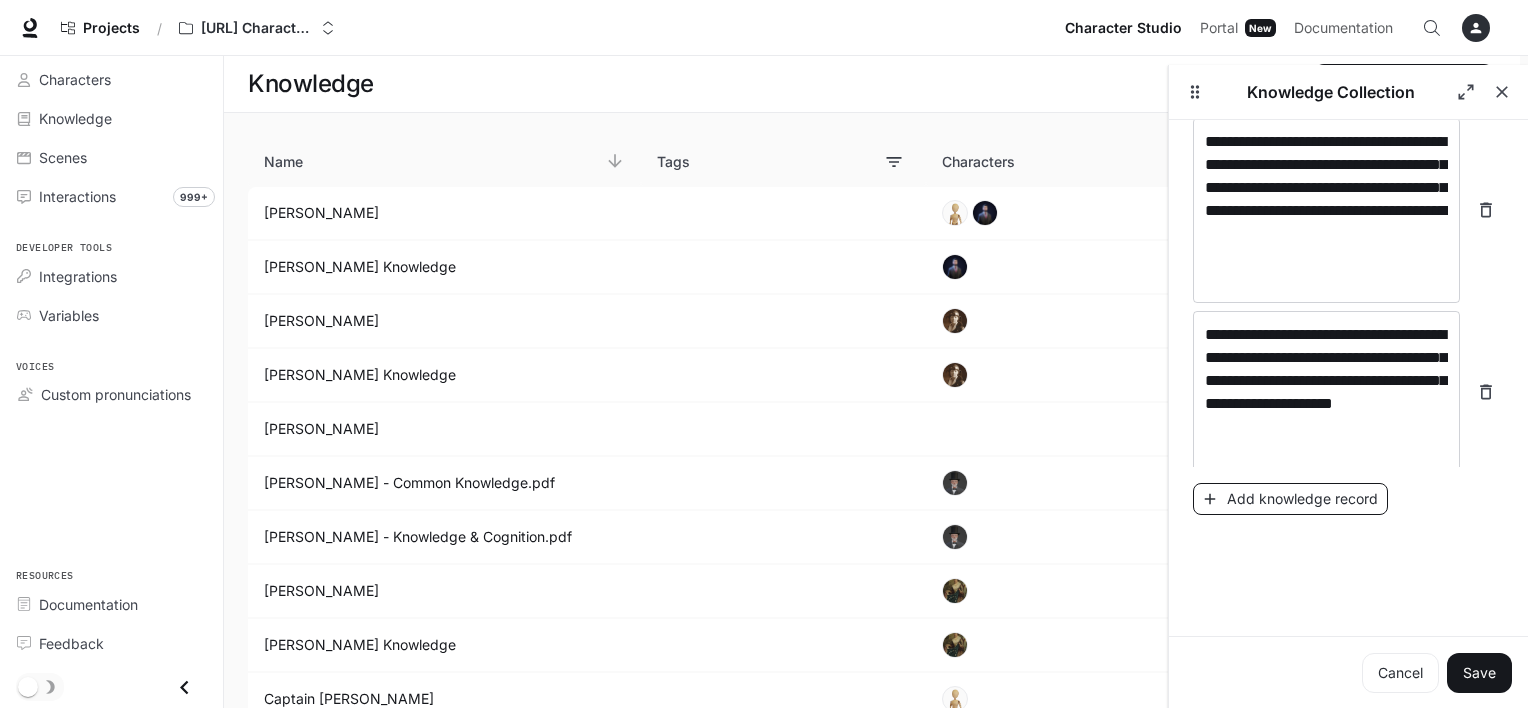 scroll, scrollTop: 1564, scrollLeft: 0, axis: vertical 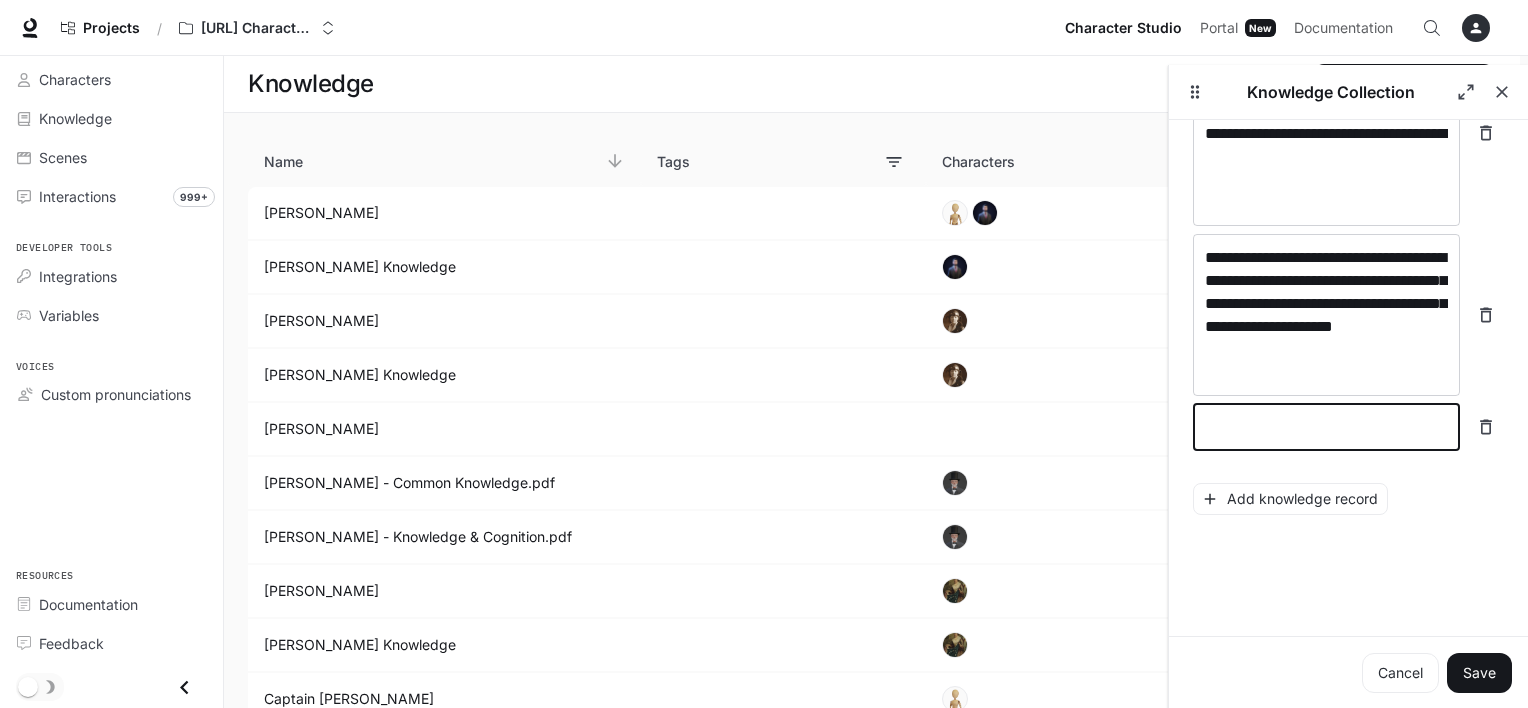 click at bounding box center [1326, 427] 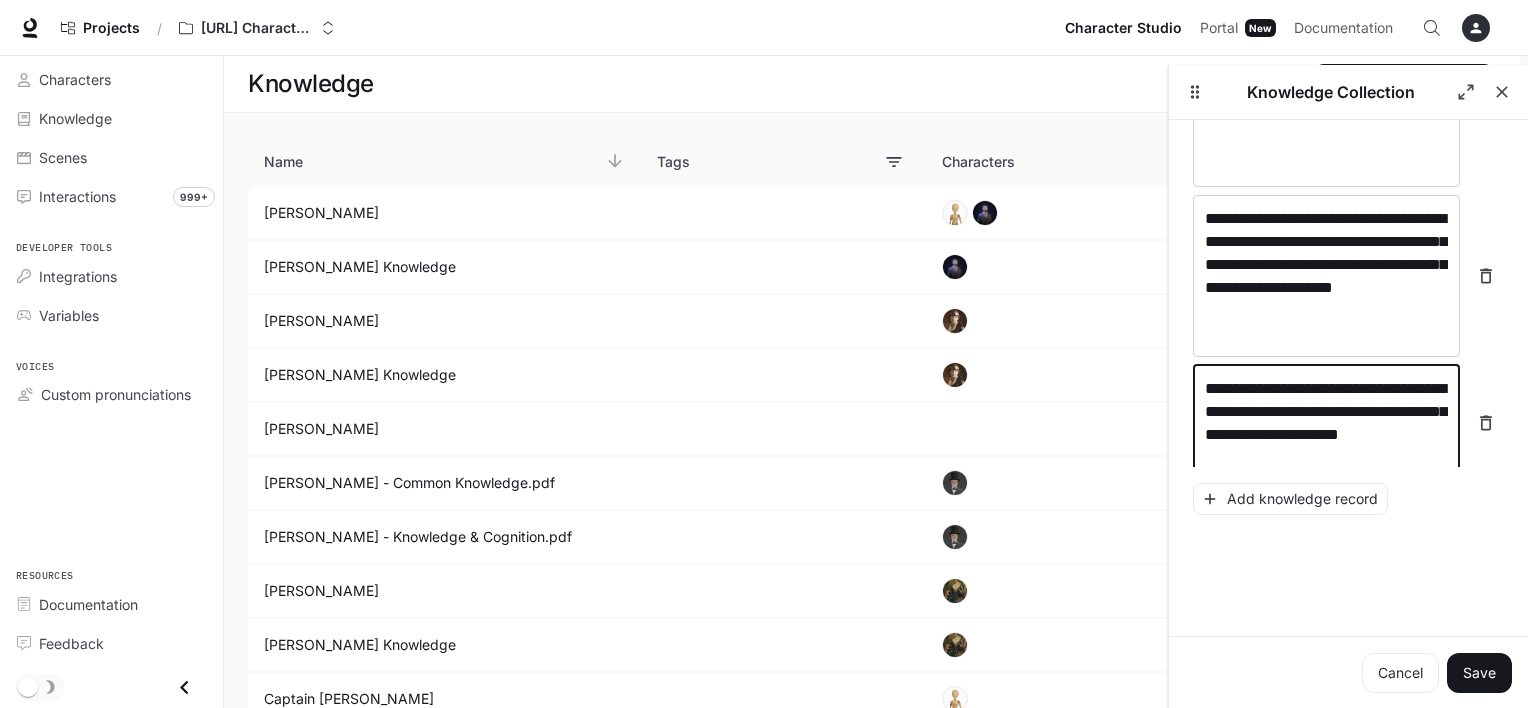 scroll, scrollTop: 1625, scrollLeft: 0, axis: vertical 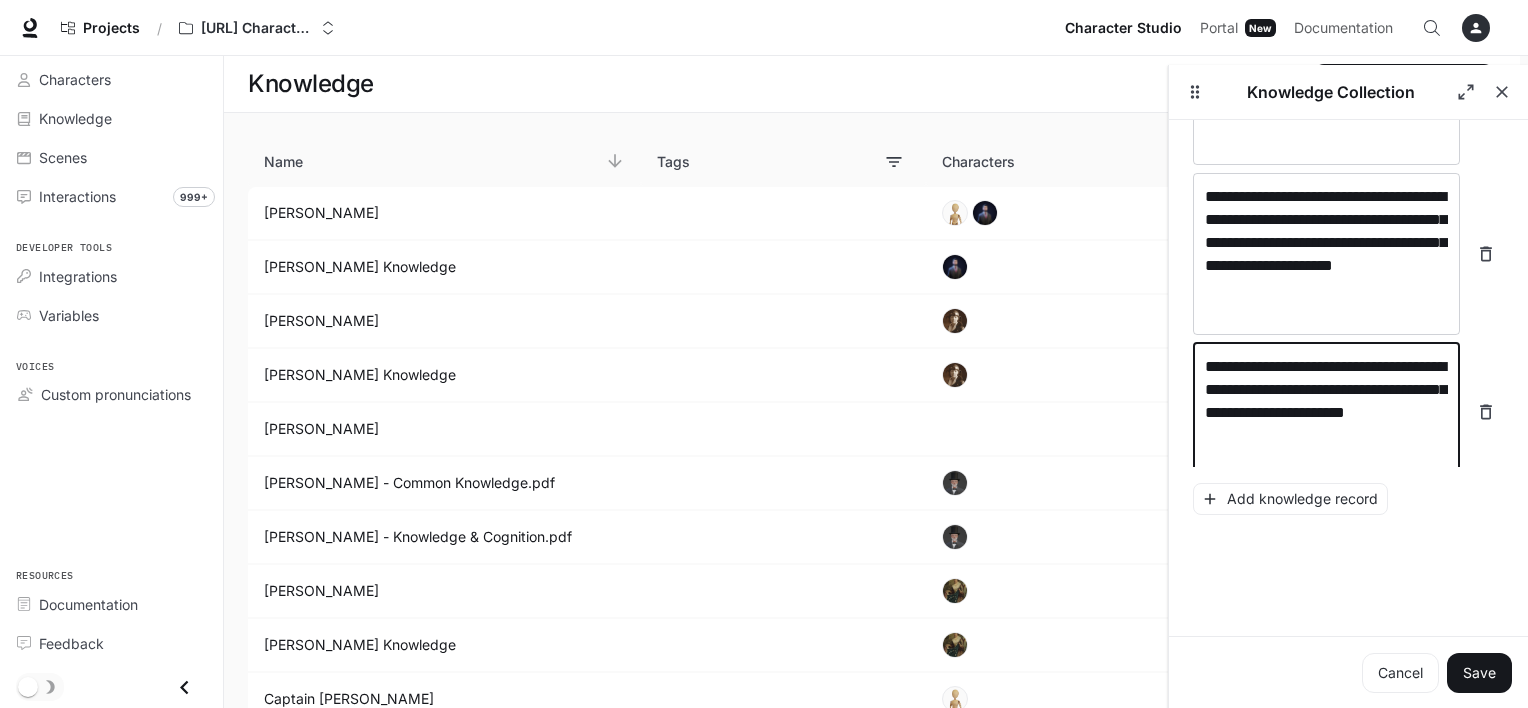 type on "**********" 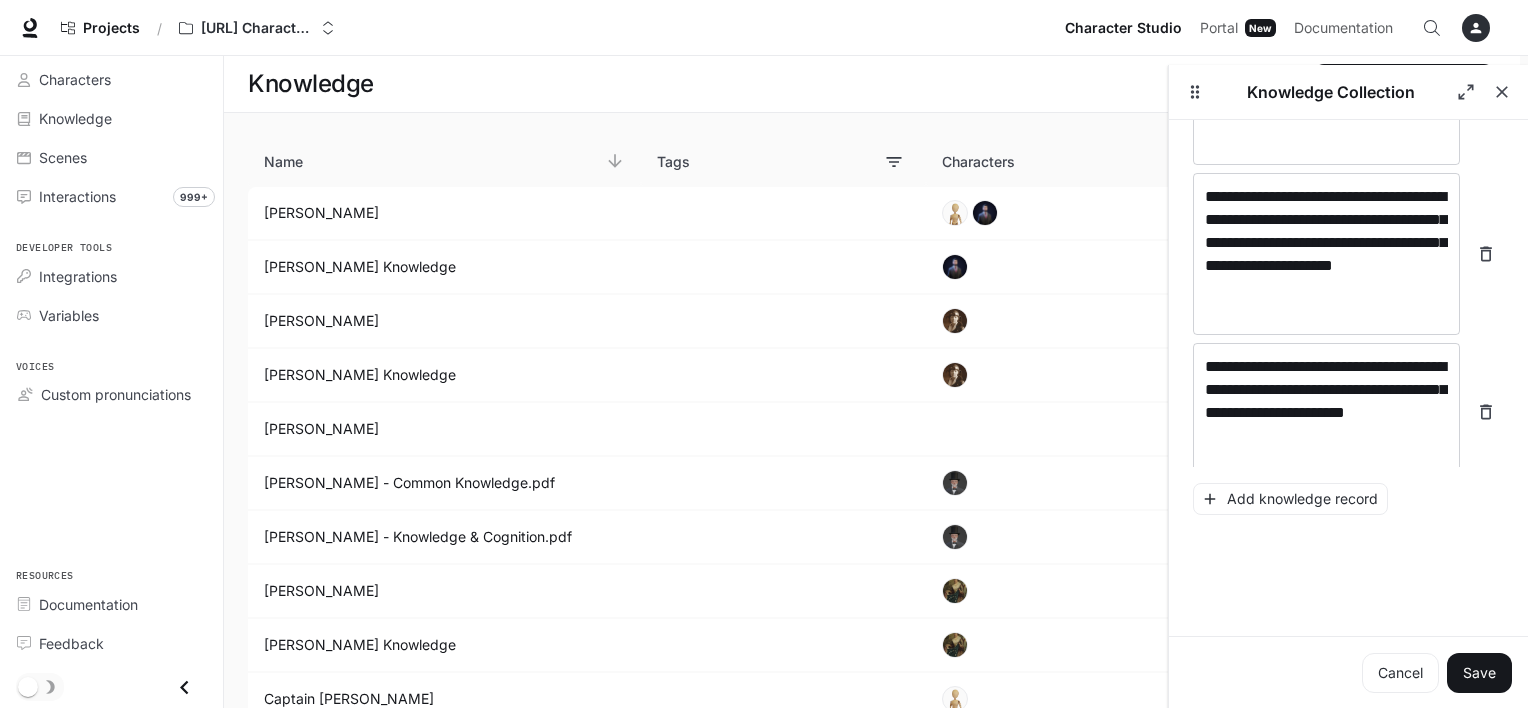 click on "**********" at bounding box center [1348, 405] 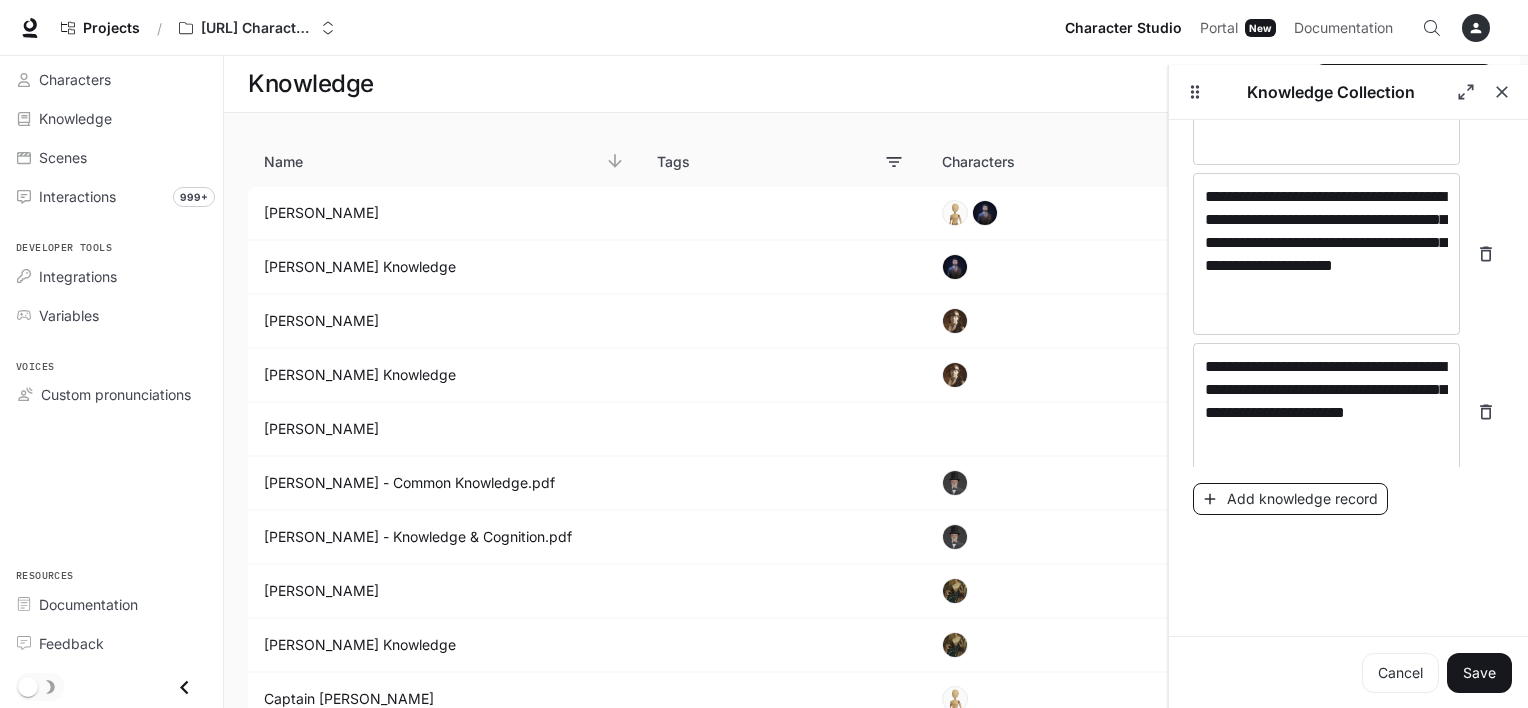 click on "Add knowledge record" at bounding box center [1290, 499] 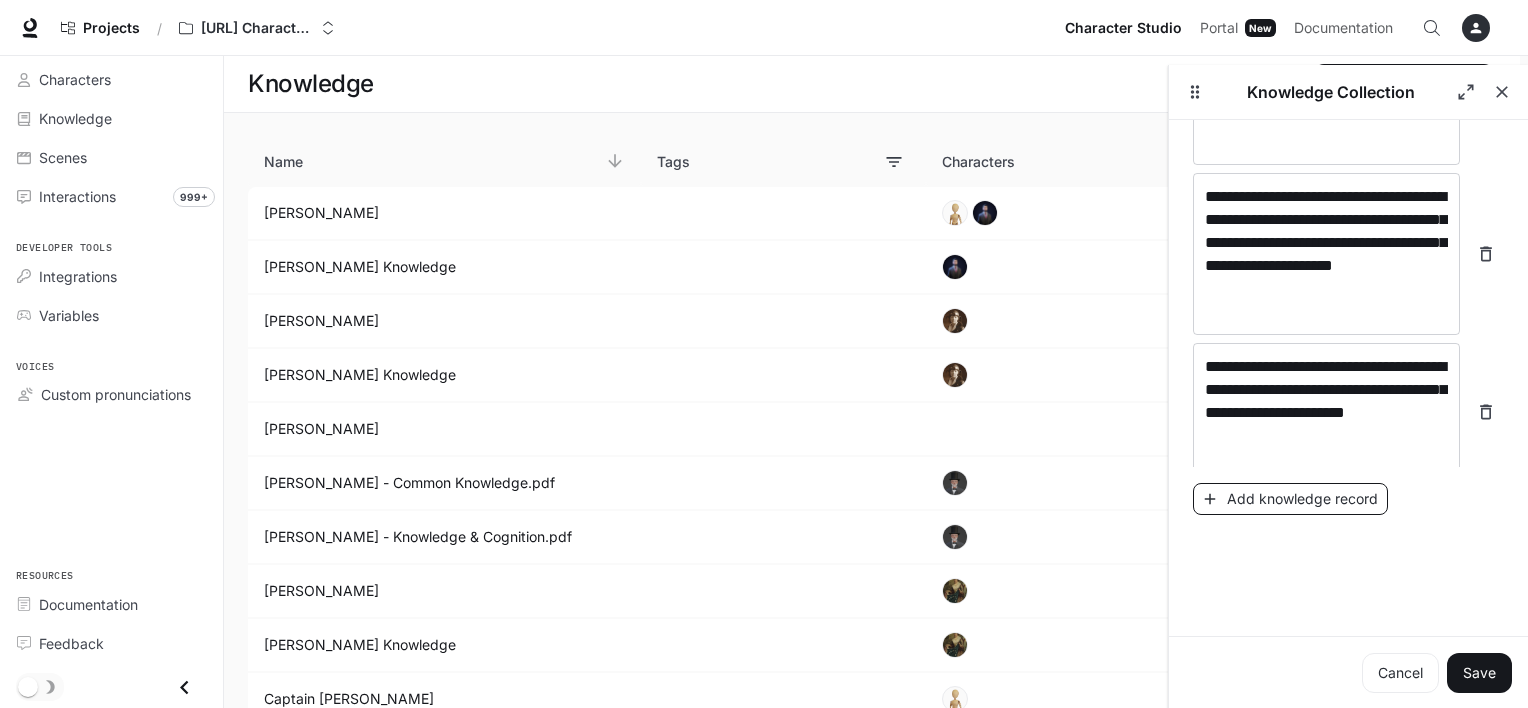 scroll, scrollTop: 1711, scrollLeft: 0, axis: vertical 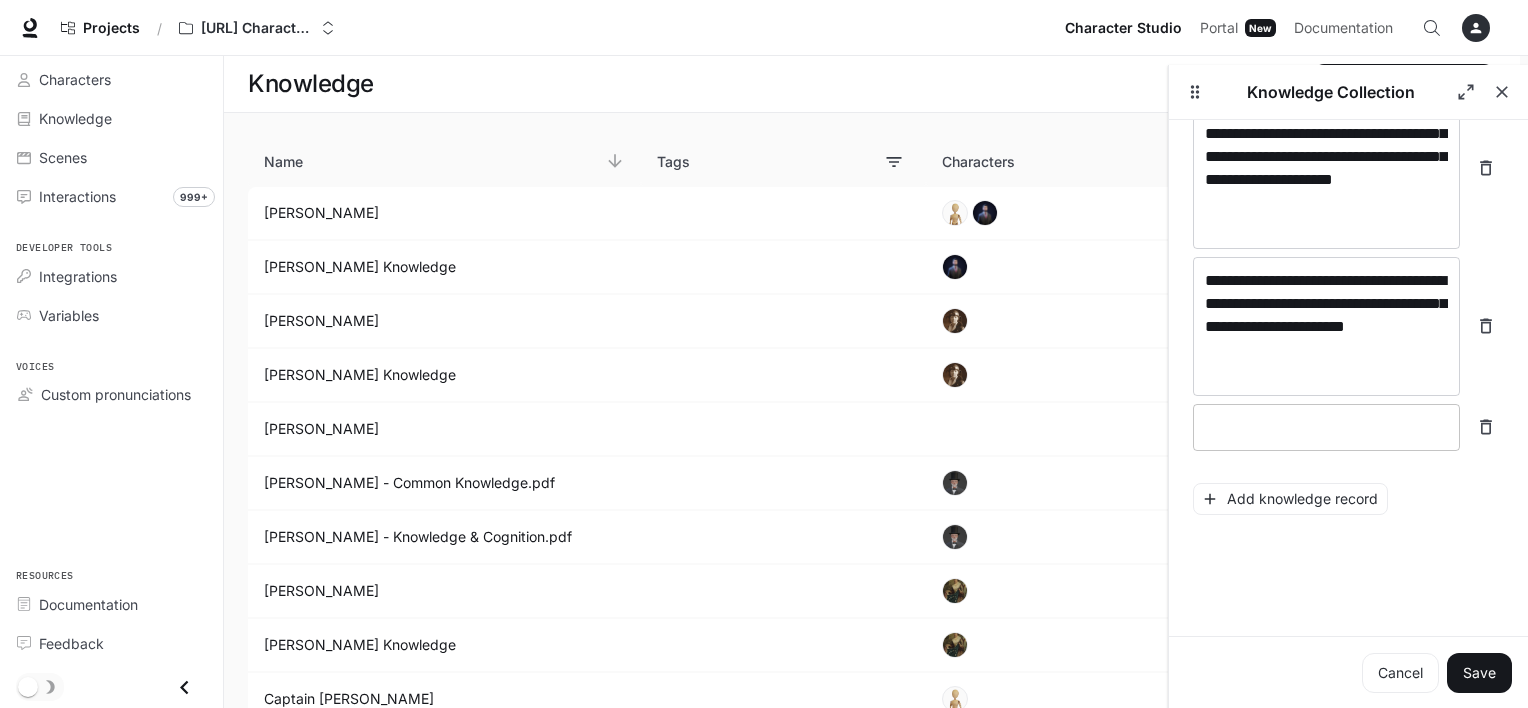 click on "* ​" at bounding box center [1326, 427] 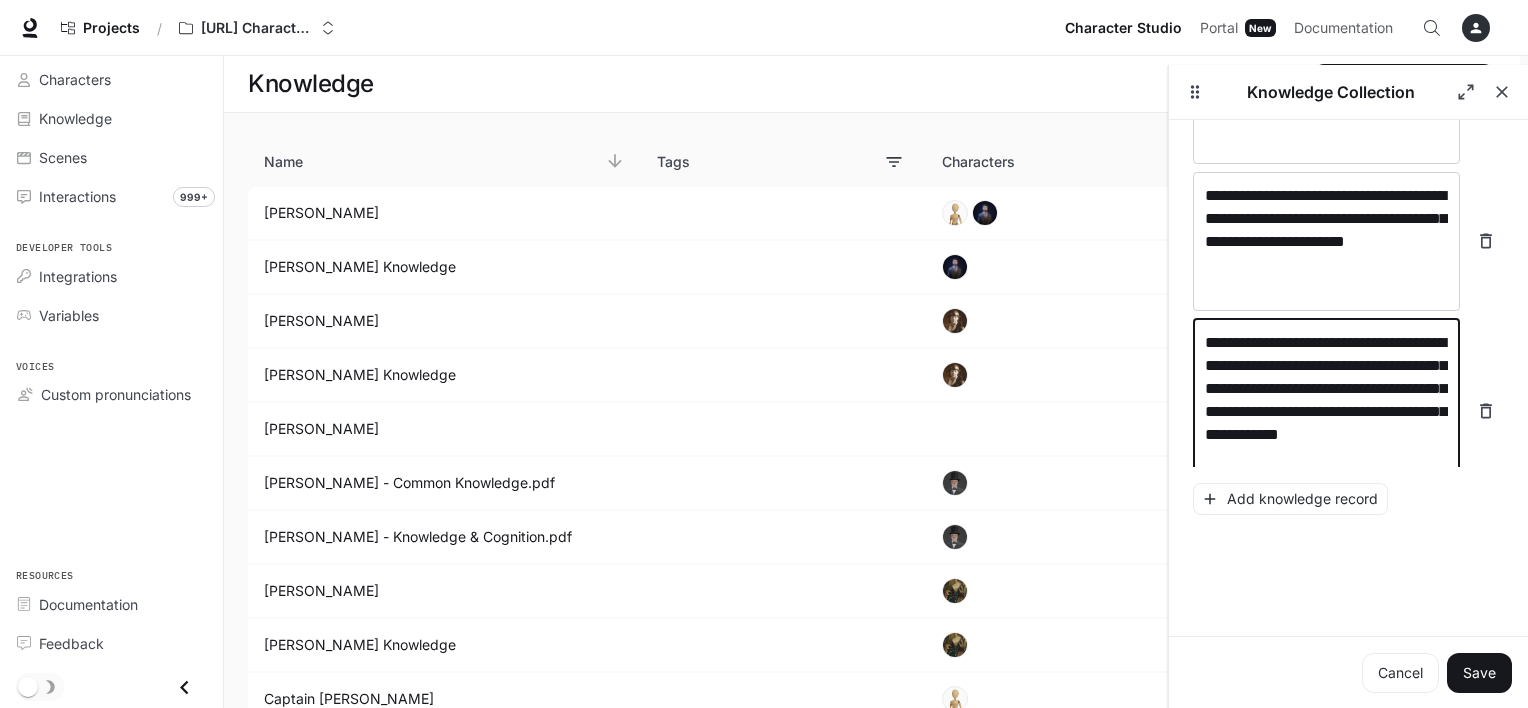 scroll, scrollTop: 1811, scrollLeft: 0, axis: vertical 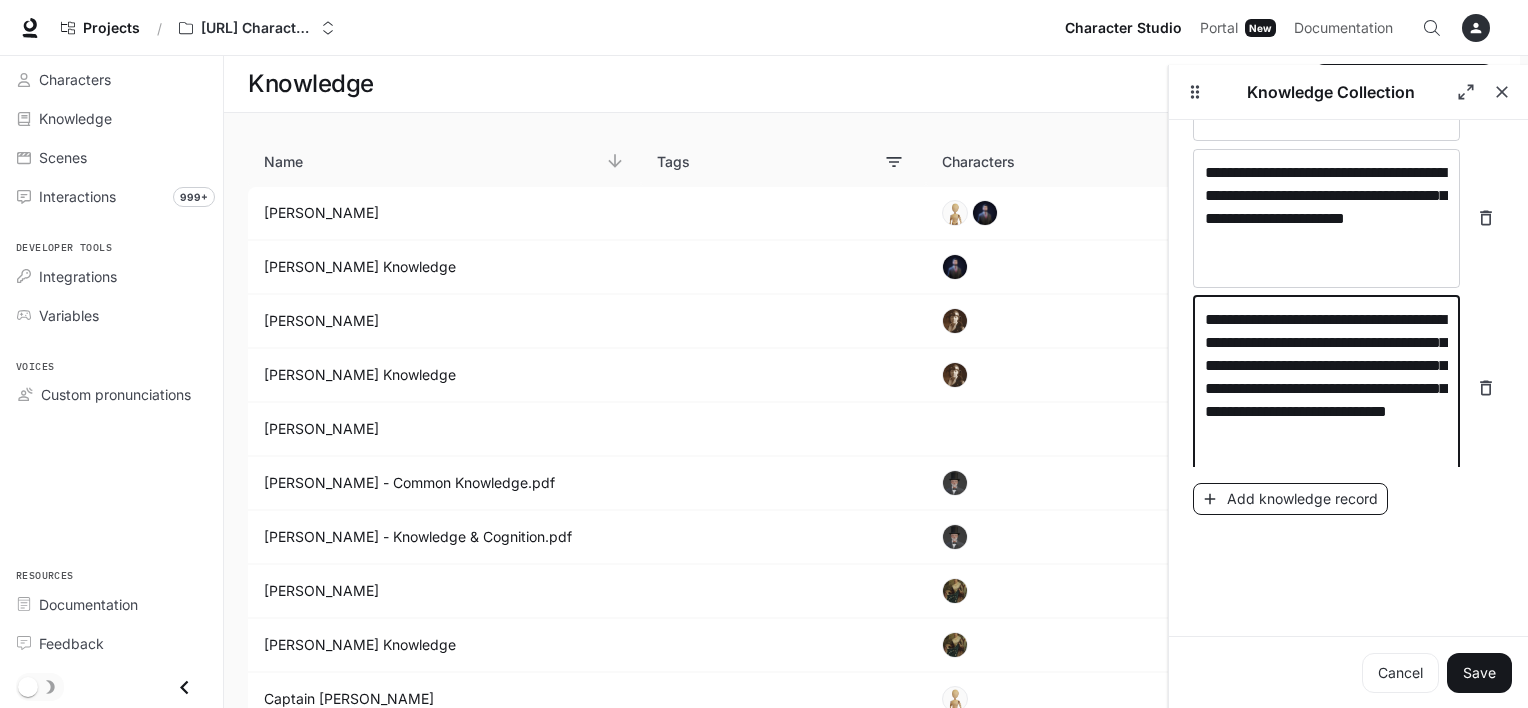 type on "**********" 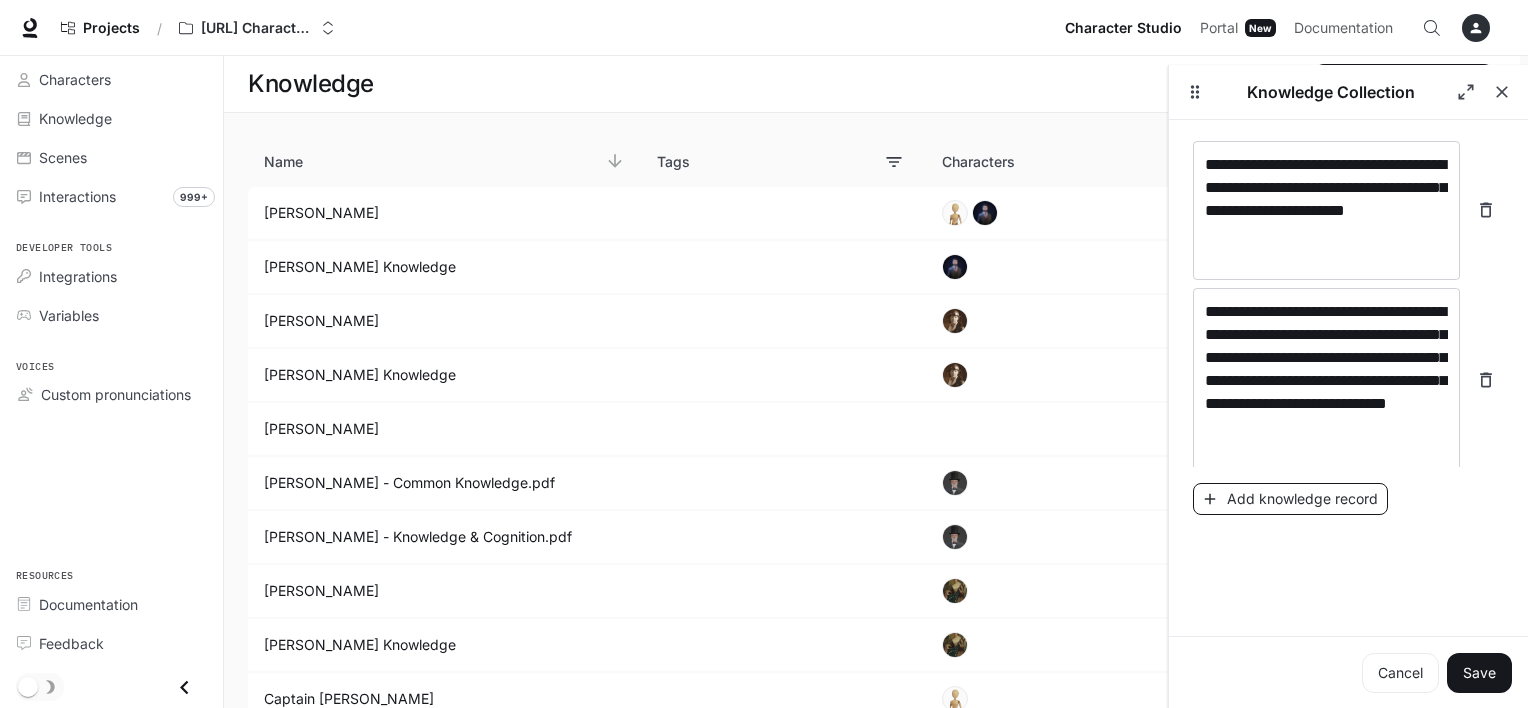 scroll, scrollTop: 1888, scrollLeft: 0, axis: vertical 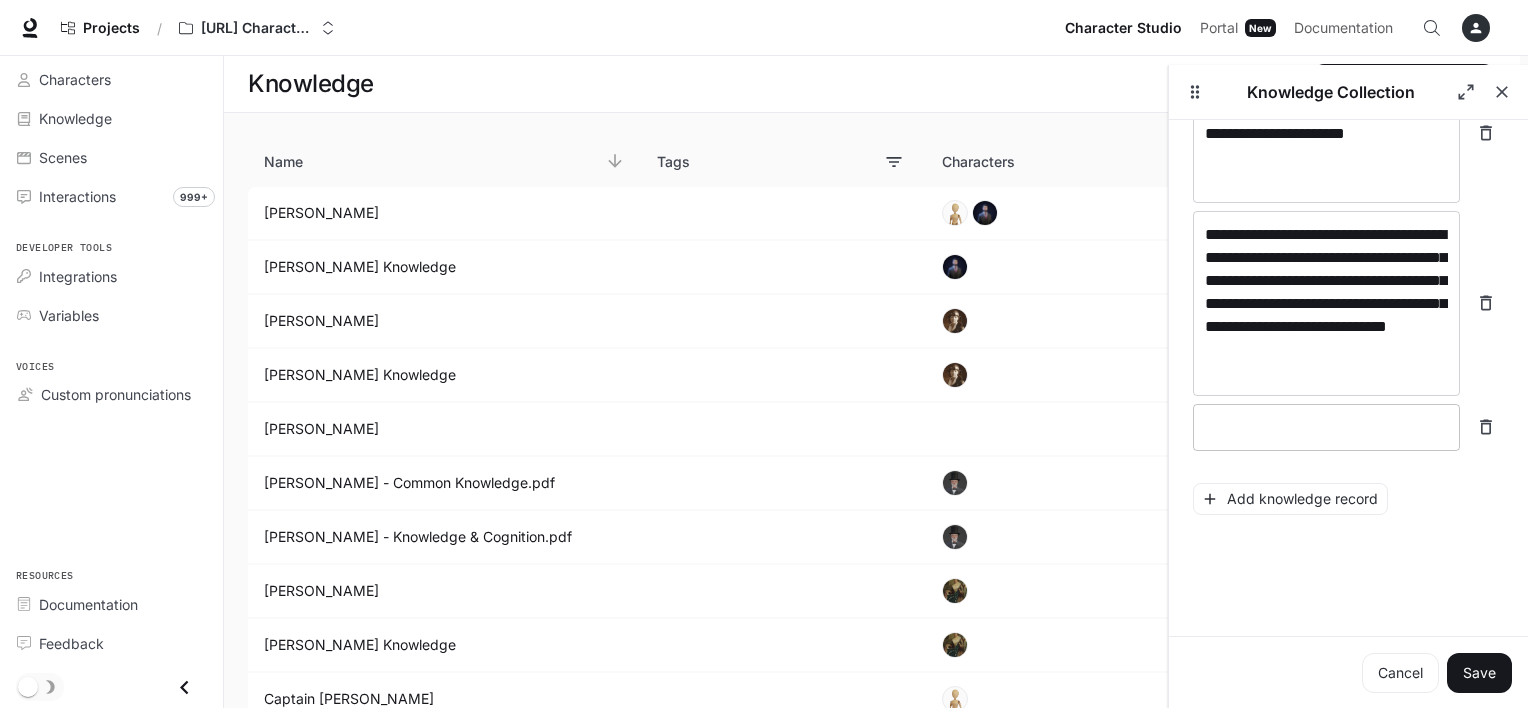 click on "* ​" at bounding box center (1326, 427) 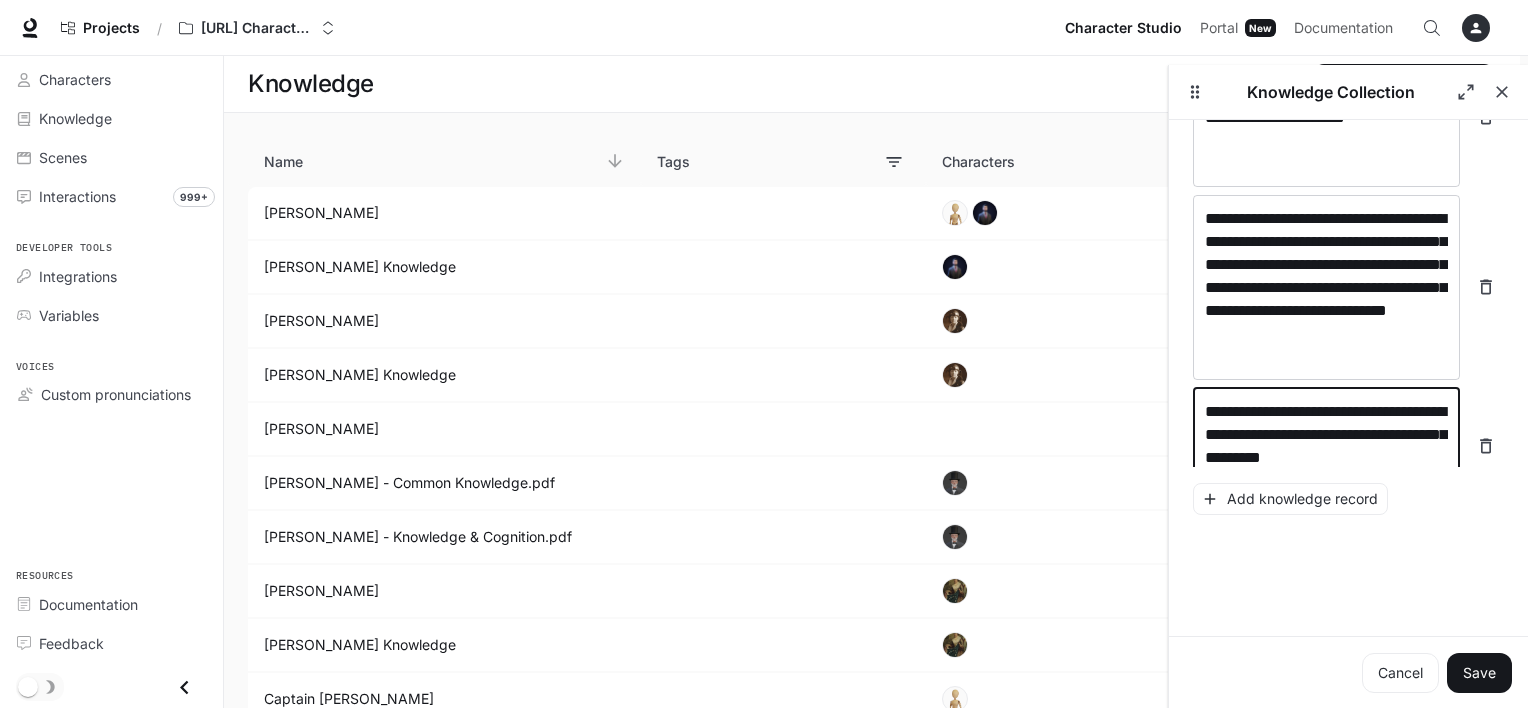 scroll, scrollTop: 1927, scrollLeft: 0, axis: vertical 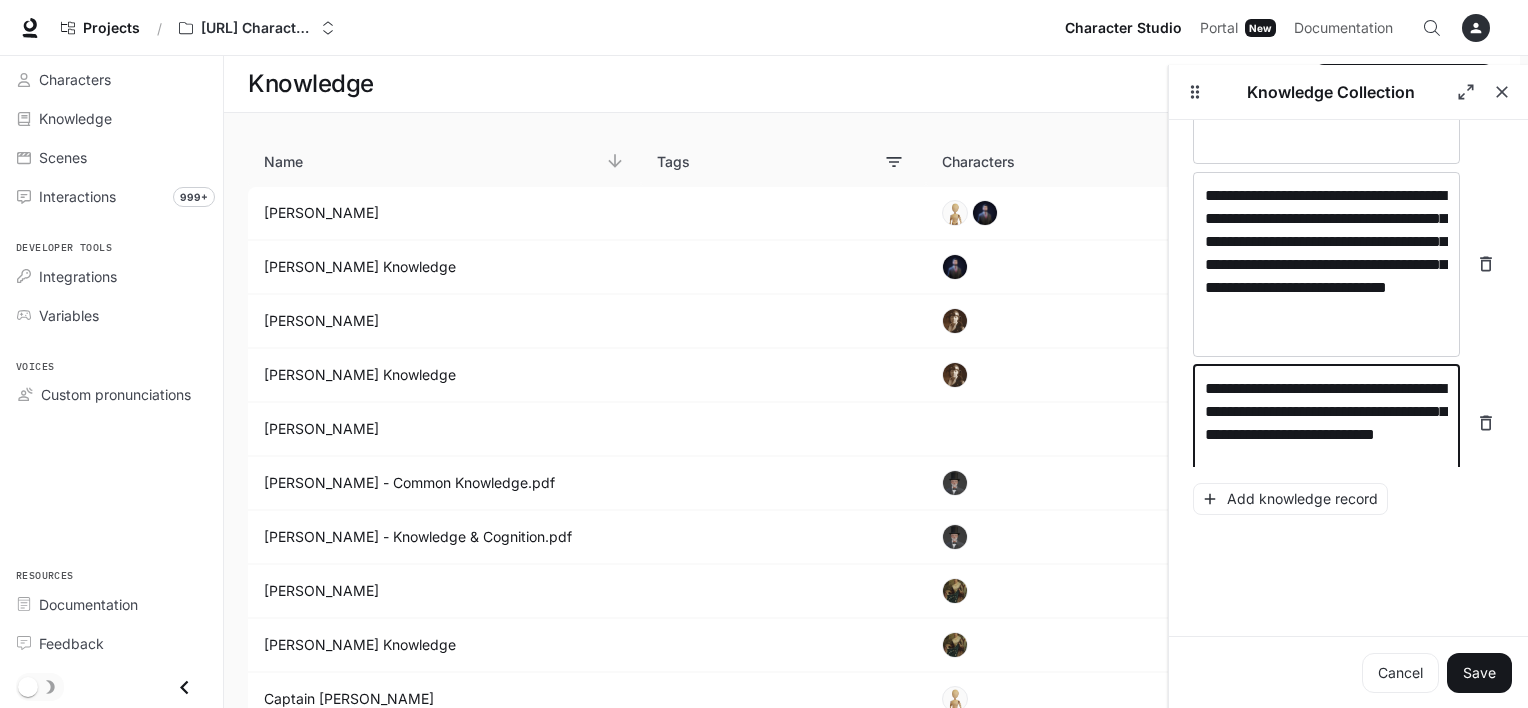 click on "**********" at bounding box center (1326, 423) 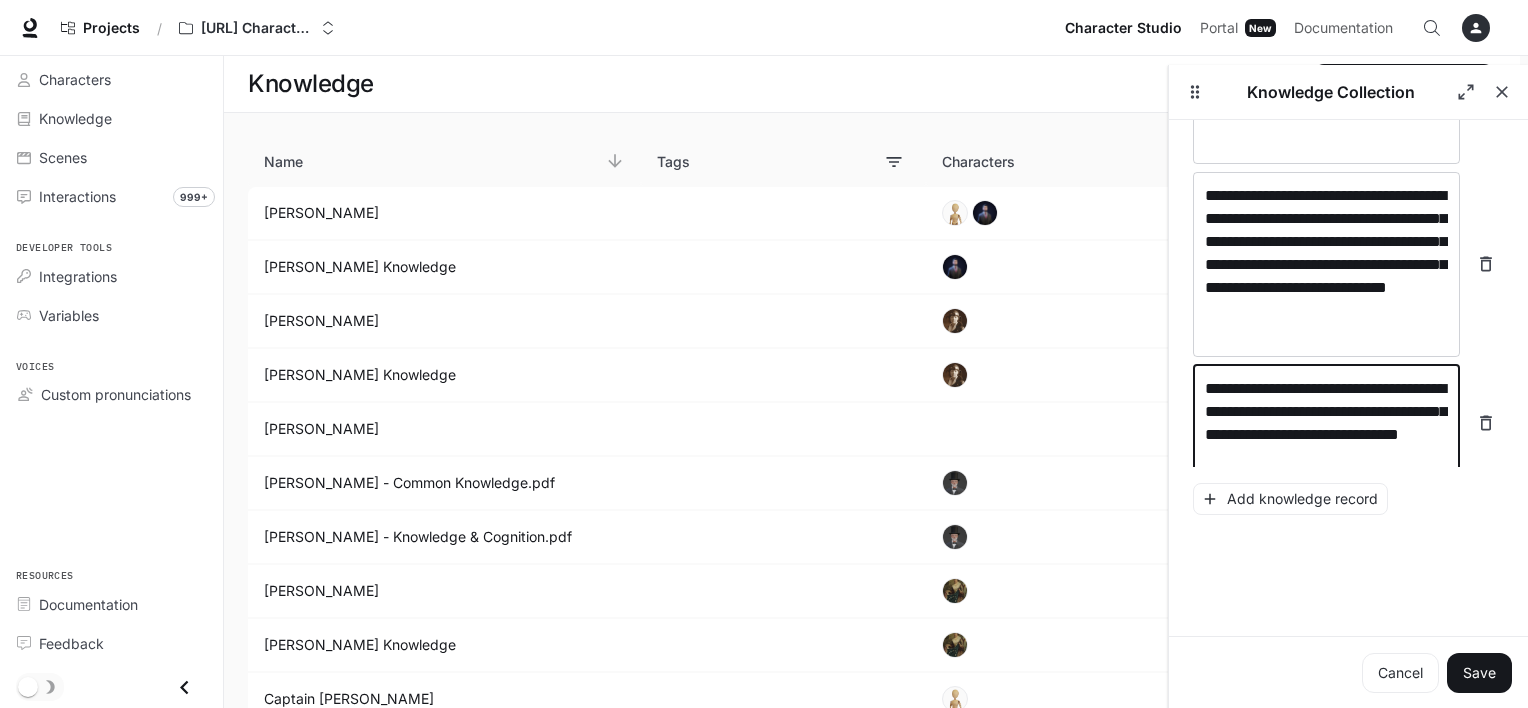 click on "**********" at bounding box center (1326, 423) 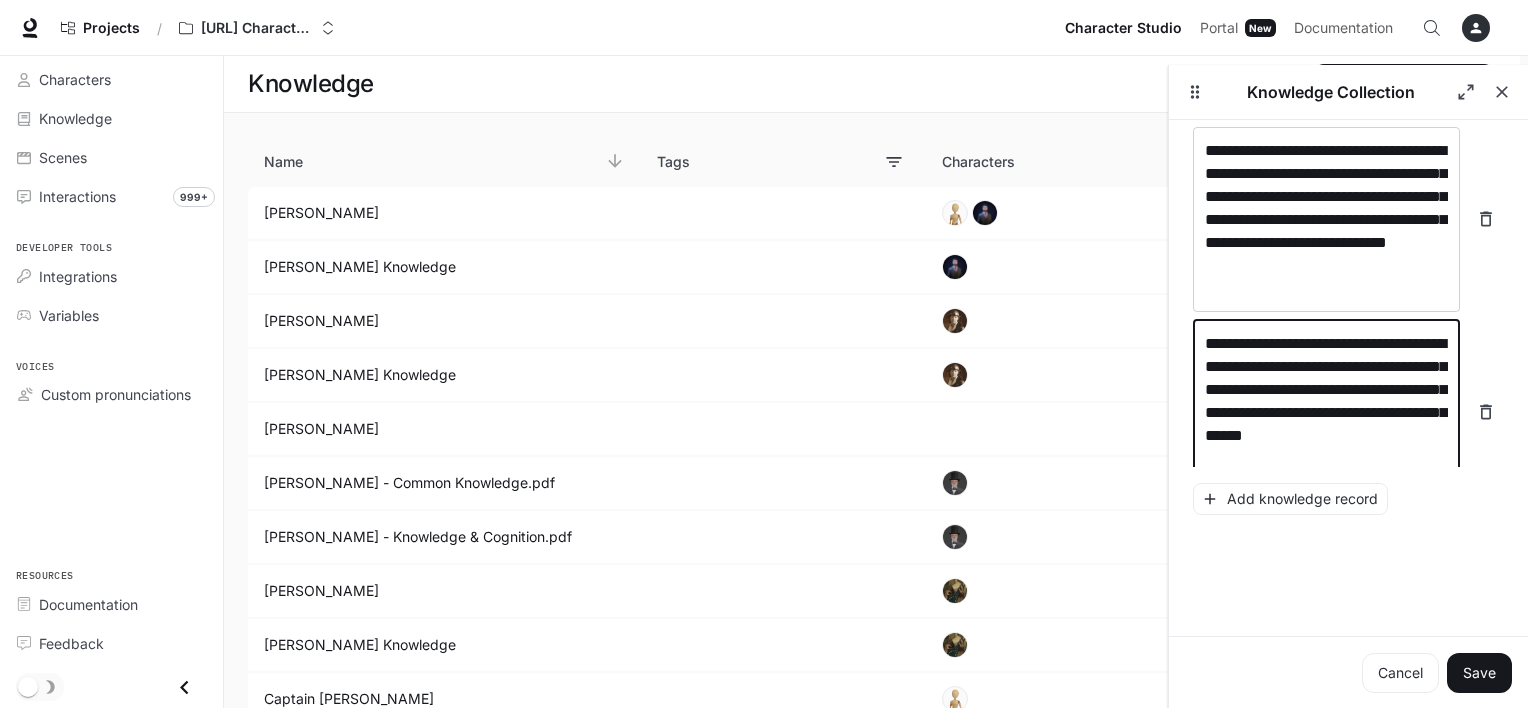 scroll, scrollTop: 1996, scrollLeft: 0, axis: vertical 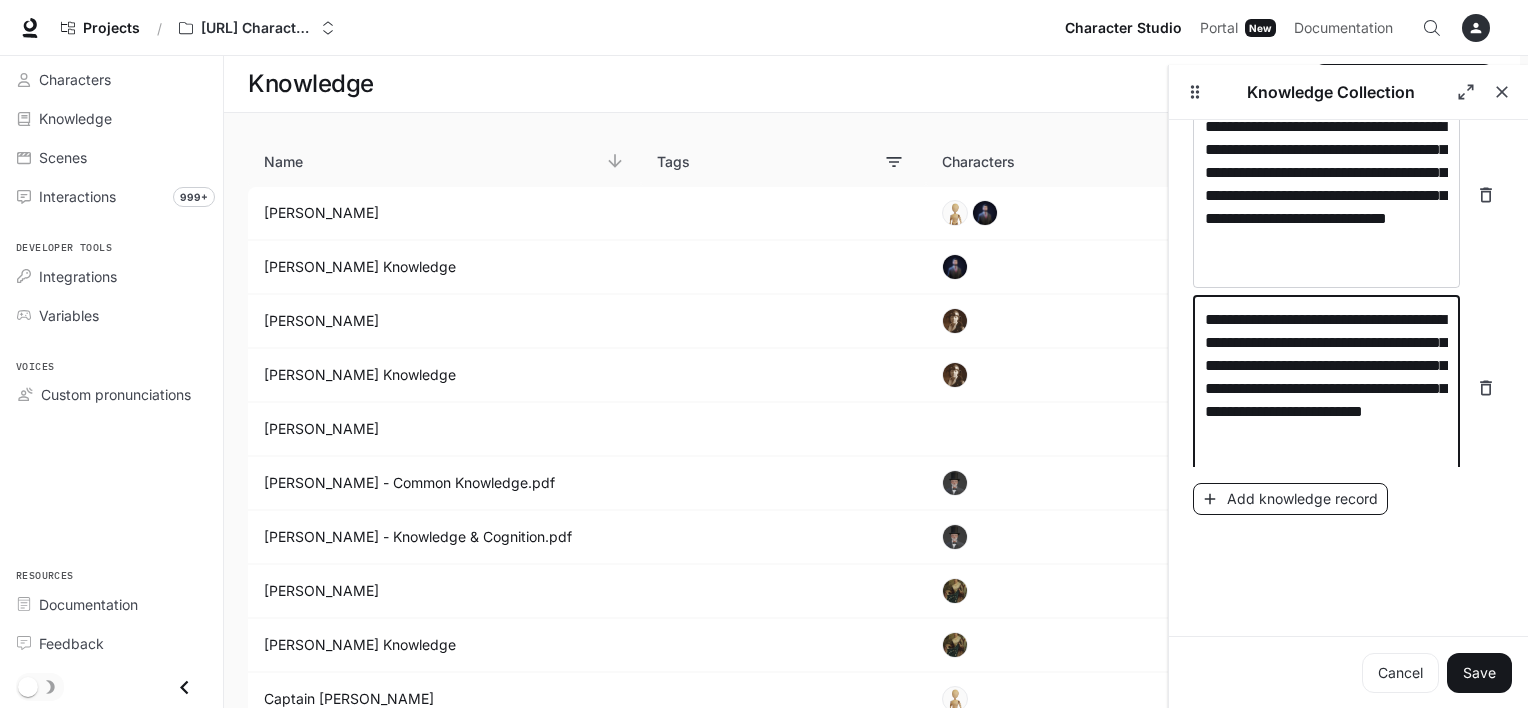 type on "**********" 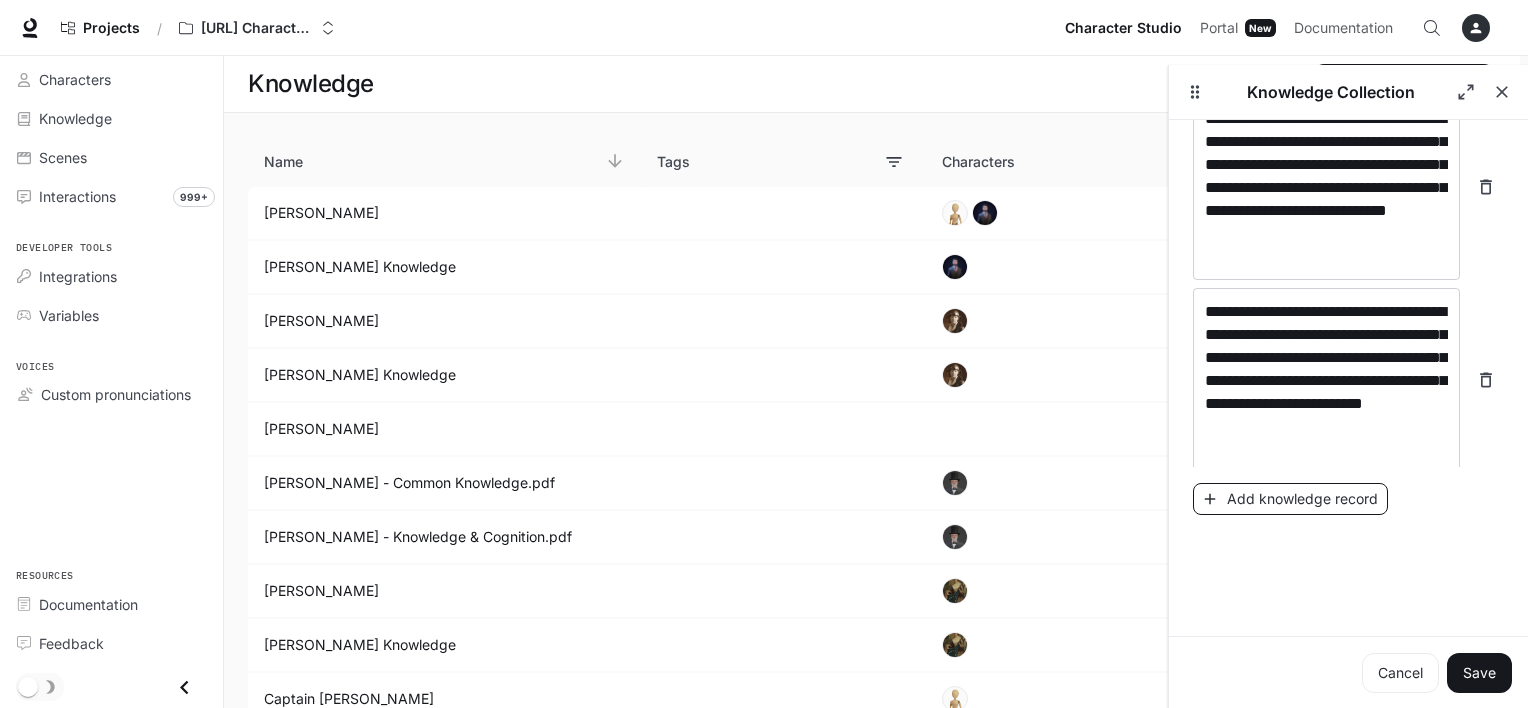 scroll, scrollTop: 2072, scrollLeft: 0, axis: vertical 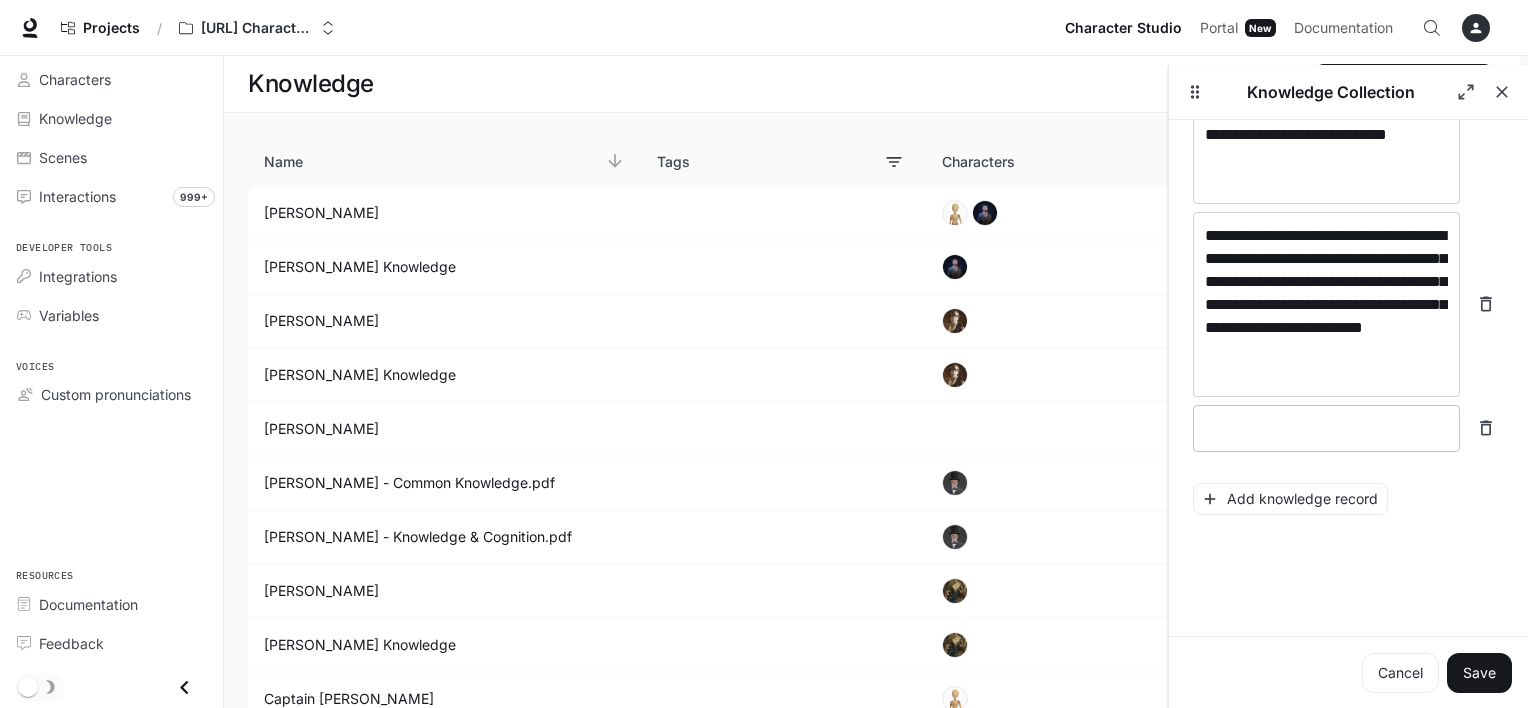 click at bounding box center [1326, 428] 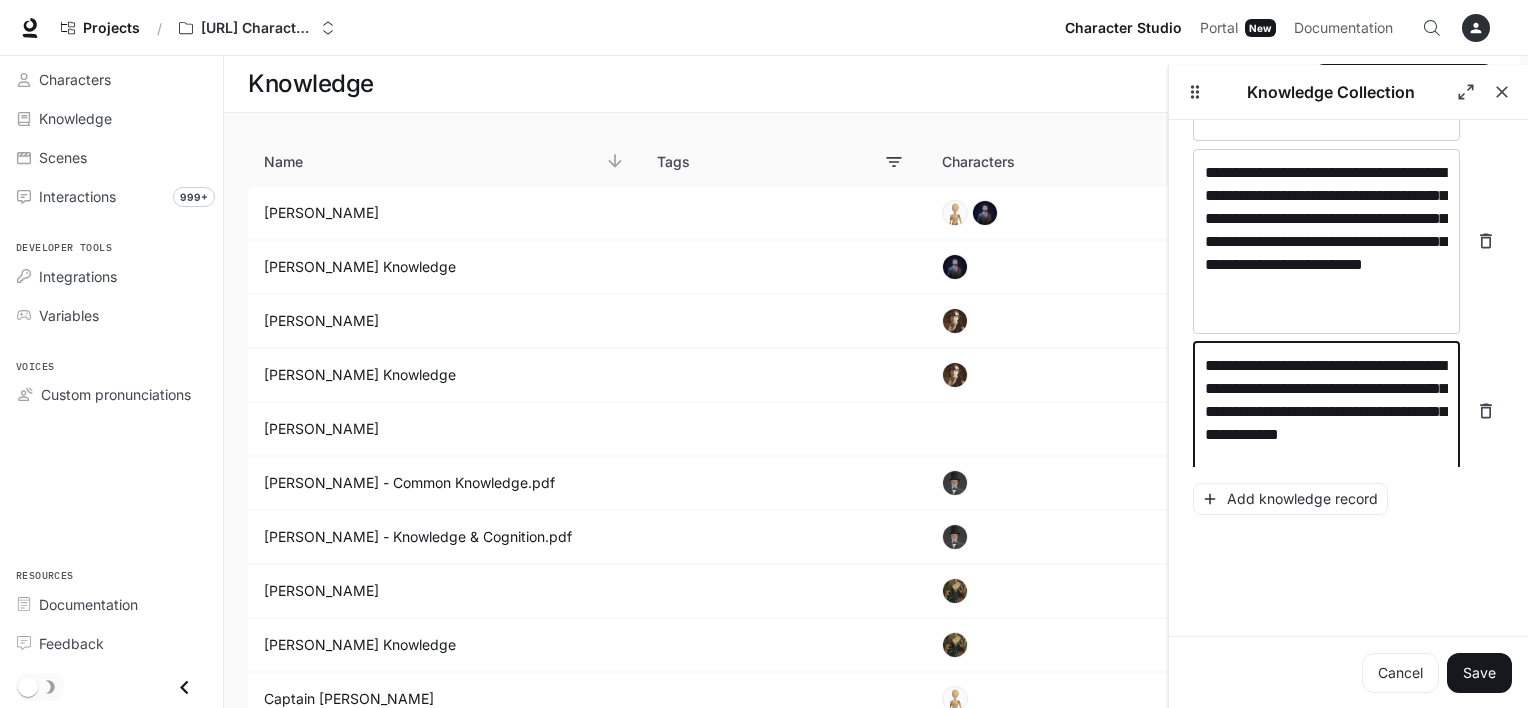 scroll, scrollTop: 2157, scrollLeft: 0, axis: vertical 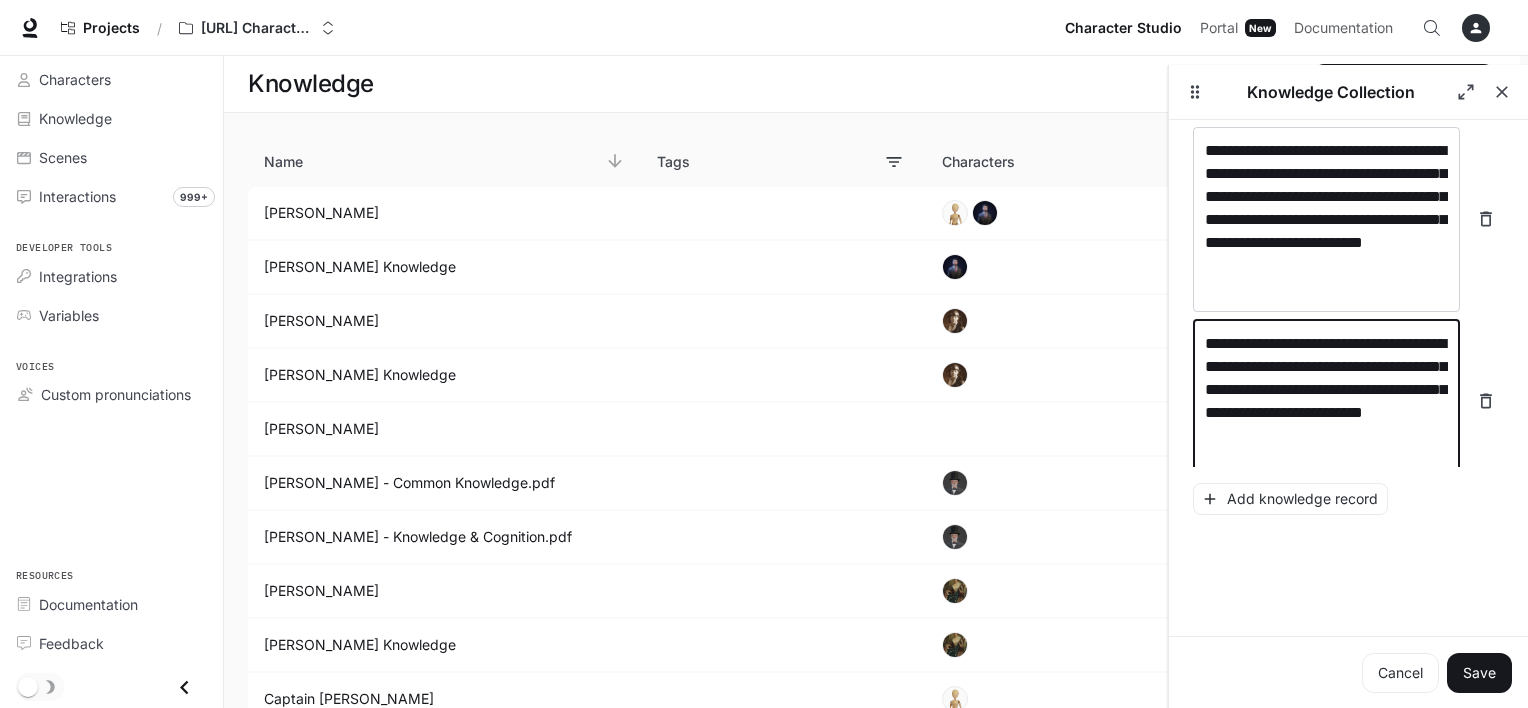 type on "**********" 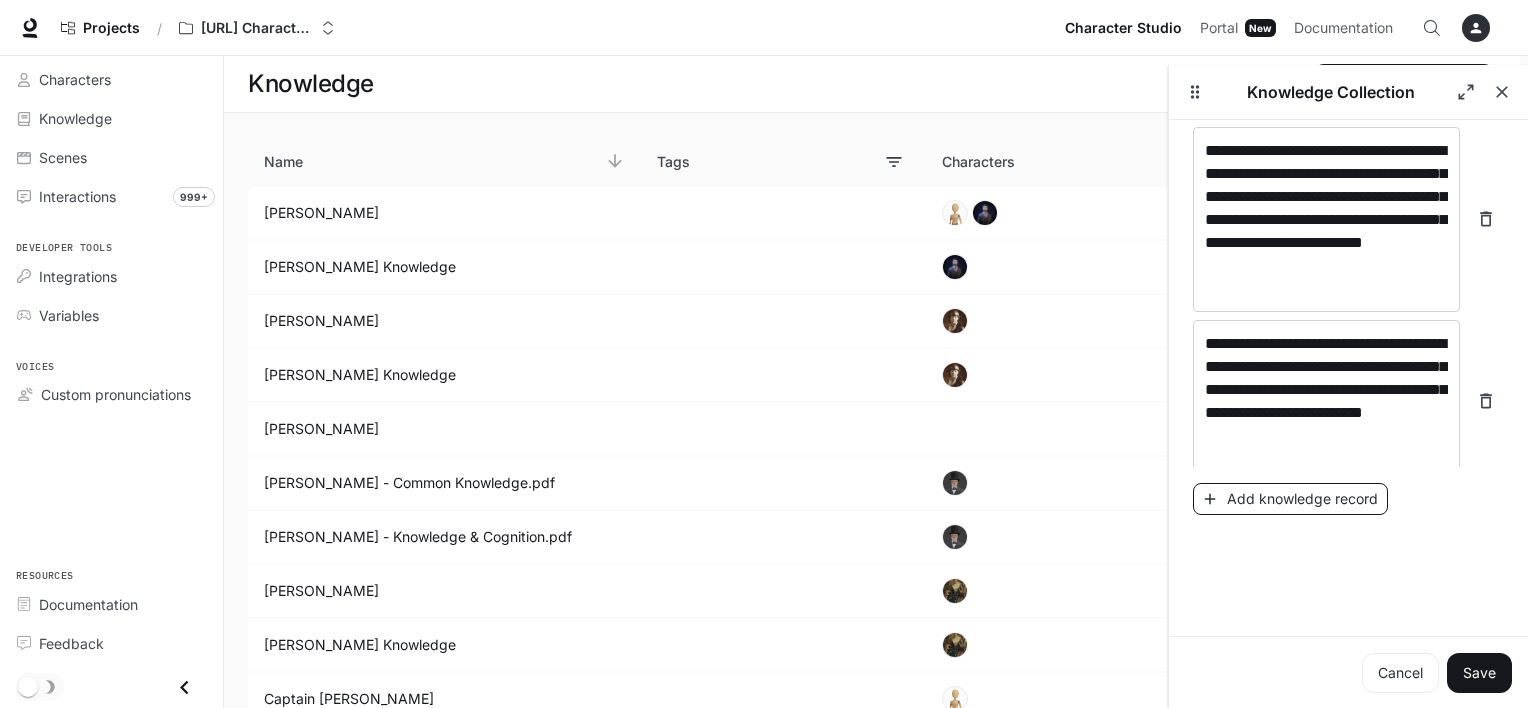 click on "Add knowledge record" at bounding box center (1290, 499) 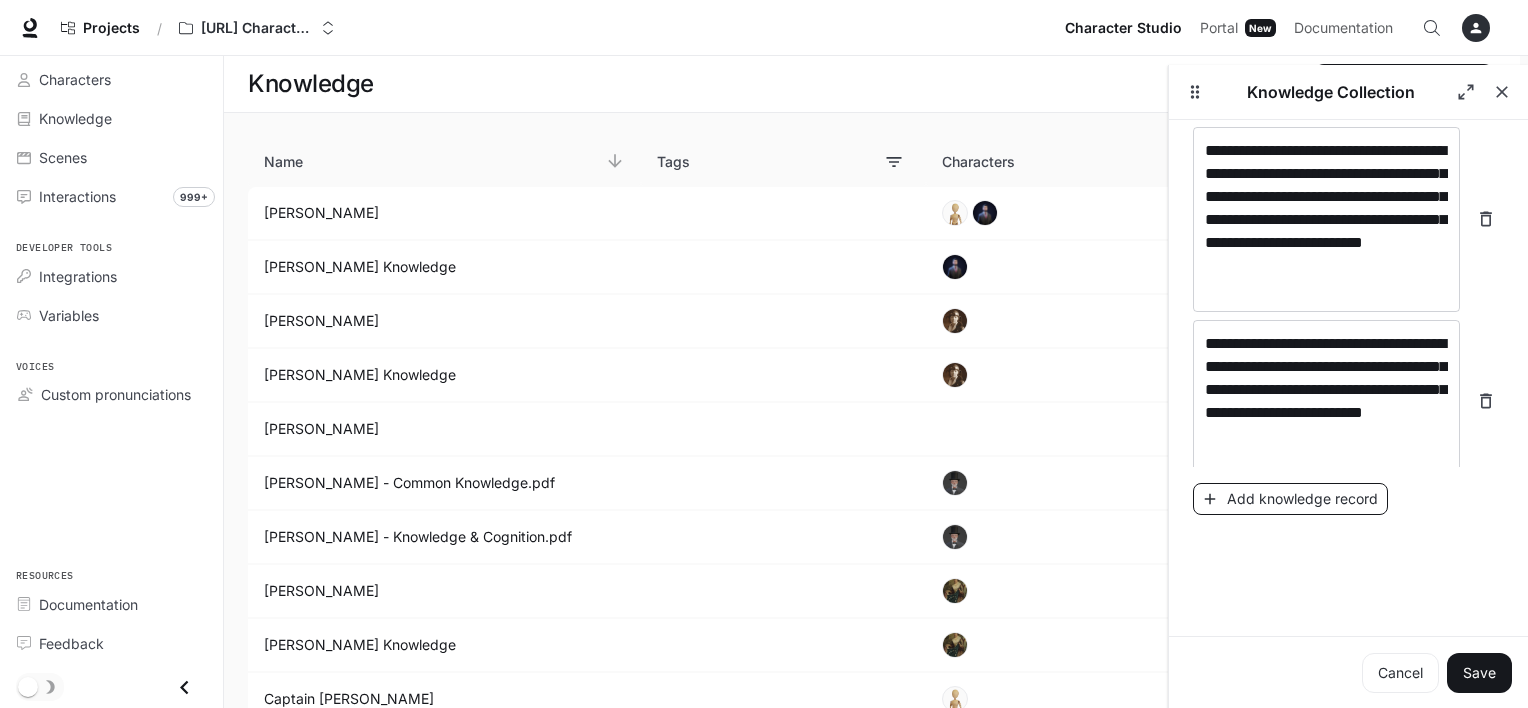scroll, scrollTop: 2235, scrollLeft: 0, axis: vertical 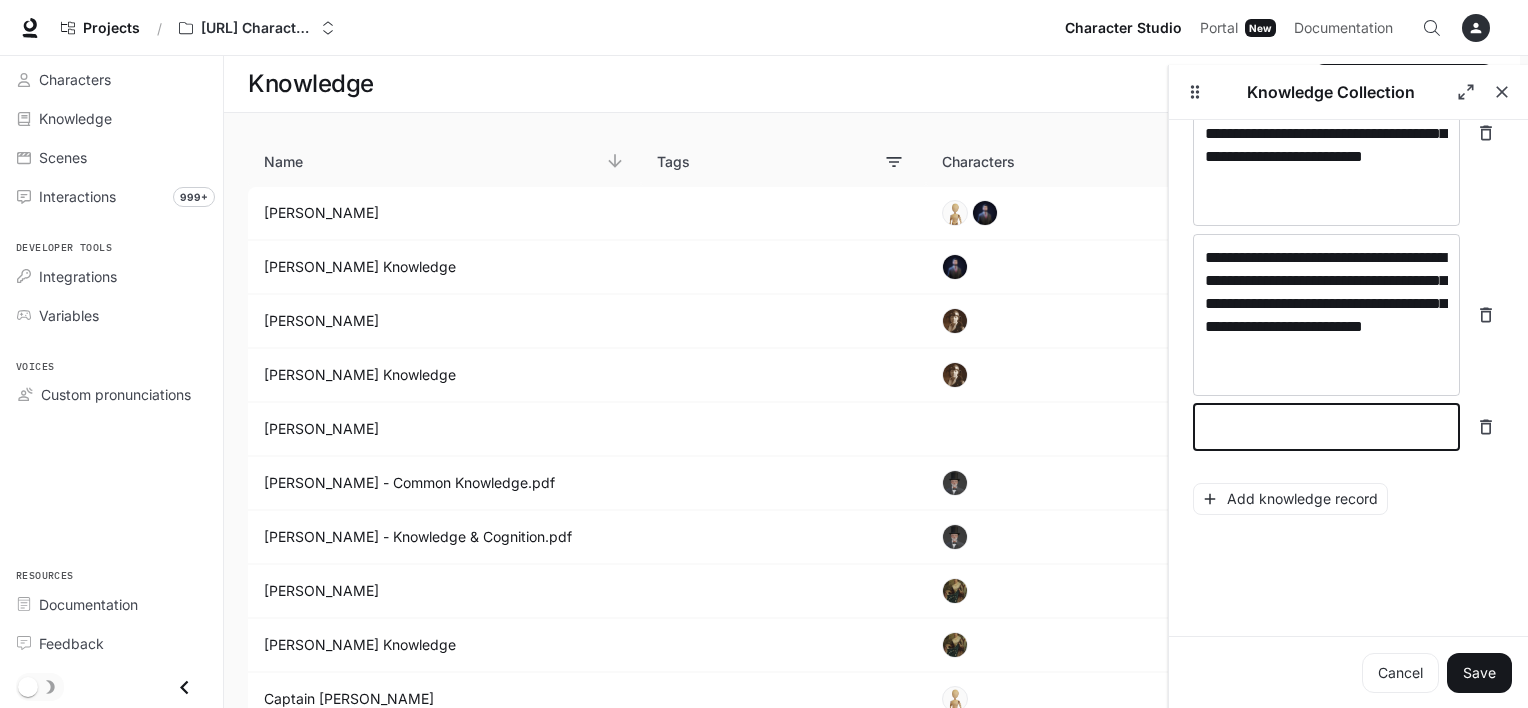 click at bounding box center [1326, 427] 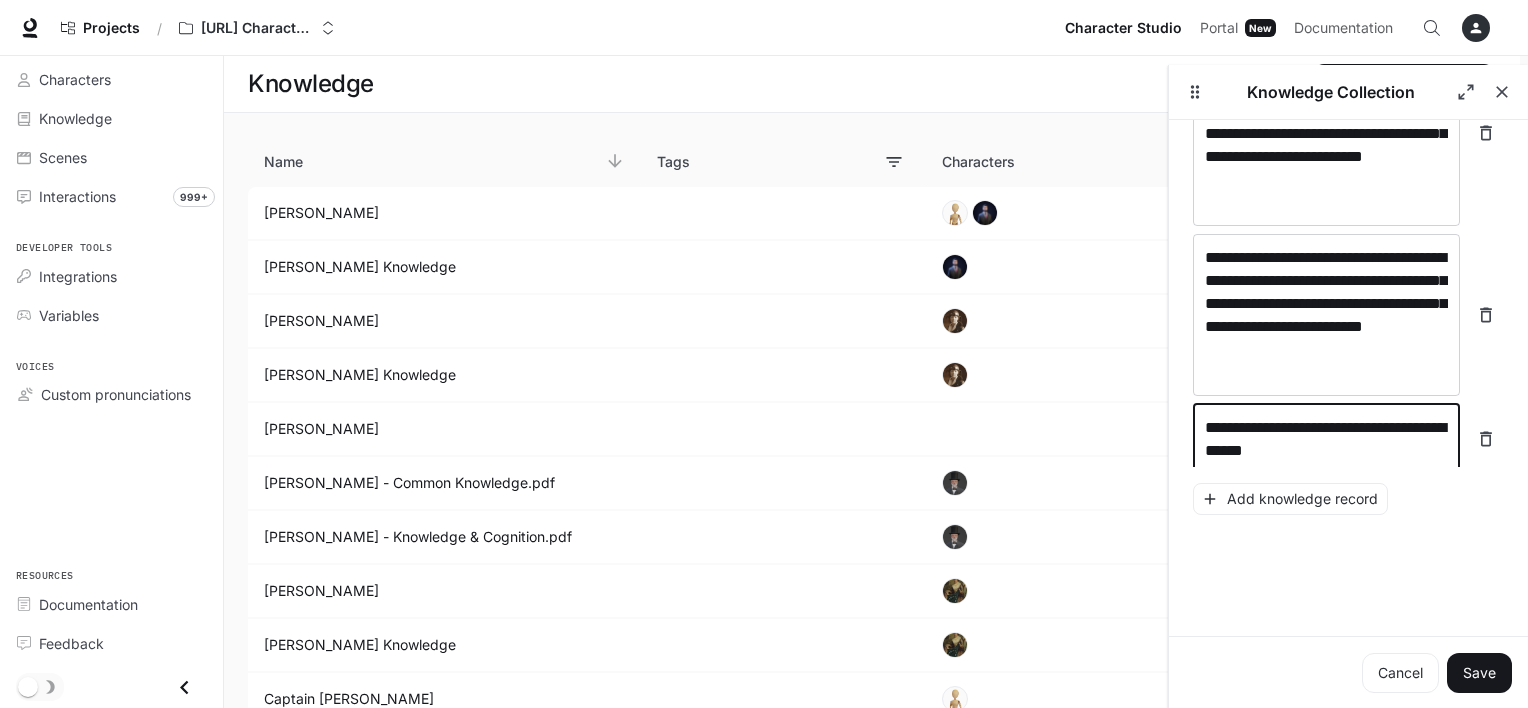 scroll, scrollTop: 2251, scrollLeft: 0, axis: vertical 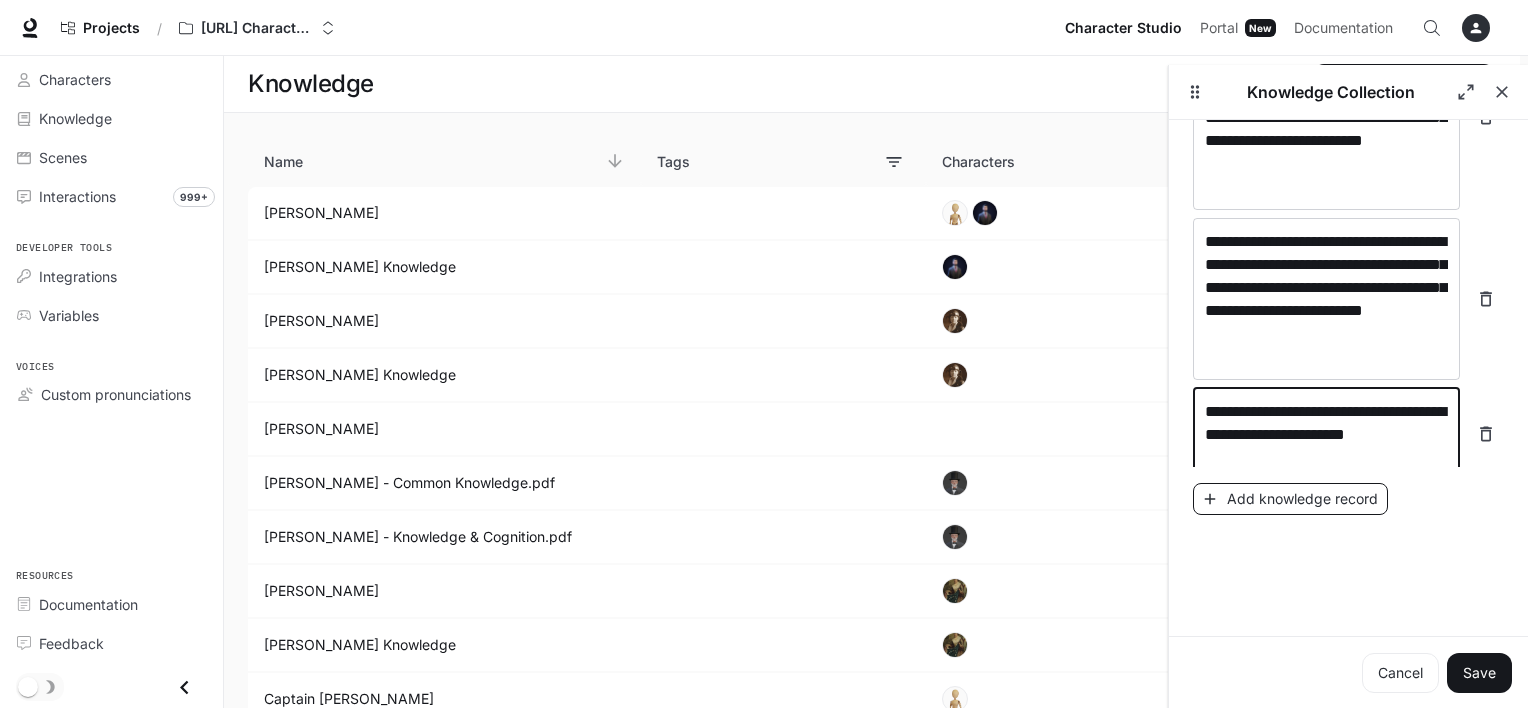 type on "**********" 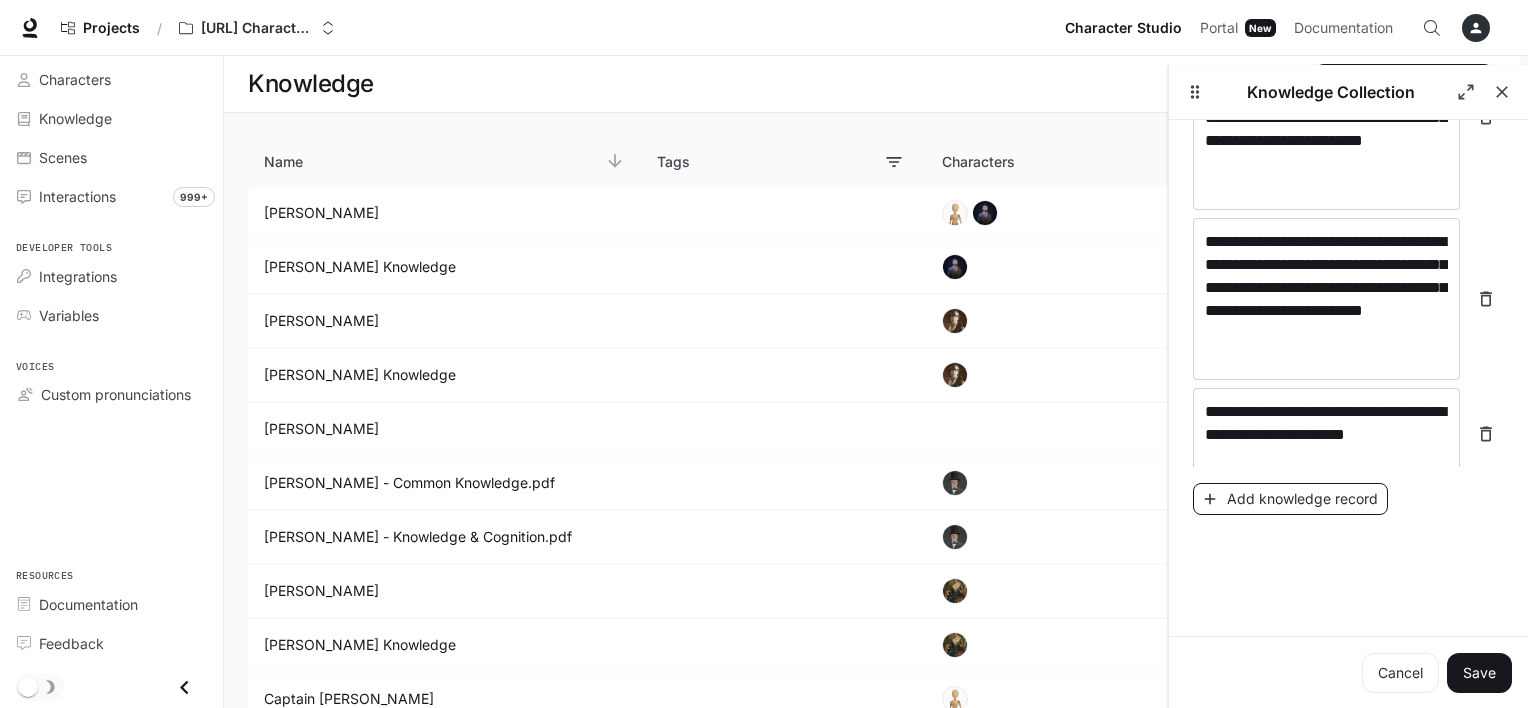 scroll, scrollTop: 2336, scrollLeft: 0, axis: vertical 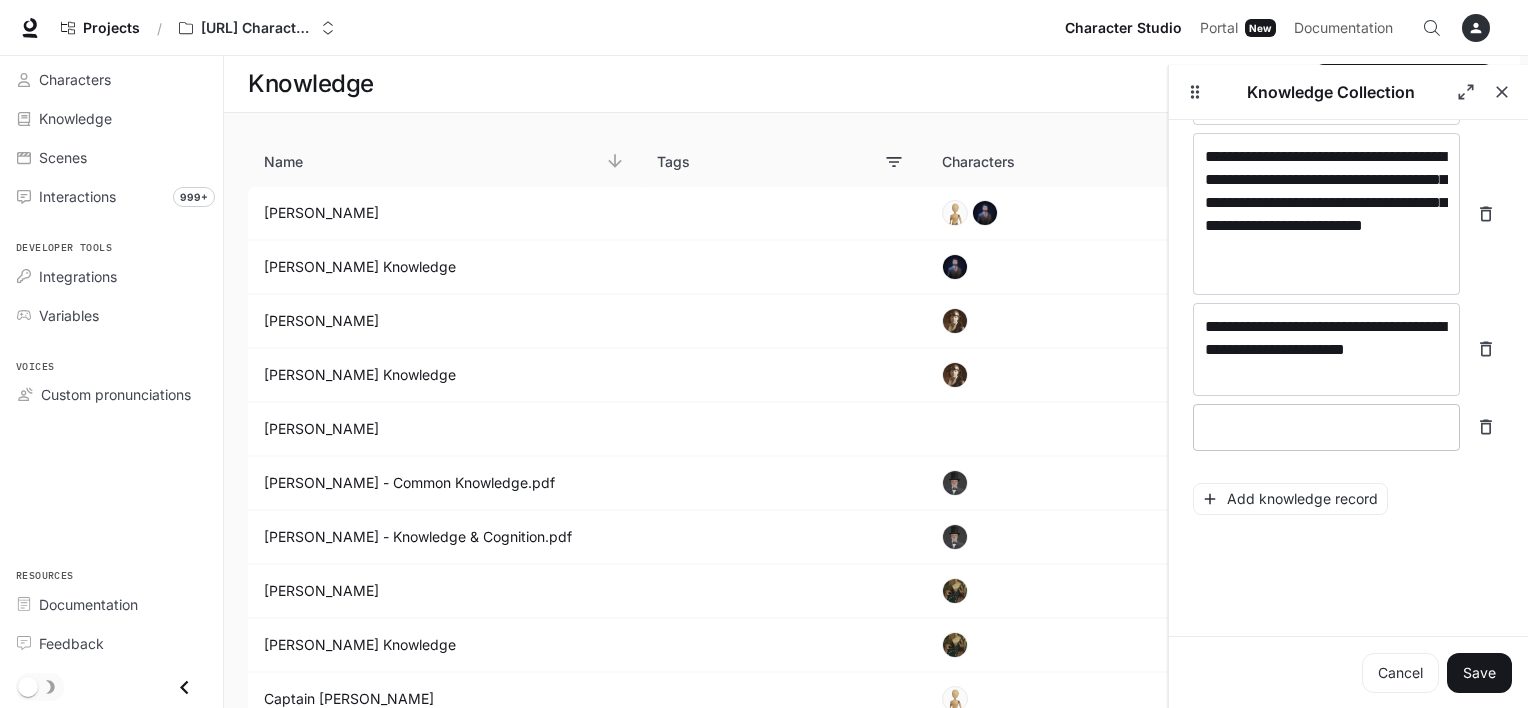 click at bounding box center (1326, 427) 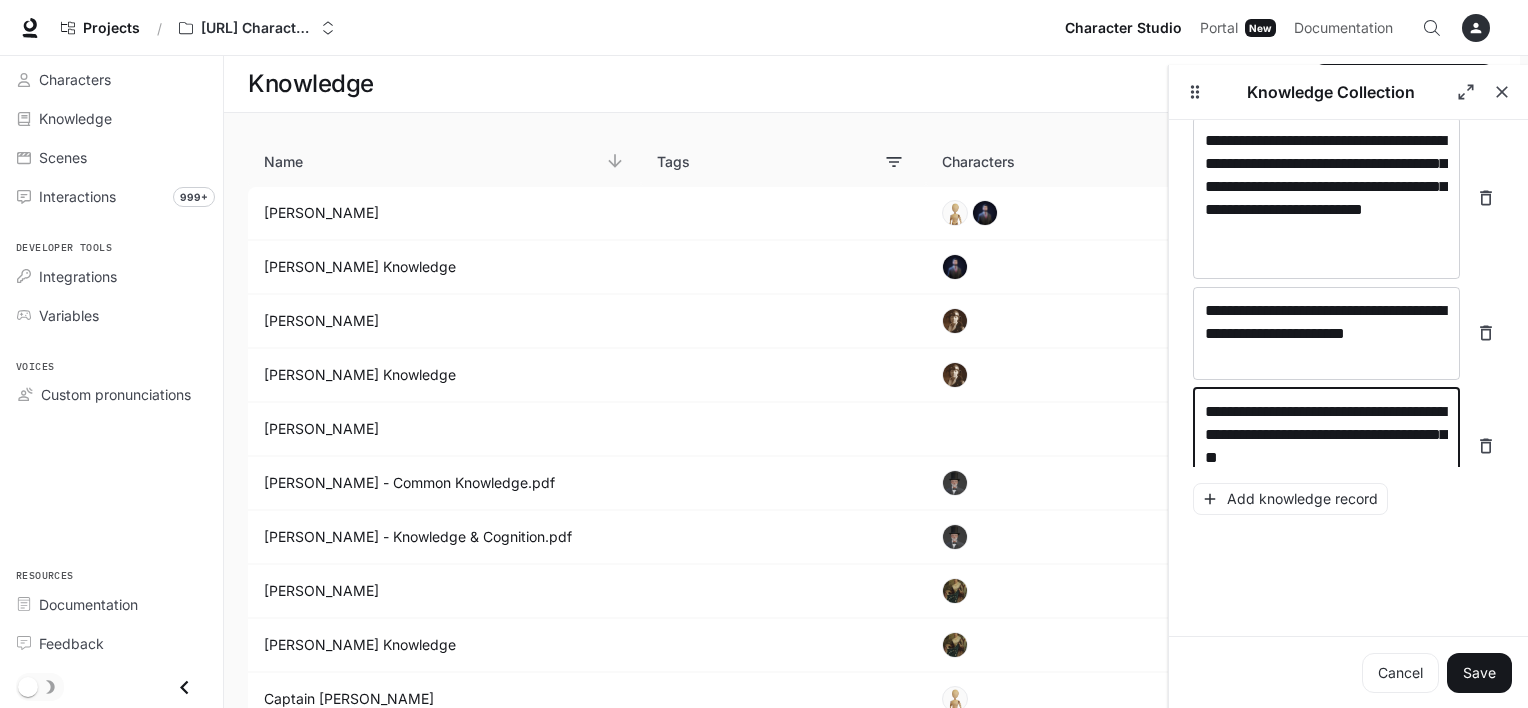 scroll, scrollTop: 2375, scrollLeft: 0, axis: vertical 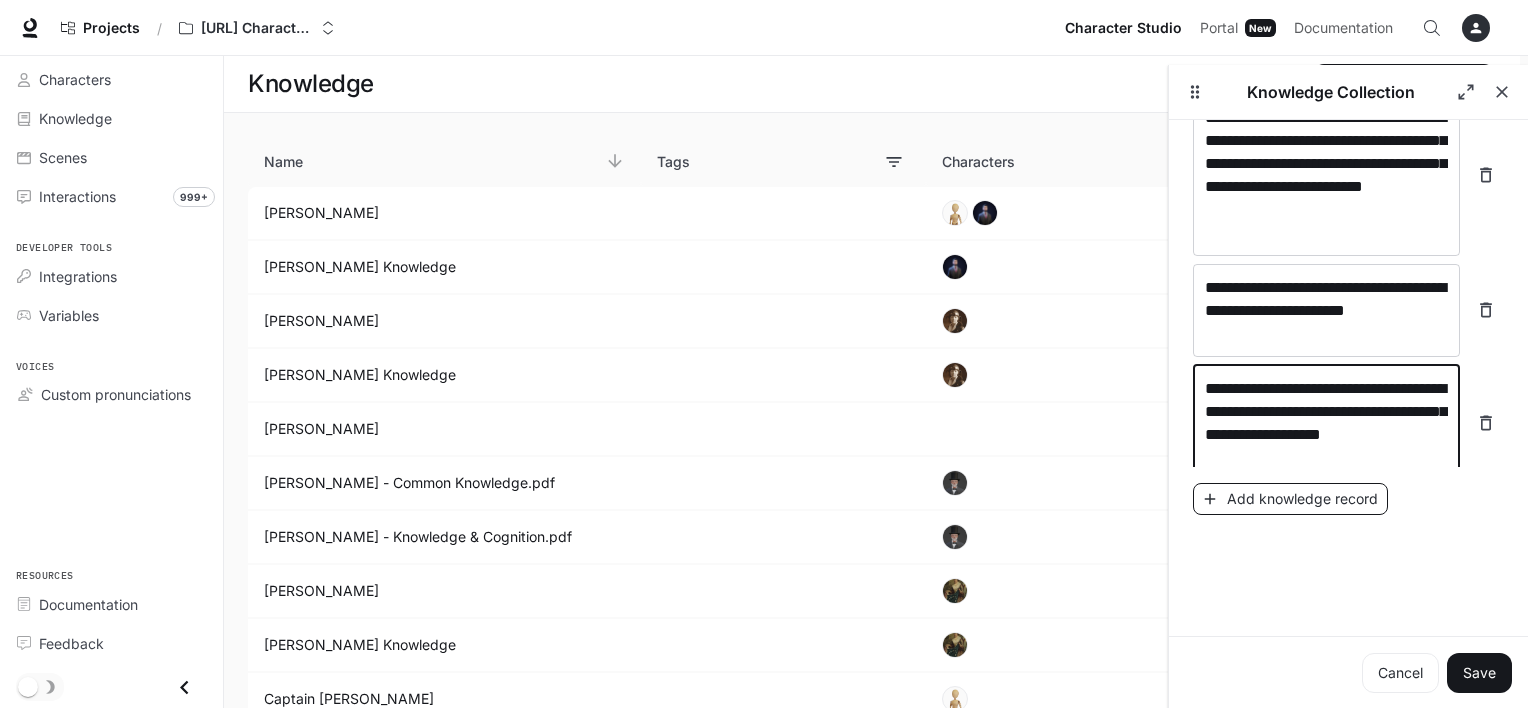 type on "**********" 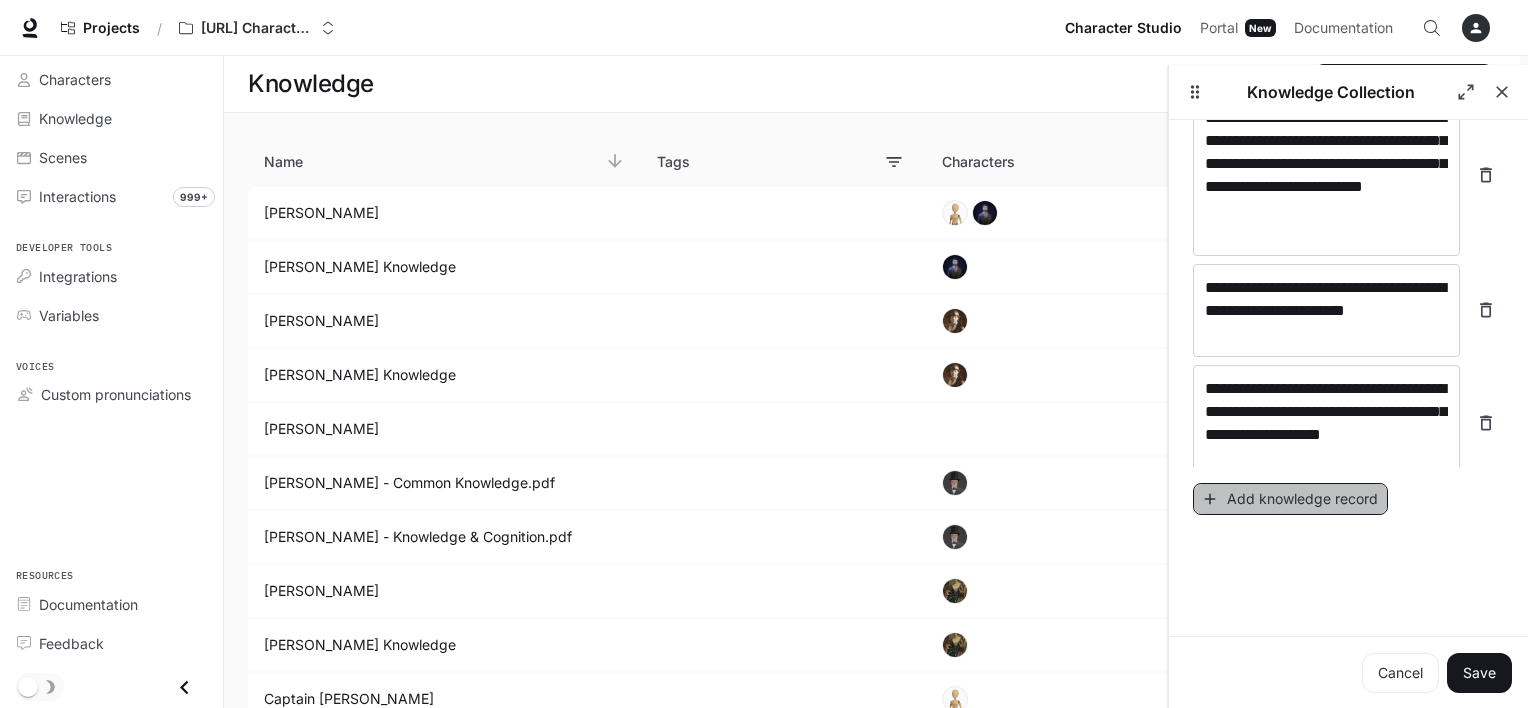 click on "Add knowledge record" 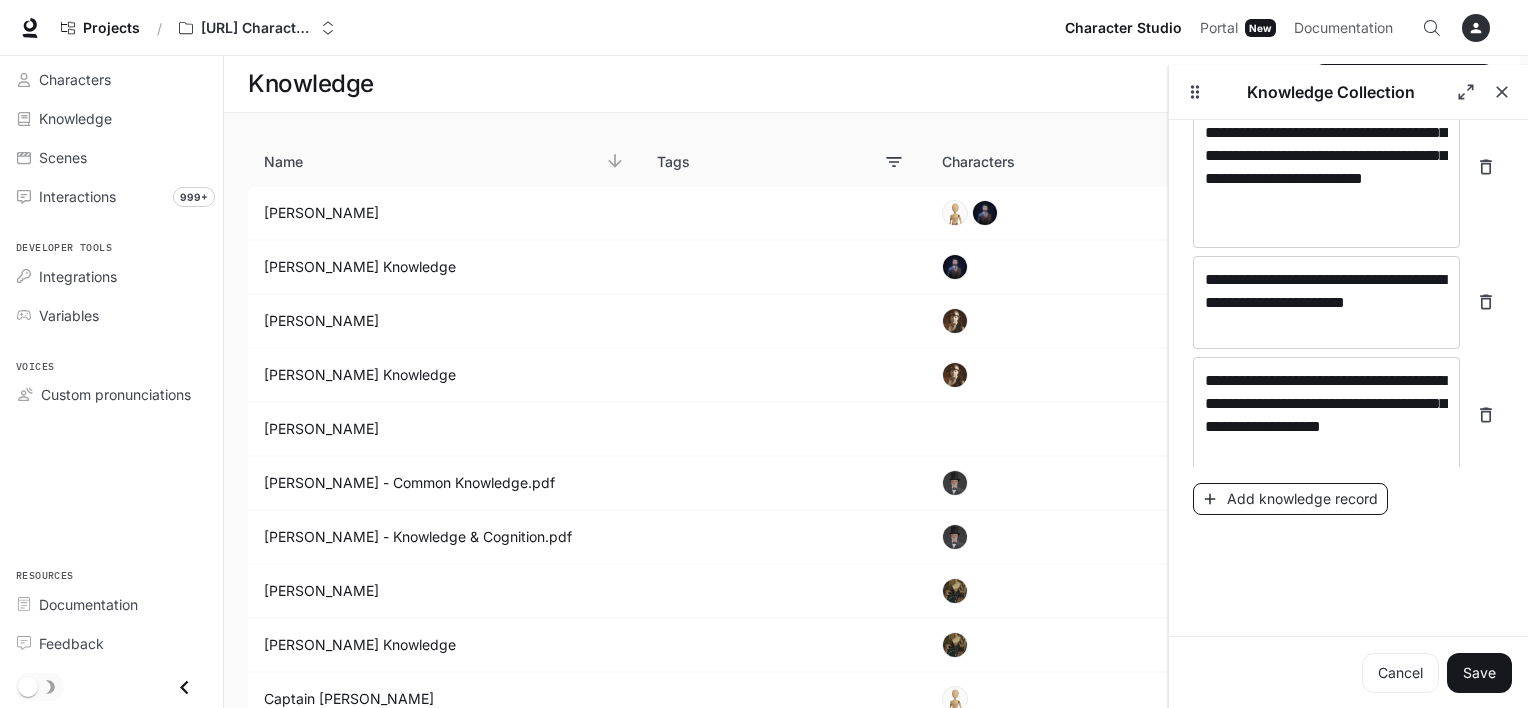 scroll, scrollTop: 2452, scrollLeft: 0, axis: vertical 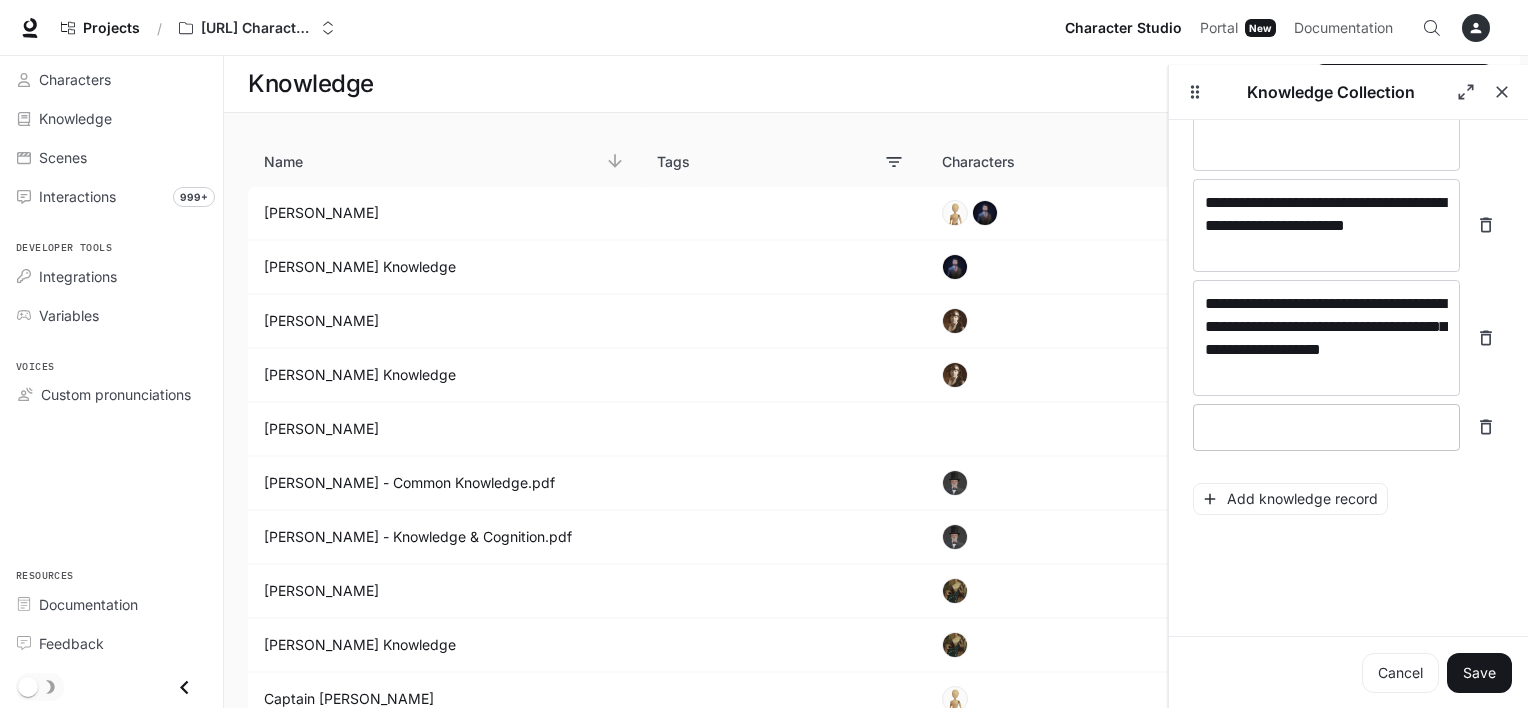 click 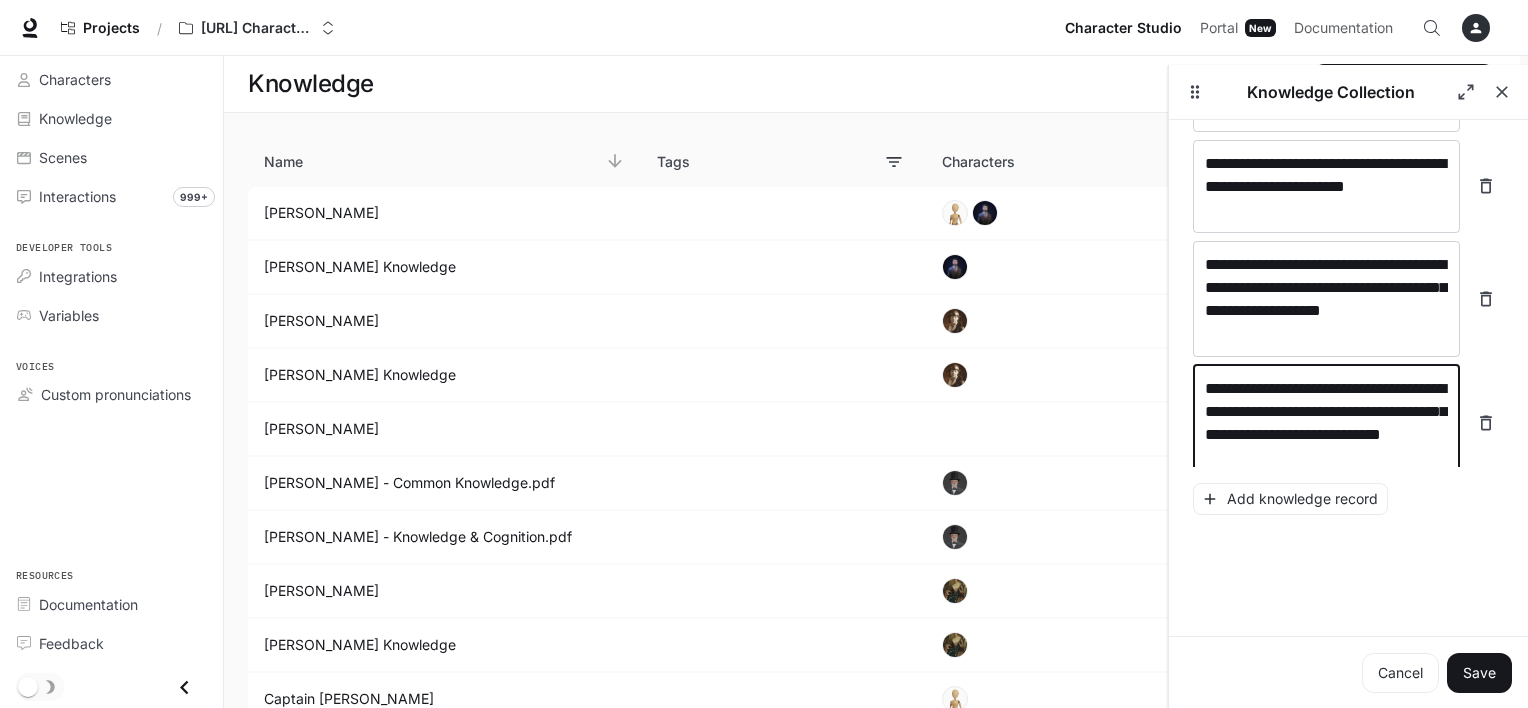 scroll, scrollTop: 2513, scrollLeft: 0, axis: vertical 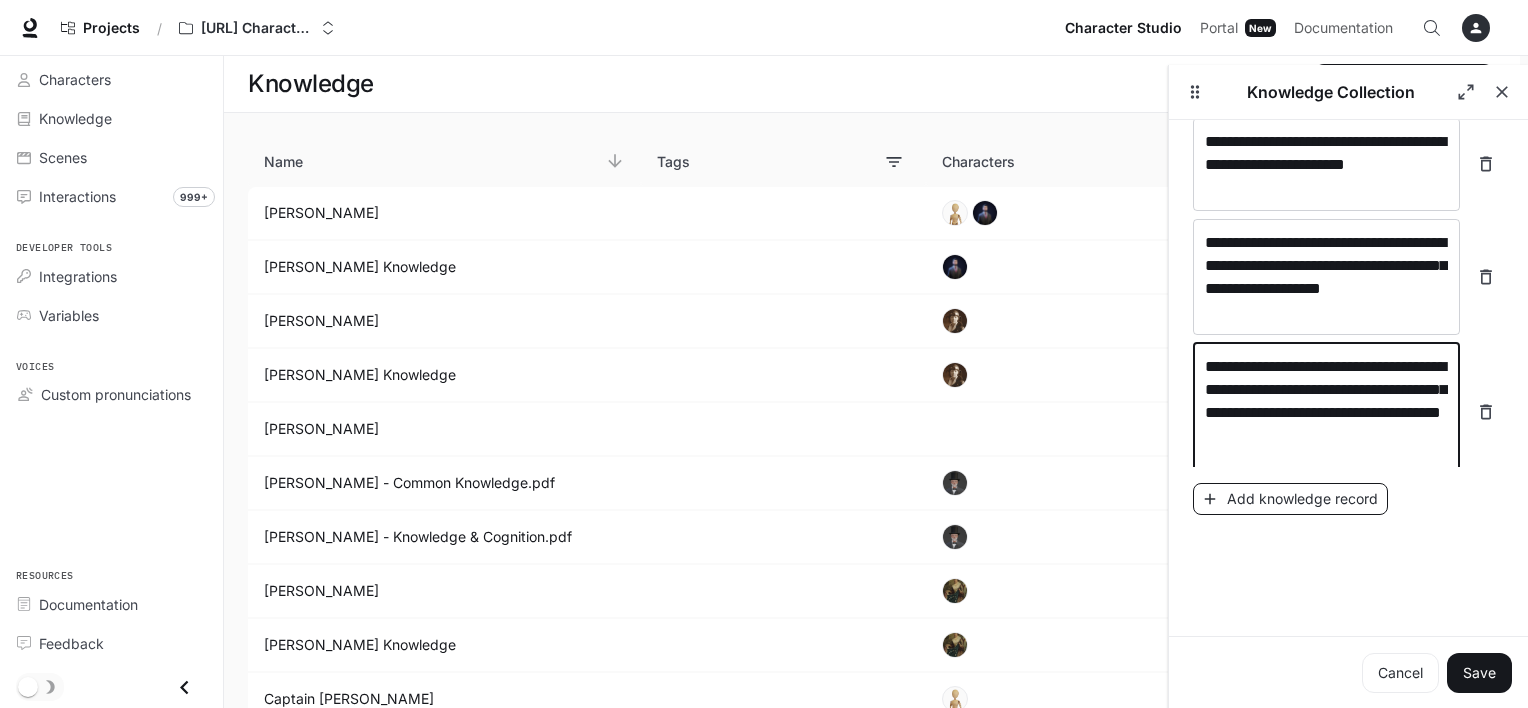 type on "**********" 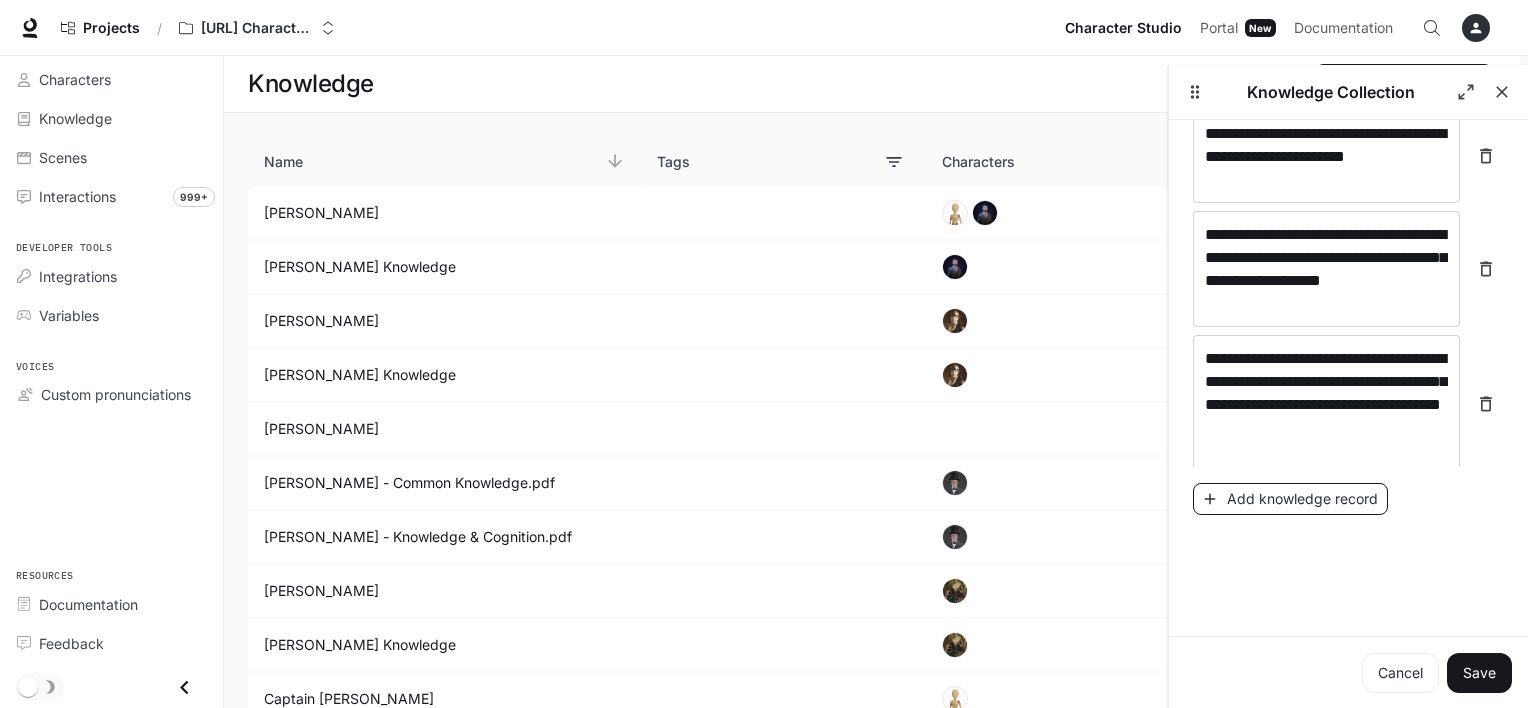 scroll, scrollTop: 2591, scrollLeft: 0, axis: vertical 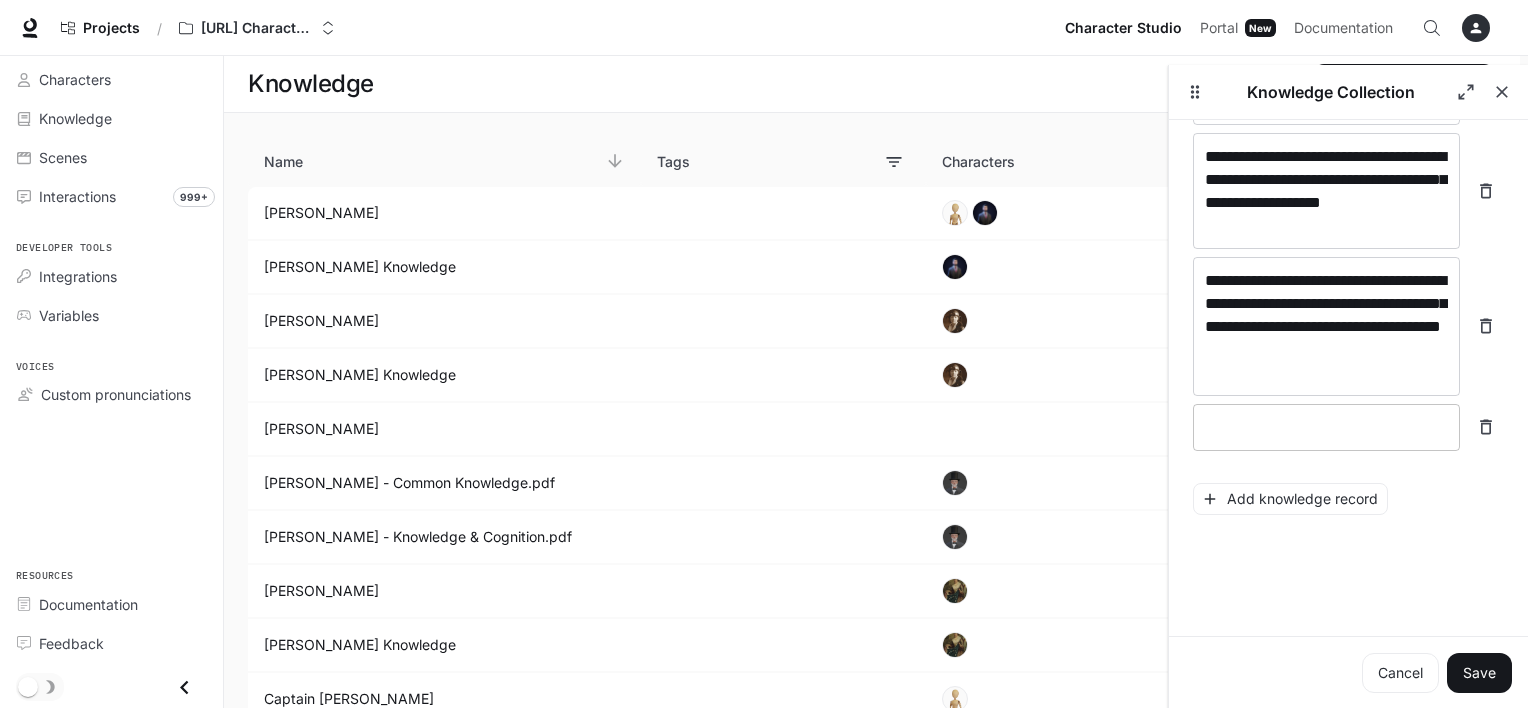 click on "* ​" at bounding box center (1326, 427) 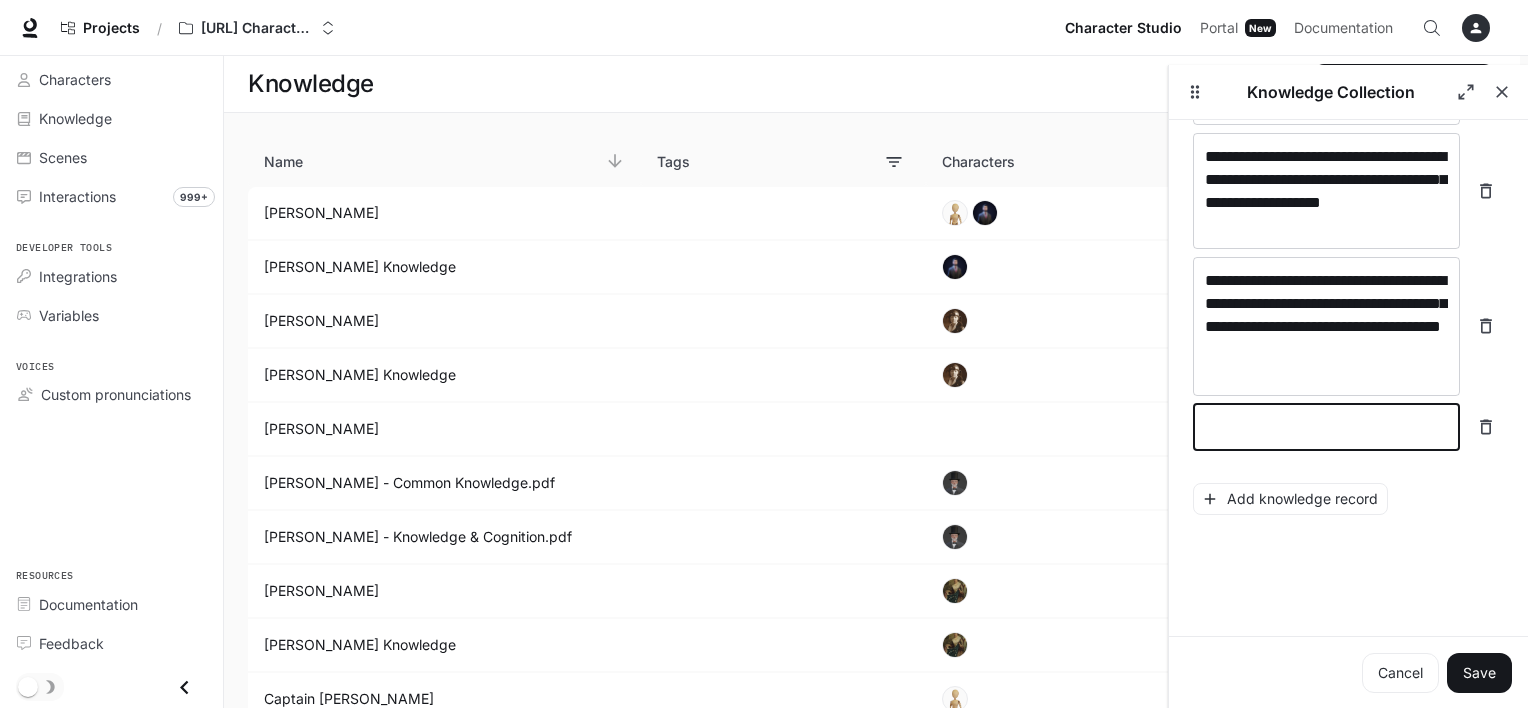 click at bounding box center (1326, 427) 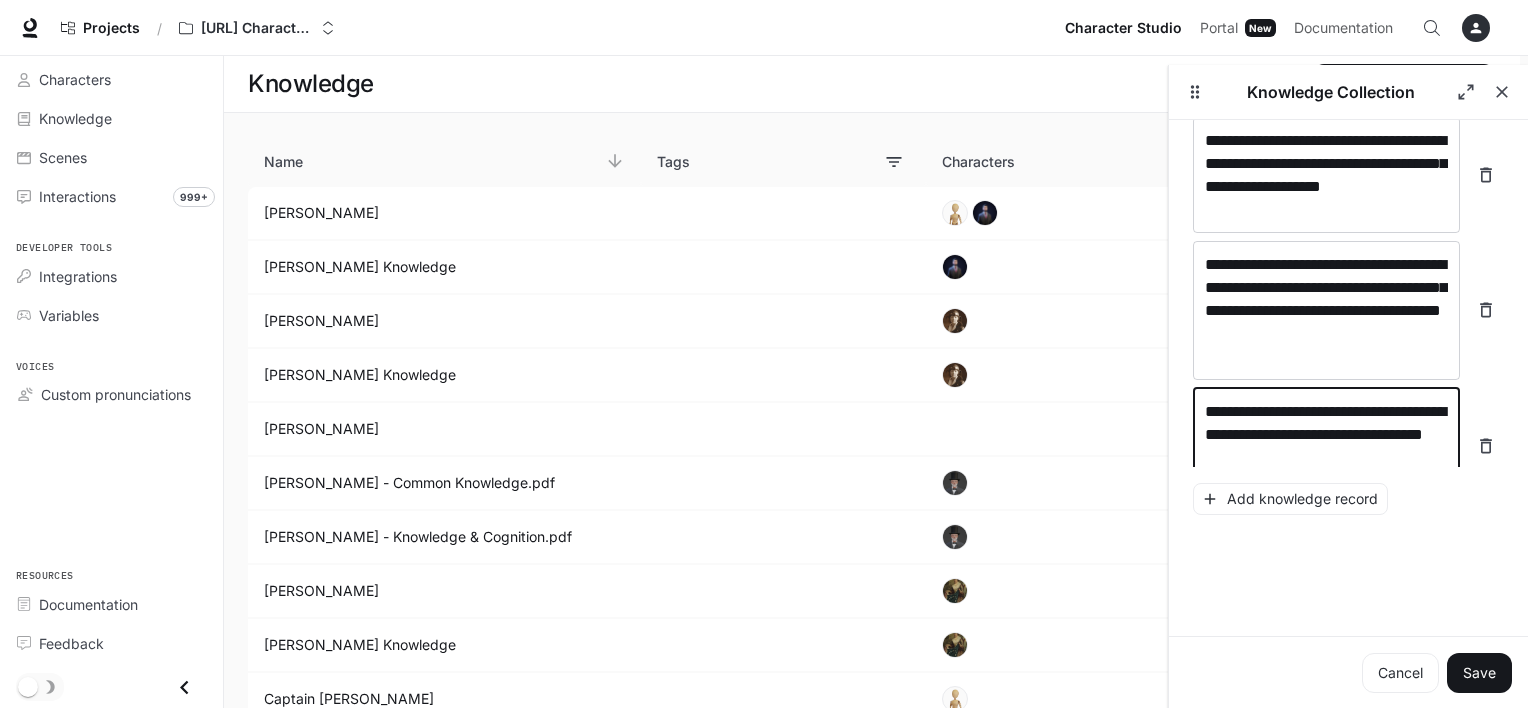 scroll, scrollTop: 2629, scrollLeft: 0, axis: vertical 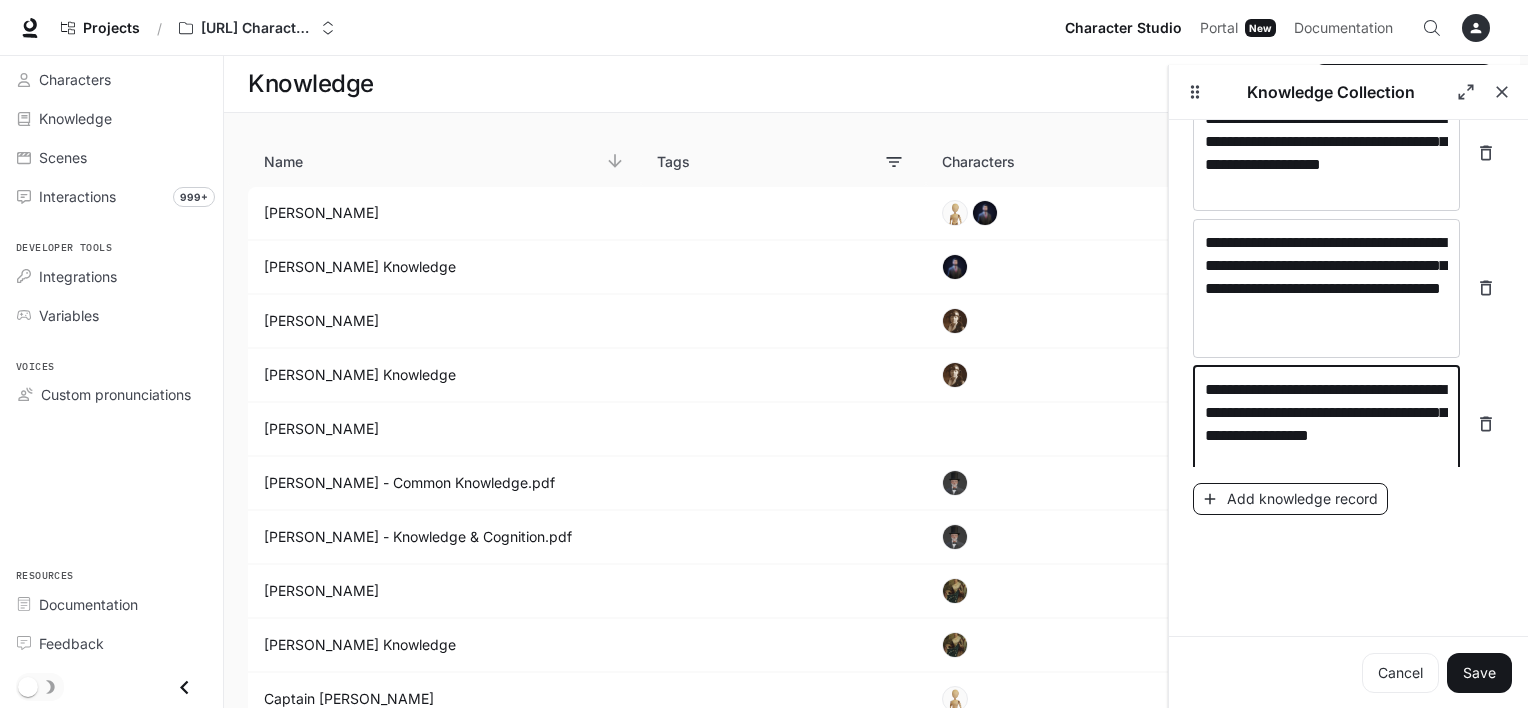 type on "**********" 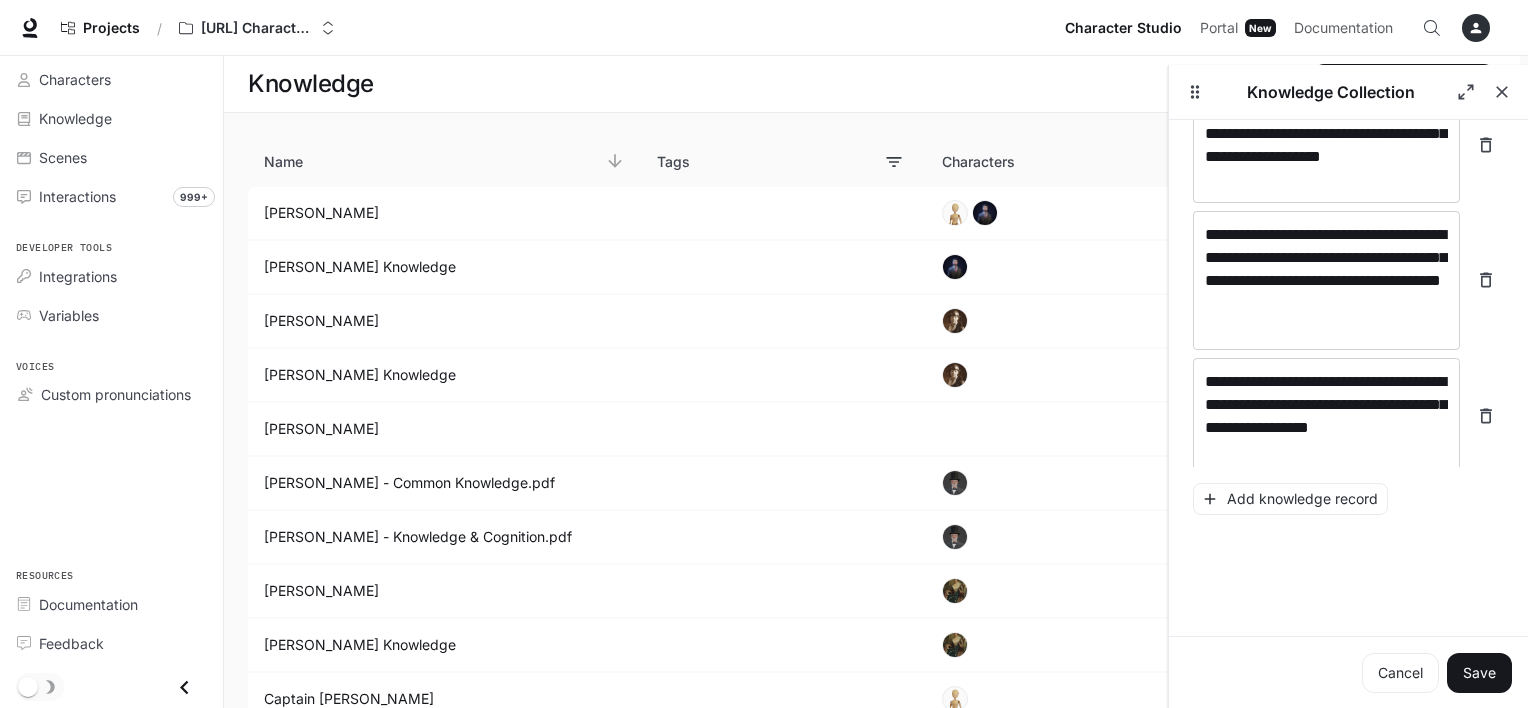 scroll, scrollTop: 2707, scrollLeft: 0, axis: vertical 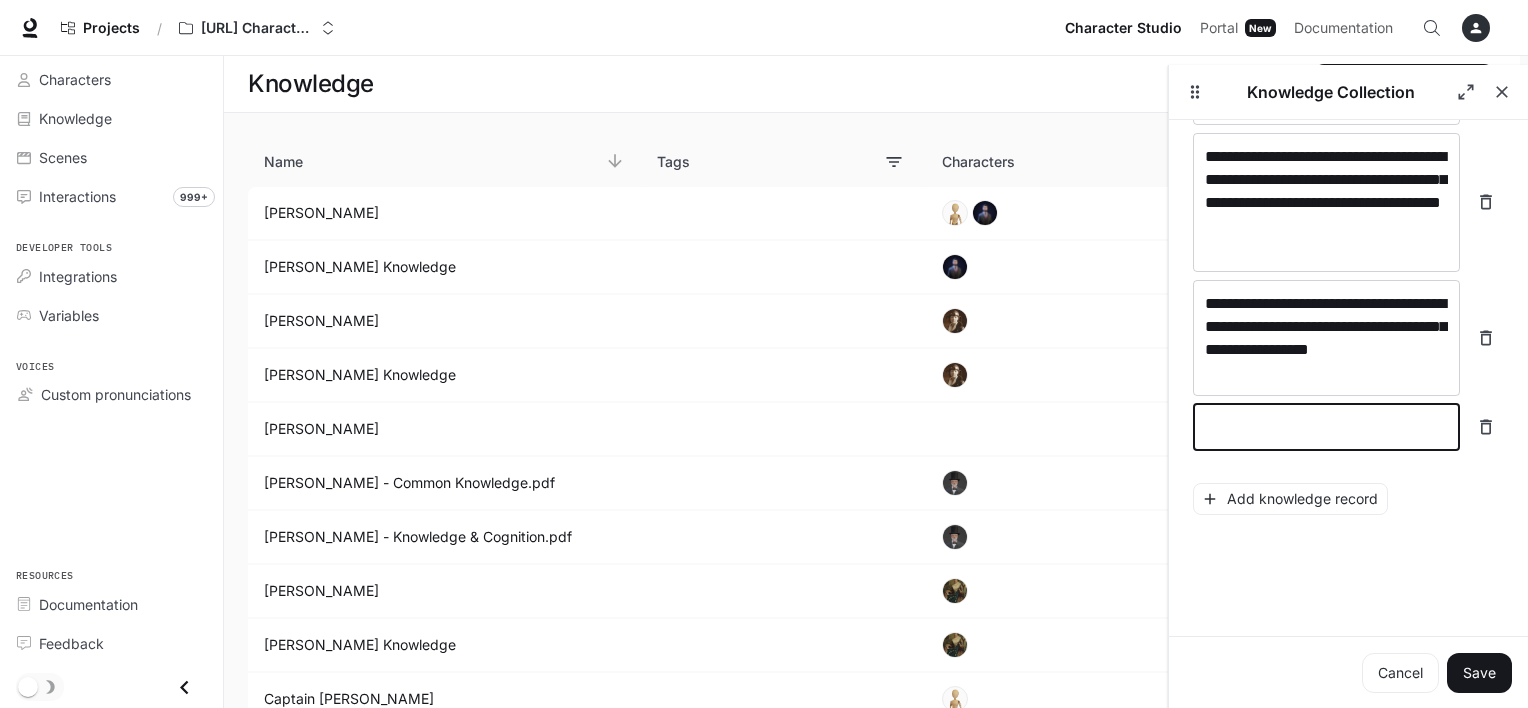 click at bounding box center (1326, 427) 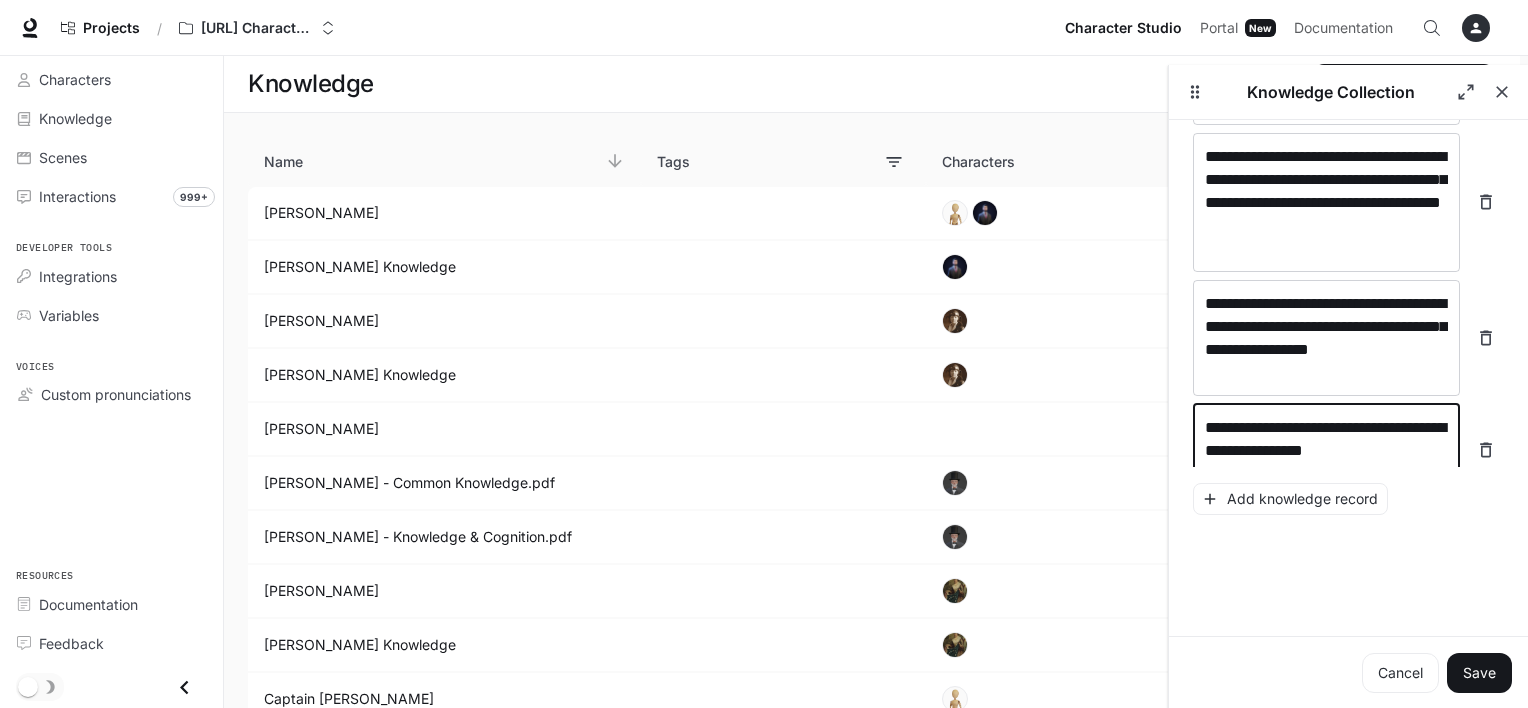scroll, scrollTop: 2723, scrollLeft: 0, axis: vertical 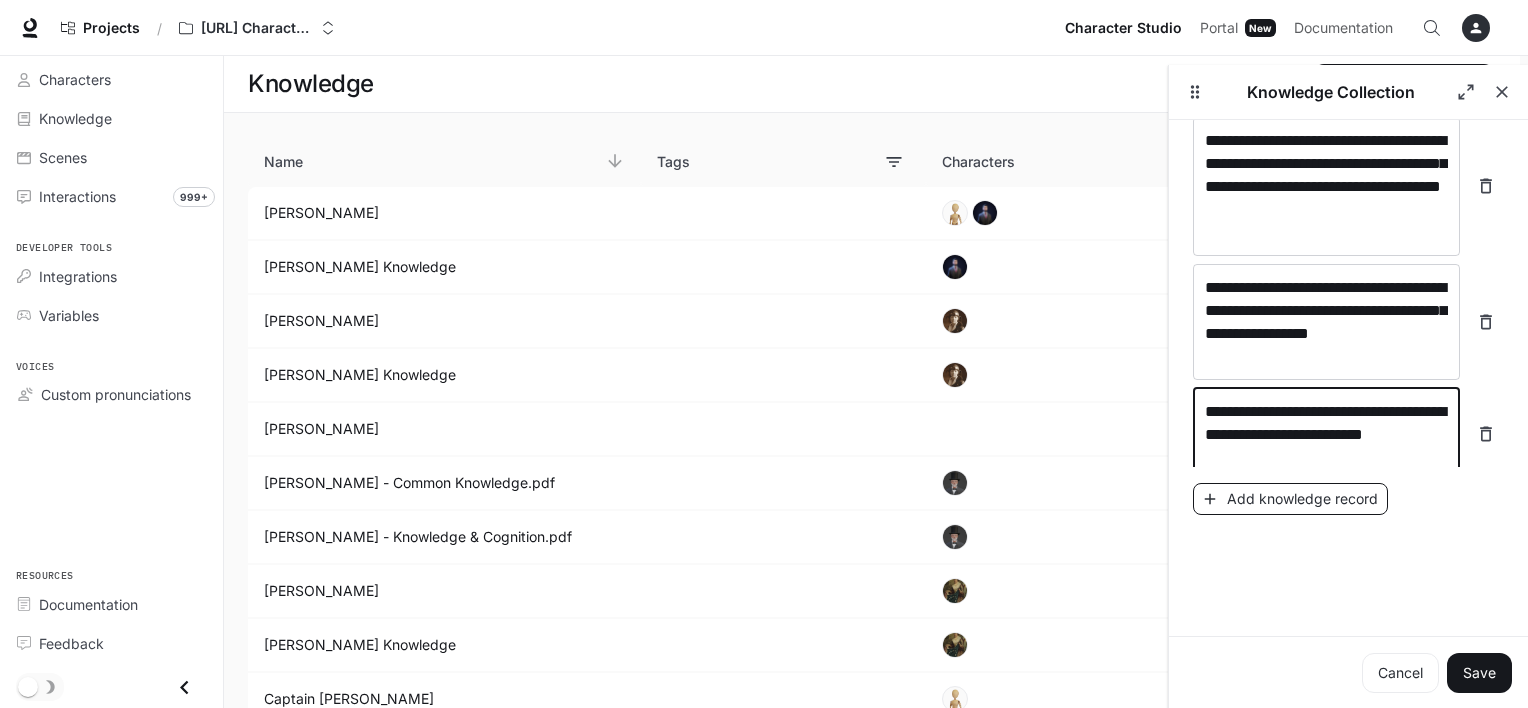 type on "**********" 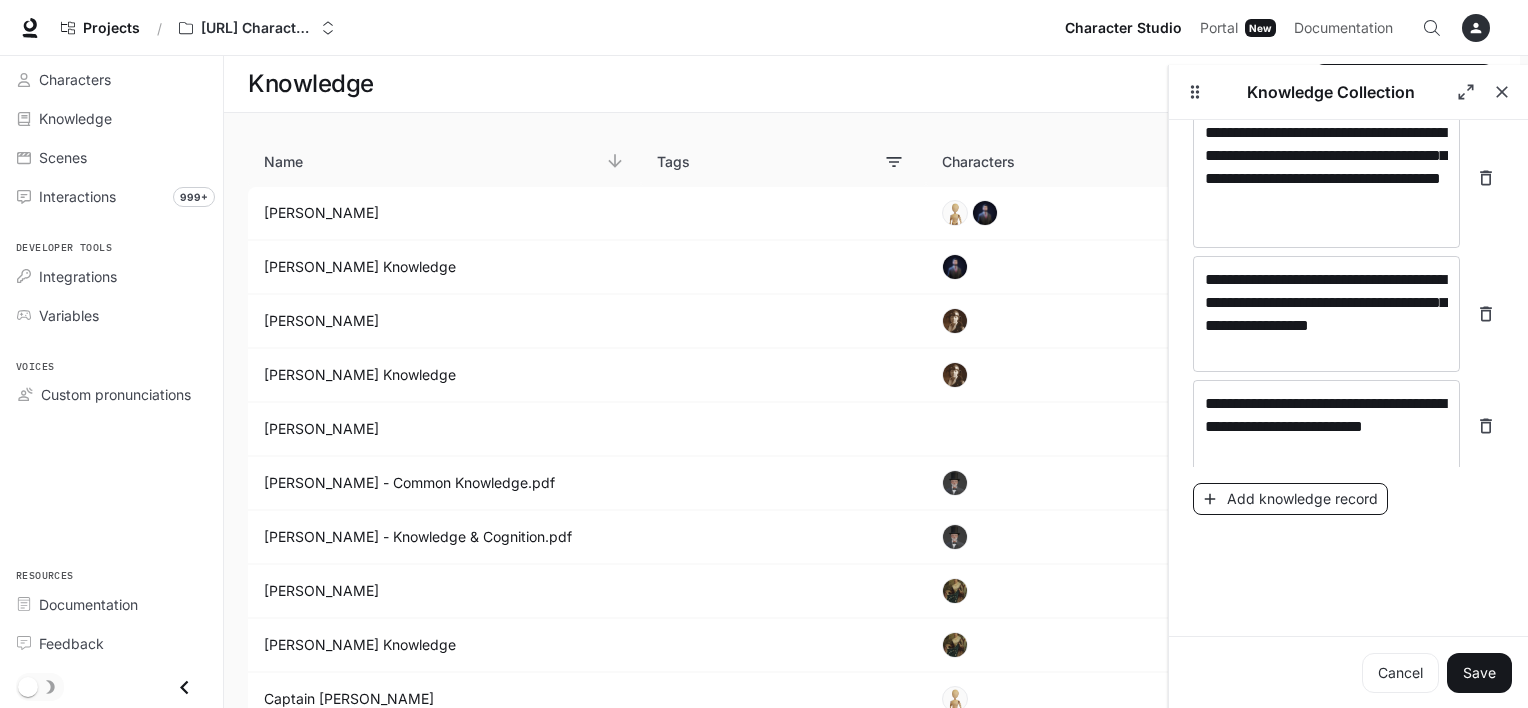 scroll, scrollTop: 2800, scrollLeft: 0, axis: vertical 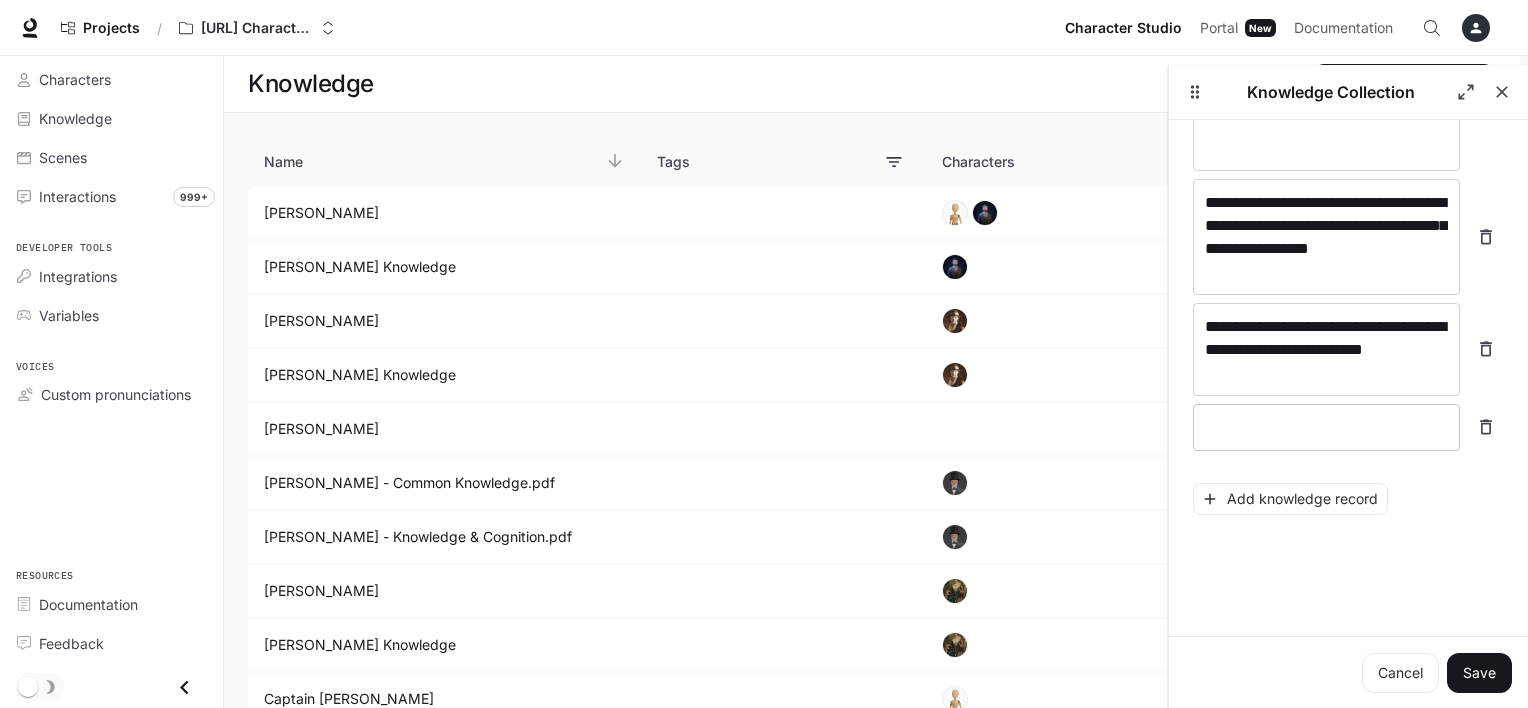 click at bounding box center (1326, 427) 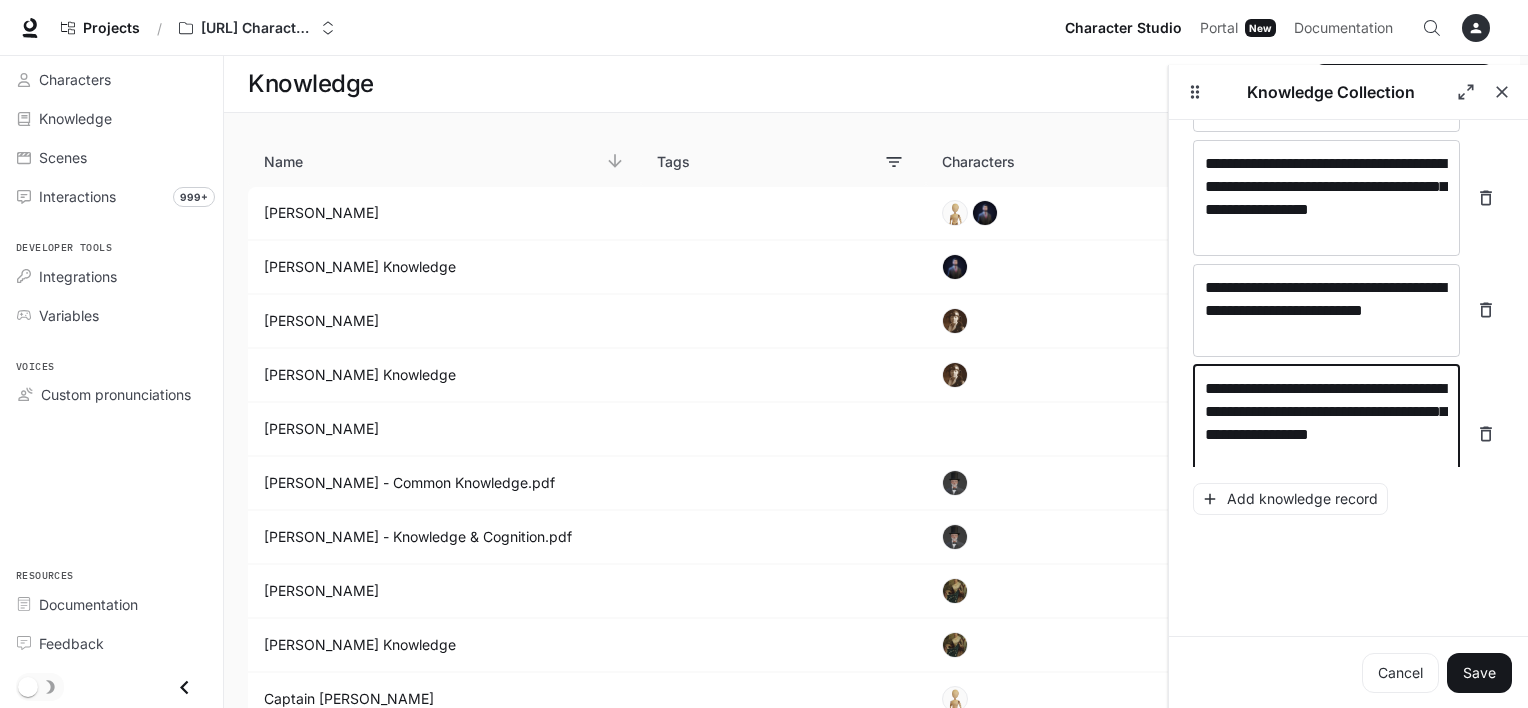 scroll, scrollTop: 2861, scrollLeft: 0, axis: vertical 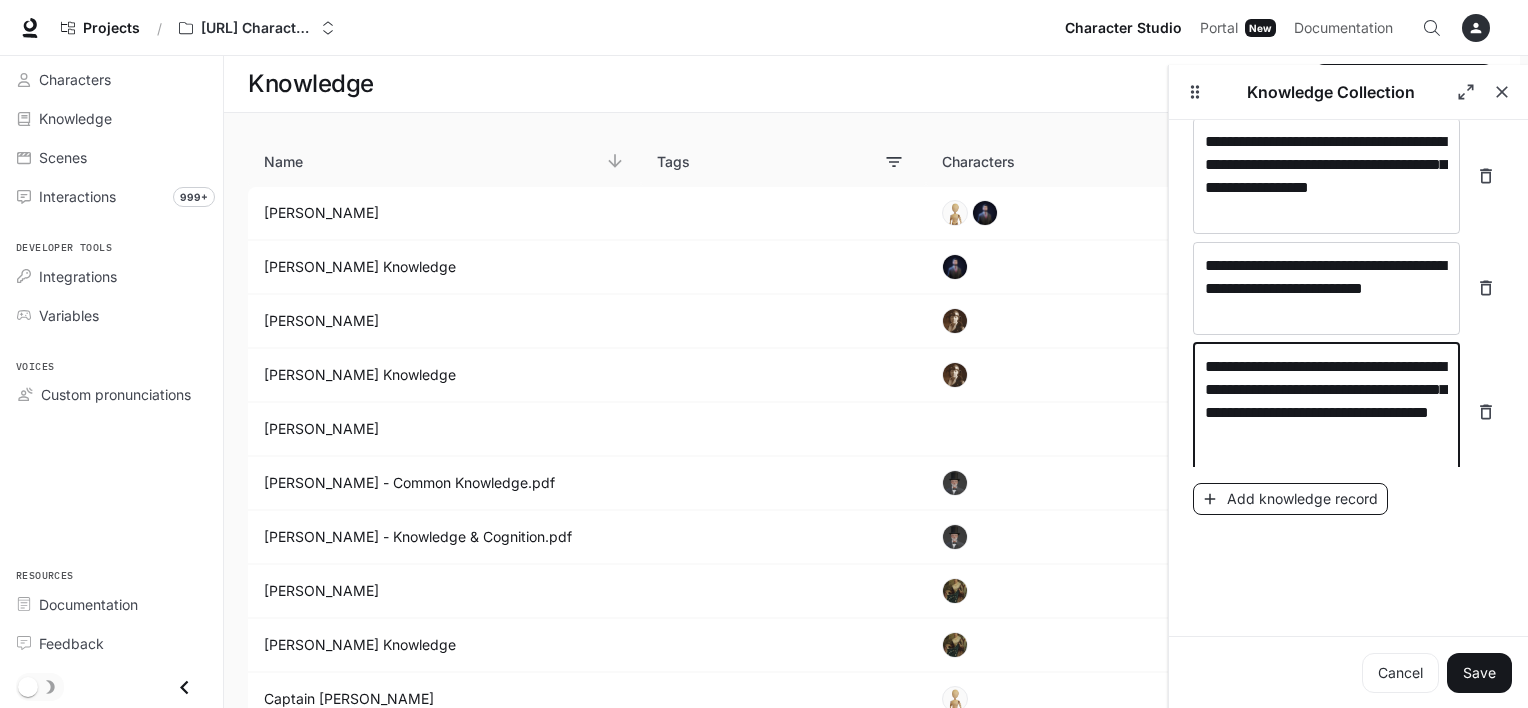type on "**********" 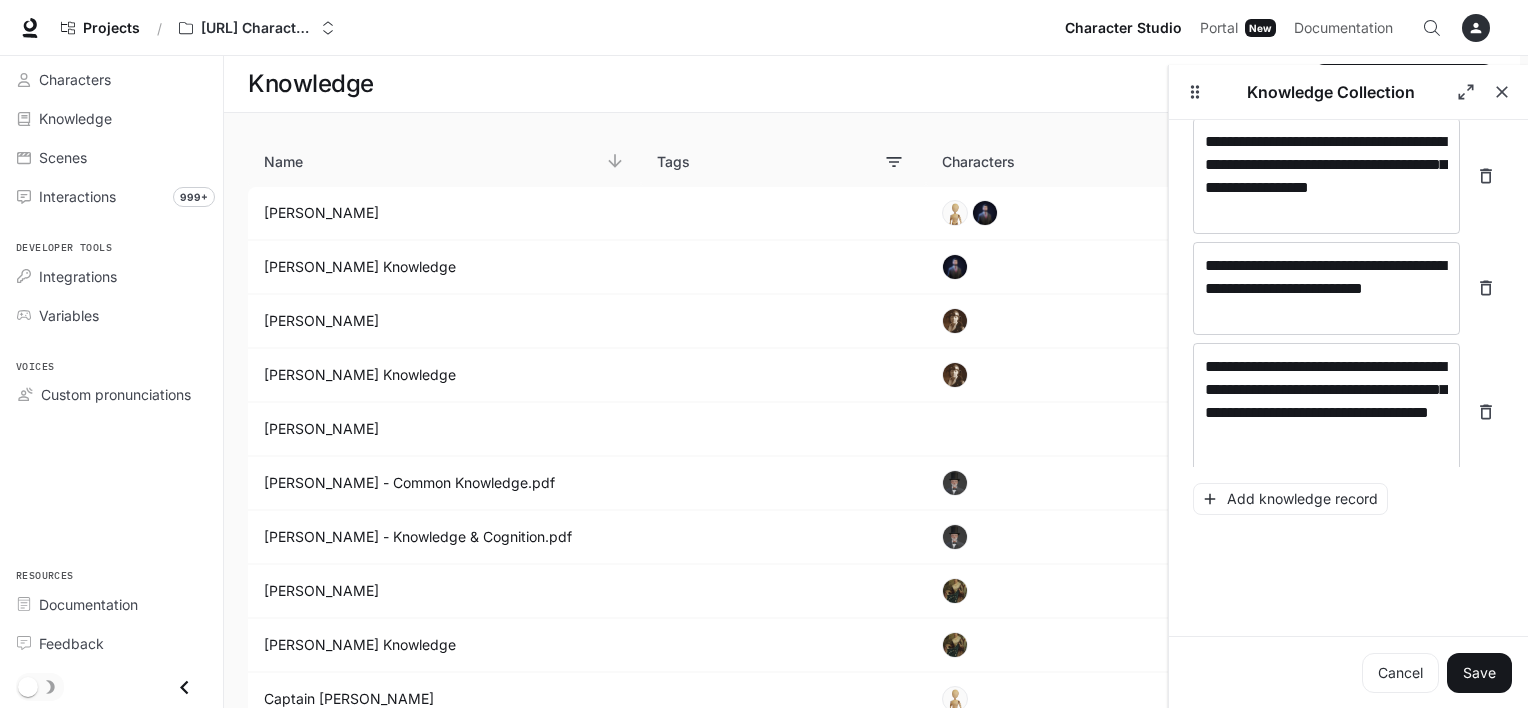 scroll, scrollTop: 2939, scrollLeft: 0, axis: vertical 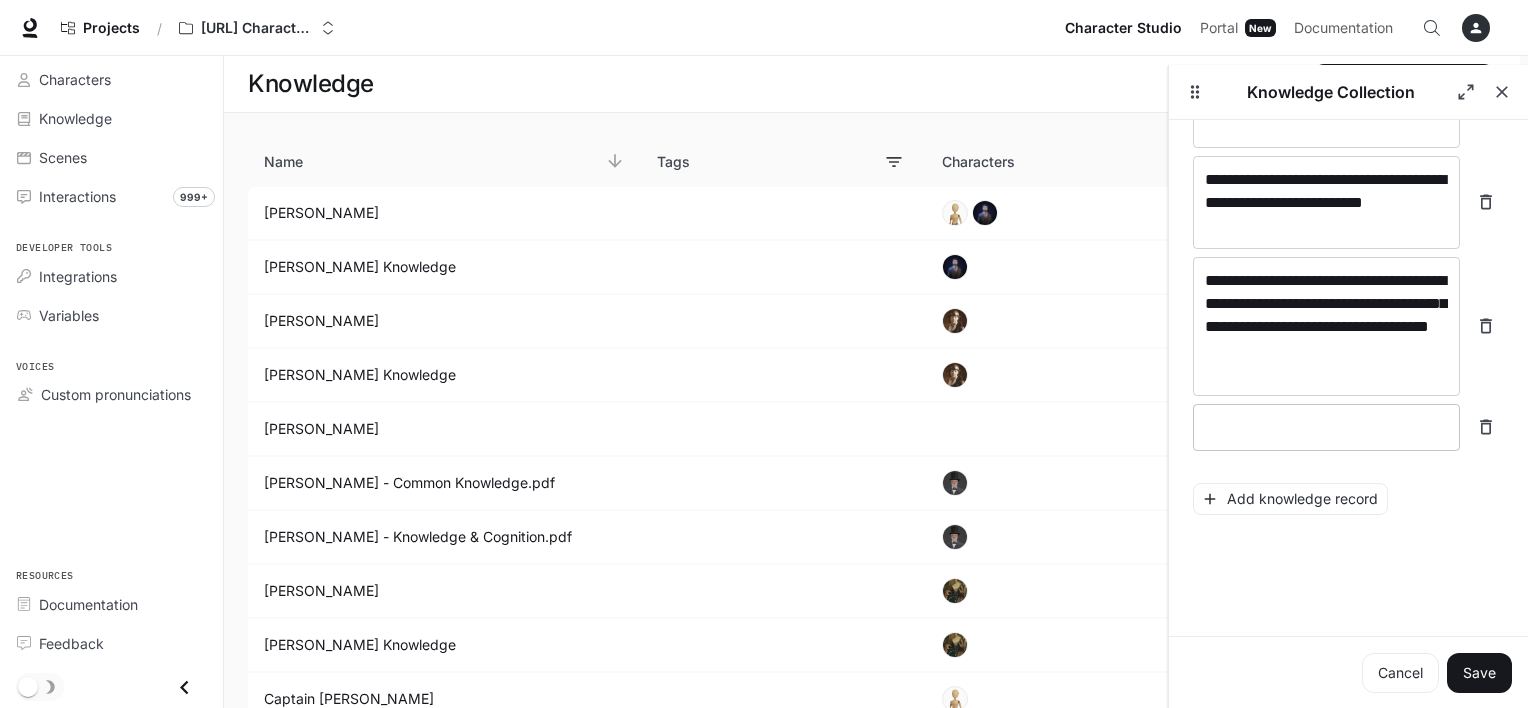 click at bounding box center [1326, 427] 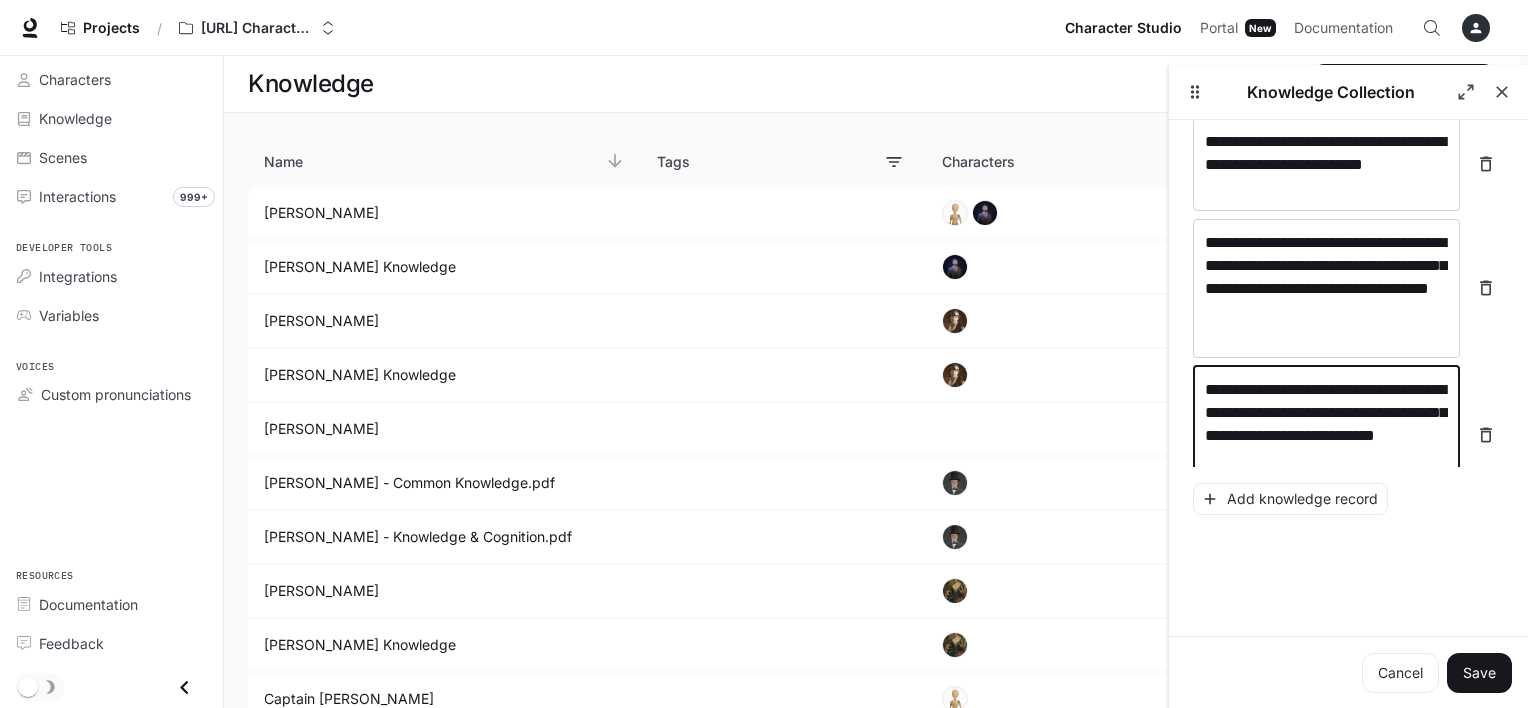 scroll, scrollTop: 3000, scrollLeft: 0, axis: vertical 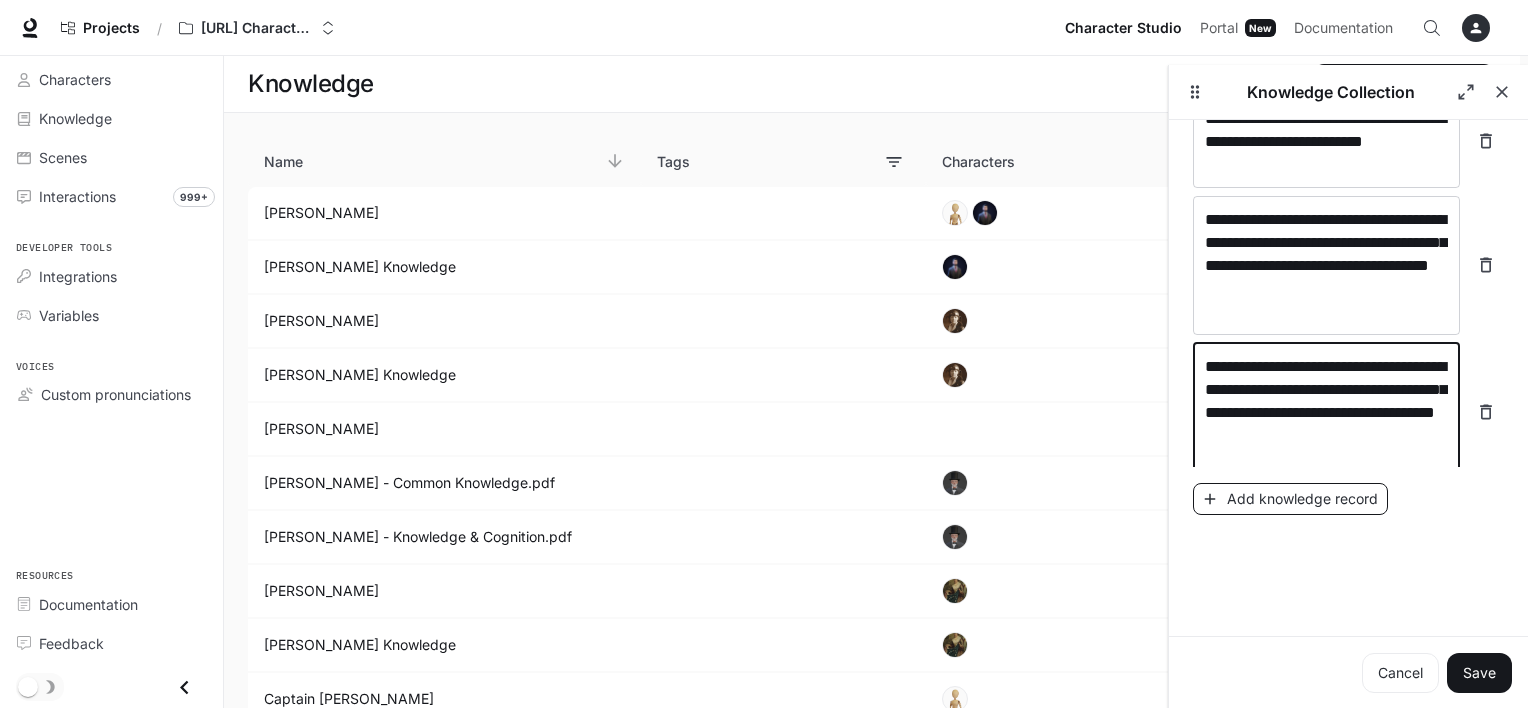 type on "**********" 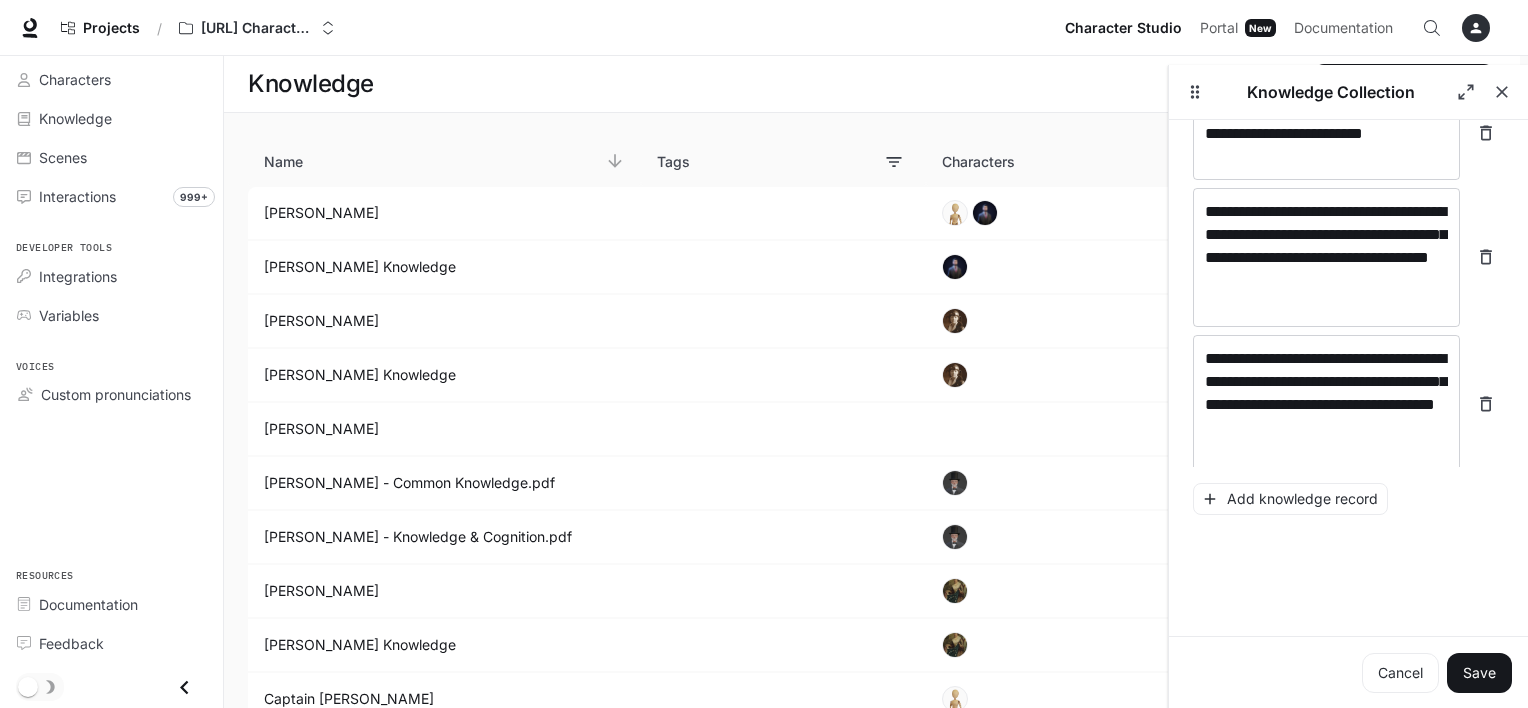 scroll, scrollTop: 3078, scrollLeft: 0, axis: vertical 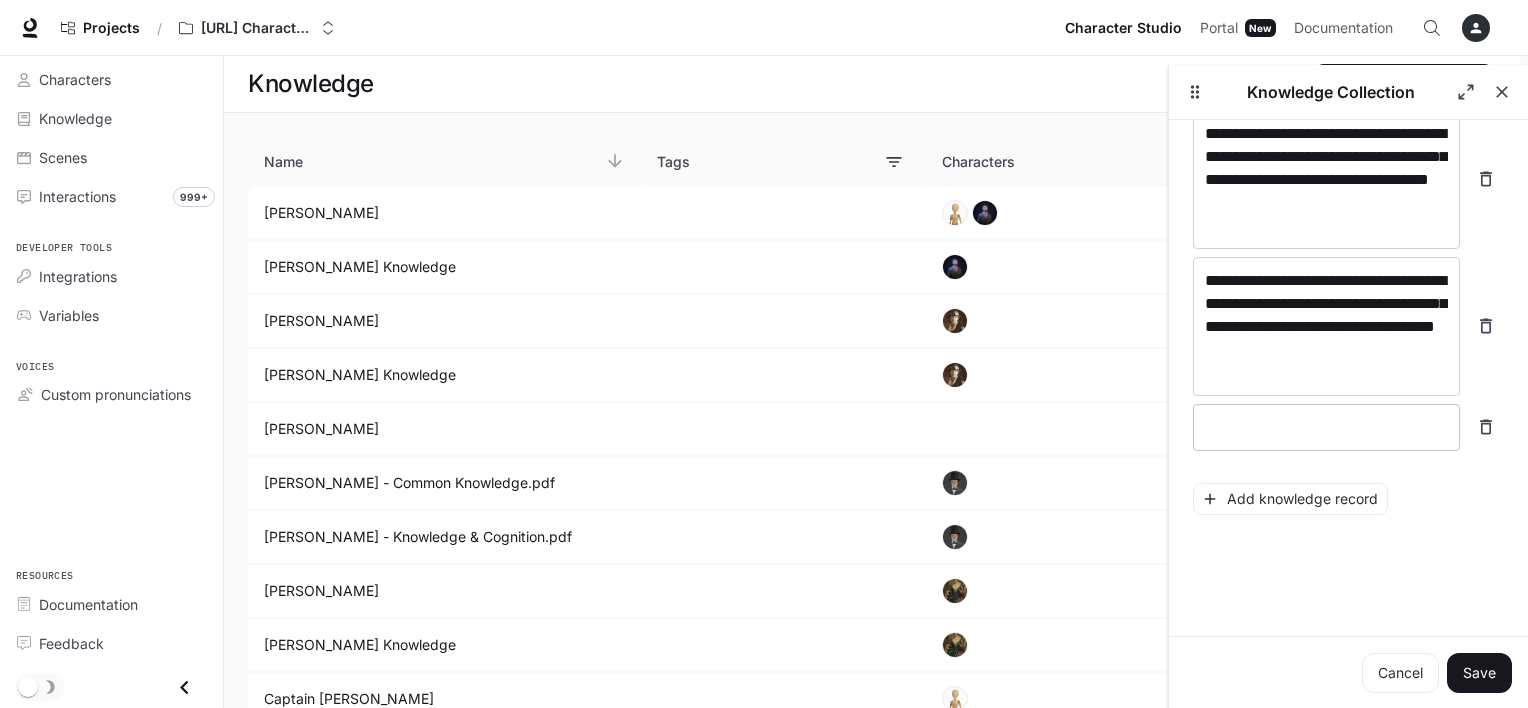 click on "* ​" at bounding box center (1326, 427) 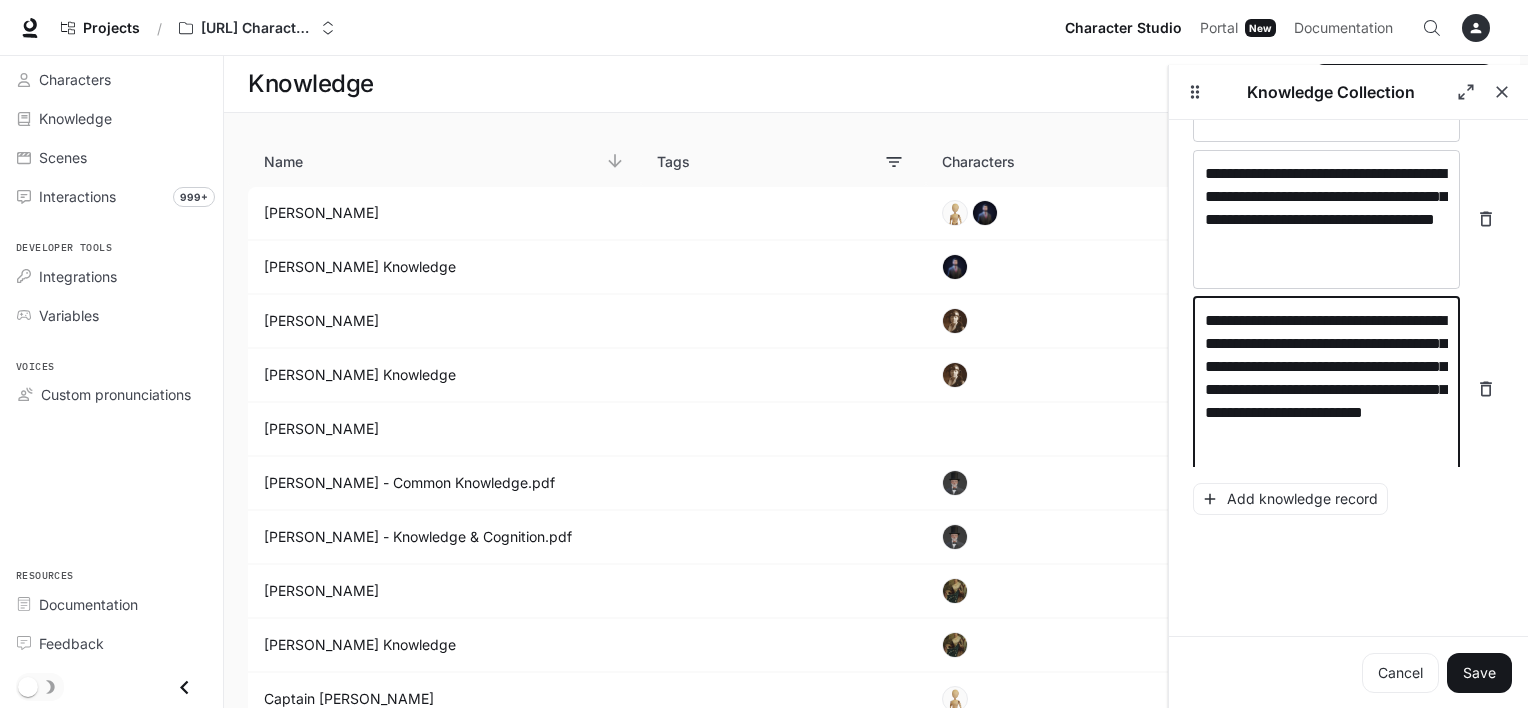 scroll, scrollTop: 3200, scrollLeft: 0, axis: vertical 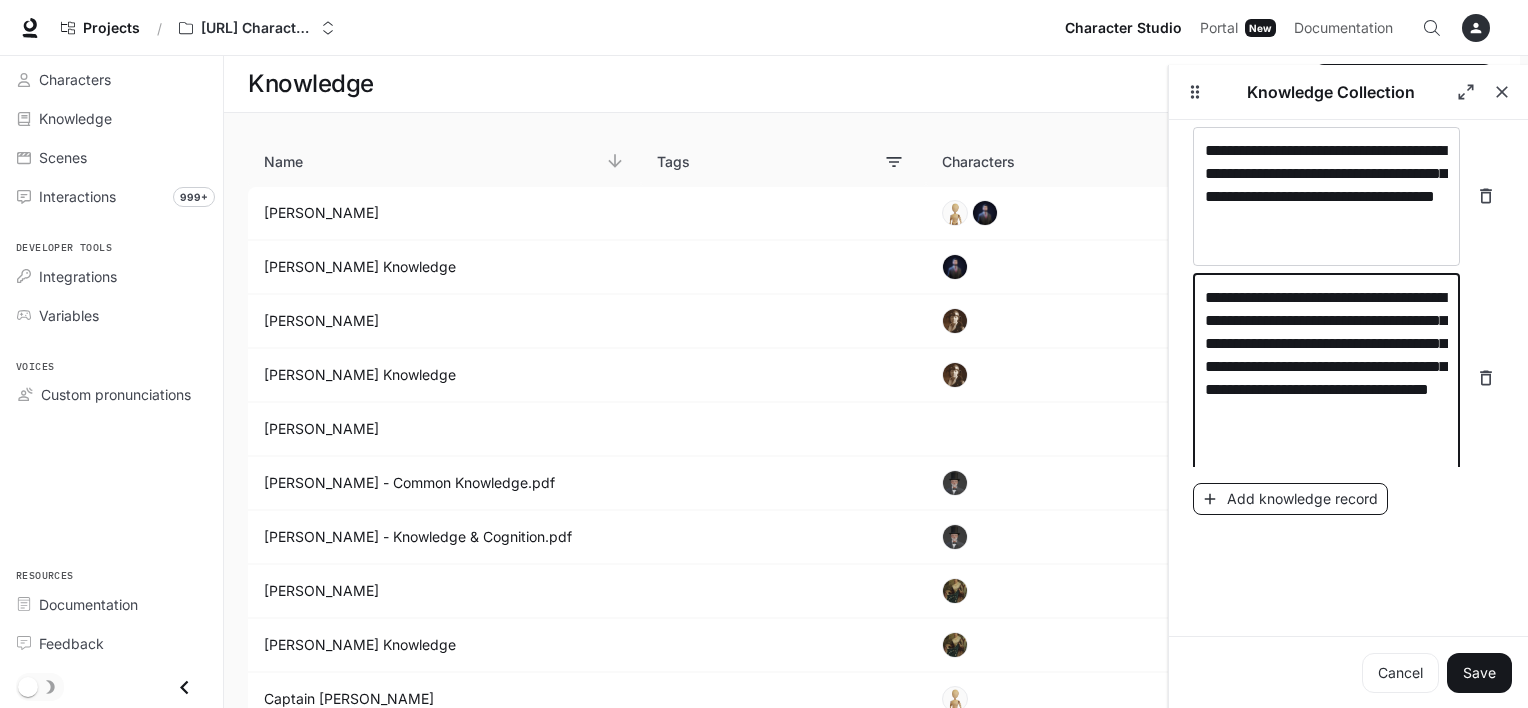 type on "**********" 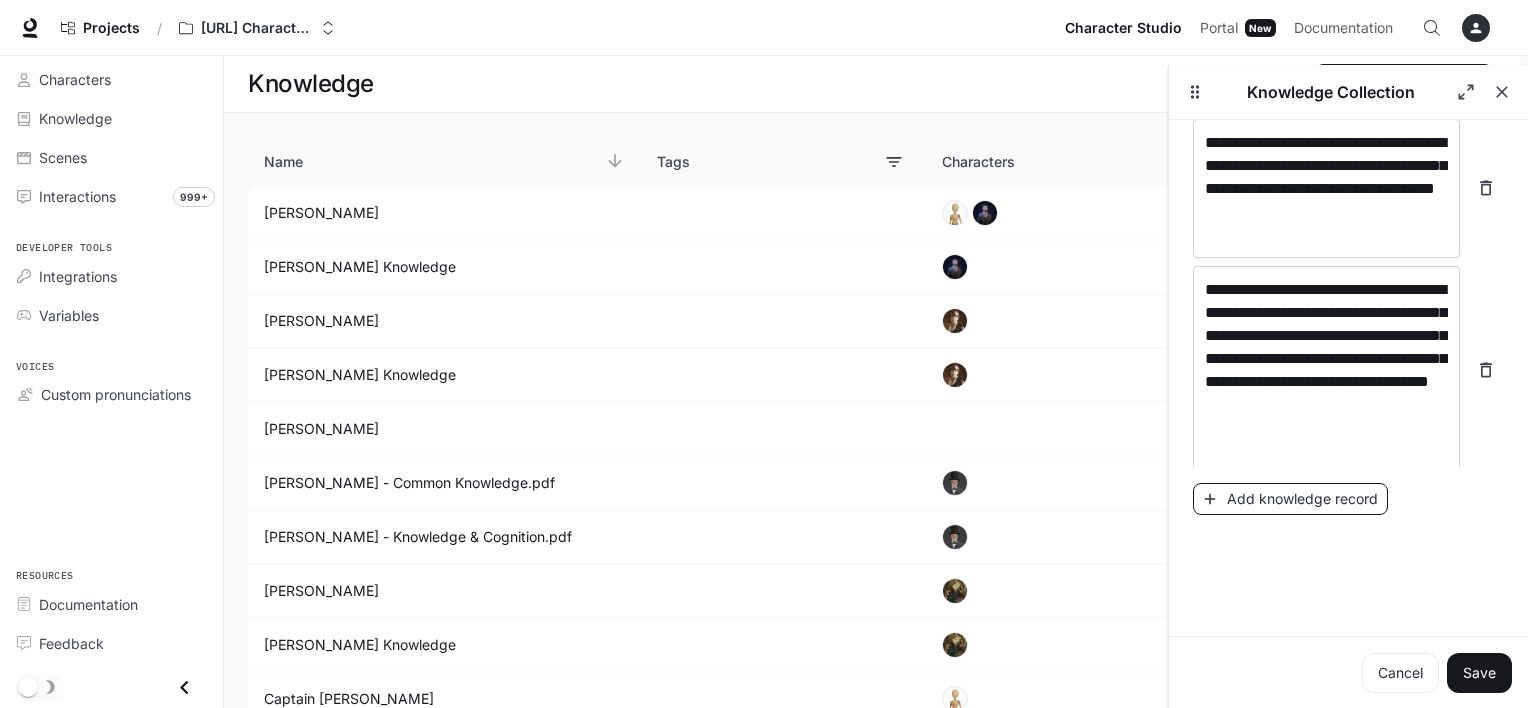 scroll, scrollTop: 3278, scrollLeft: 0, axis: vertical 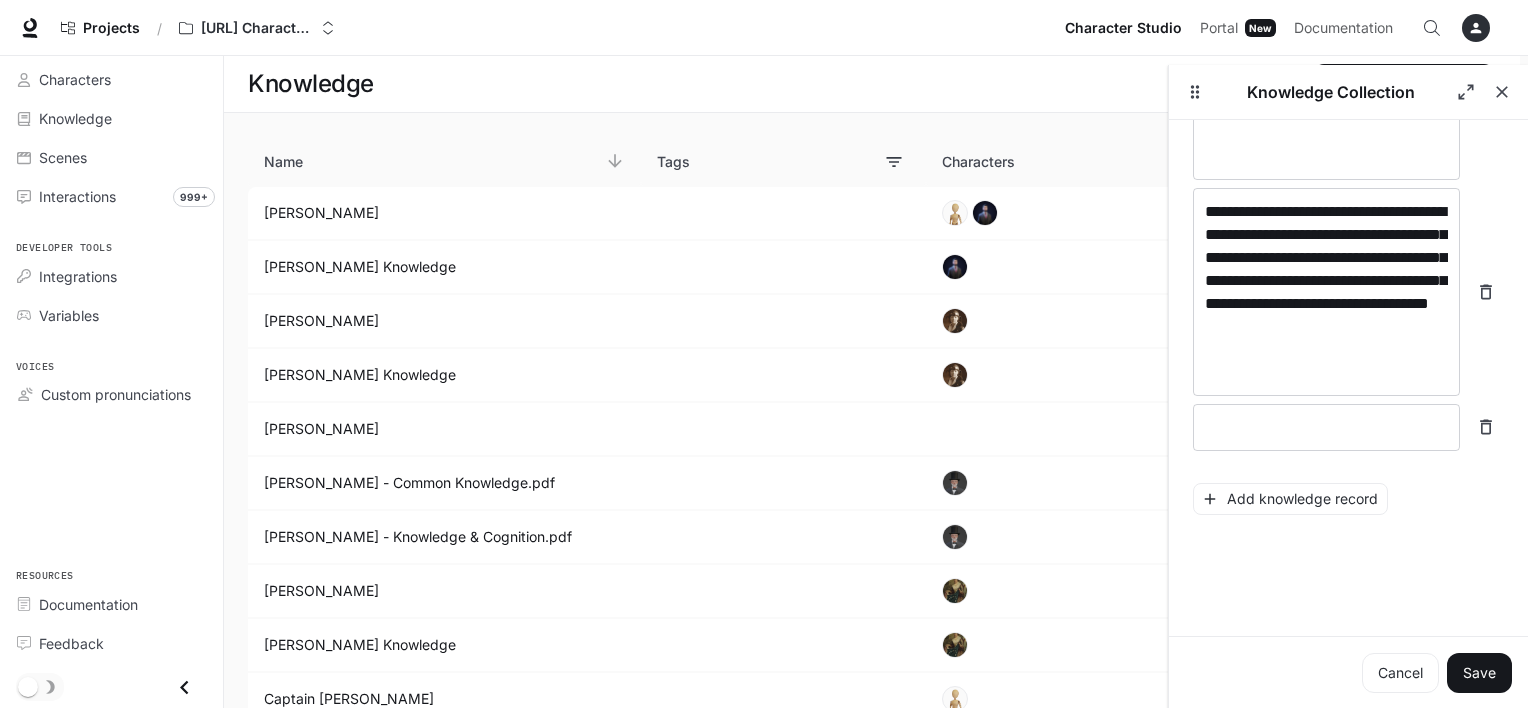 click on "**********" at bounding box center [1348, 267] 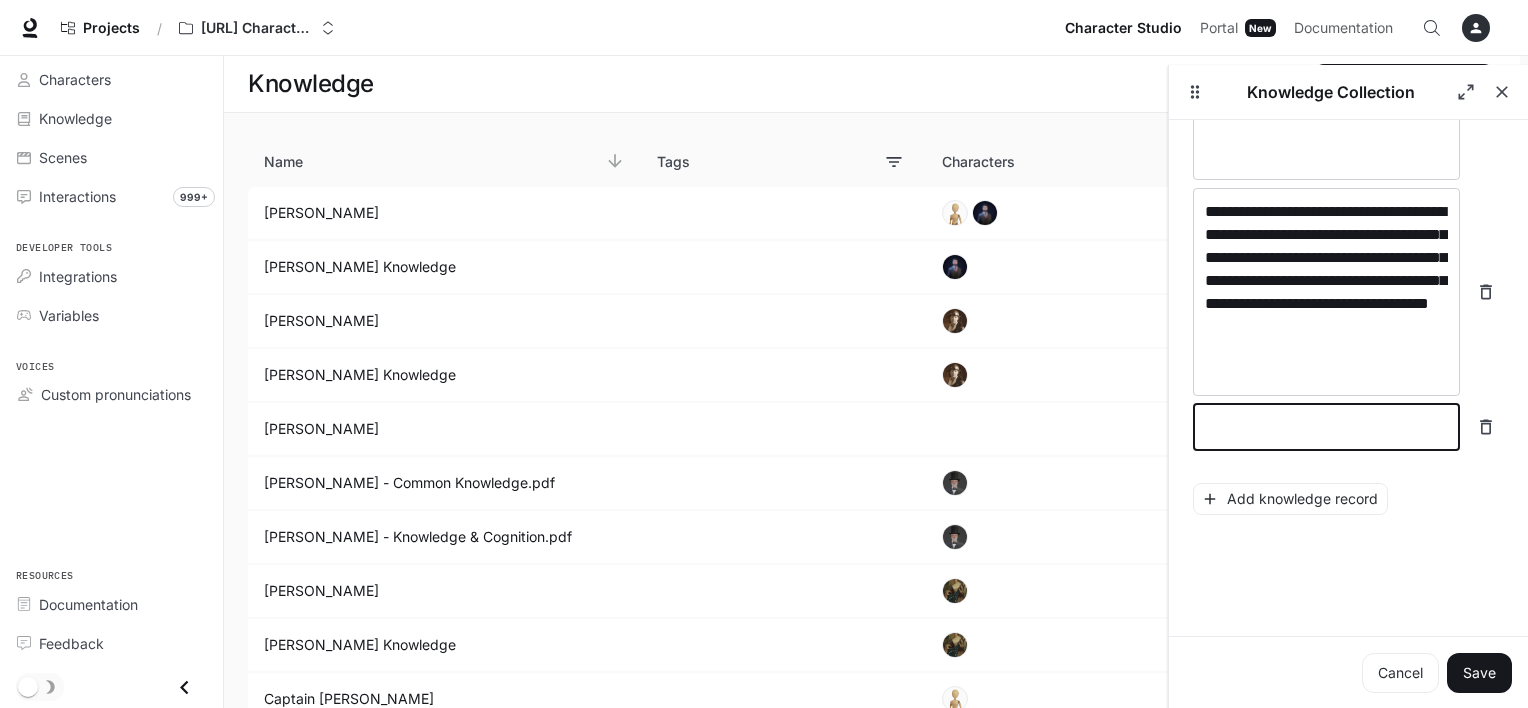 click at bounding box center (1326, 427) 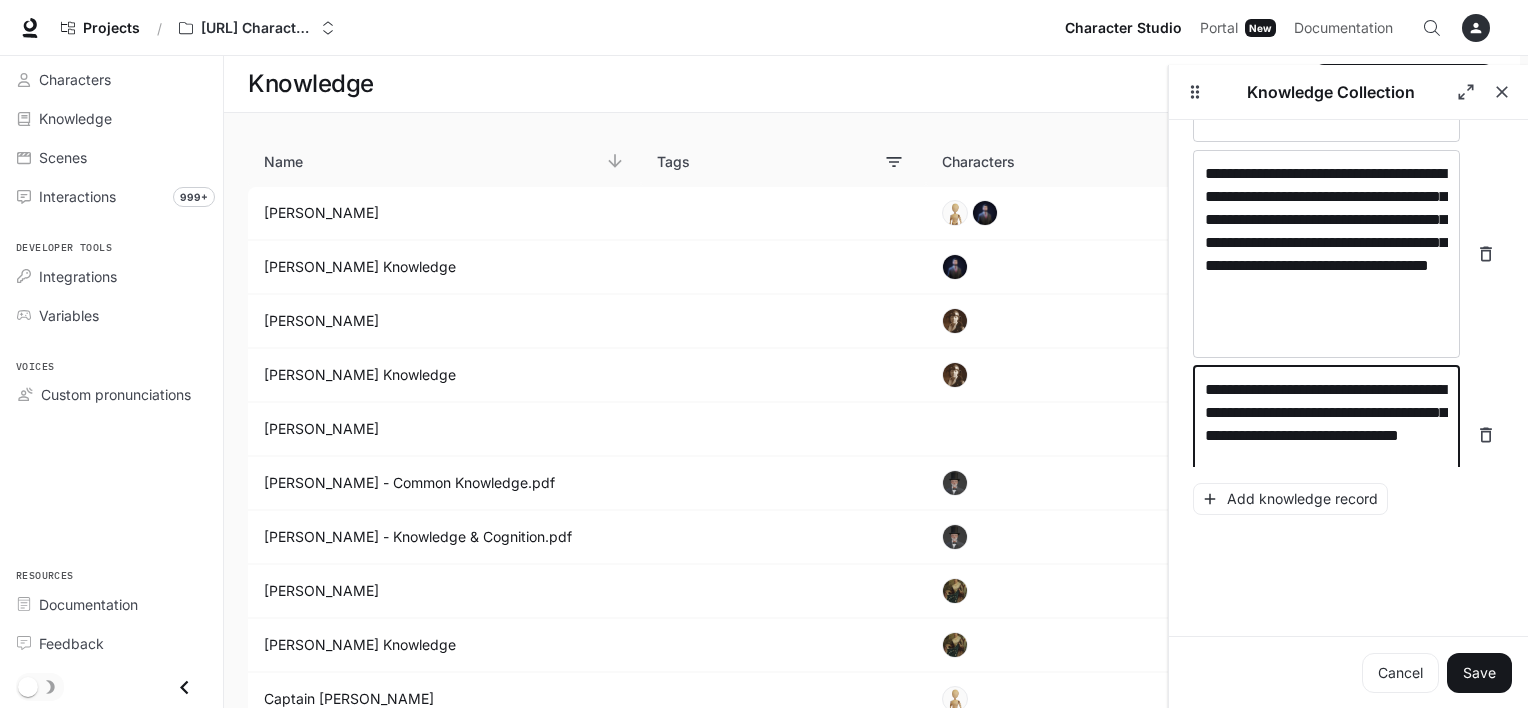 scroll, scrollTop: 3340, scrollLeft: 0, axis: vertical 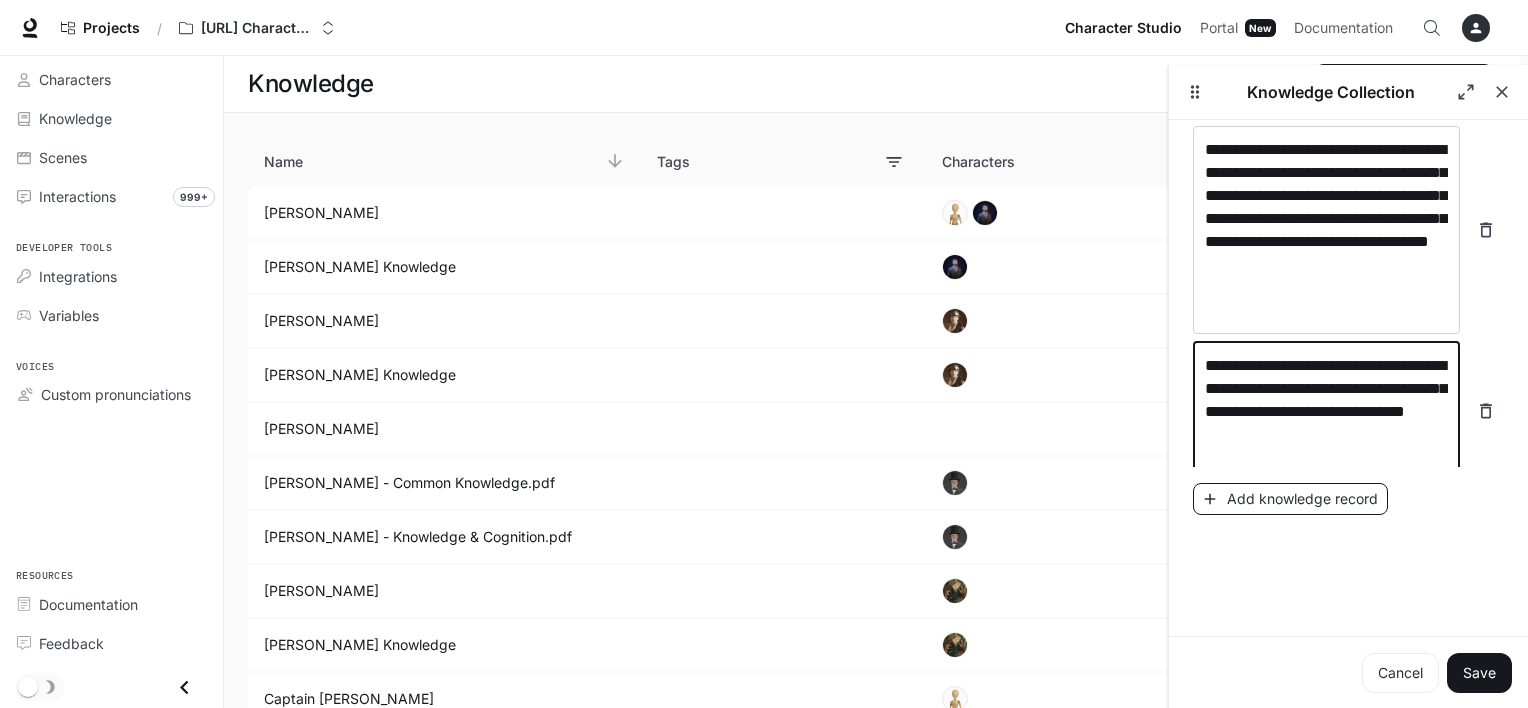 type on "**********" 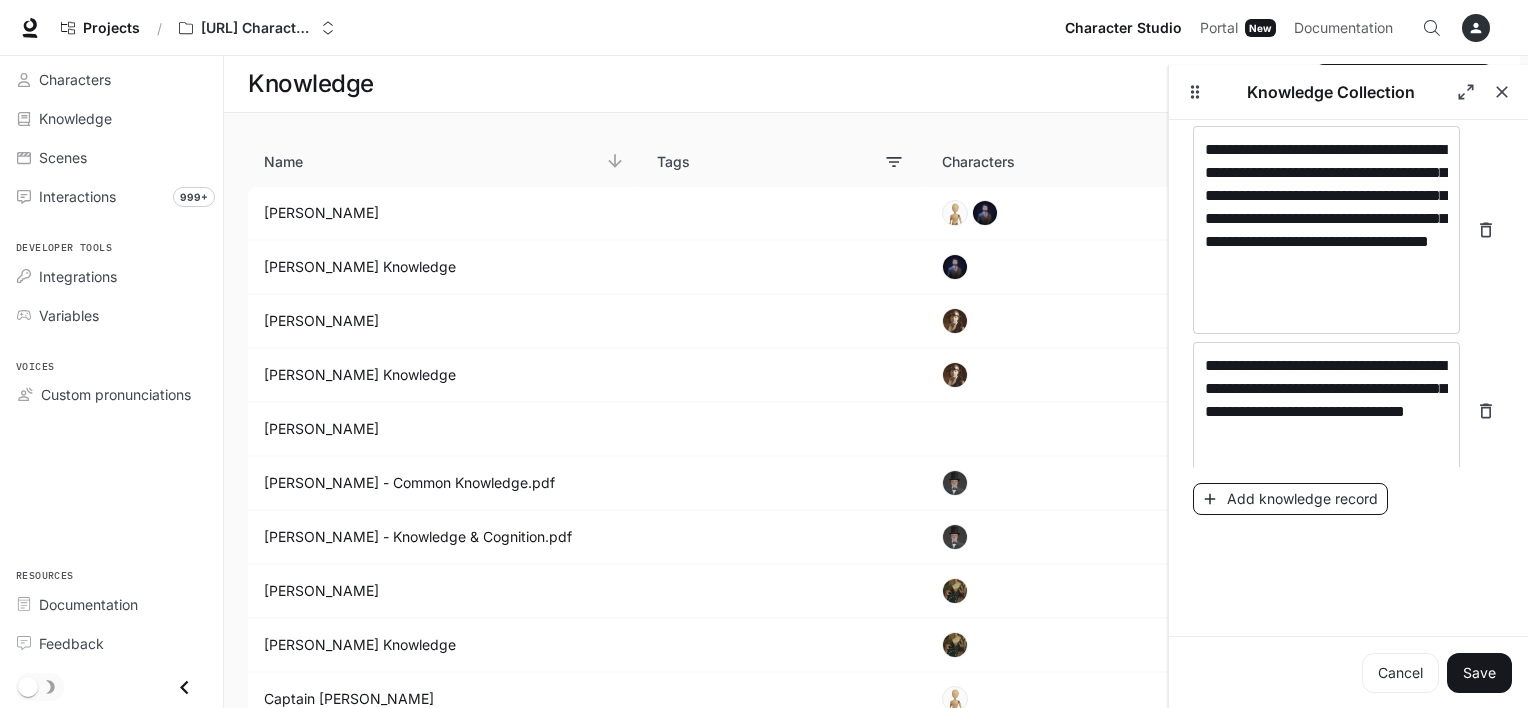 scroll, scrollTop: 3416, scrollLeft: 0, axis: vertical 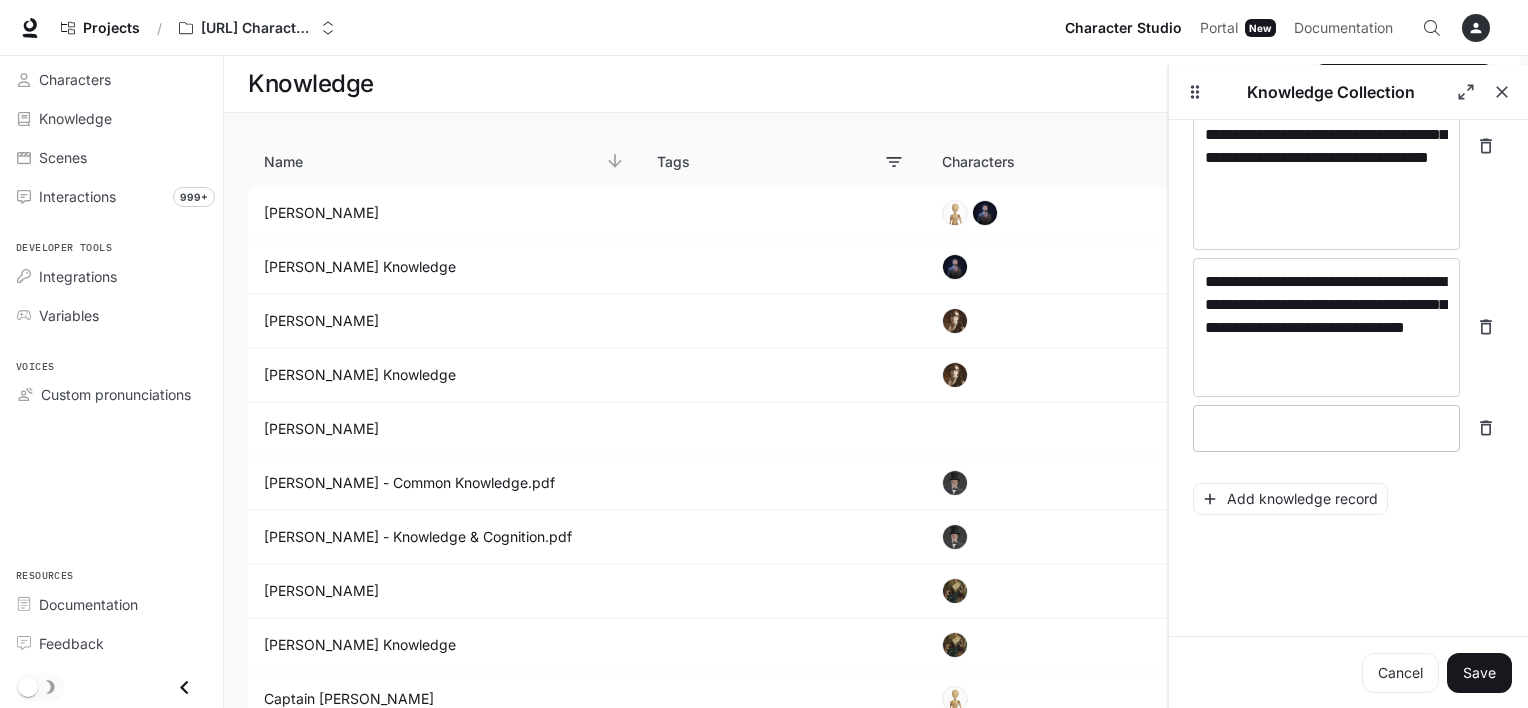 click at bounding box center [1326, 428] 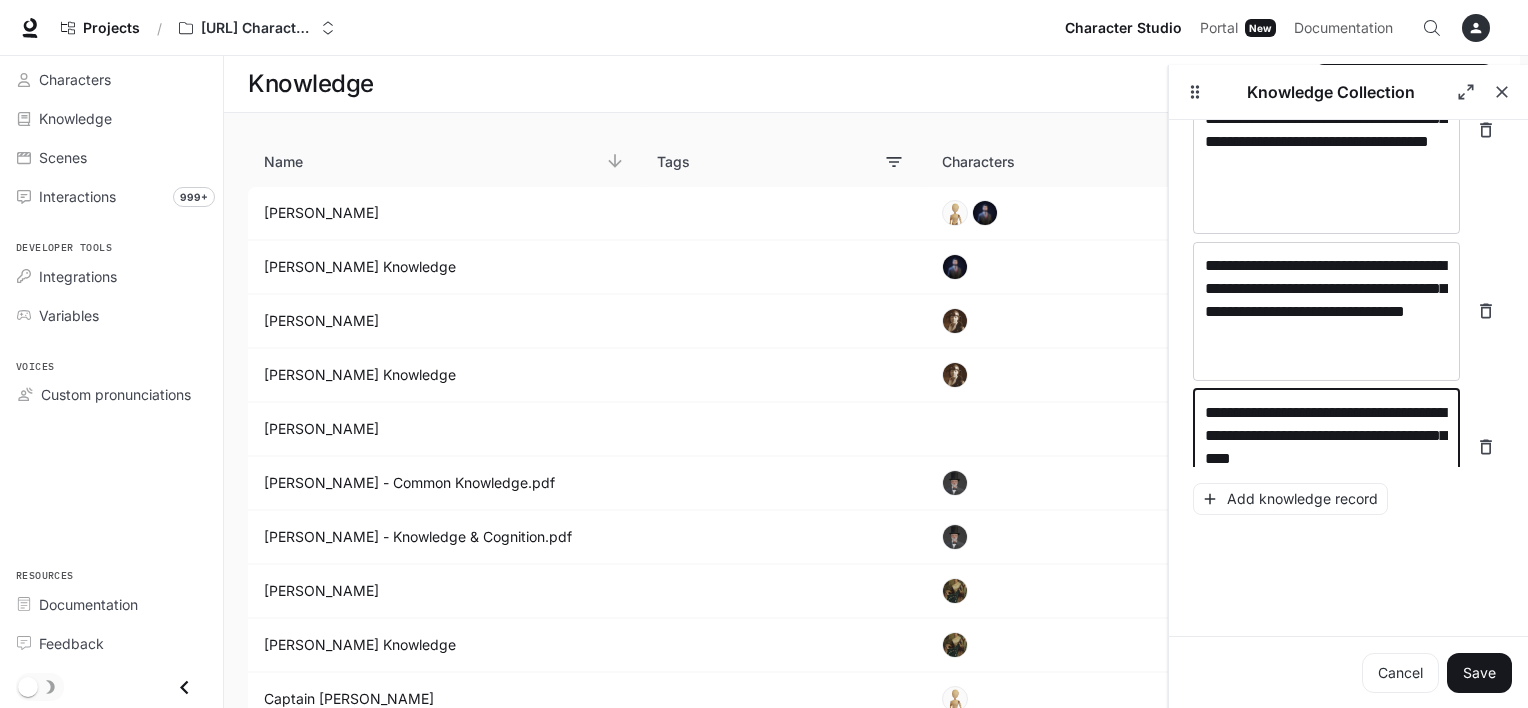 scroll, scrollTop: 3456, scrollLeft: 0, axis: vertical 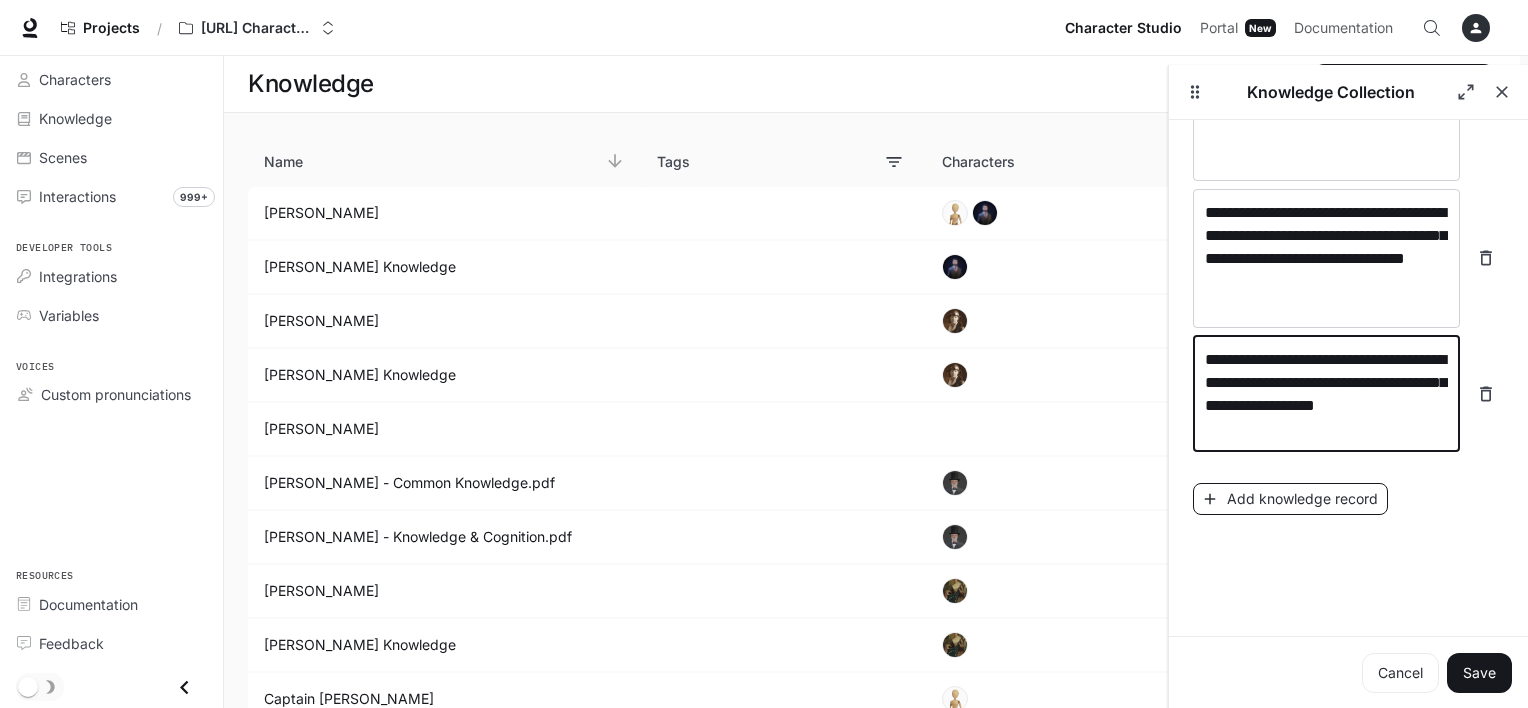 type on "**********" 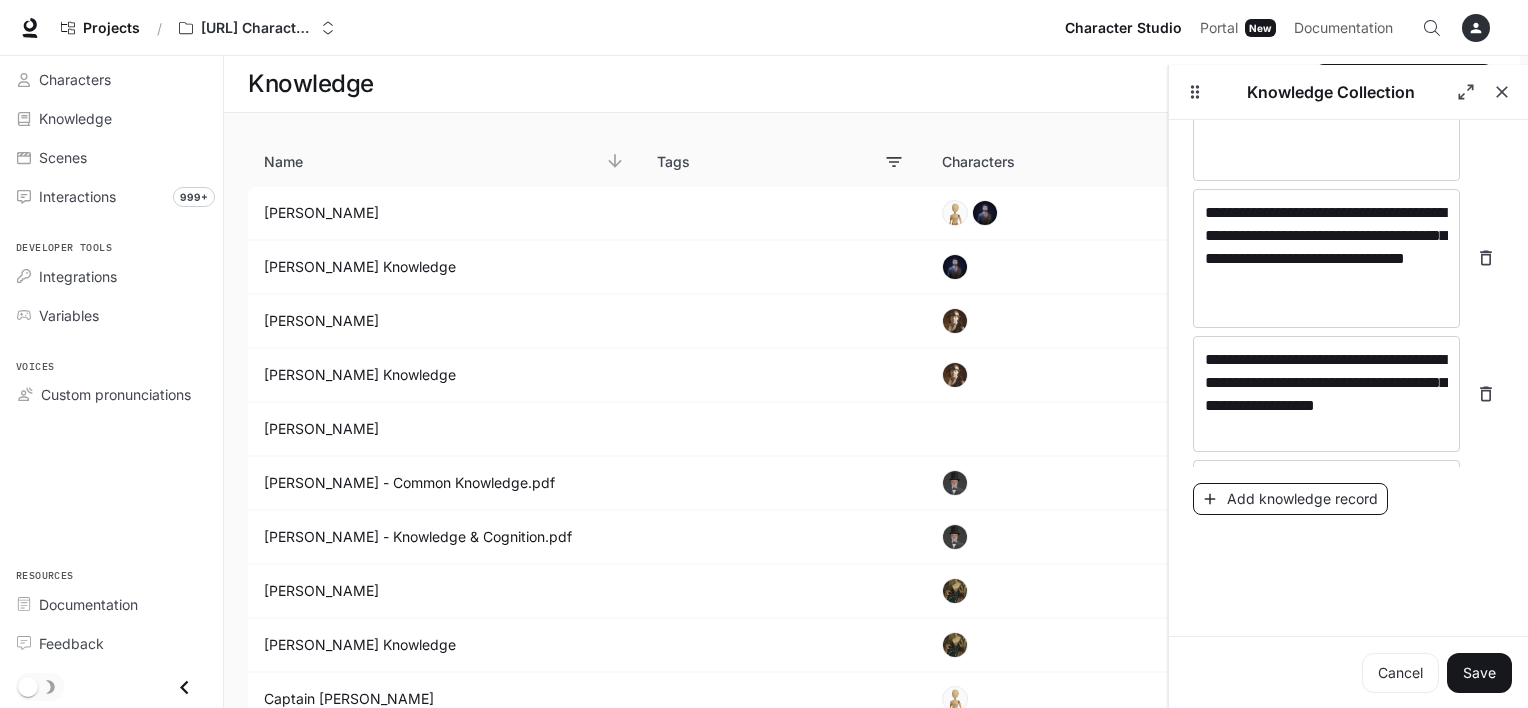 scroll, scrollTop: 3540, scrollLeft: 0, axis: vertical 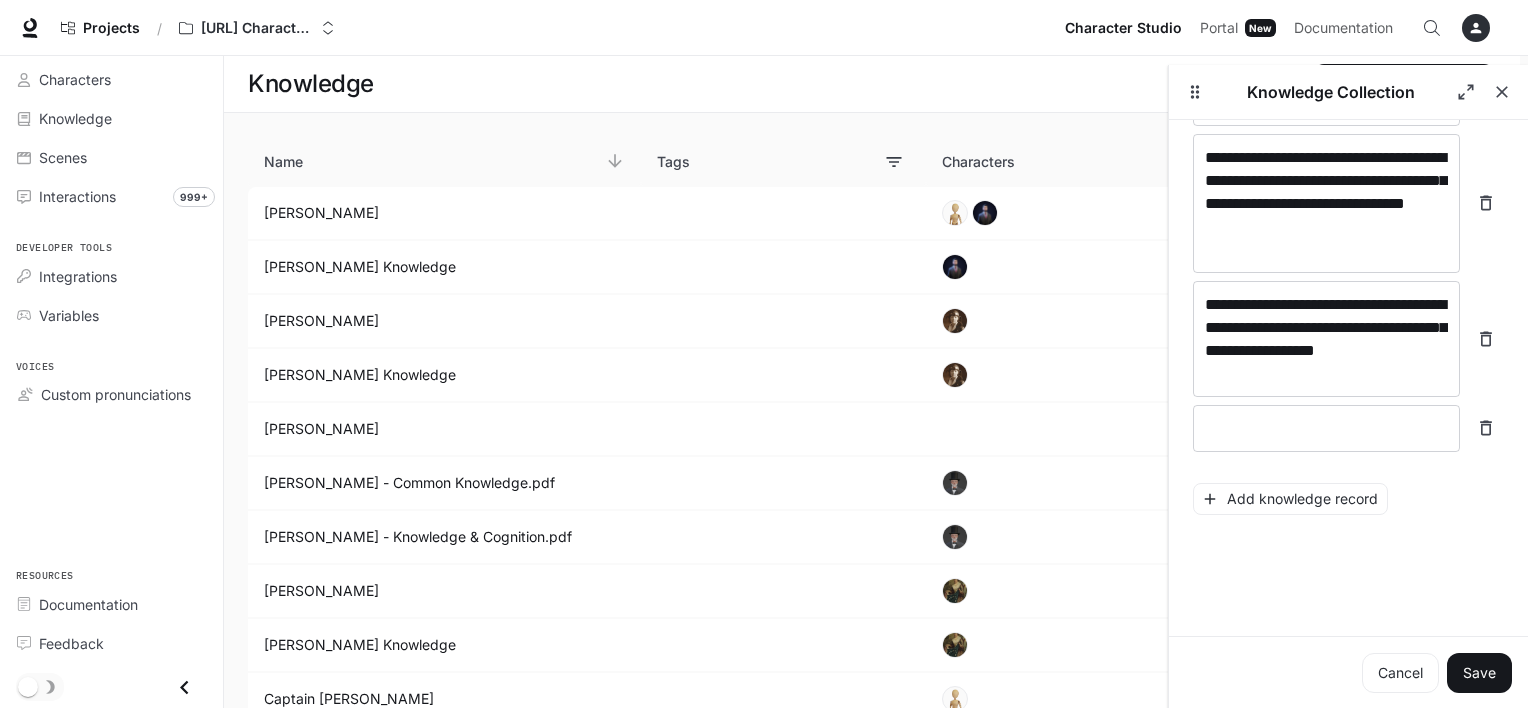 click on "**********" at bounding box center [1348, -1511] 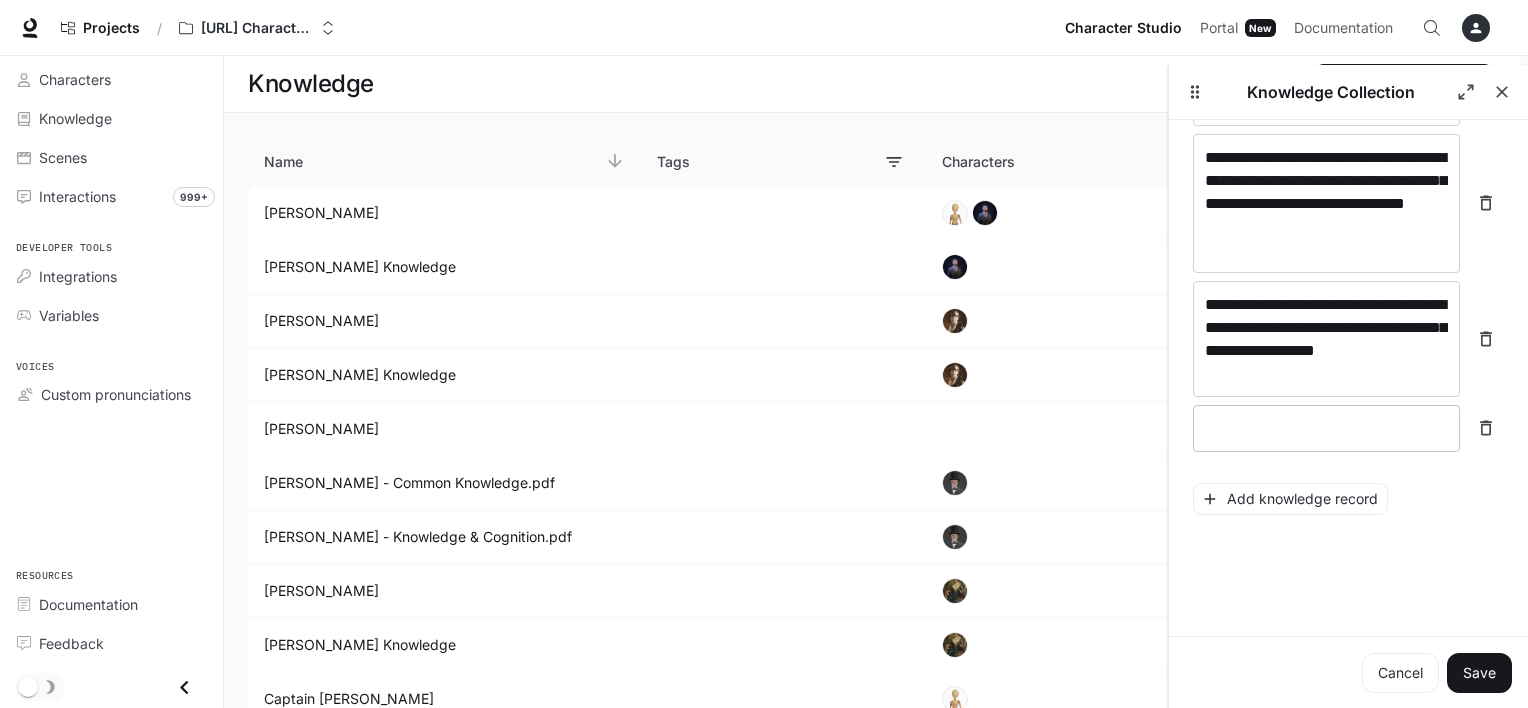 click at bounding box center [1326, 428] 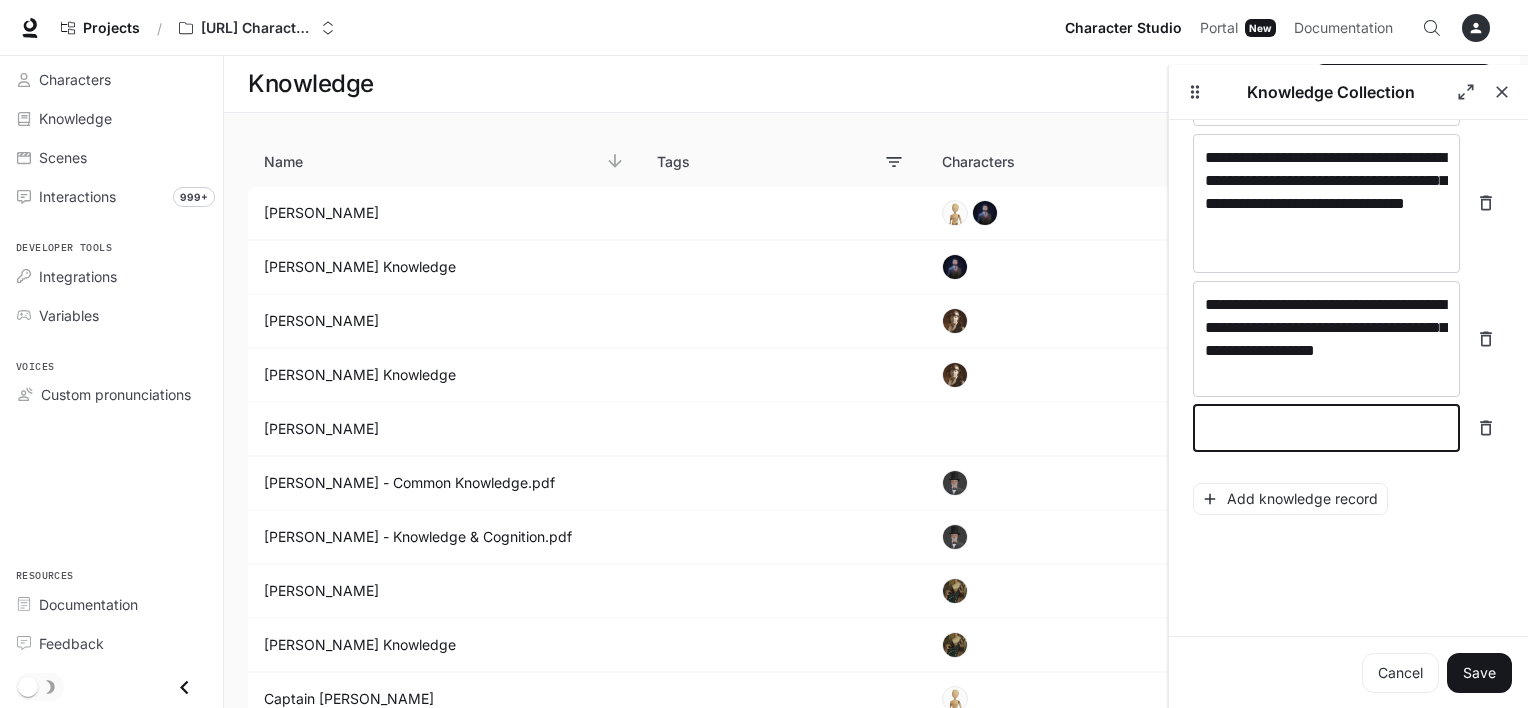 type on "*" 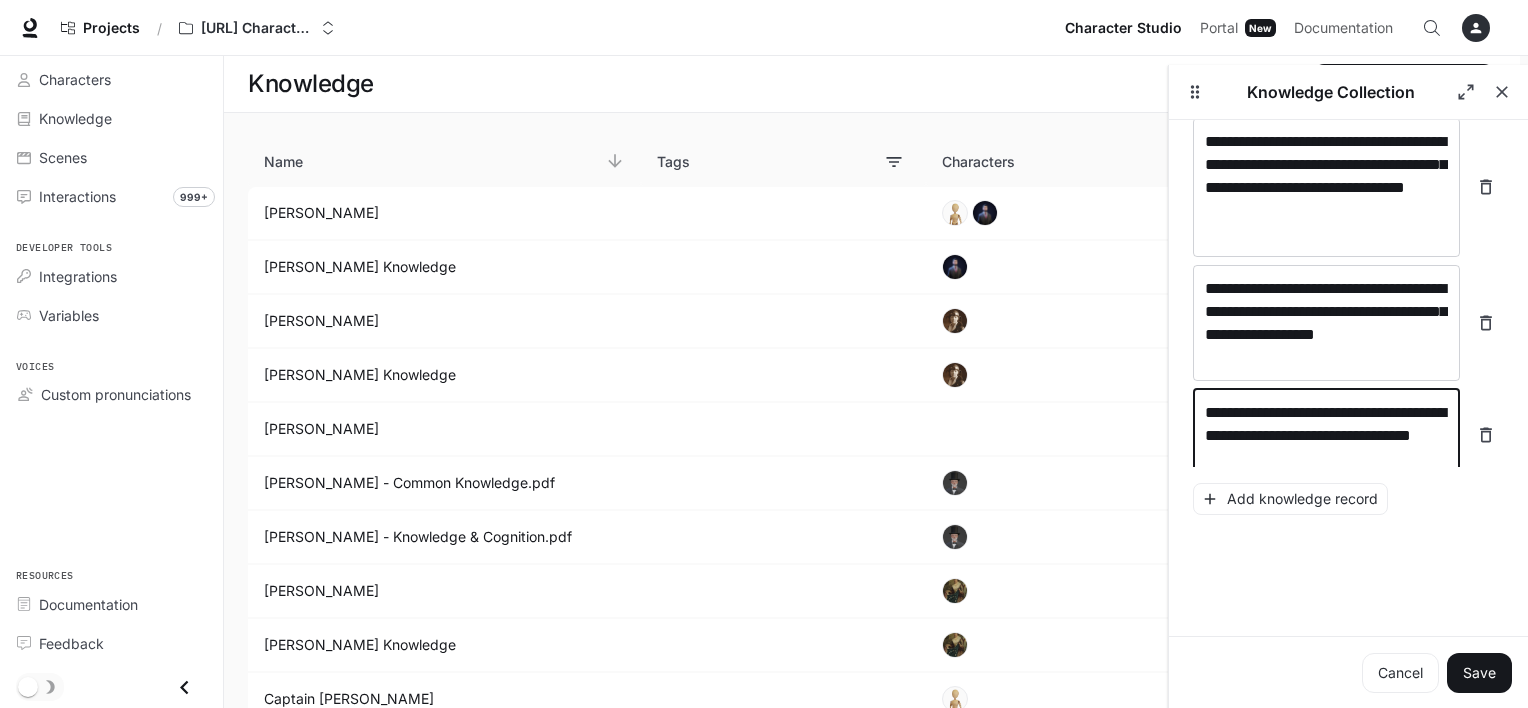 scroll, scrollTop: 3586, scrollLeft: 0, axis: vertical 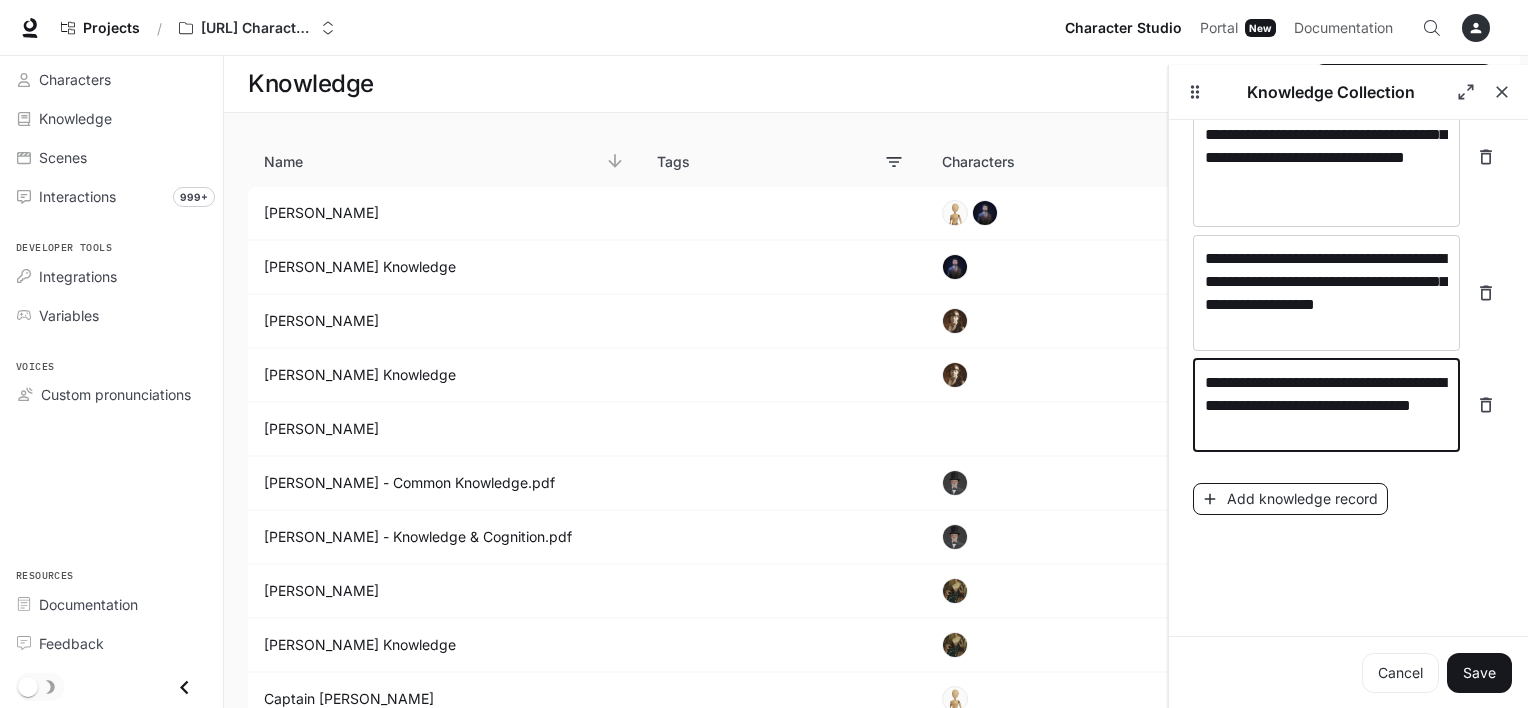 type on "**********" 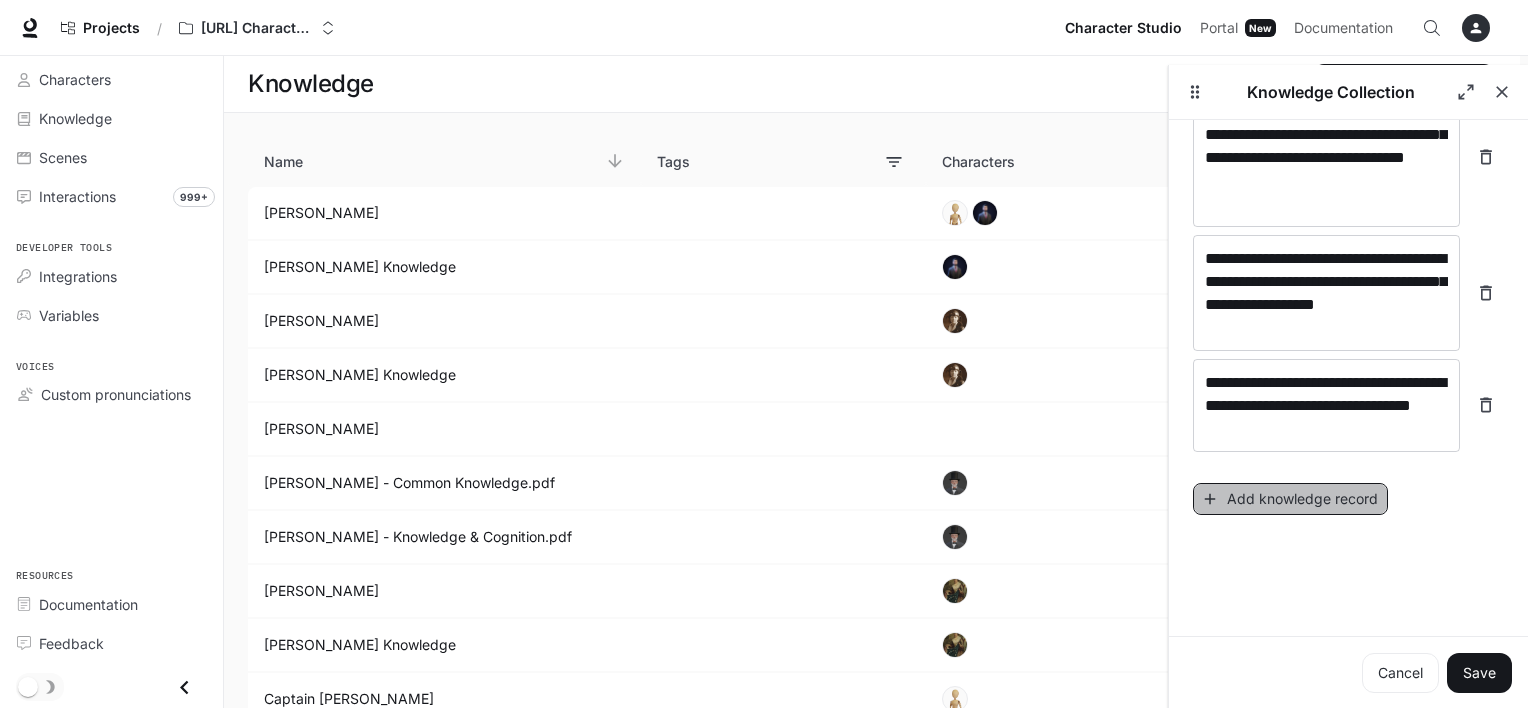 click on "Add knowledge record" at bounding box center (1290, 499) 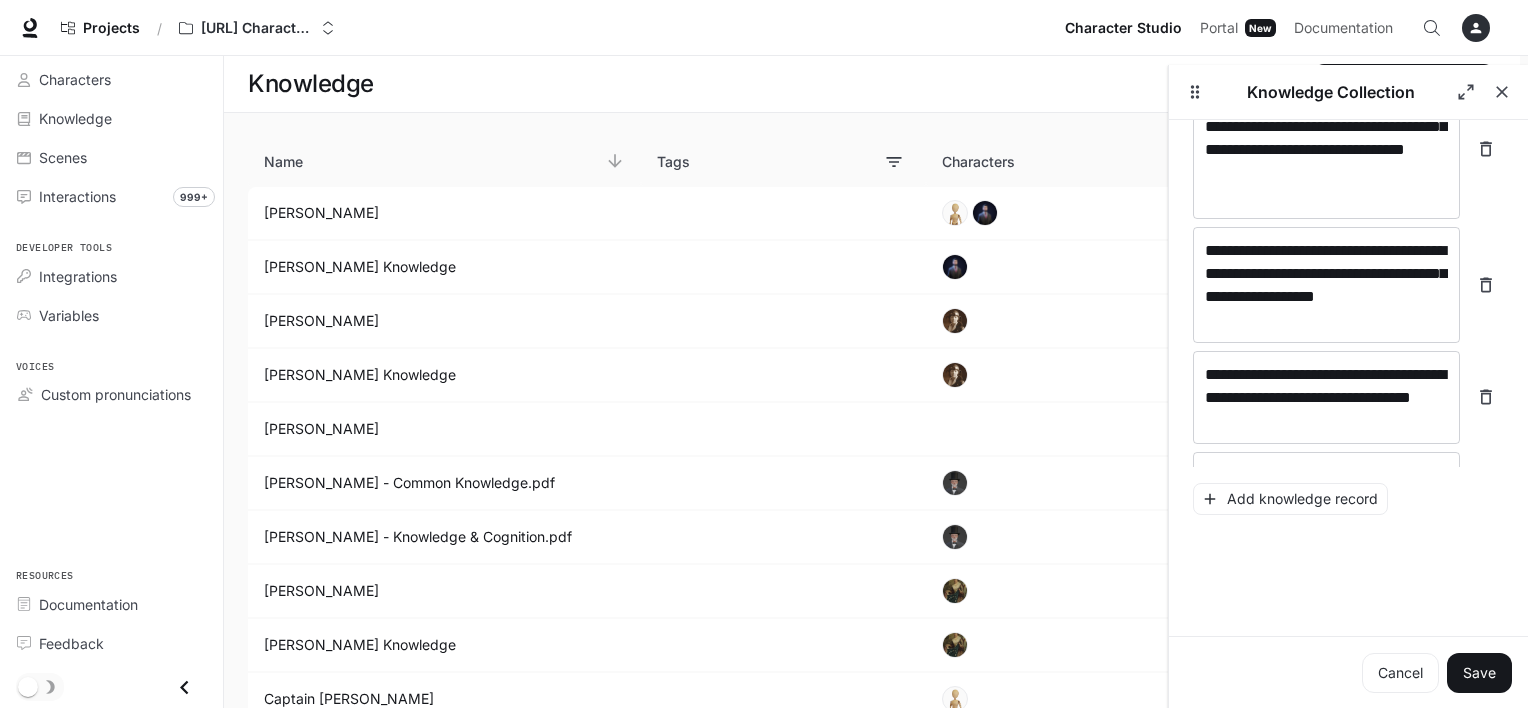 scroll, scrollTop: 3634, scrollLeft: 0, axis: vertical 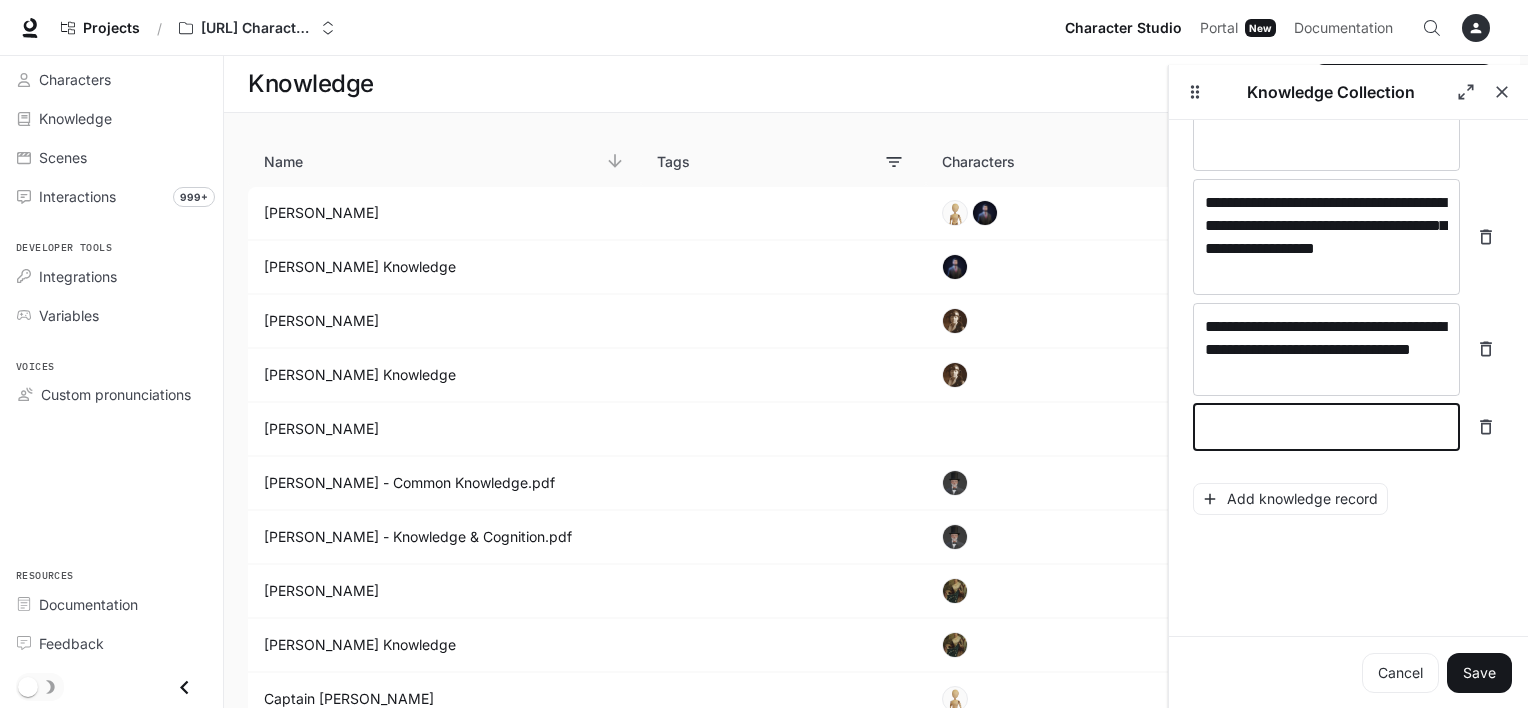 click at bounding box center [1326, 427] 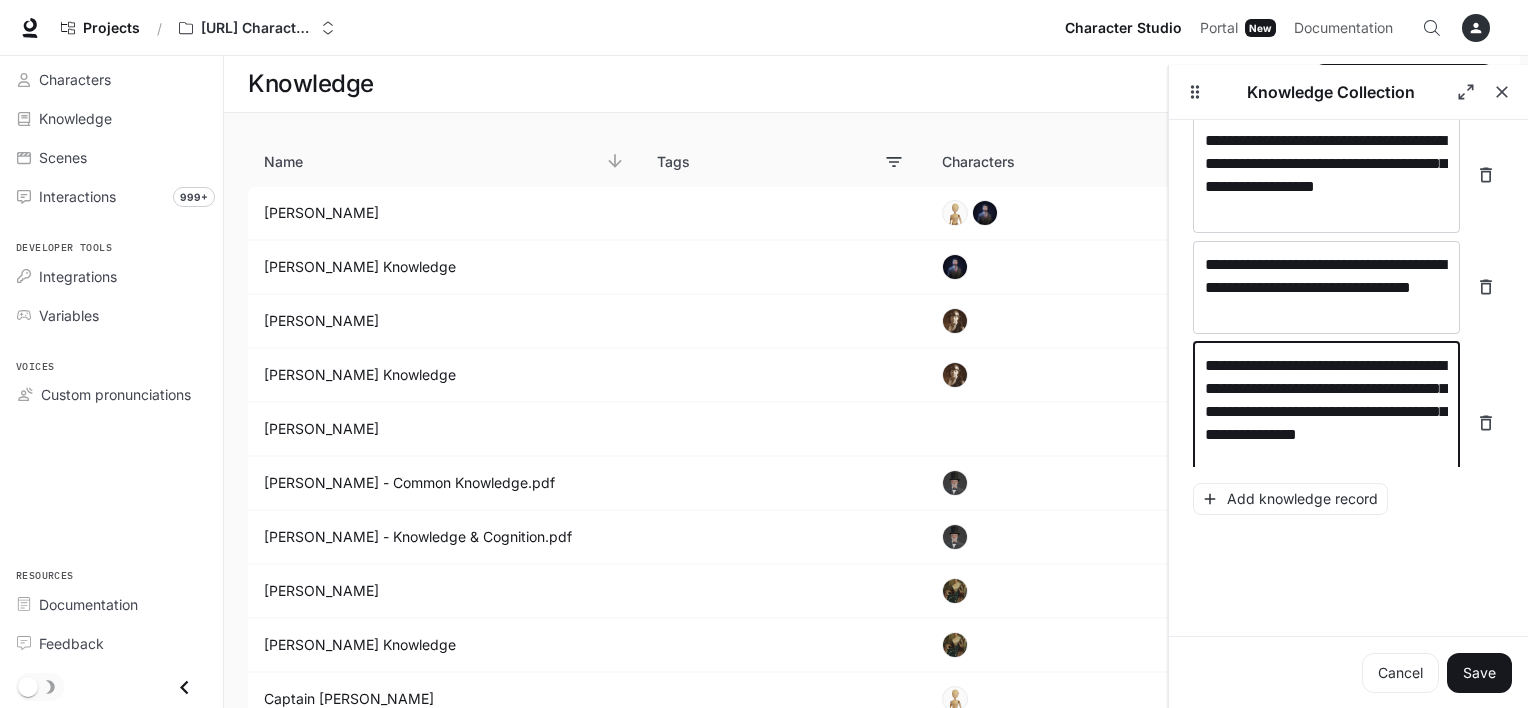 scroll, scrollTop: 3719, scrollLeft: 0, axis: vertical 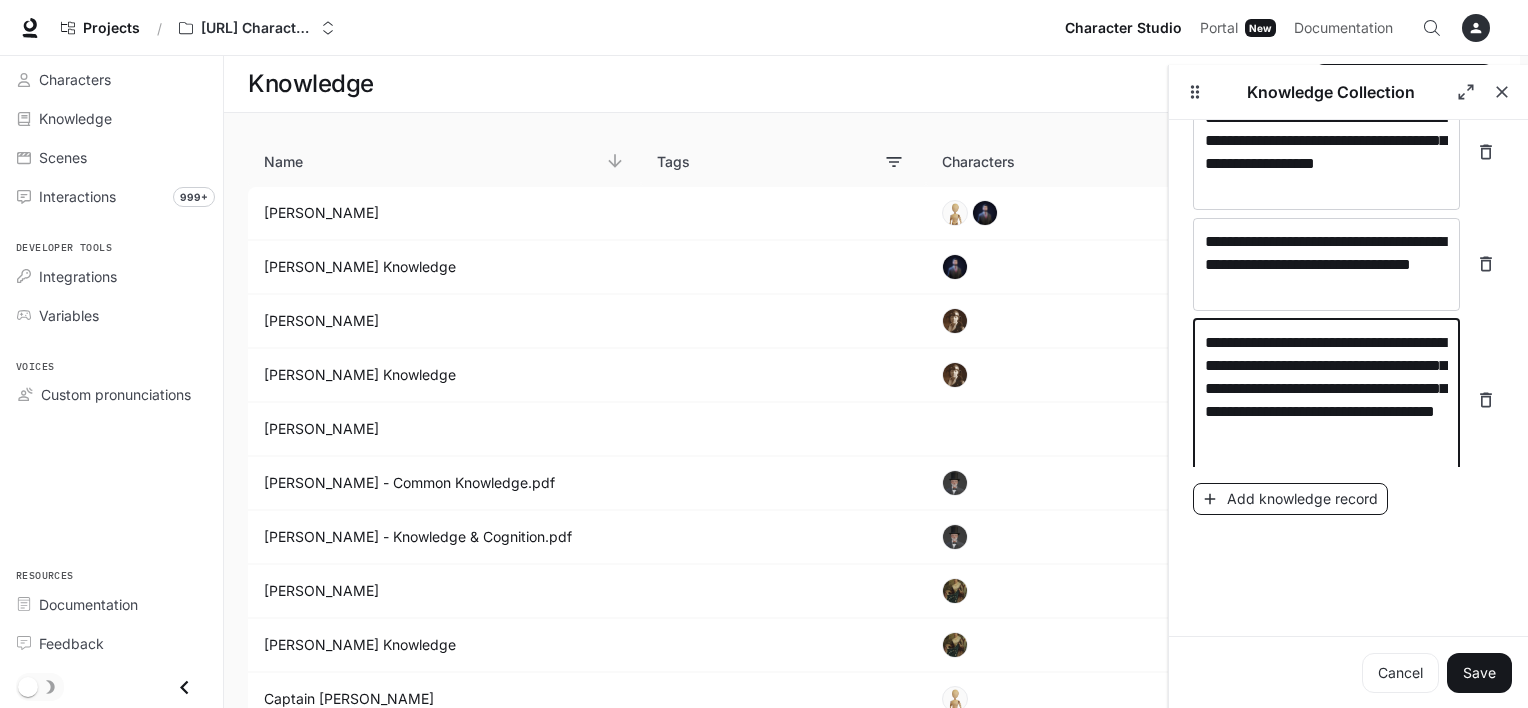 type on "**********" 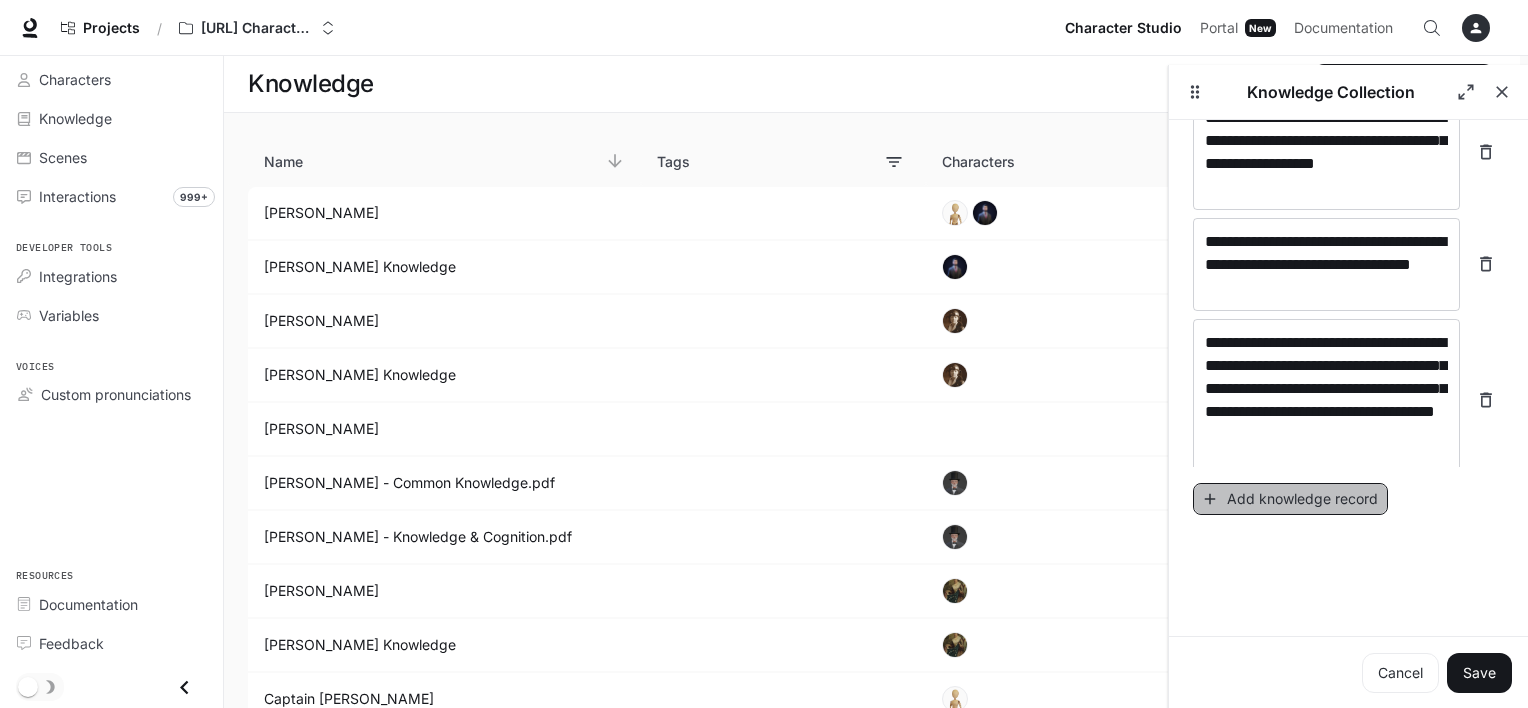 click on "Add knowledge record" at bounding box center (1290, 499) 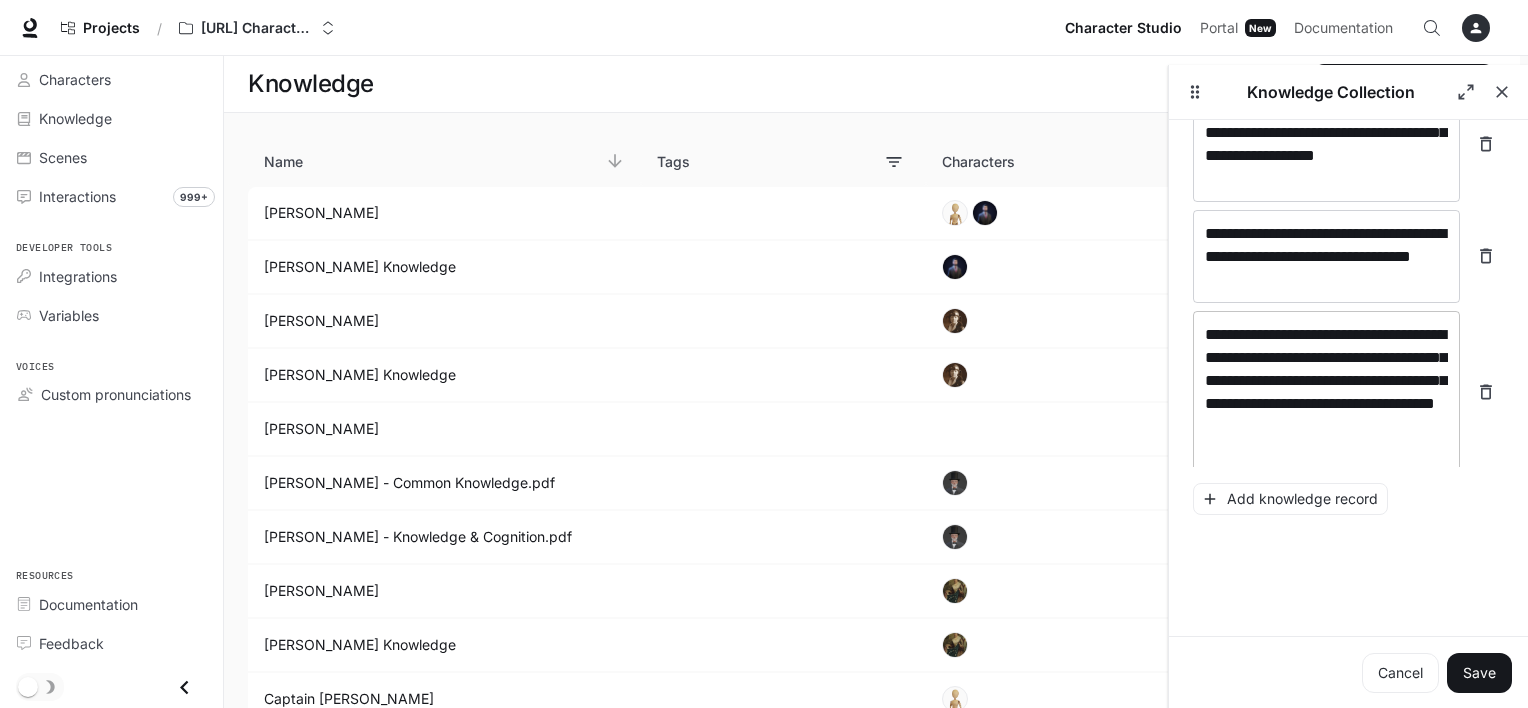 scroll, scrollTop: 3796, scrollLeft: 0, axis: vertical 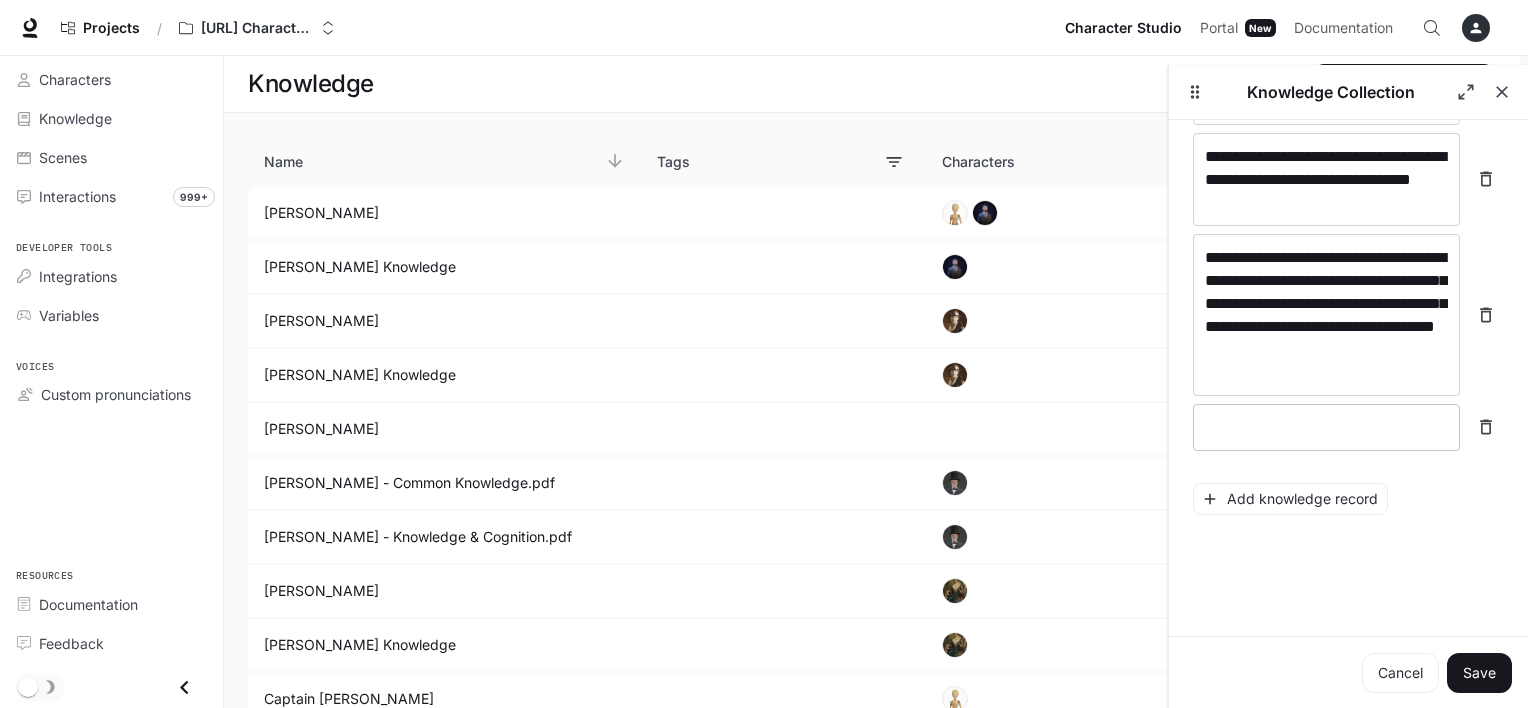 click at bounding box center (1326, 427) 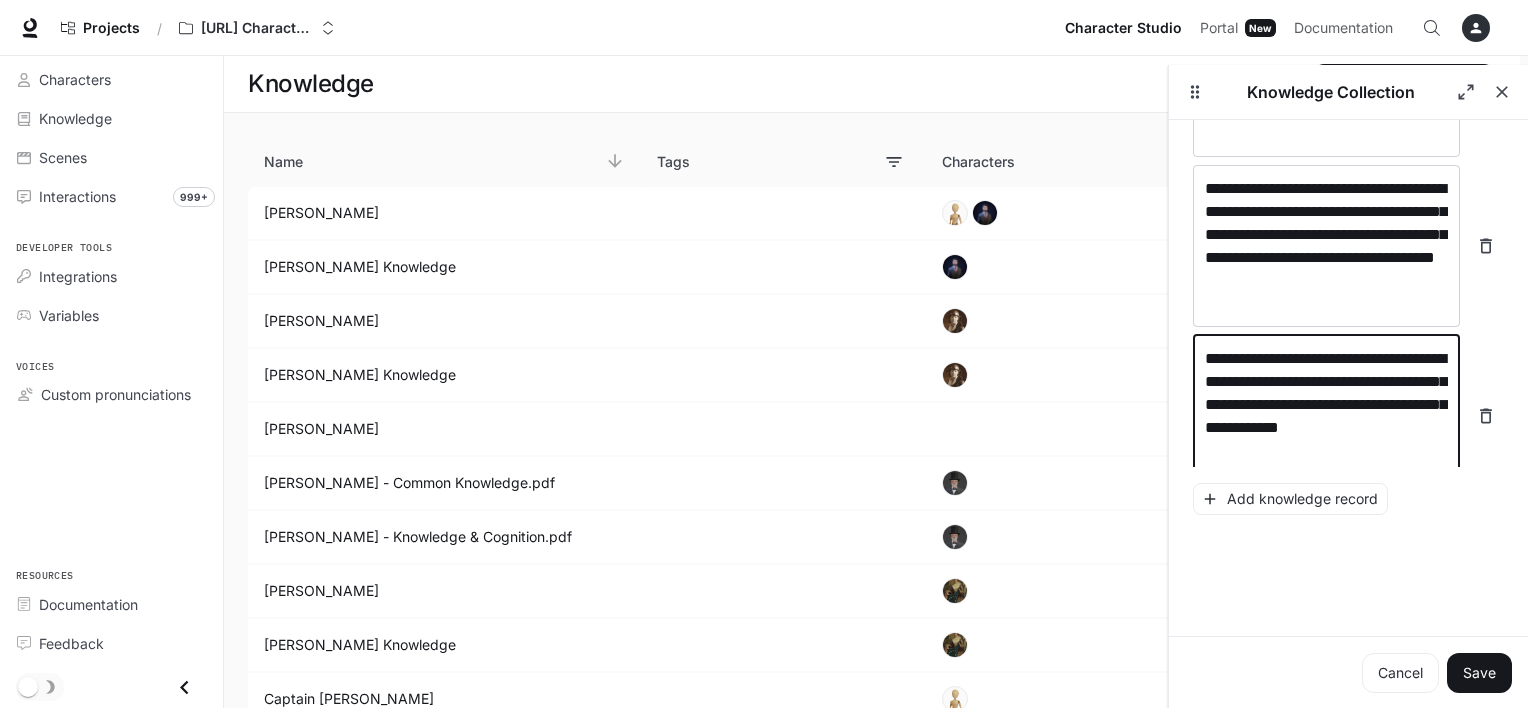 scroll, scrollTop: 3872, scrollLeft: 0, axis: vertical 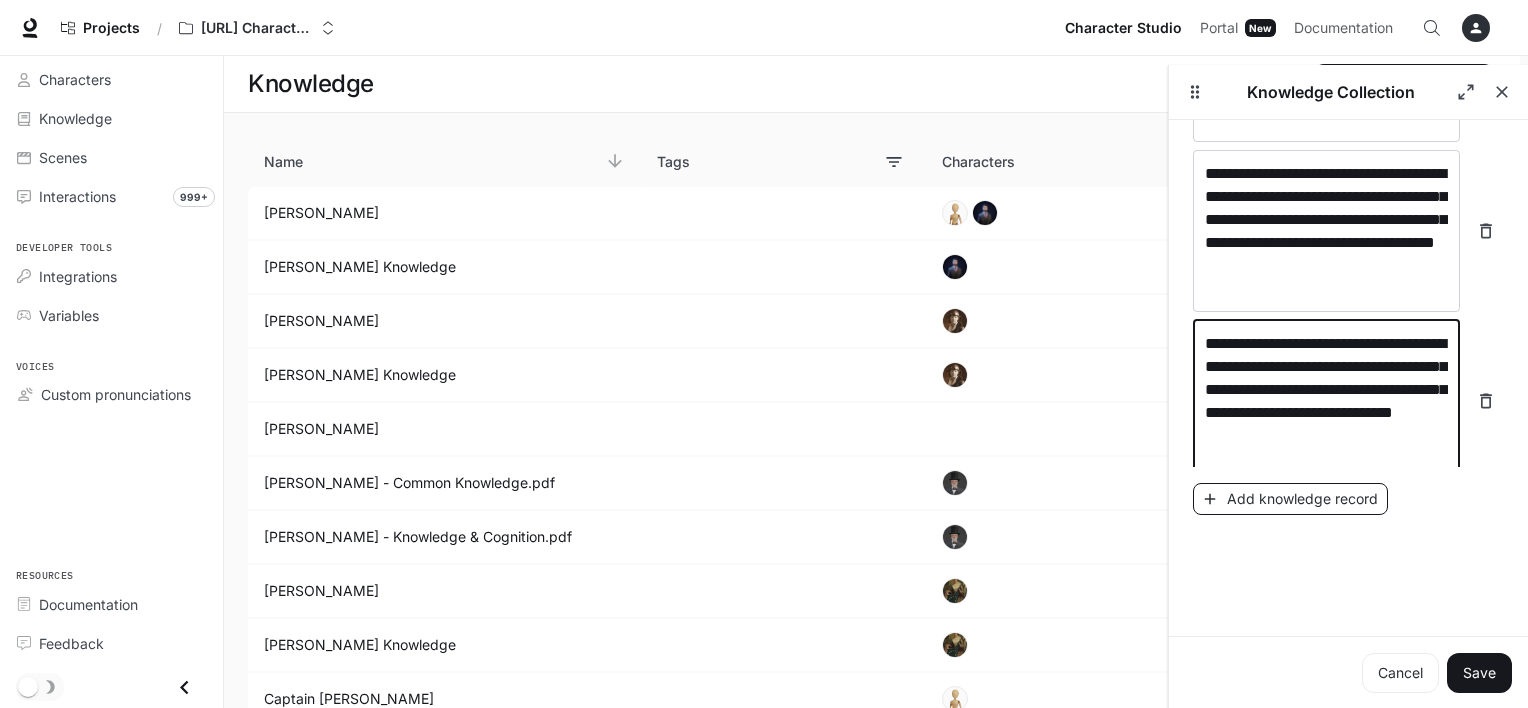 type on "**********" 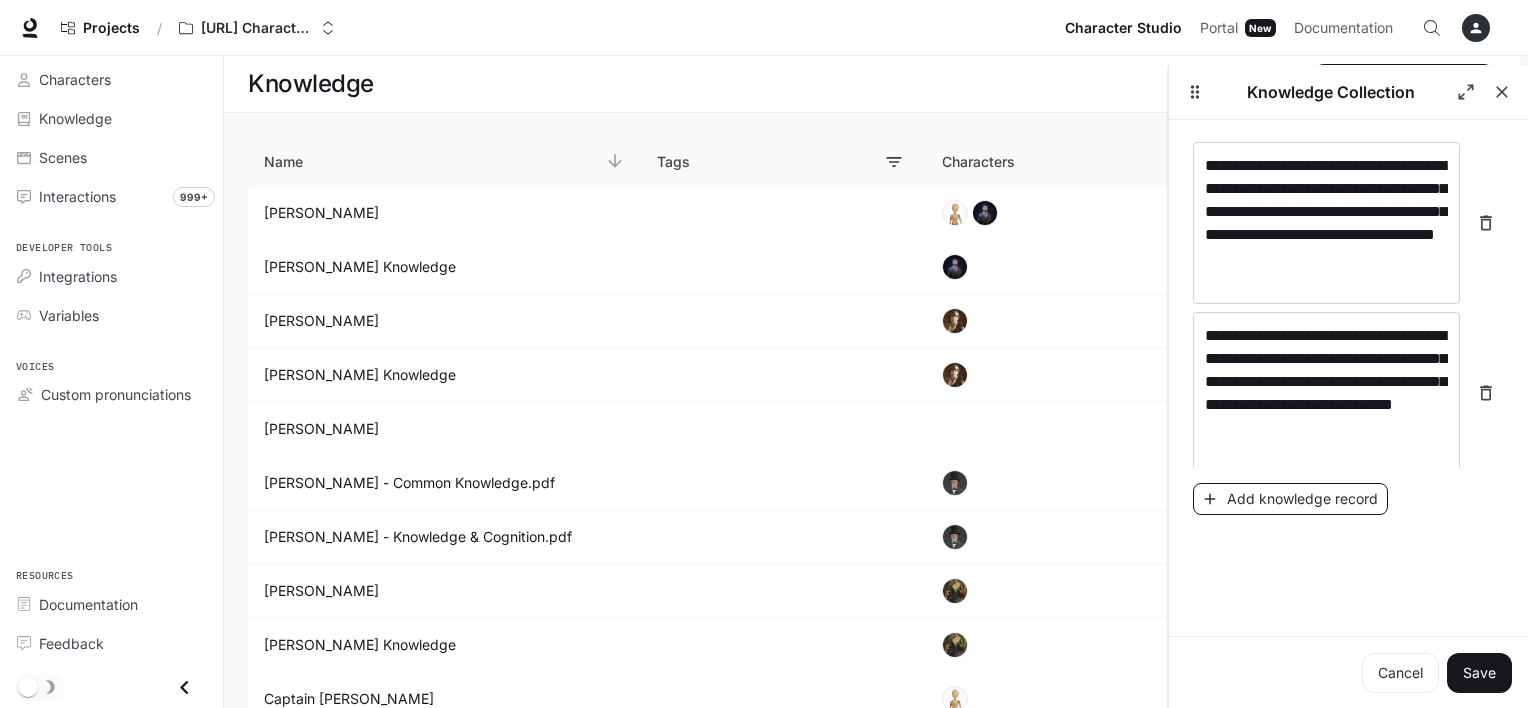 scroll, scrollTop: 3950, scrollLeft: 0, axis: vertical 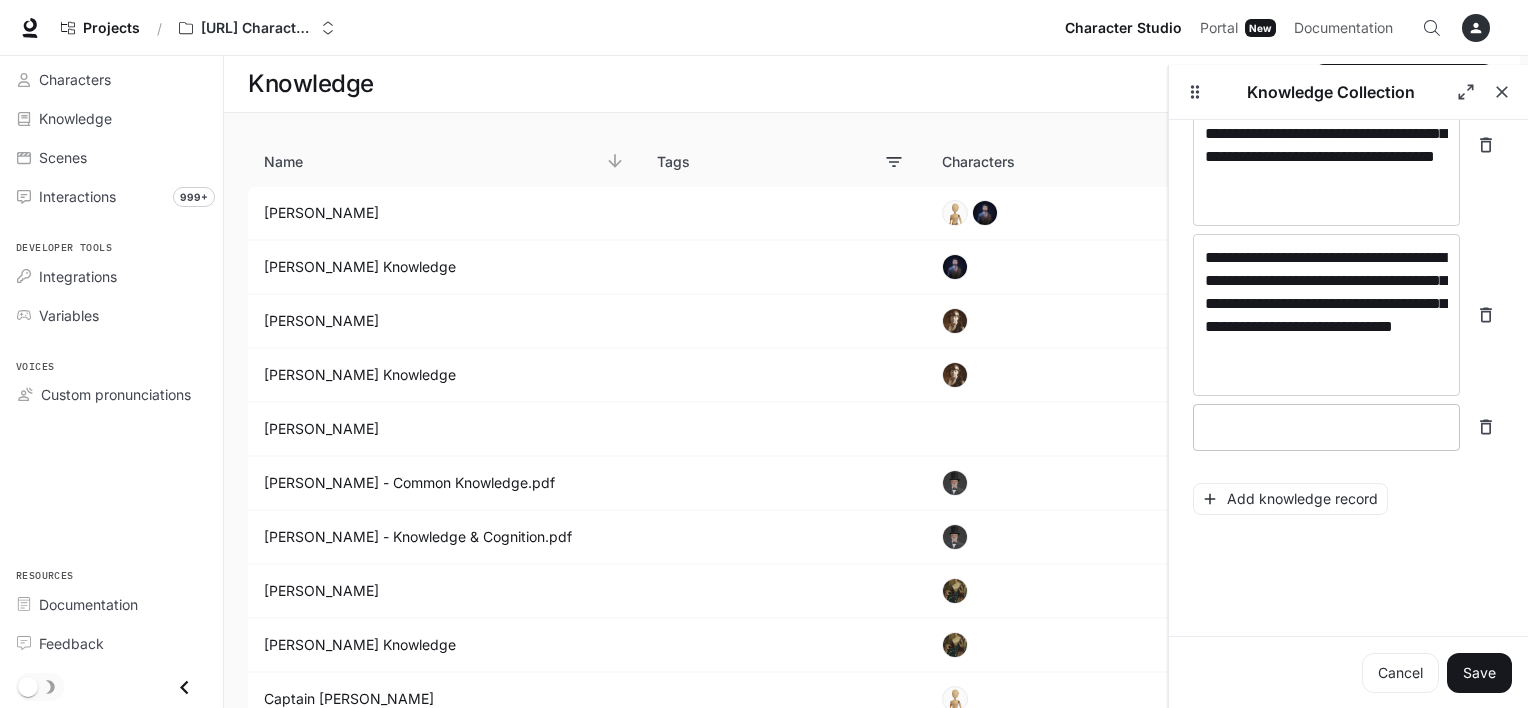 click at bounding box center (1326, 427) 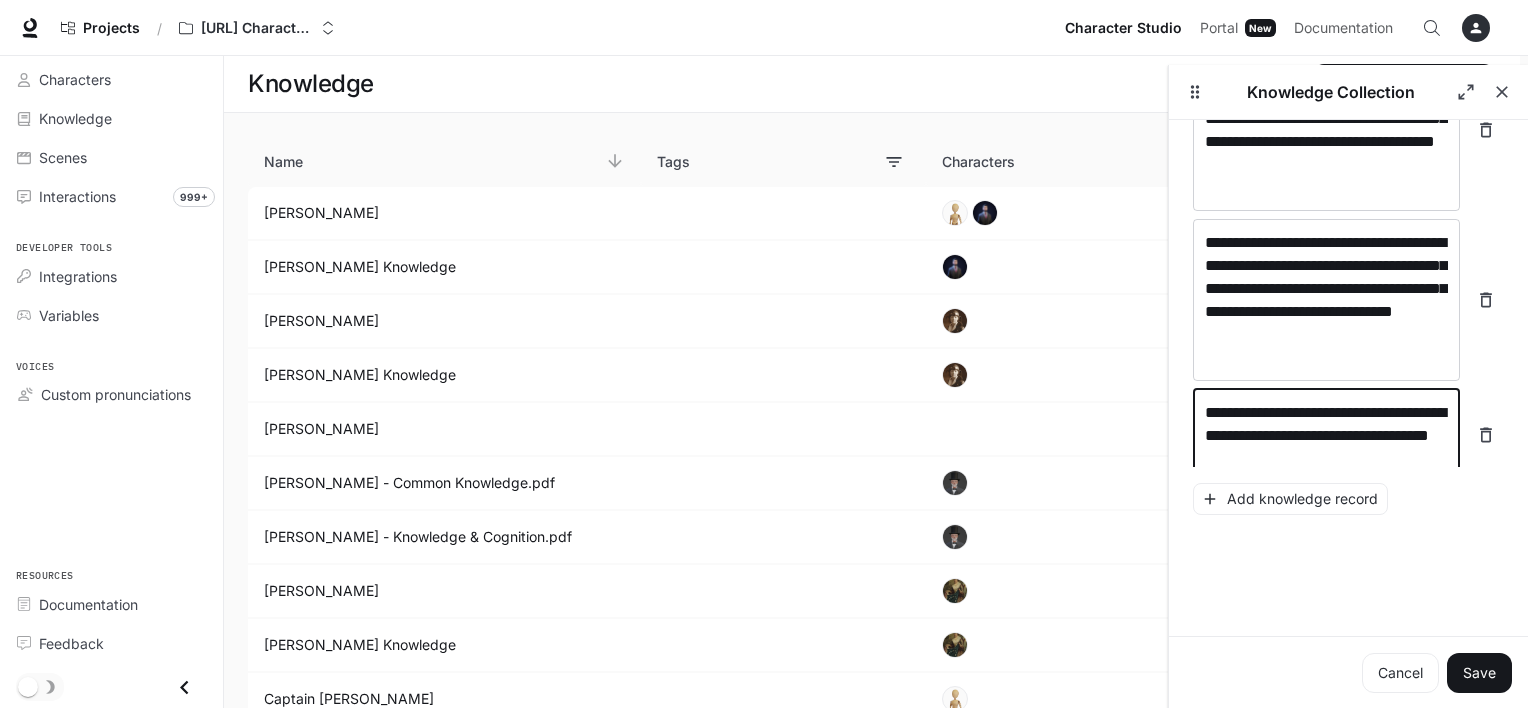 scroll, scrollTop: 3988, scrollLeft: 0, axis: vertical 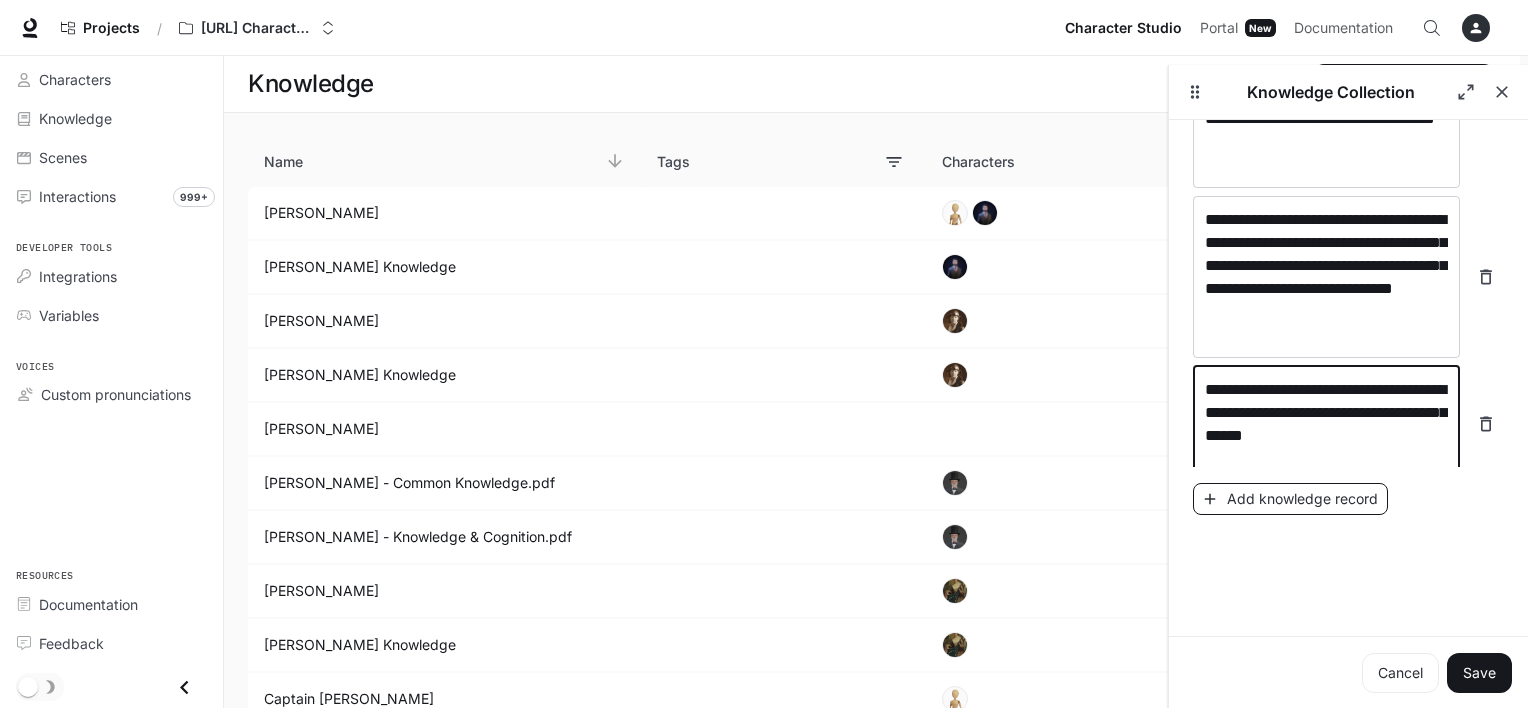 type on "**********" 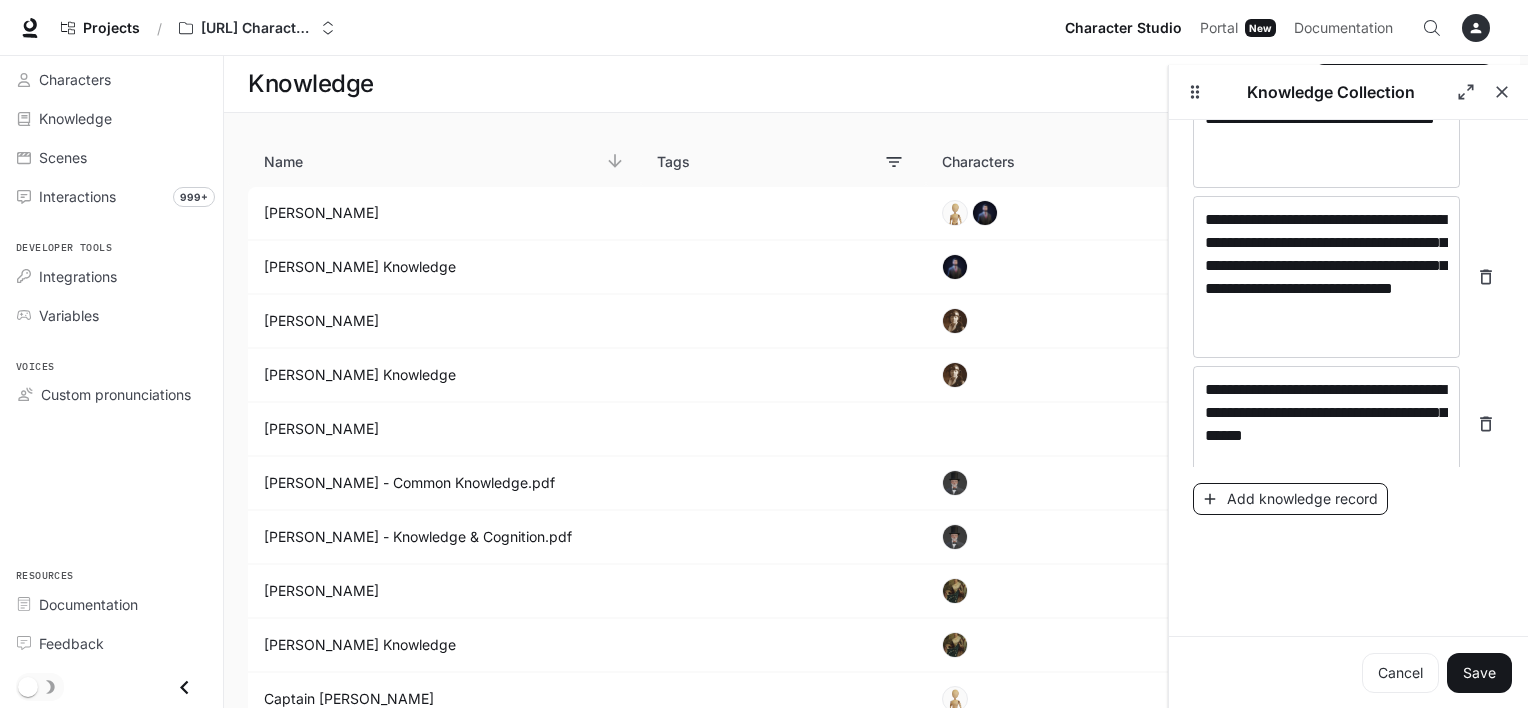 scroll, scrollTop: 4074, scrollLeft: 0, axis: vertical 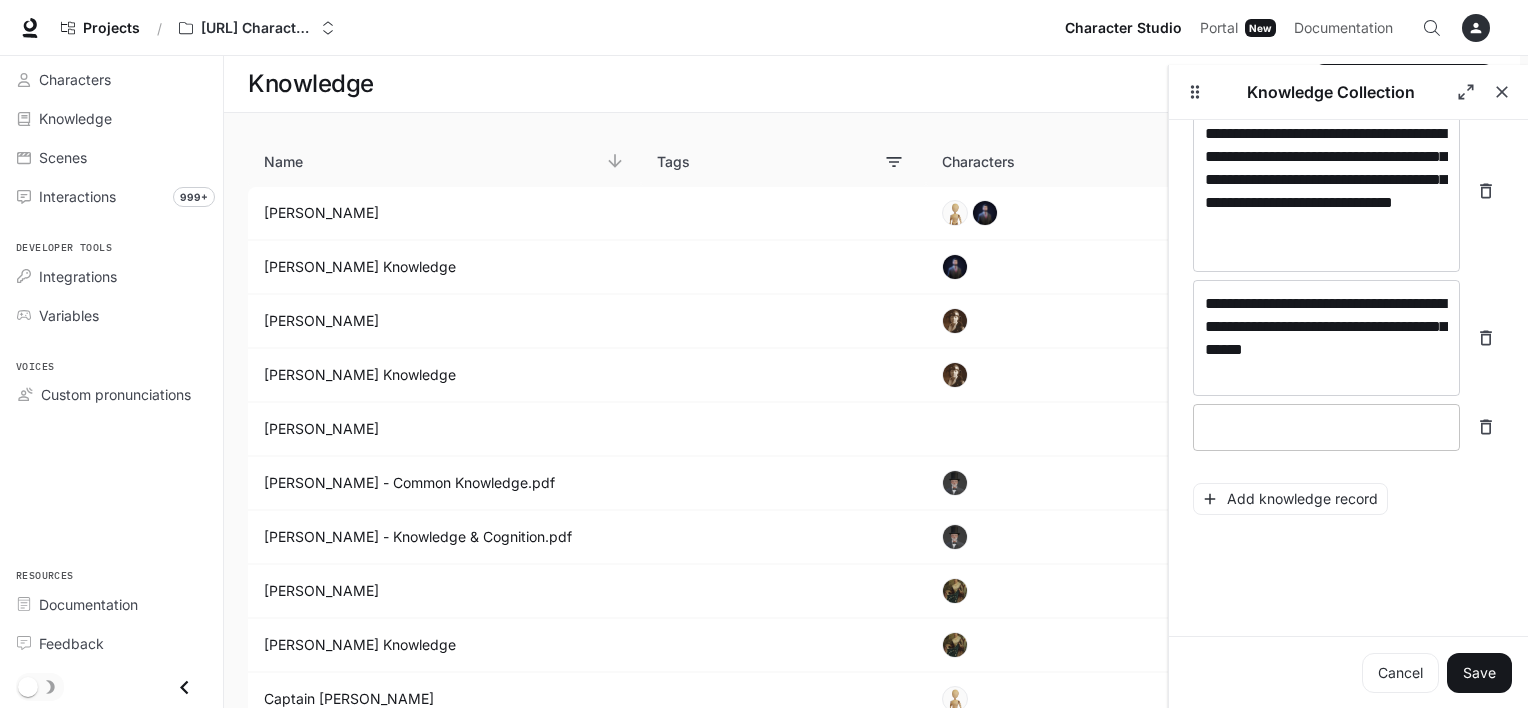 click at bounding box center [1326, 427] 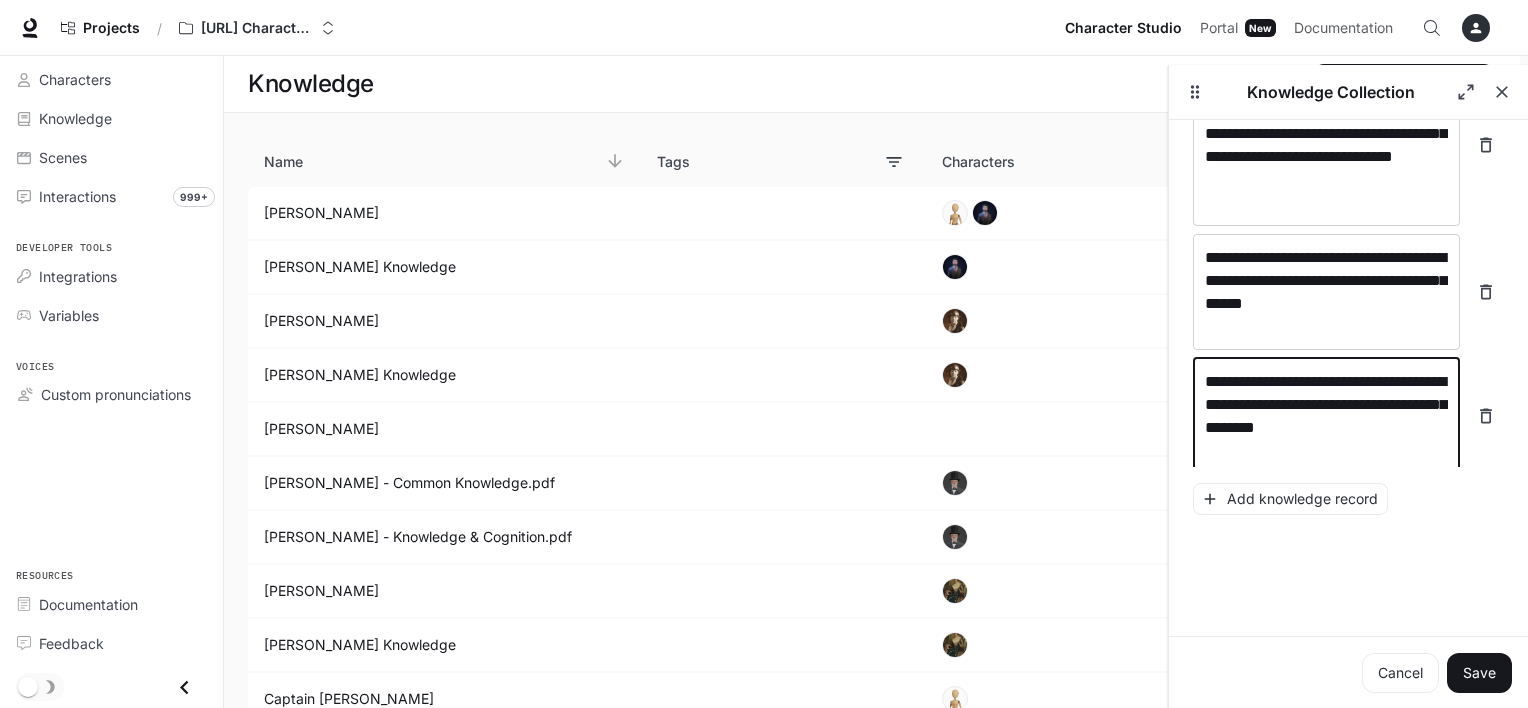 scroll, scrollTop: 4128, scrollLeft: 0, axis: vertical 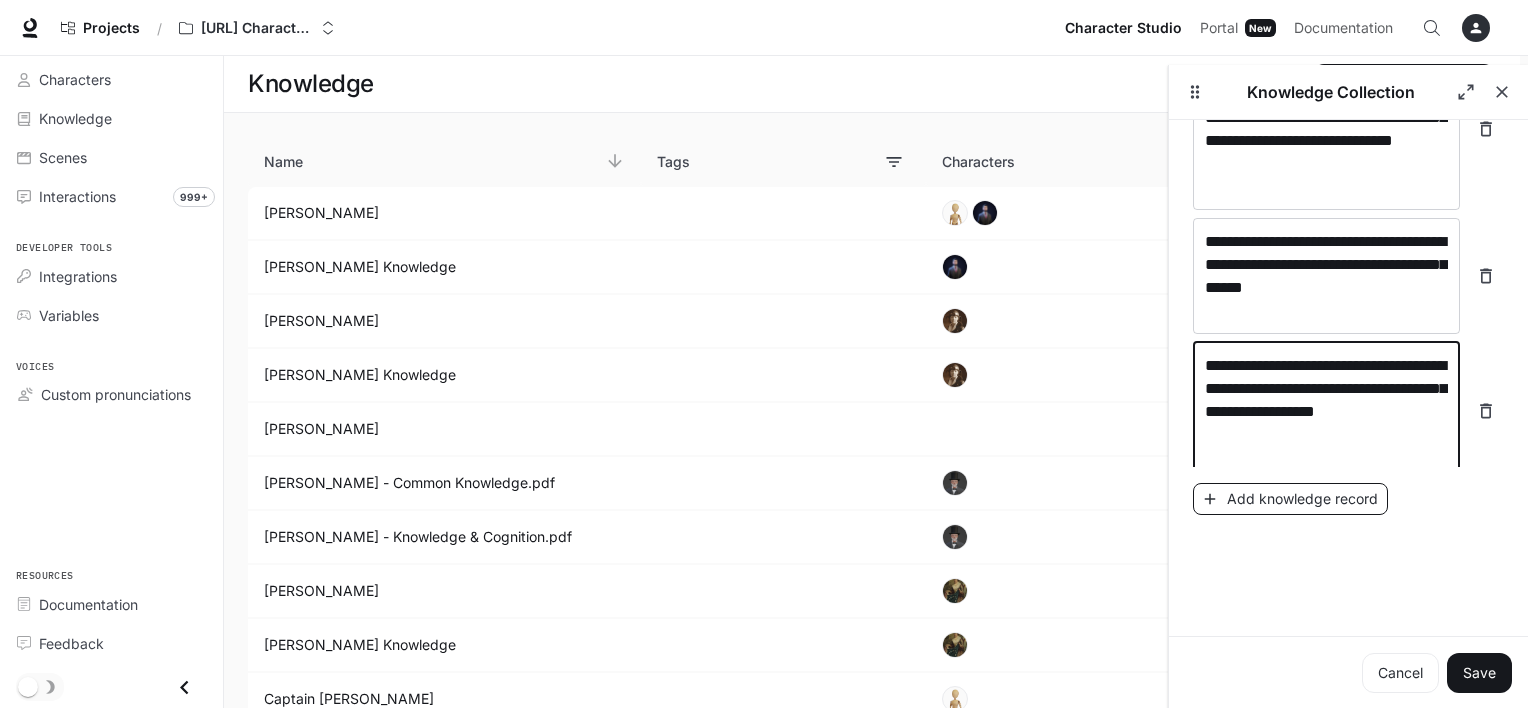 type on "**********" 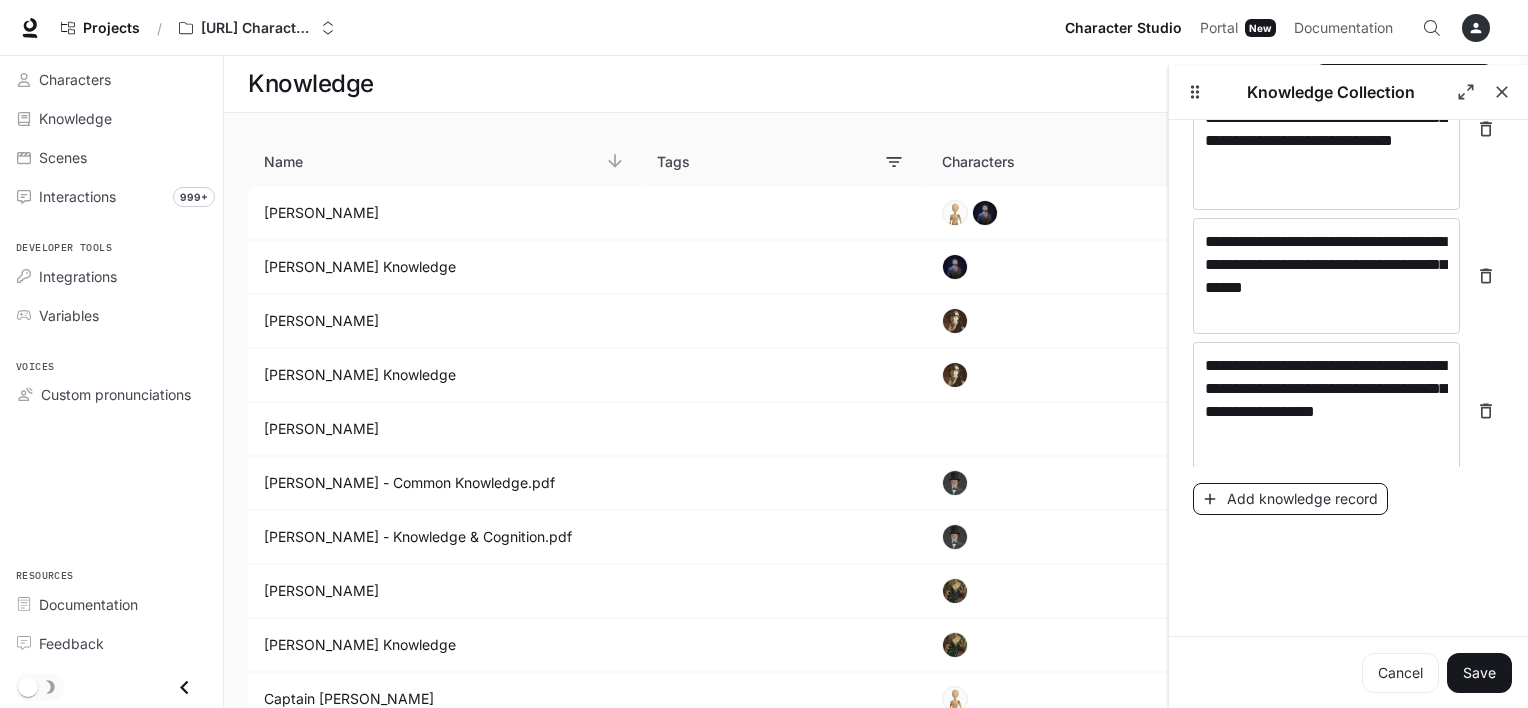 scroll, scrollTop: 4212, scrollLeft: 0, axis: vertical 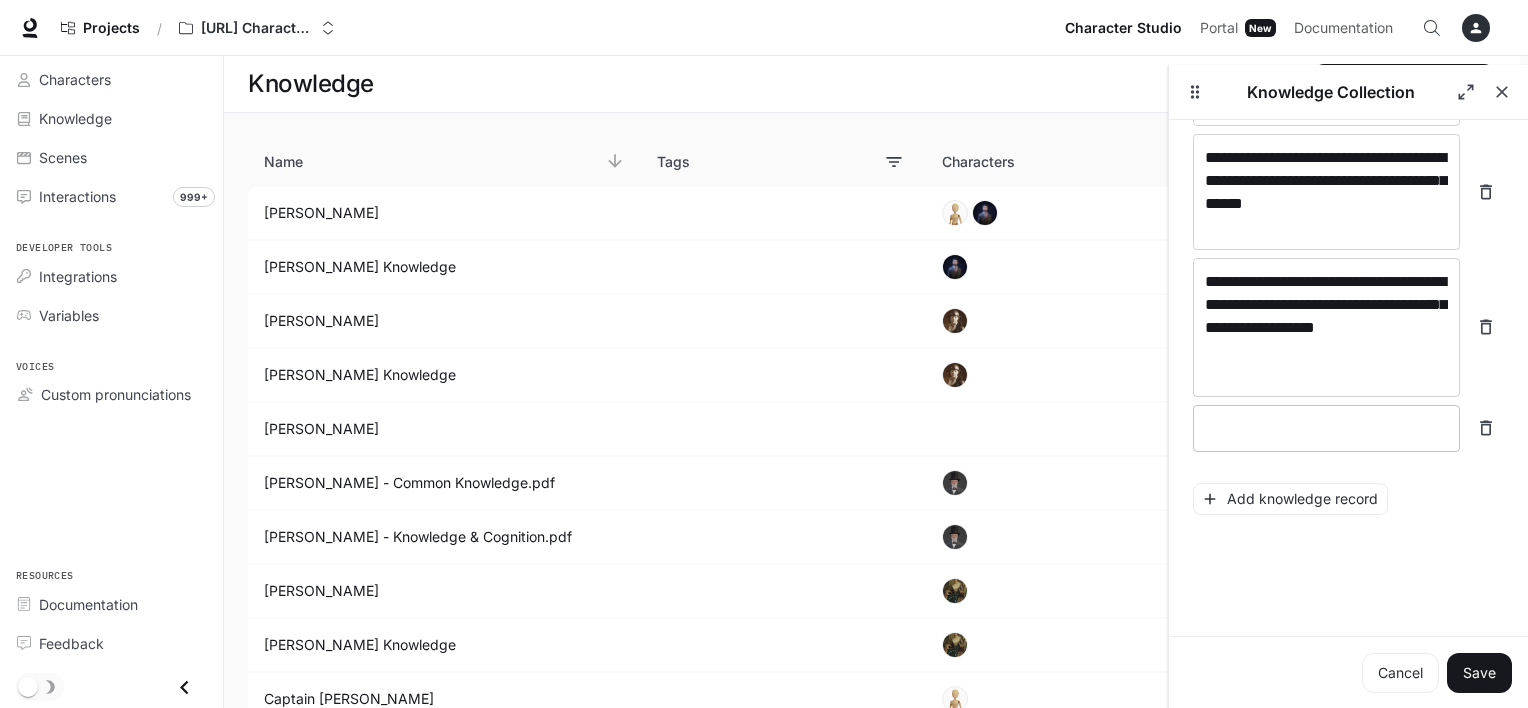 click at bounding box center (1326, 428) 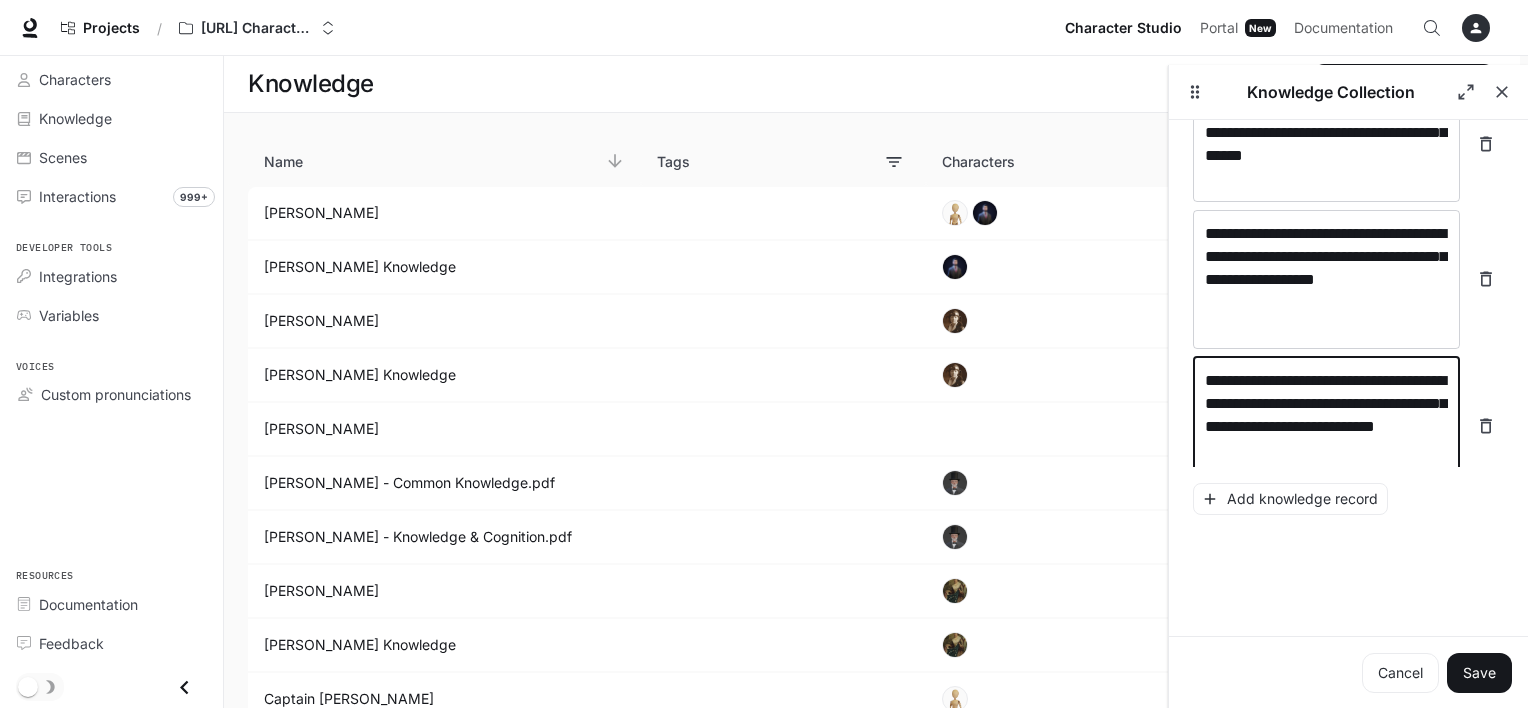 scroll, scrollTop: 4275, scrollLeft: 0, axis: vertical 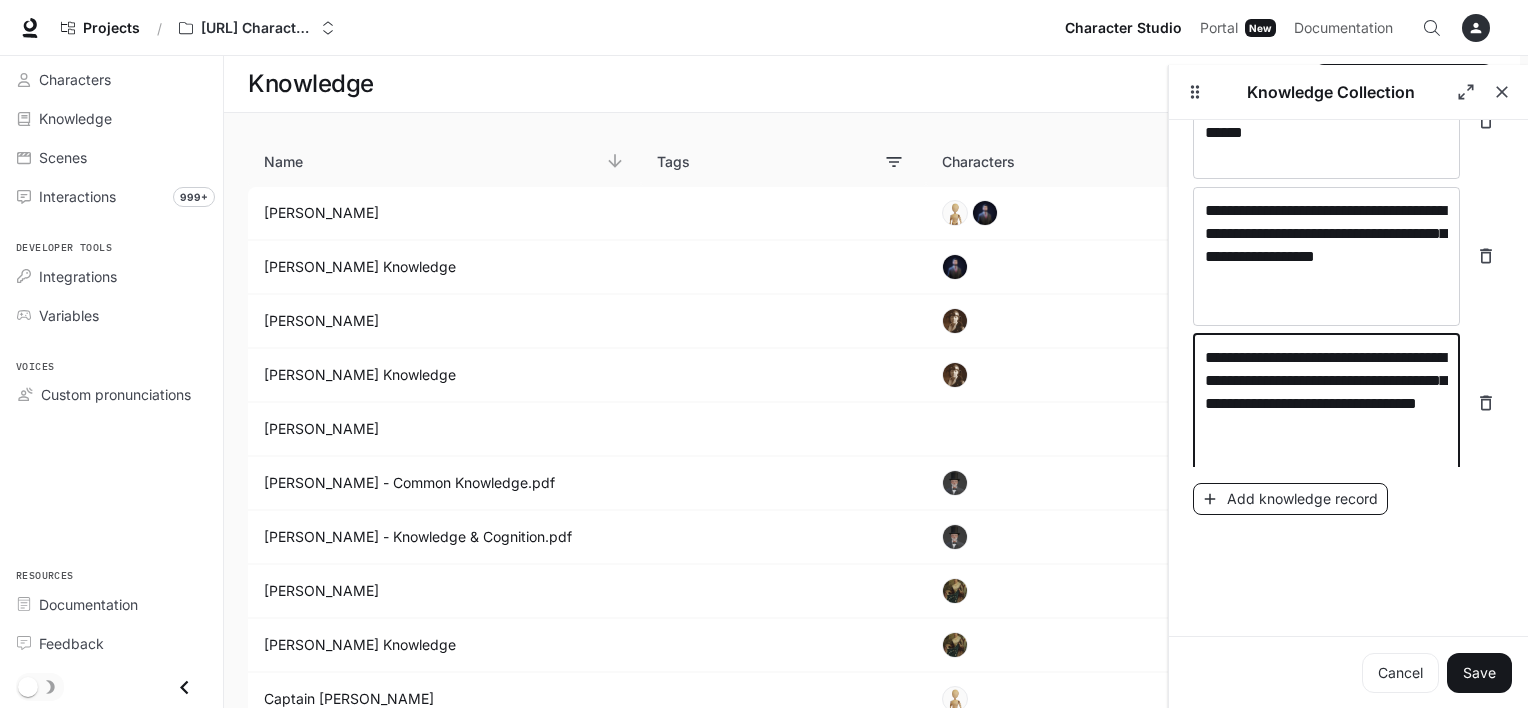 type on "**********" 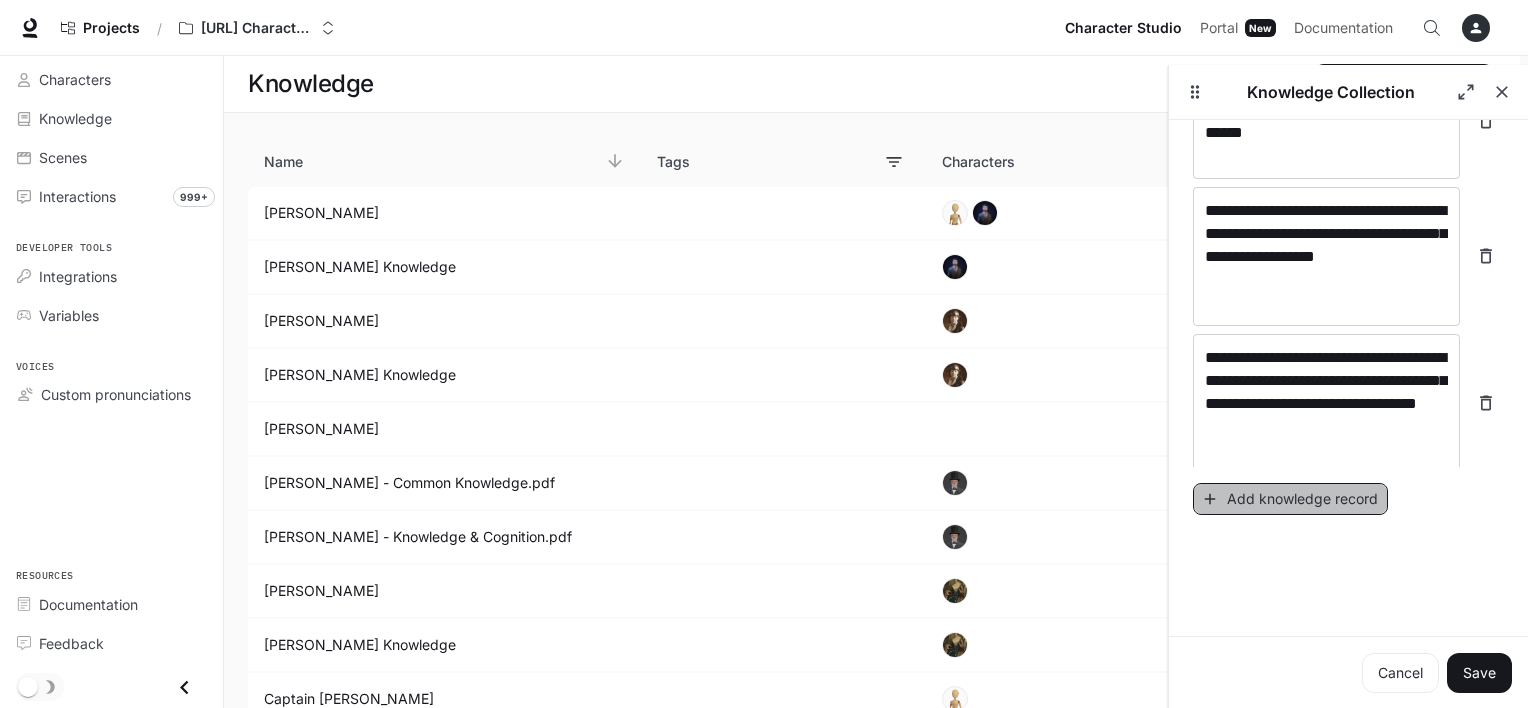 click on "Add knowledge record" at bounding box center [1290, 499] 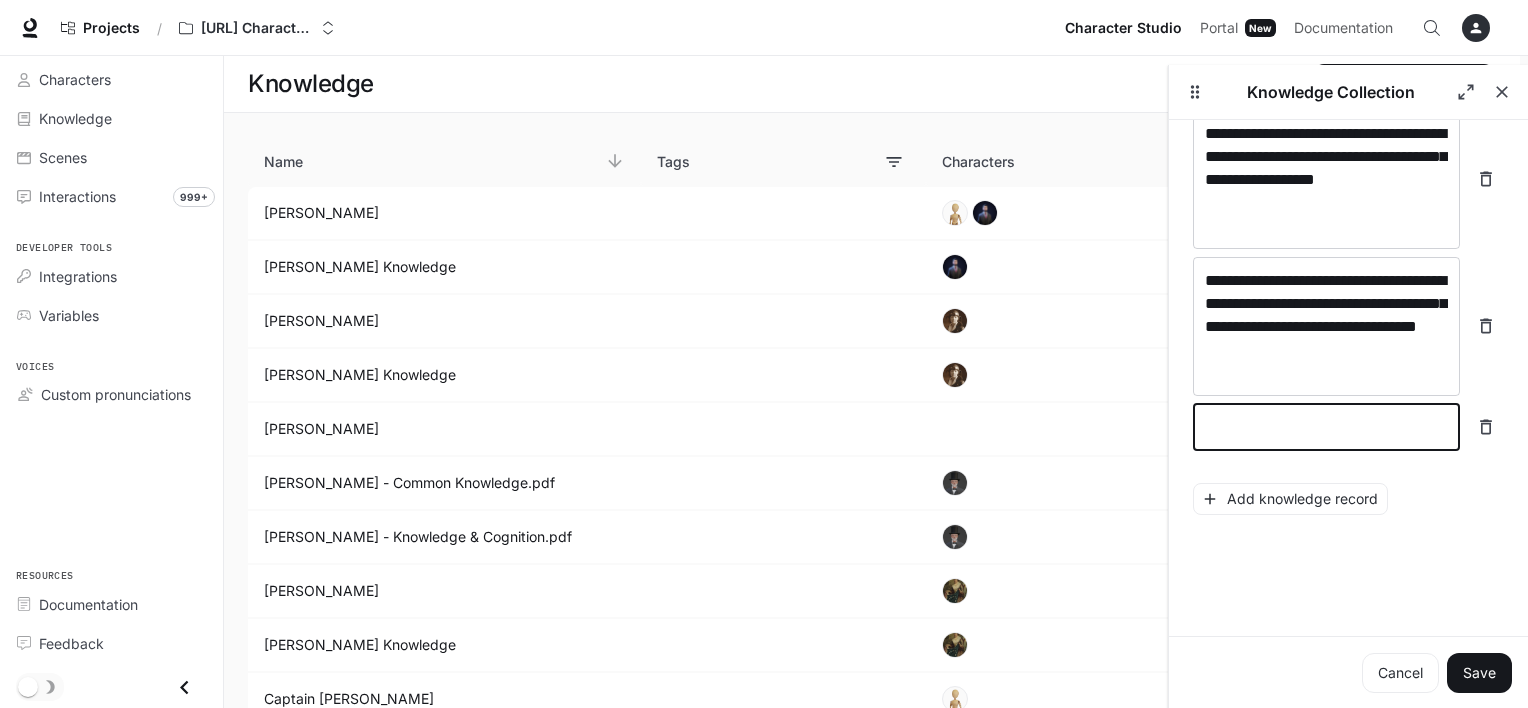 click at bounding box center [1326, 427] 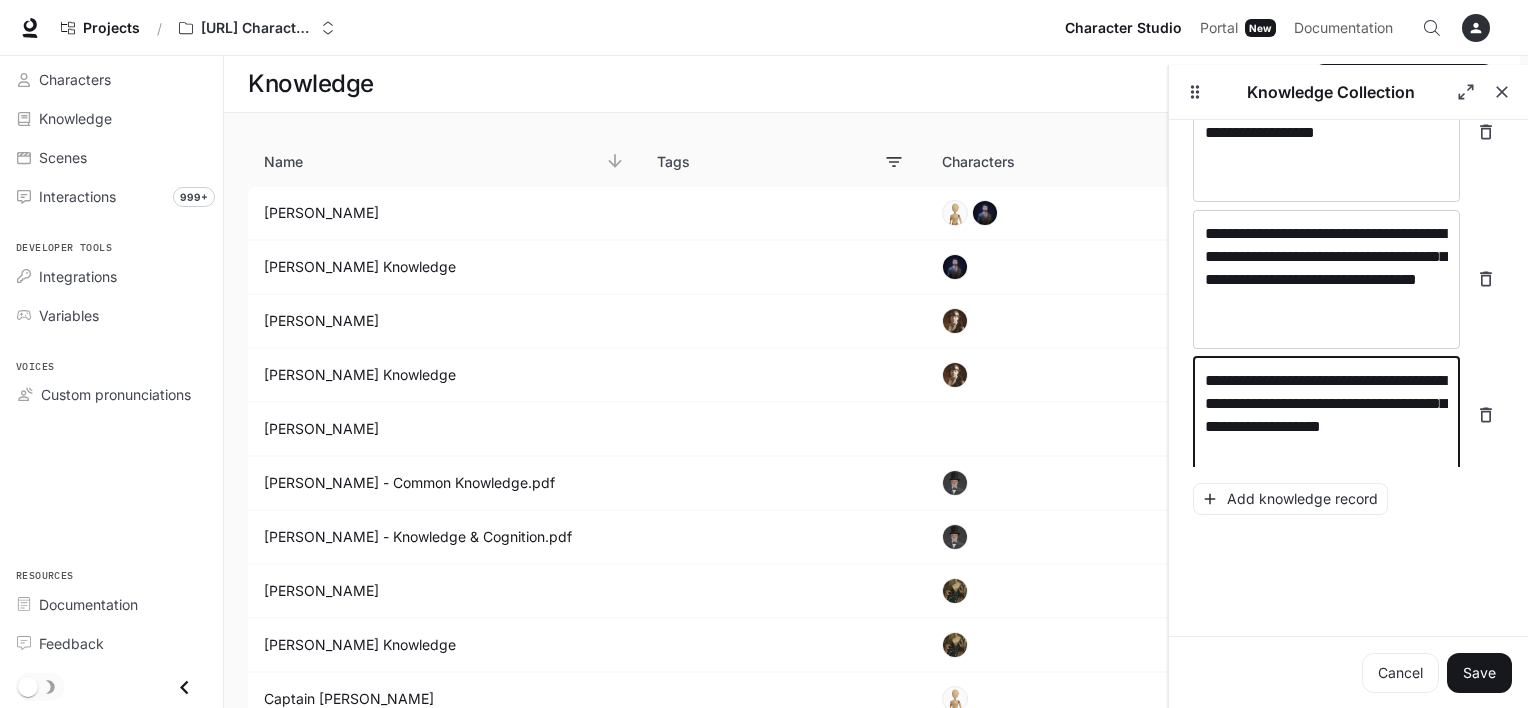 scroll, scrollTop: 4405, scrollLeft: 0, axis: vertical 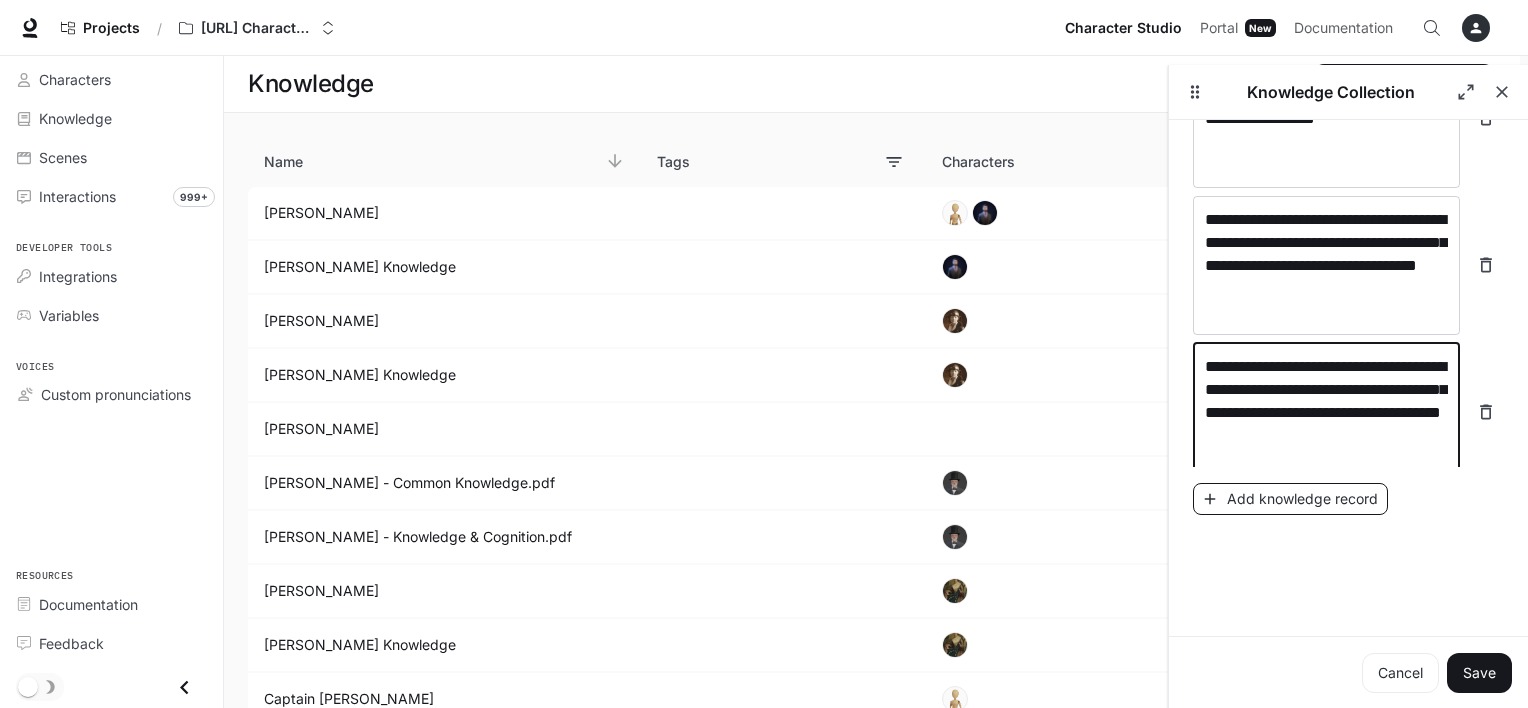 type on "**********" 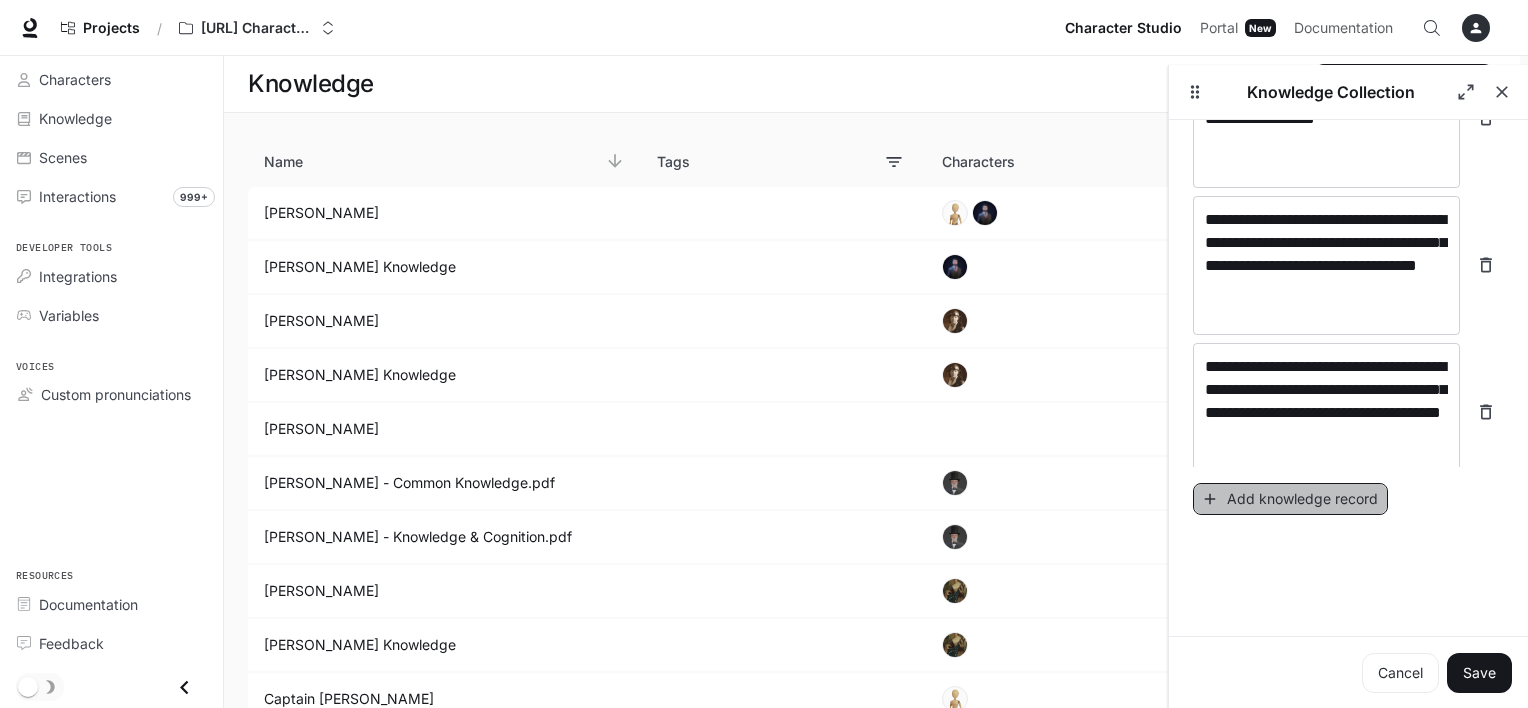 click on "Add knowledge record" at bounding box center (1290, 499) 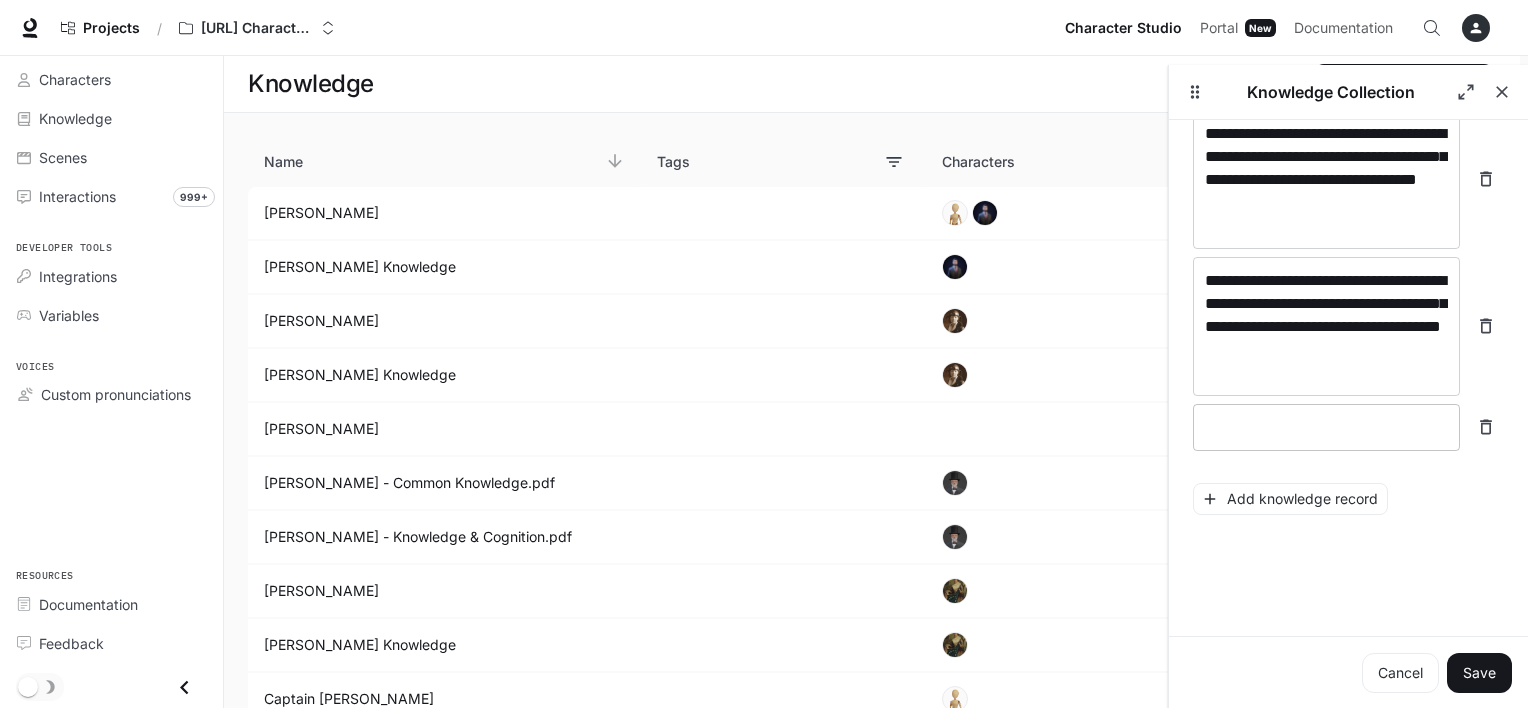 click at bounding box center (1326, 427) 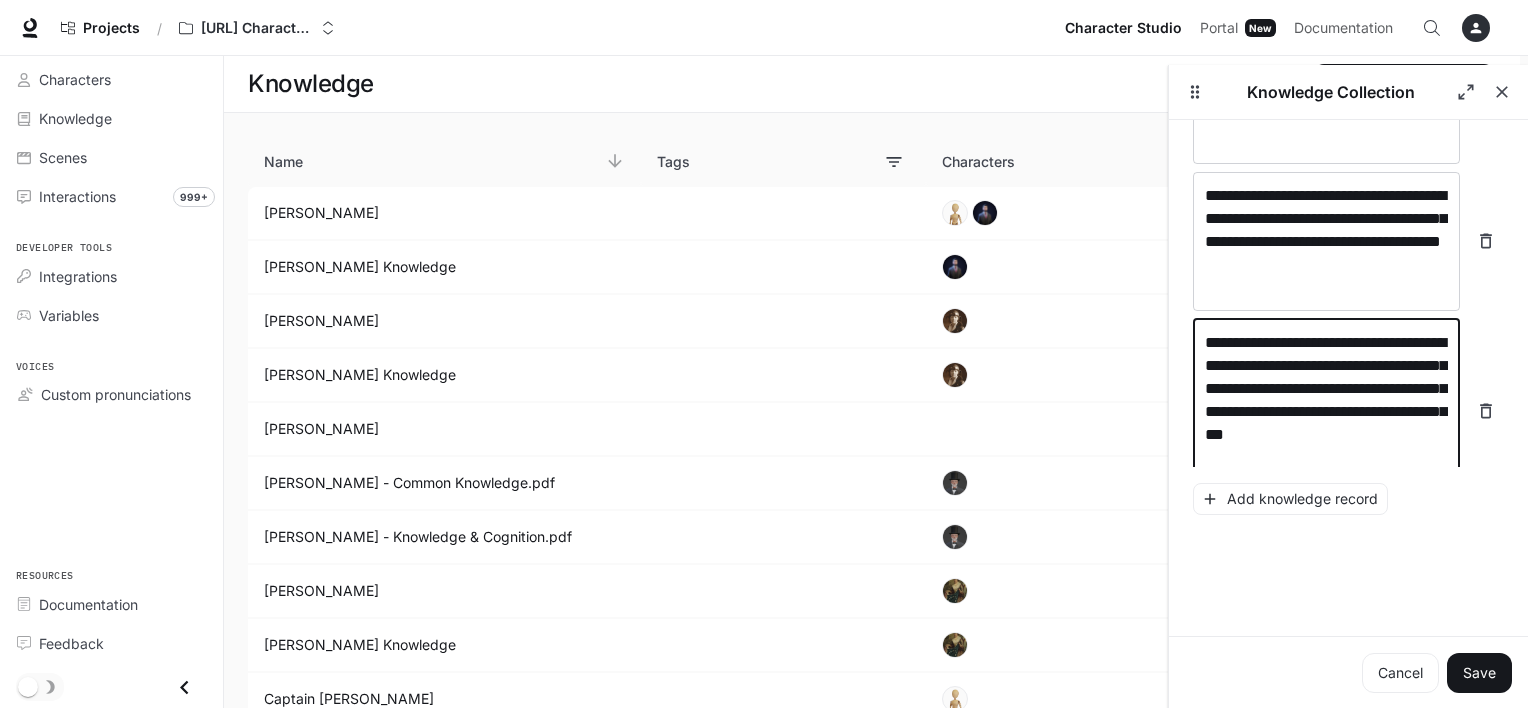 scroll, scrollTop: 4591, scrollLeft: 0, axis: vertical 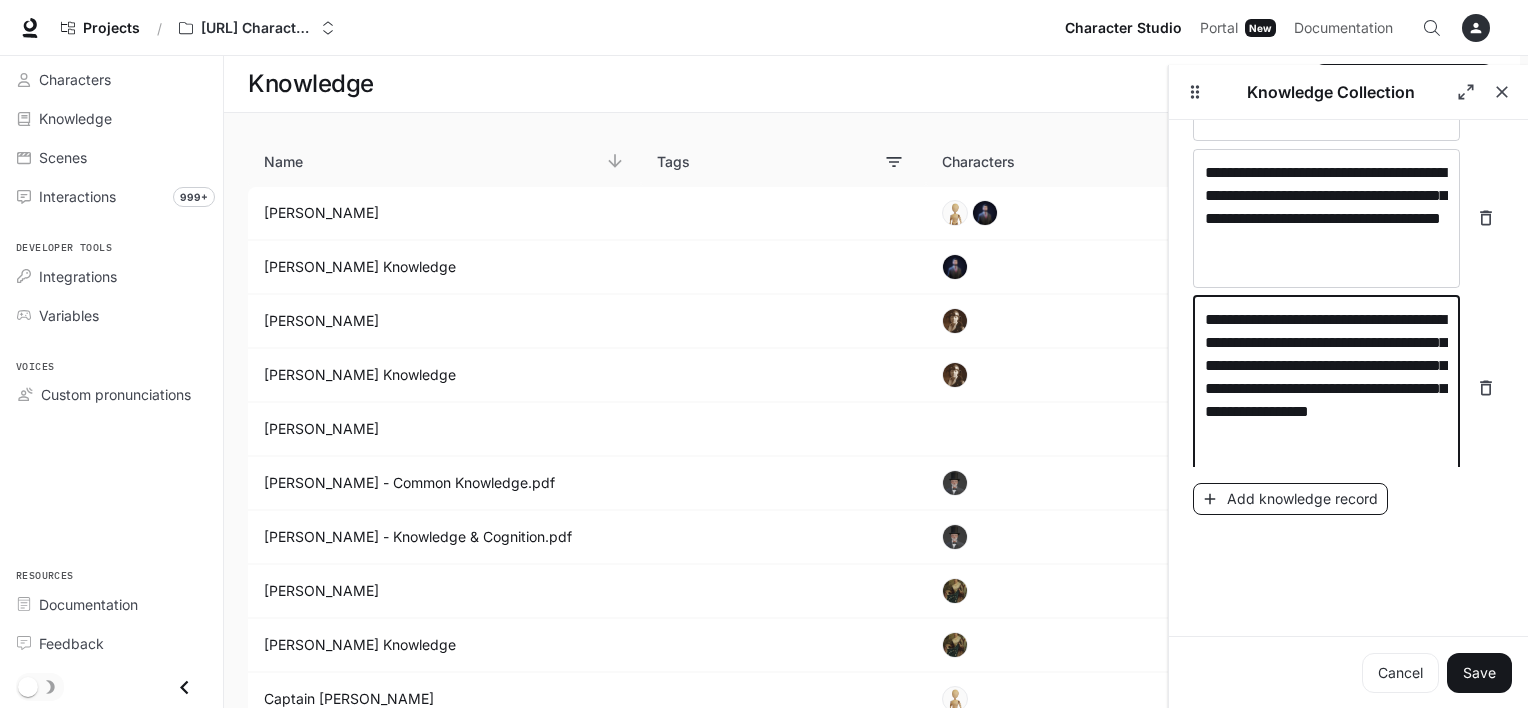 type on "**********" 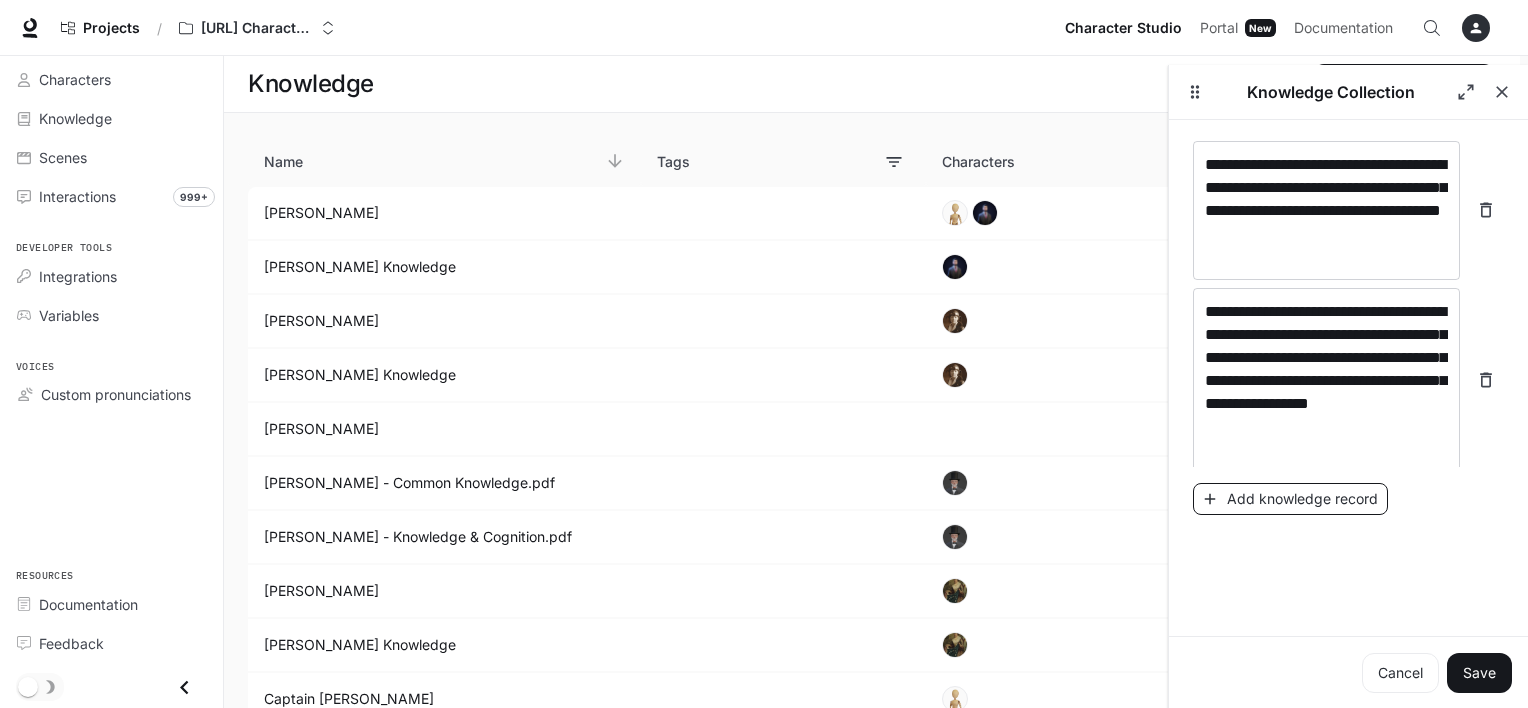 scroll, scrollTop: 4668, scrollLeft: 0, axis: vertical 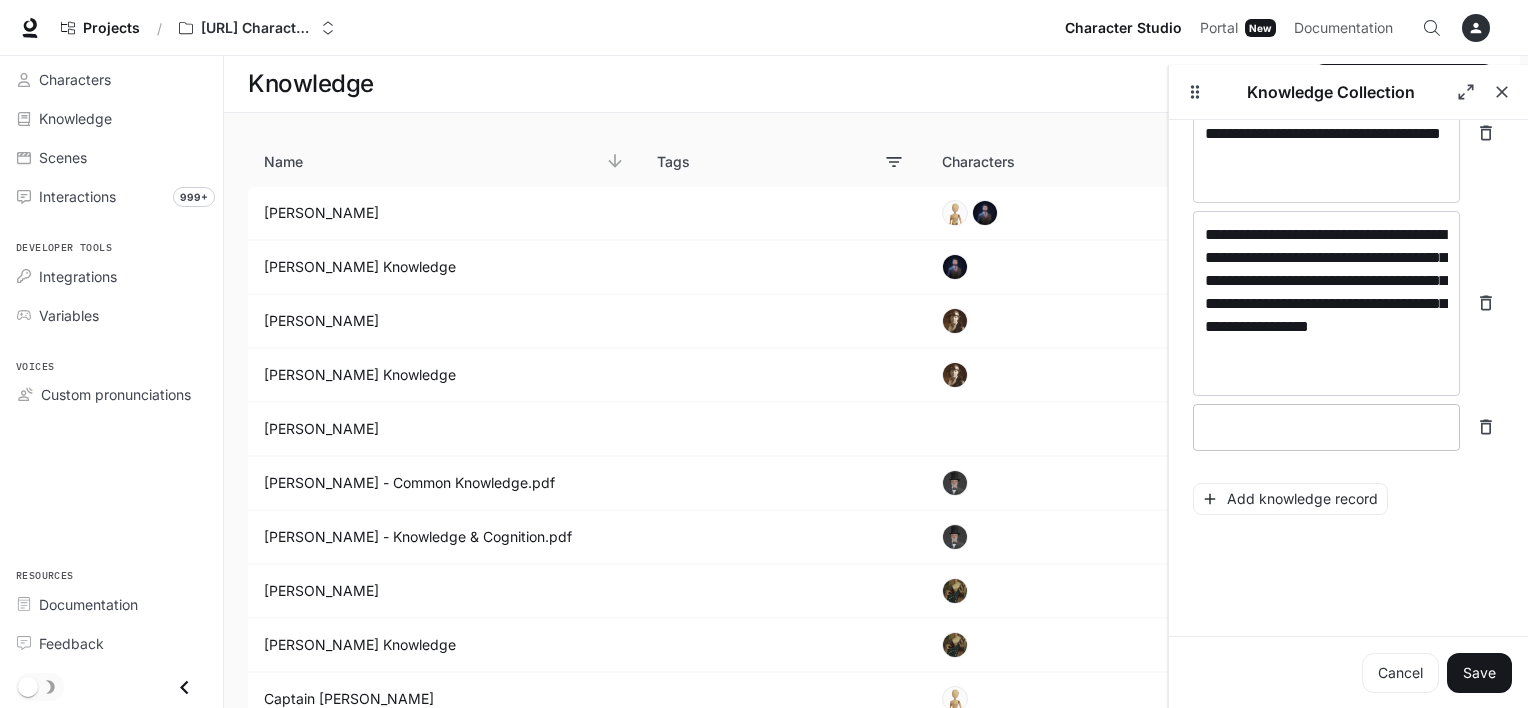 click at bounding box center [1326, 427] 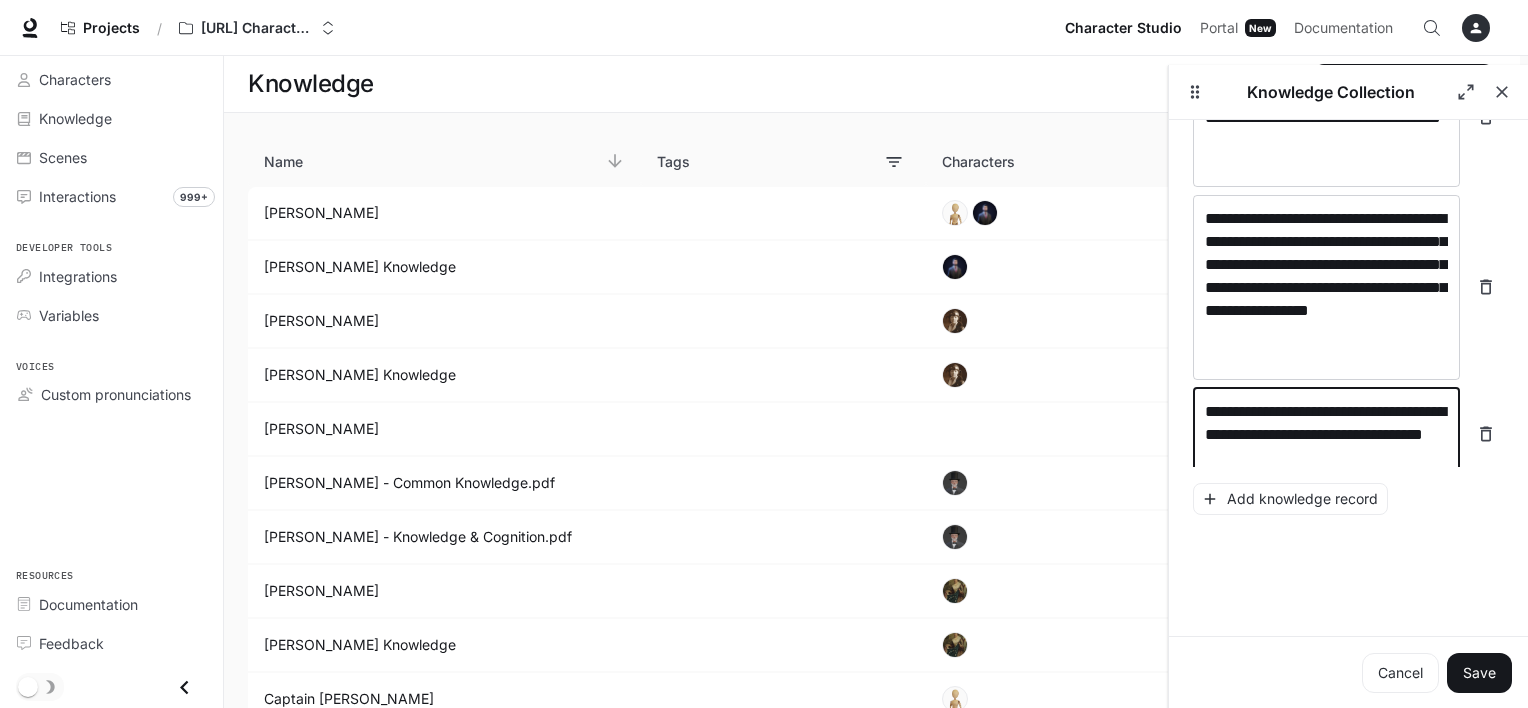 scroll, scrollTop: 4707, scrollLeft: 0, axis: vertical 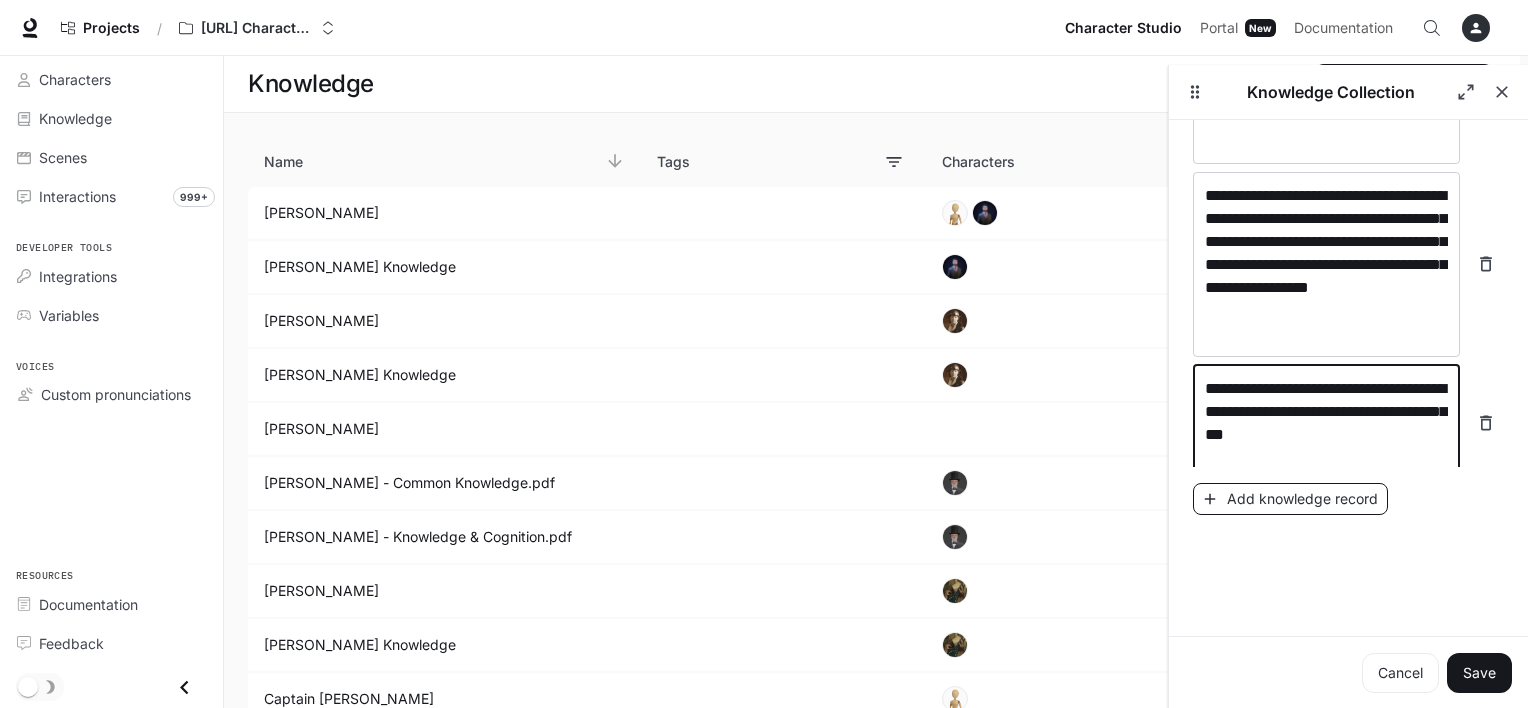 type on "**********" 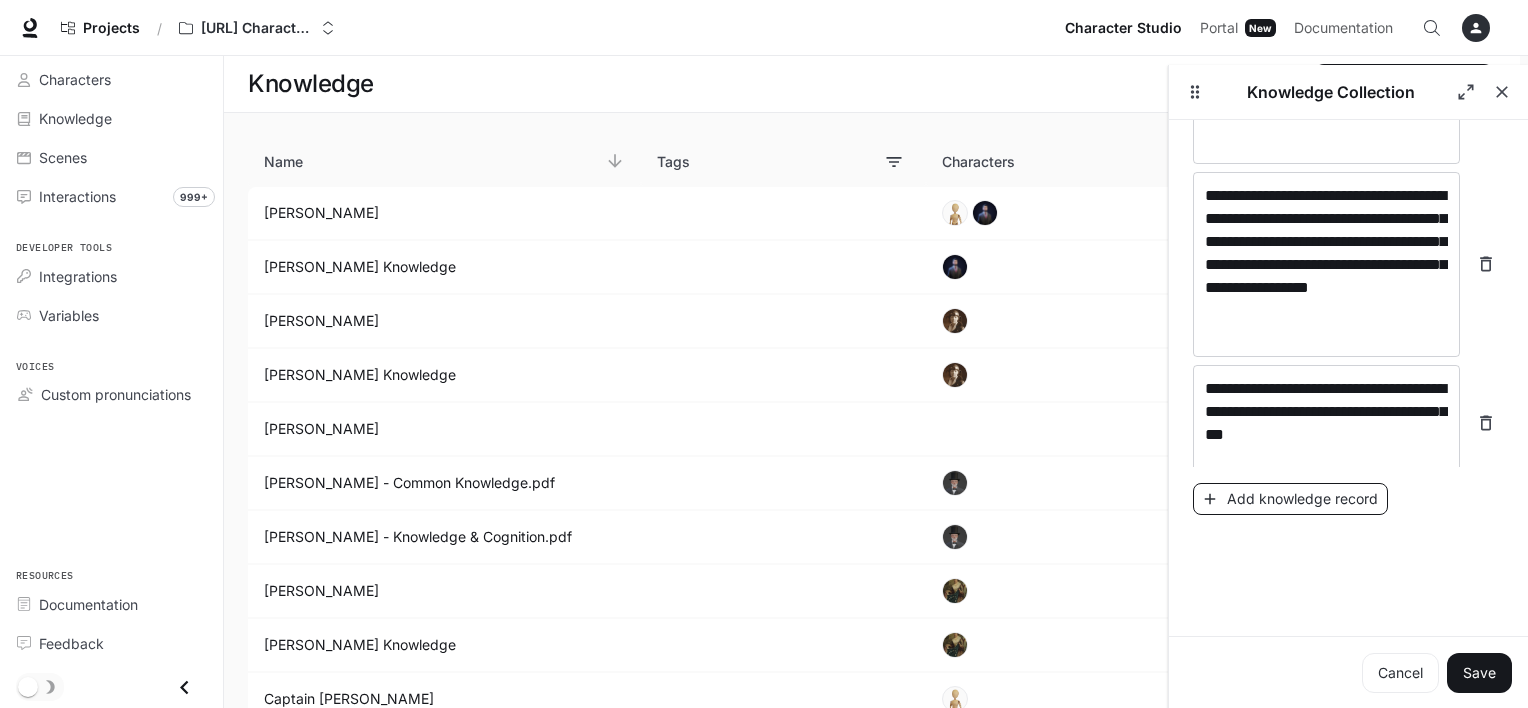 scroll, scrollTop: 4792, scrollLeft: 0, axis: vertical 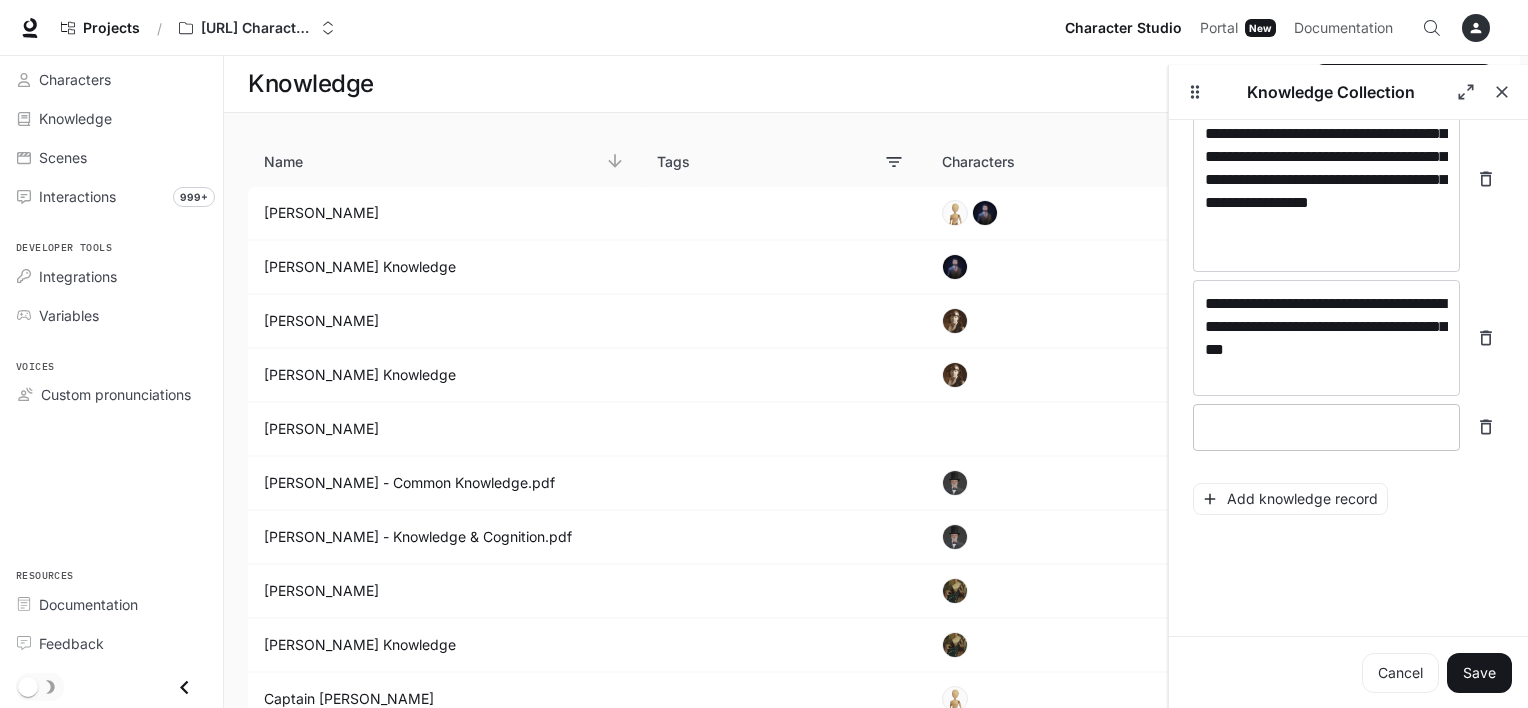 click at bounding box center [1326, 427] 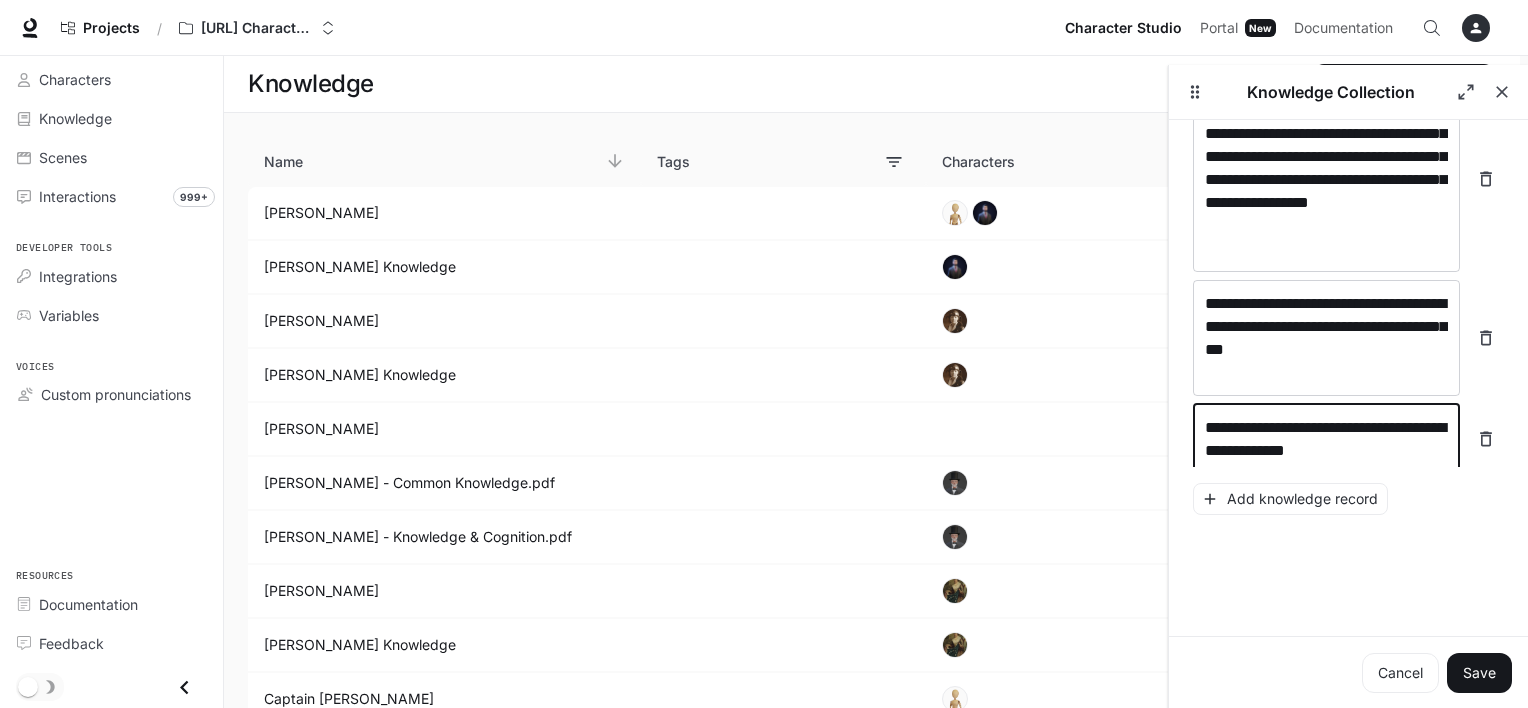 scroll, scrollTop: 4808, scrollLeft: 0, axis: vertical 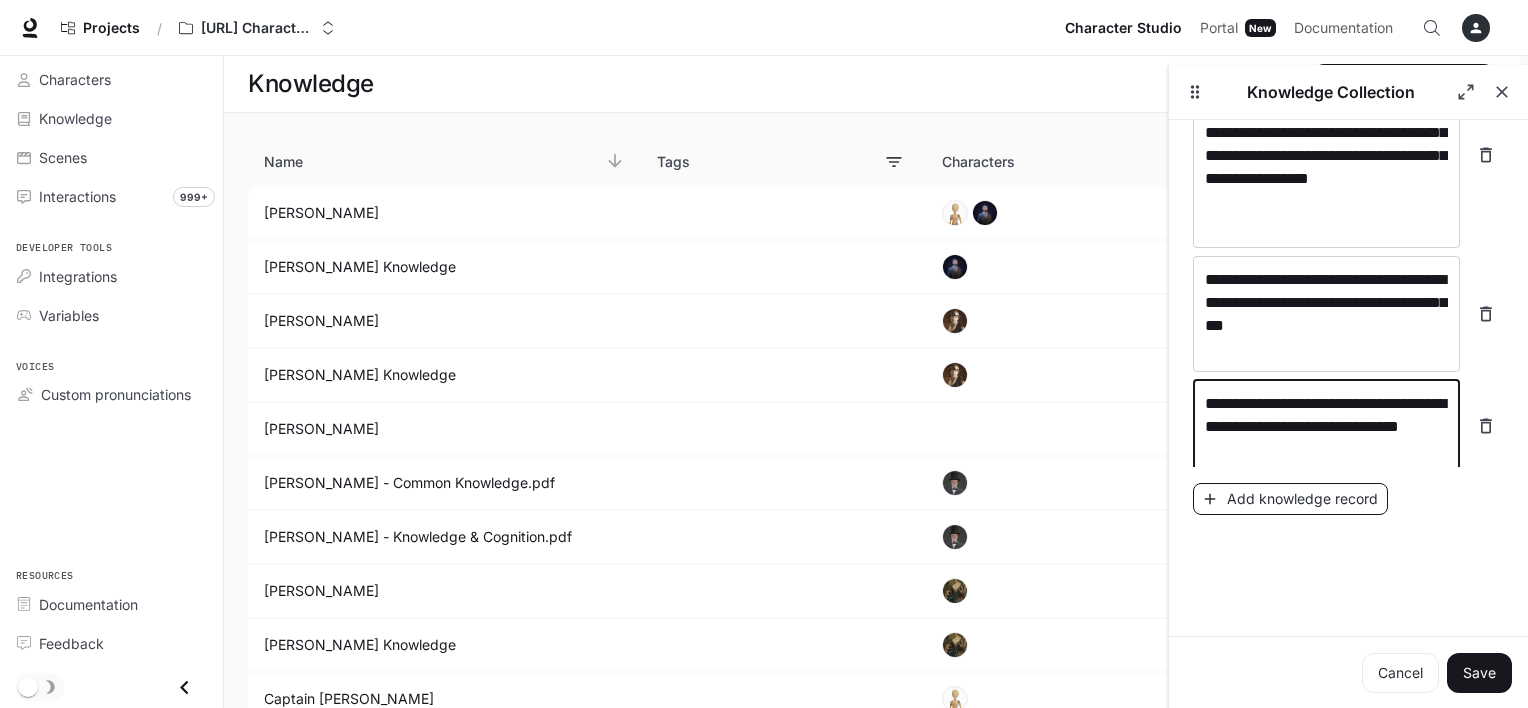 type on "**********" 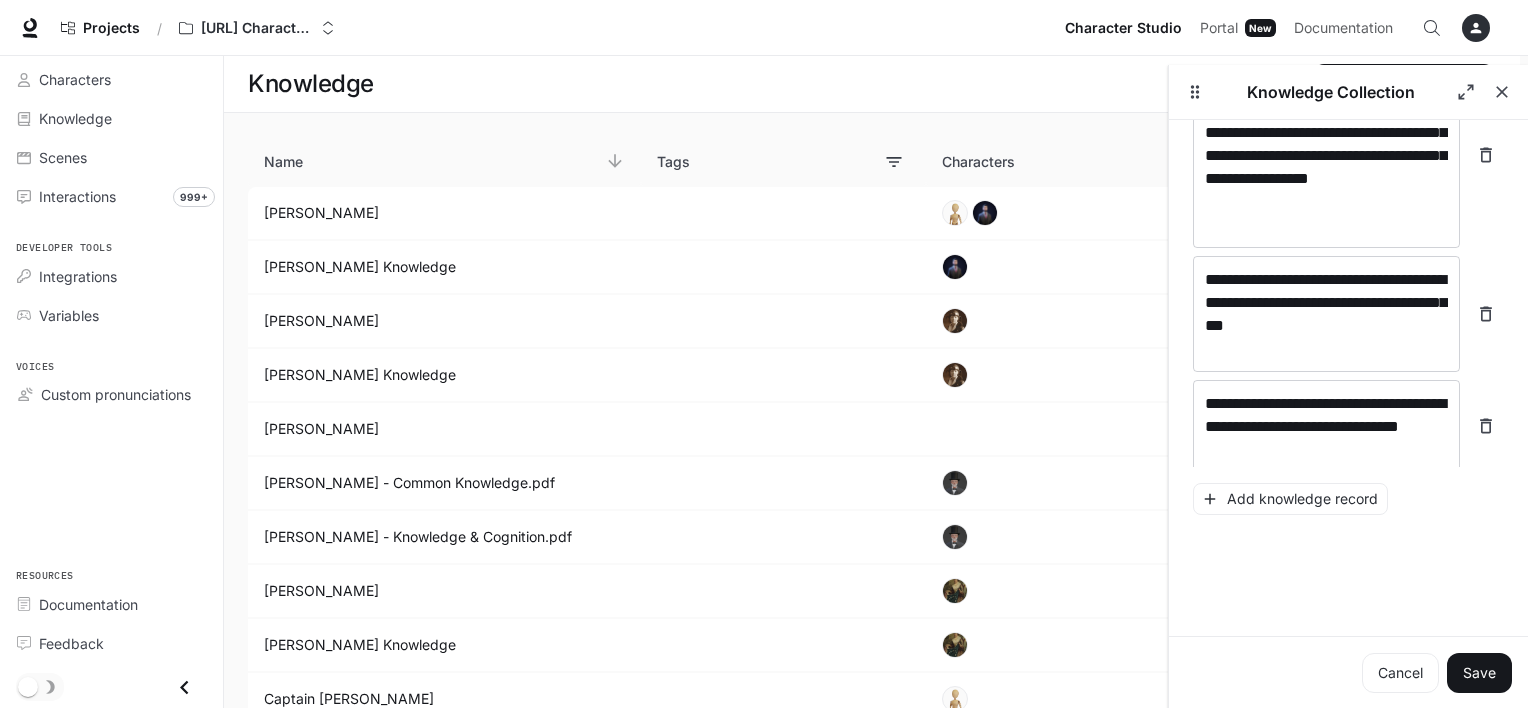 scroll, scrollTop: 4884, scrollLeft: 0, axis: vertical 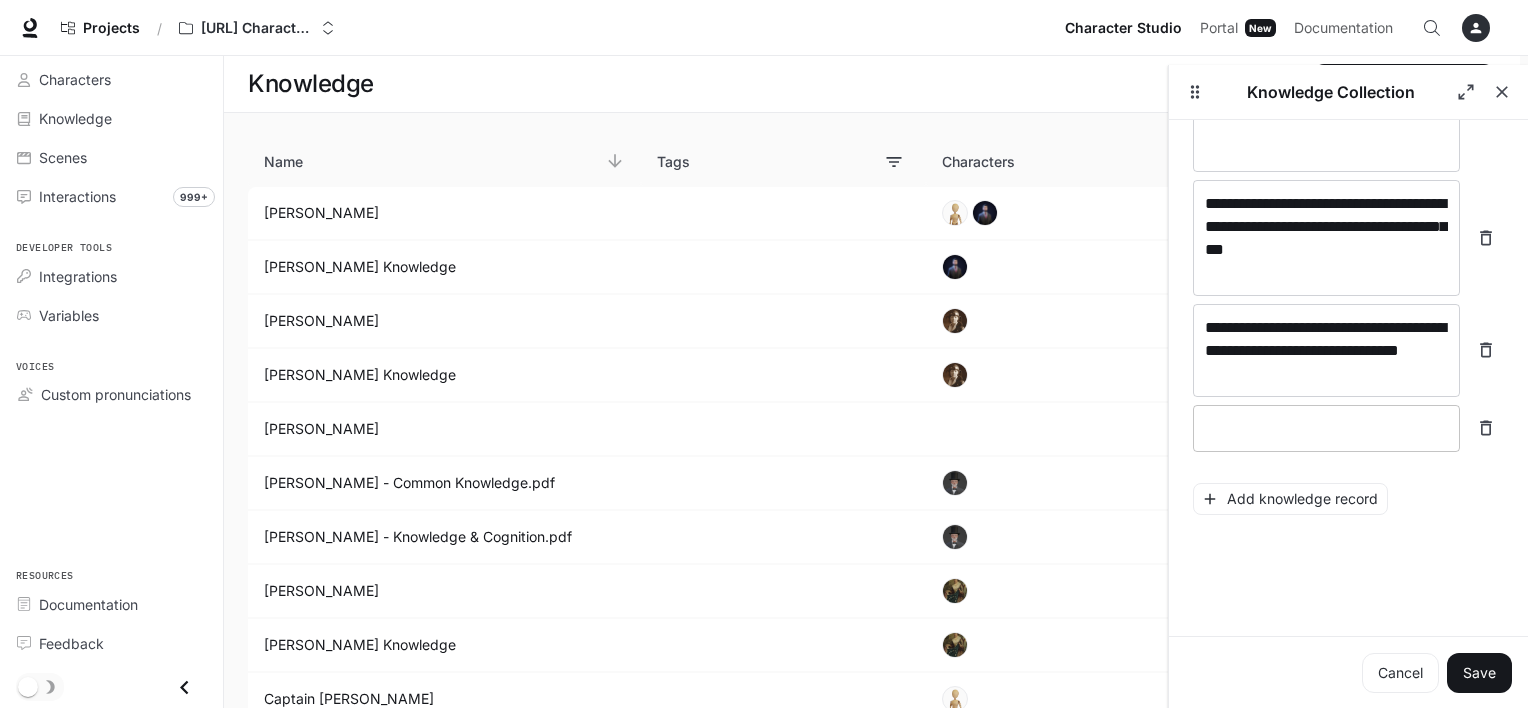 click on "* ​" at bounding box center (1326, 428) 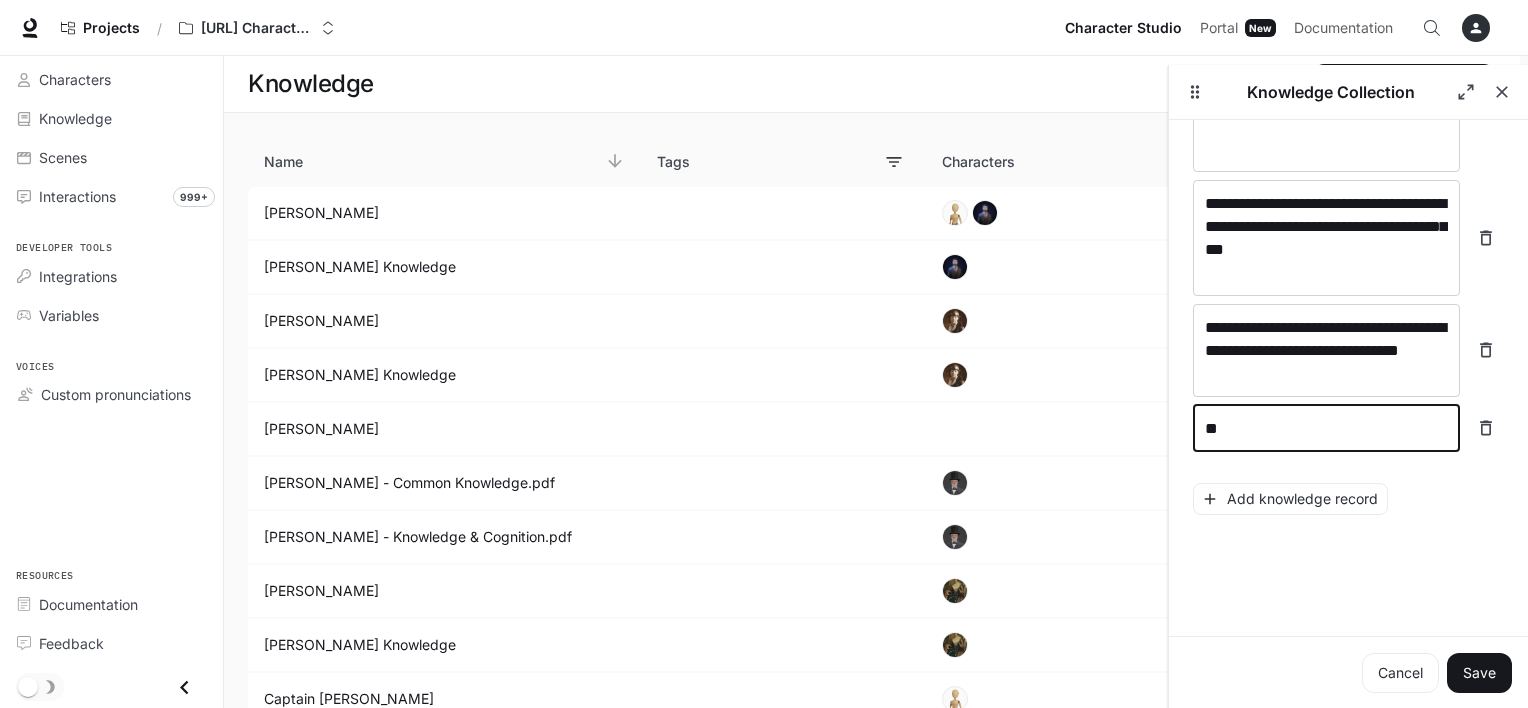 type on "*" 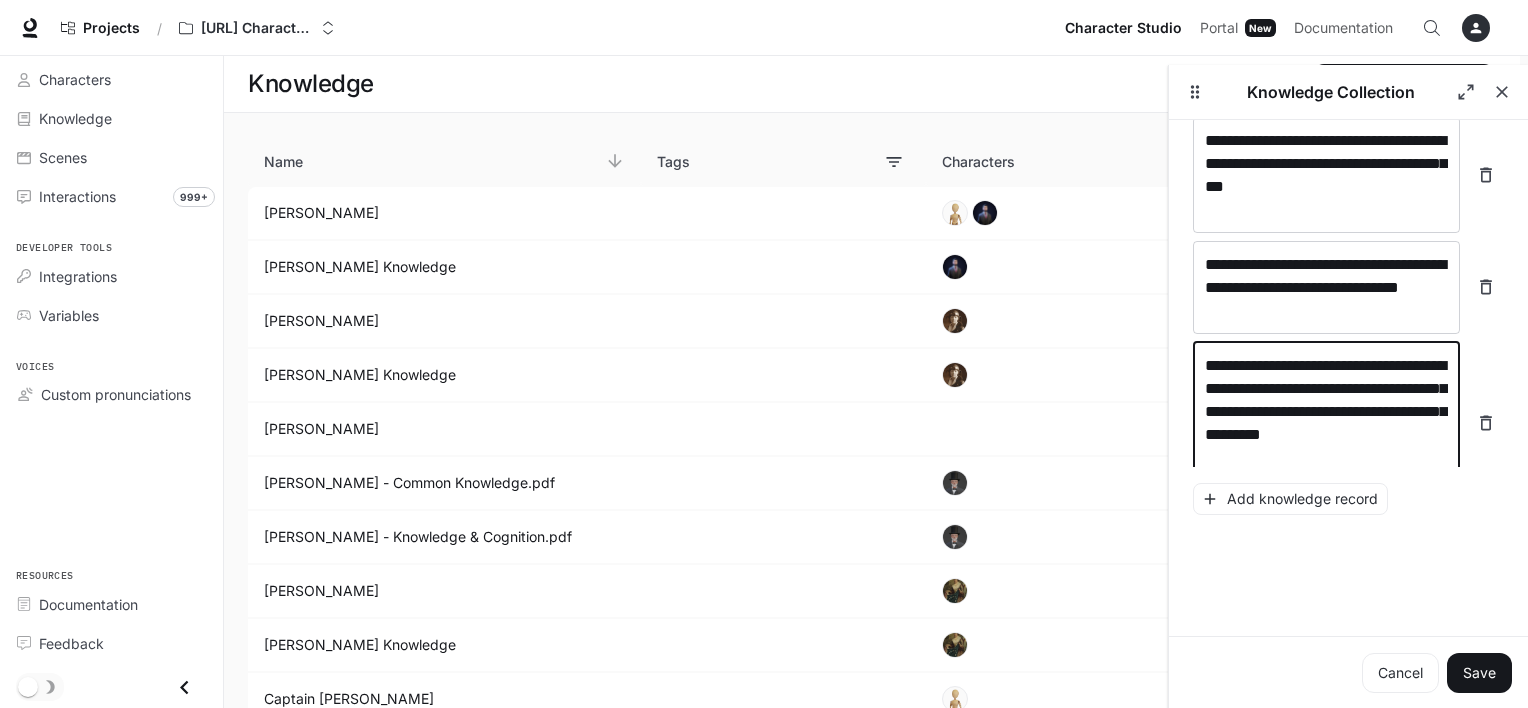 scroll, scrollTop: 4969, scrollLeft: 0, axis: vertical 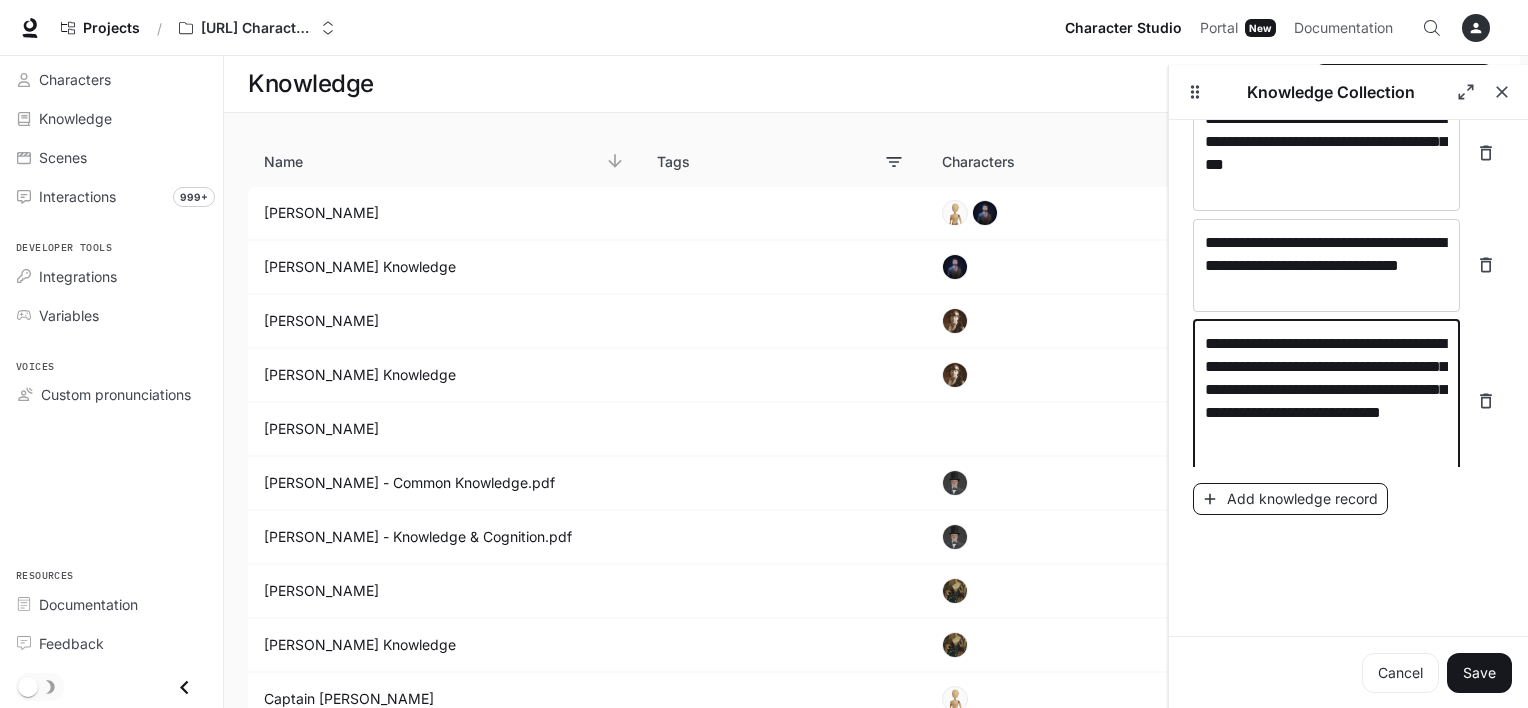 type on "**********" 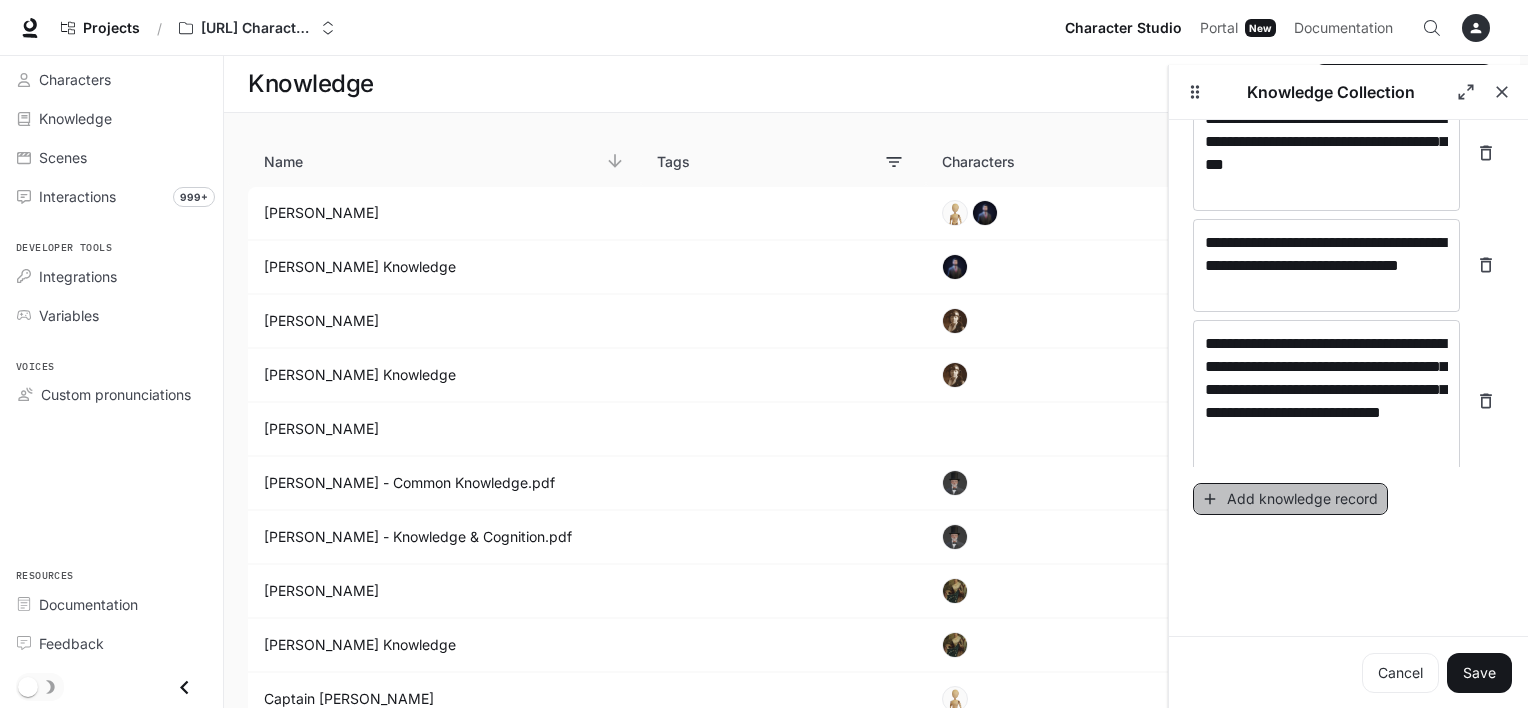 click on "Add knowledge record" at bounding box center (1290, 499) 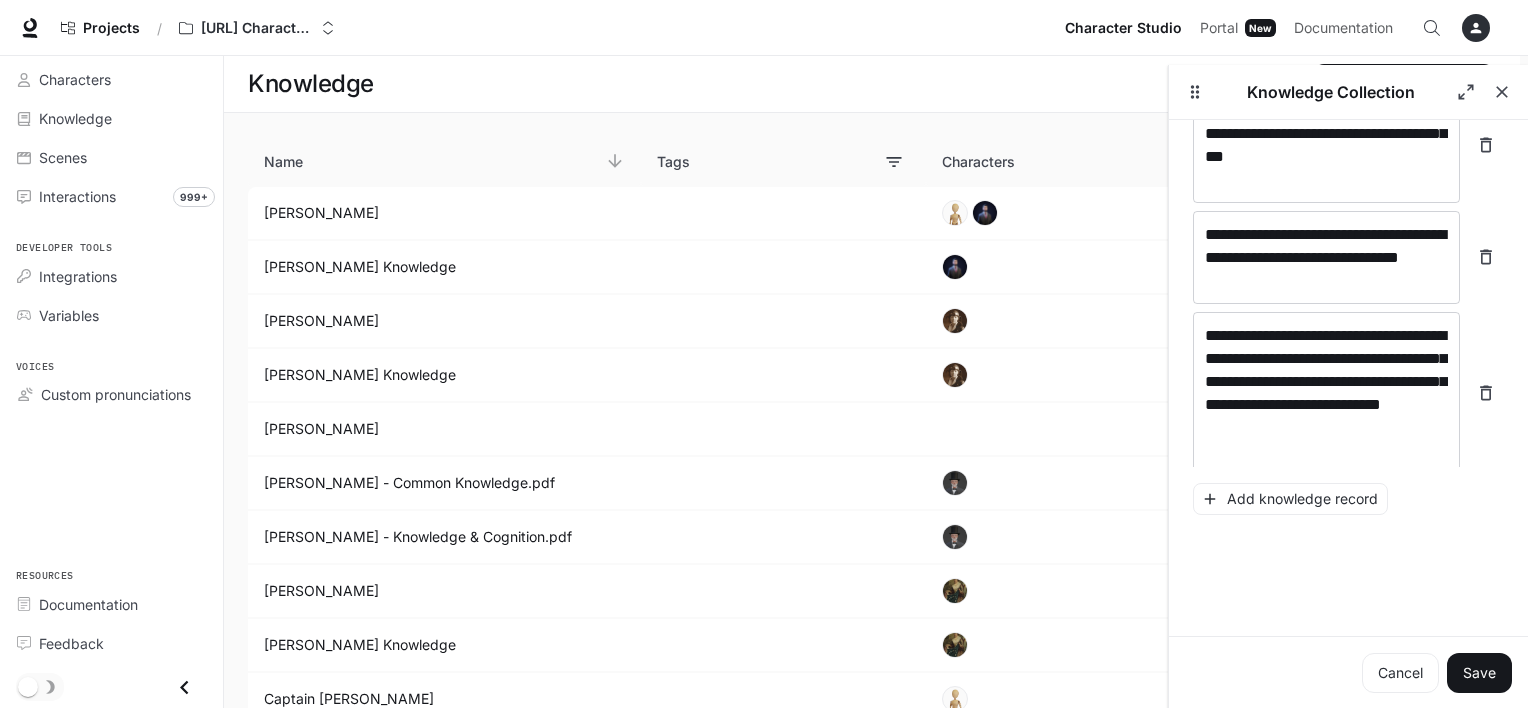 scroll, scrollTop: 5047, scrollLeft: 0, axis: vertical 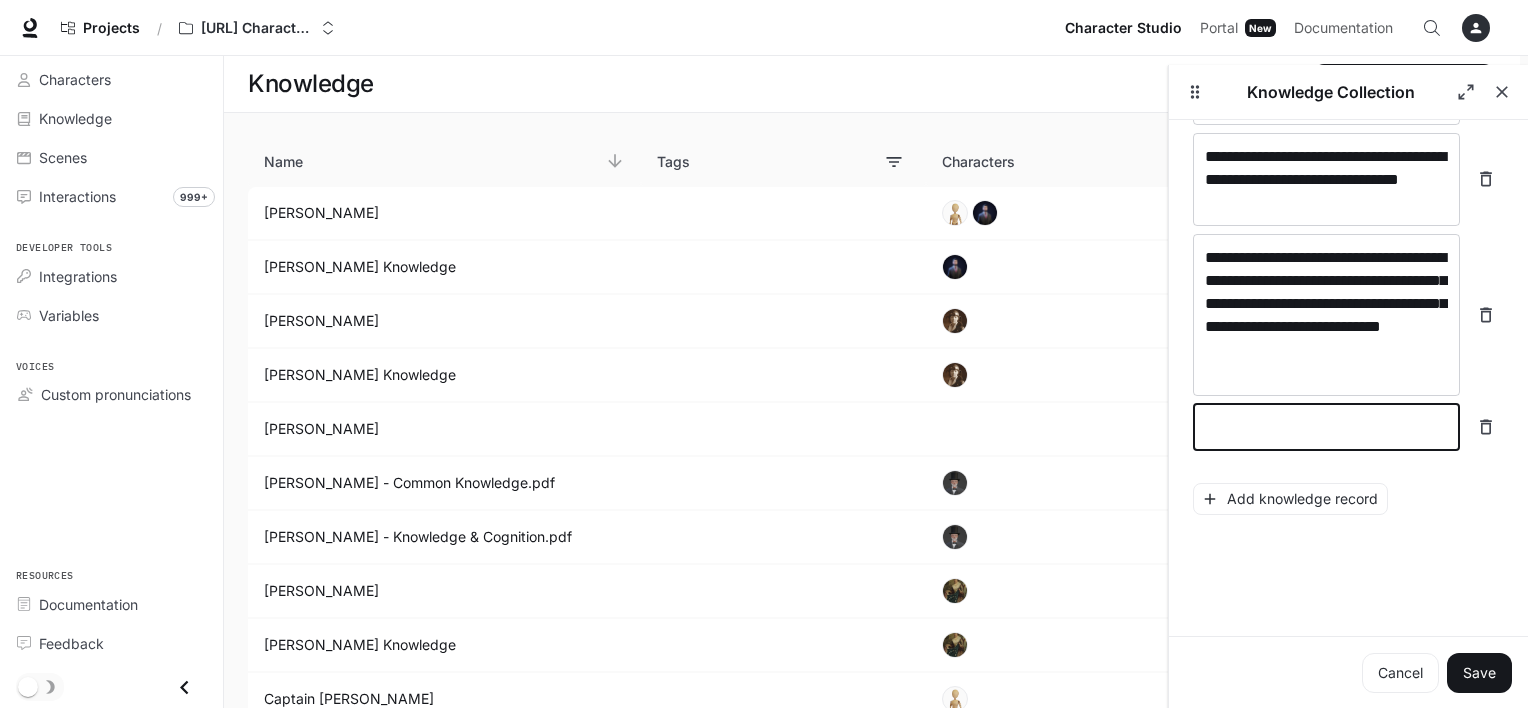 click at bounding box center (1326, 427) 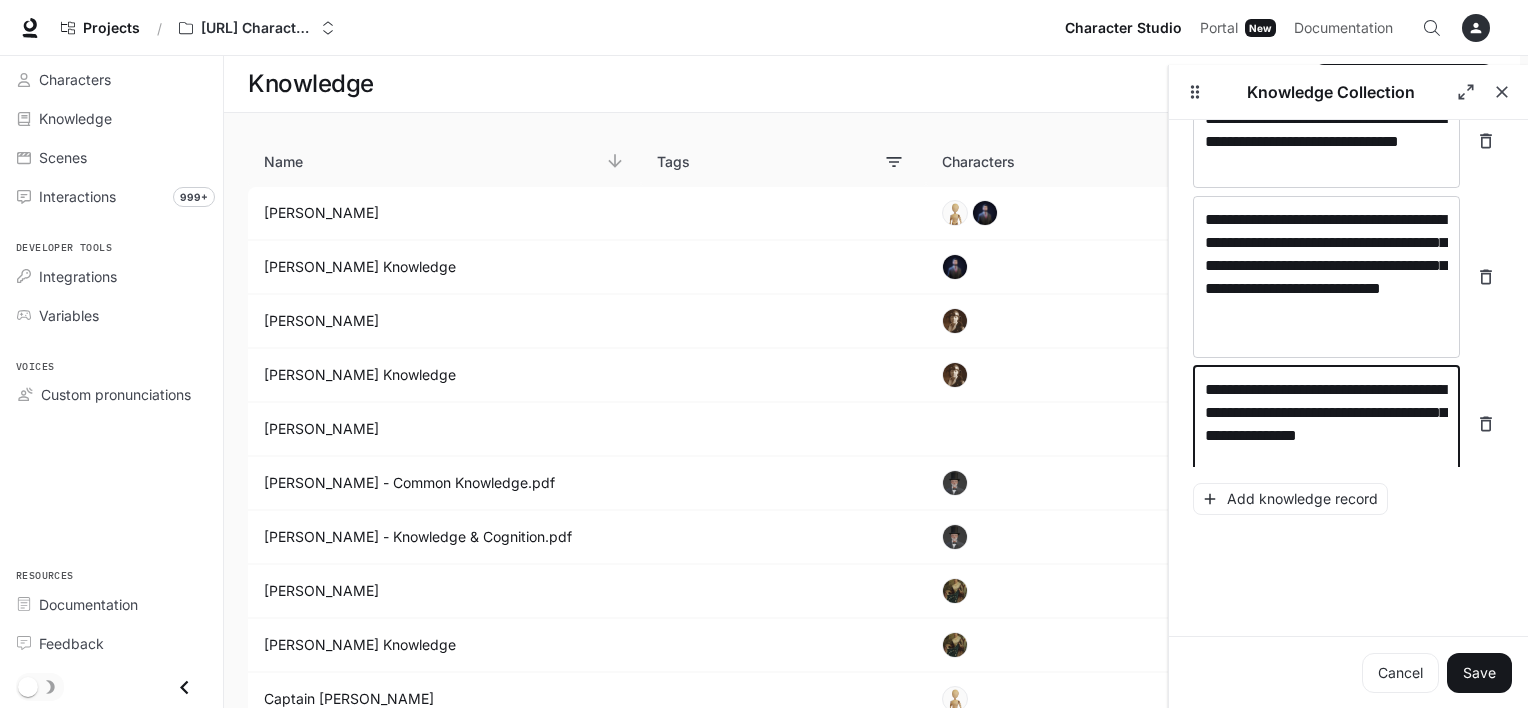 scroll, scrollTop: 5108, scrollLeft: 0, axis: vertical 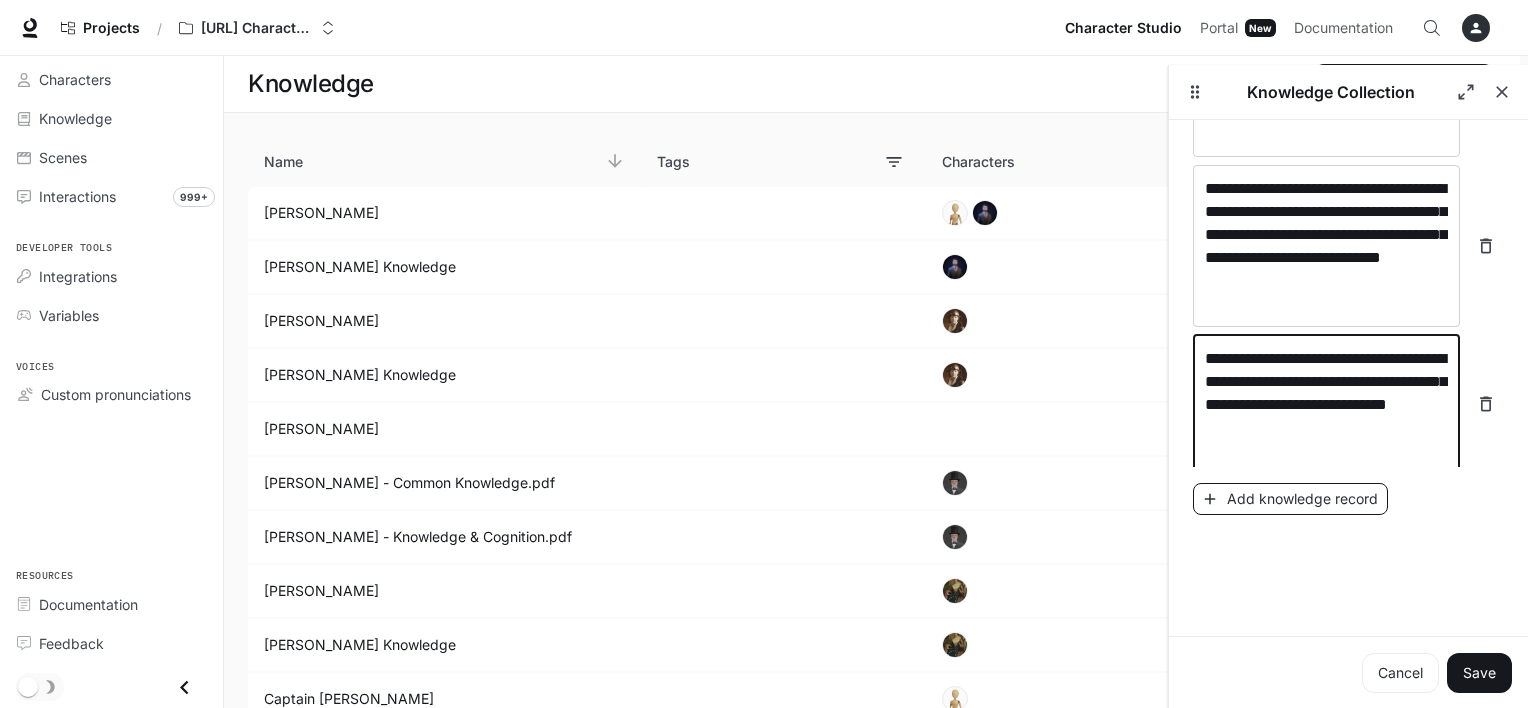type on "**********" 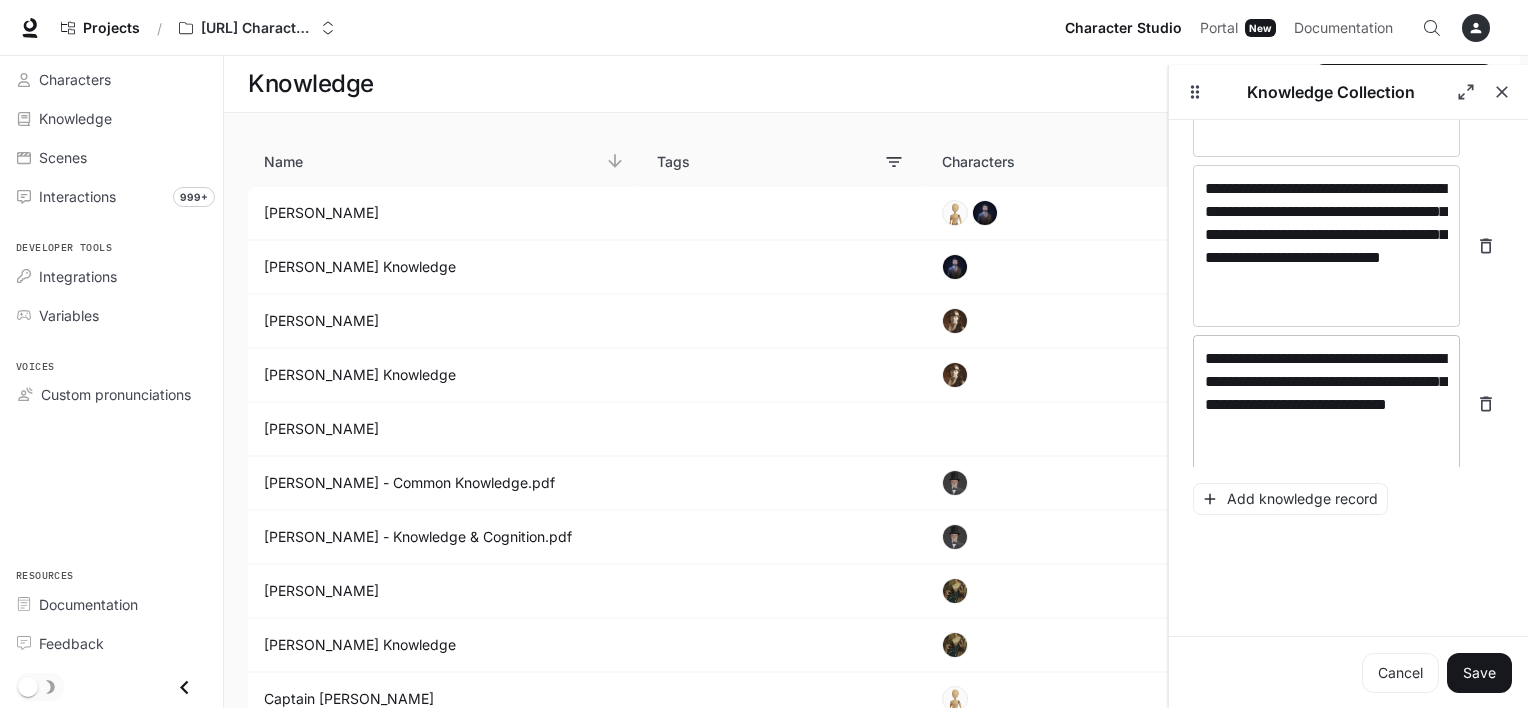 scroll, scrollTop: 5186, scrollLeft: 0, axis: vertical 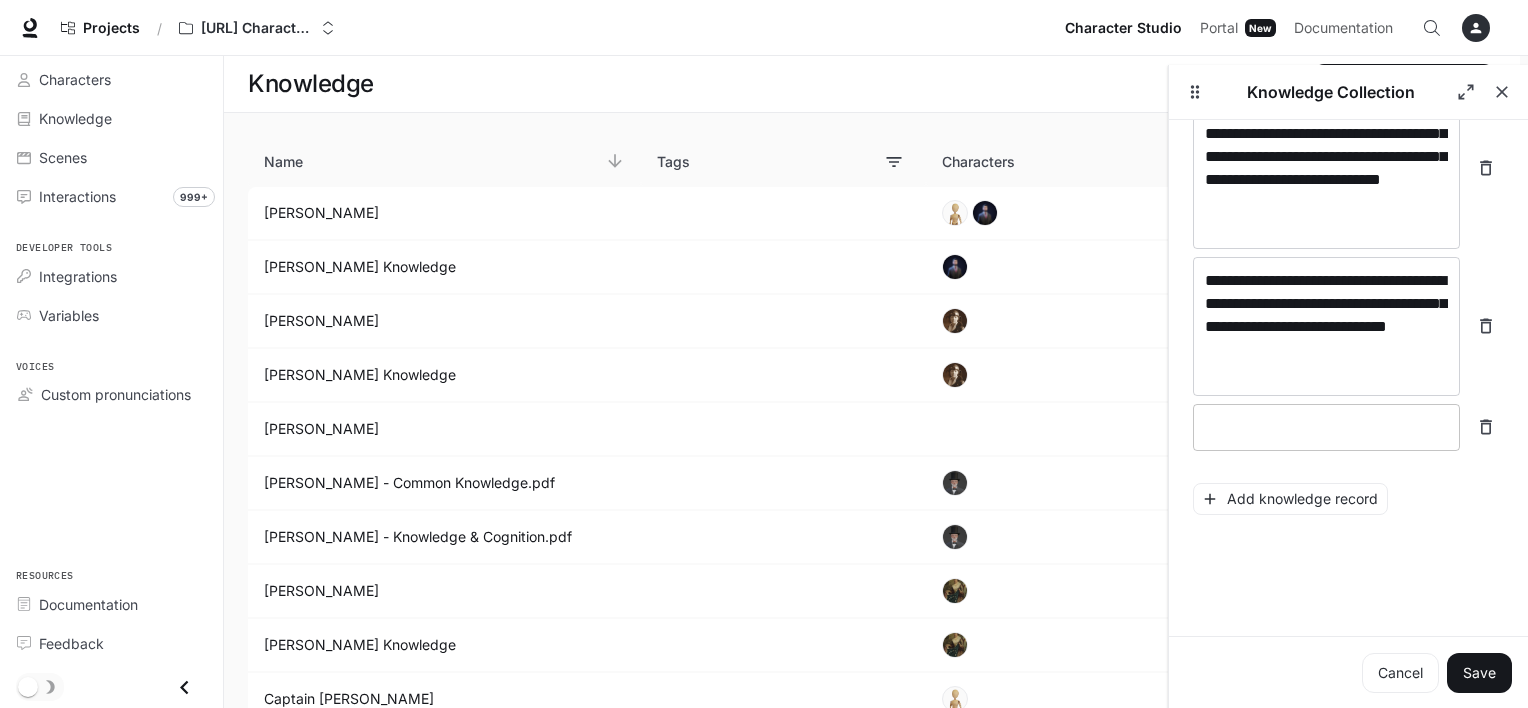 click on "* ​" at bounding box center [1326, 427] 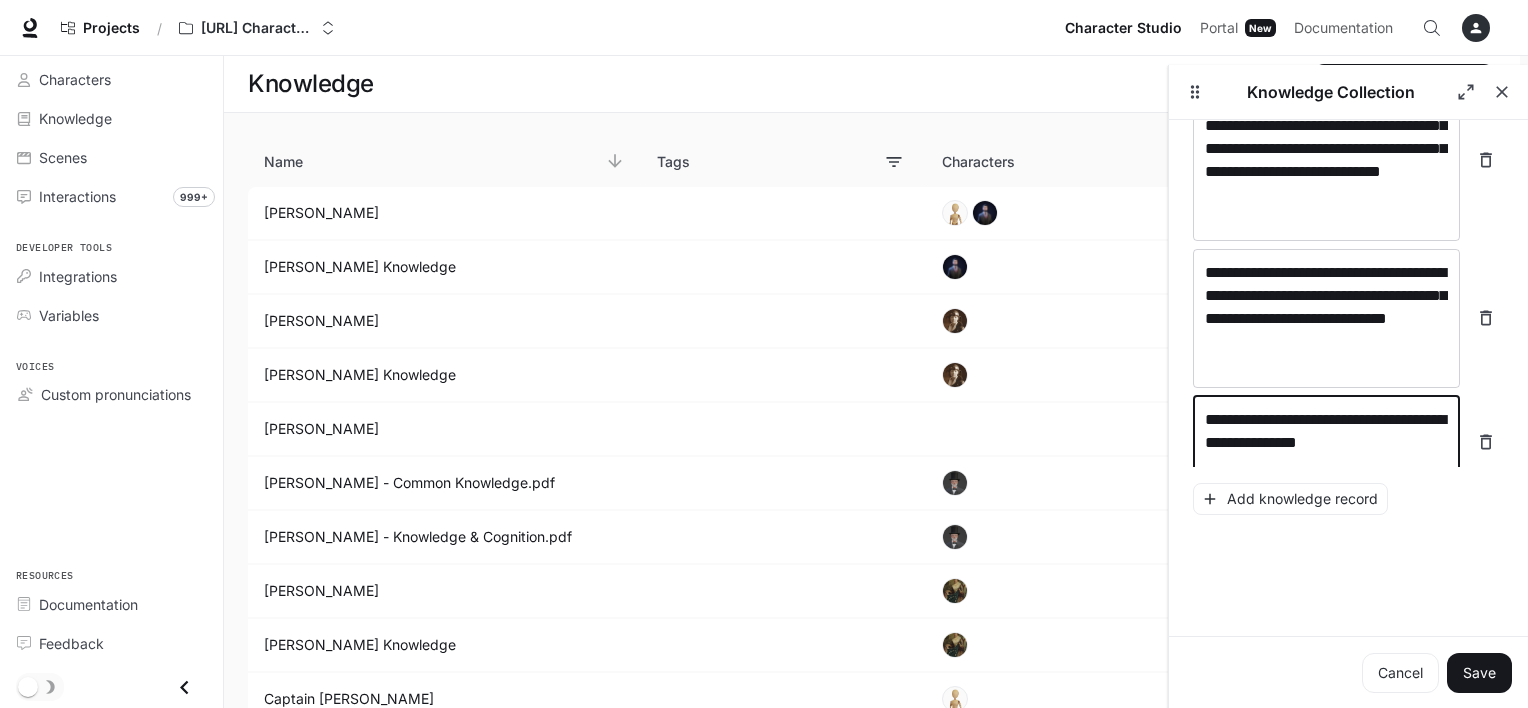 scroll, scrollTop: 5201, scrollLeft: 0, axis: vertical 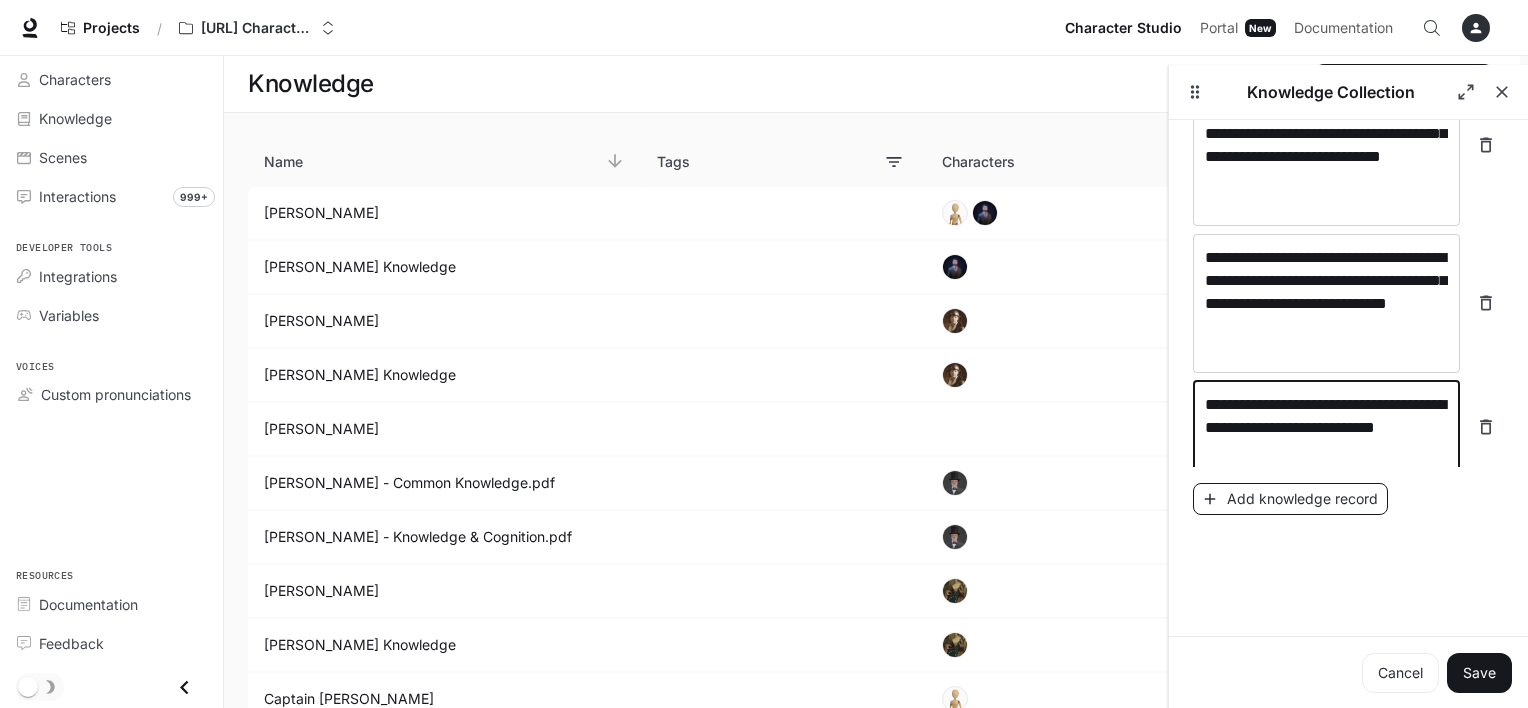 type on "**********" 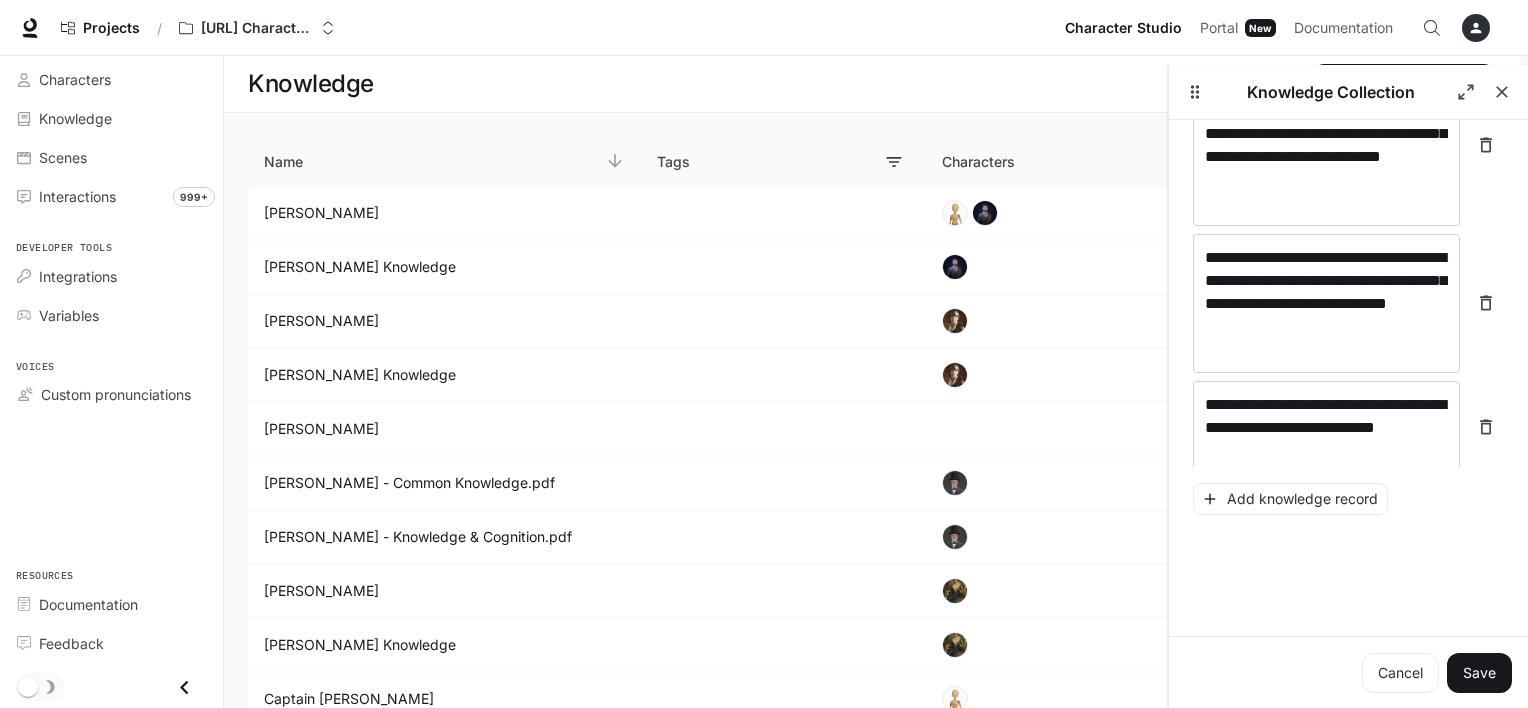 scroll, scrollTop: 5279, scrollLeft: 0, axis: vertical 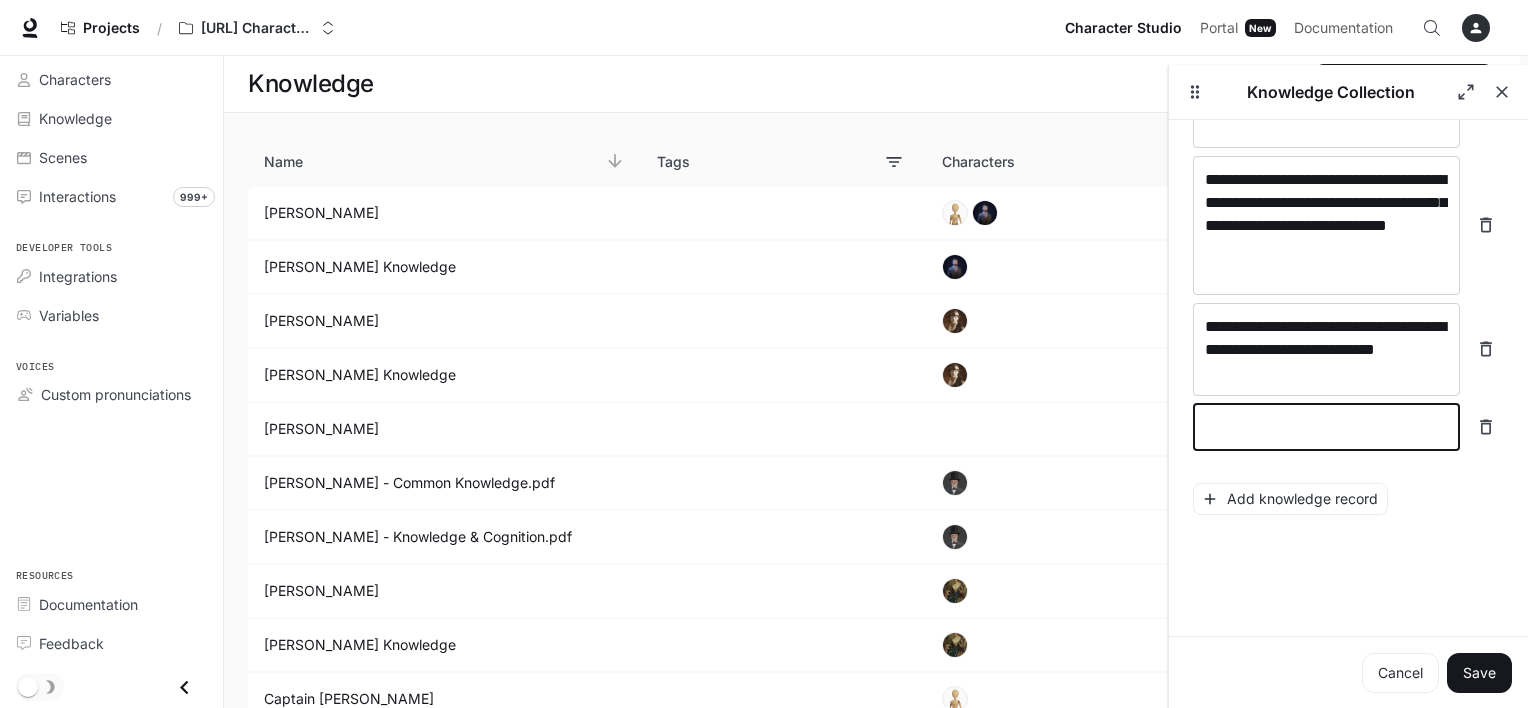 click at bounding box center (1326, 427) 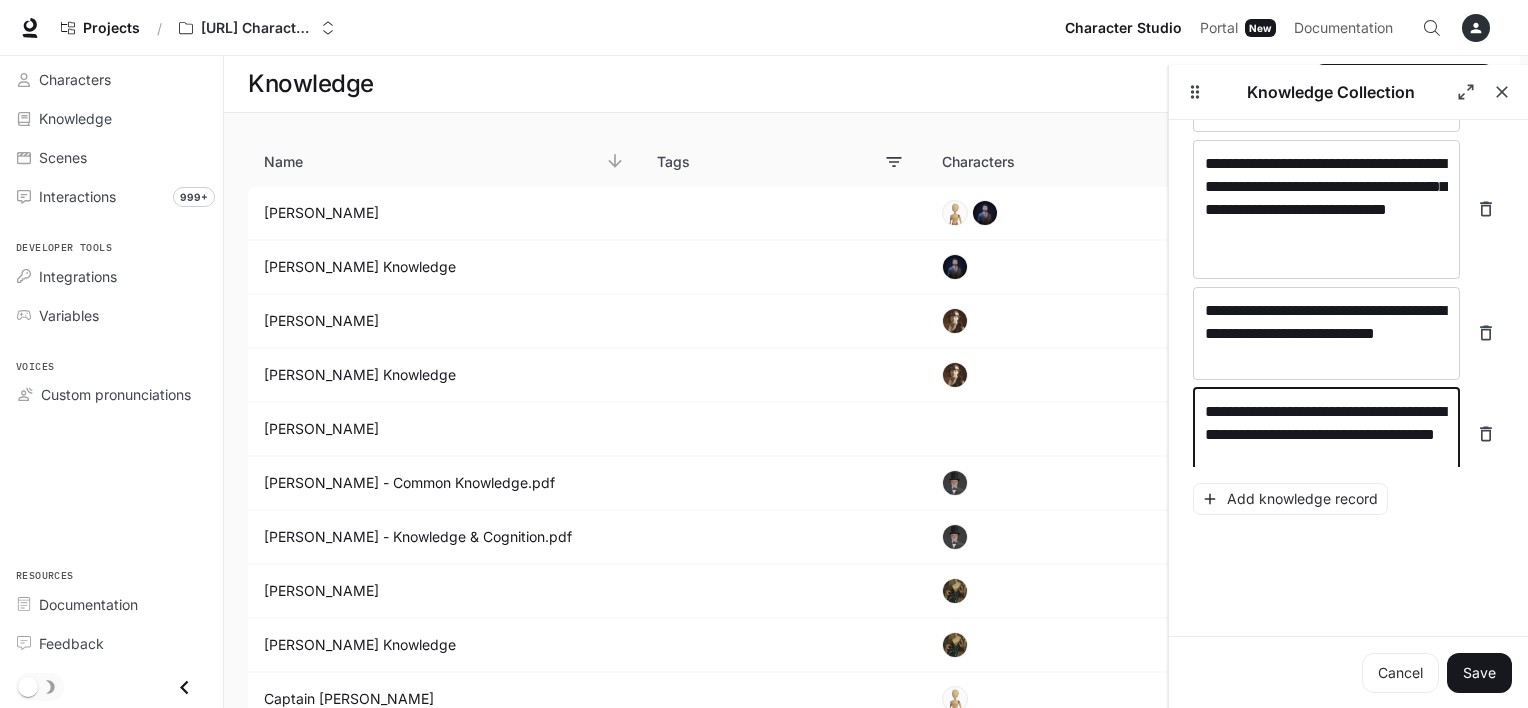 scroll, scrollTop: 5317, scrollLeft: 0, axis: vertical 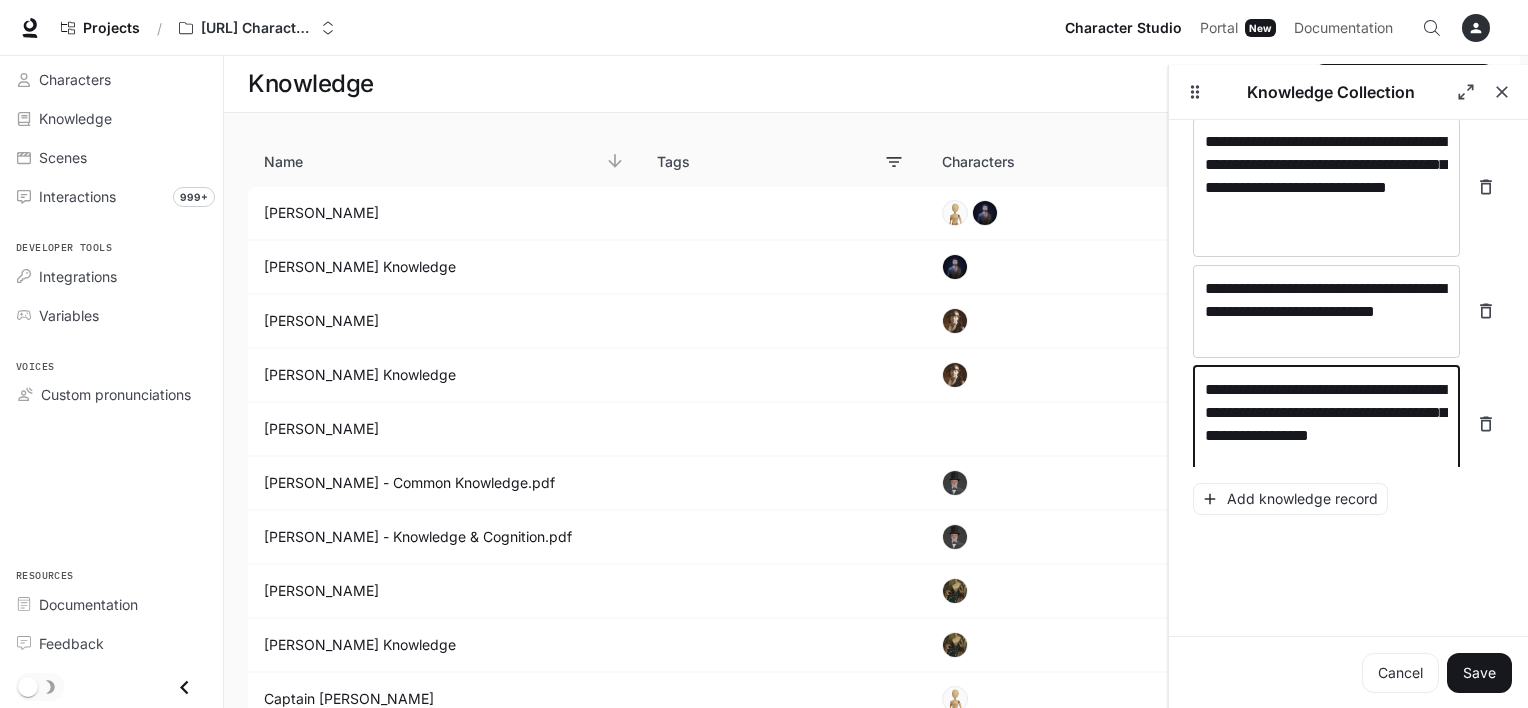 click on "**********" at bounding box center (1326, 424) 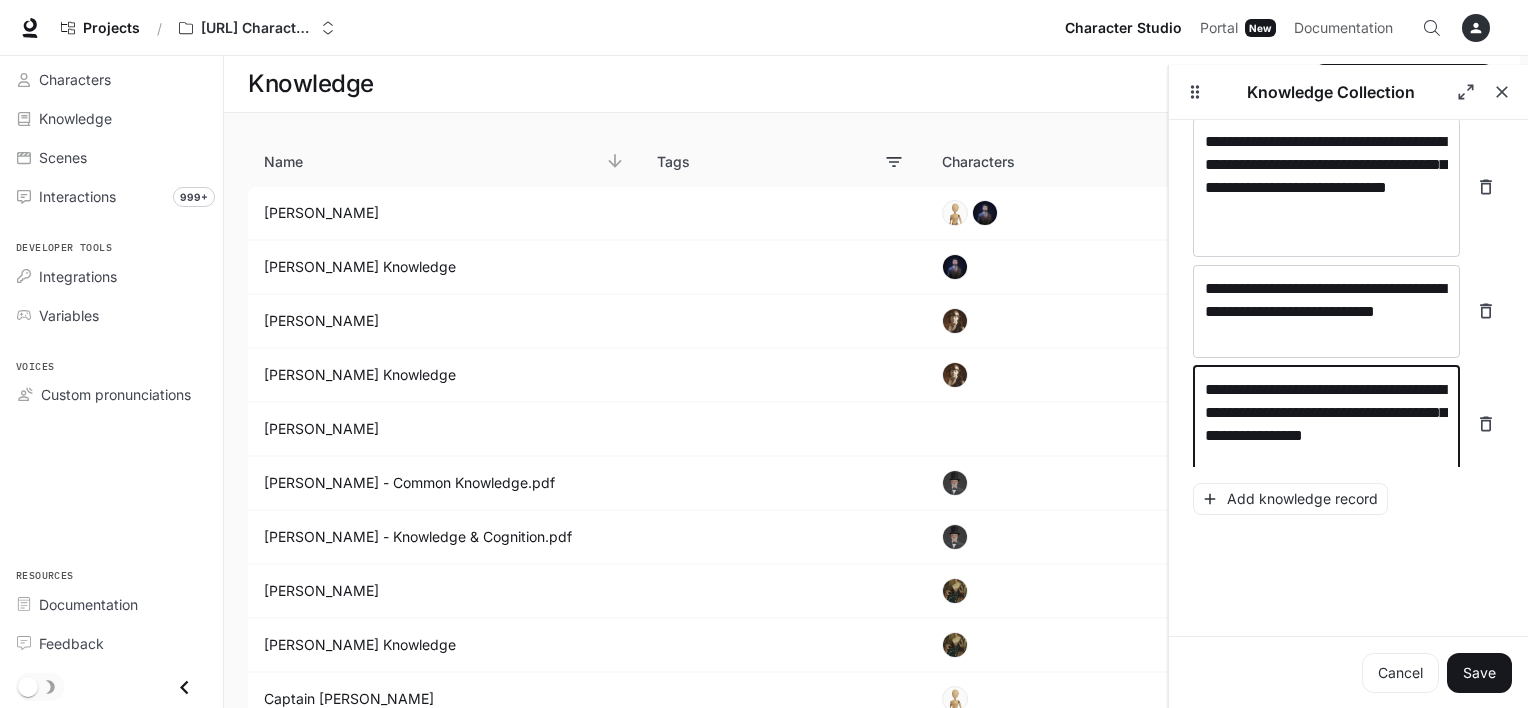 scroll, scrollTop: 5348, scrollLeft: 0, axis: vertical 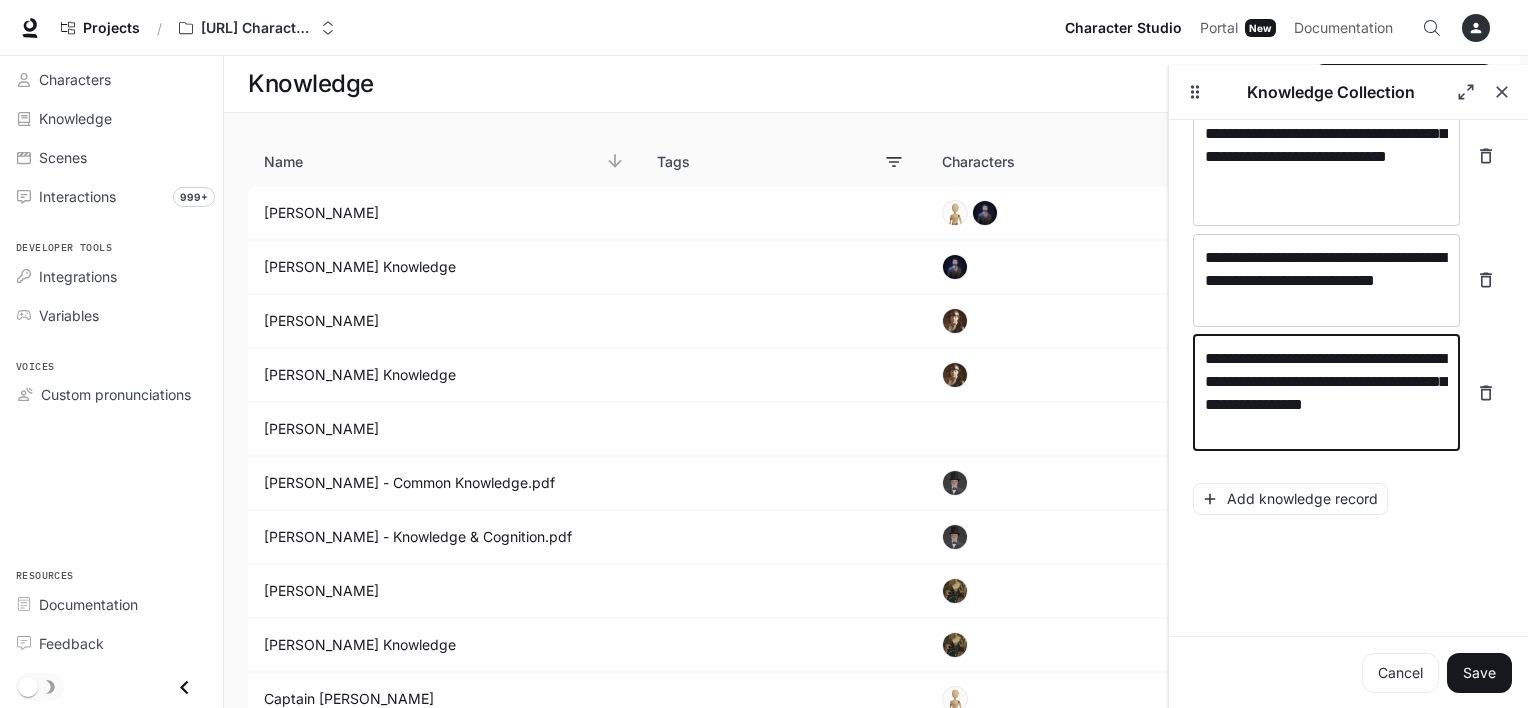 click on "**********" at bounding box center (1326, 393) 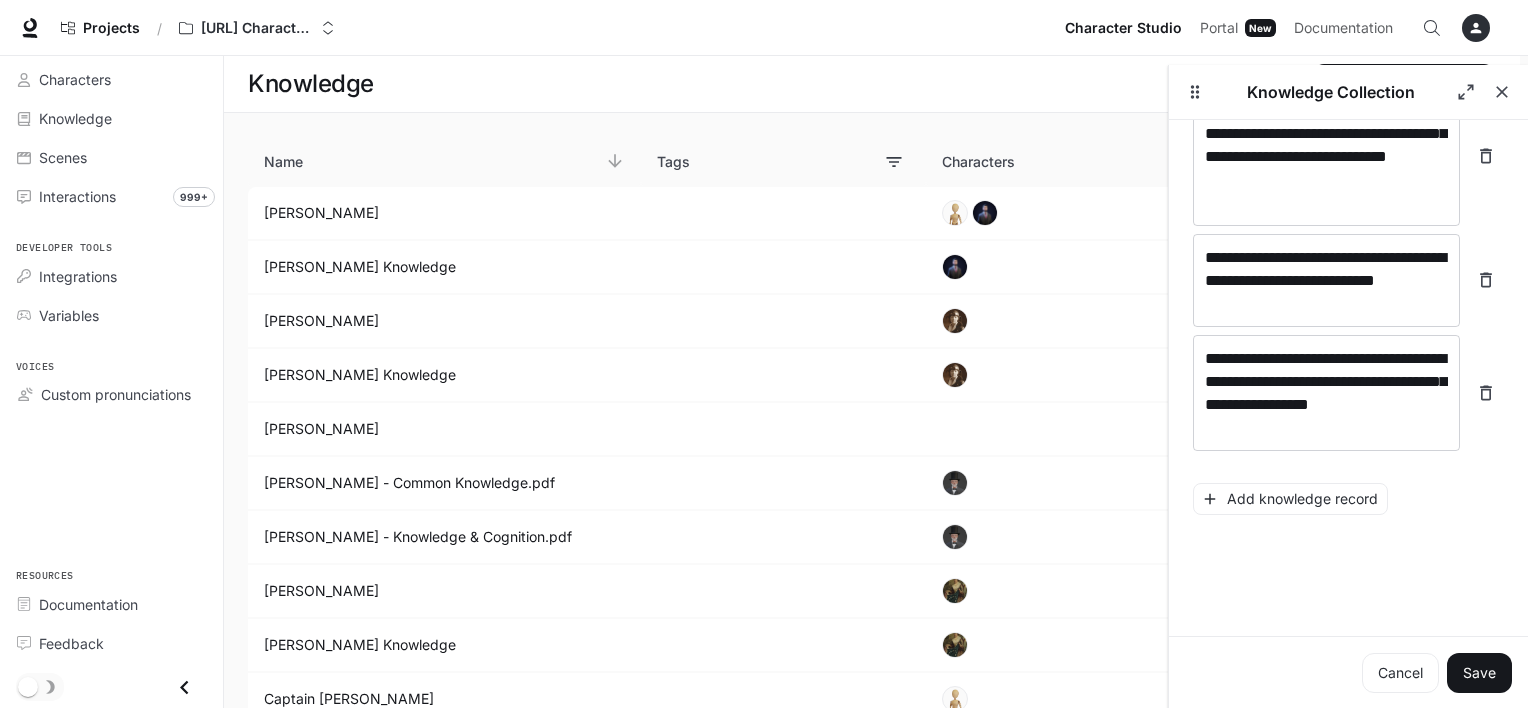 click on "**********" at bounding box center (1348, 405) 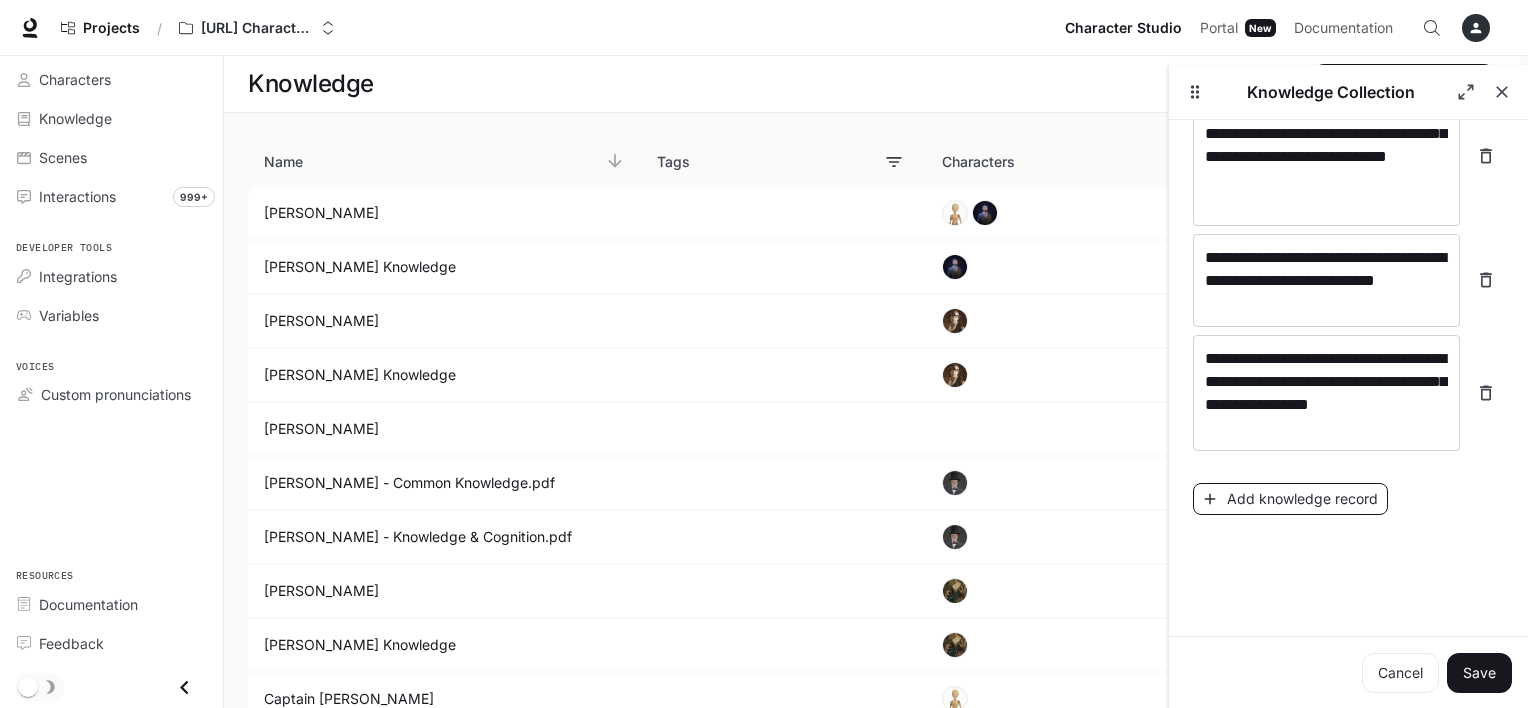 click on "Add knowledge record" at bounding box center (1290, 499) 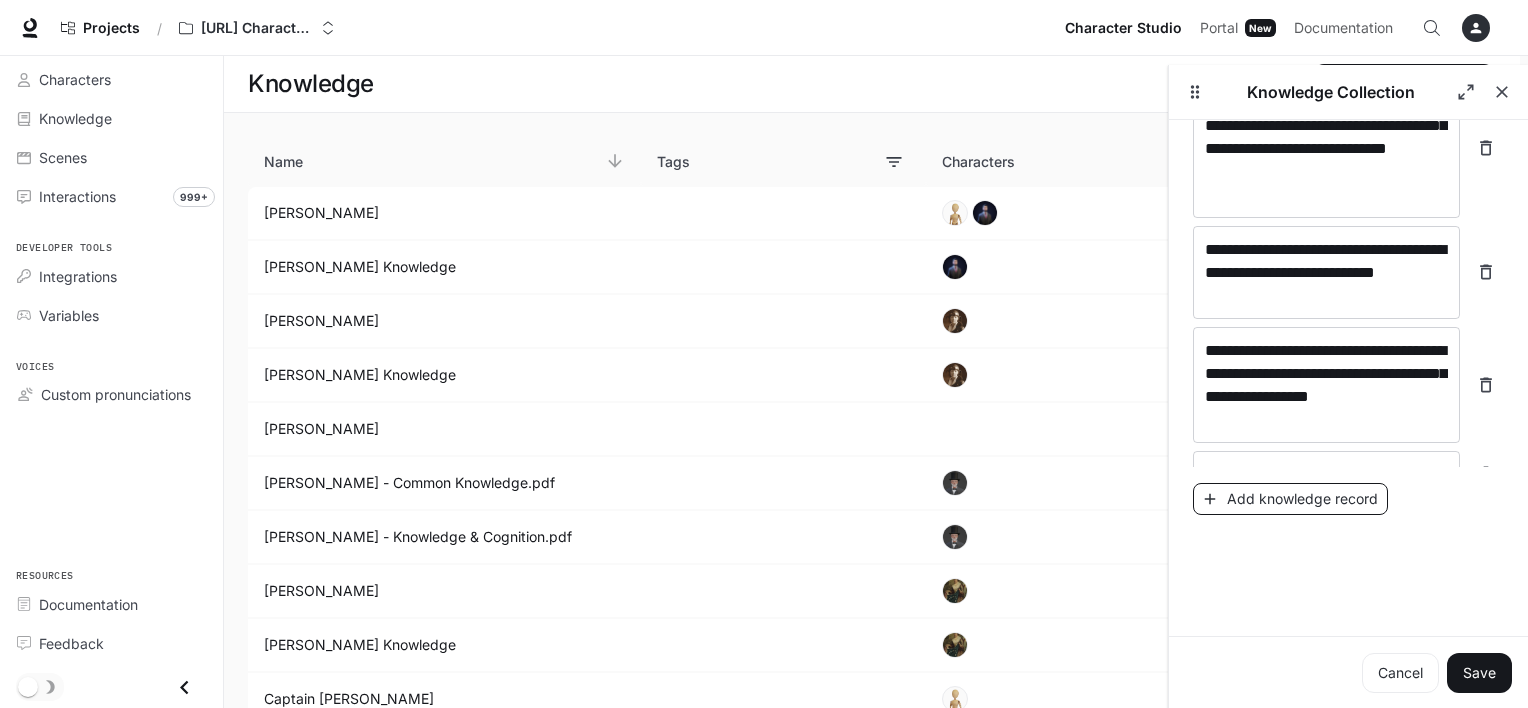 scroll, scrollTop: 5395, scrollLeft: 0, axis: vertical 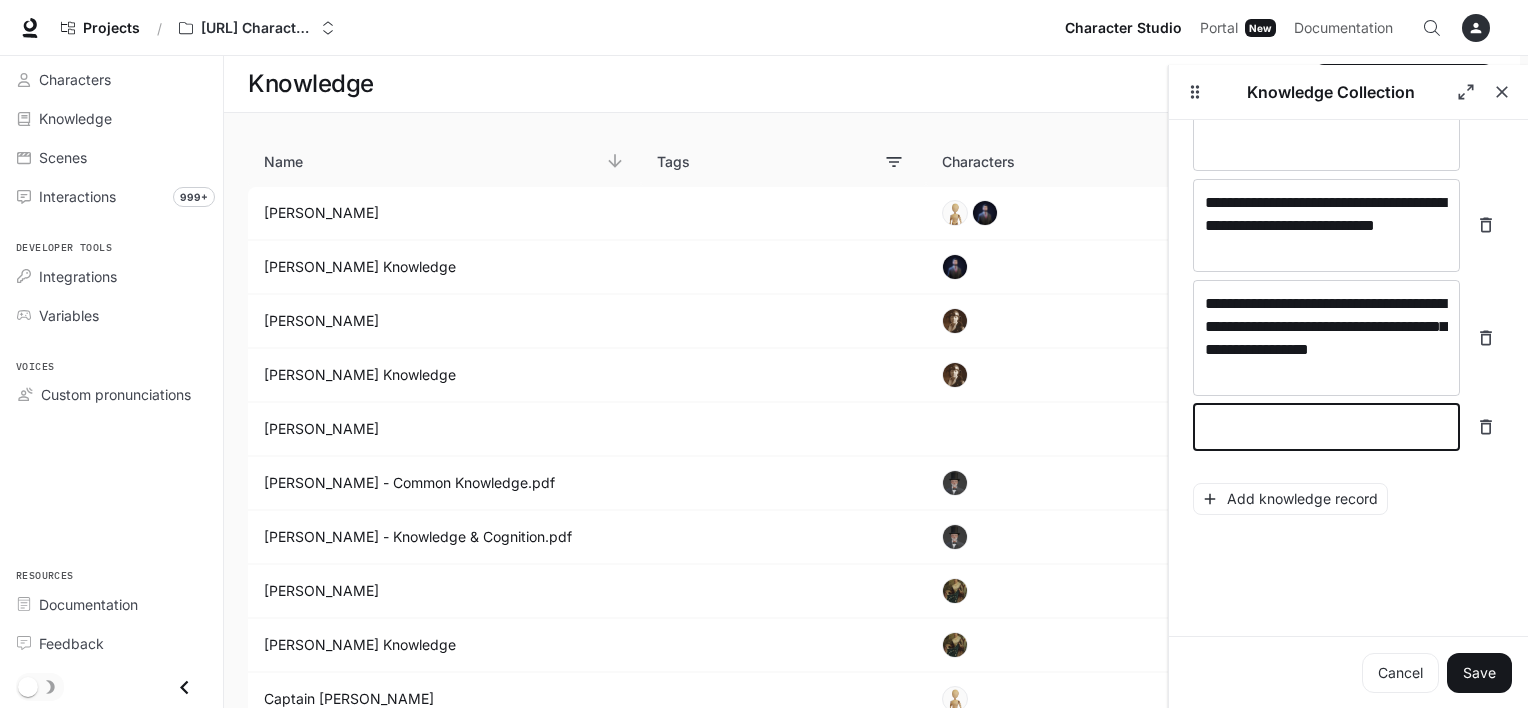 click at bounding box center [1326, 427] 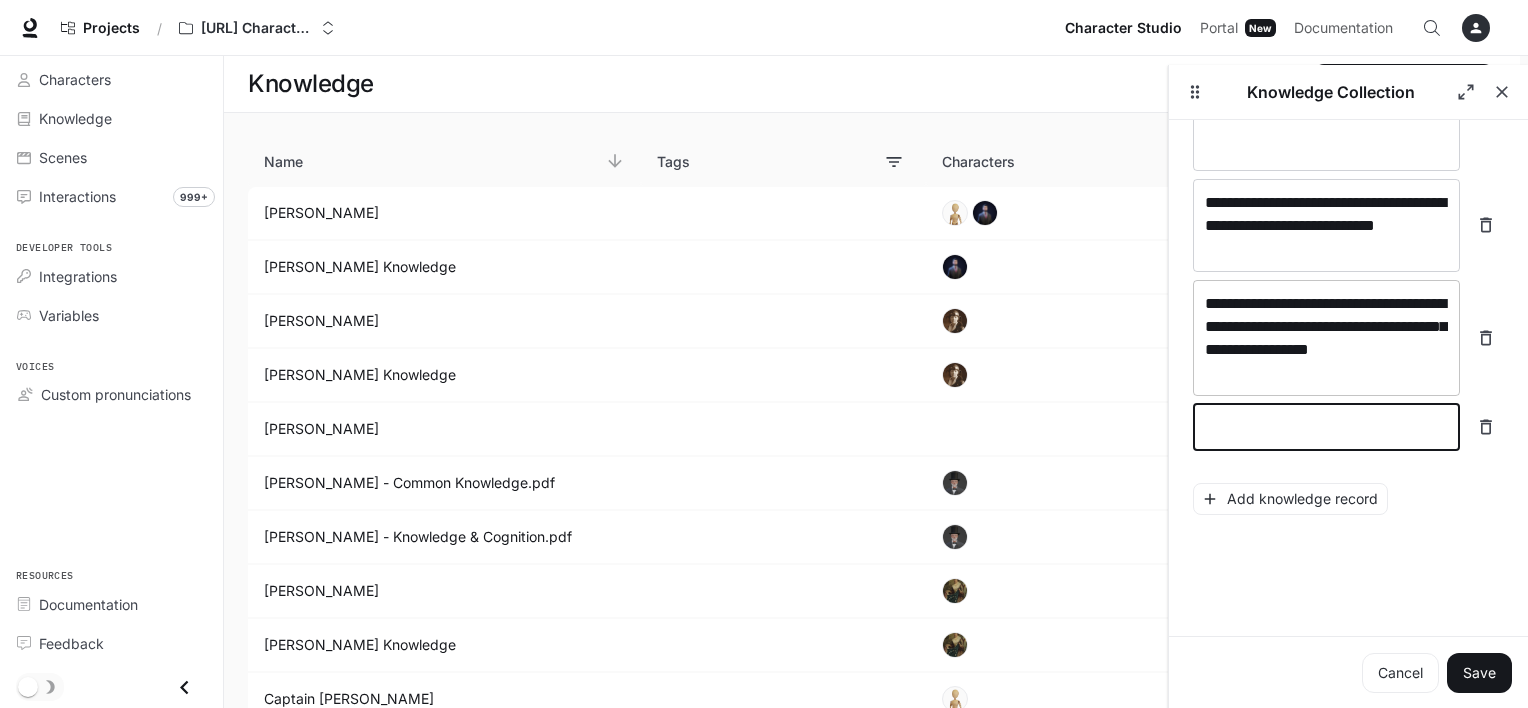 click on "**********" at bounding box center (1326, 338) 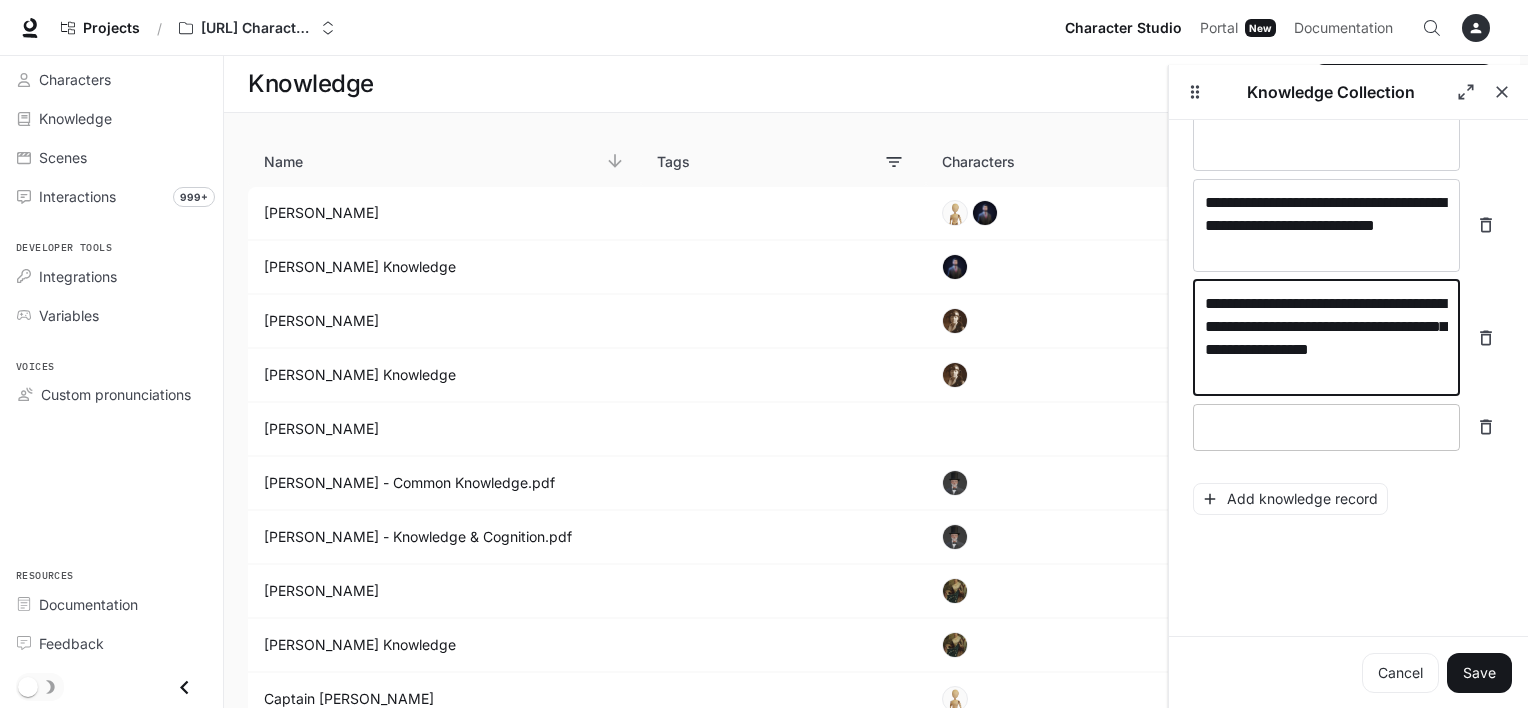type on "**********" 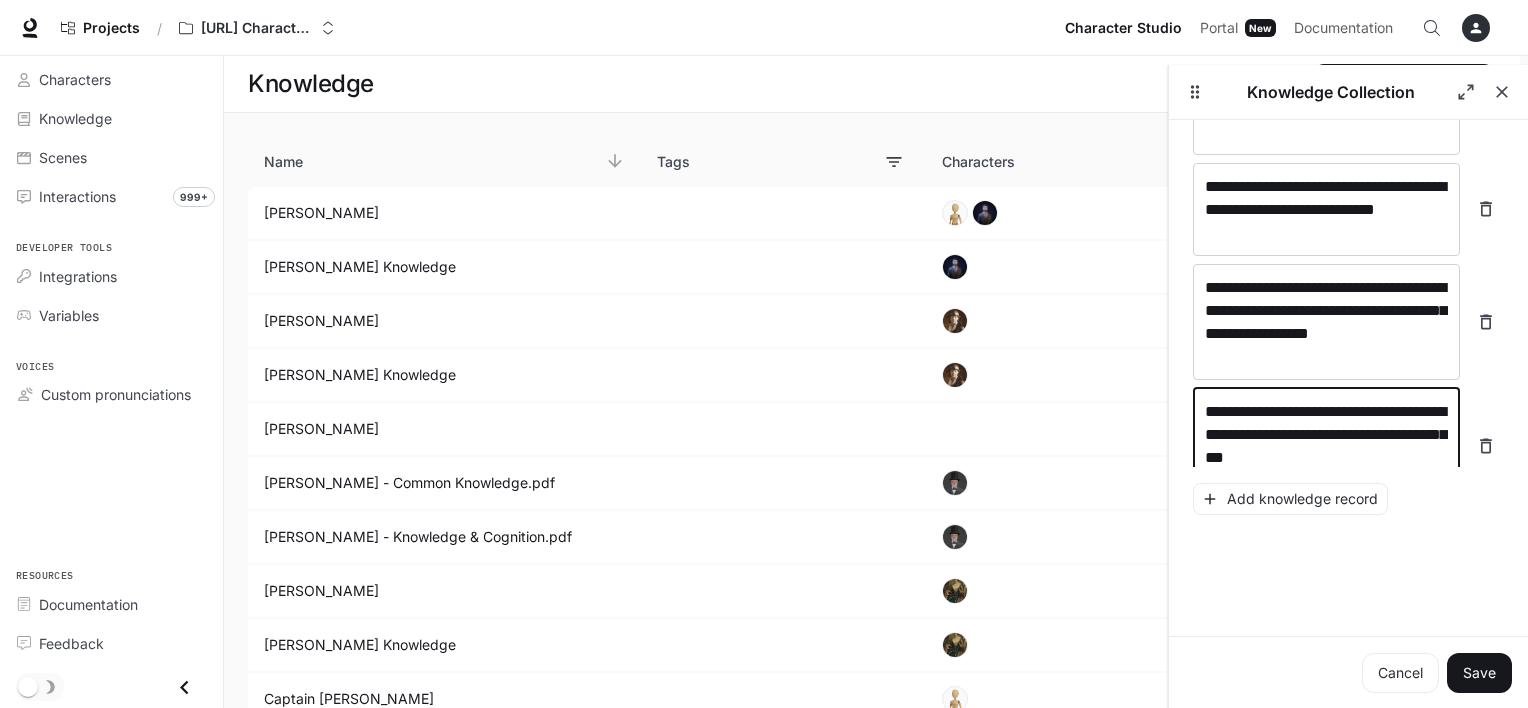 scroll, scrollTop: 5433, scrollLeft: 0, axis: vertical 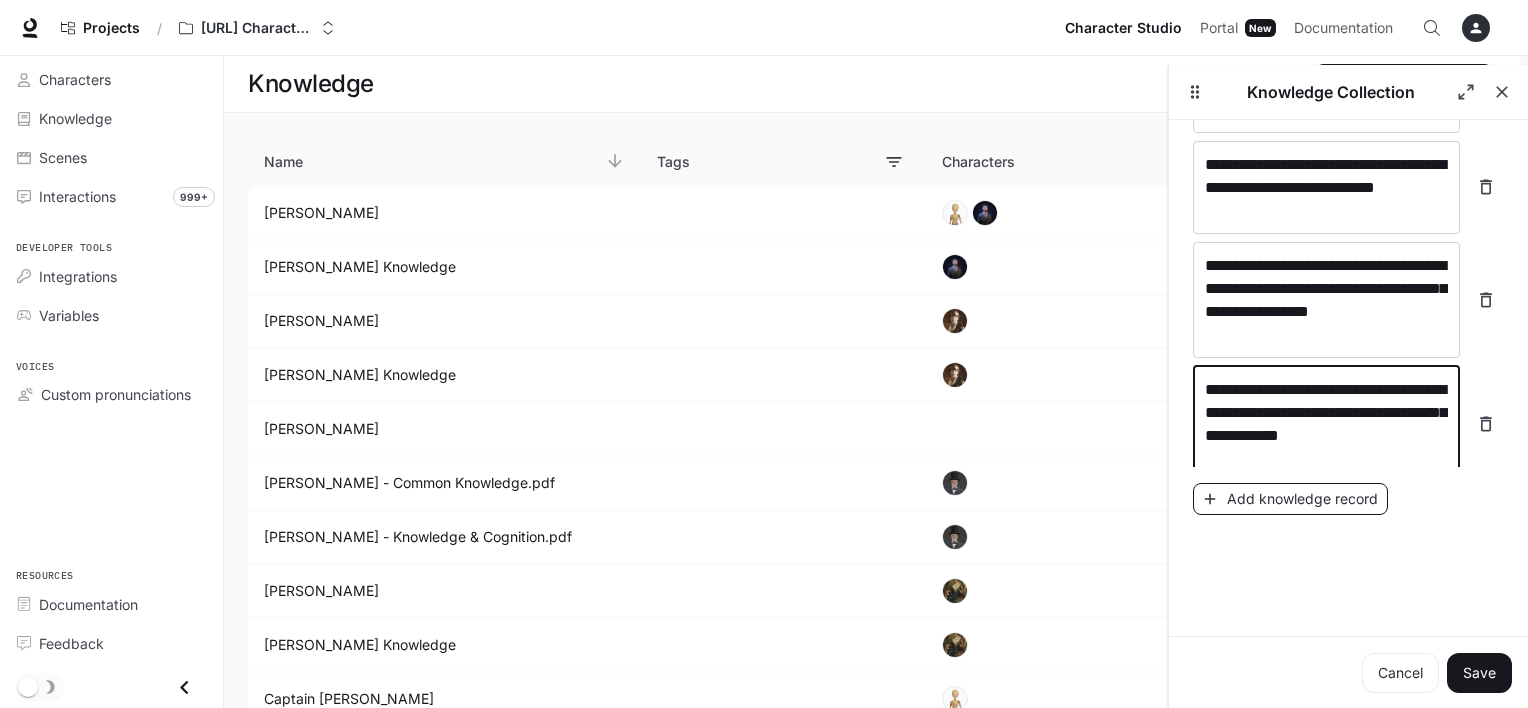 type on "**********" 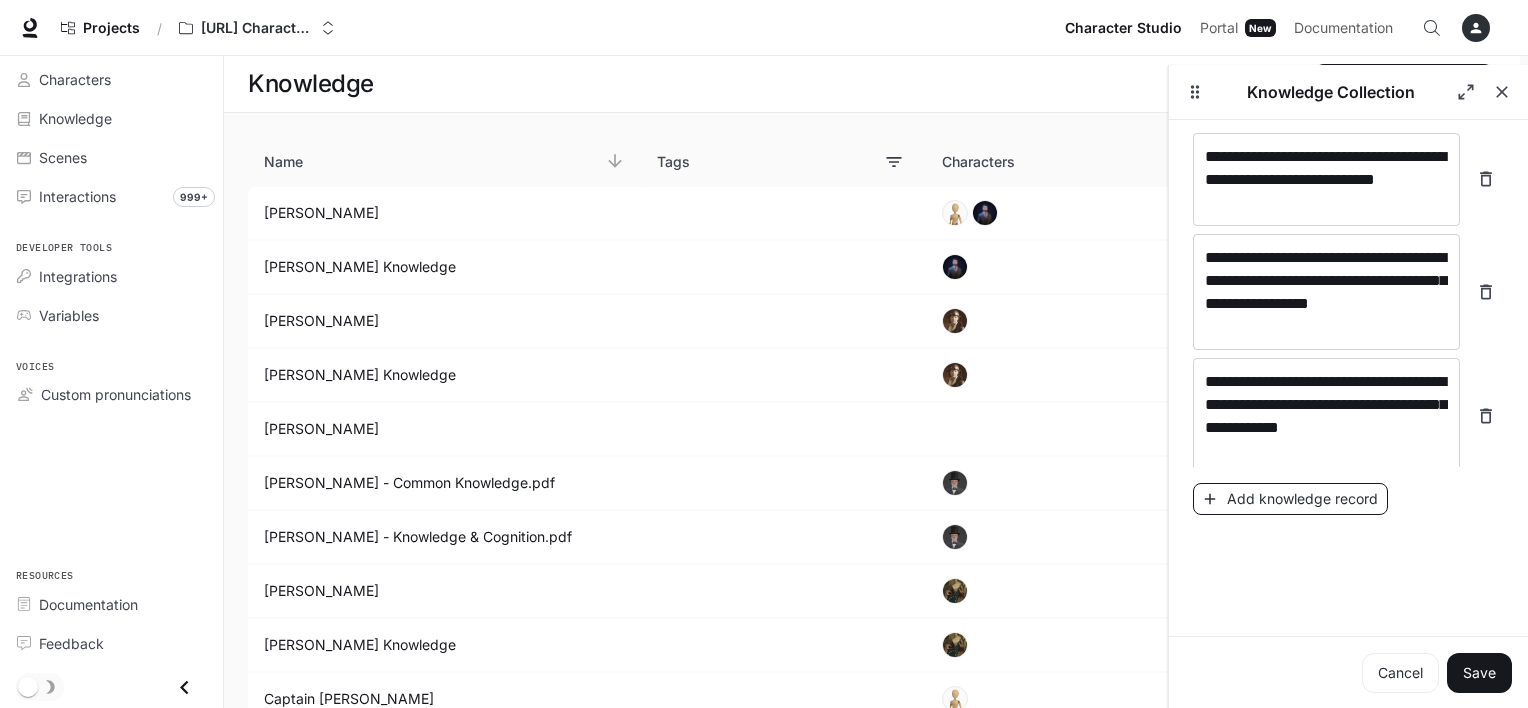 scroll, scrollTop: 5511, scrollLeft: 0, axis: vertical 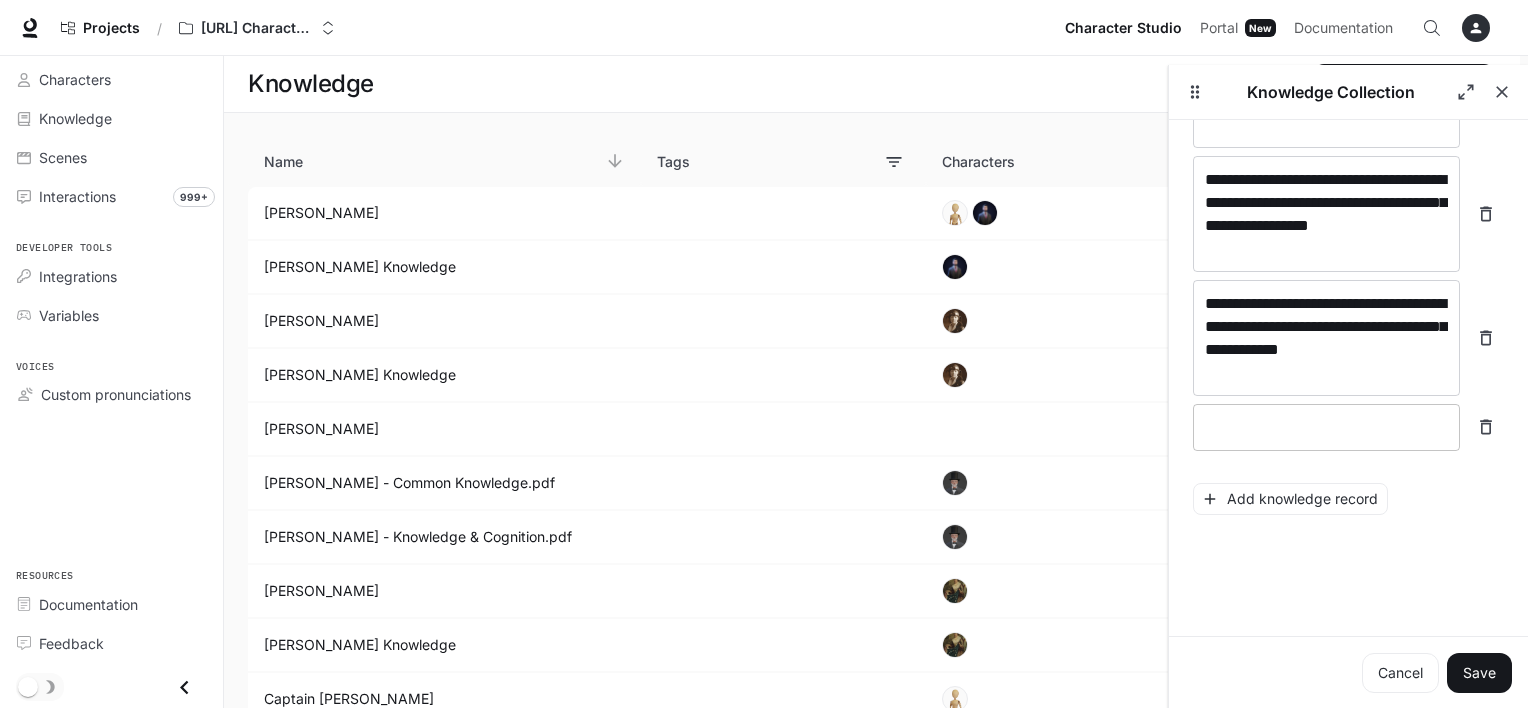 click at bounding box center [1326, 427] 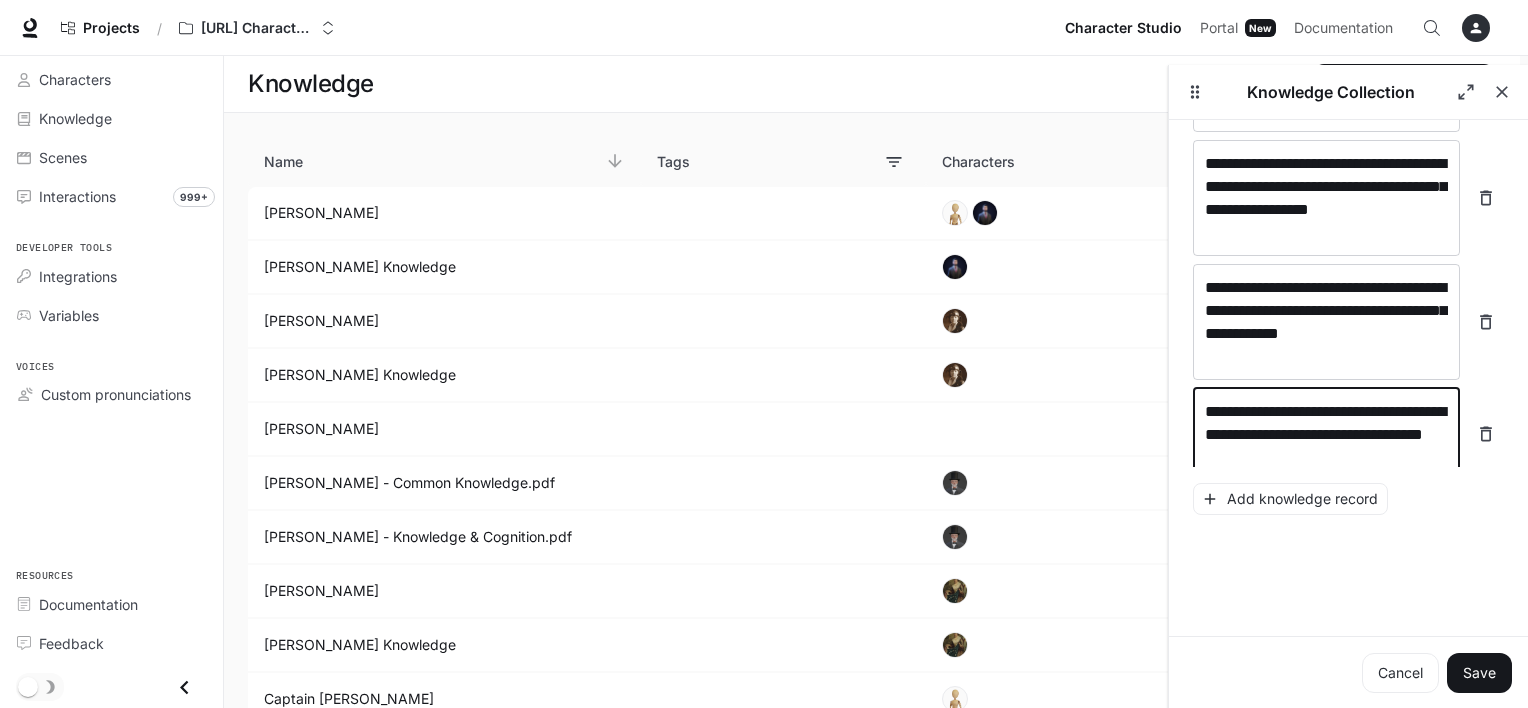 scroll, scrollTop: 5549, scrollLeft: 0, axis: vertical 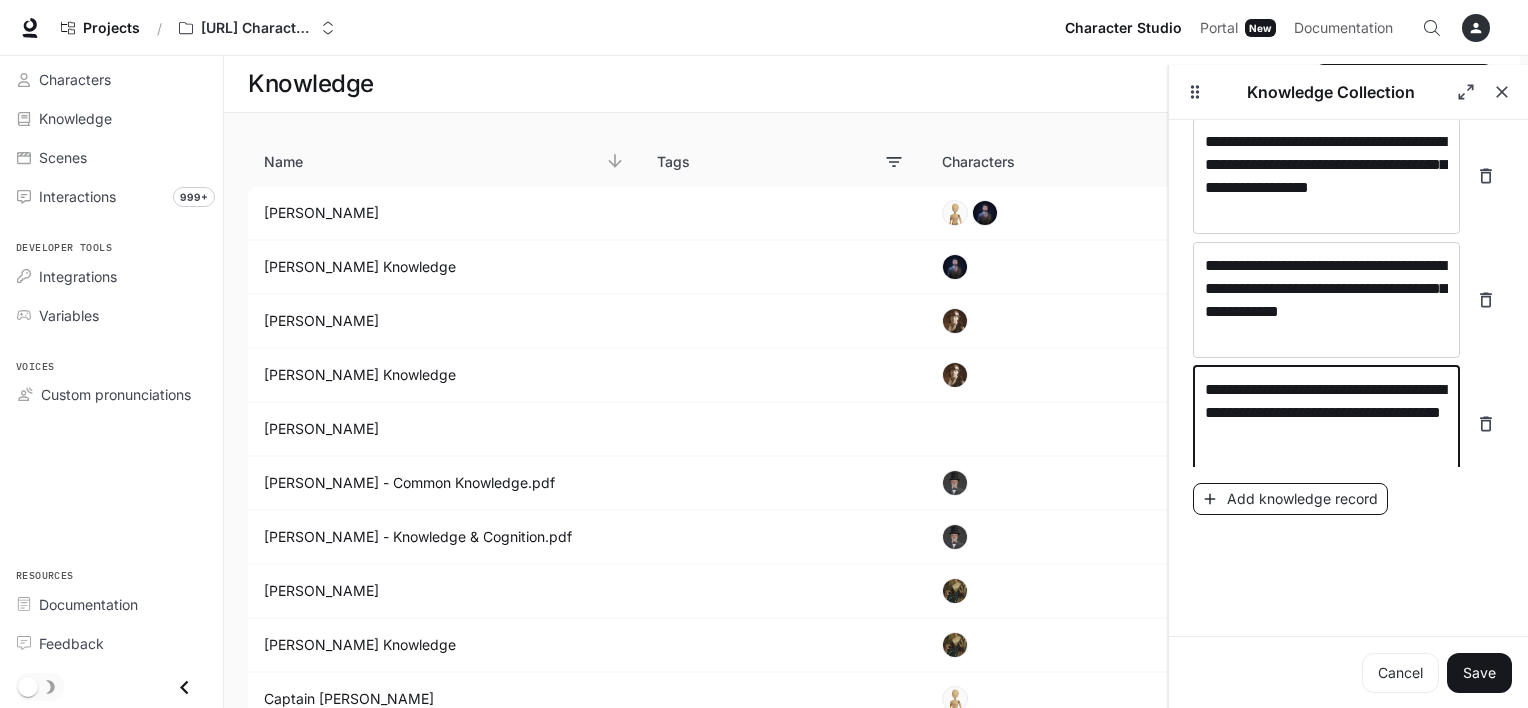 type on "**********" 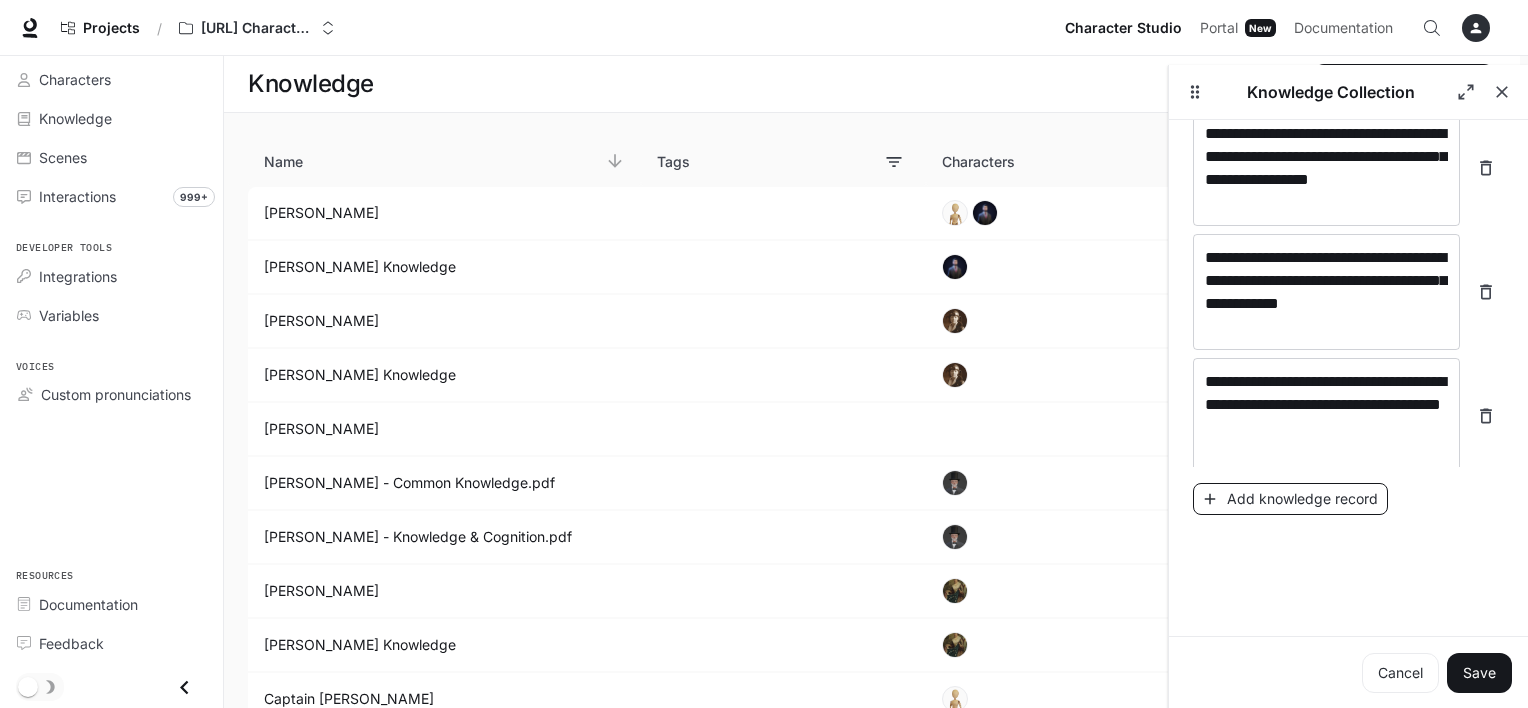 scroll, scrollTop: 5627, scrollLeft: 0, axis: vertical 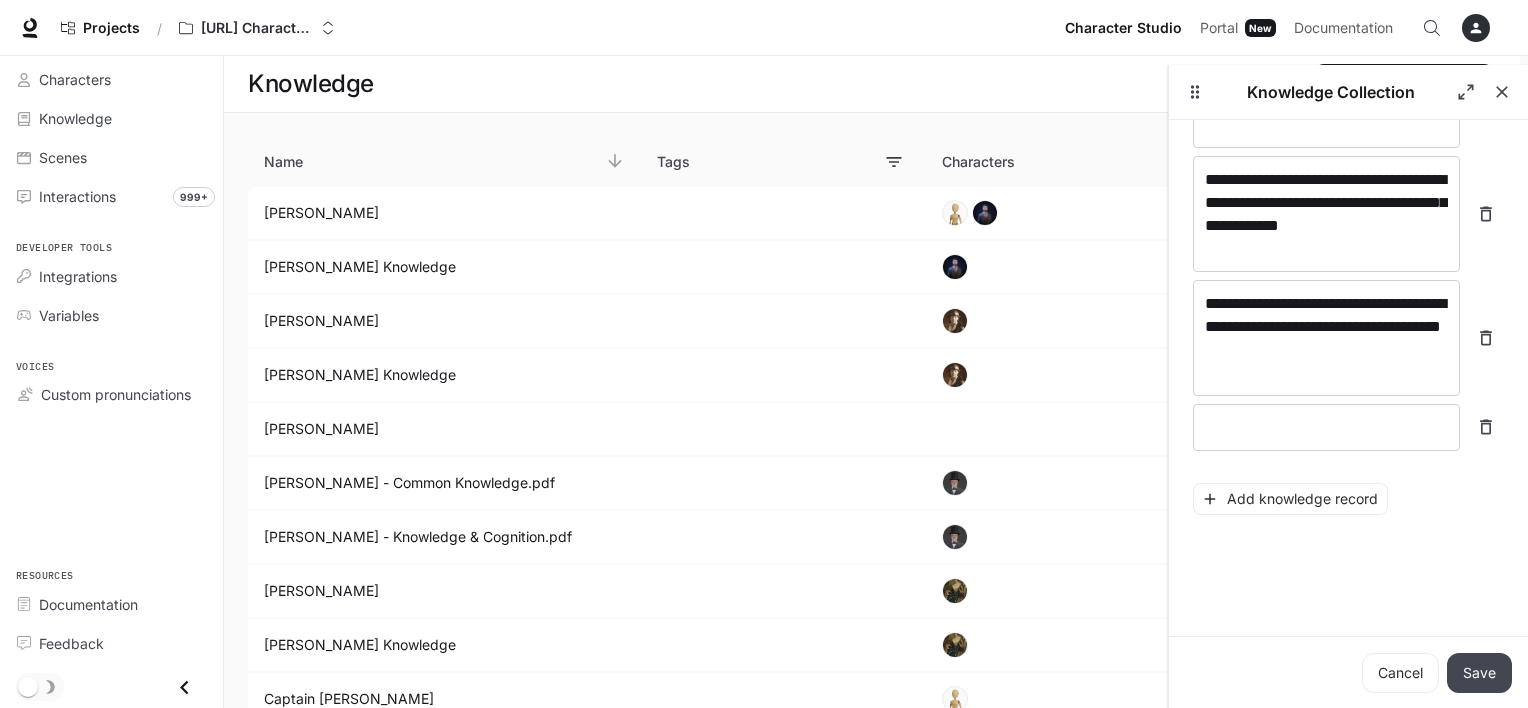 click on "Save" at bounding box center [1479, 673] 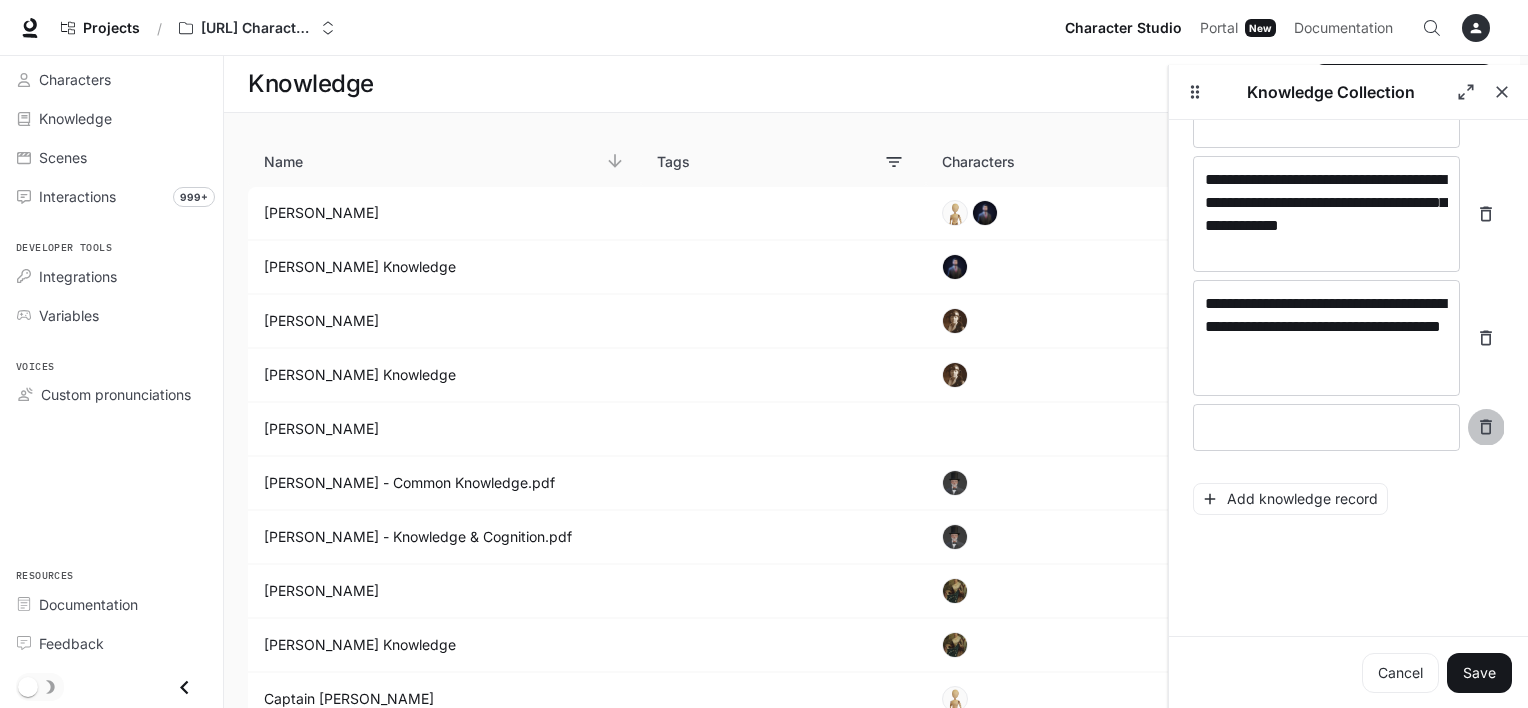 click 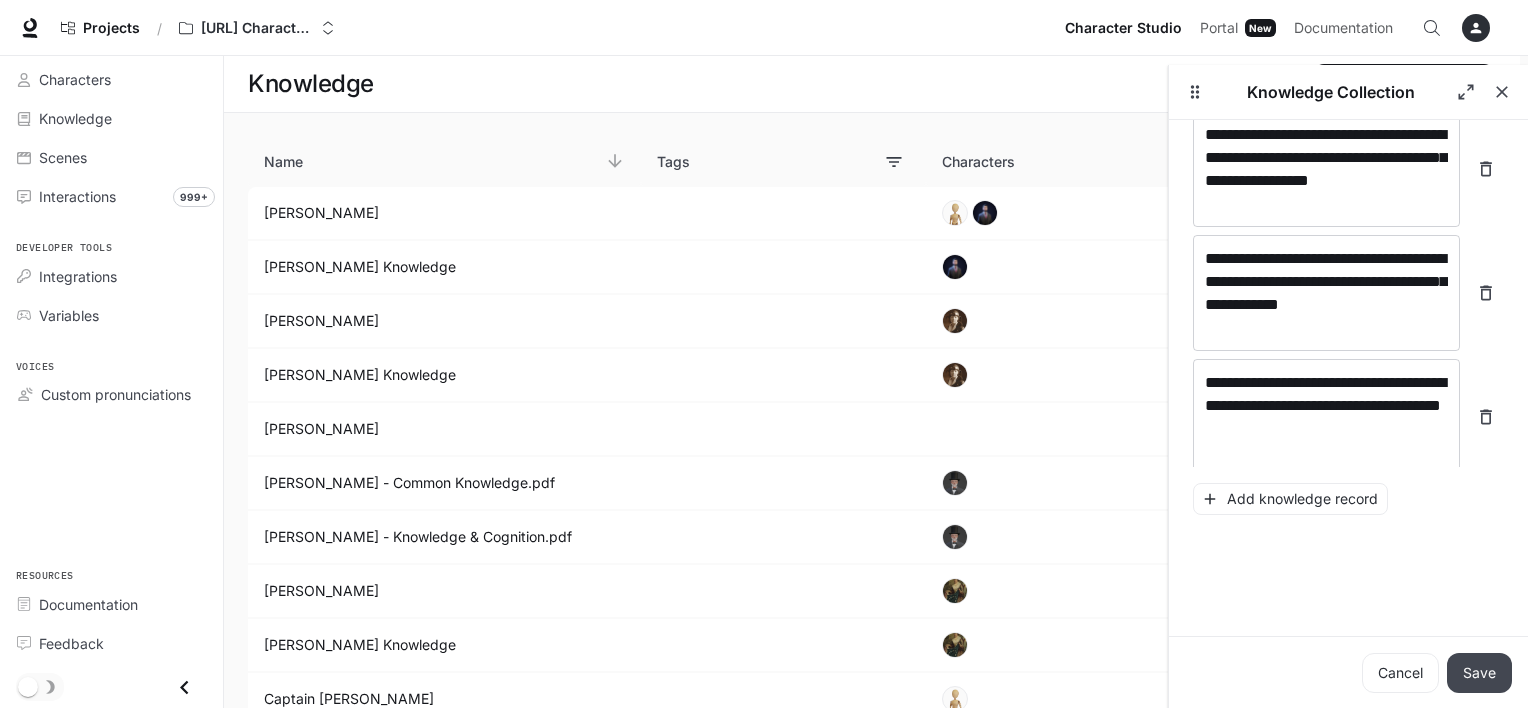 click on "Save" at bounding box center (1479, 673) 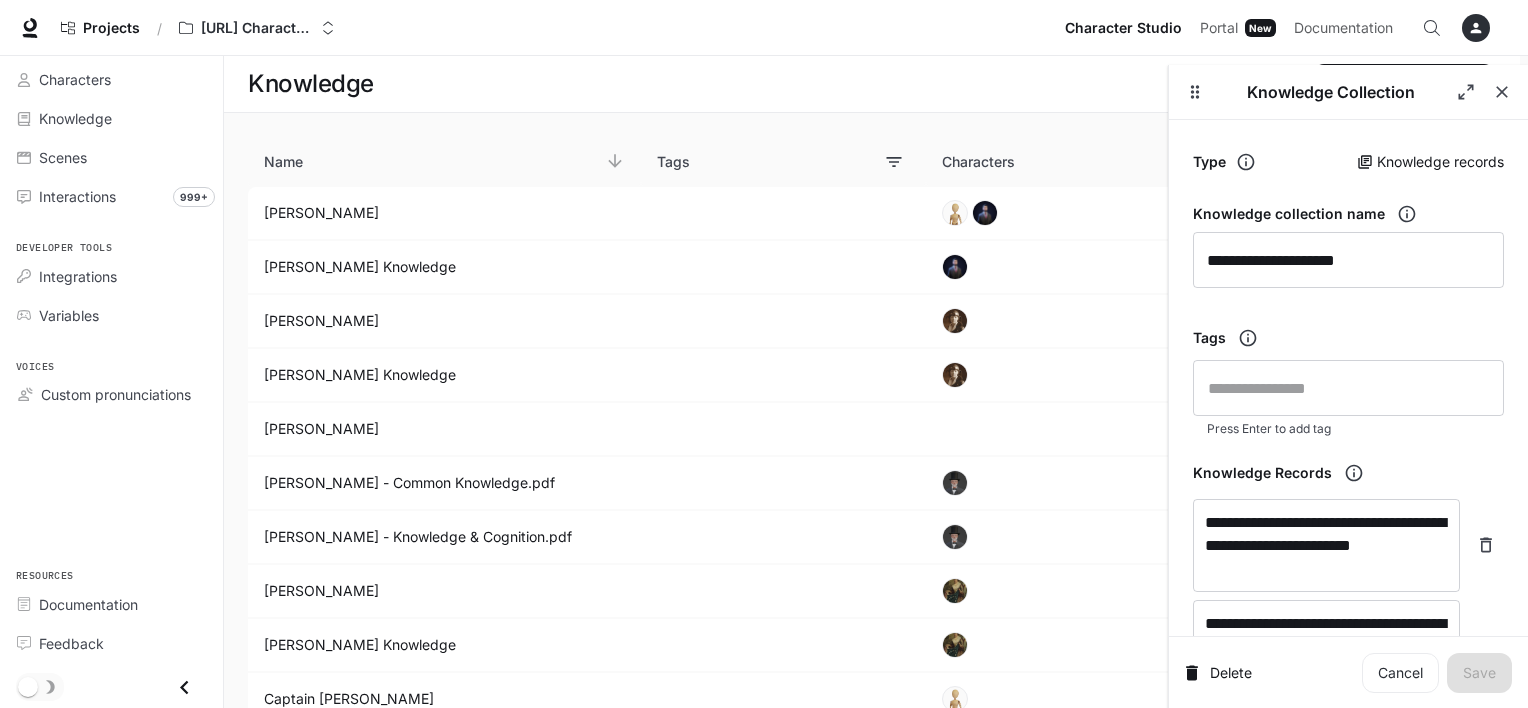 scroll, scrollTop: 0, scrollLeft: 0, axis: both 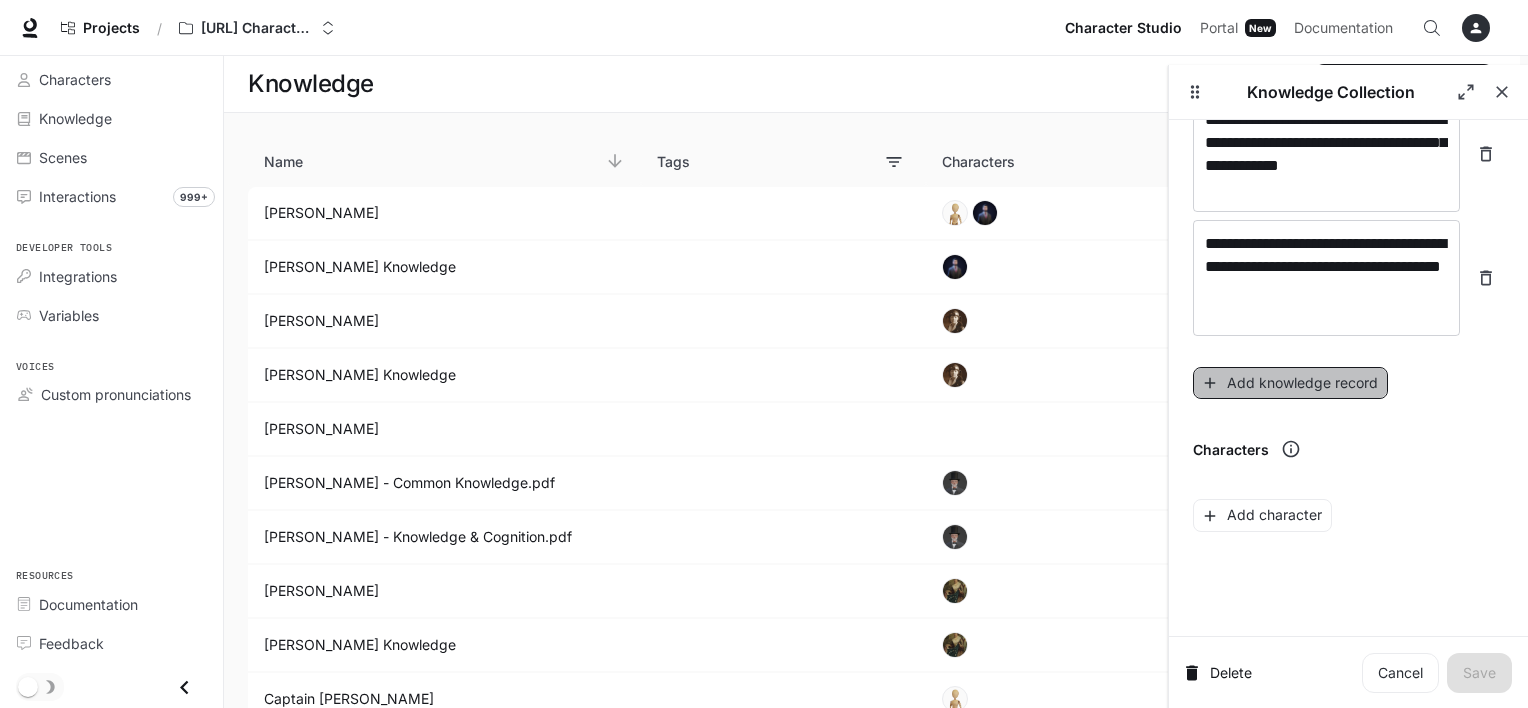 click on "Add knowledge record" at bounding box center (1290, 383) 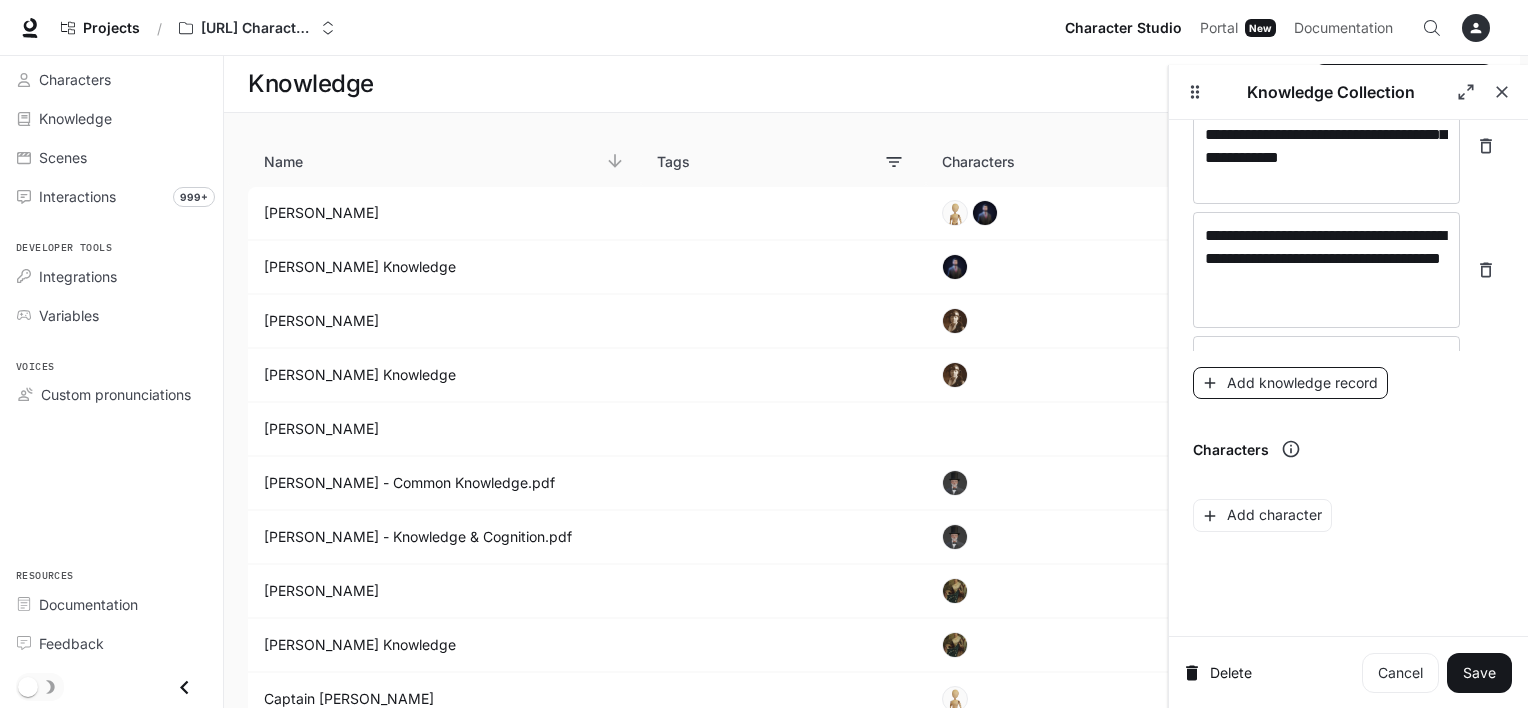 scroll, scrollTop: 5580, scrollLeft: 0, axis: vertical 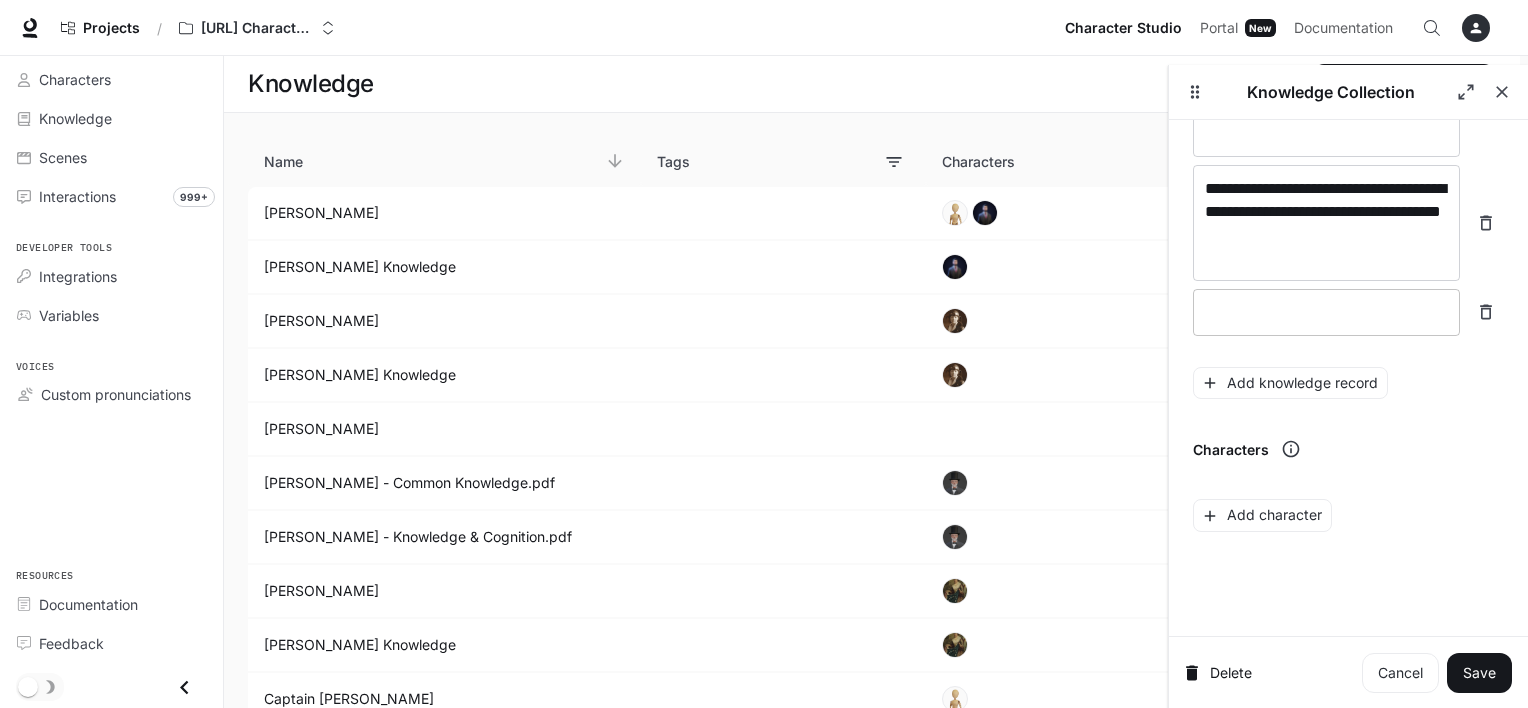 click at bounding box center (1326, 312) 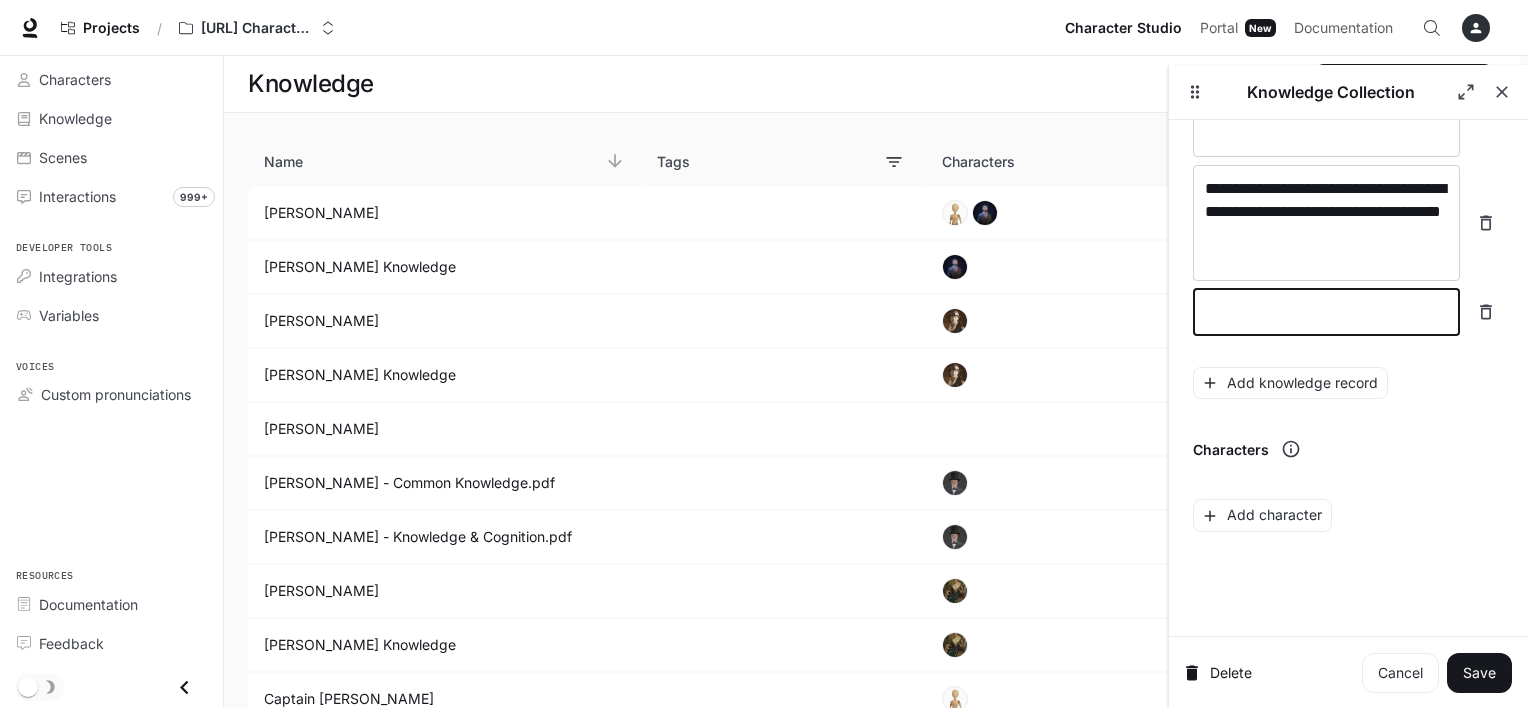 click at bounding box center [1326, 312] 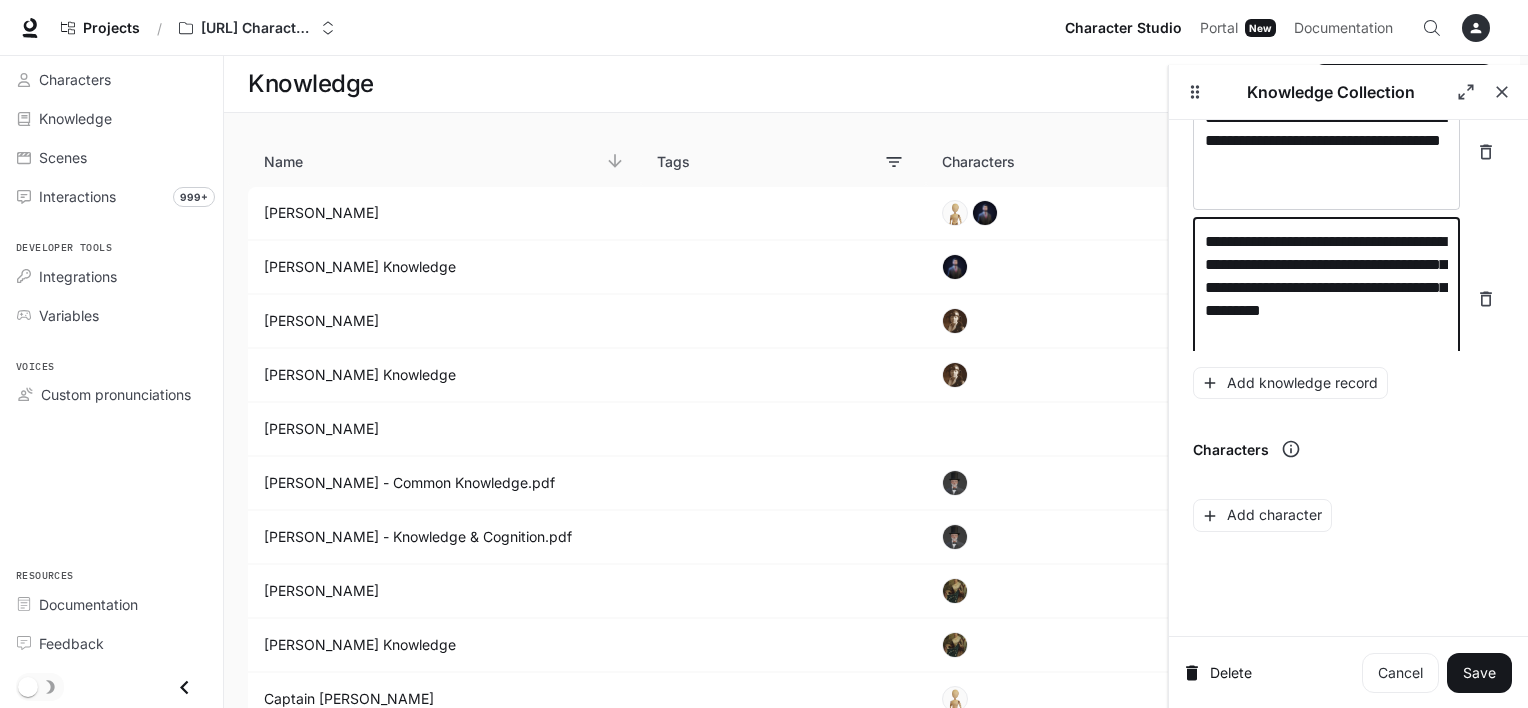 scroll, scrollTop: 5665, scrollLeft: 0, axis: vertical 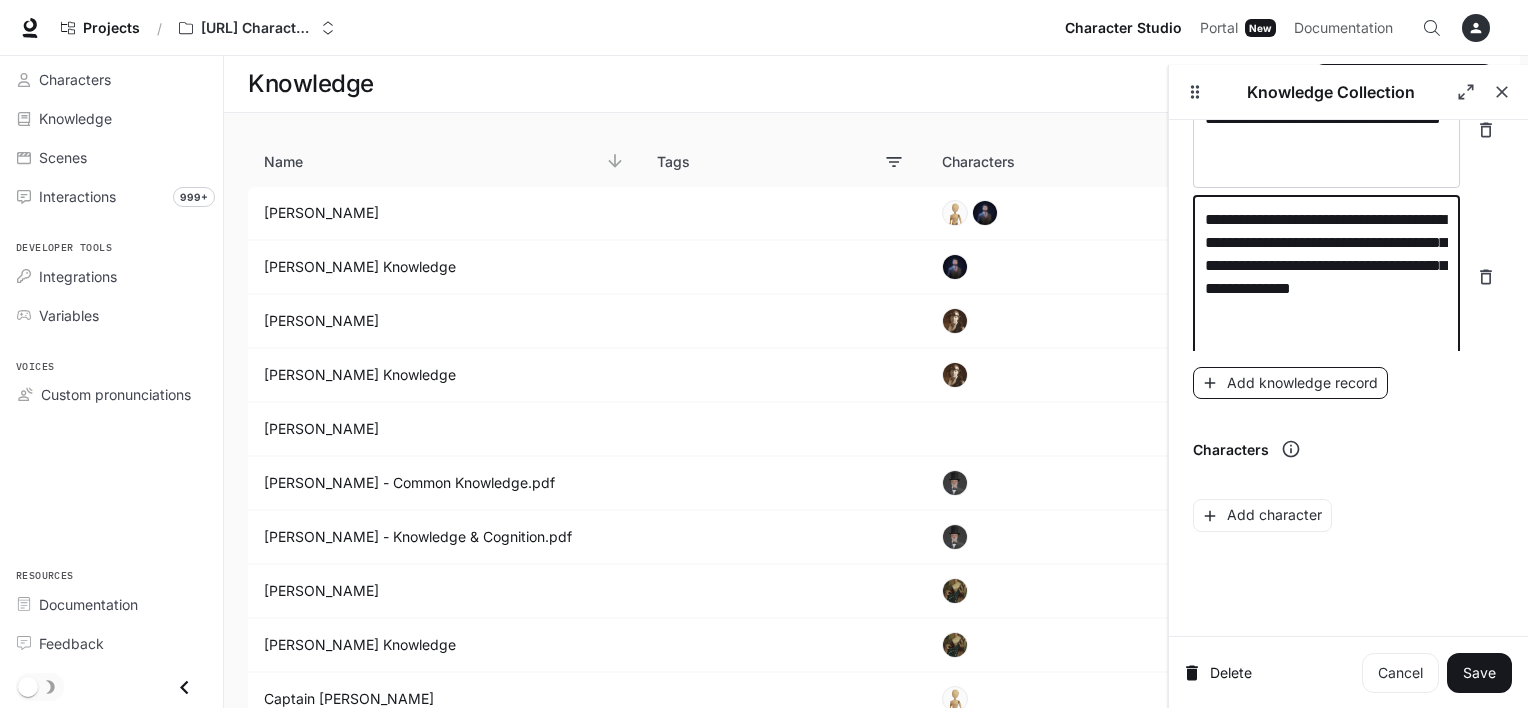 type on "**********" 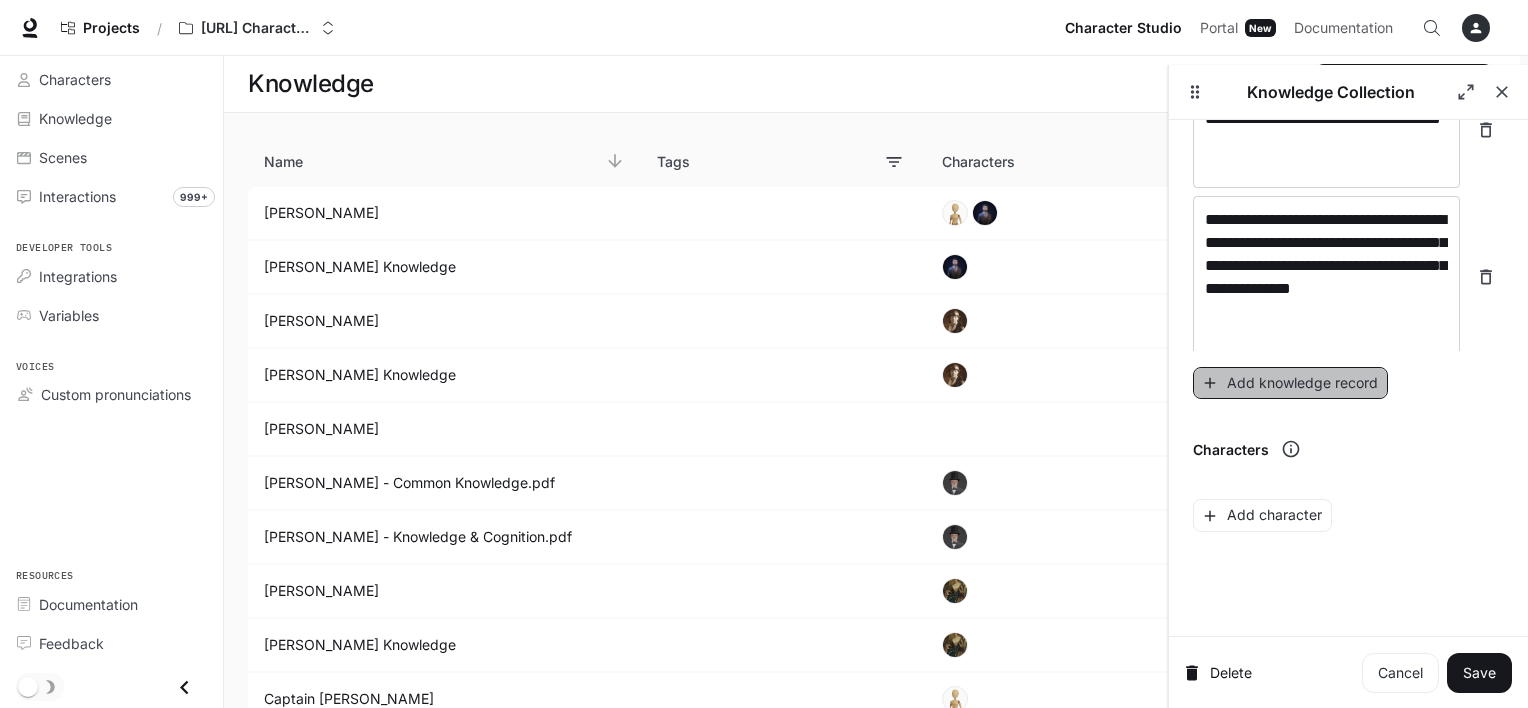 click on "Add knowledge record" at bounding box center (1290, 383) 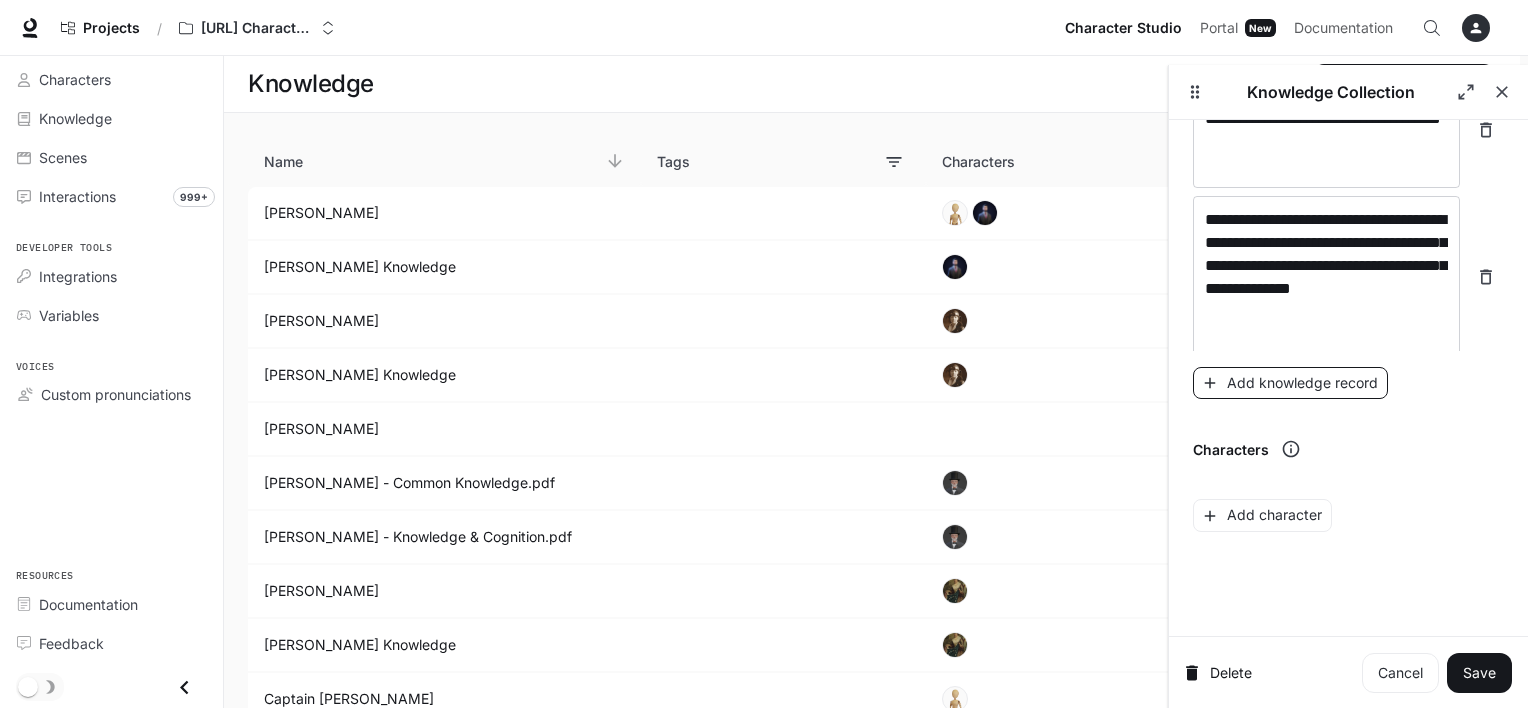scroll, scrollTop: 5743, scrollLeft: 0, axis: vertical 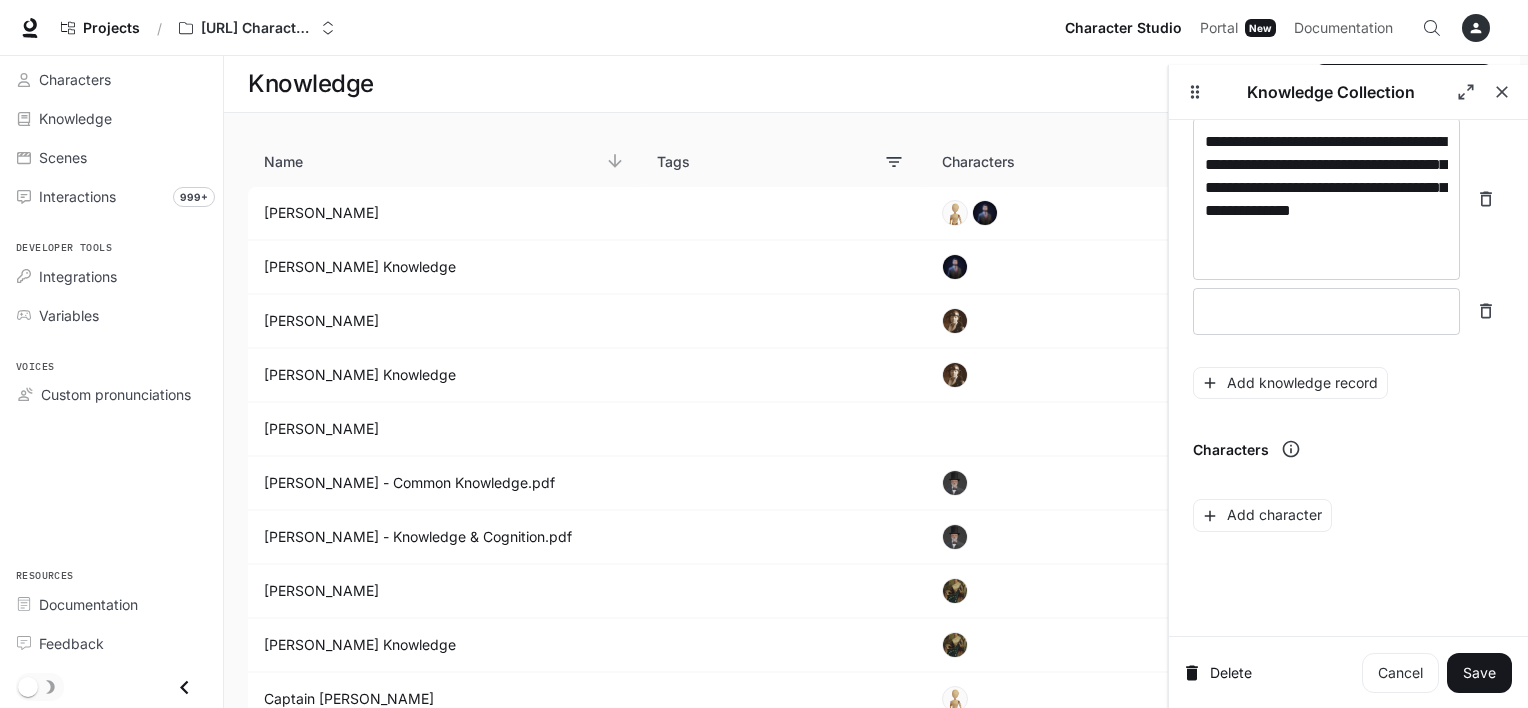 click on "**********" at bounding box center (1348, -2729) 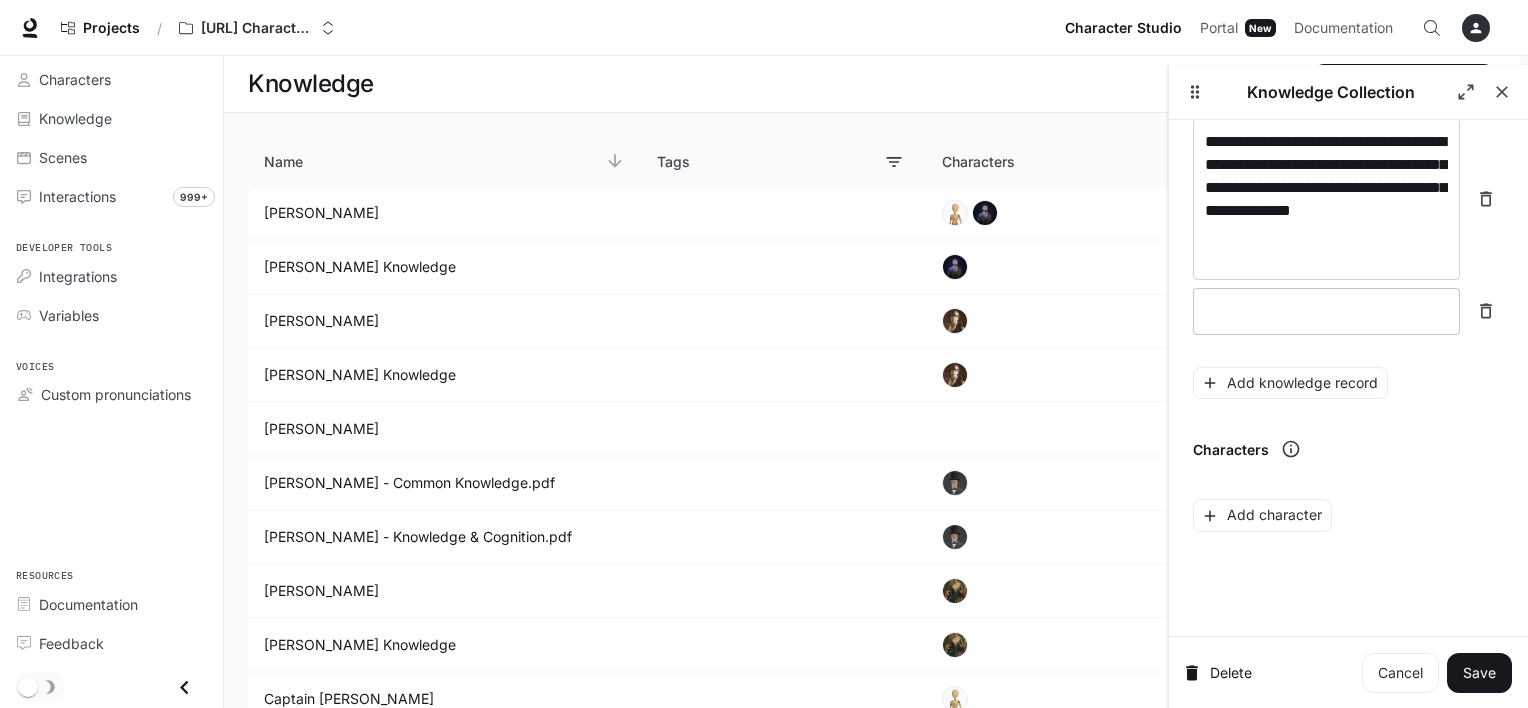 click at bounding box center (1326, 311) 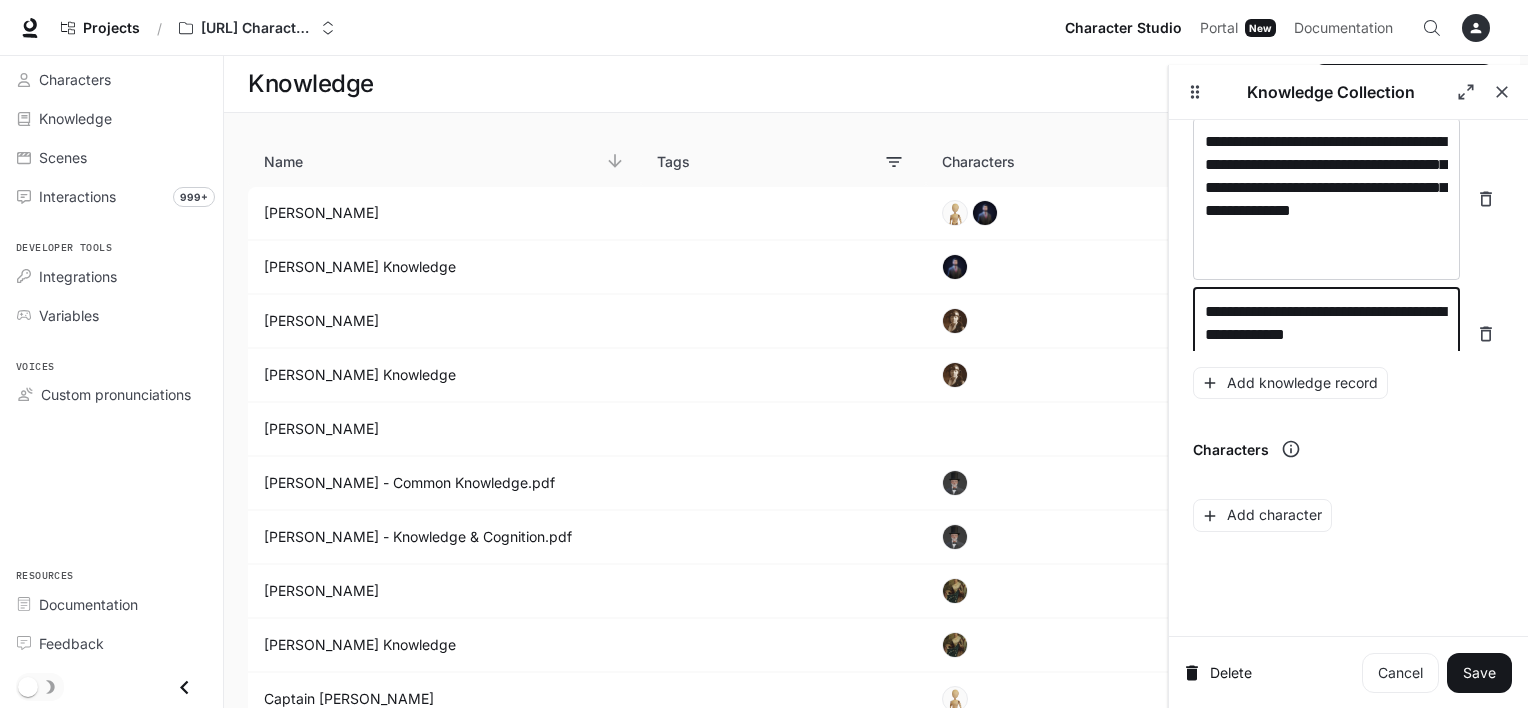 scroll, scrollTop: 5759, scrollLeft: 0, axis: vertical 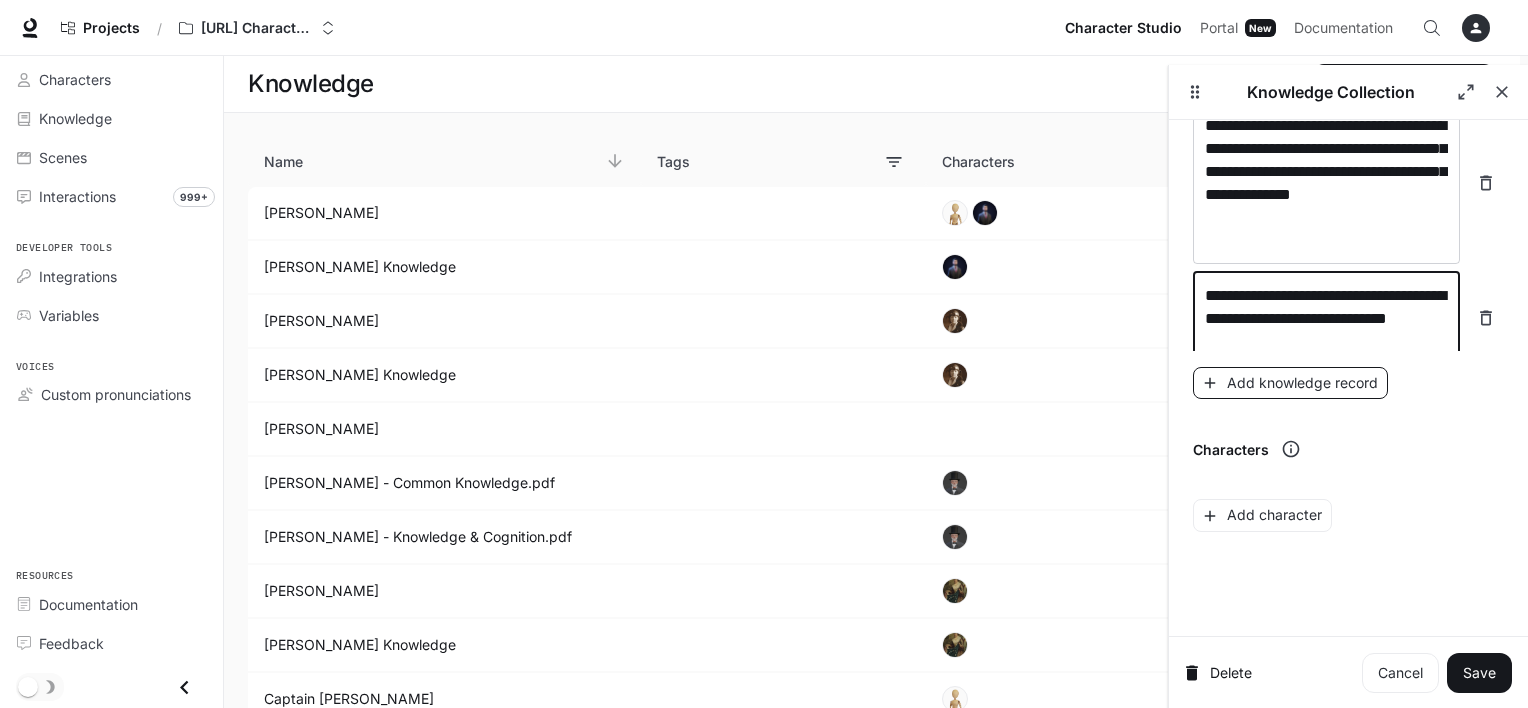 type on "**********" 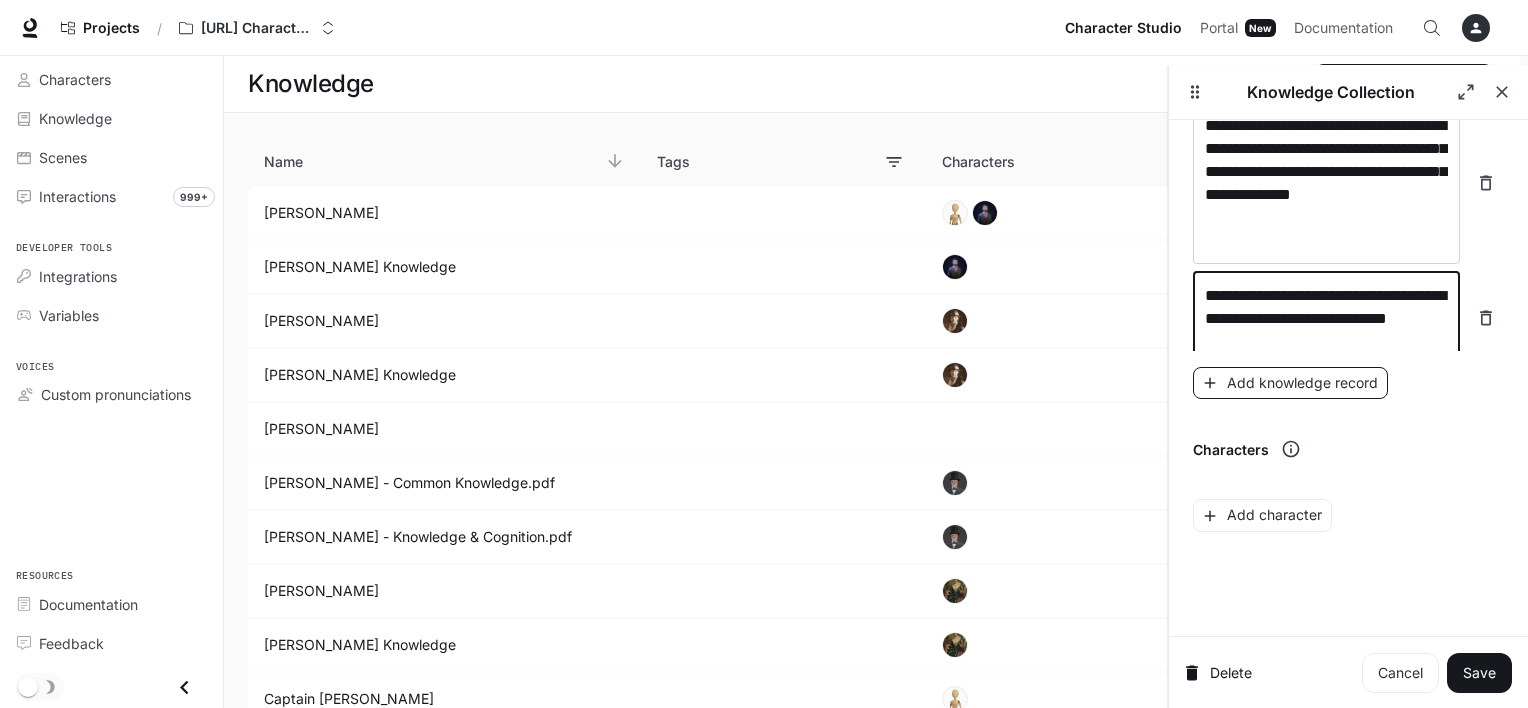 click on "Add knowledge record" at bounding box center (1290, 383) 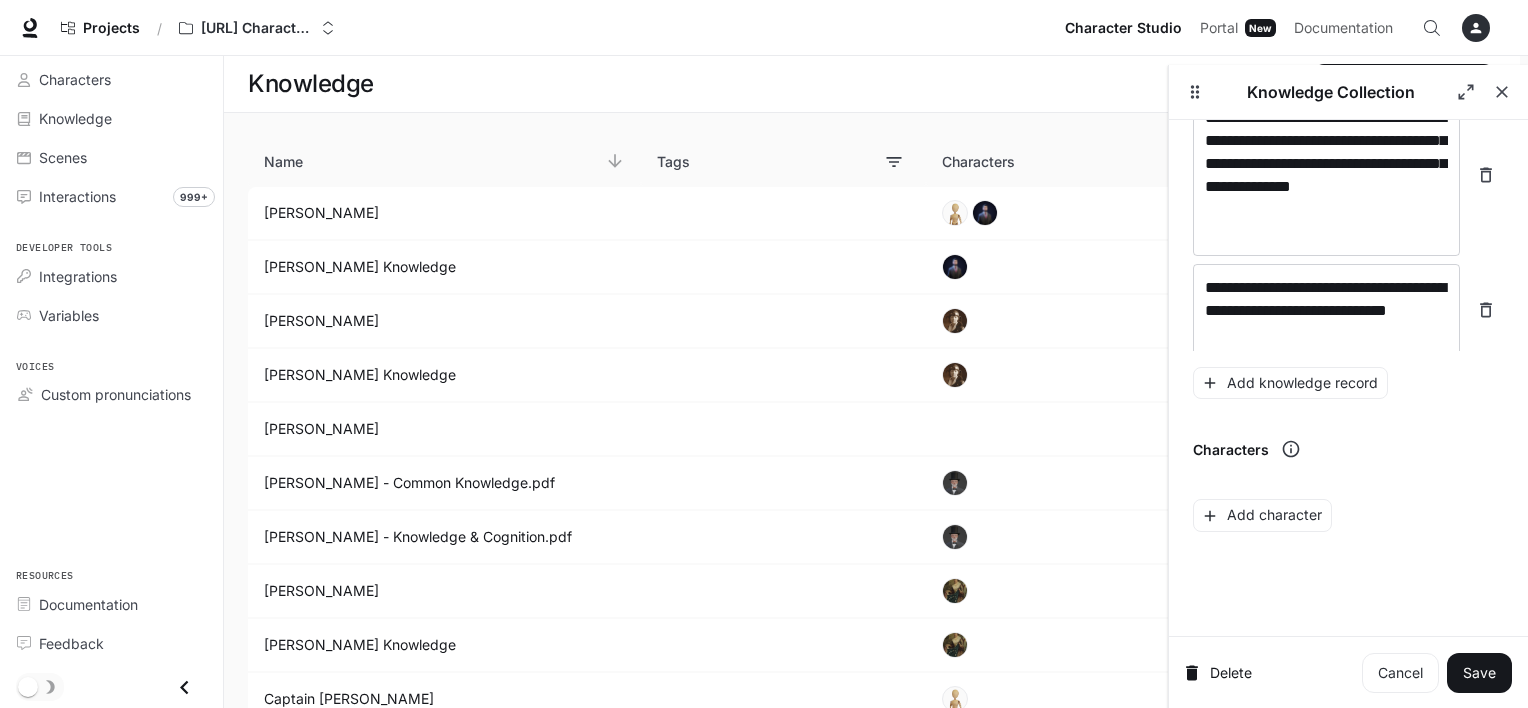 scroll, scrollTop: 5836, scrollLeft: 0, axis: vertical 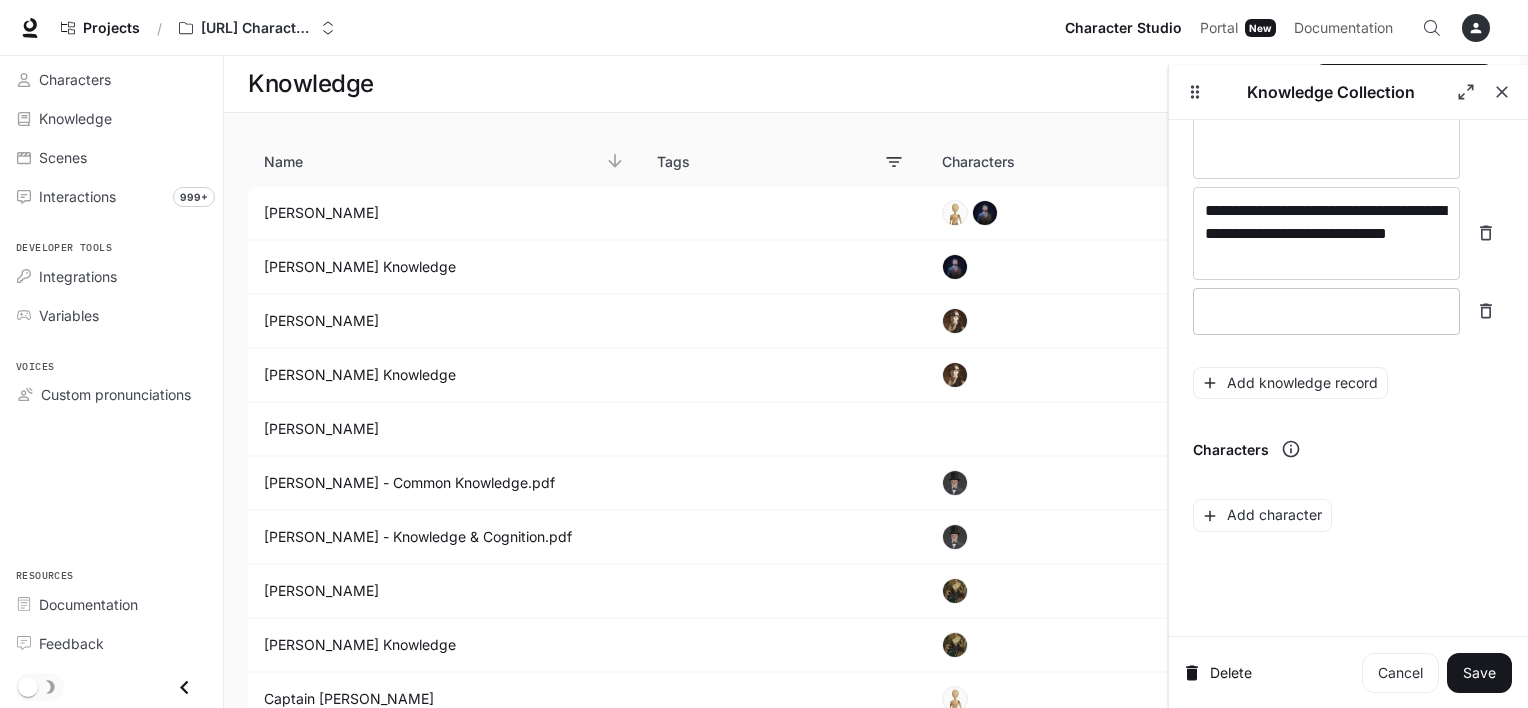 click at bounding box center (1326, 311) 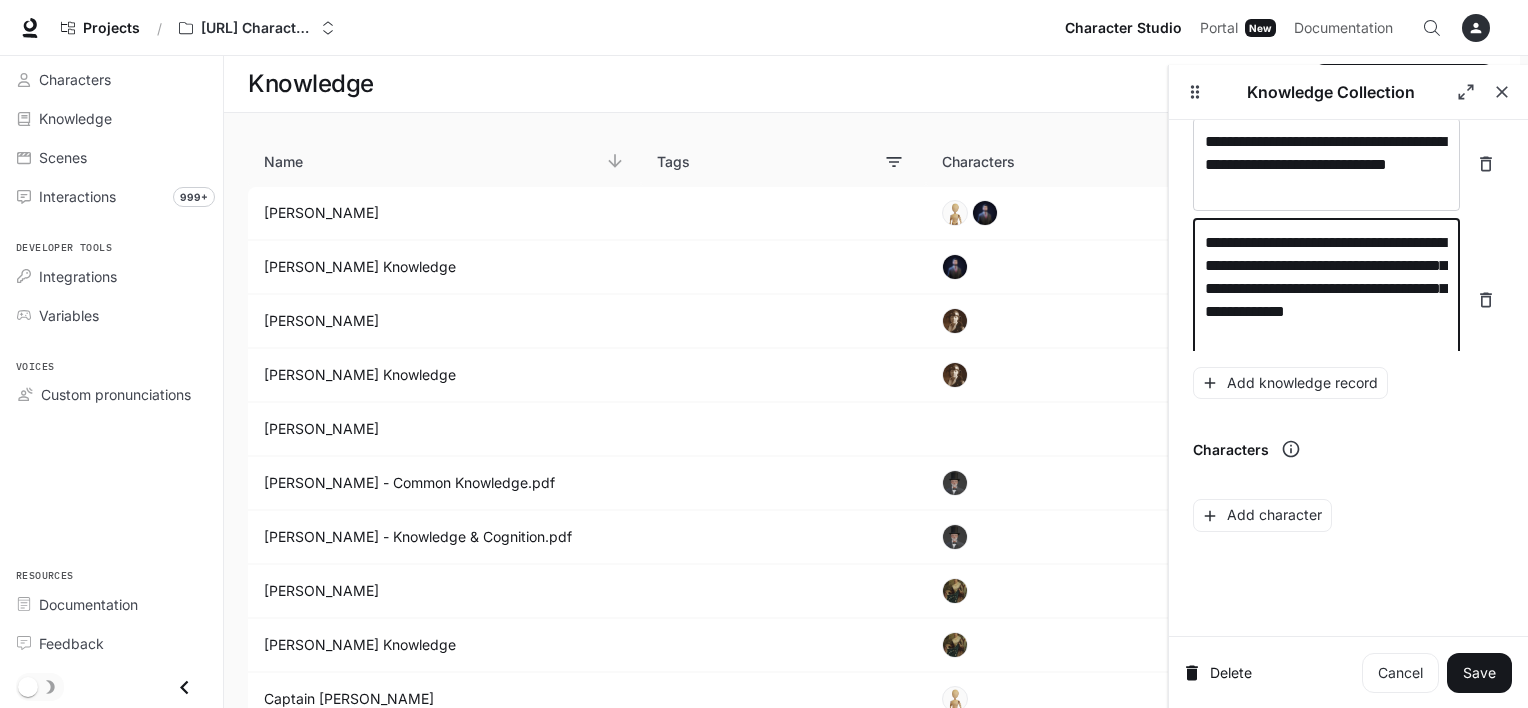 scroll, scrollTop: 5912, scrollLeft: 0, axis: vertical 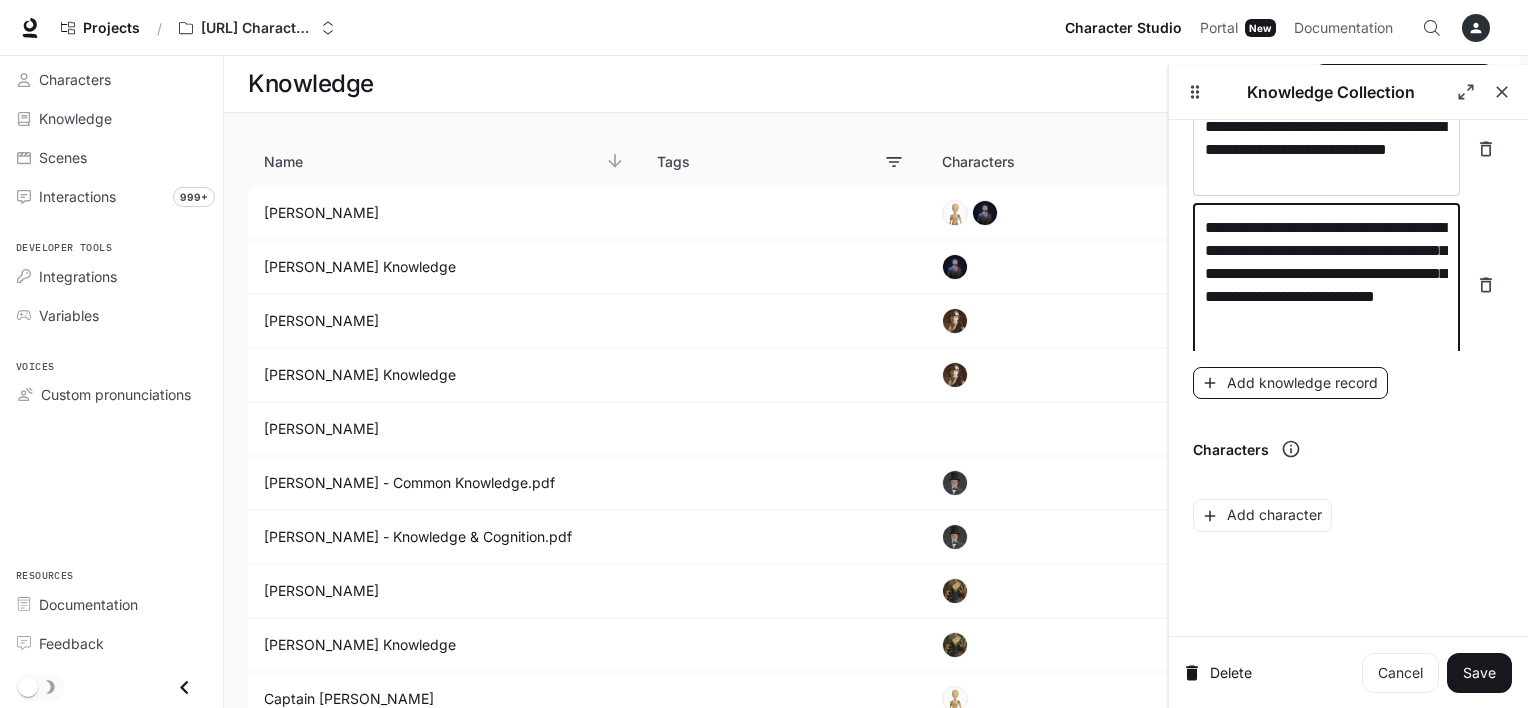 type on "**********" 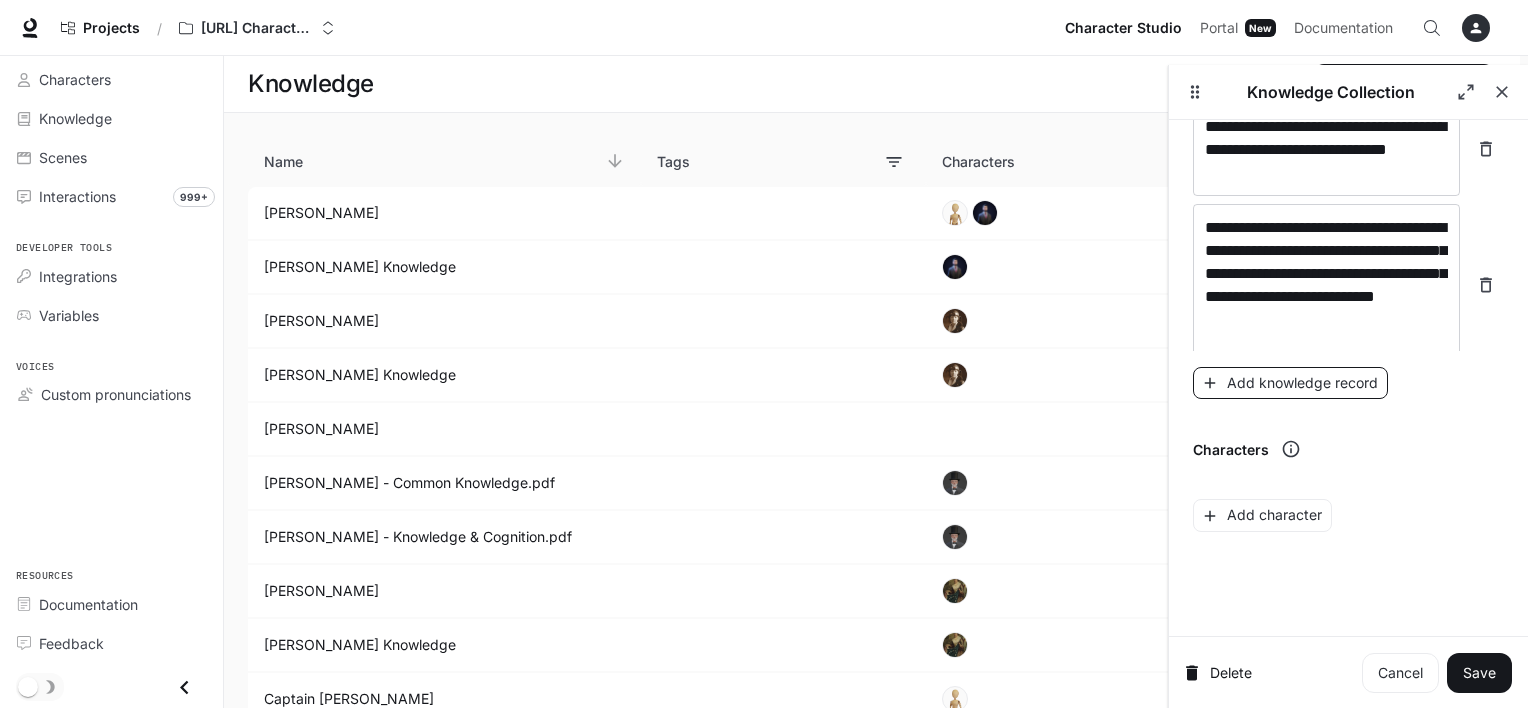 scroll, scrollTop: 5998, scrollLeft: 0, axis: vertical 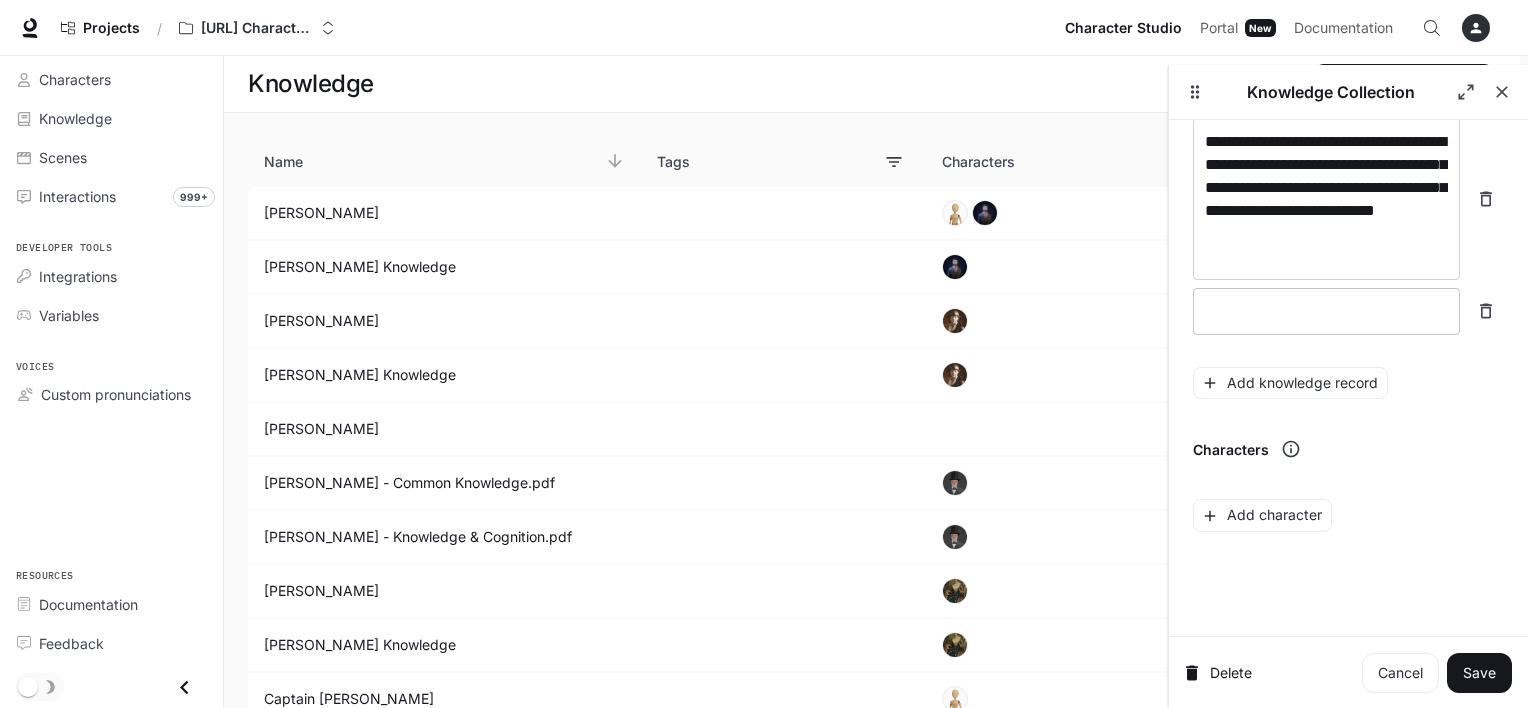 click at bounding box center (1326, 311) 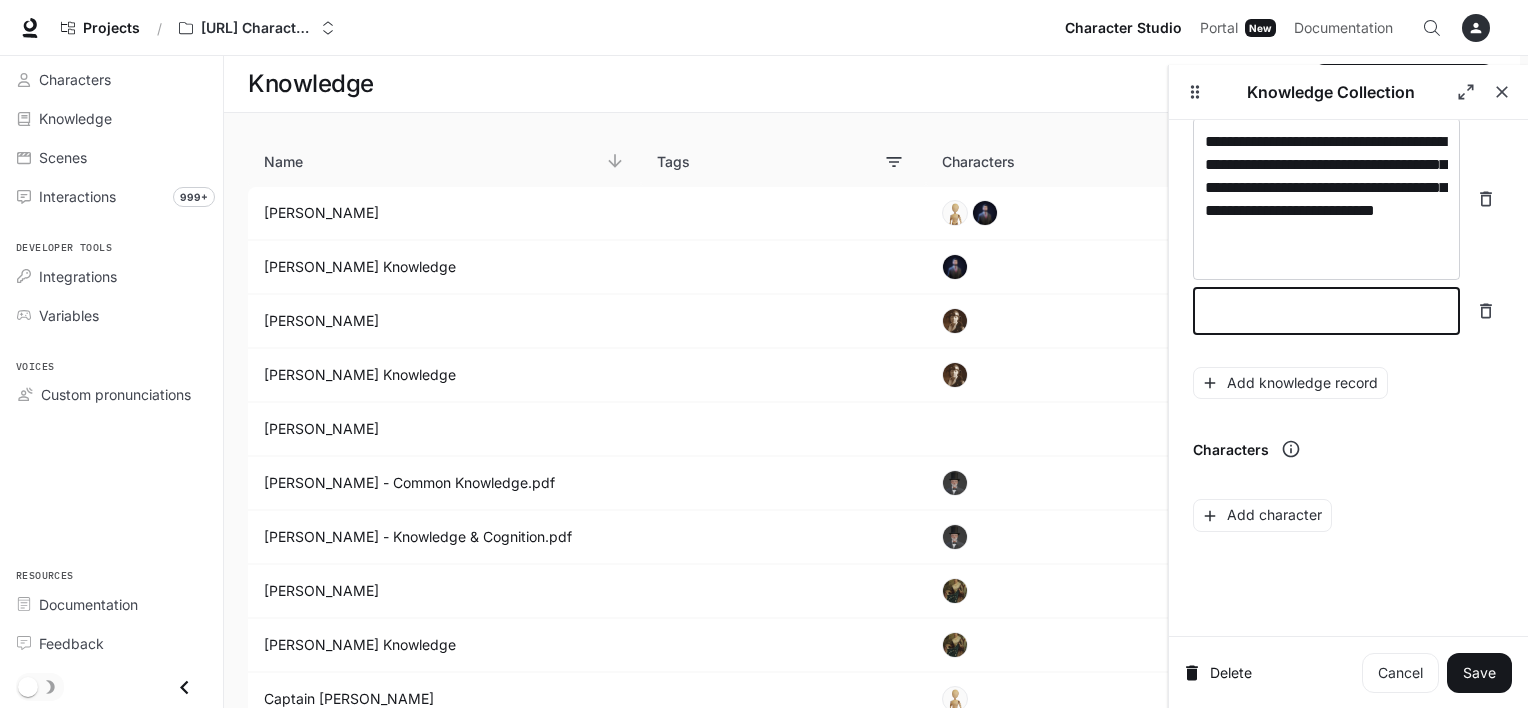 click at bounding box center (1326, 311) 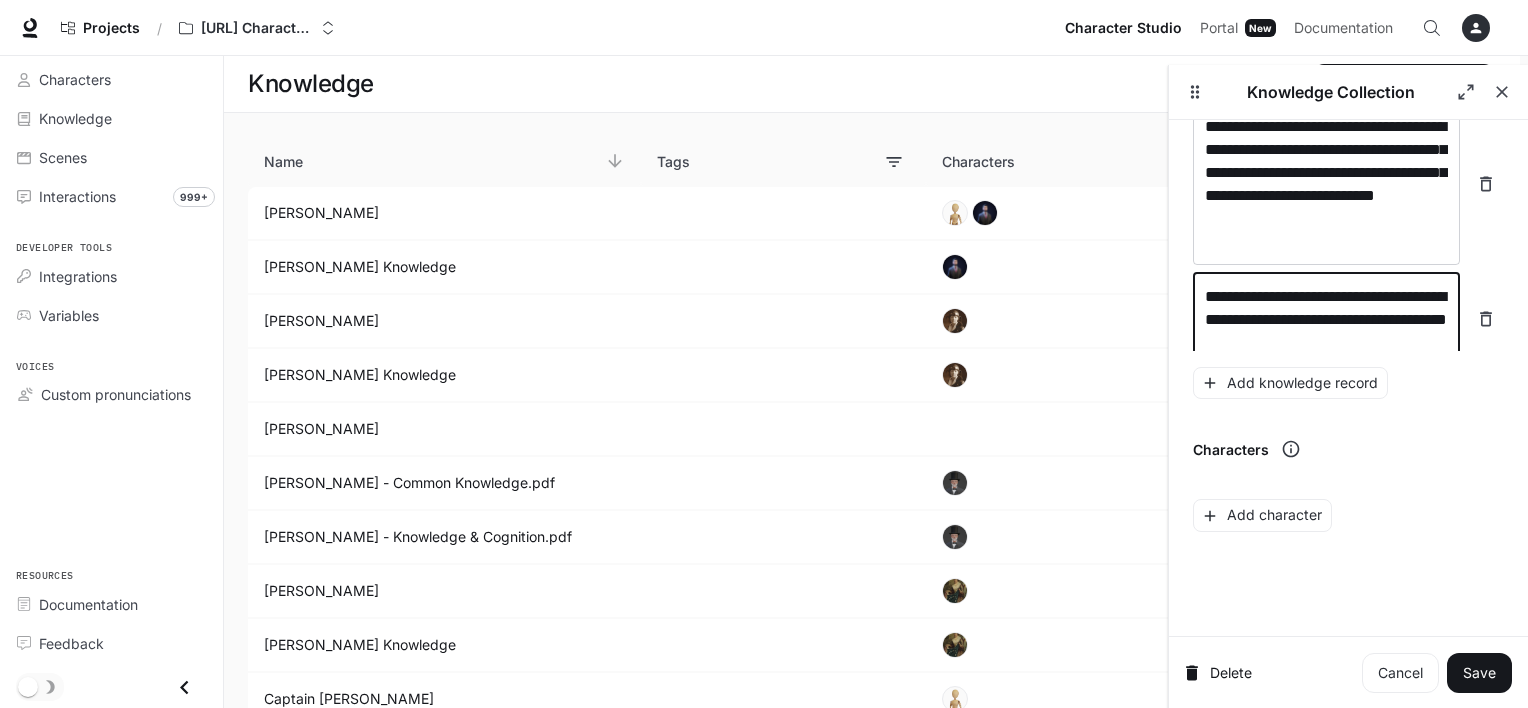 scroll, scrollTop: 6036, scrollLeft: 0, axis: vertical 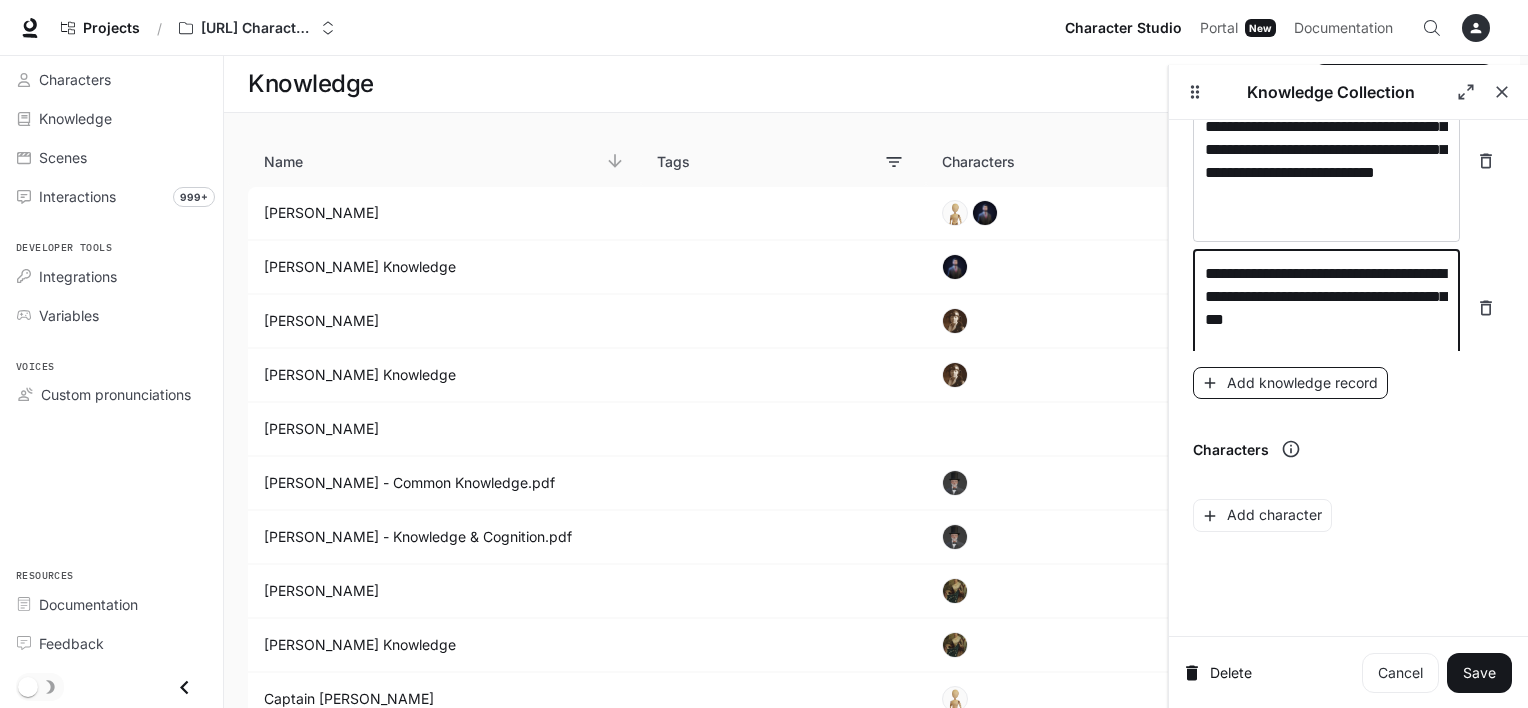 type on "**********" 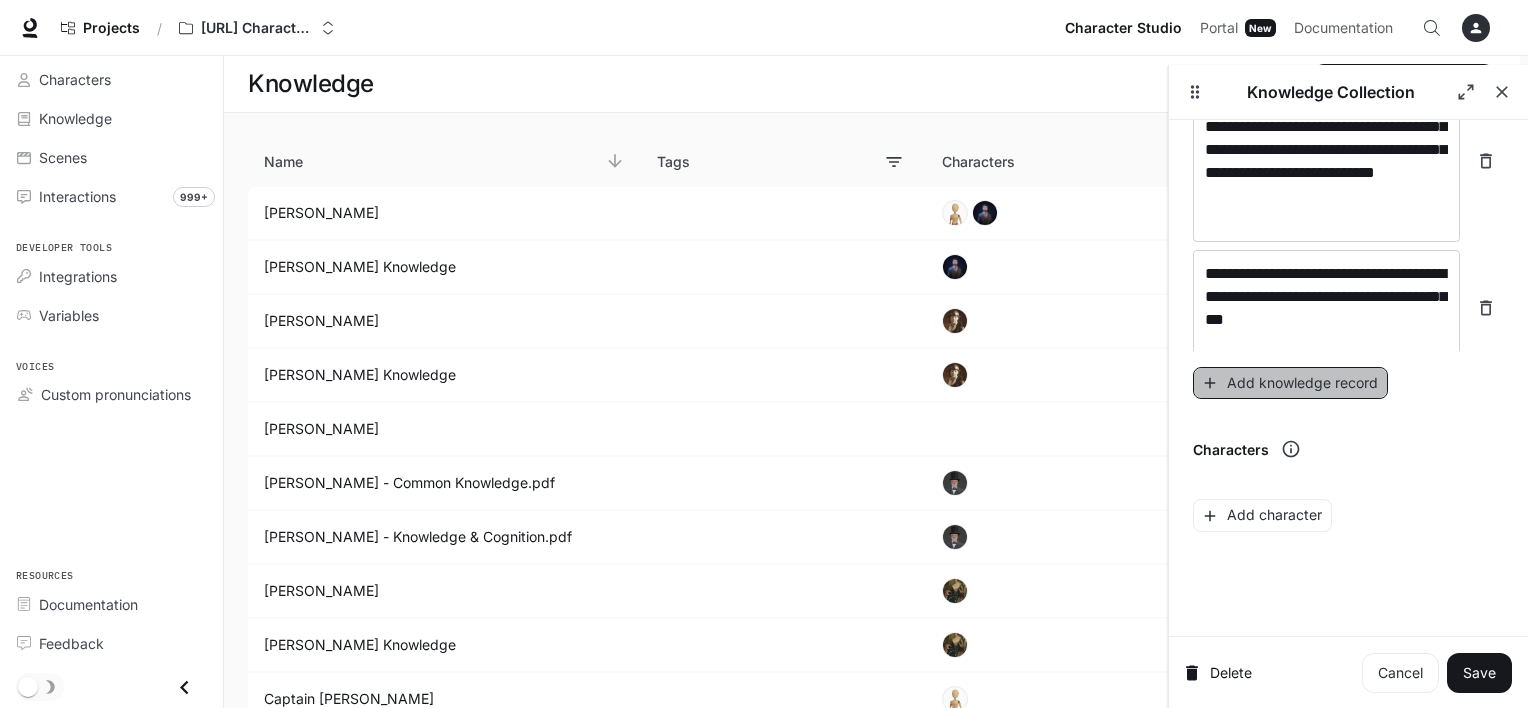 click on "Add knowledge record" at bounding box center (1290, 383) 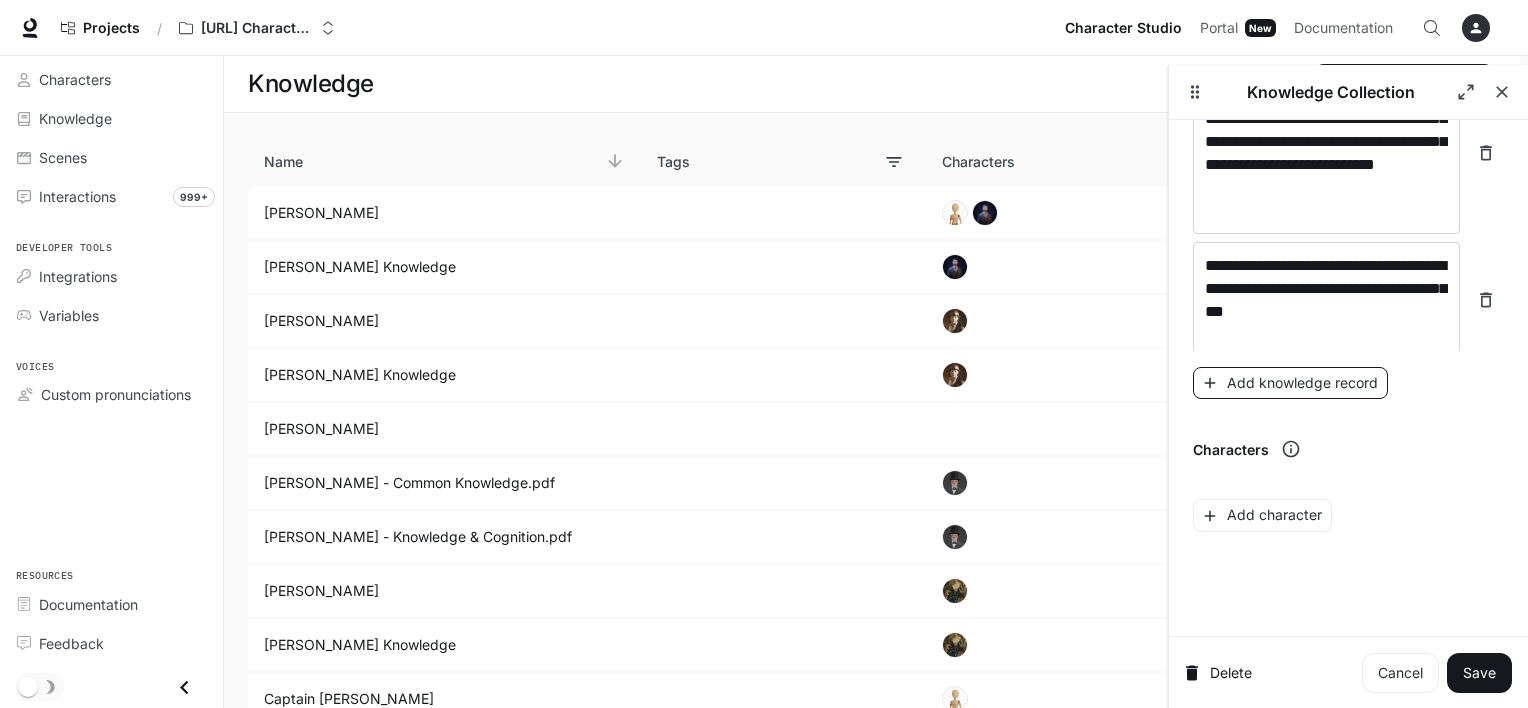 scroll, scrollTop: 6114, scrollLeft: 0, axis: vertical 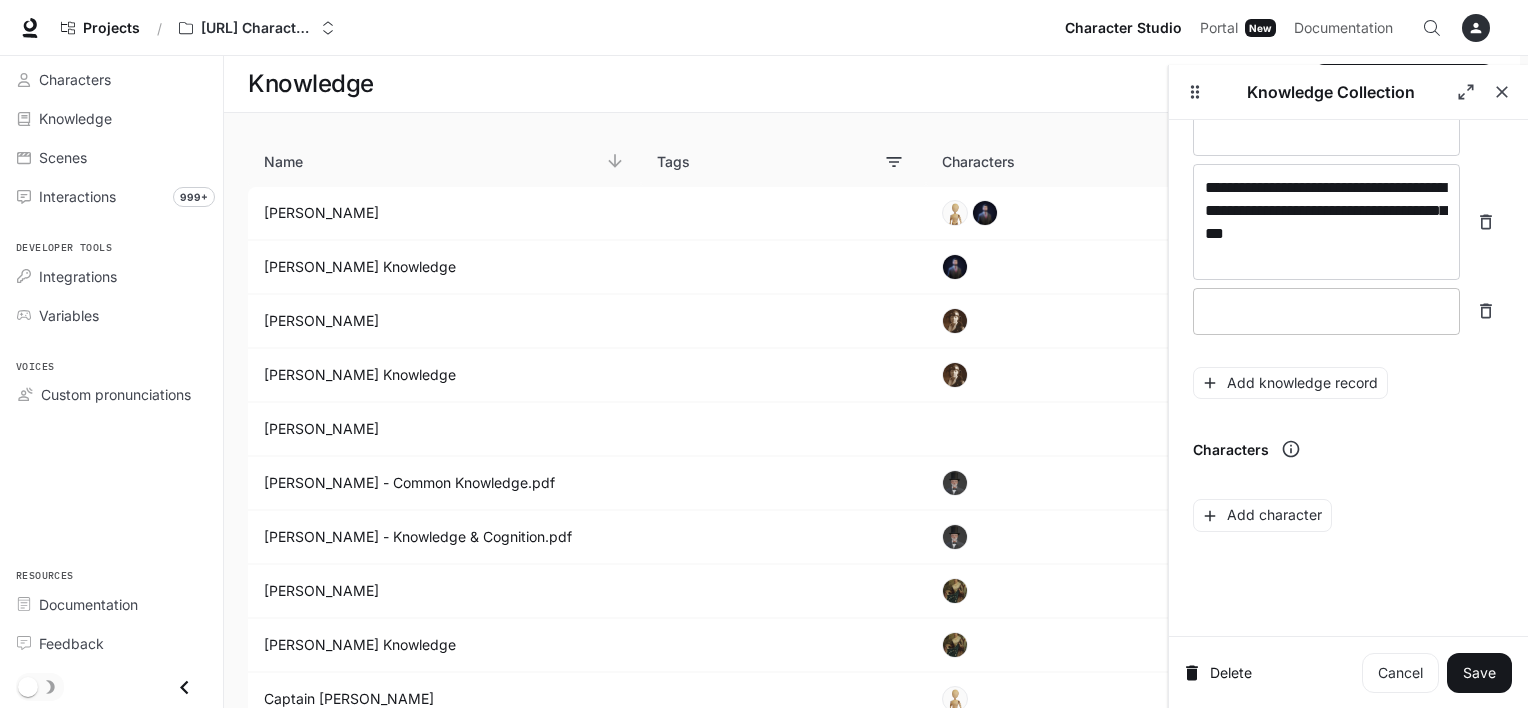 click at bounding box center (1326, 311) 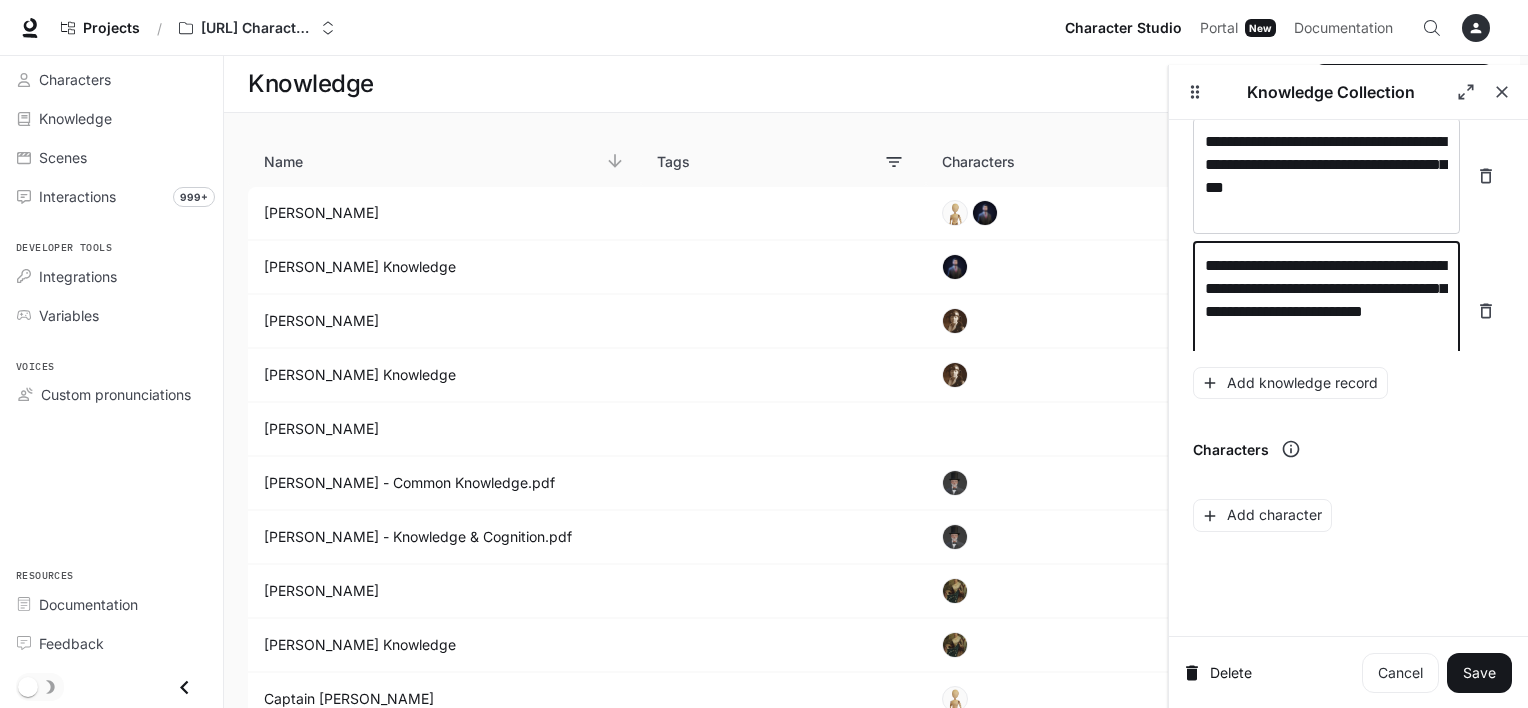 scroll, scrollTop: 6168, scrollLeft: 0, axis: vertical 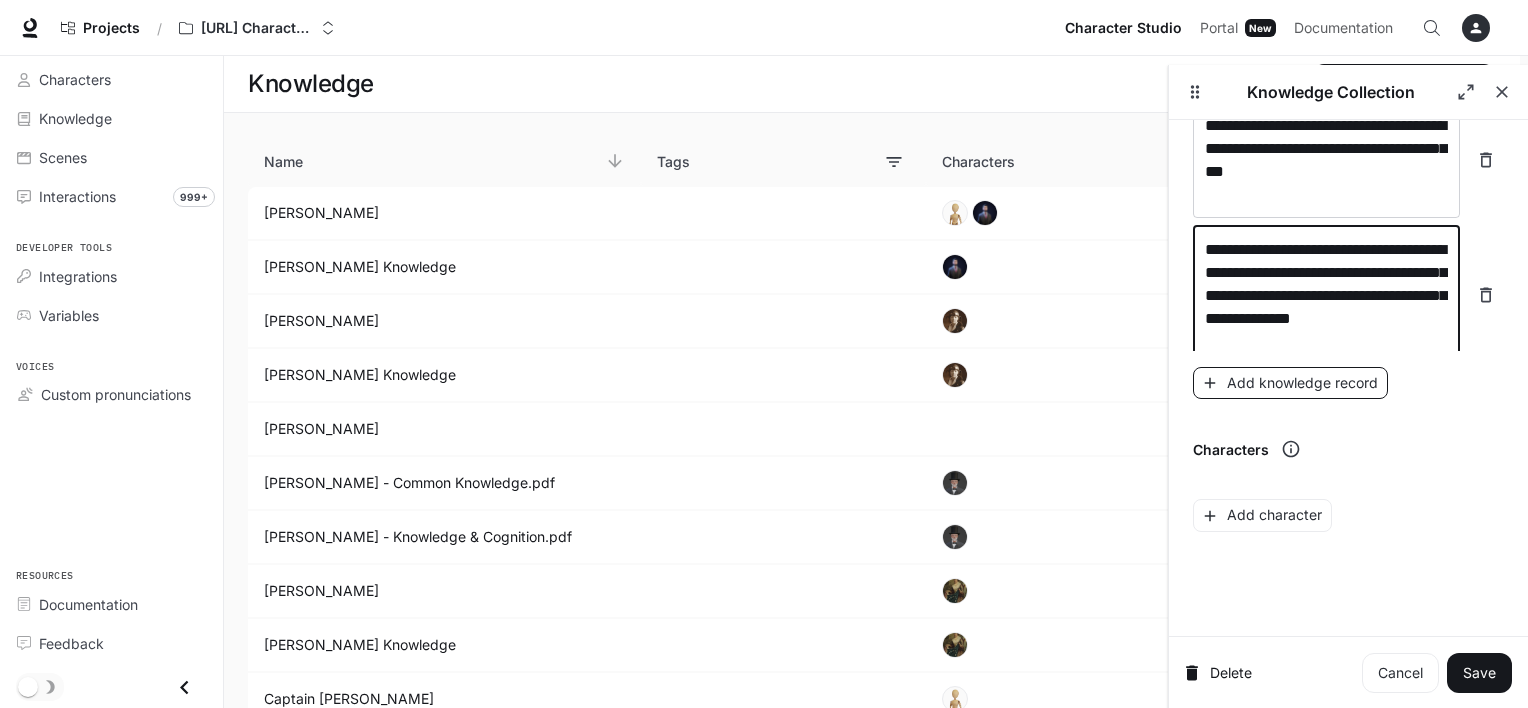 type on "**********" 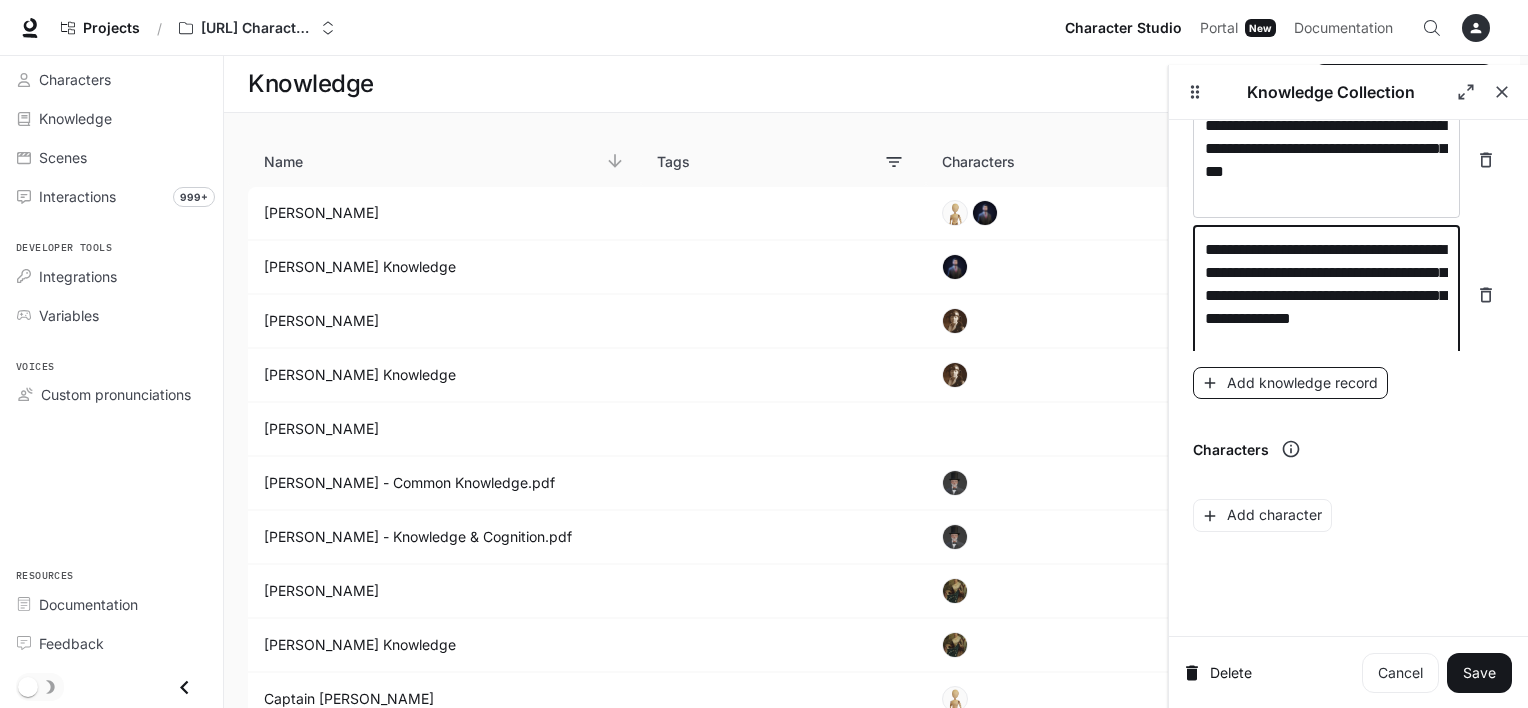 click on "Add knowledge record" at bounding box center (1290, 383) 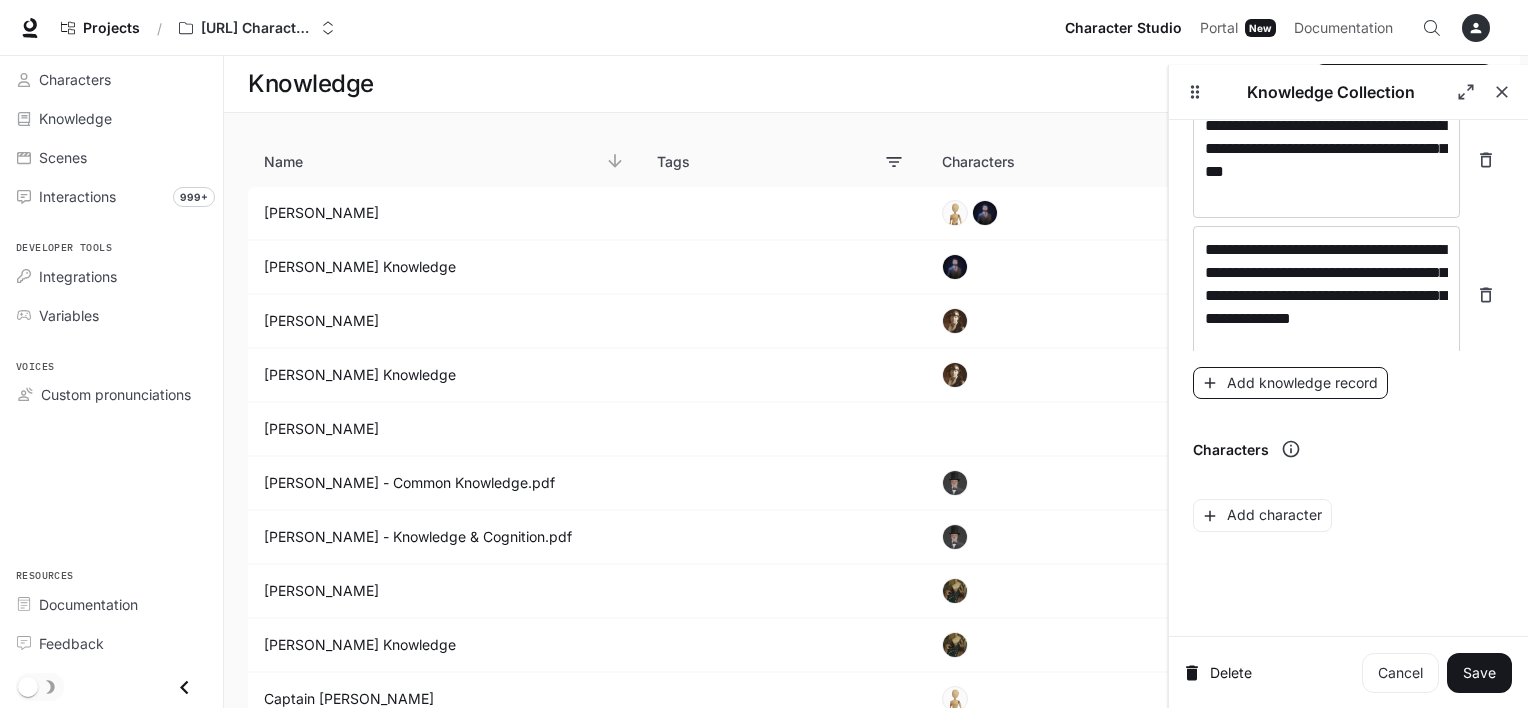 scroll, scrollTop: 6252, scrollLeft: 0, axis: vertical 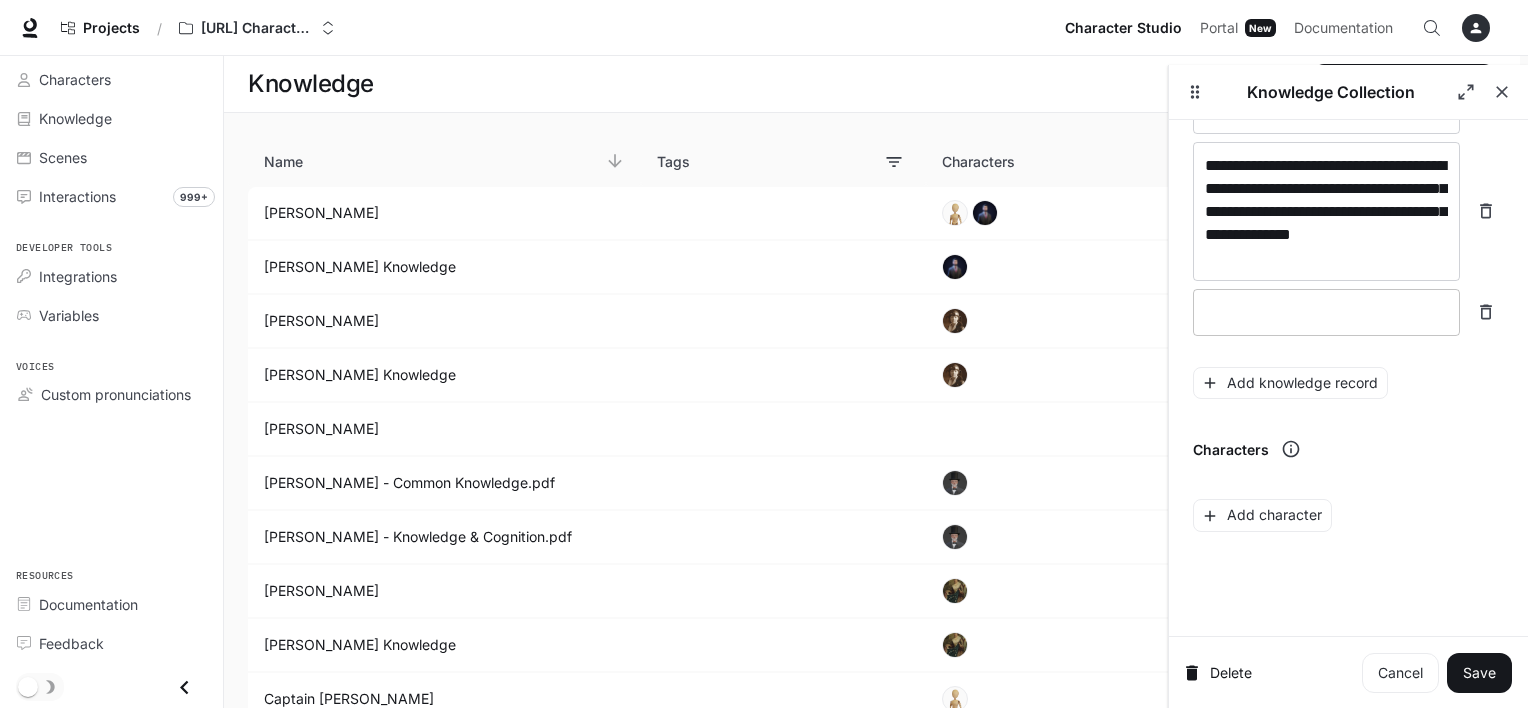 click at bounding box center [1326, 312] 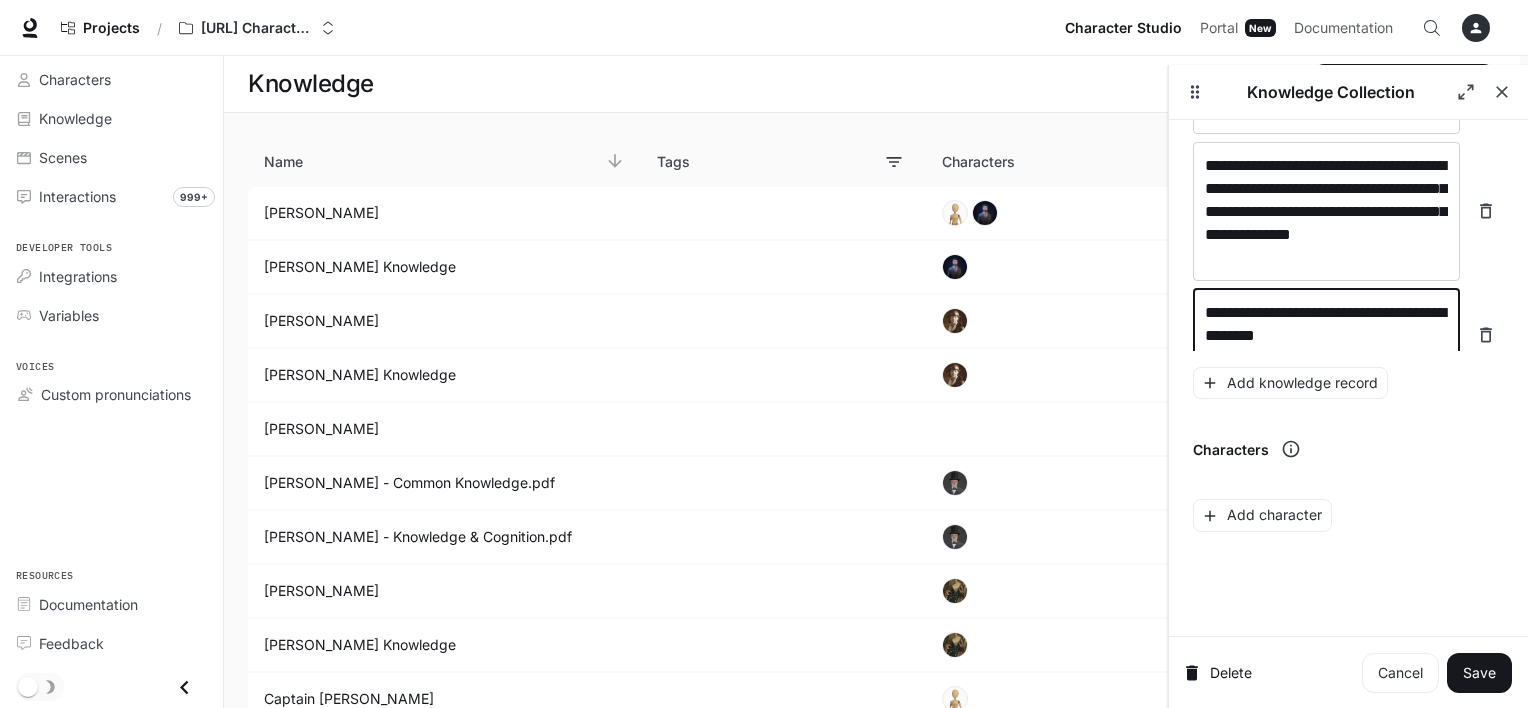 scroll, scrollTop: 6268, scrollLeft: 0, axis: vertical 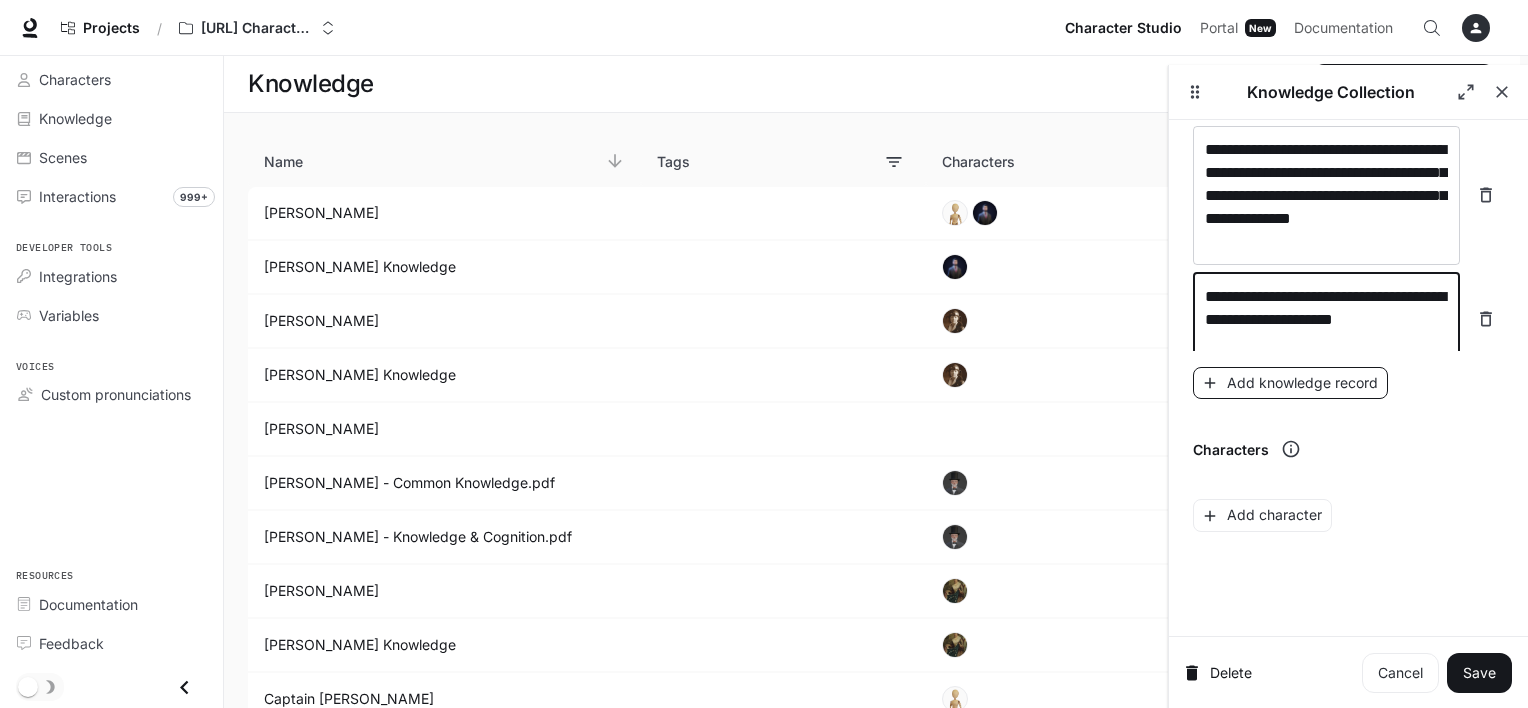 type on "**********" 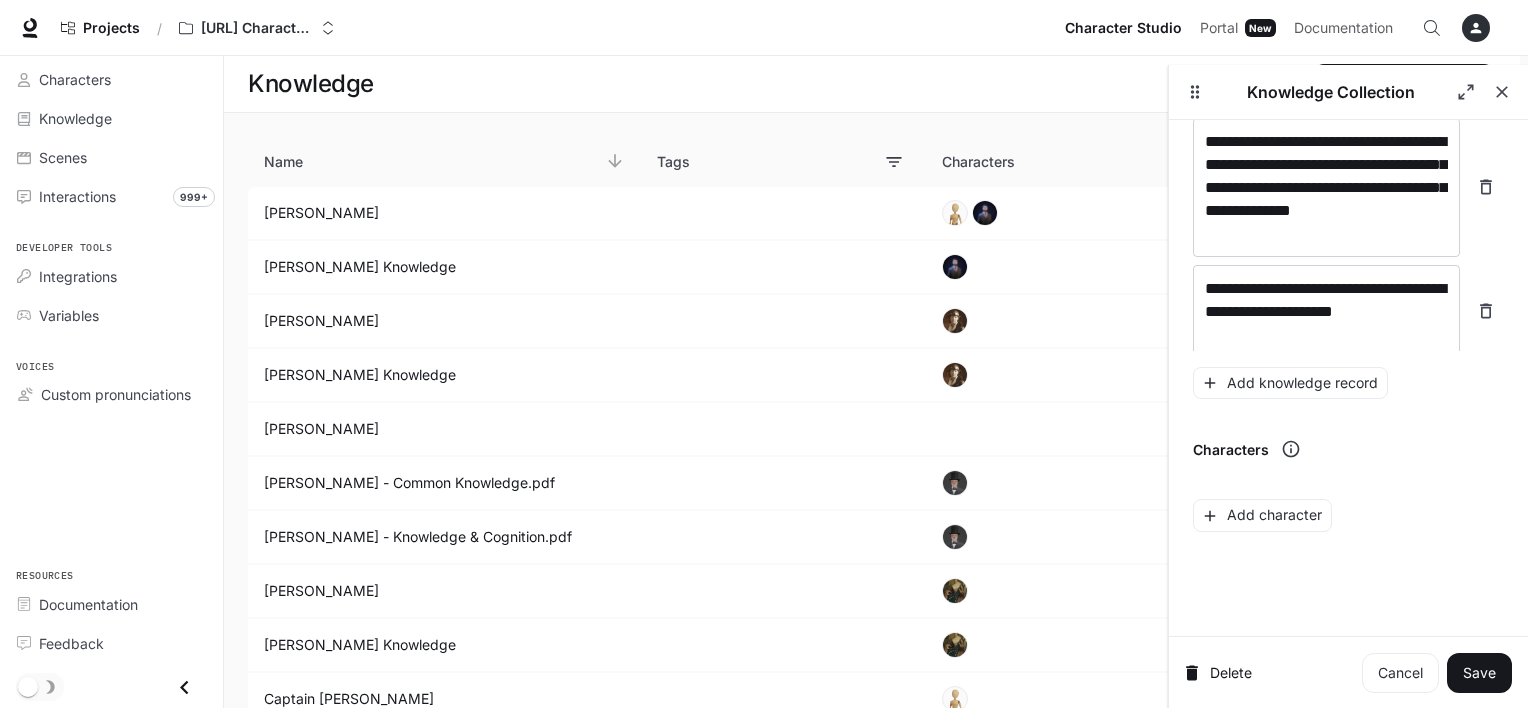 scroll, scrollTop: 6346, scrollLeft: 0, axis: vertical 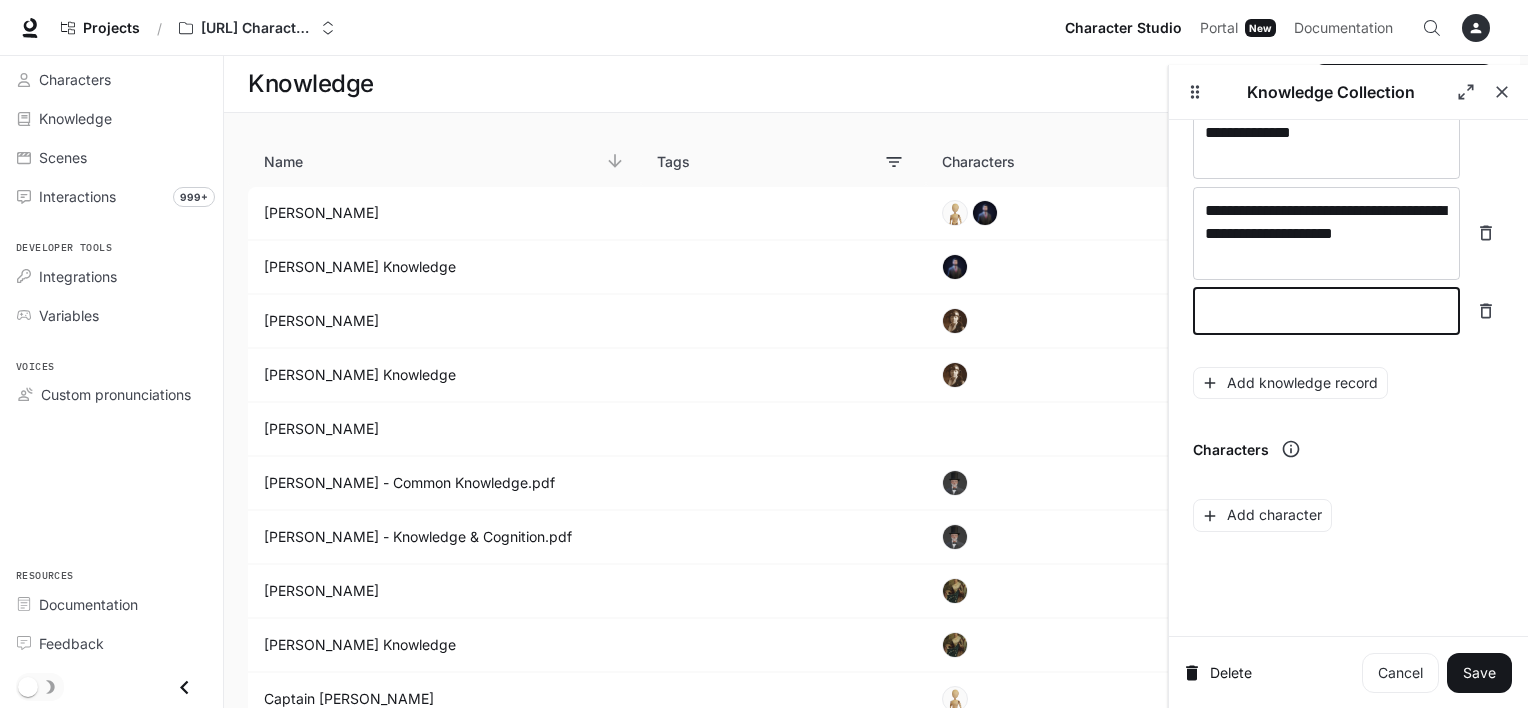 click at bounding box center [1326, 311] 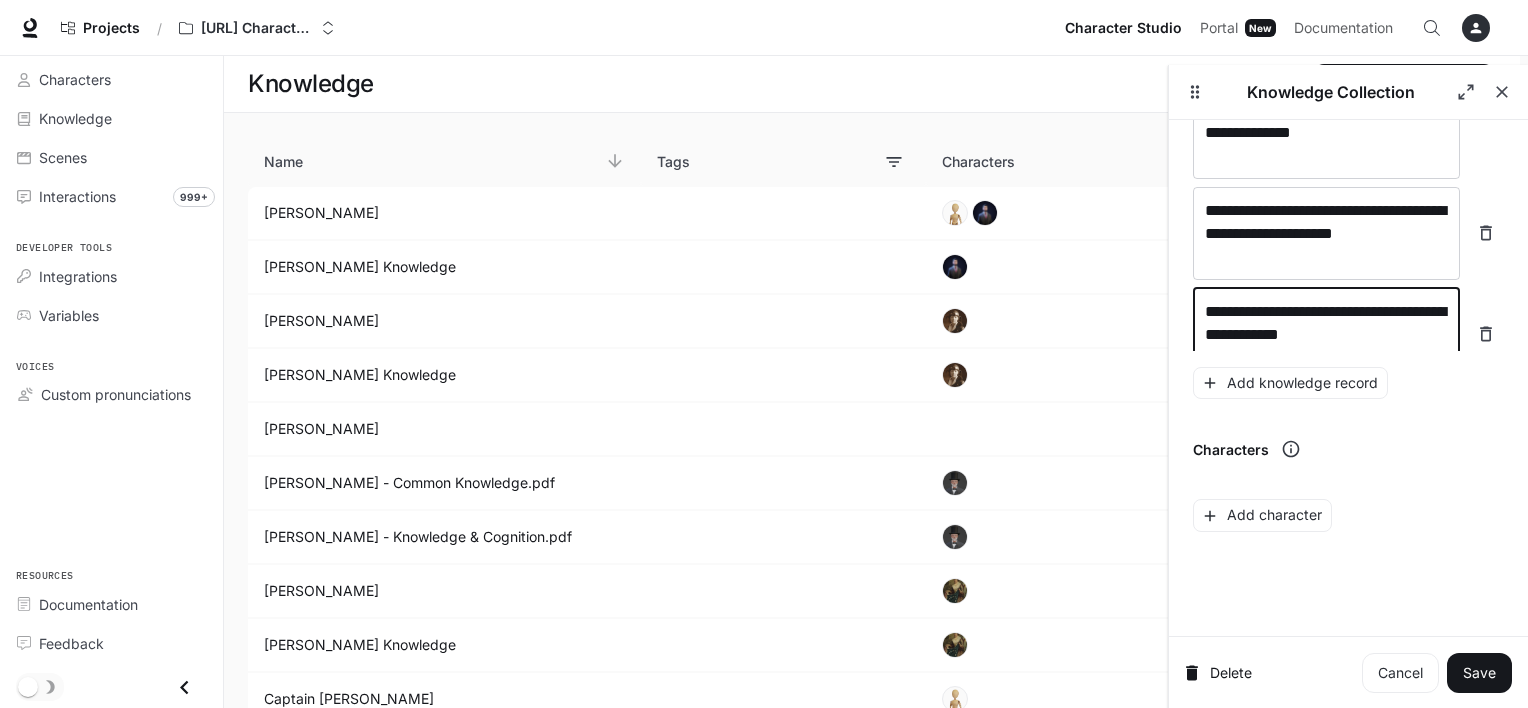 scroll, scrollTop: 6361, scrollLeft: 0, axis: vertical 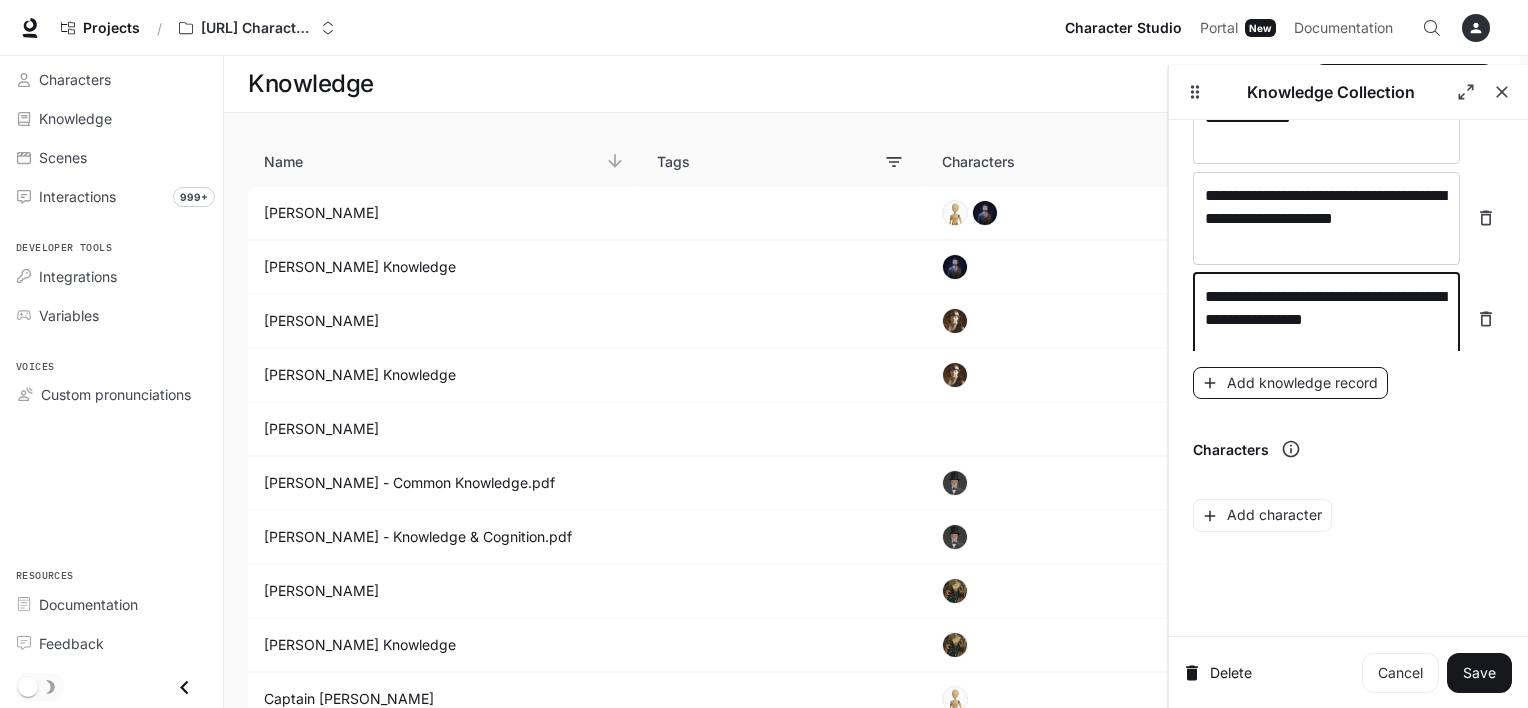 type on "**********" 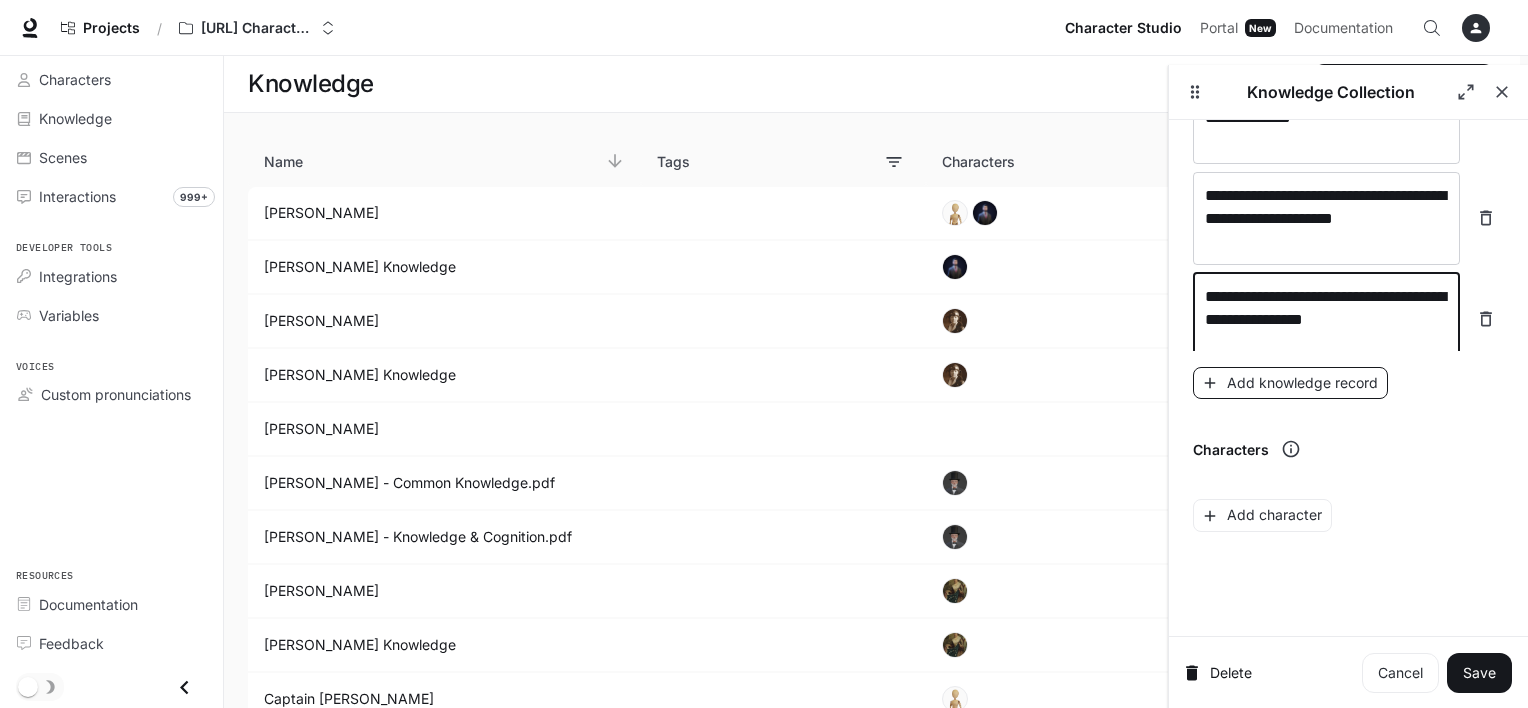 click on "Add knowledge record" at bounding box center (1290, 383) 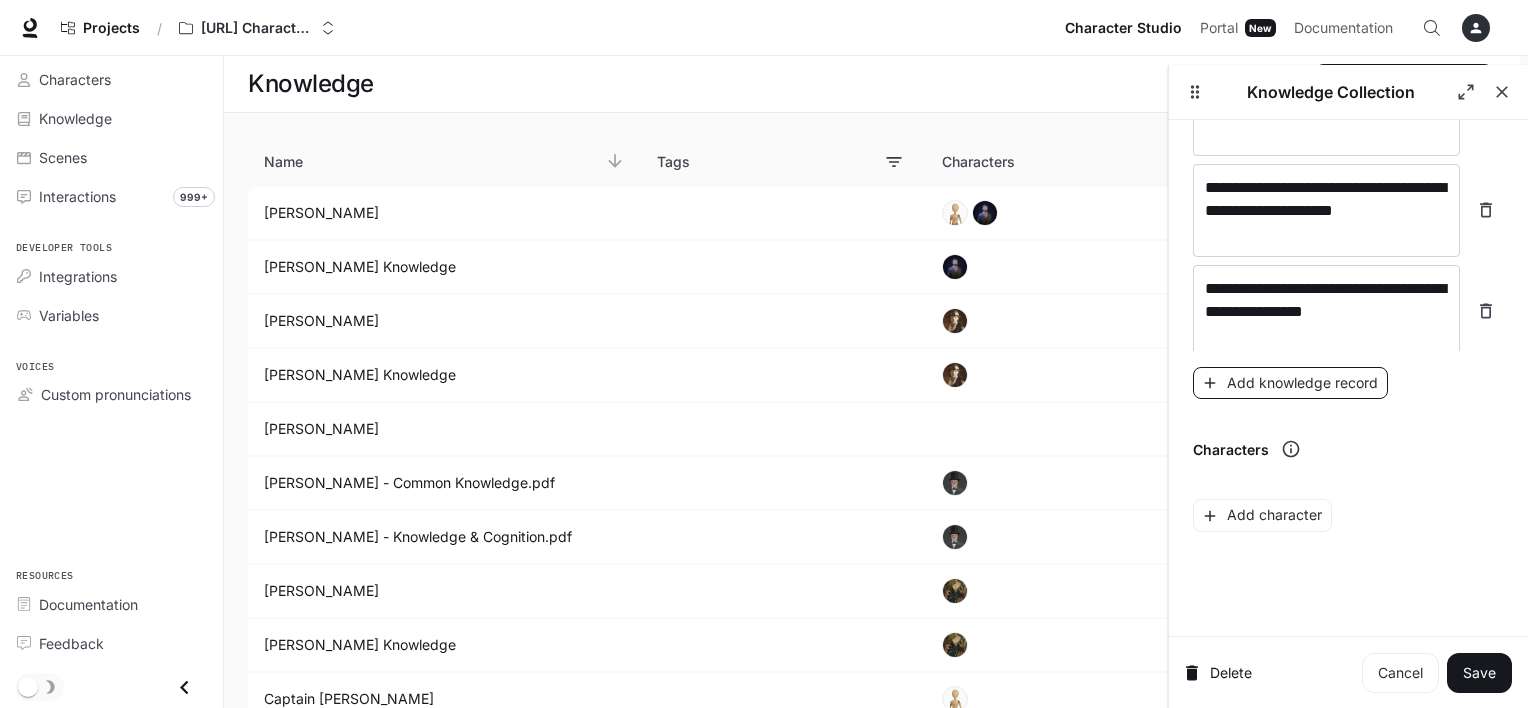 scroll, scrollTop: 6439, scrollLeft: 0, axis: vertical 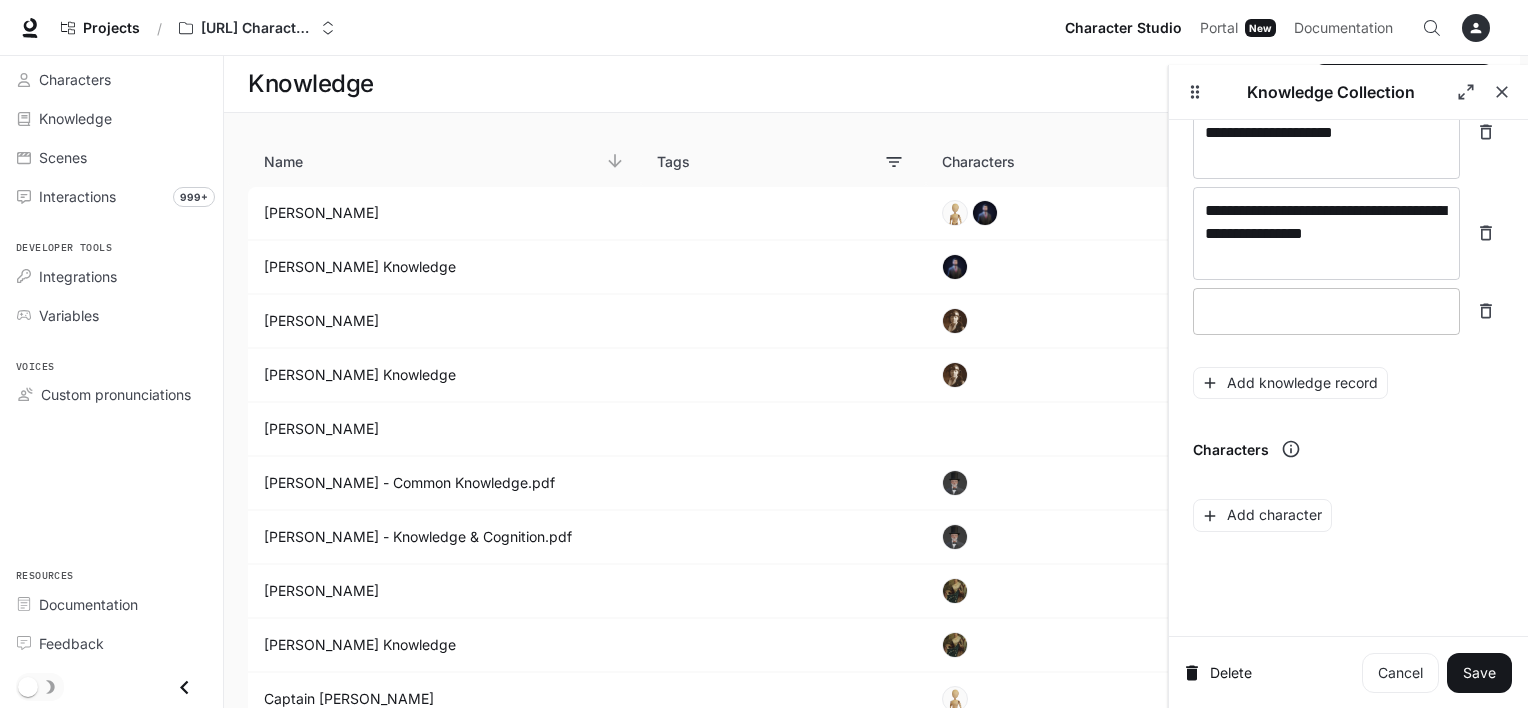 click at bounding box center [1326, 311] 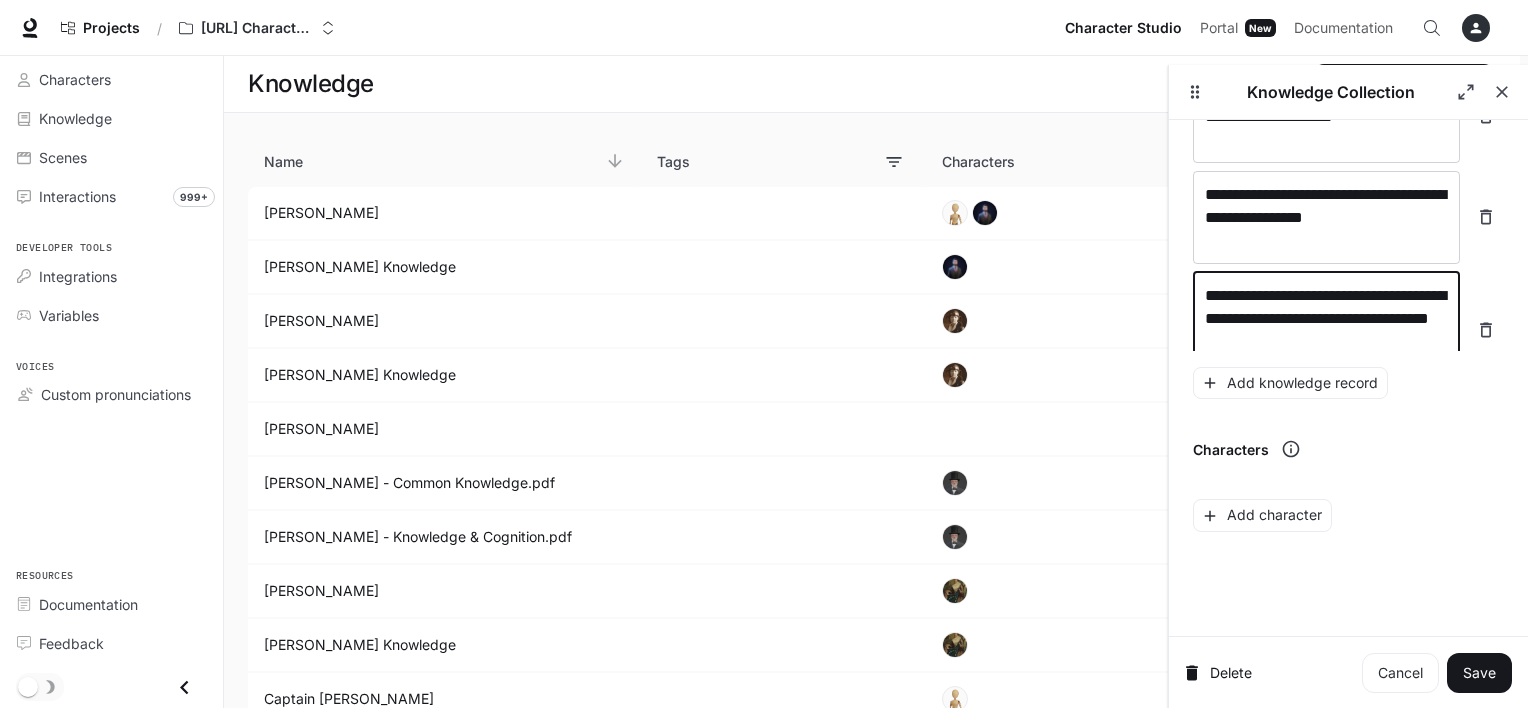 scroll, scrollTop: 6477, scrollLeft: 0, axis: vertical 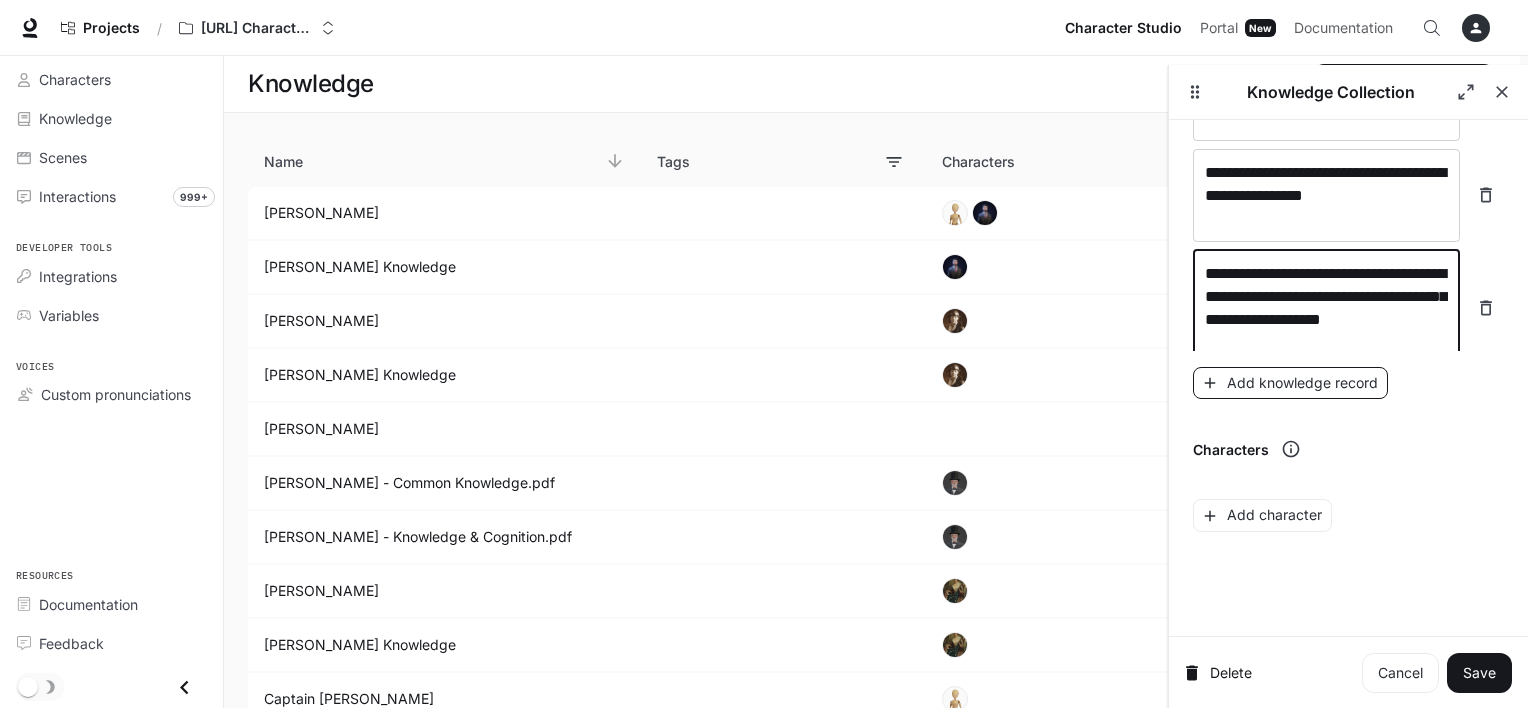 type on "**********" 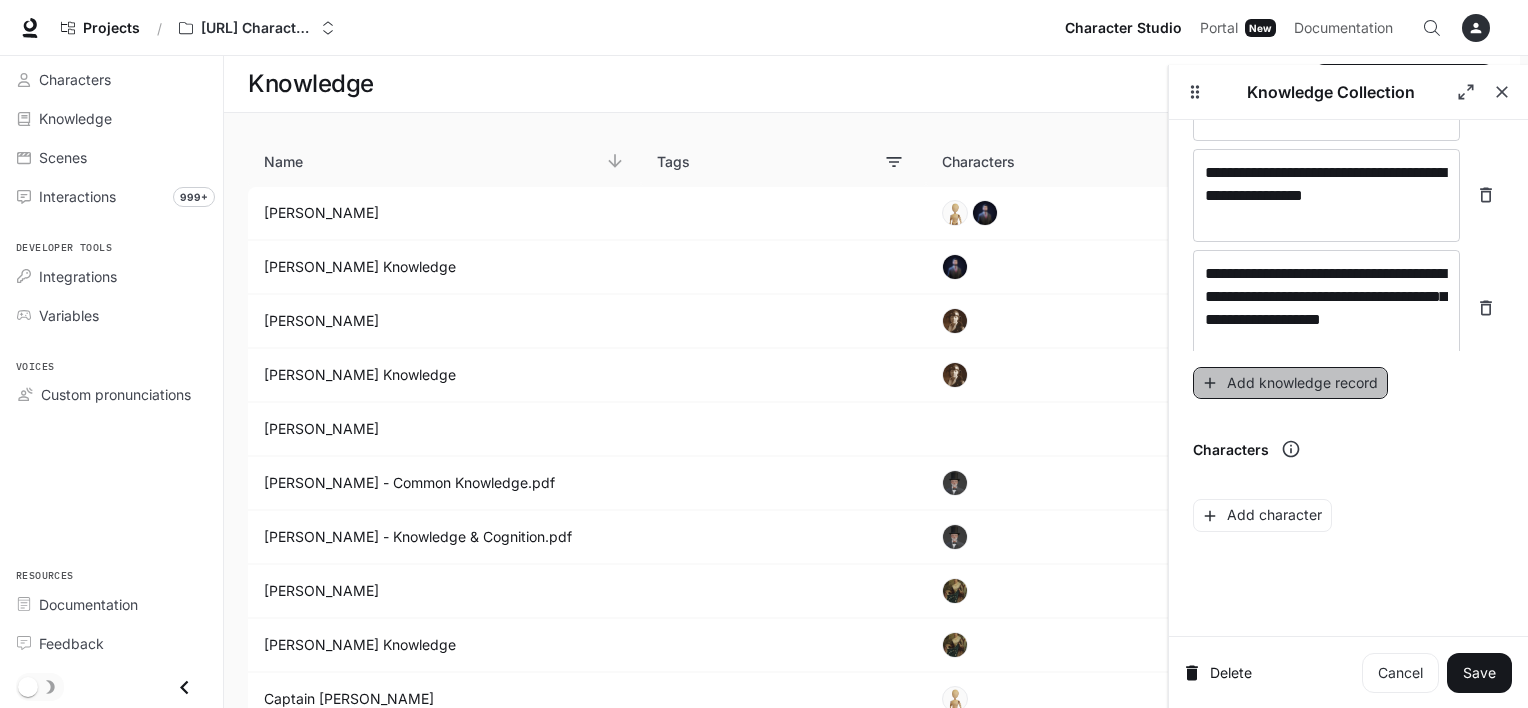 click on "Add knowledge record" at bounding box center [1290, 383] 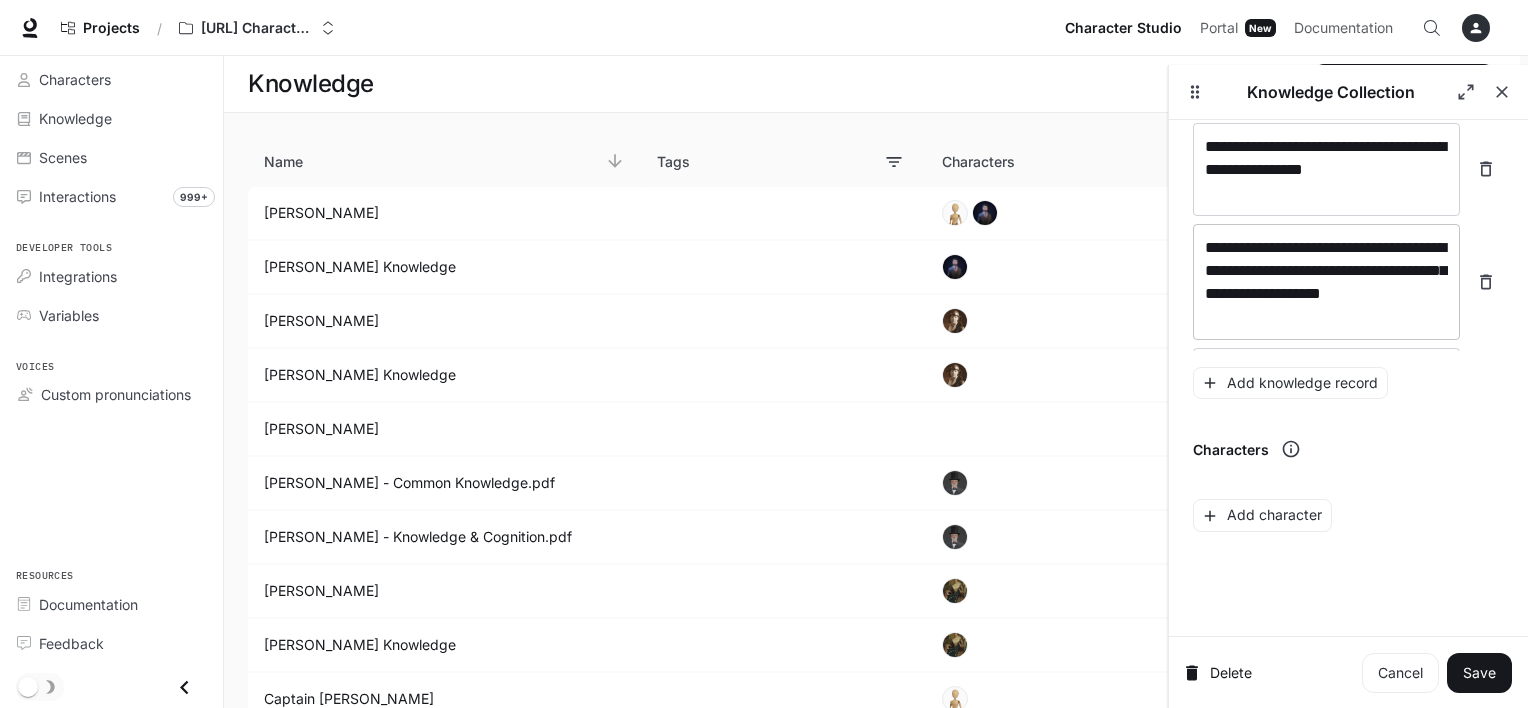 scroll, scrollTop: 6543, scrollLeft: 0, axis: vertical 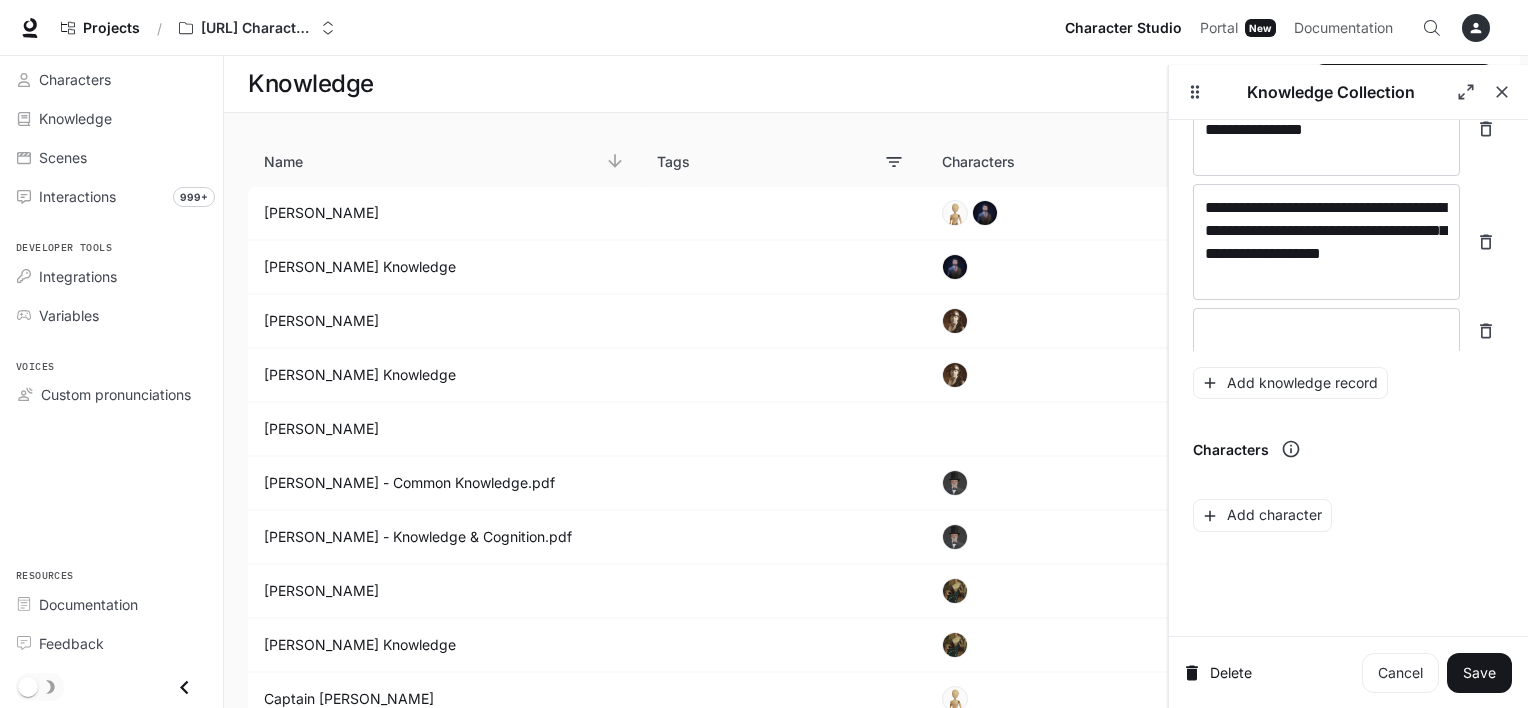 click on "**********" at bounding box center (1348, 157) 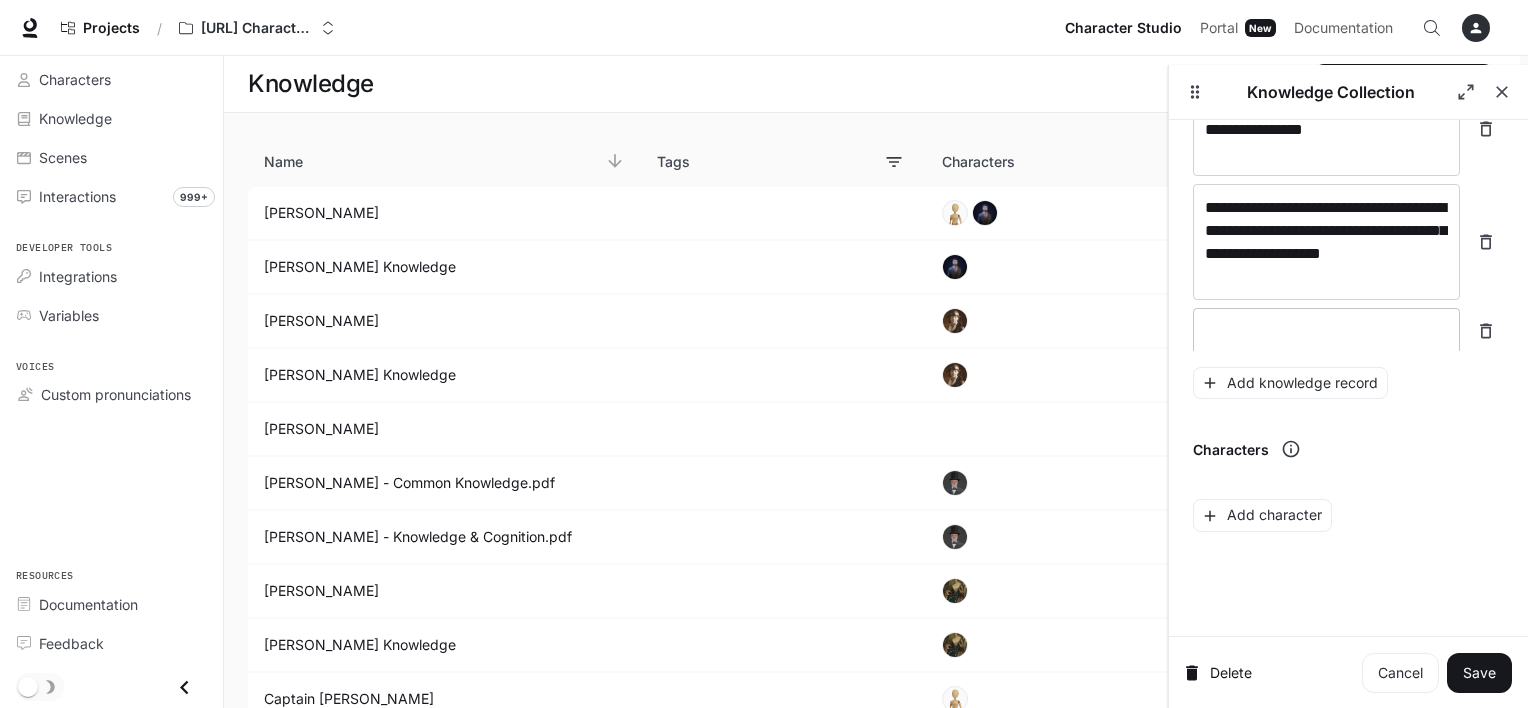 click at bounding box center [1326, 331] 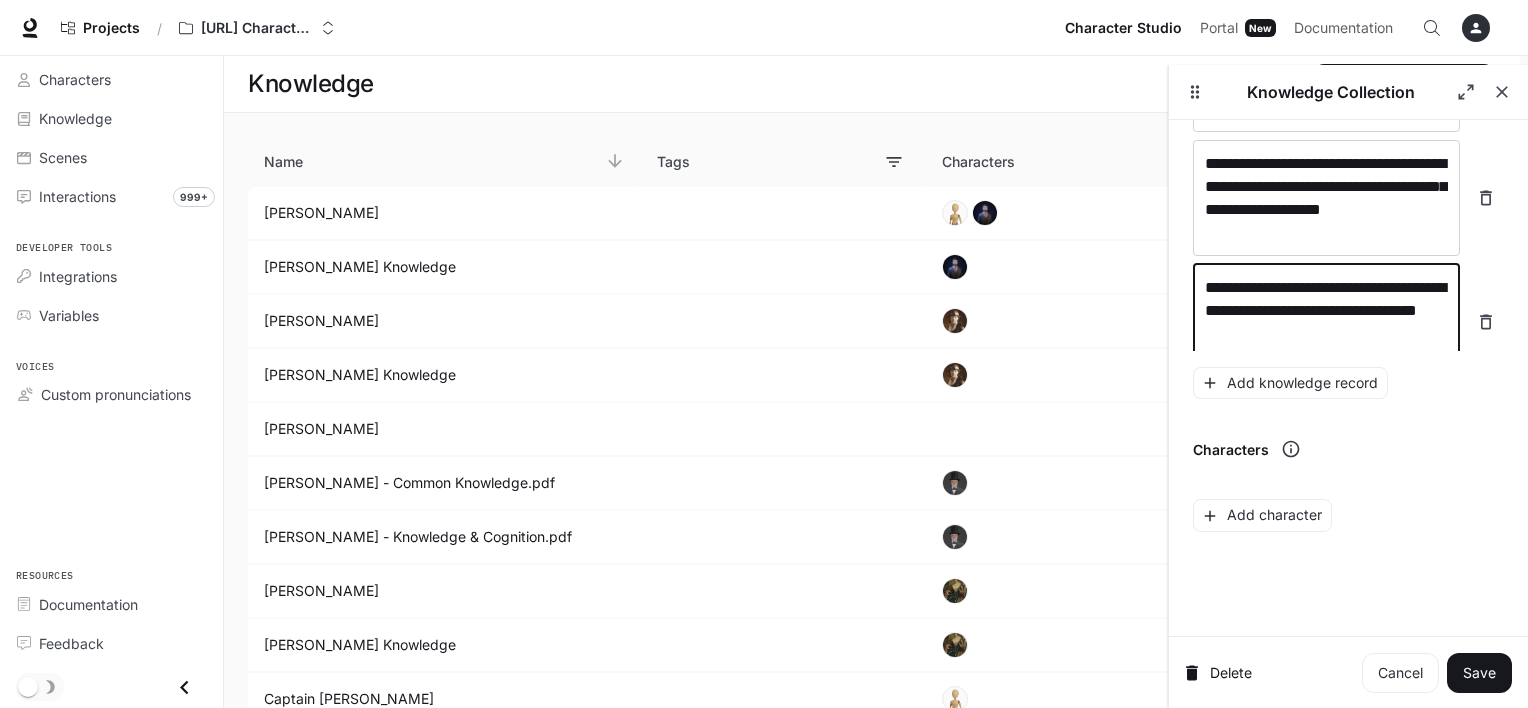 scroll, scrollTop: 6593, scrollLeft: 0, axis: vertical 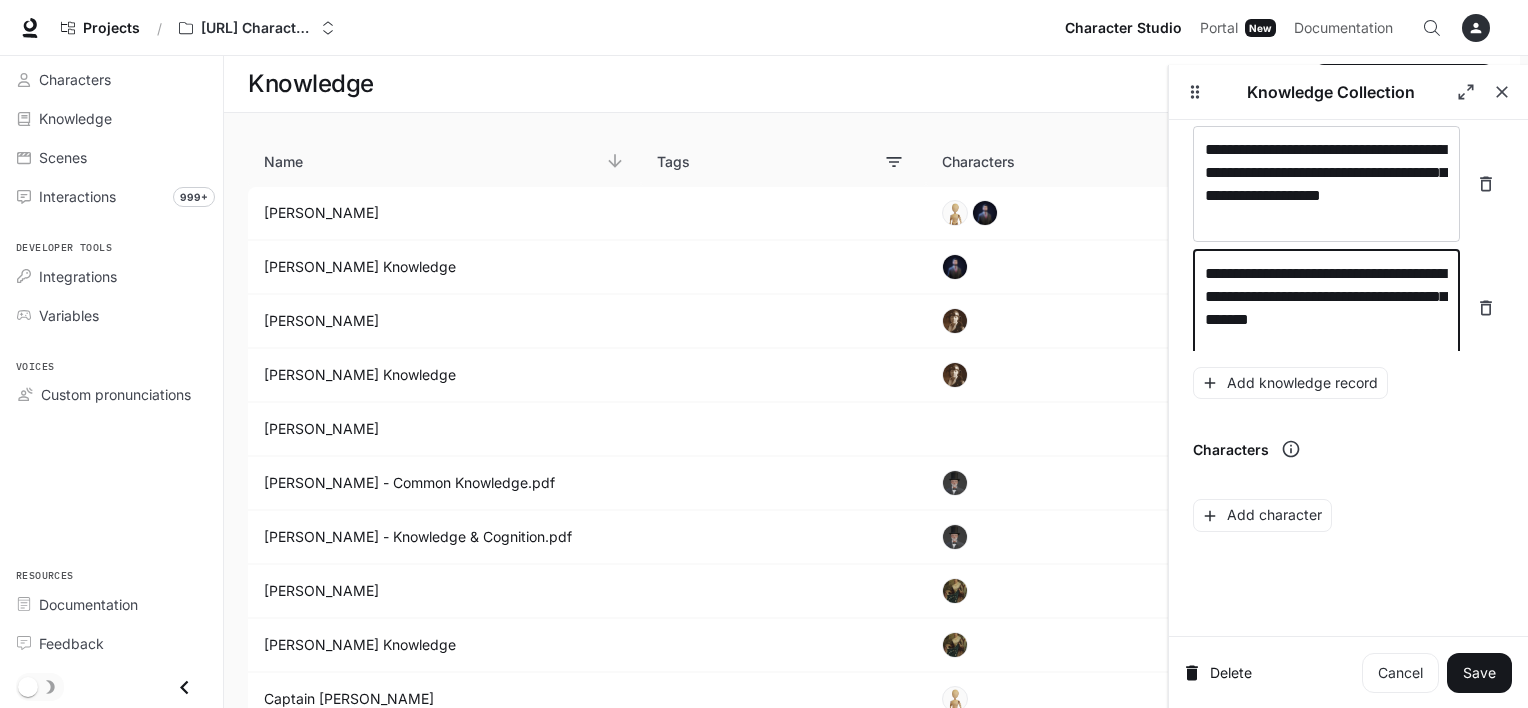 type on "**********" 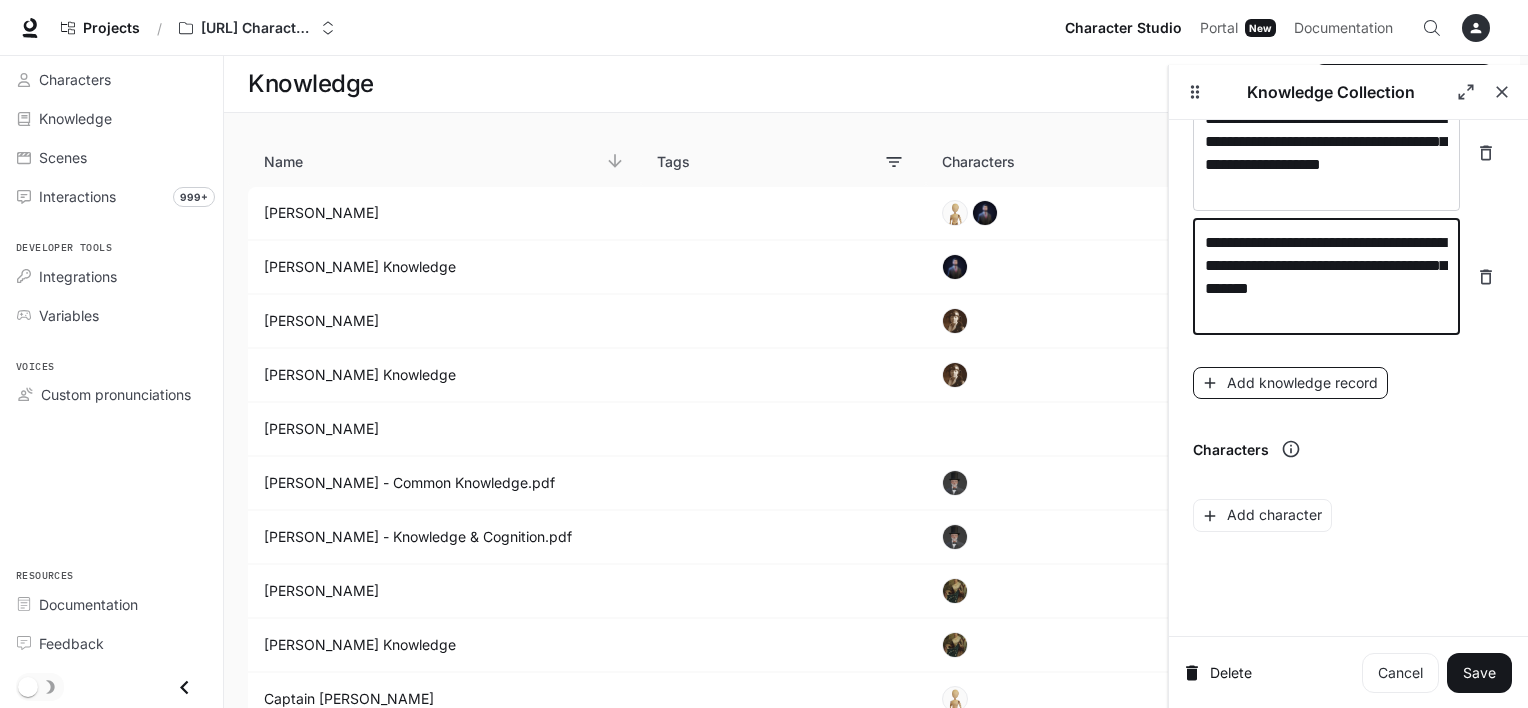 click on "Add knowledge record" at bounding box center (1290, 383) 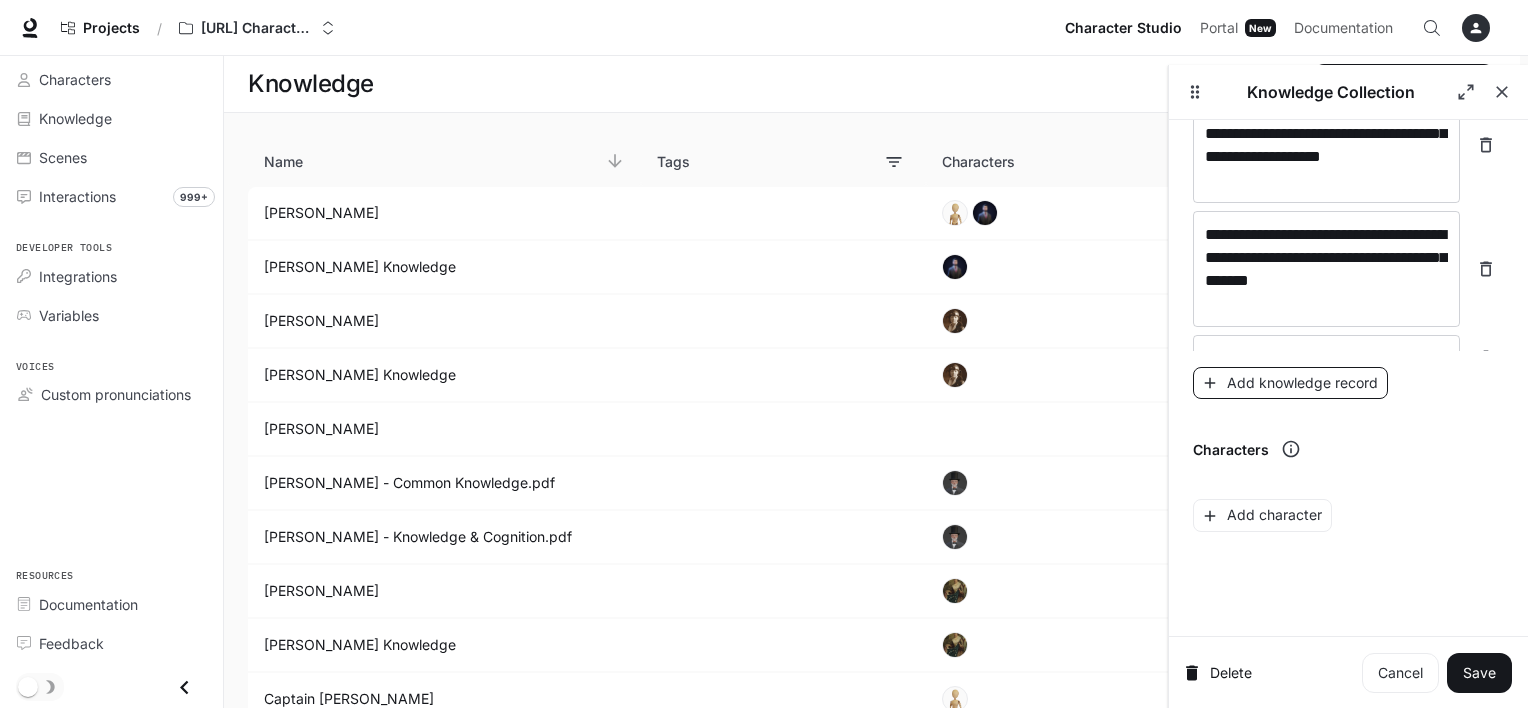 scroll, scrollTop: 6671, scrollLeft: 0, axis: vertical 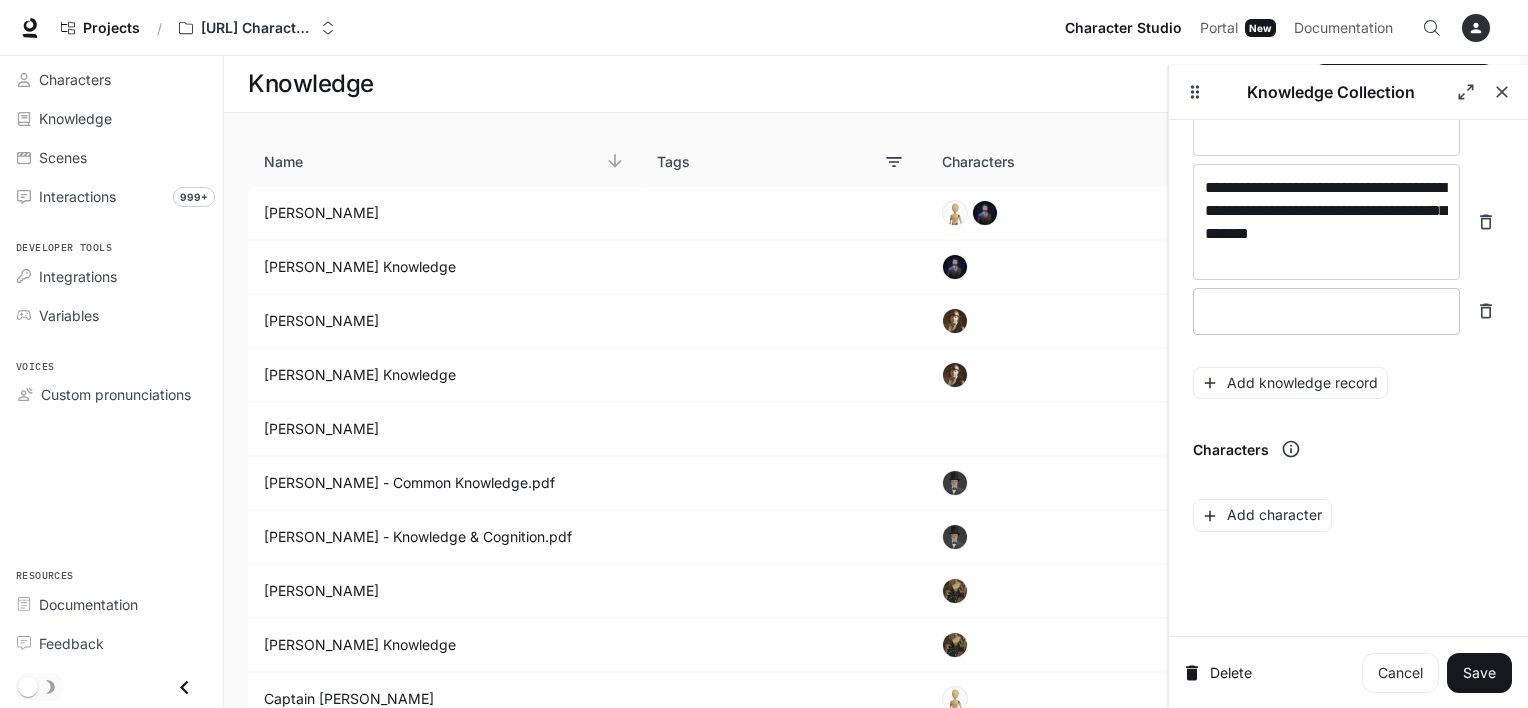 click at bounding box center (1326, 311) 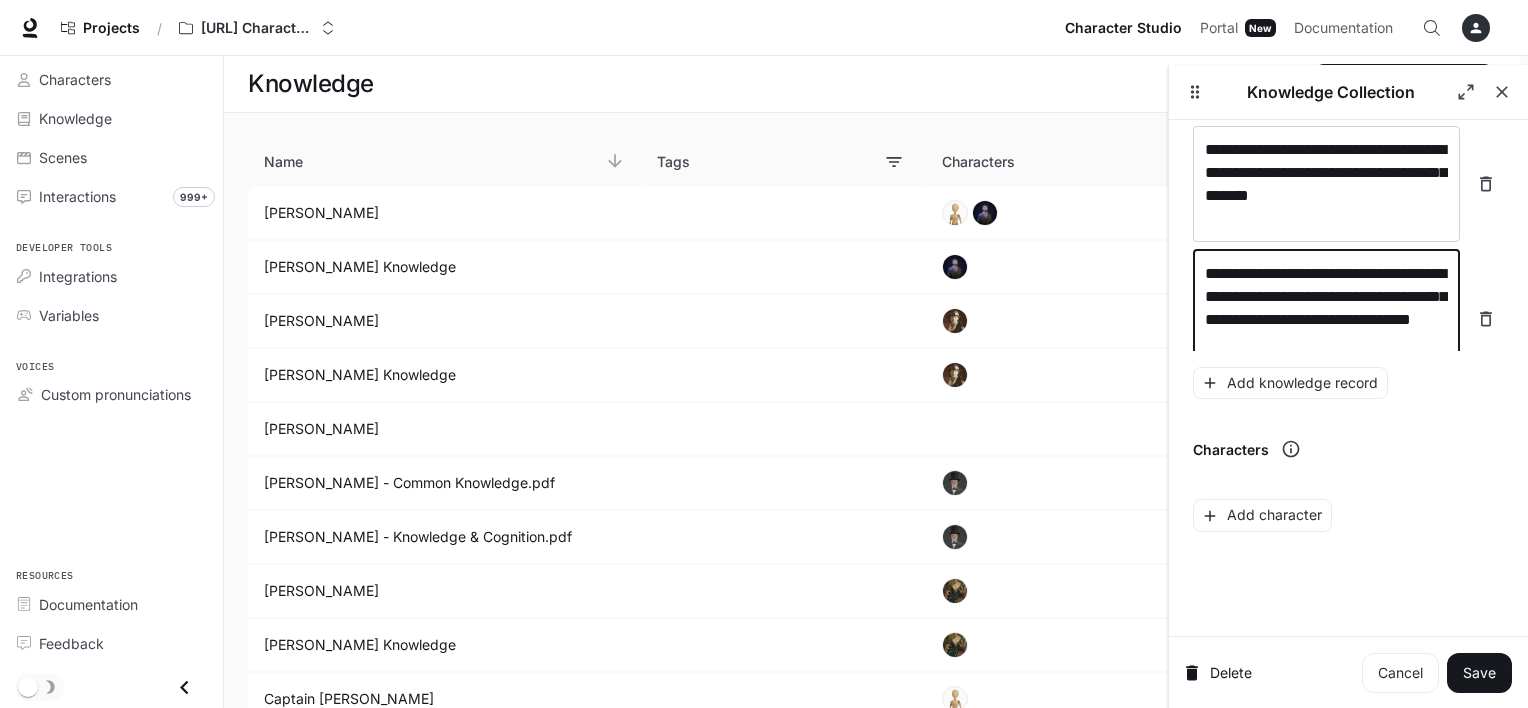 scroll, scrollTop: 6732, scrollLeft: 0, axis: vertical 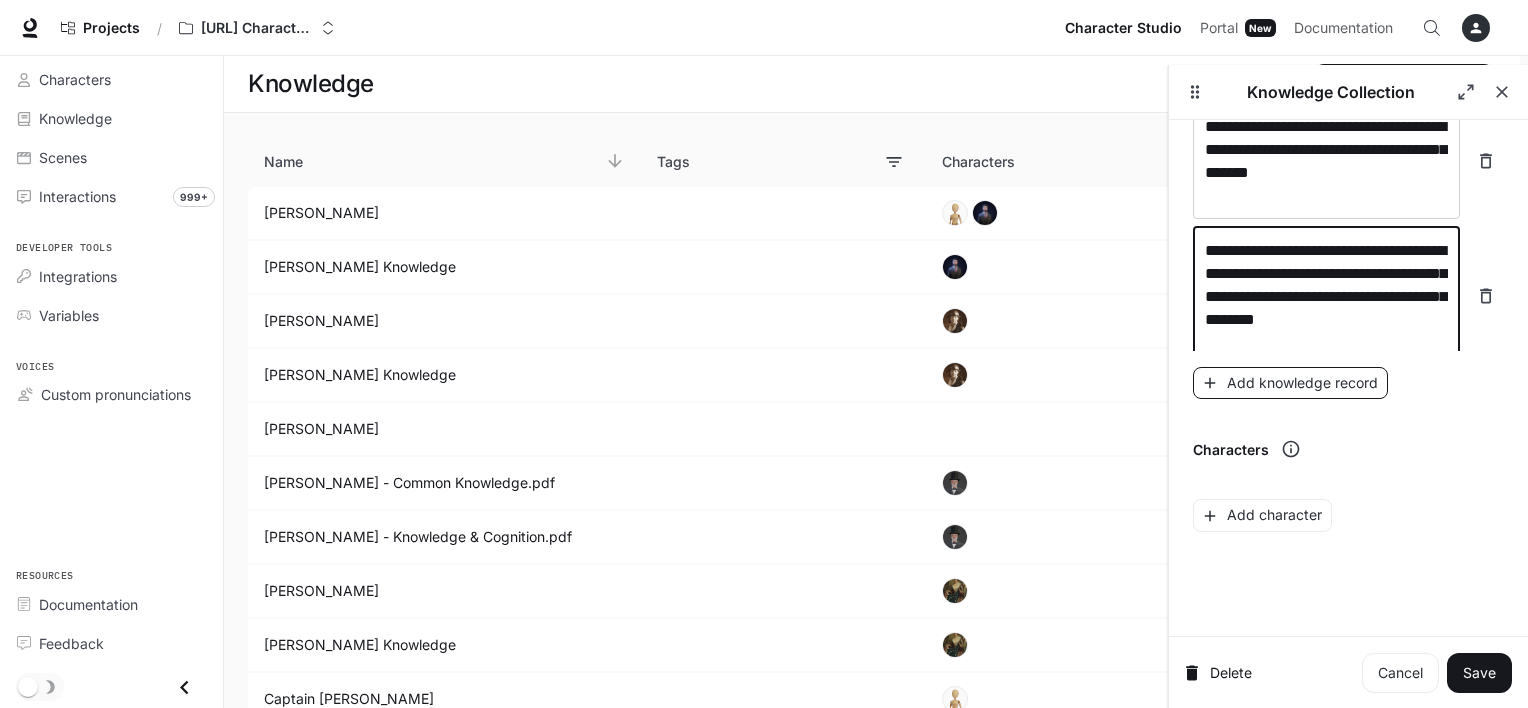 type on "**********" 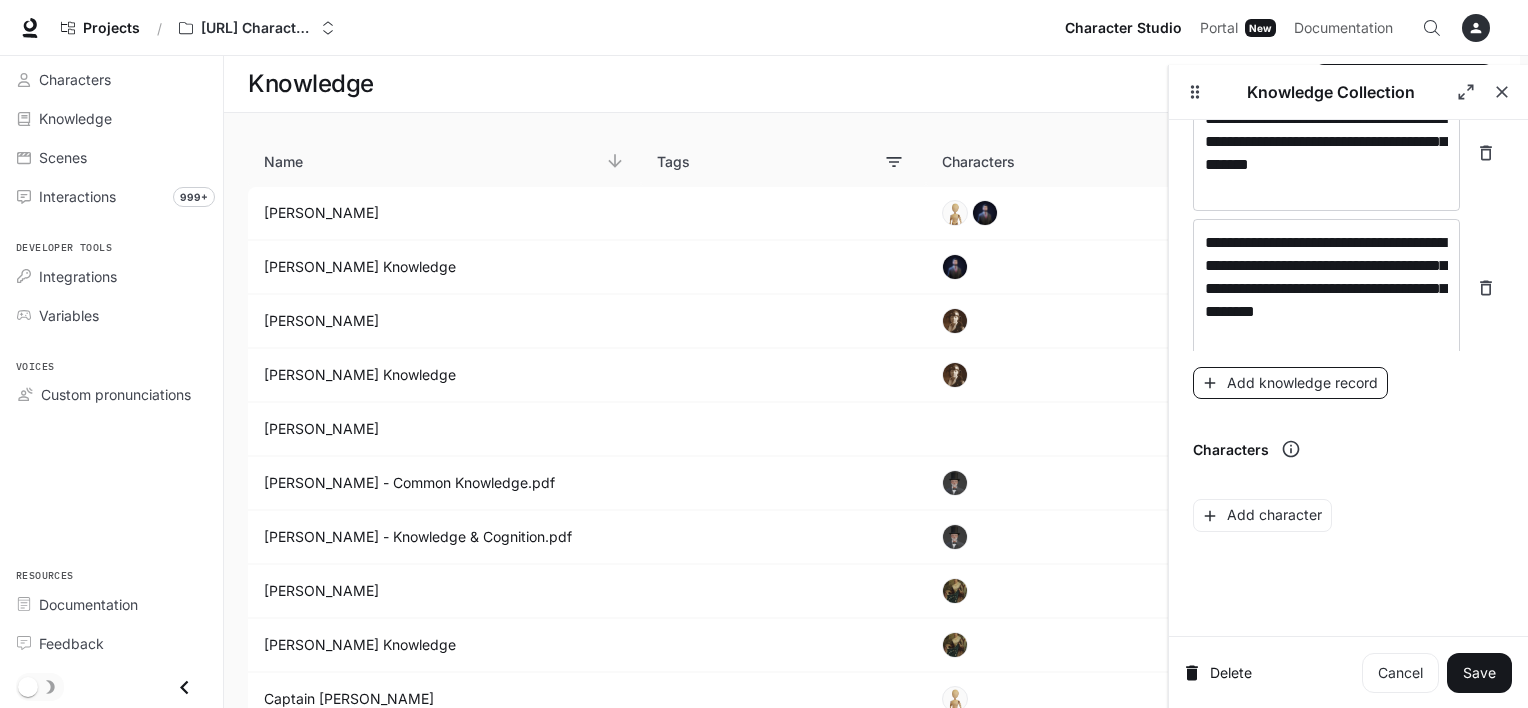 scroll, scrollTop: 6810, scrollLeft: 0, axis: vertical 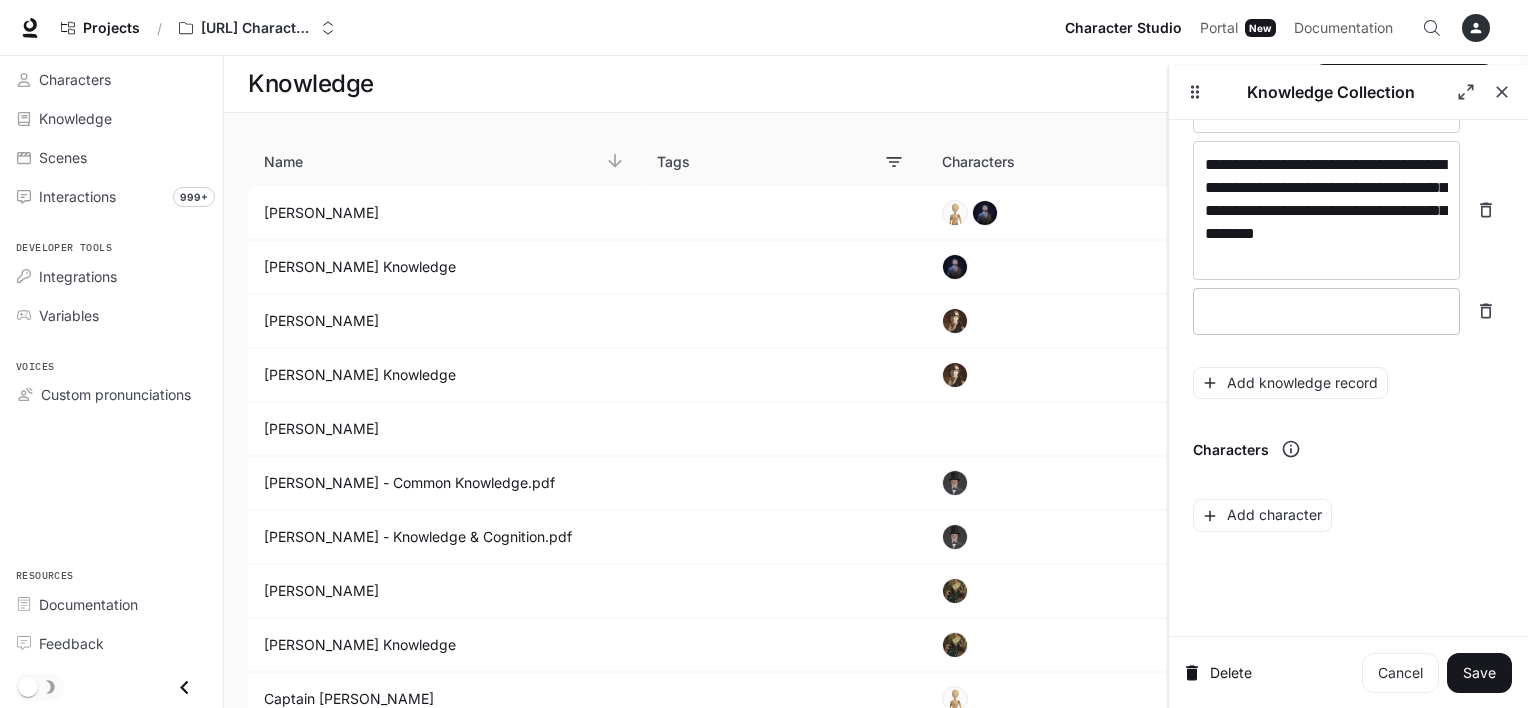 click on "* ​" at bounding box center [1326, 311] 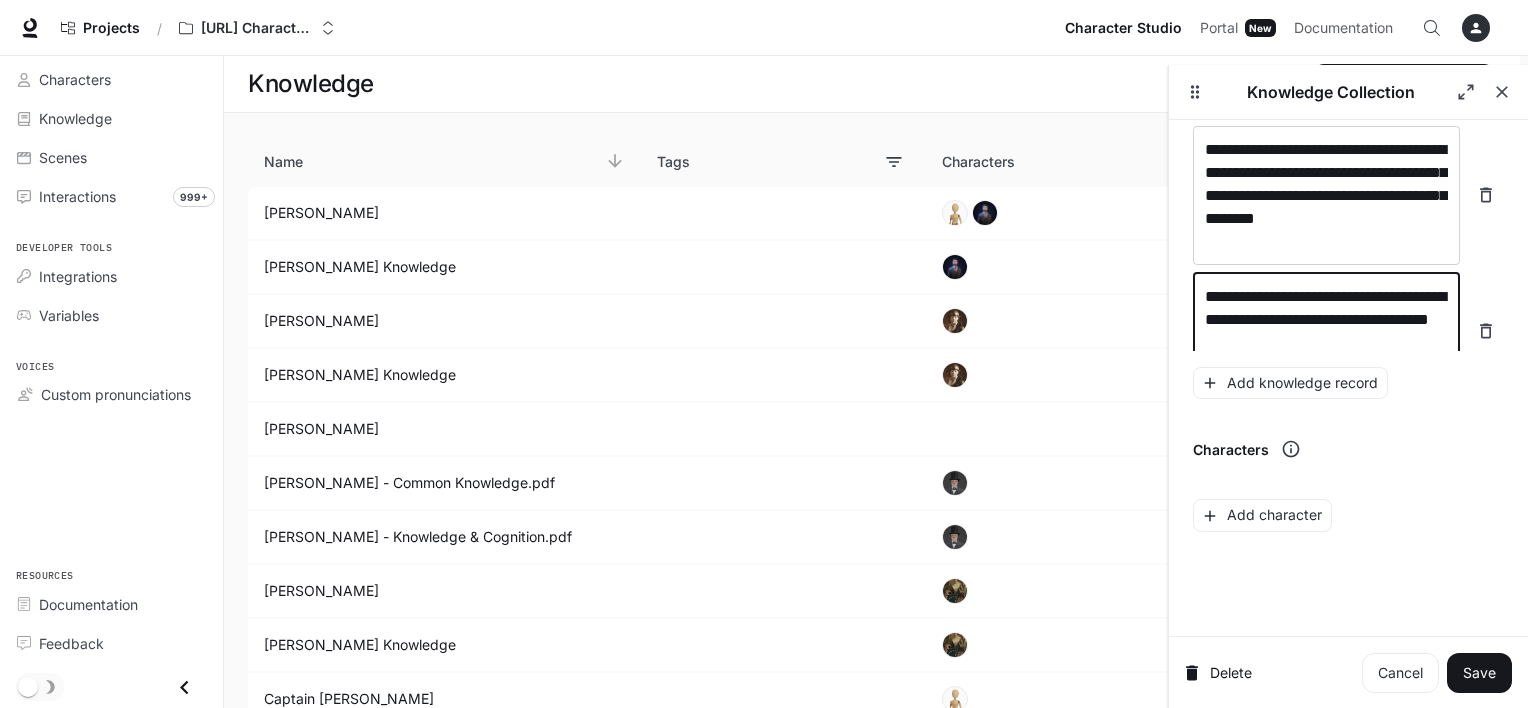 scroll, scrollTop: 6848, scrollLeft: 0, axis: vertical 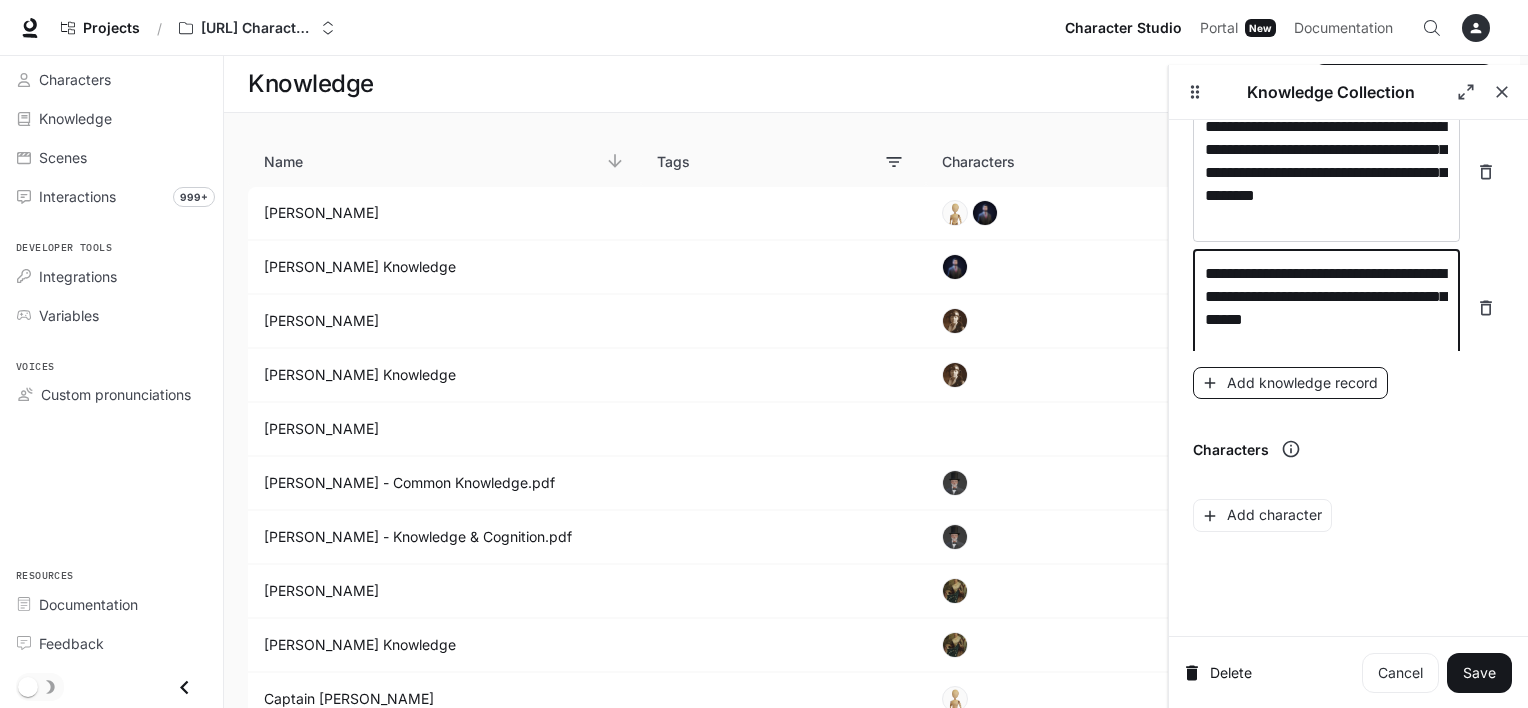 type on "**********" 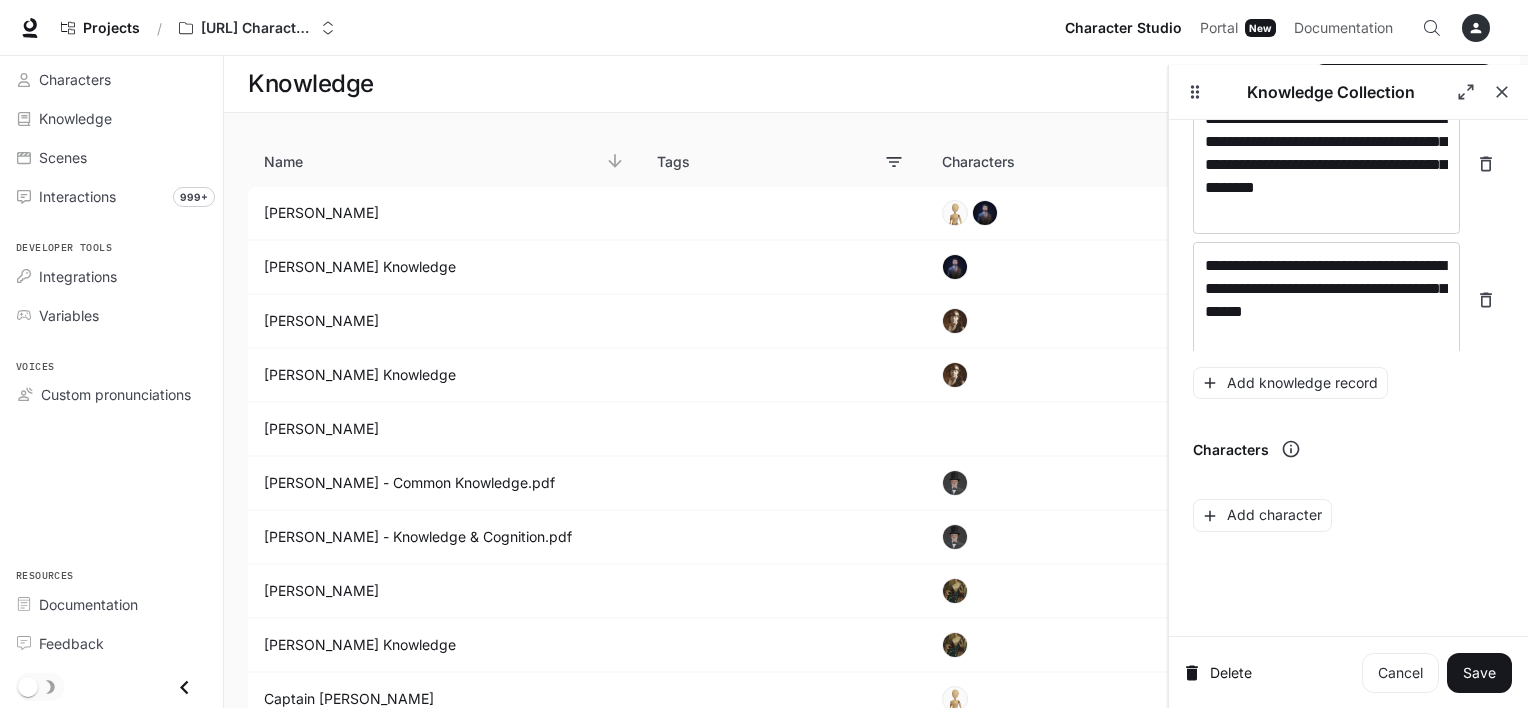 scroll, scrollTop: 6926, scrollLeft: 0, axis: vertical 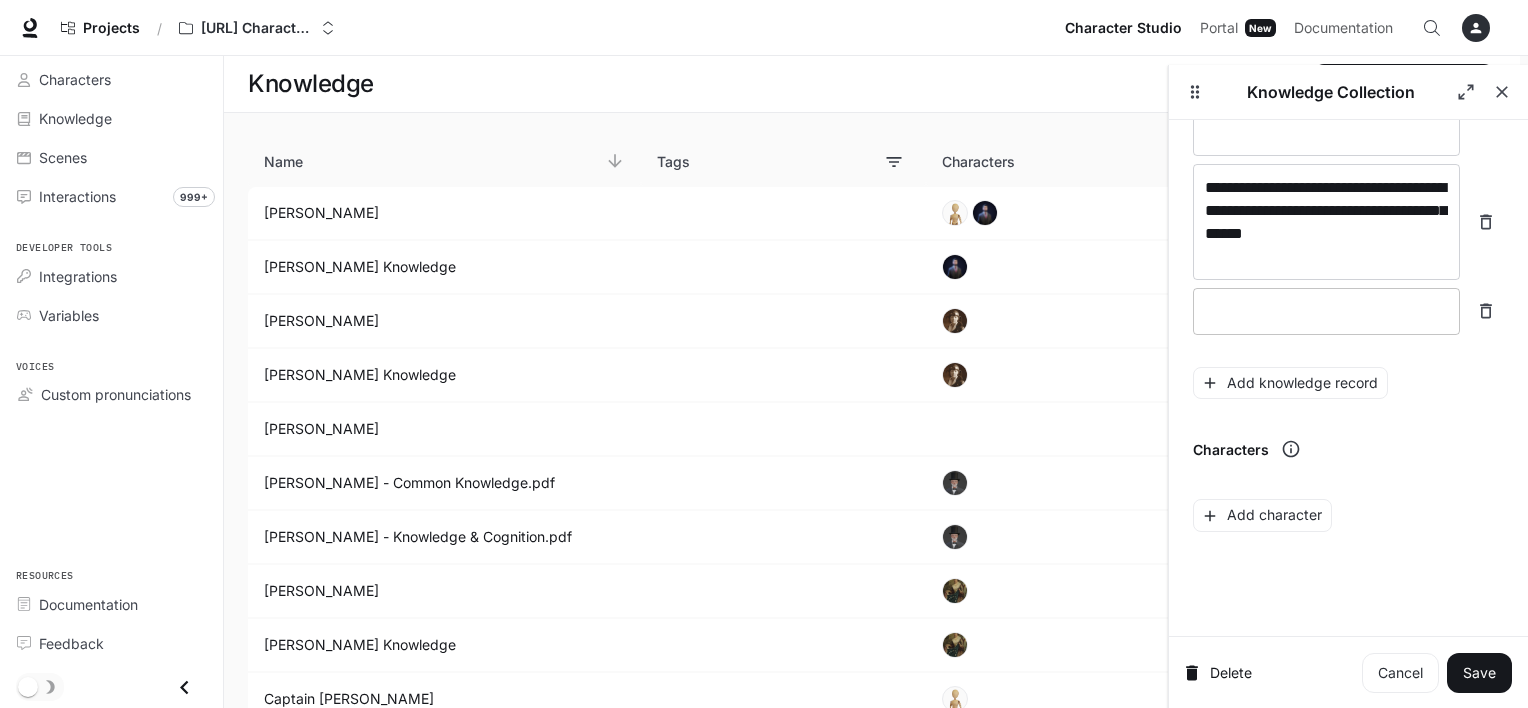 click on "* ​" at bounding box center [1326, 311] 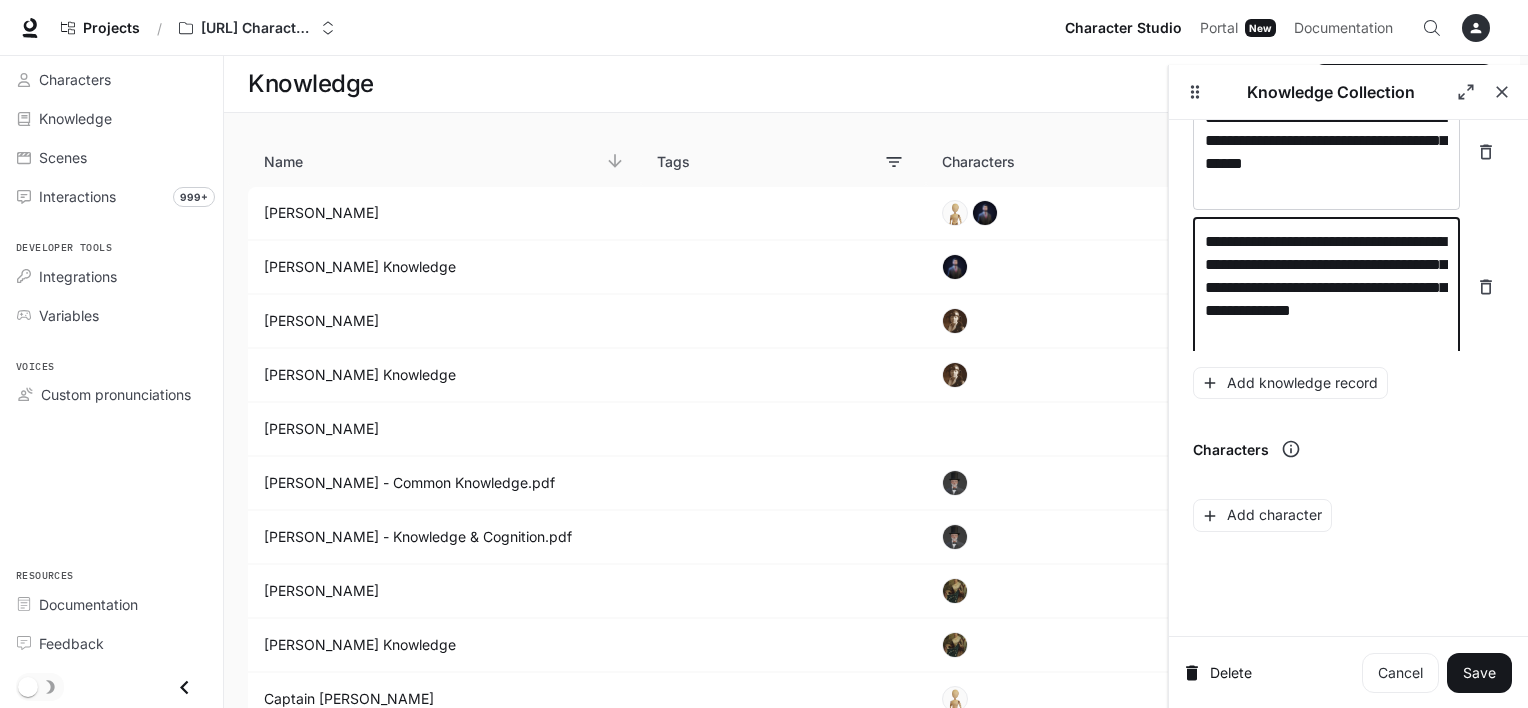 scroll, scrollTop: 7003, scrollLeft: 0, axis: vertical 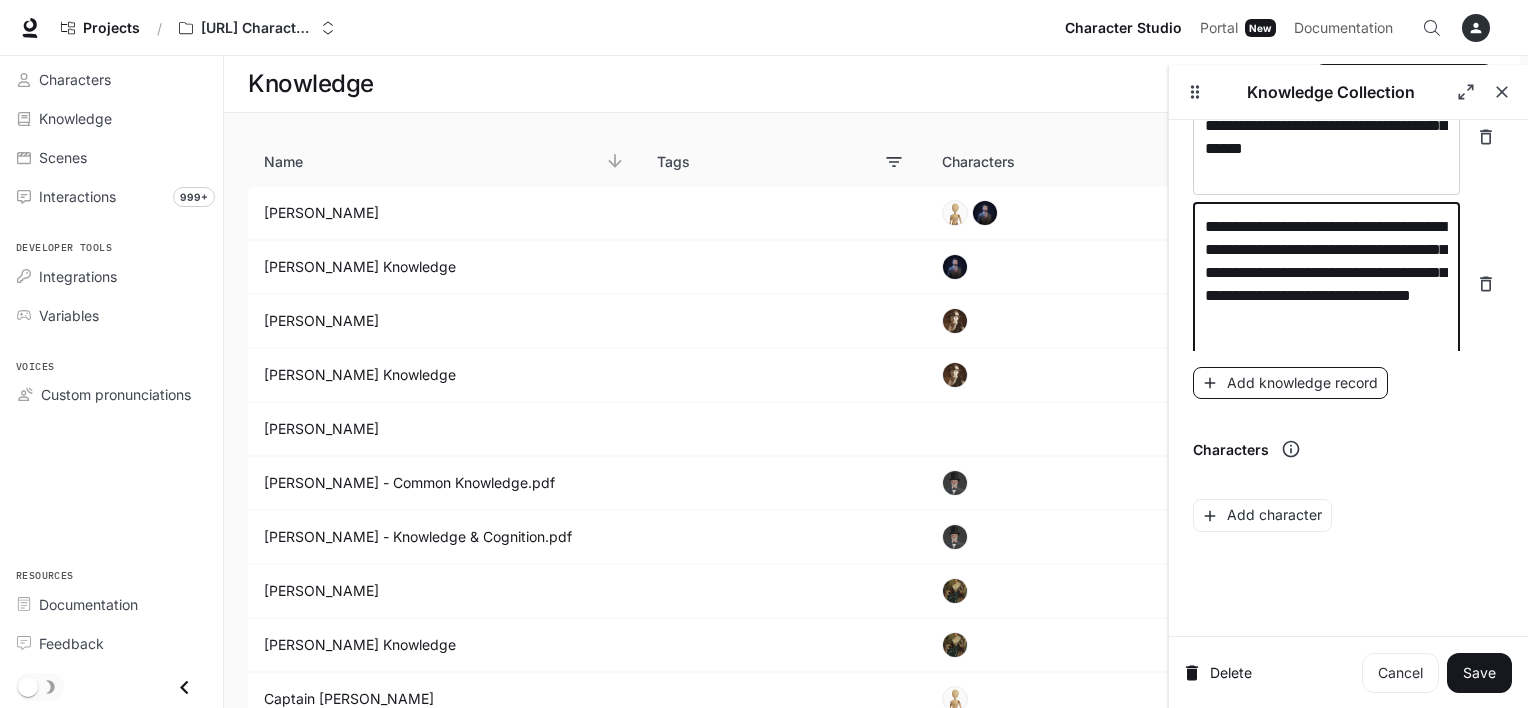 type on "**********" 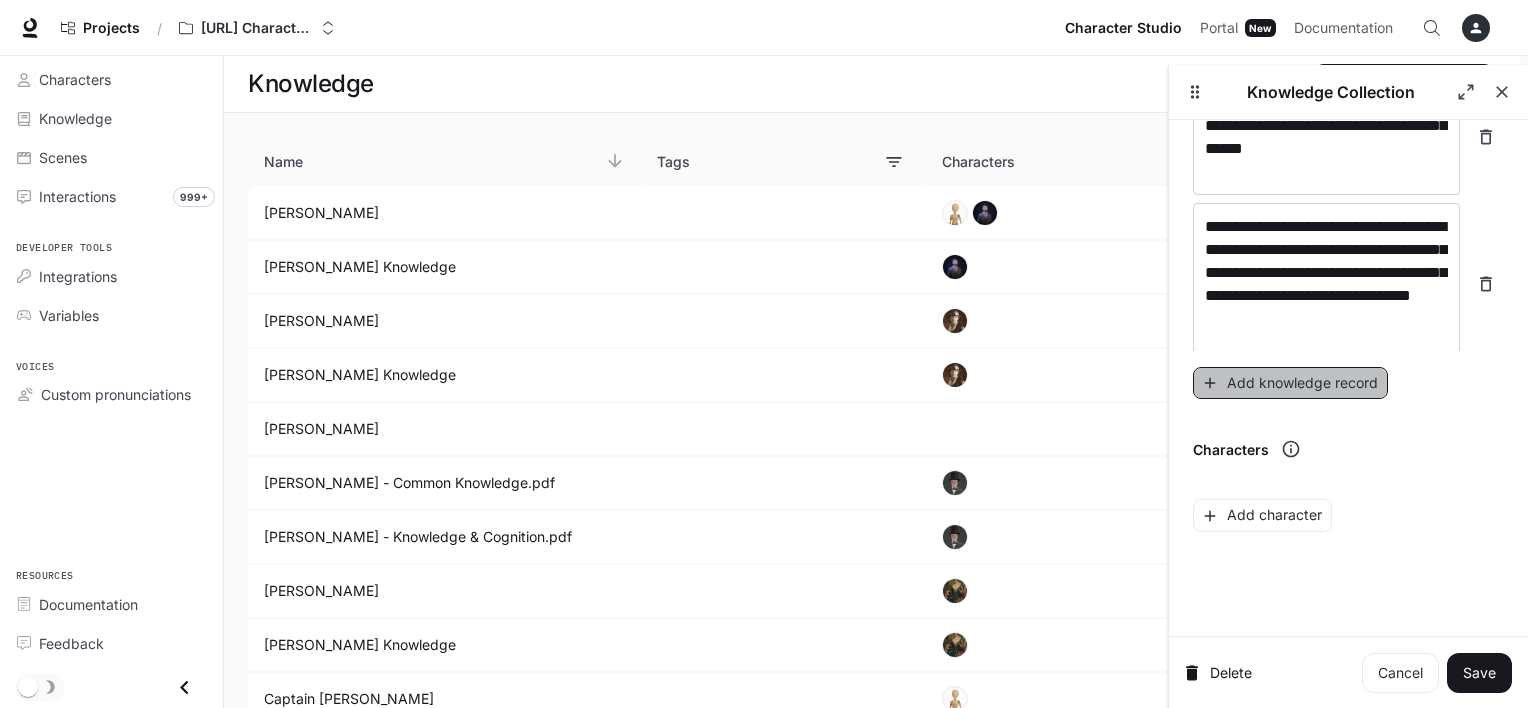 click on "Add knowledge record" at bounding box center [1290, 383] 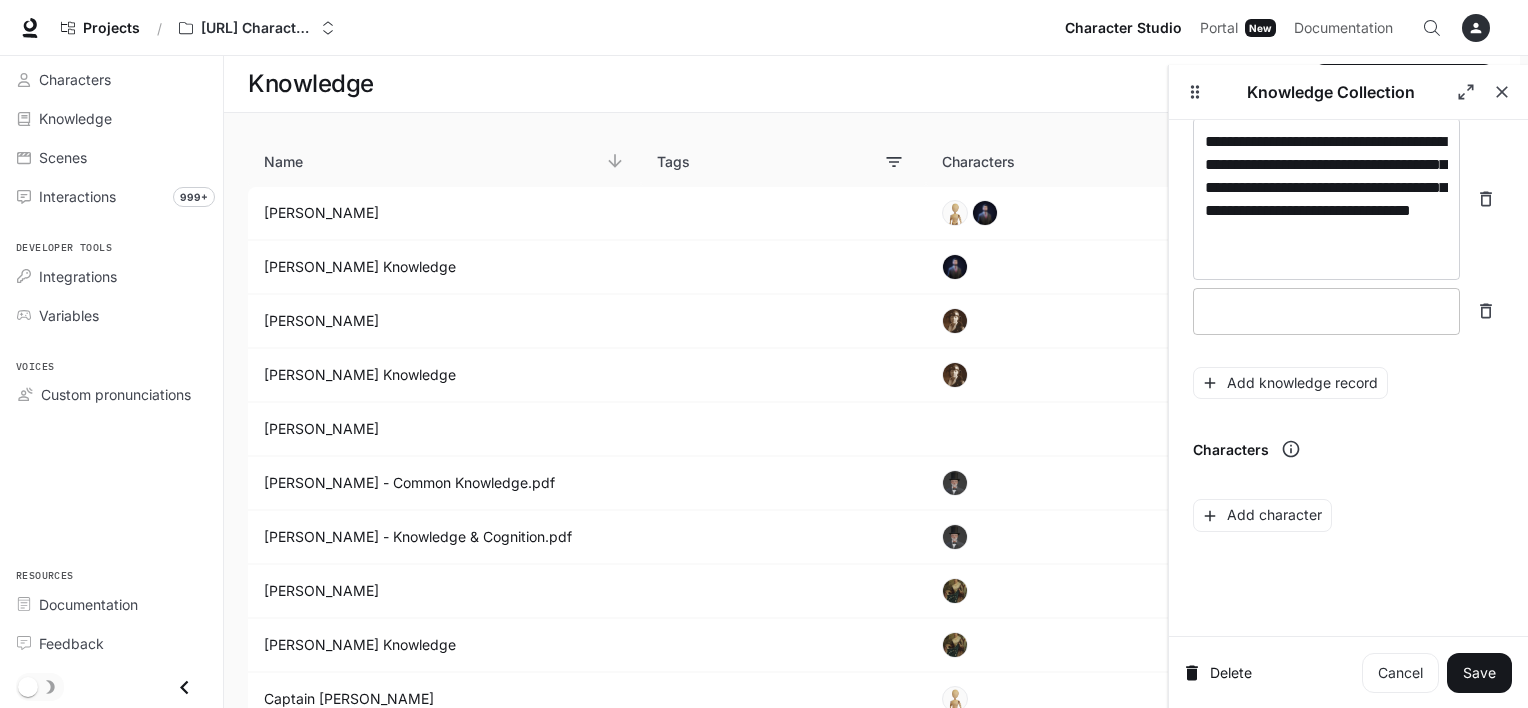 click on "* ​" at bounding box center (1326, 311) 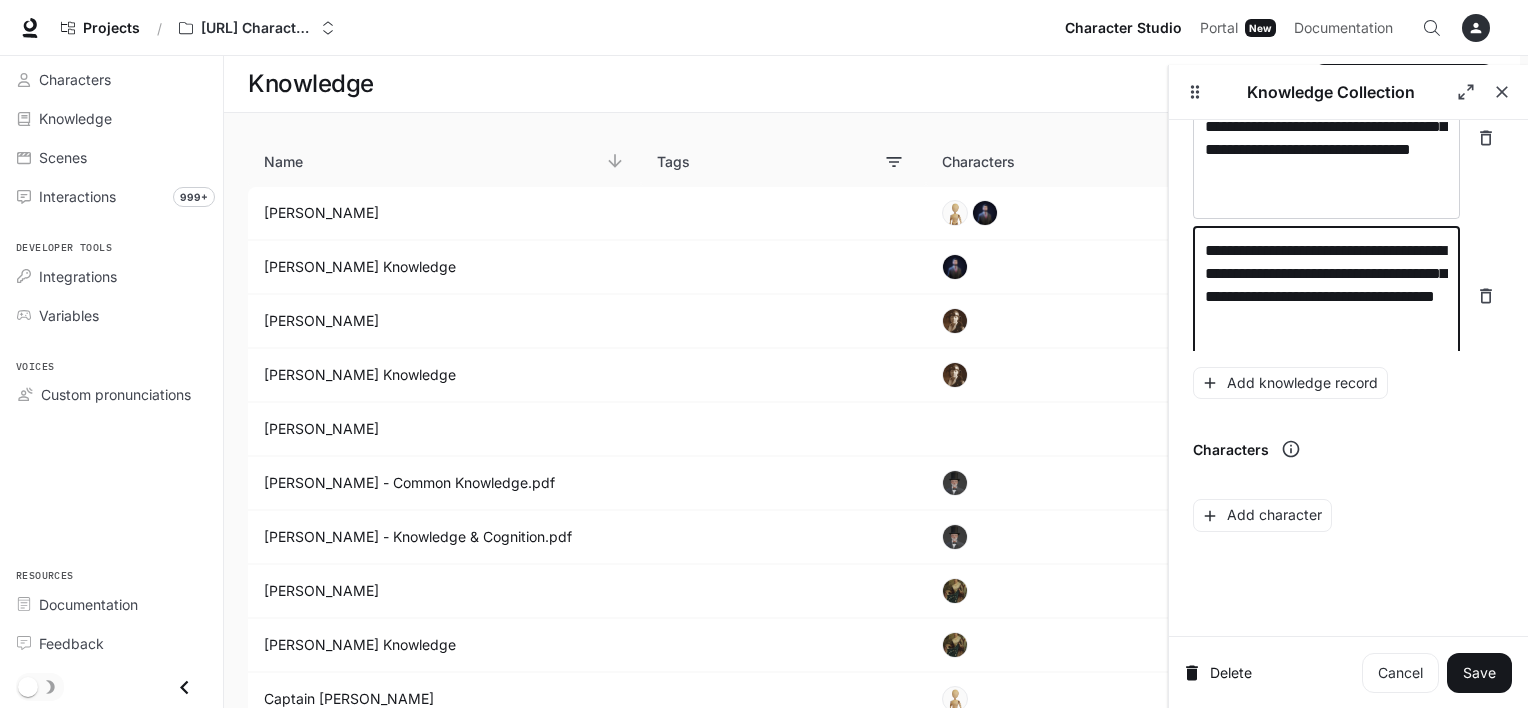 scroll, scrollTop: 7164, scrollLeft: 0, axis: vertical 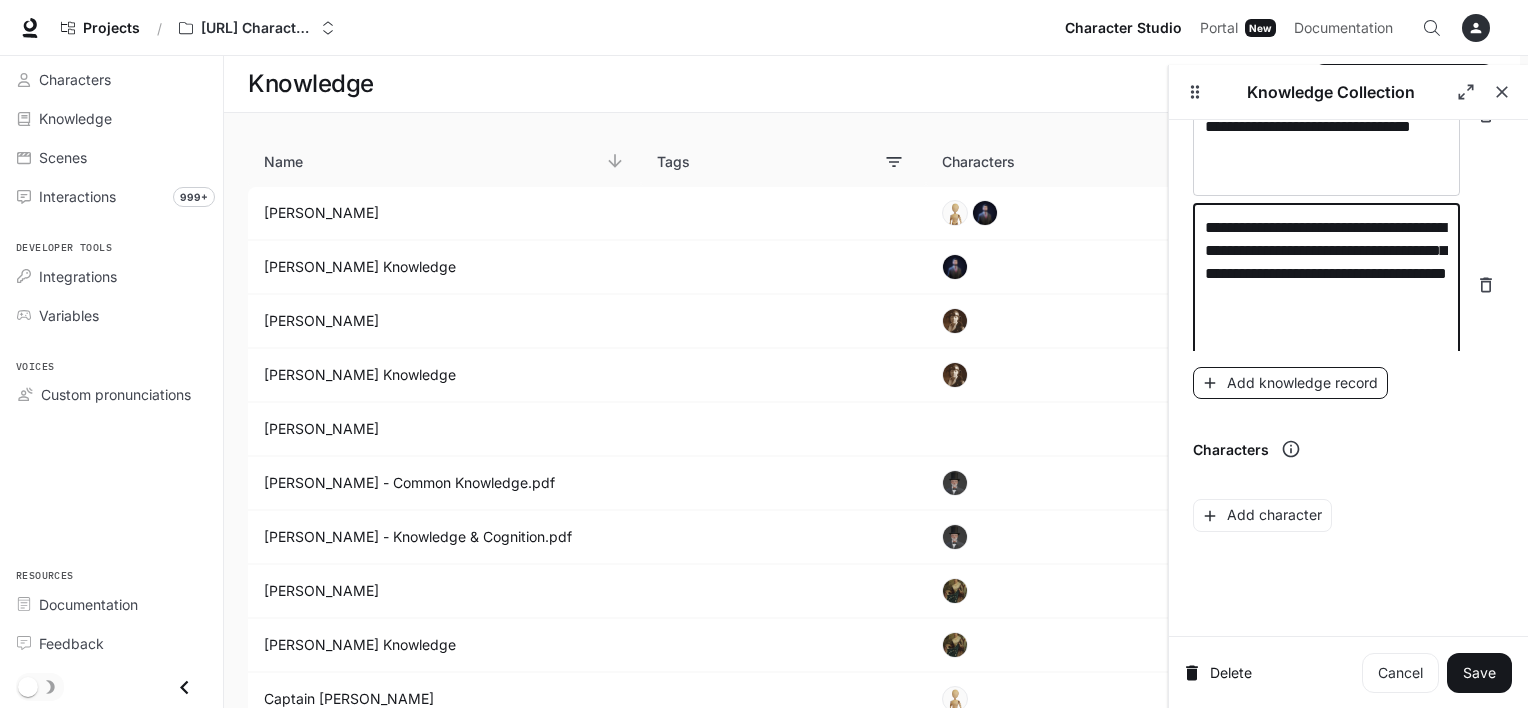 type on "**********" 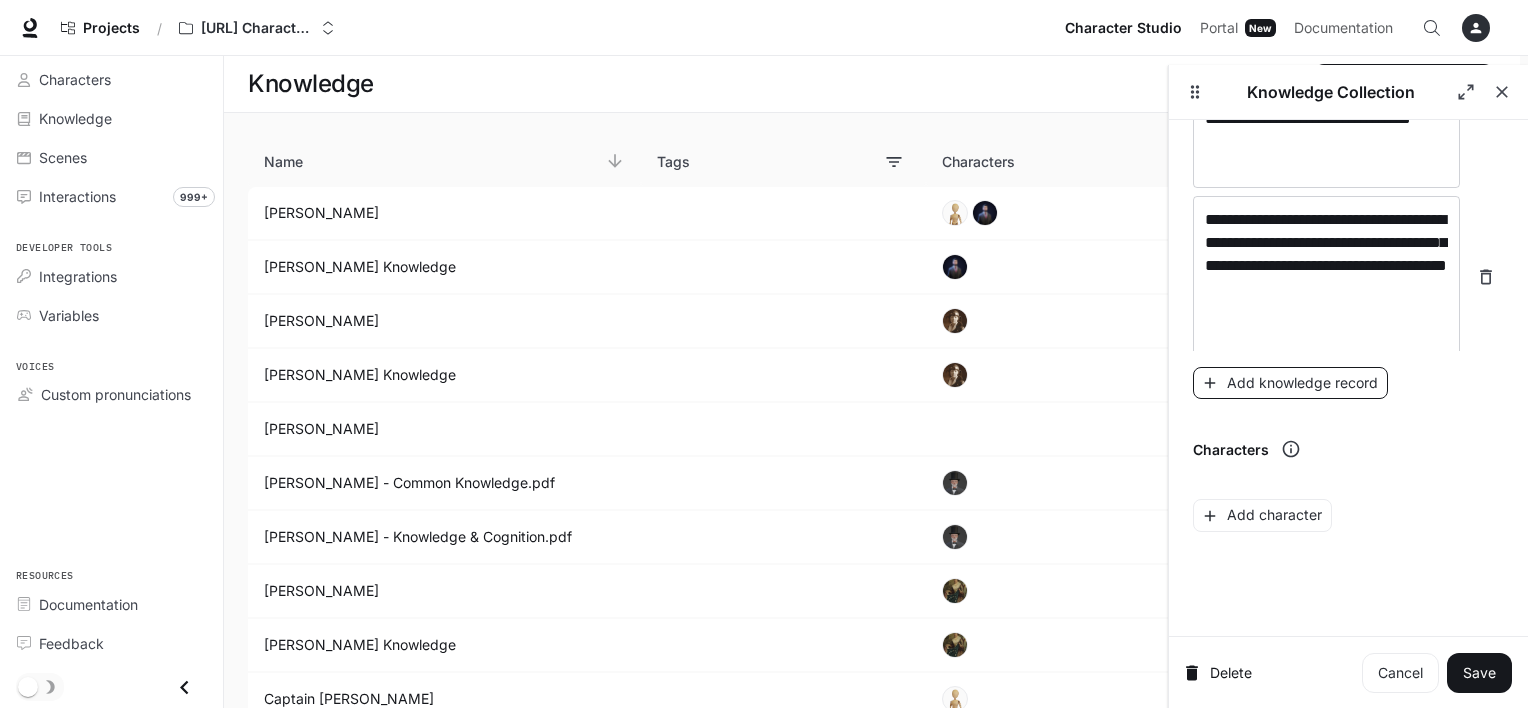scroll, scrollTop: 7242, scrollLeft: 0, axis: vertical 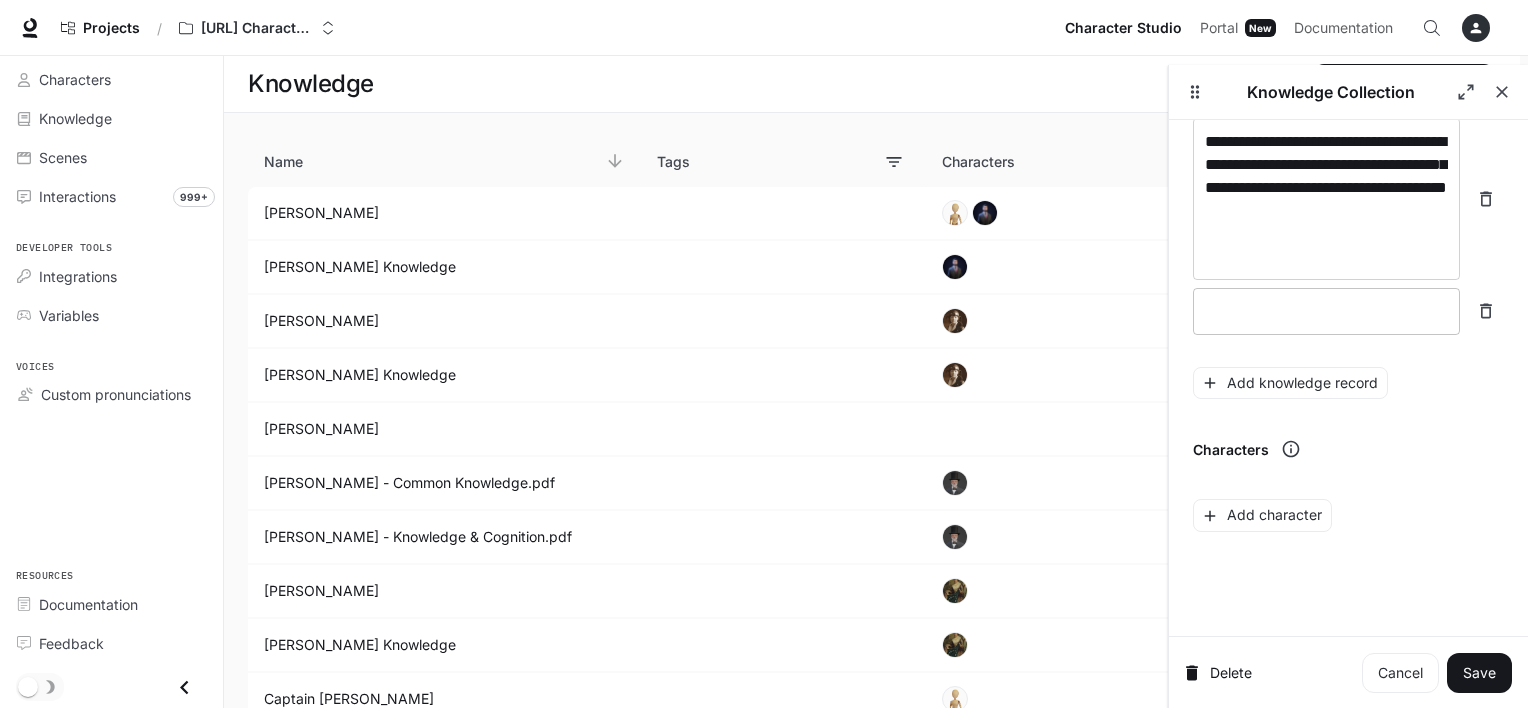 click at bounding box center [1326, 311] 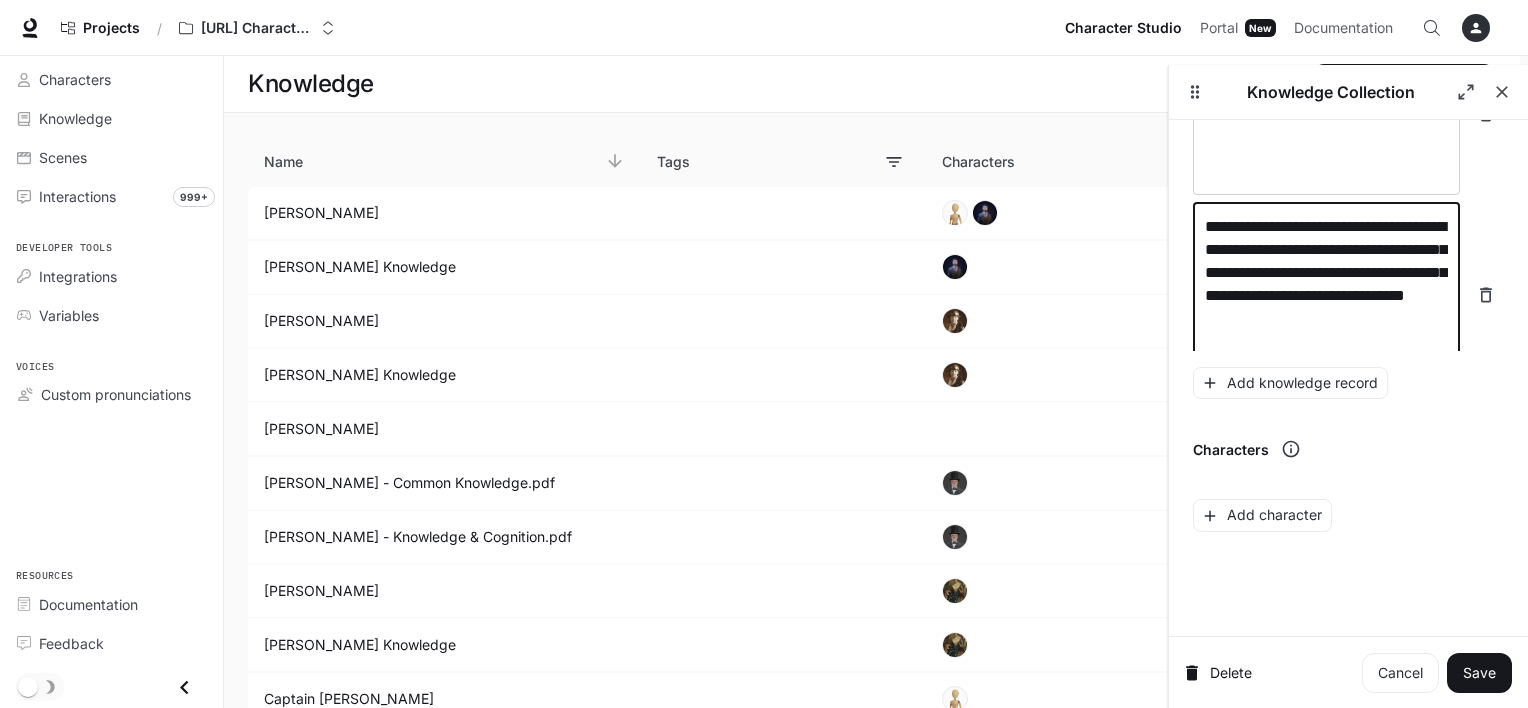 scroll, scrollTop: 7349, scrollLeft: 0, axis: vertical 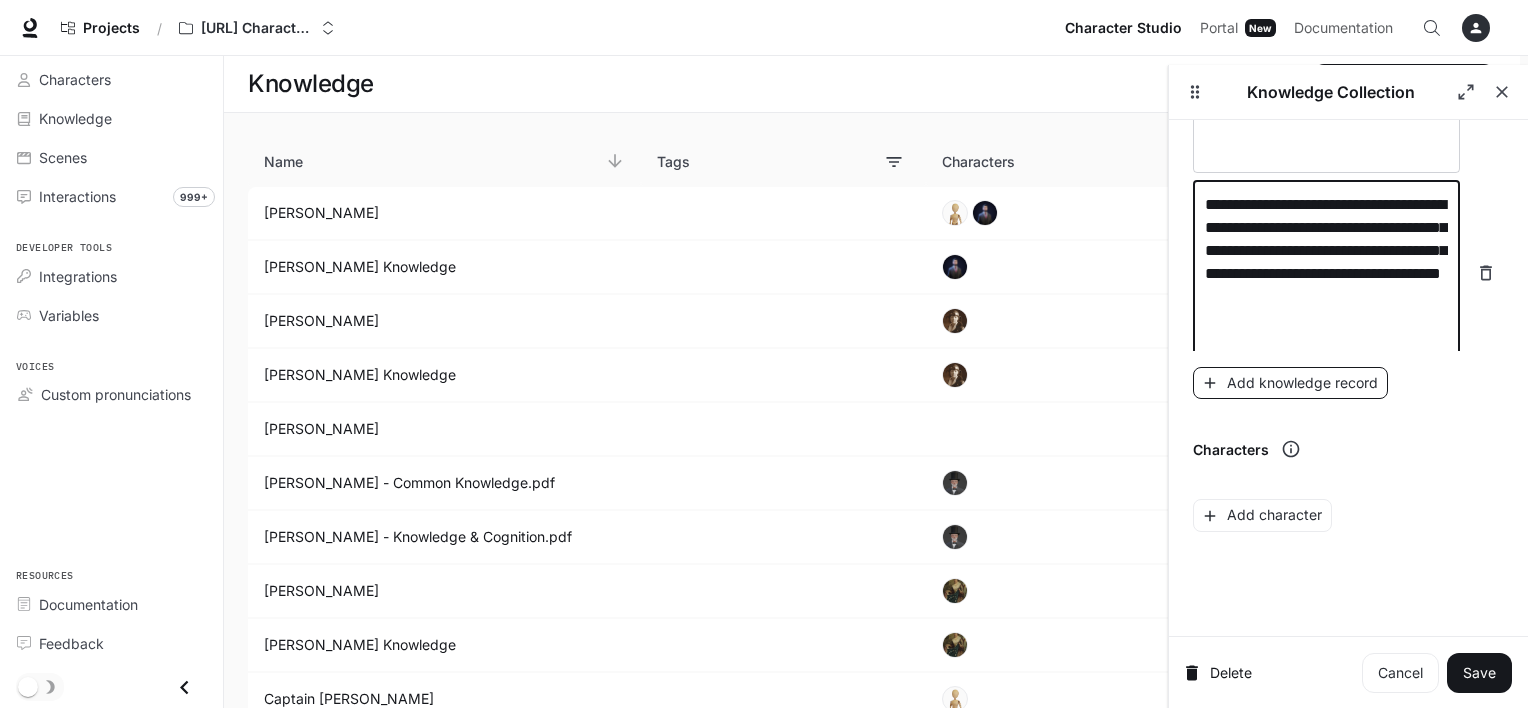 type on "**********" 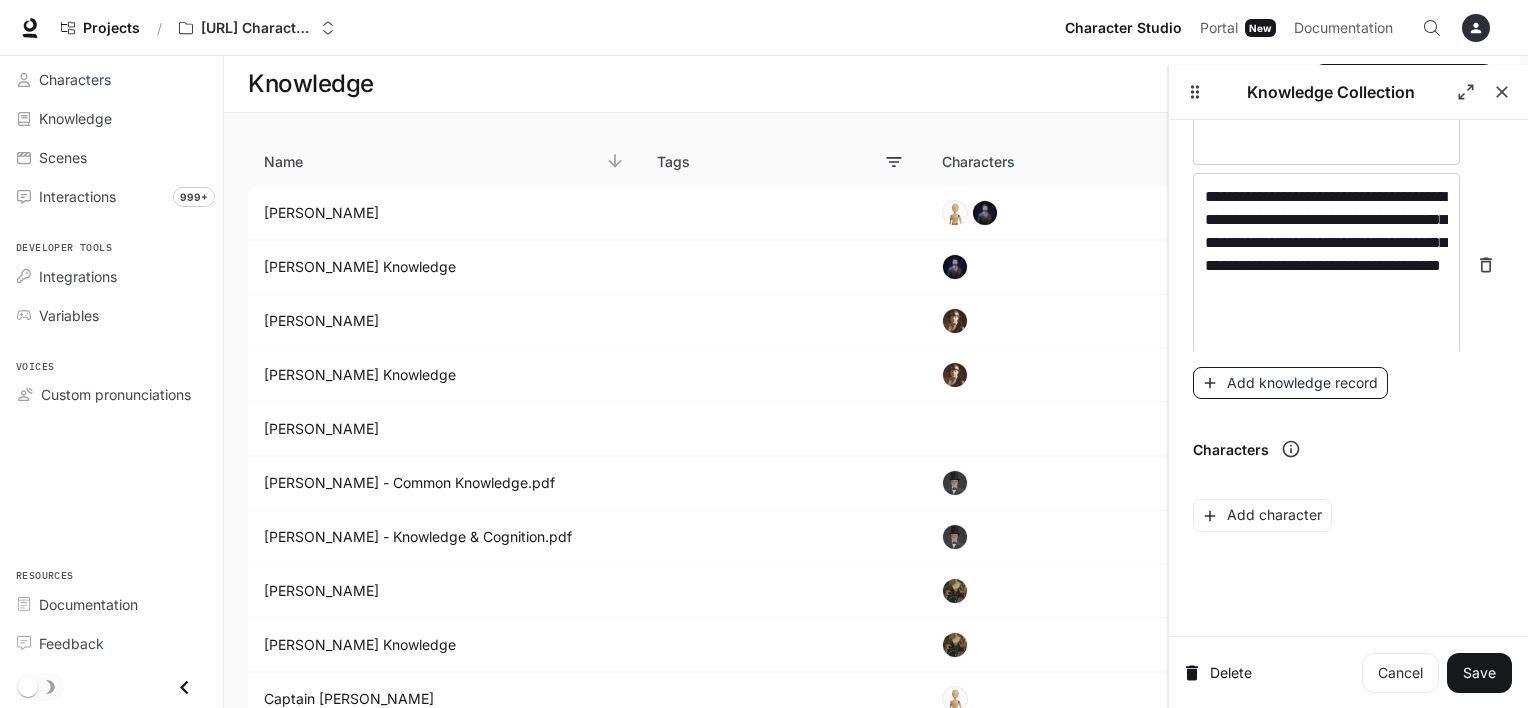 scroll, scrollTop: 7427, scrollLeft: 0, axis: vertical 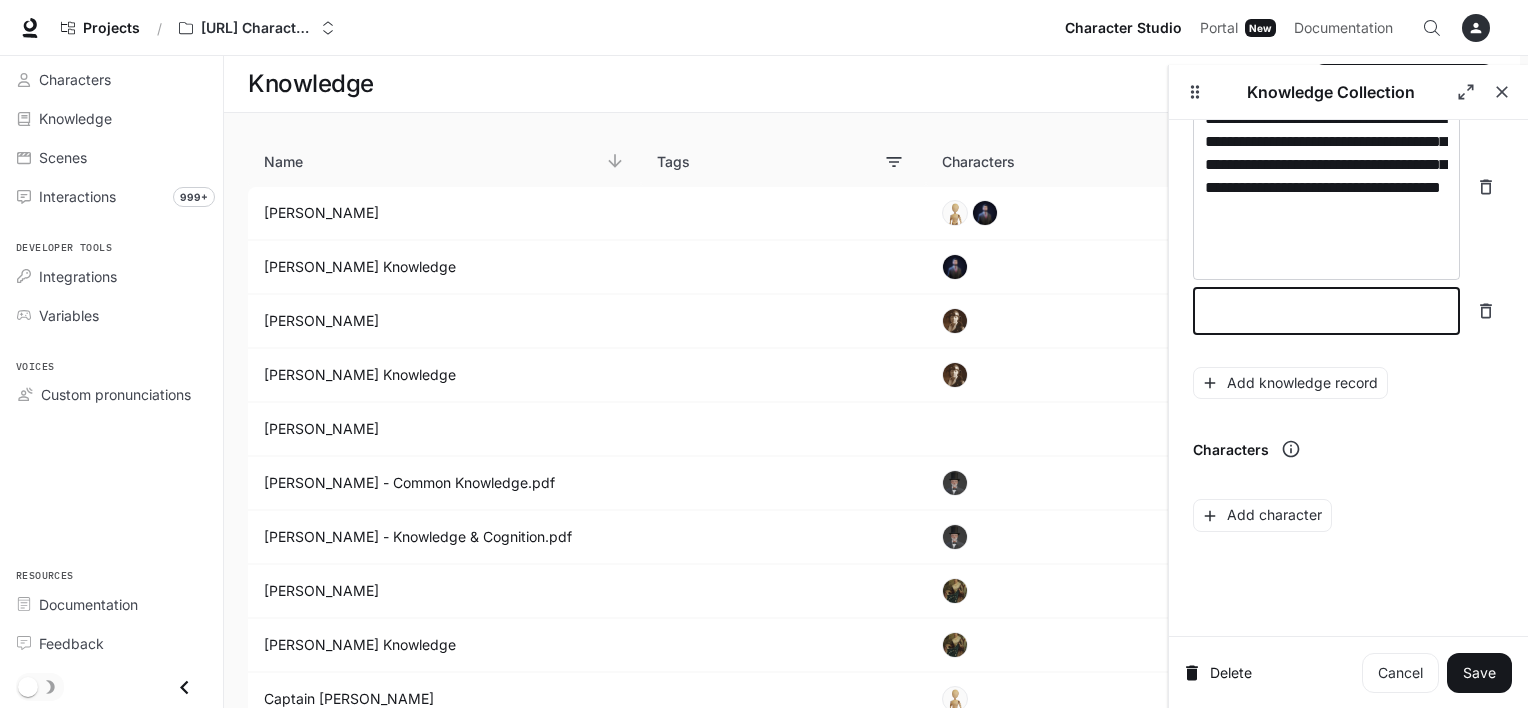 click at bounding box center (1326, 311) 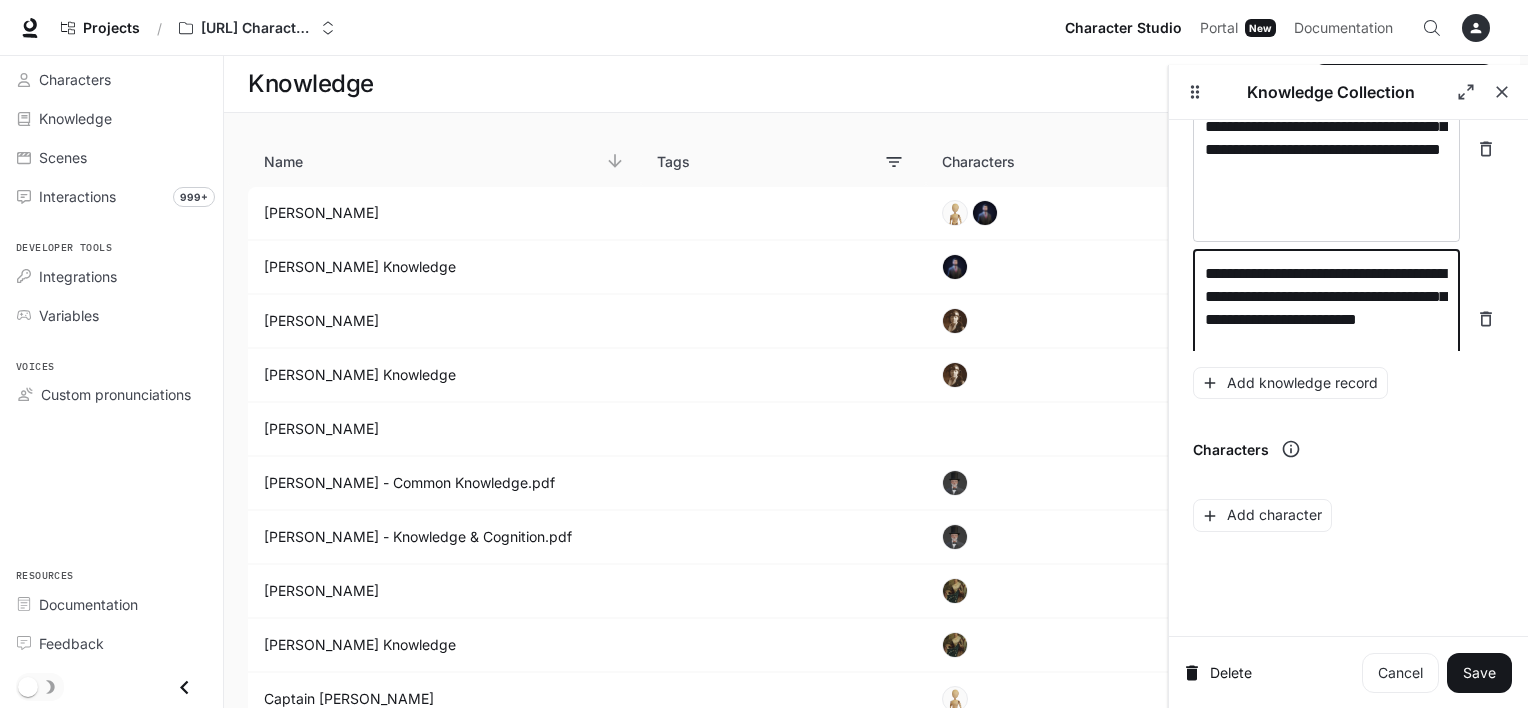 scroll, scrollTop: 7488, scrollLeft: 0, axis: vertical 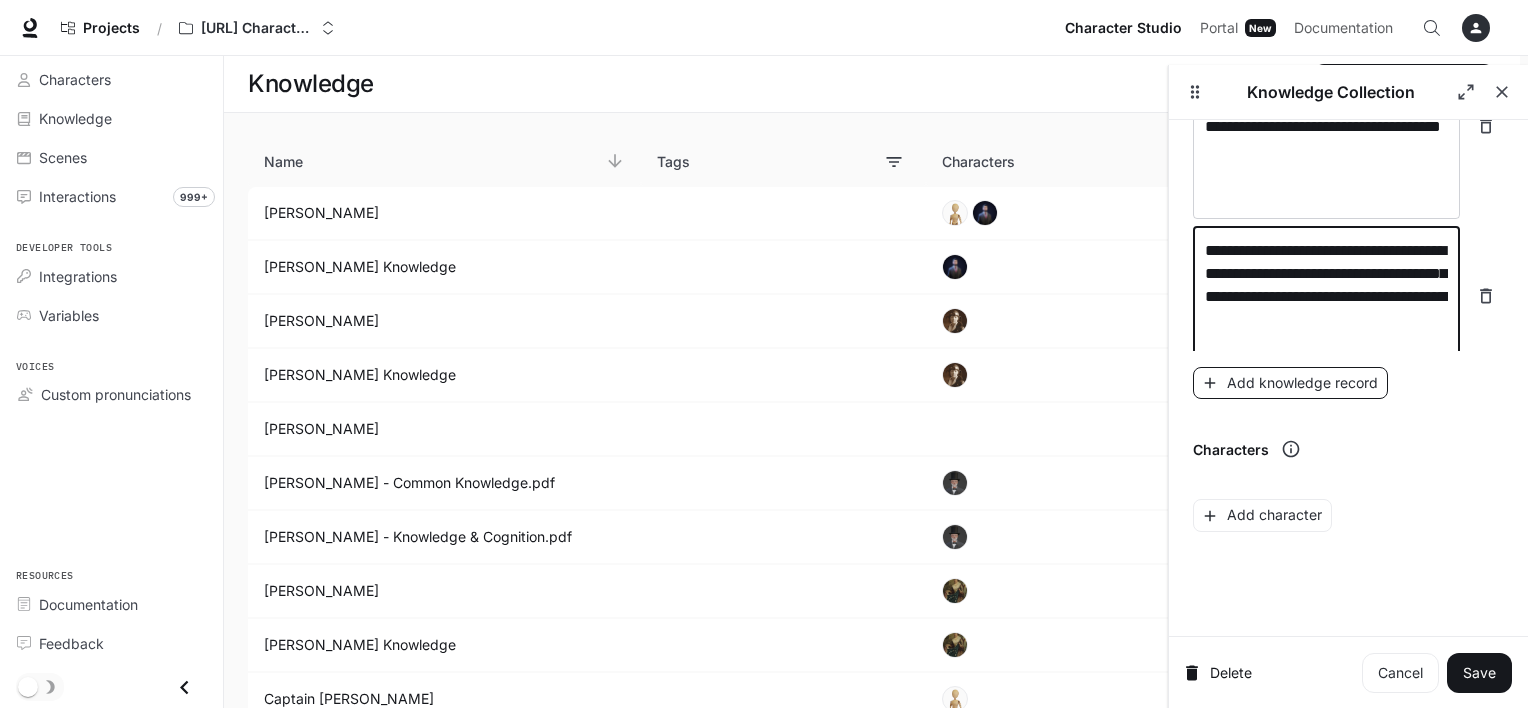 type on "**********" 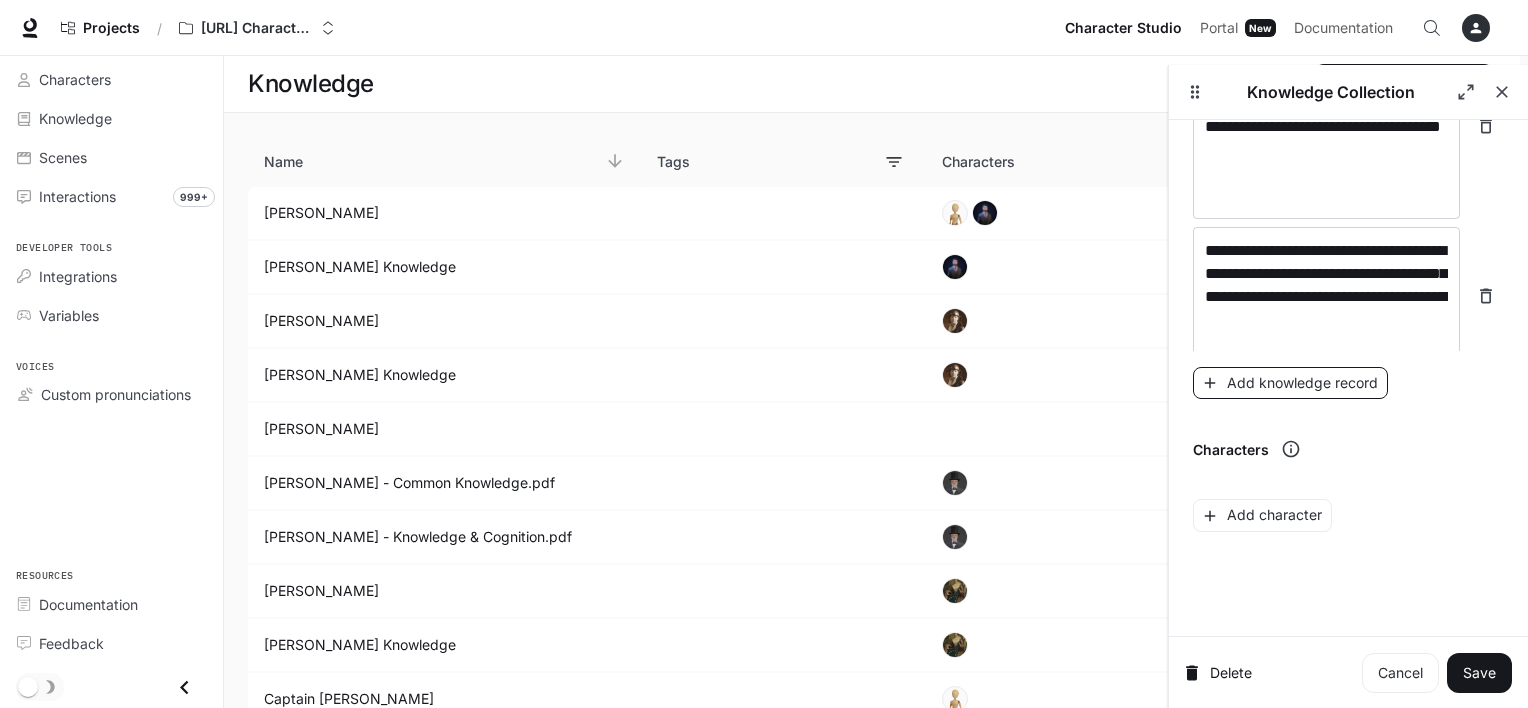 scroll, scrollTop: 7566, scrollLeft: 0, axis: vertical 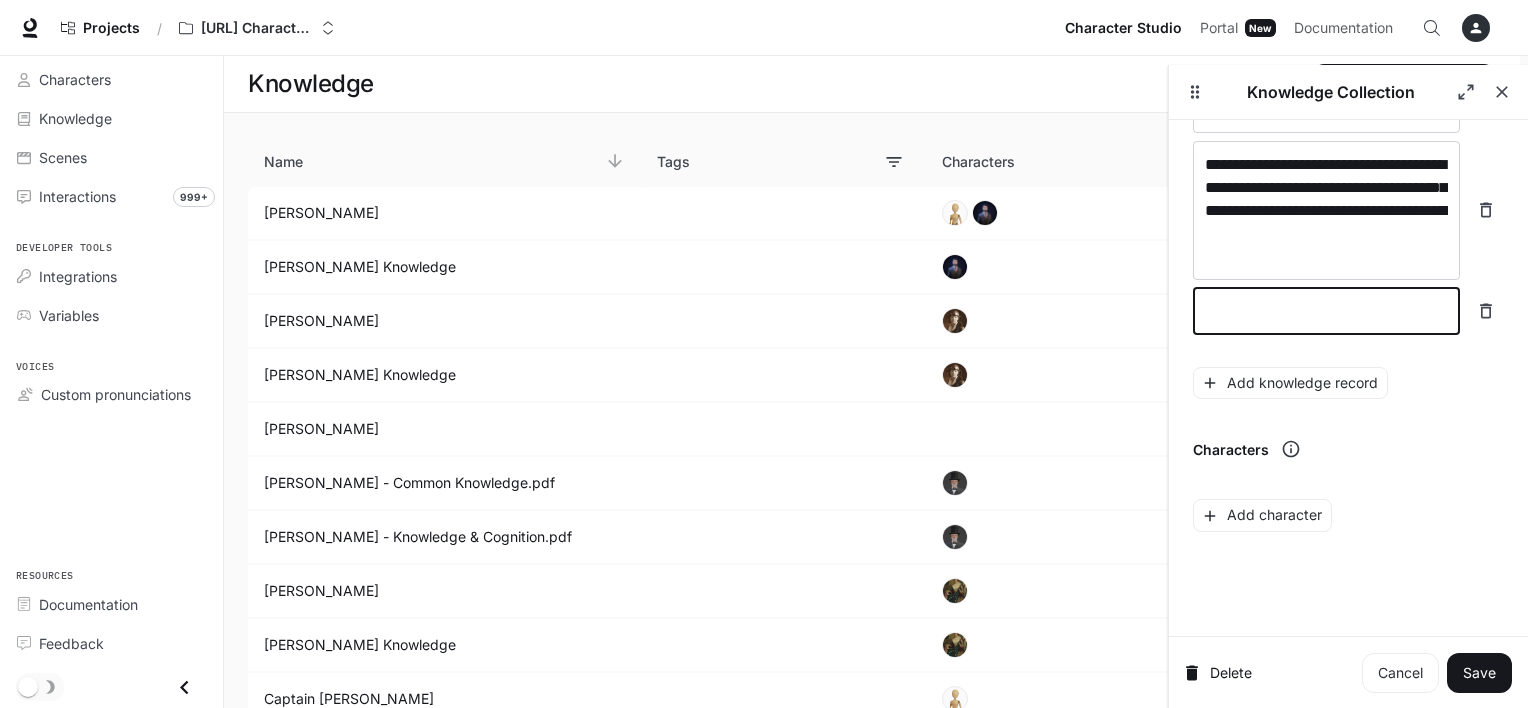click at bounding box center [1326, 311] 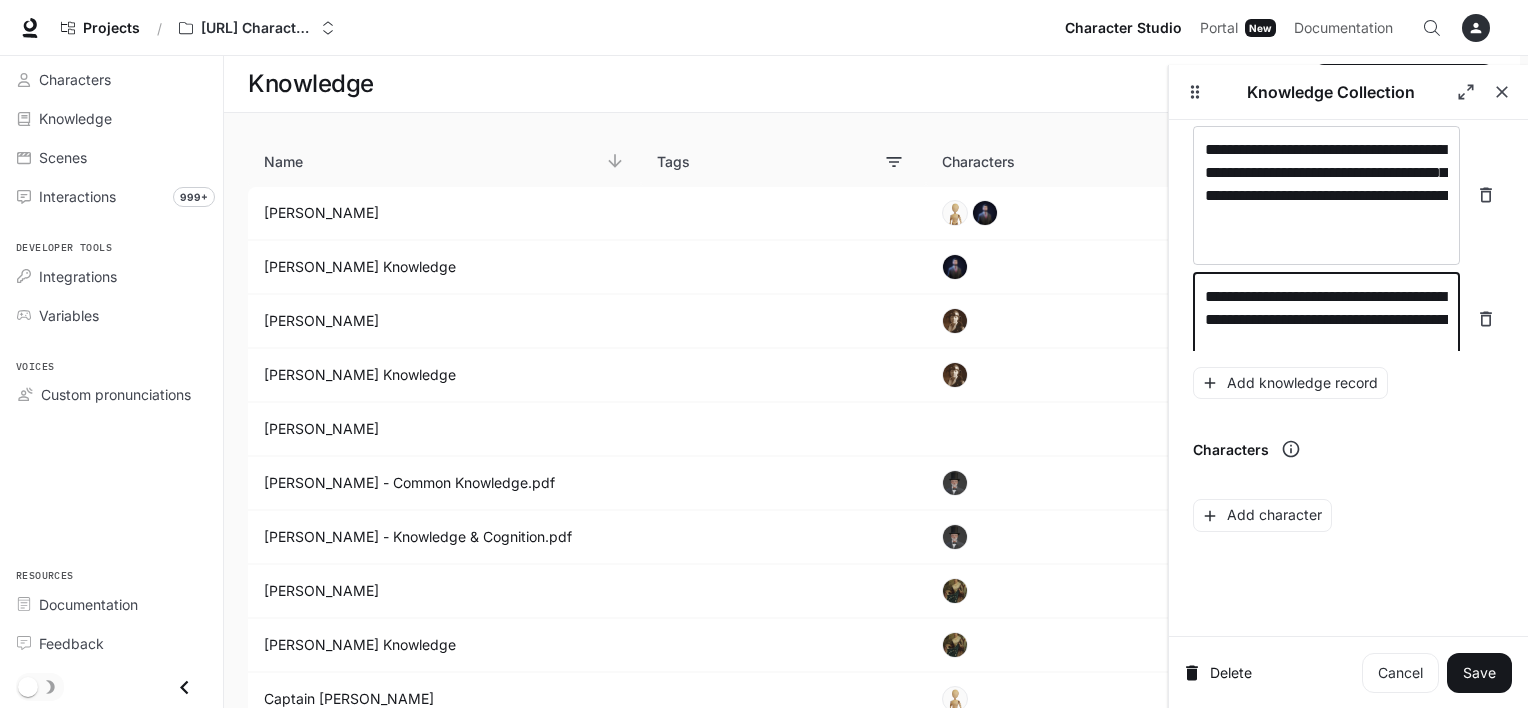 scroll, scrollTop: 7604, scrollLeft: 0, axis: vertical 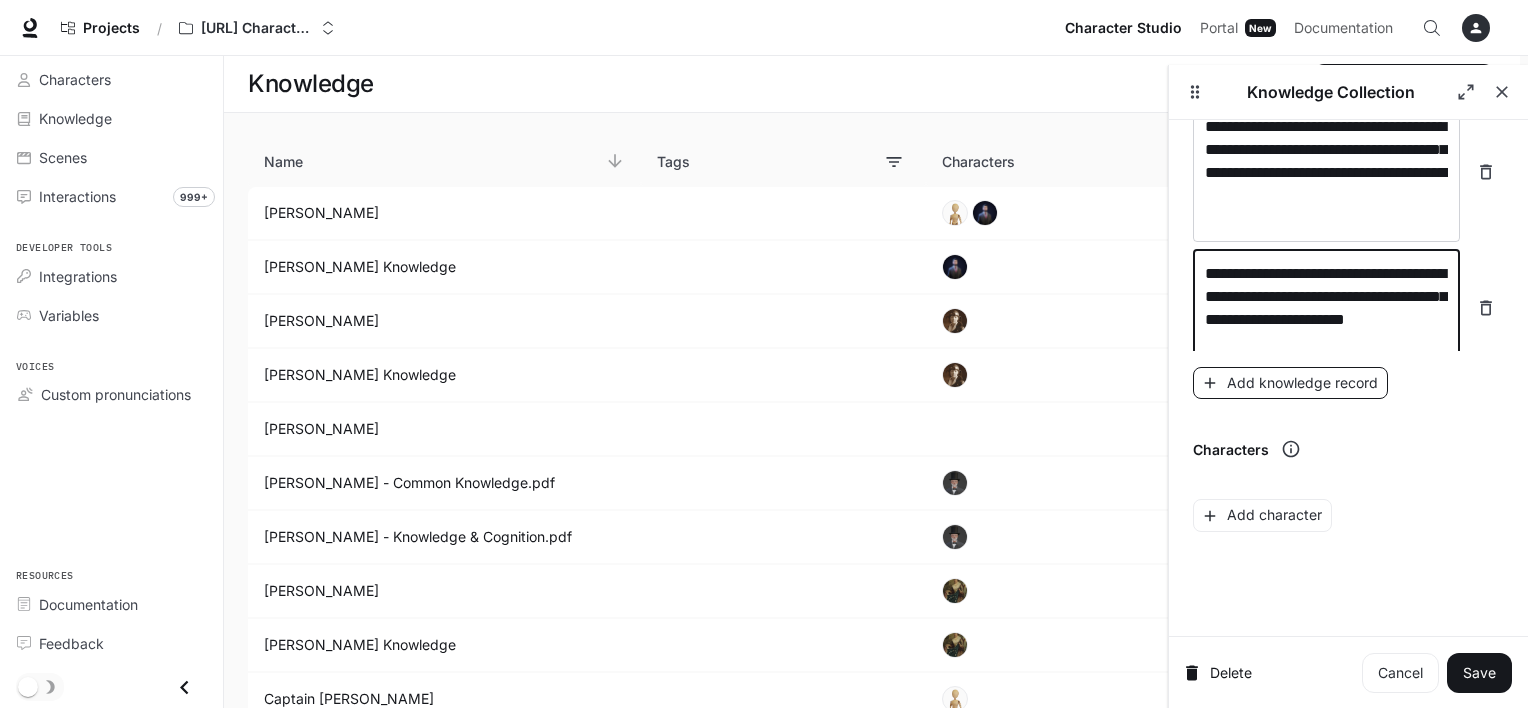 type on "**********" 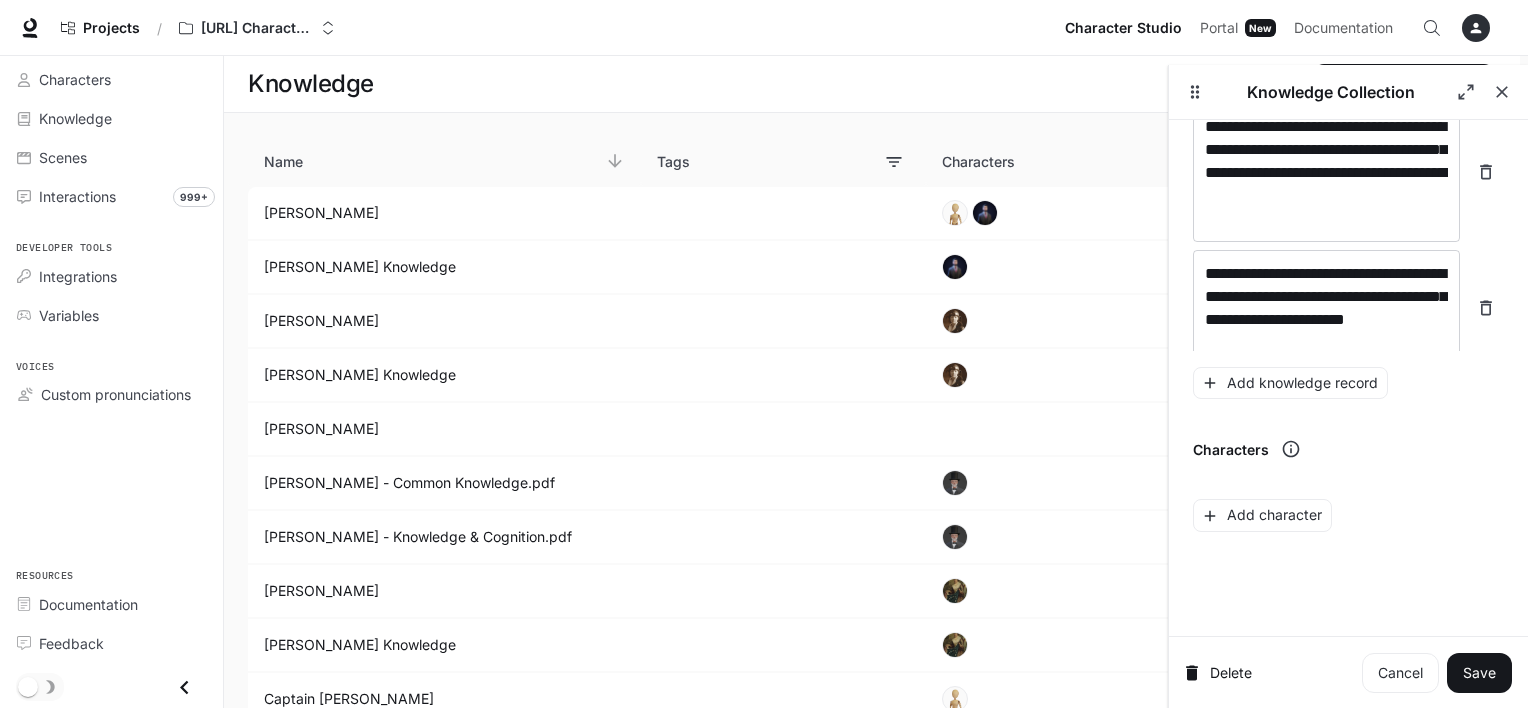 scroll, scrollTop: 7690, scrollLeft: 0, axis: vertical 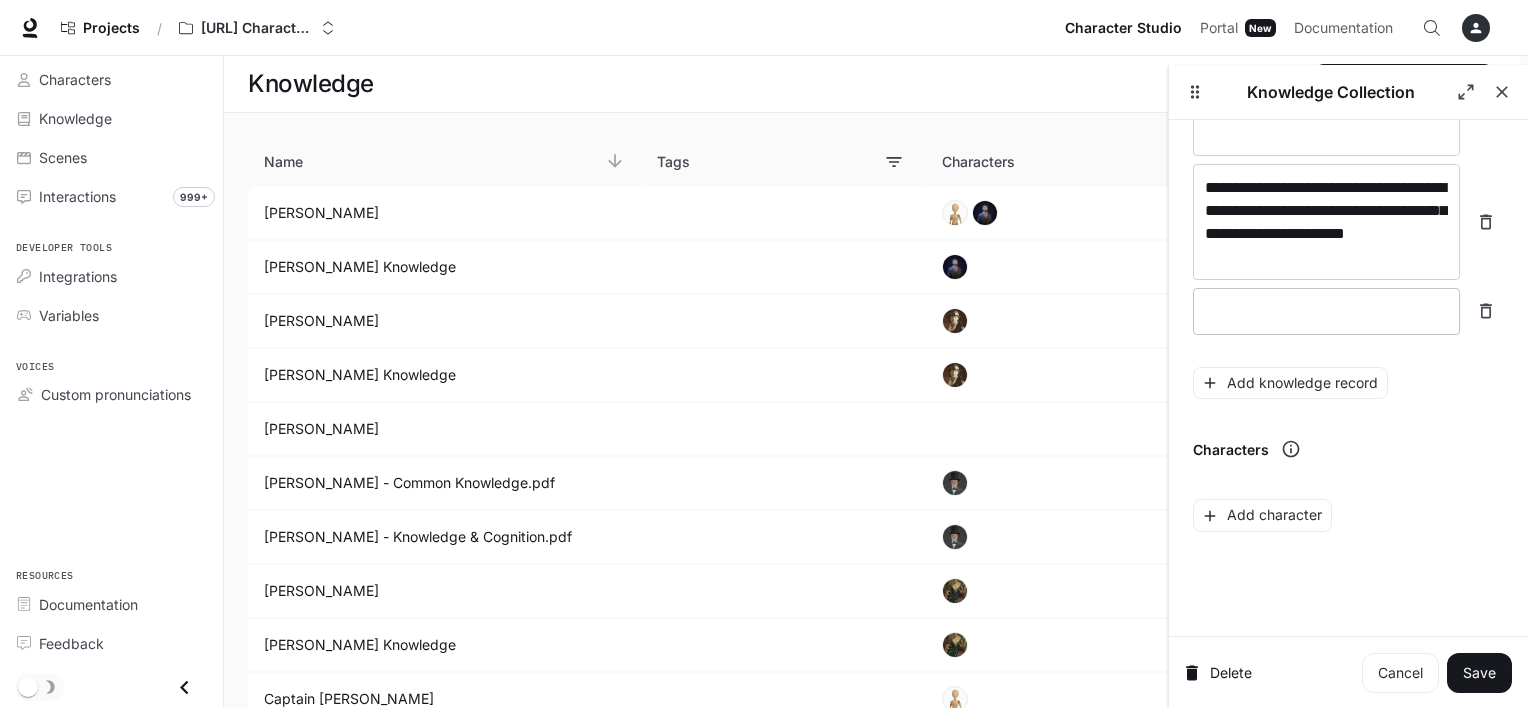 click at bounding box center [1326, 311] 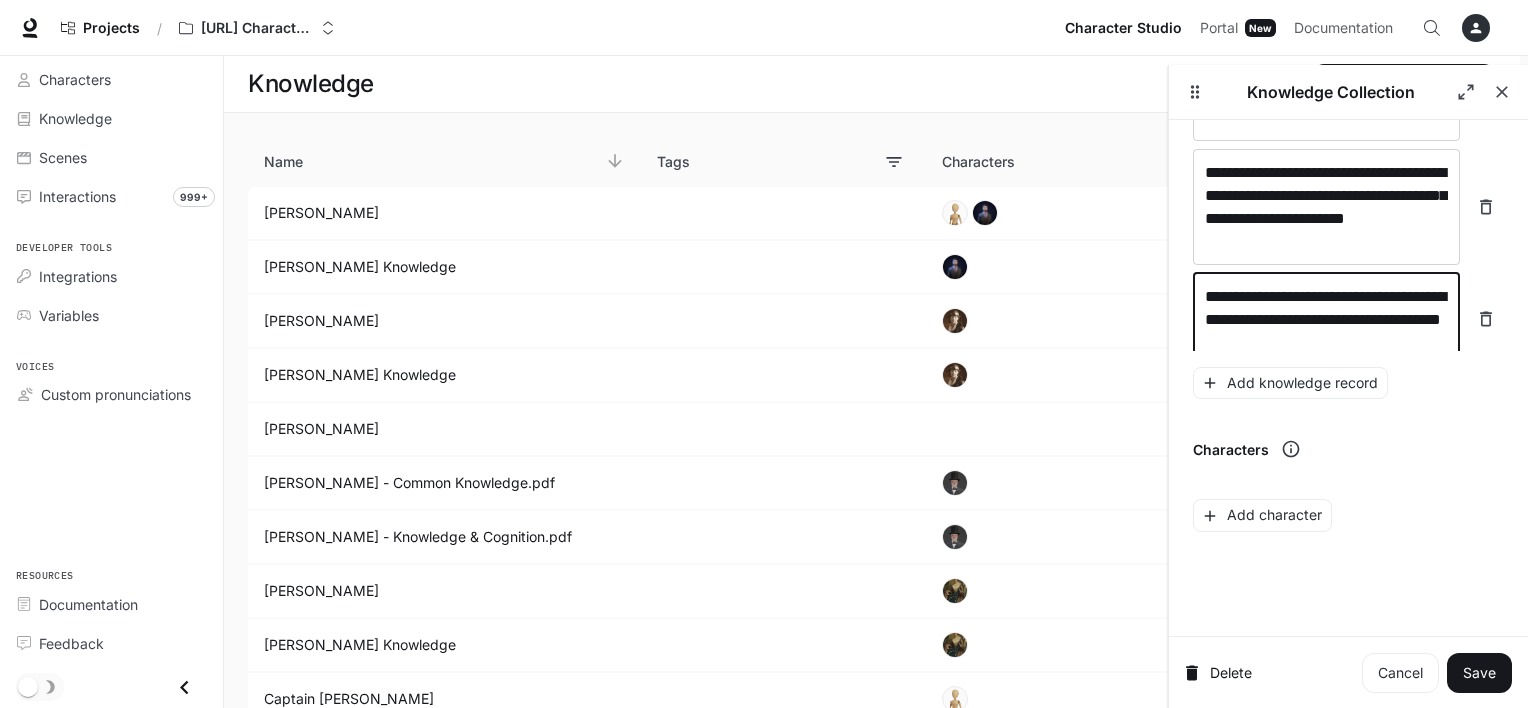 scroll, scrollTop: 7728, scrollLeft: 0, axis: vertical 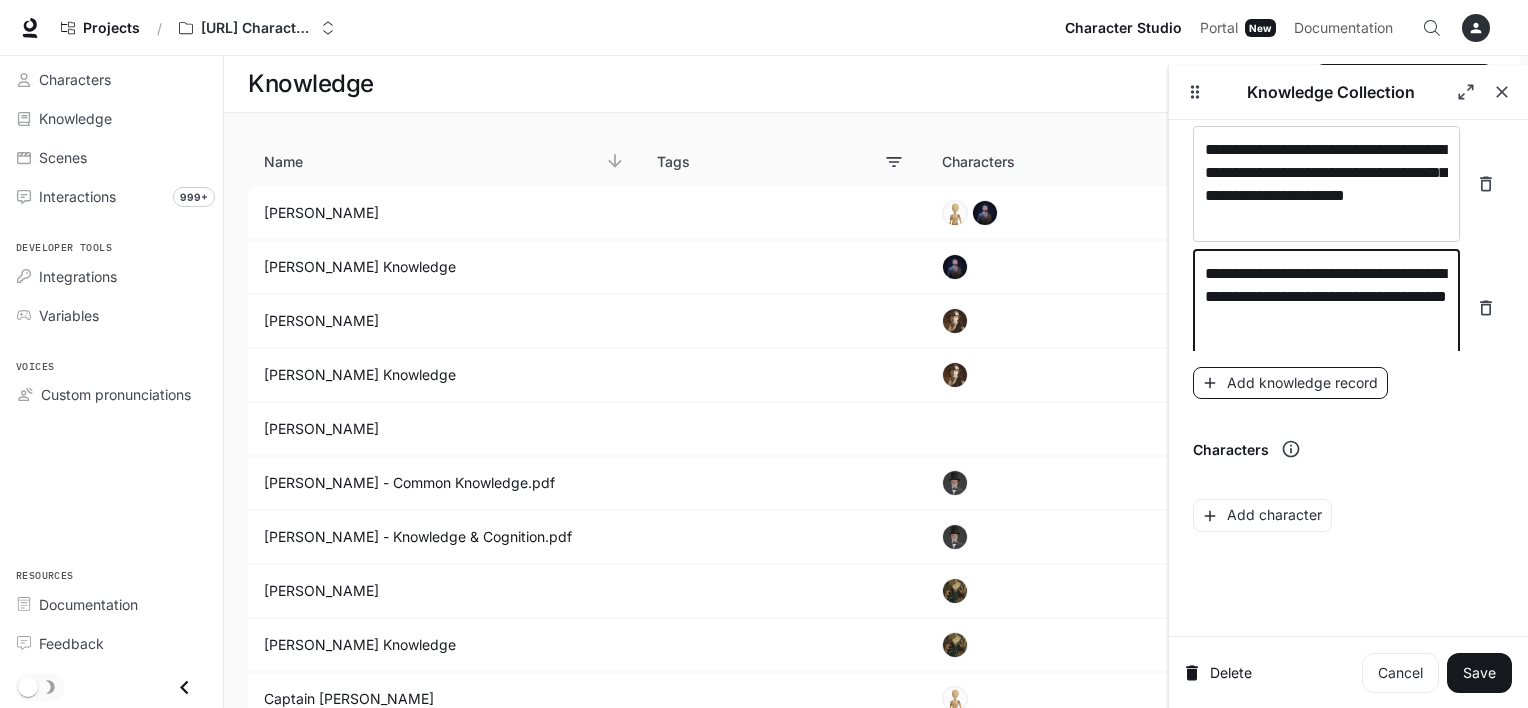 type on "**********" 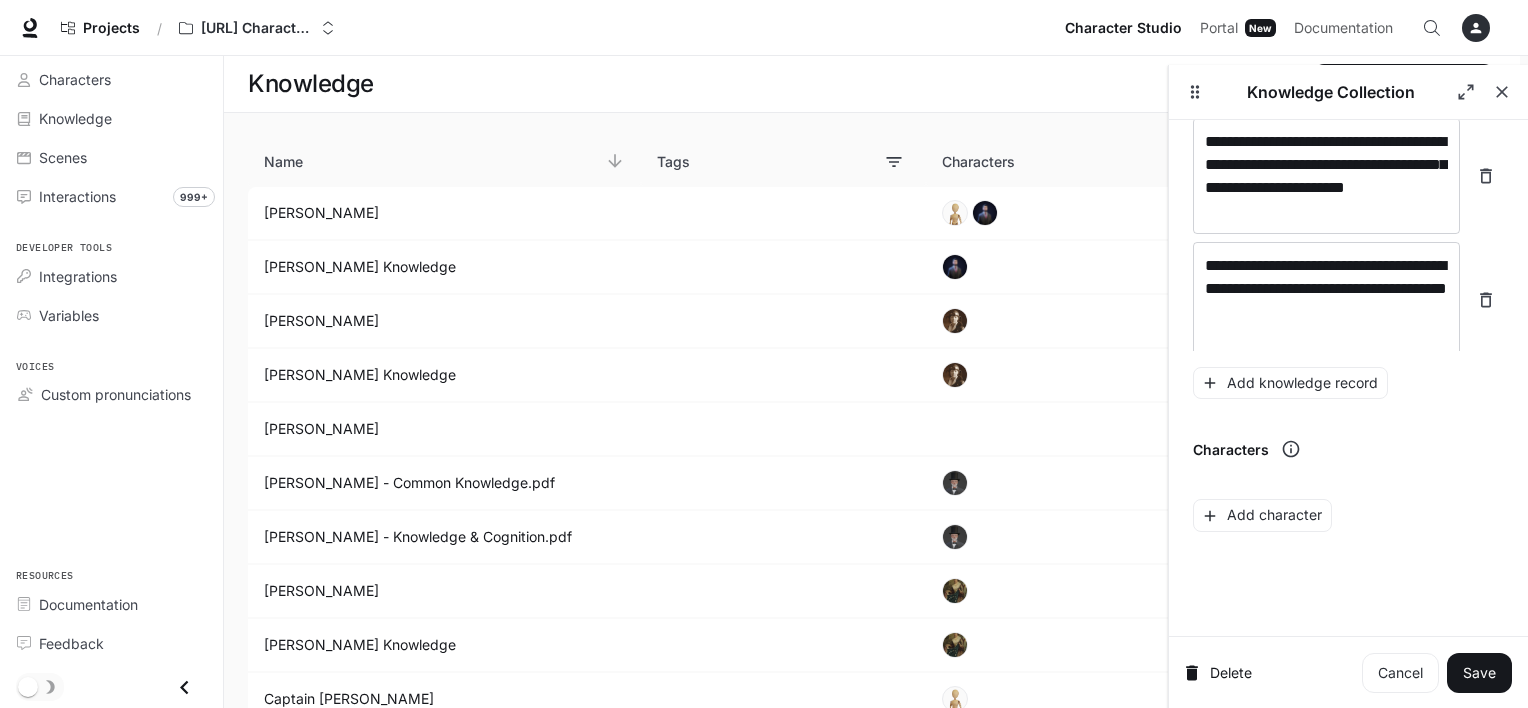 scroll, scrollTop: 7806, scrollLeft: 0, axis: vertical 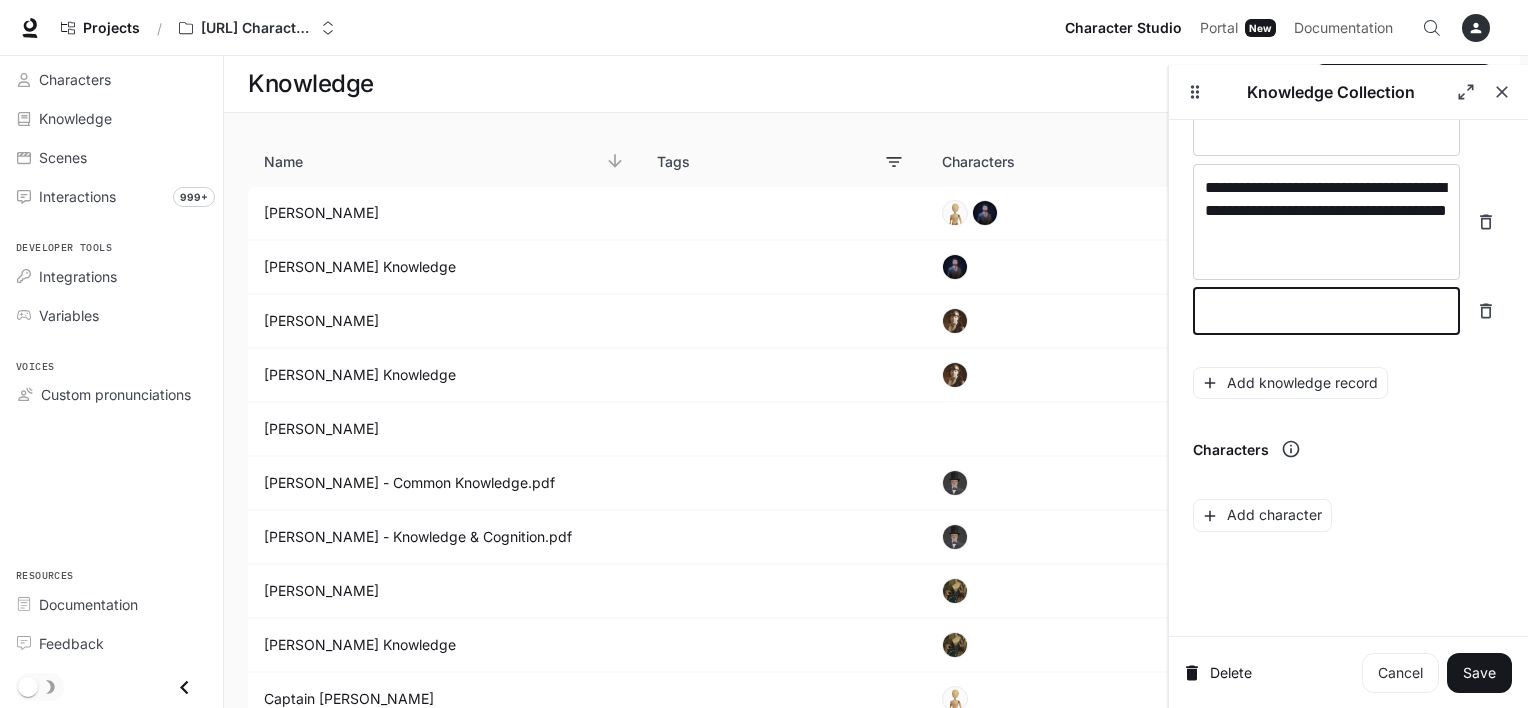 click at bounding box center (1326, 311) 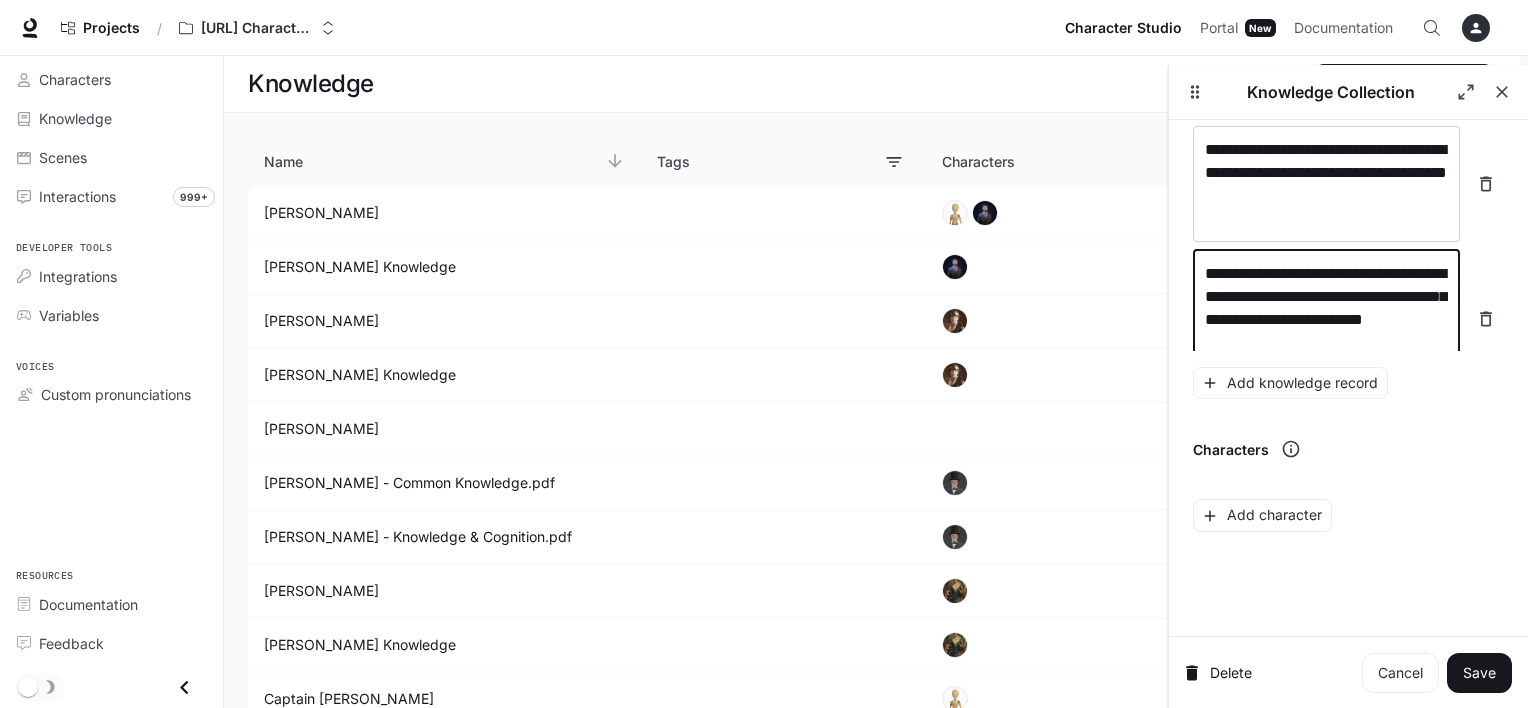 scroll, scrollTop: 7868, scrollLeft: 0, axis: vertical 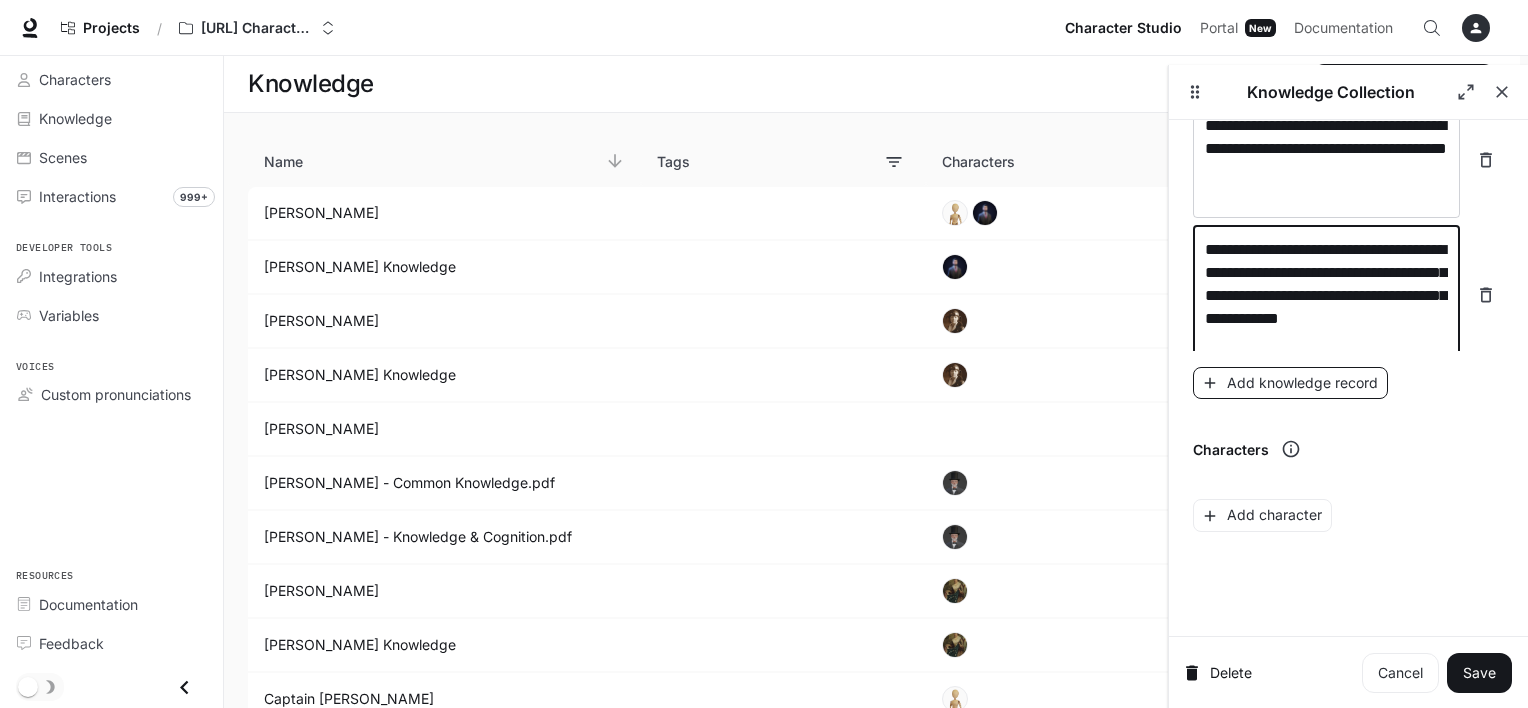 type on "**********" 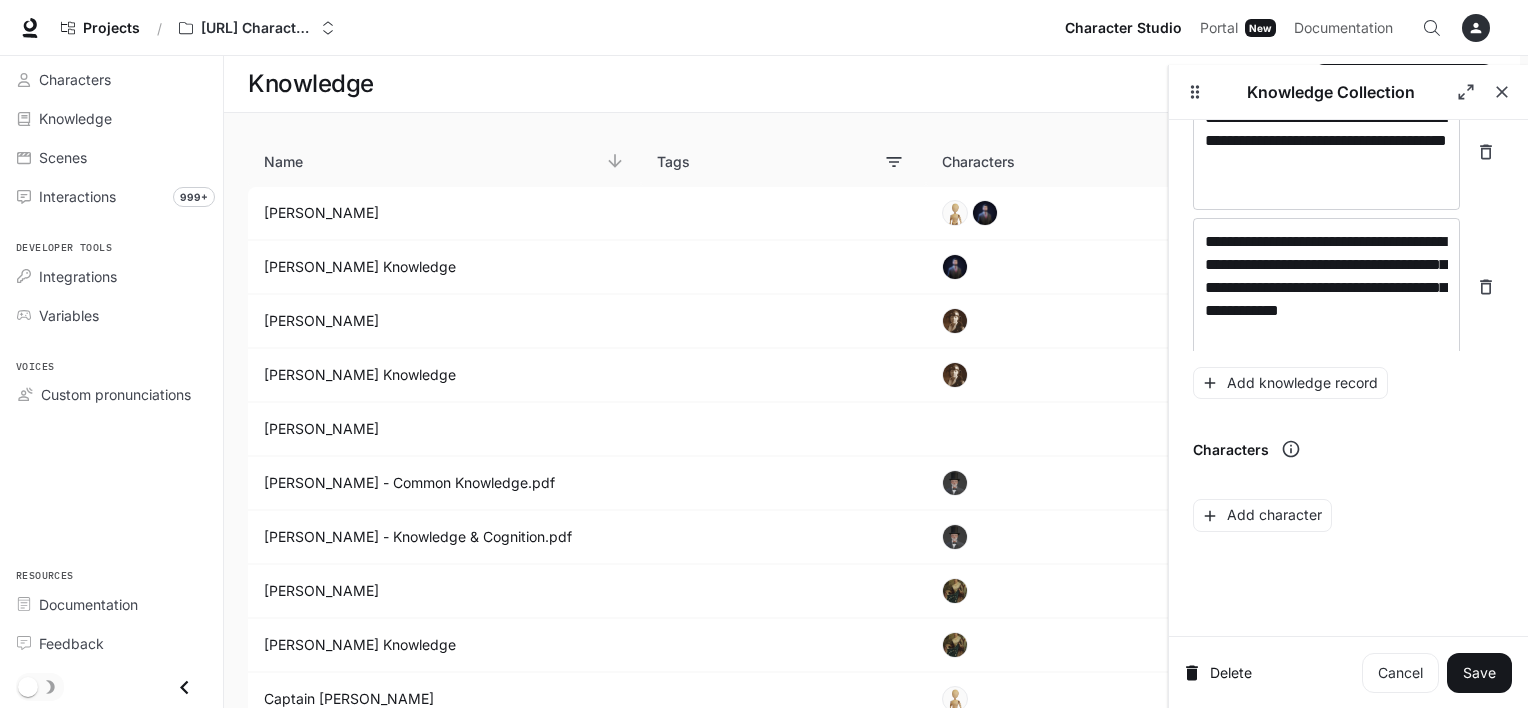 scroll, scrollTop: 7944, scrollLeft: 0, axis: vertical 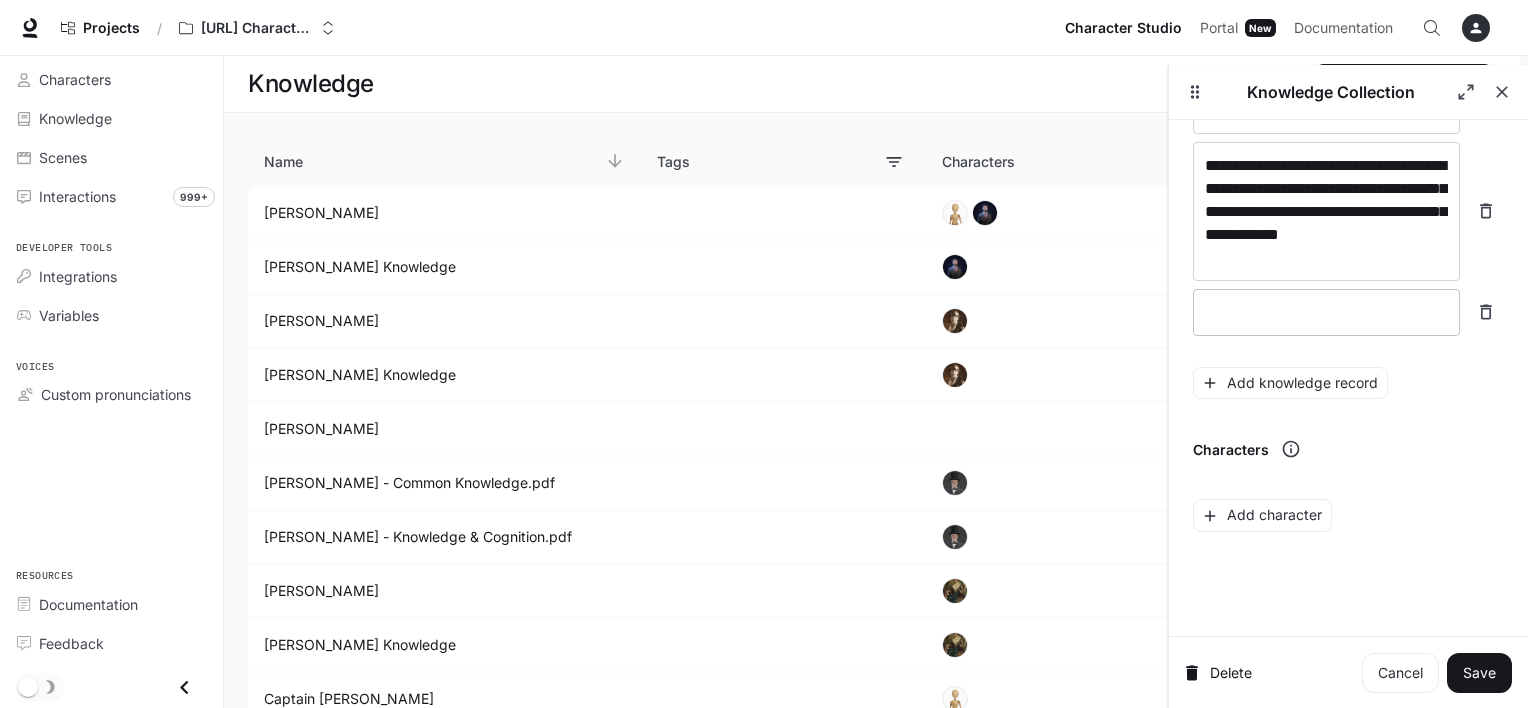 click at bounding box center (1326, 312) 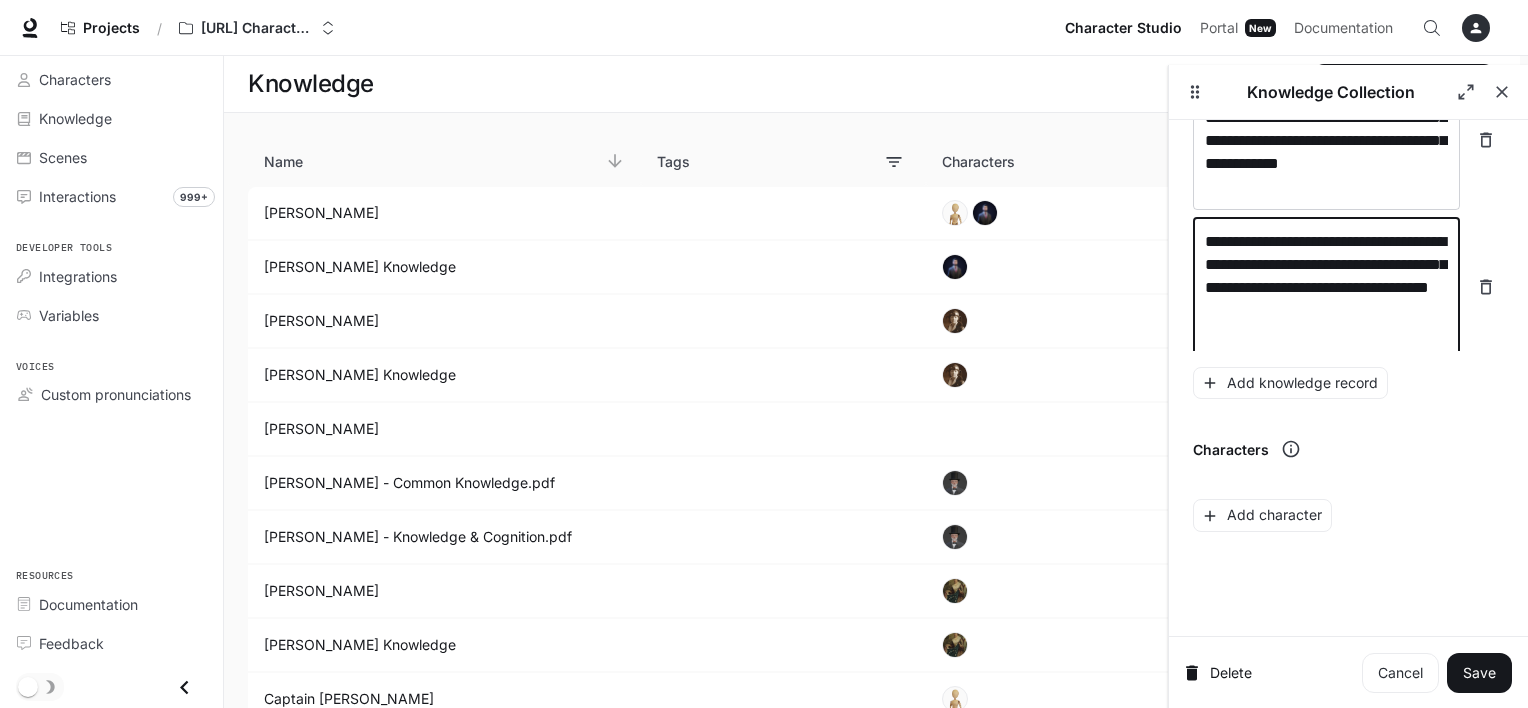 scroll, scrollTop: 8021, scrollLeft: 0, axis: vertical 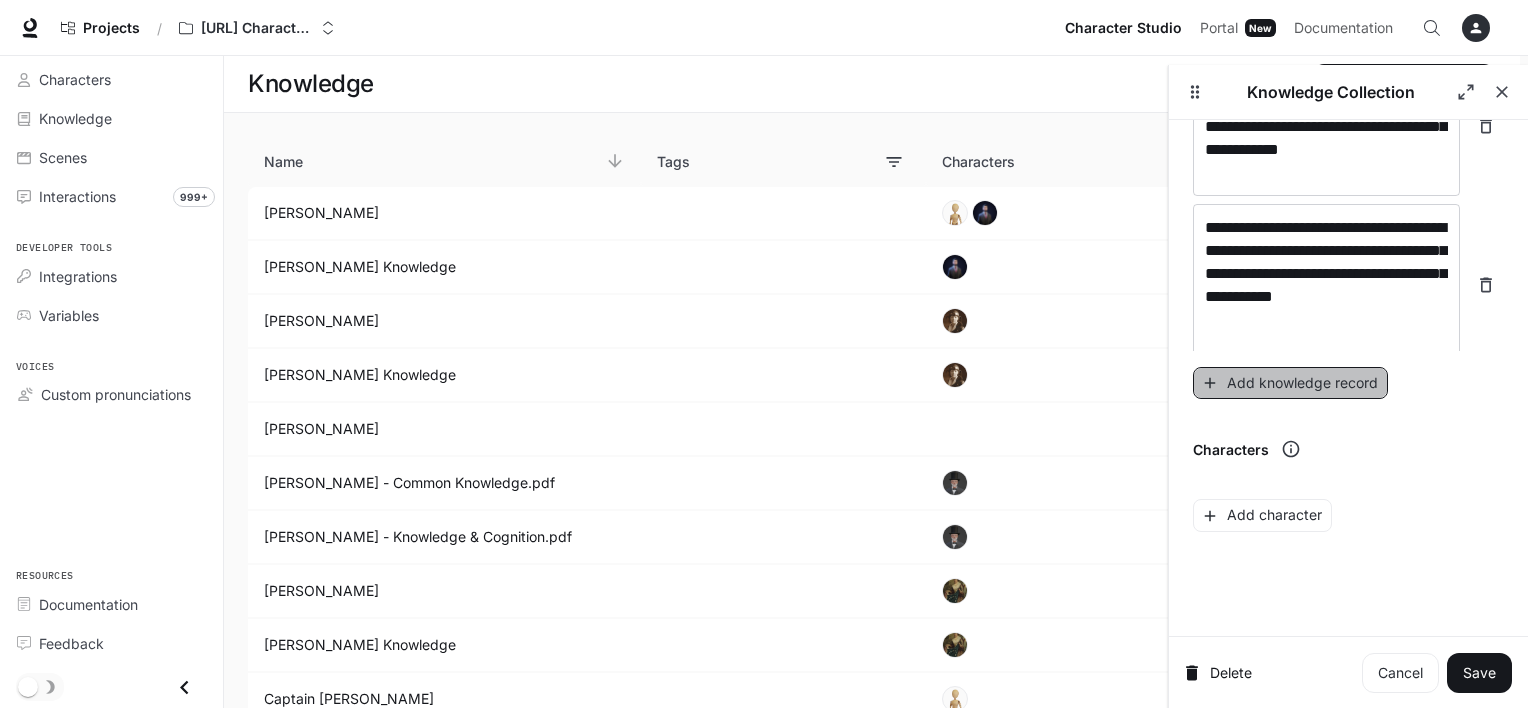 click on "Add knowledge record" at bounding box center [1290, 383] 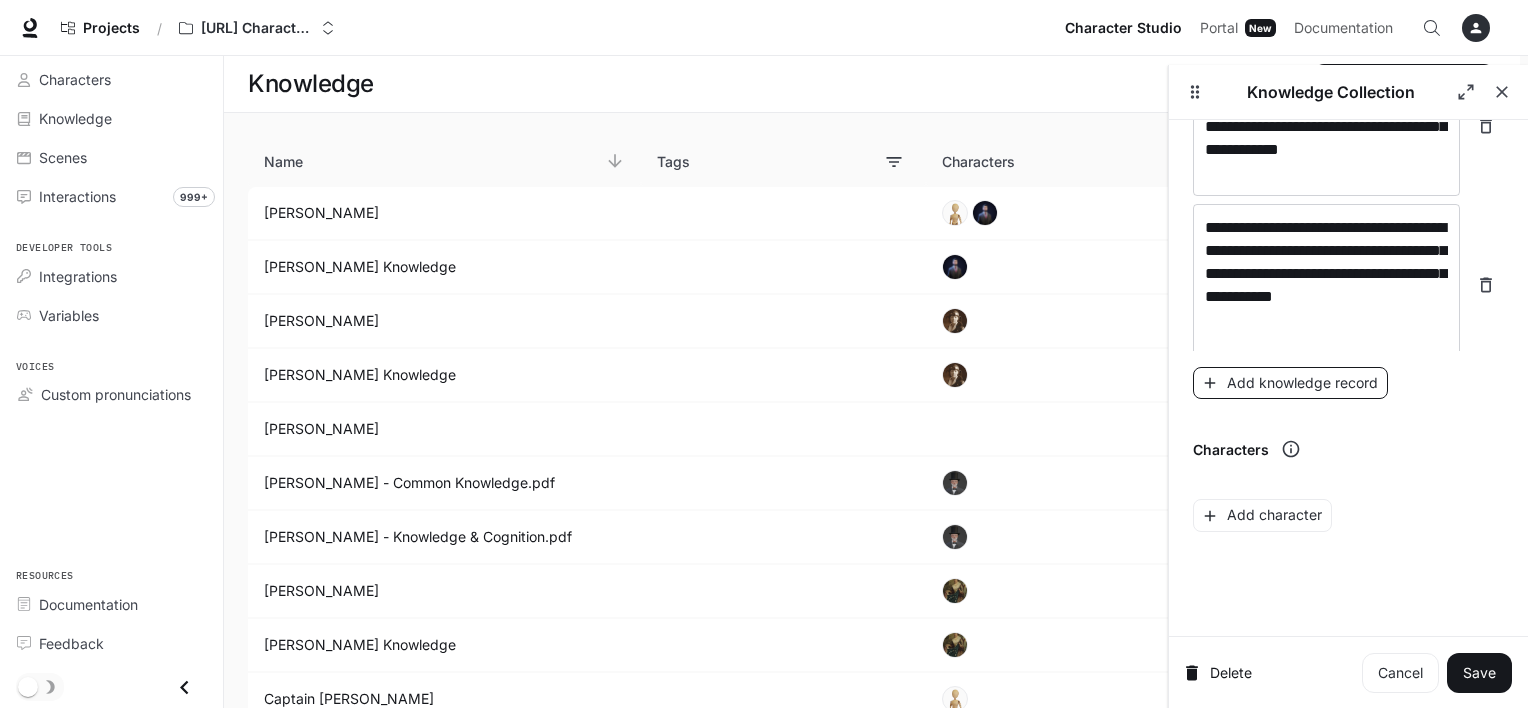 scroll, scrollTop: 8107, scrollLeft: 0, axis: vertical 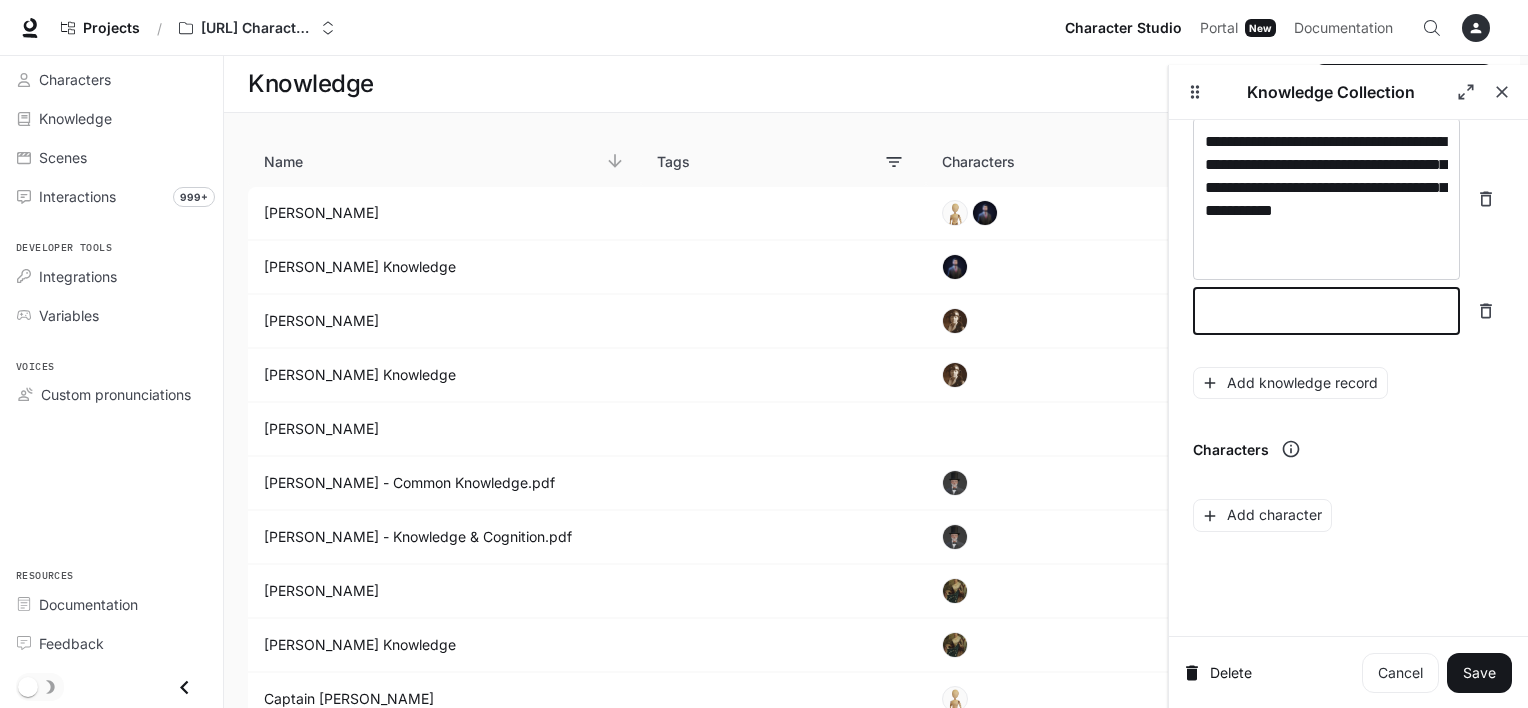 click at bounding box center [1326, 311] 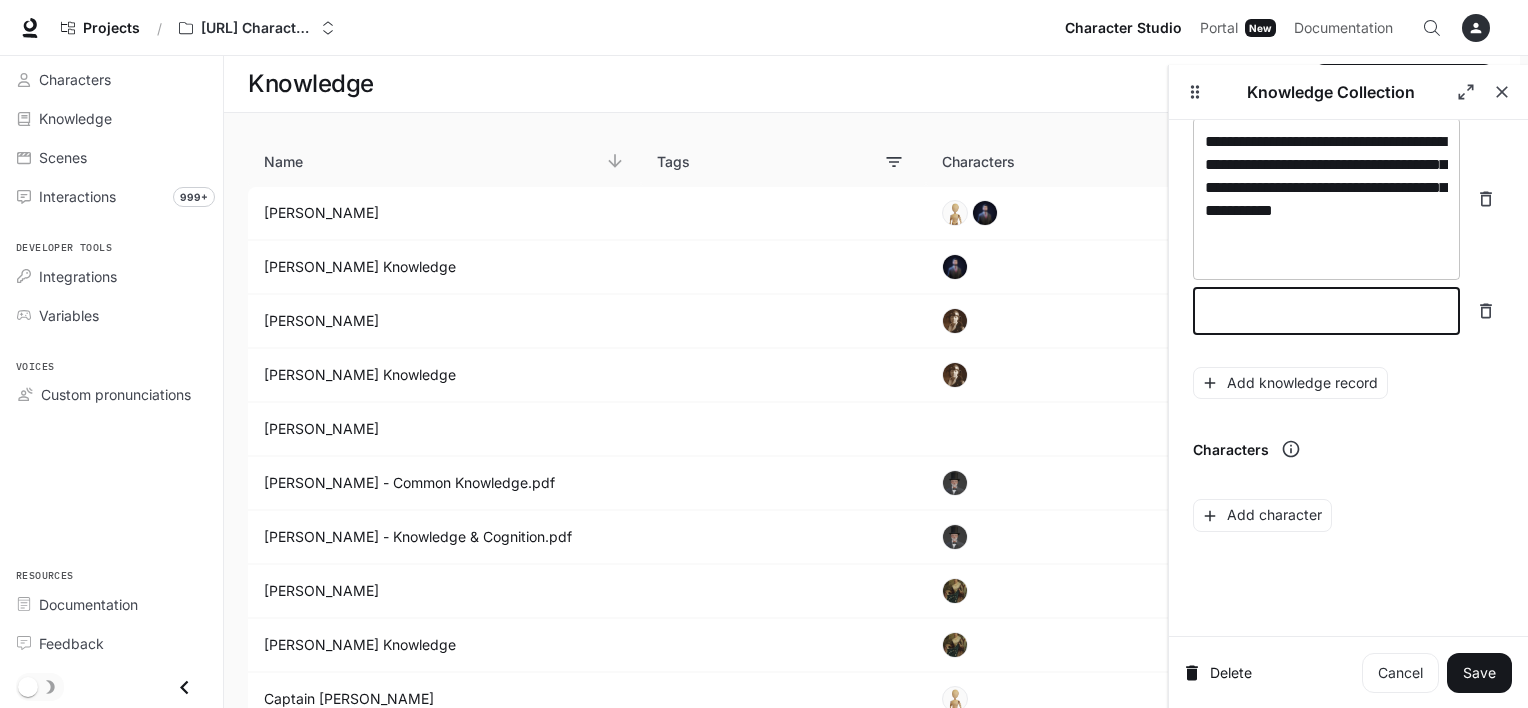 click on "**********" at bounding box center (1326, 199) 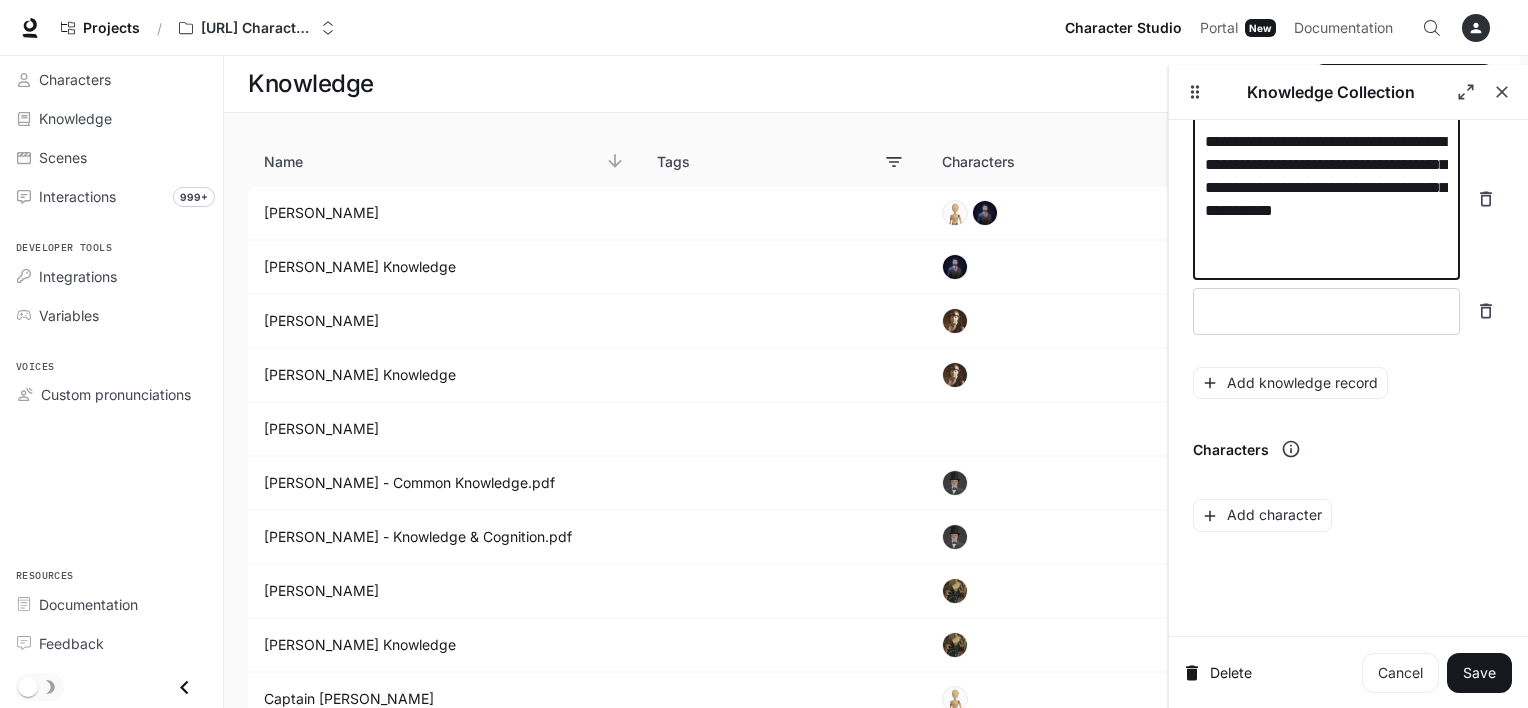 click on "**********" at bounding box center [1326, 199] 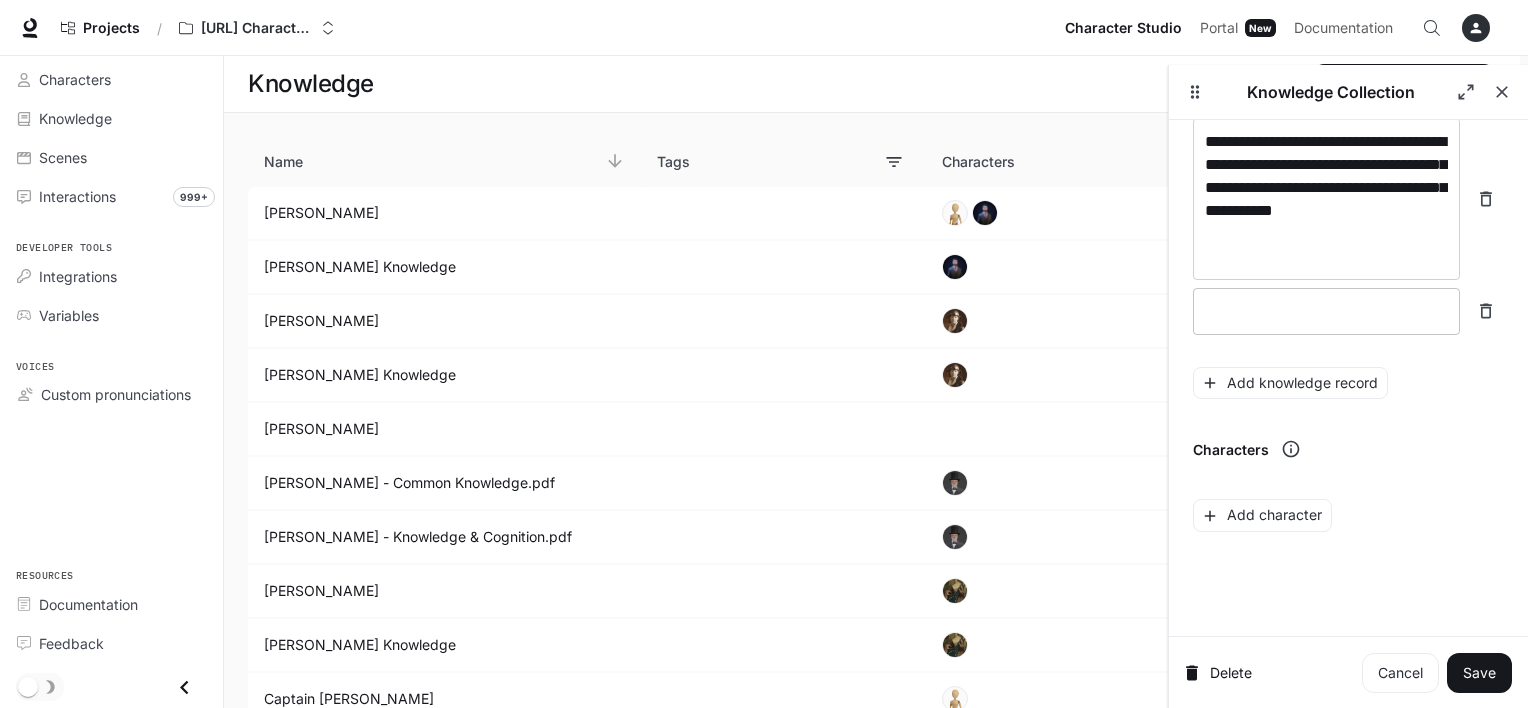 click on "* ​" at bounding box center (1326, 311) 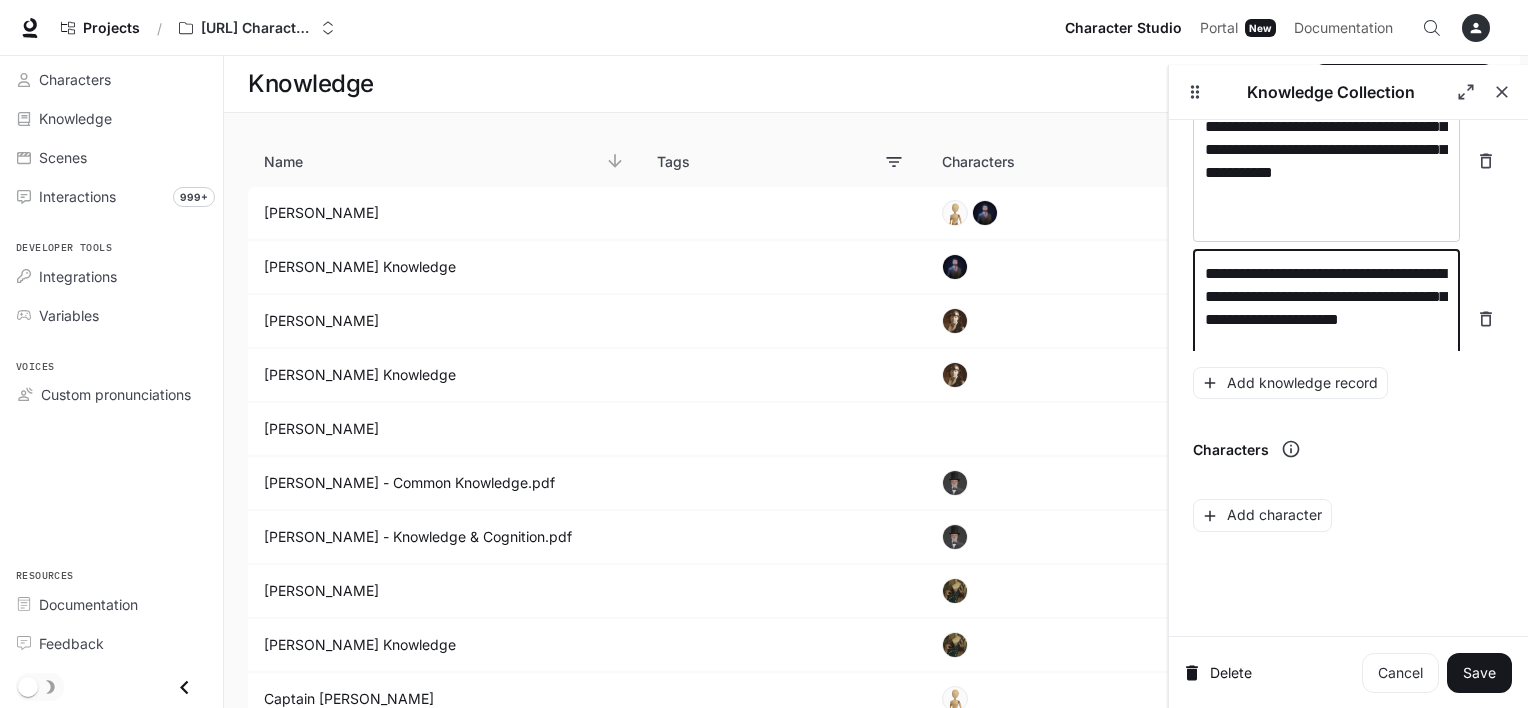 scroll, scrollTop: 8160, scrollLeft: 0, axis: vertical 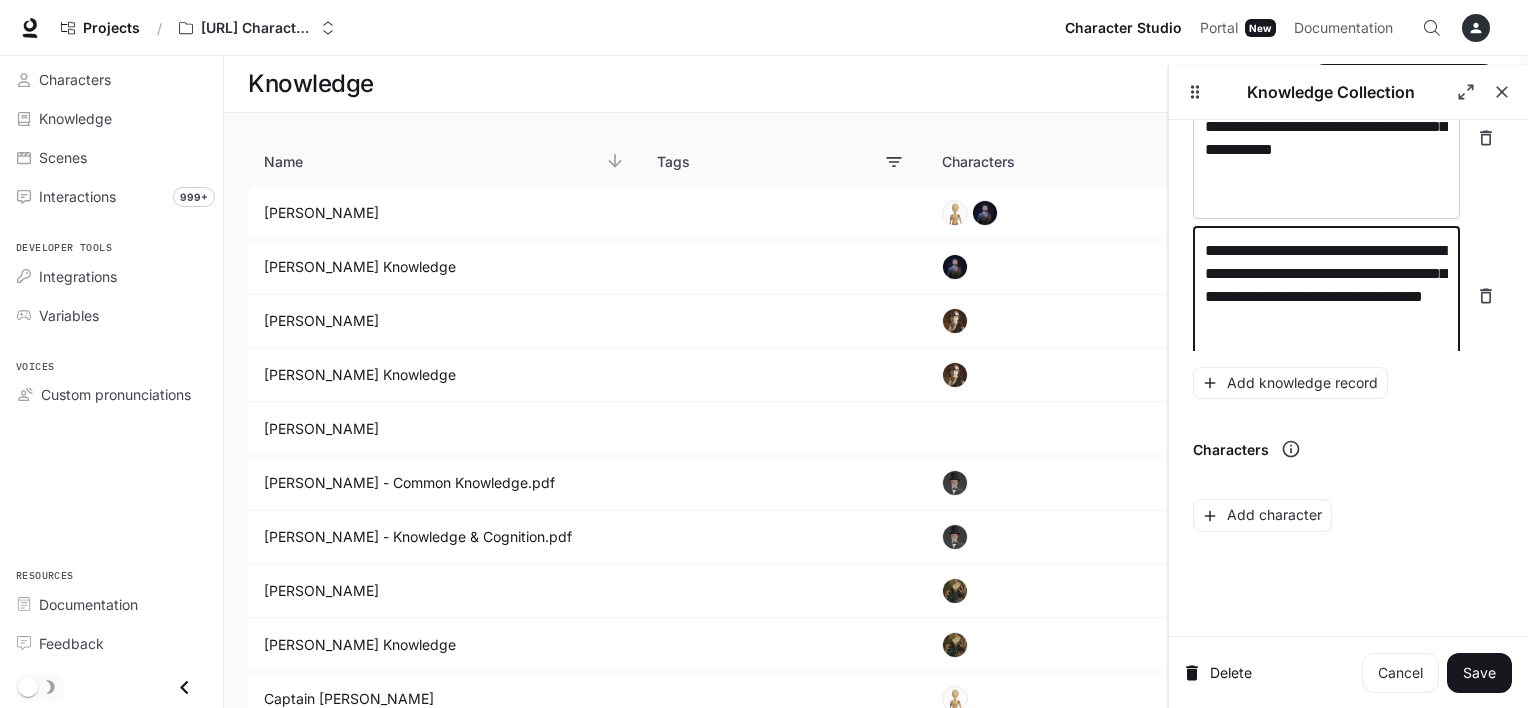 click on "**********" at bounding box center (1326, 296) 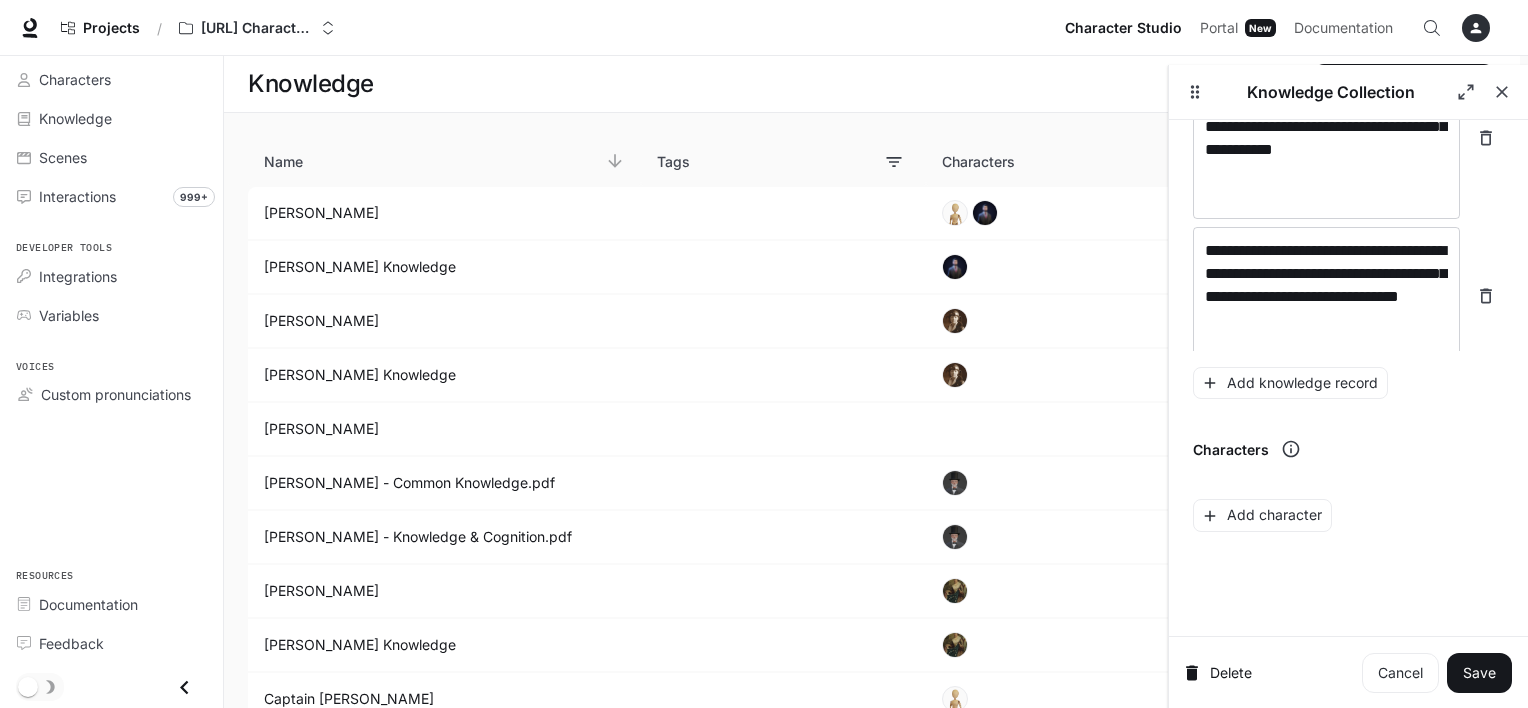 click on "**********" at bounding box center (1348, 157) 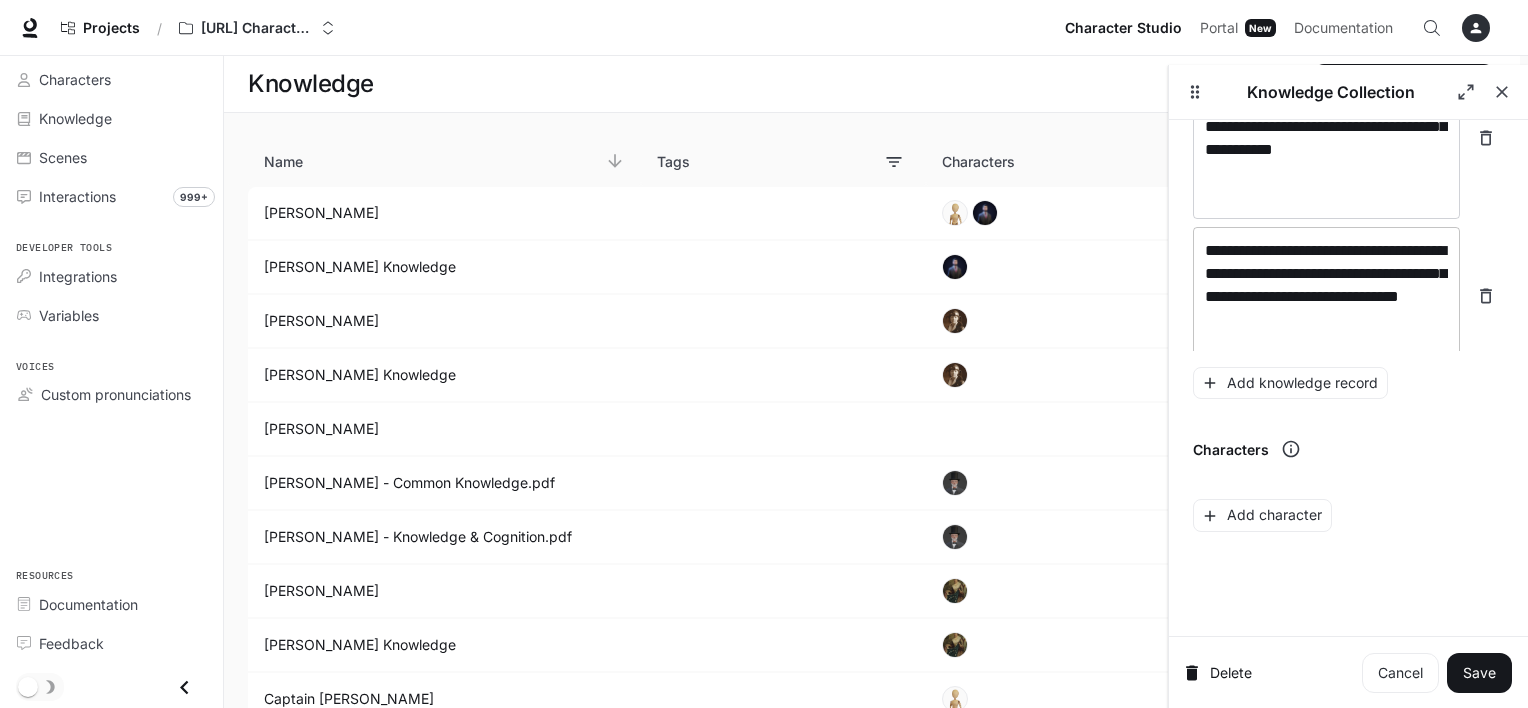 click on "**********" at bounding box center (1326, 296) 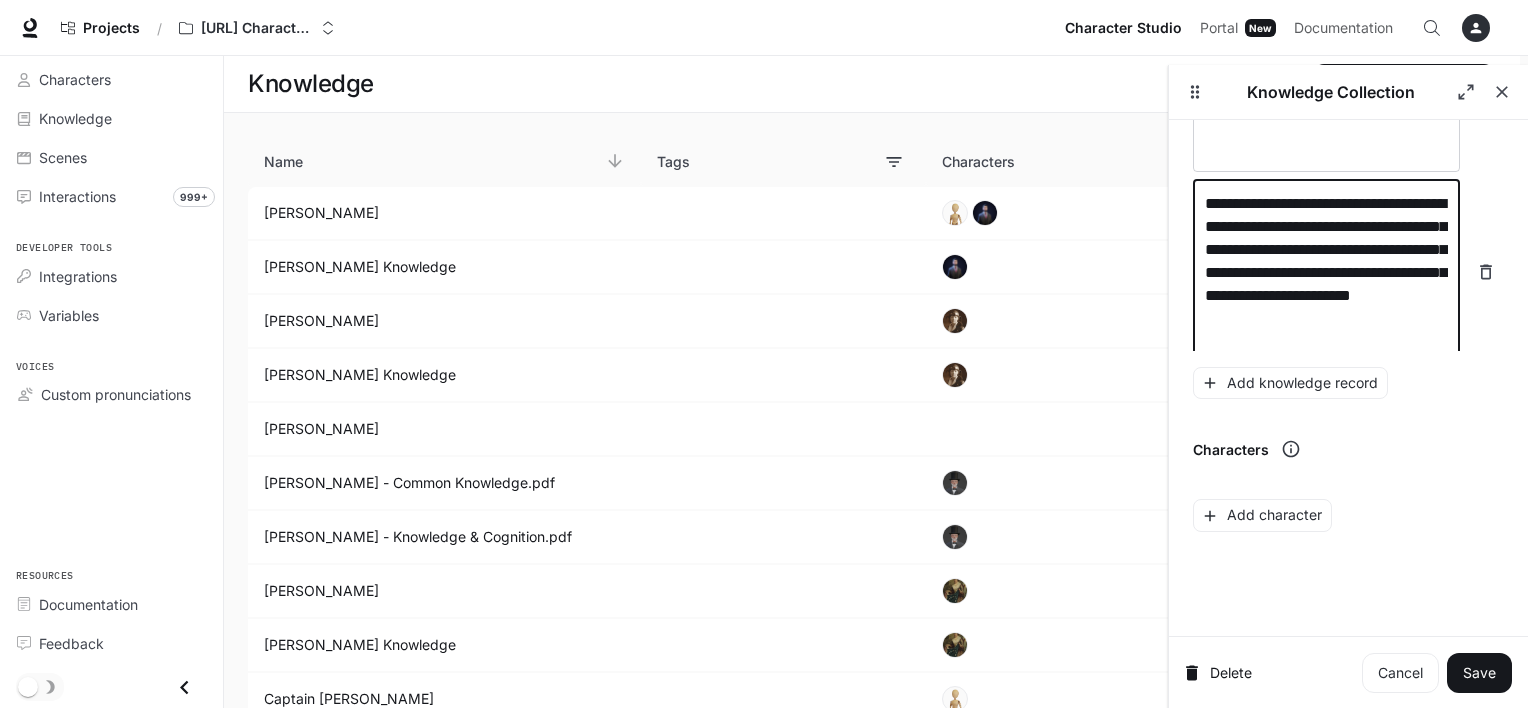 scroll, scrollTop: 8229, scrollLeft: 0, axis: vertical 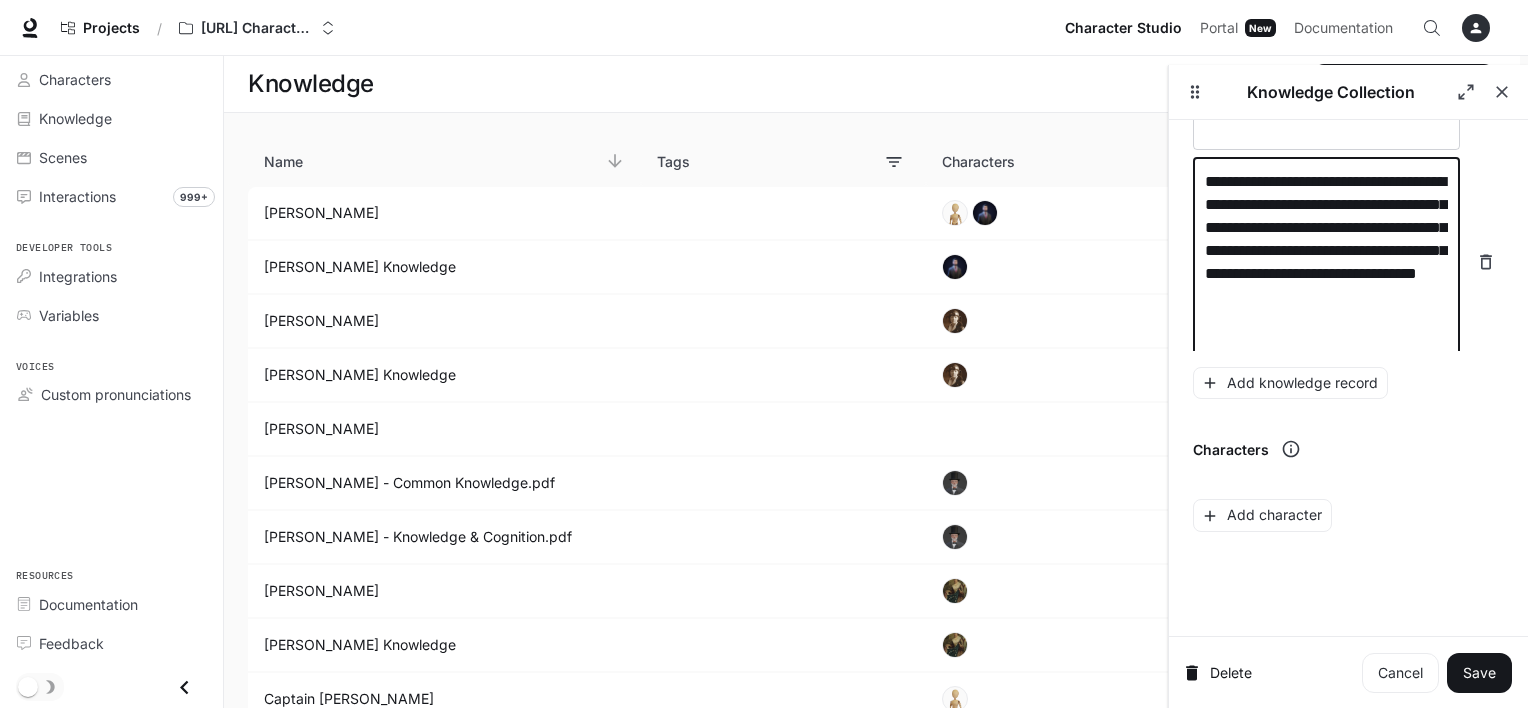 click on "**********" at bounding box center (1326, 262) 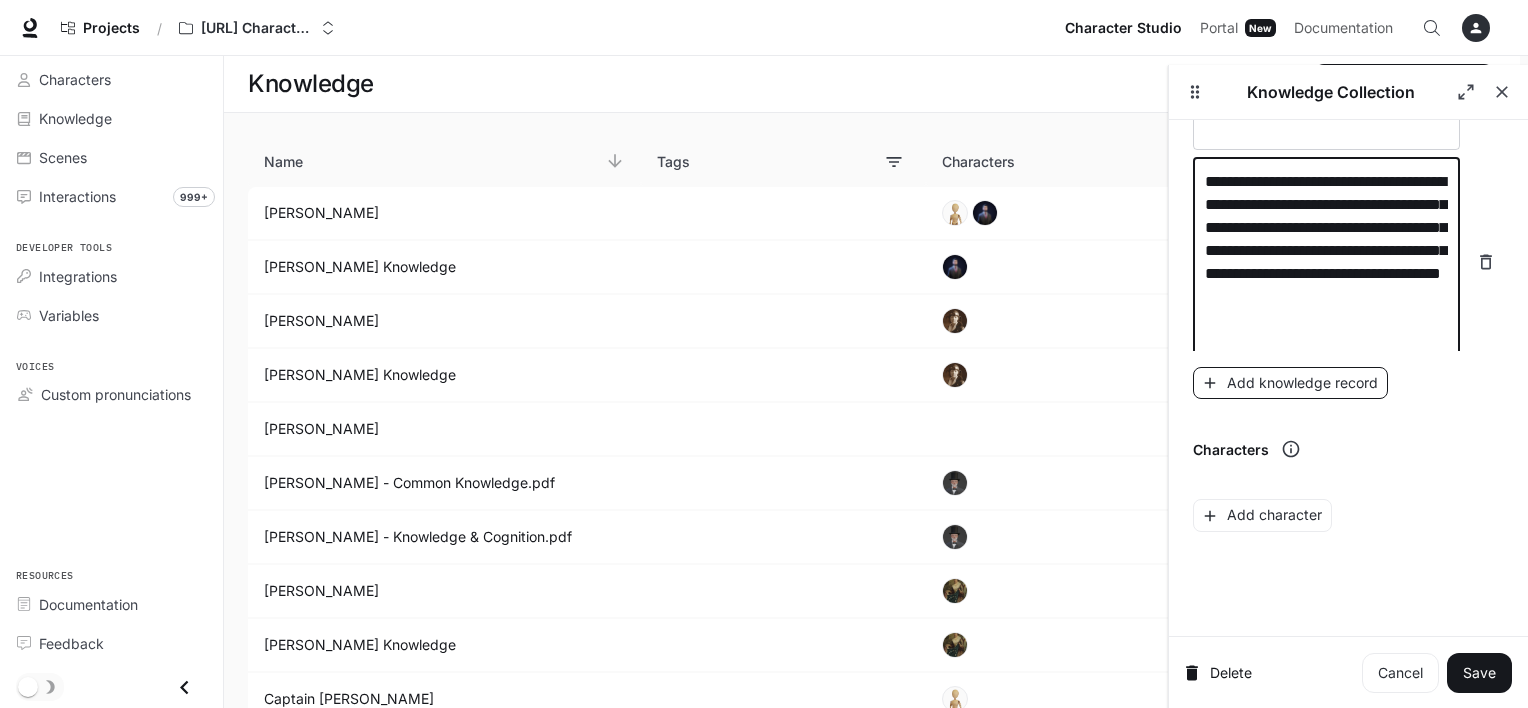 type on "**********" 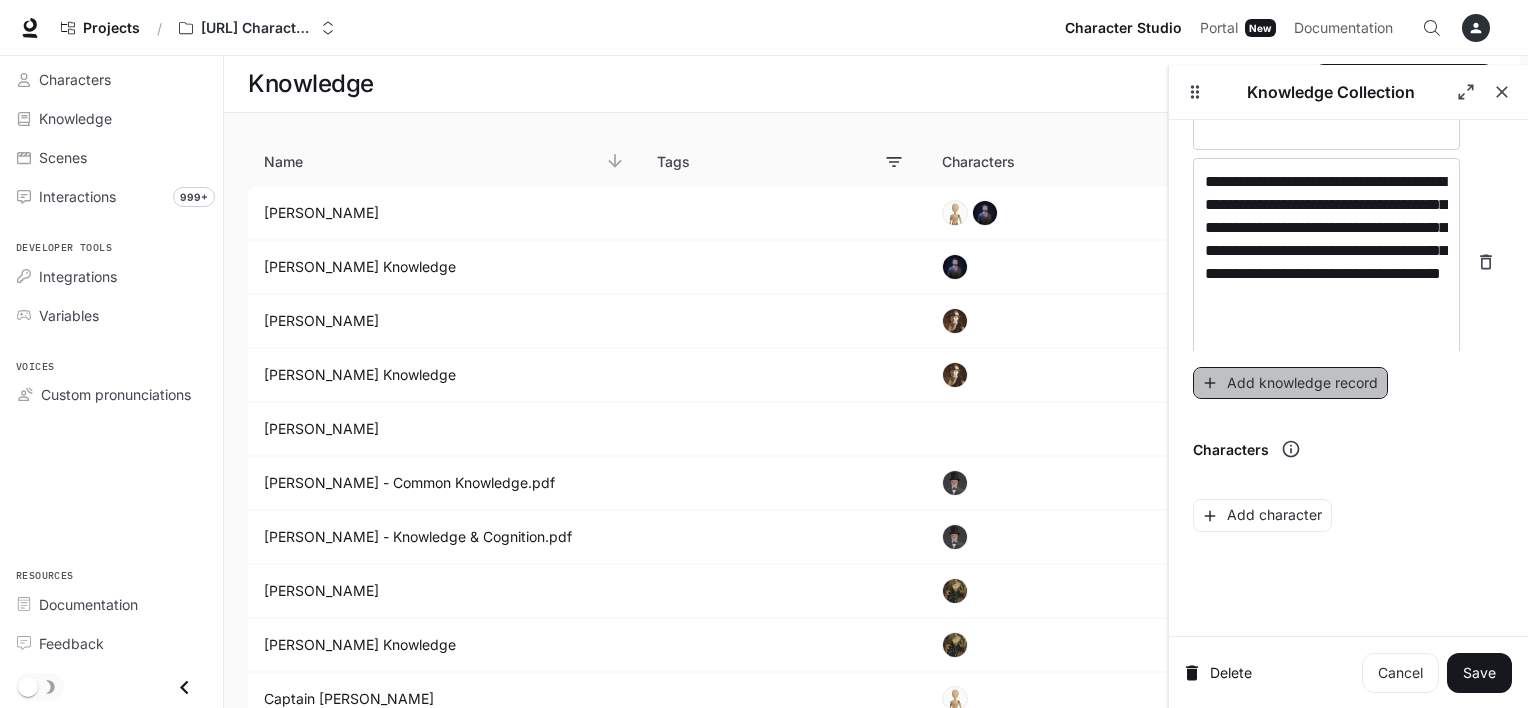 click on "Add knowledge record" at bounding box center (1290, 383) 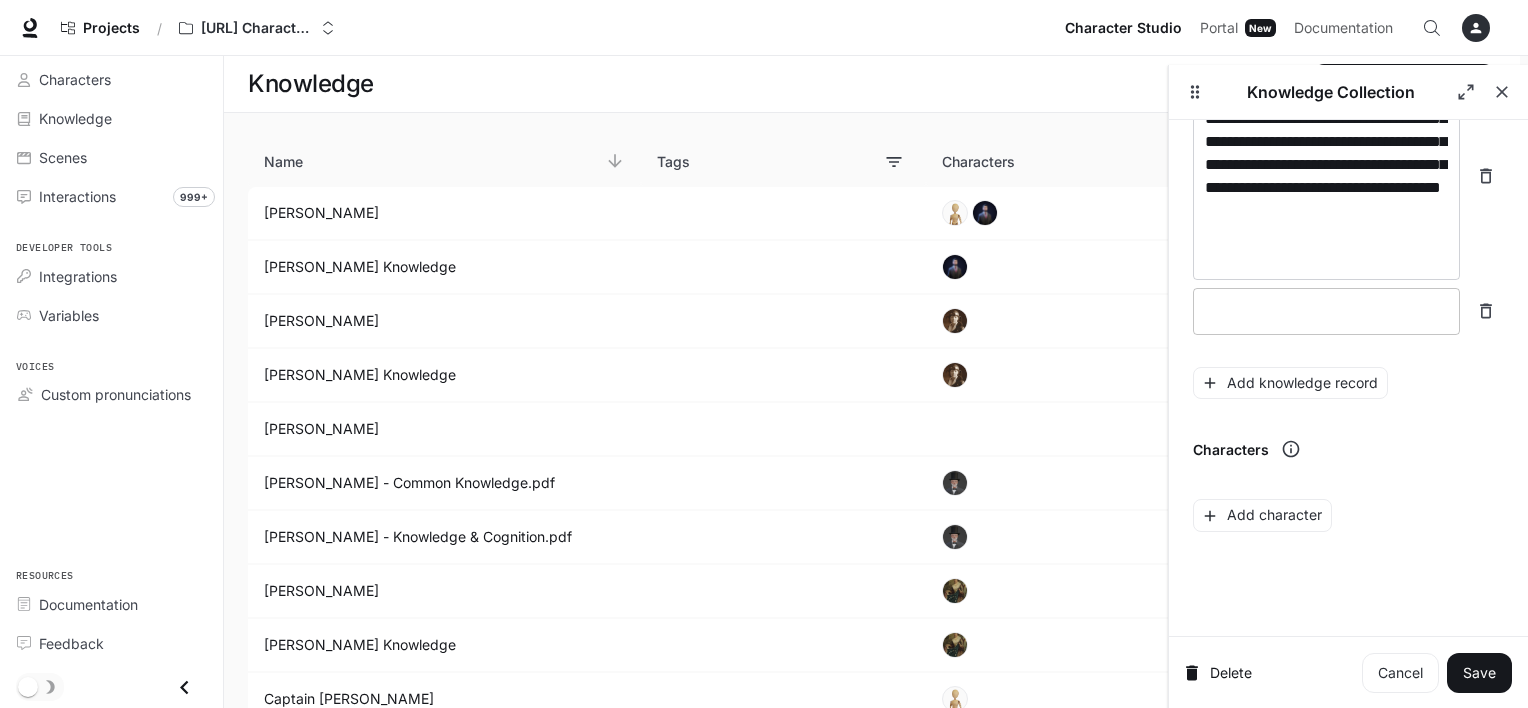 click on "* ​" at bounding box center [1326, 311] 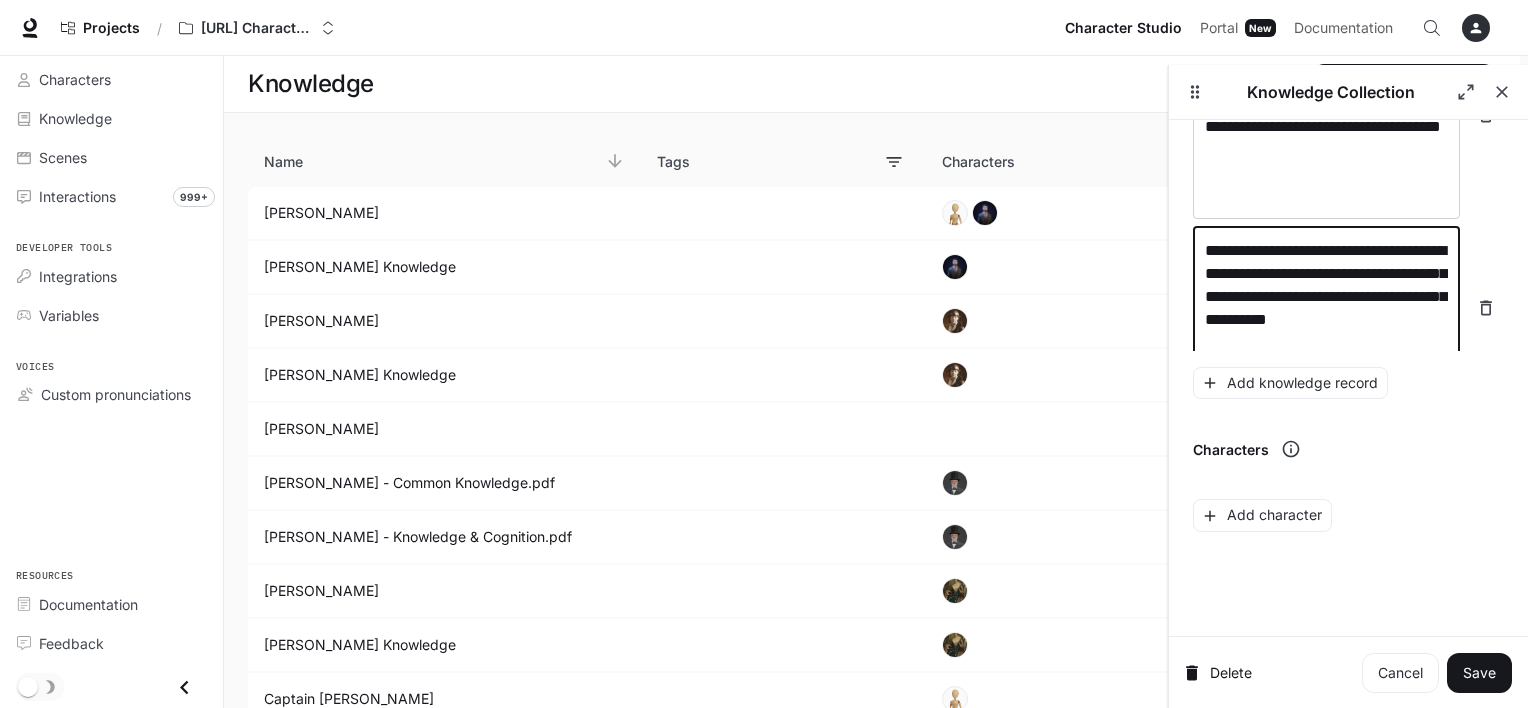 scroll, scrollTop: 8392, scrollLeft: 0, axis: vertical 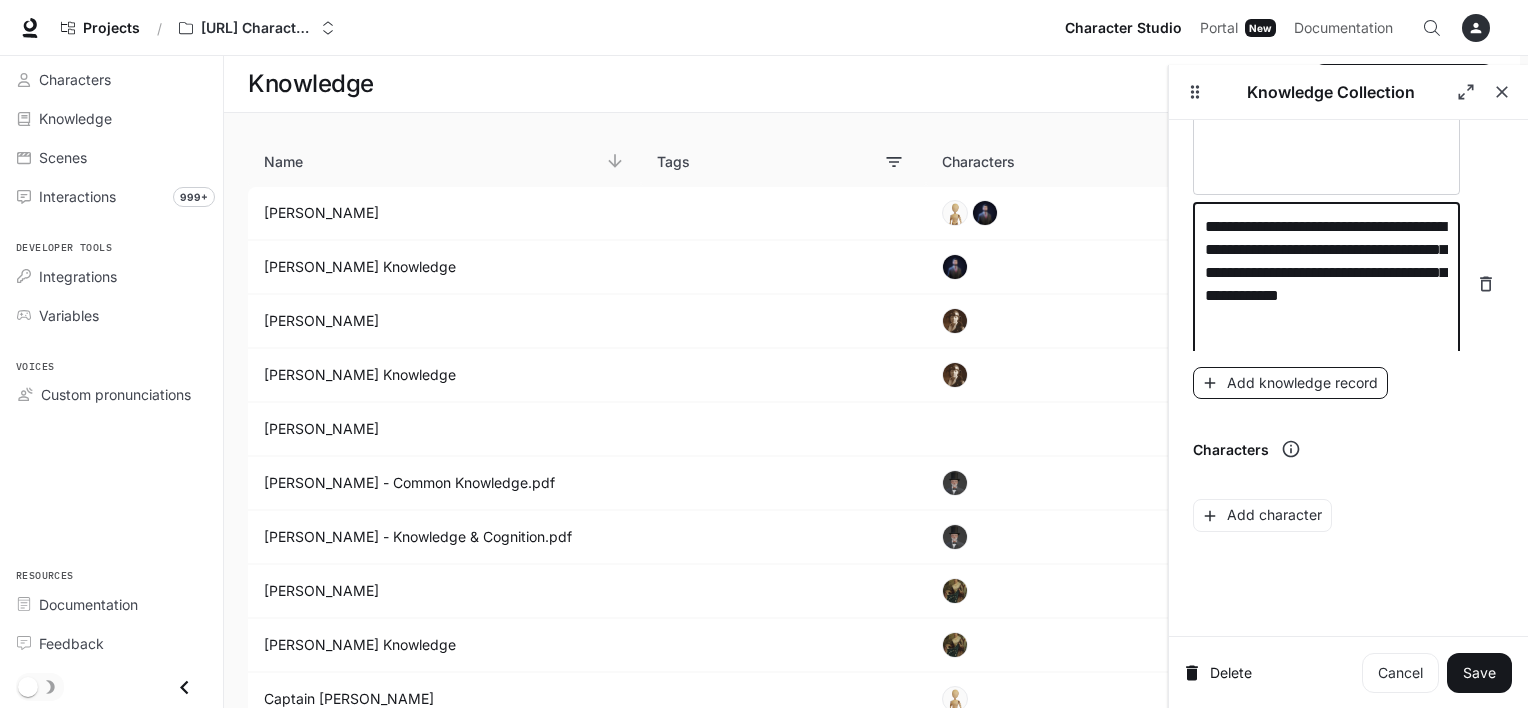 type on "**********" 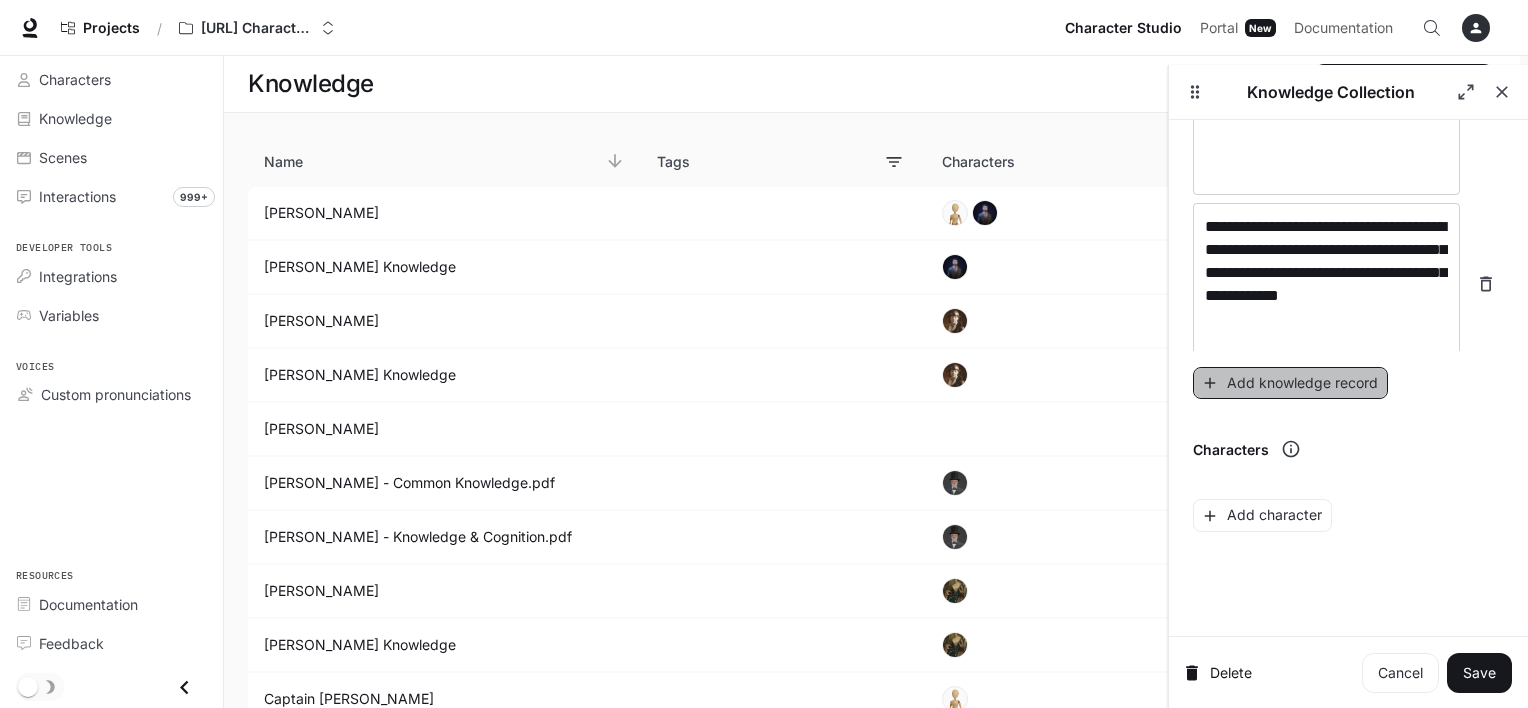 click on "Add knowledge record" at bounding box center (1290, 383) 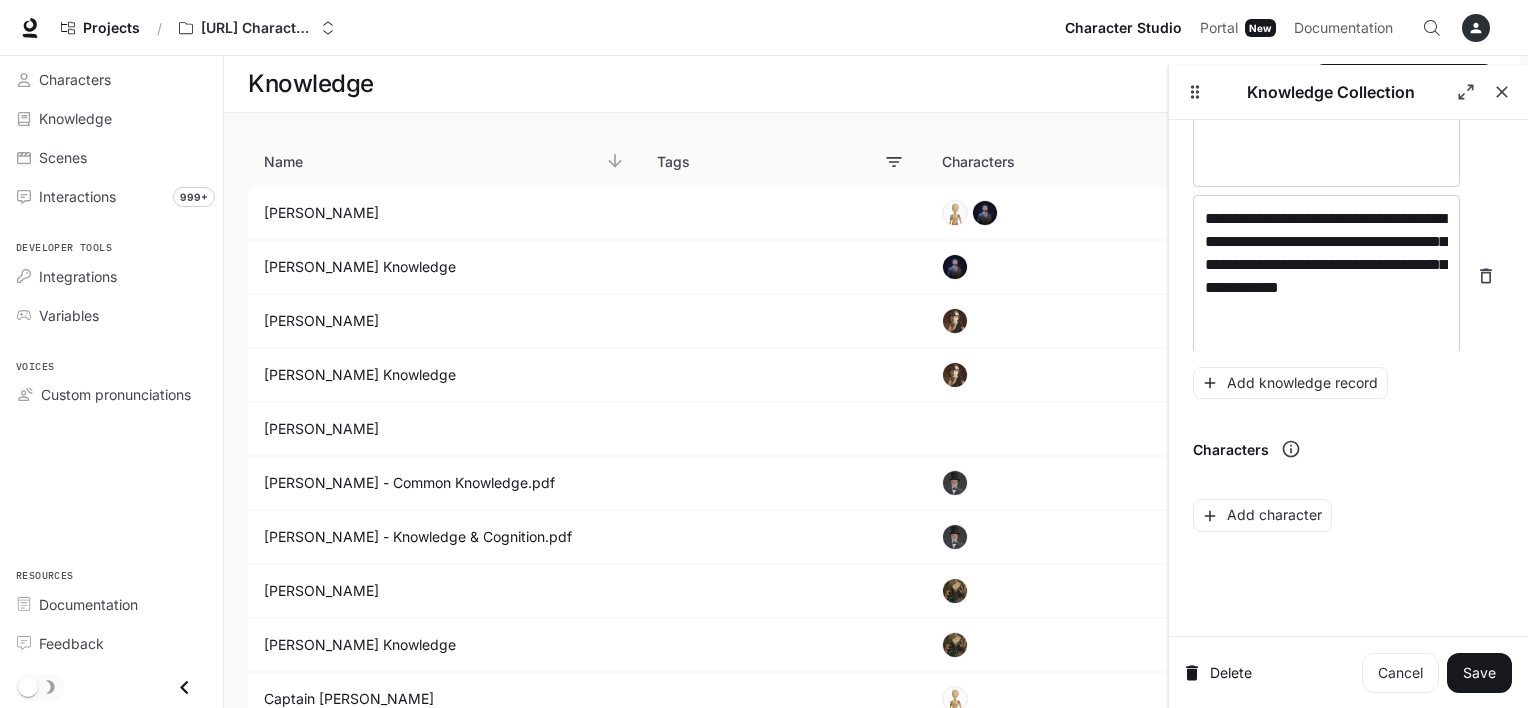 scroll, scrollTop: 8468, scrollLeft: 0, axis: vertical 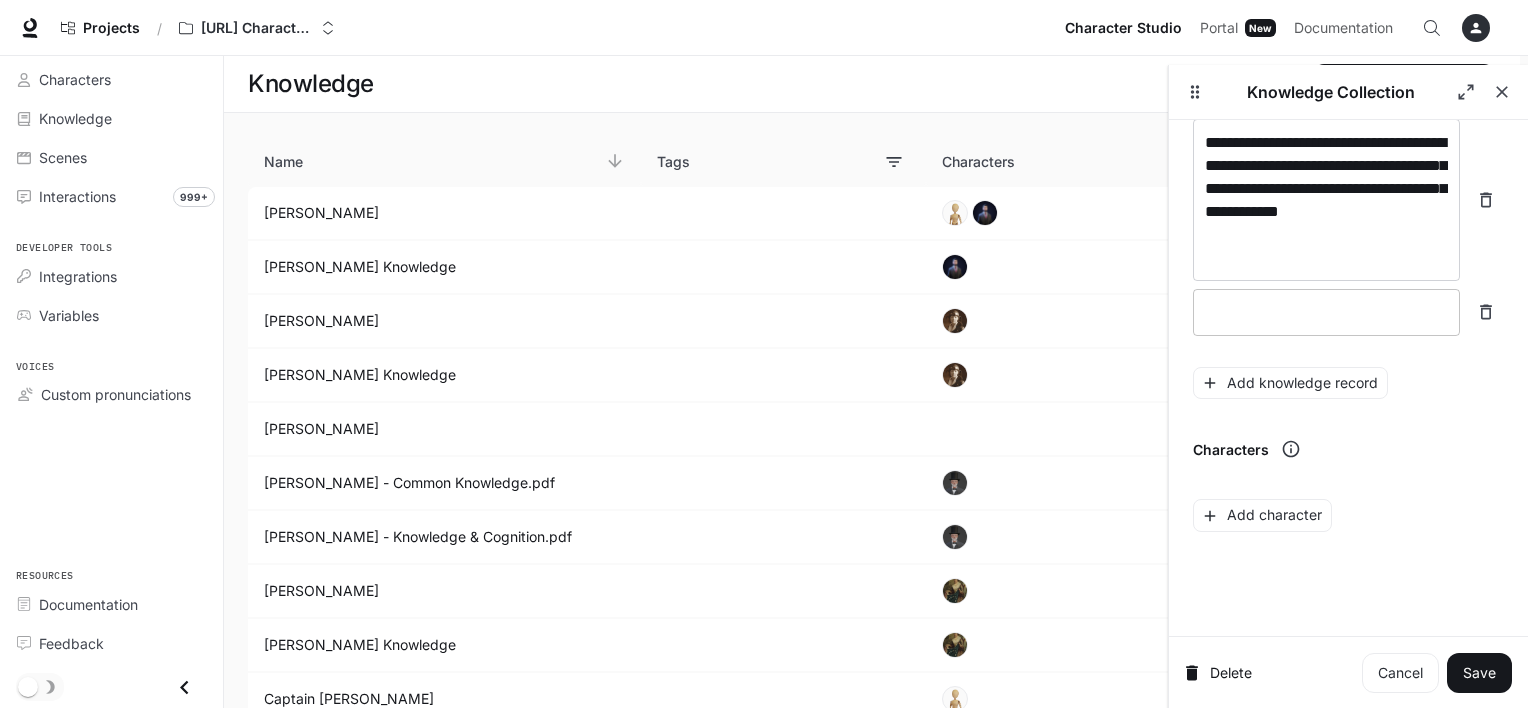 click at bounding box center [1326, 312] 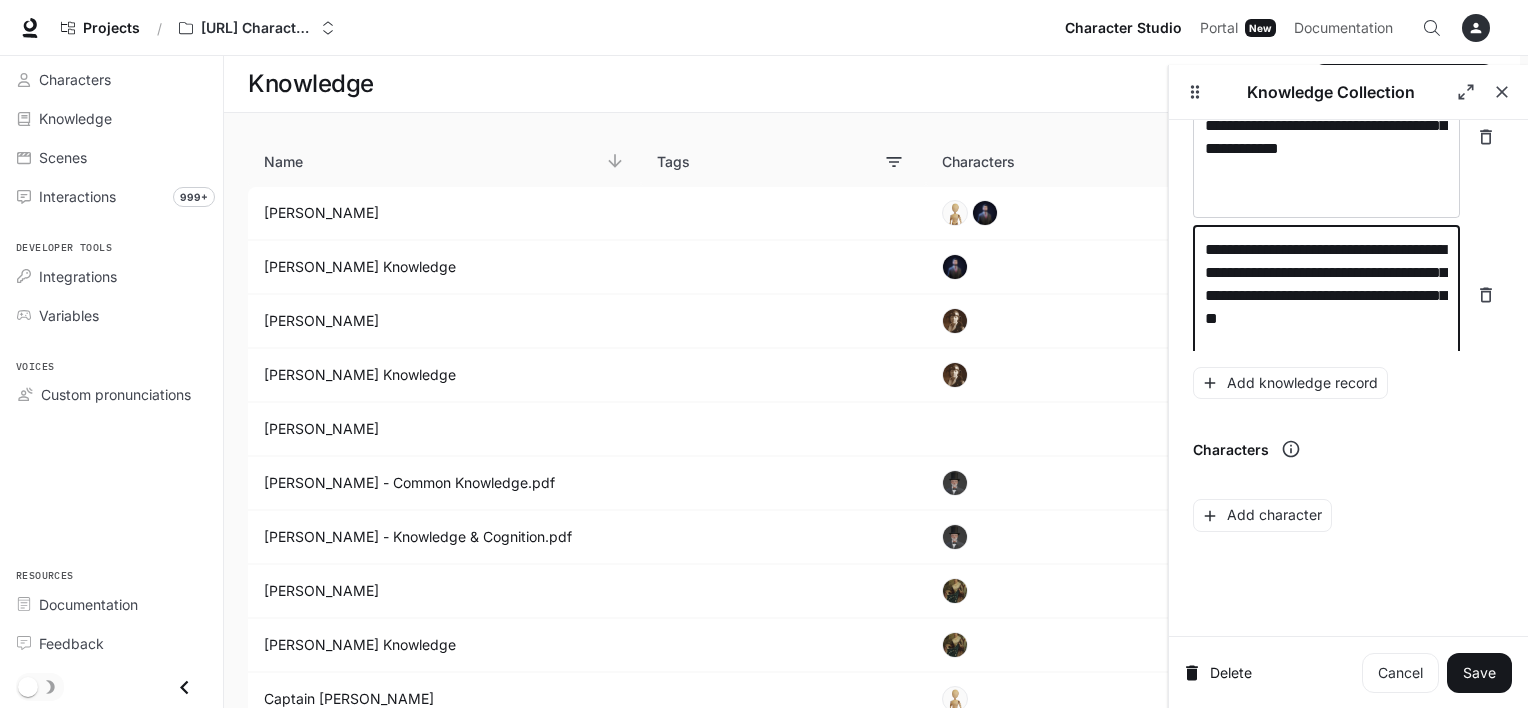 scroll, scrollTop: 8553, scrollLeft: 0, axis: vertical 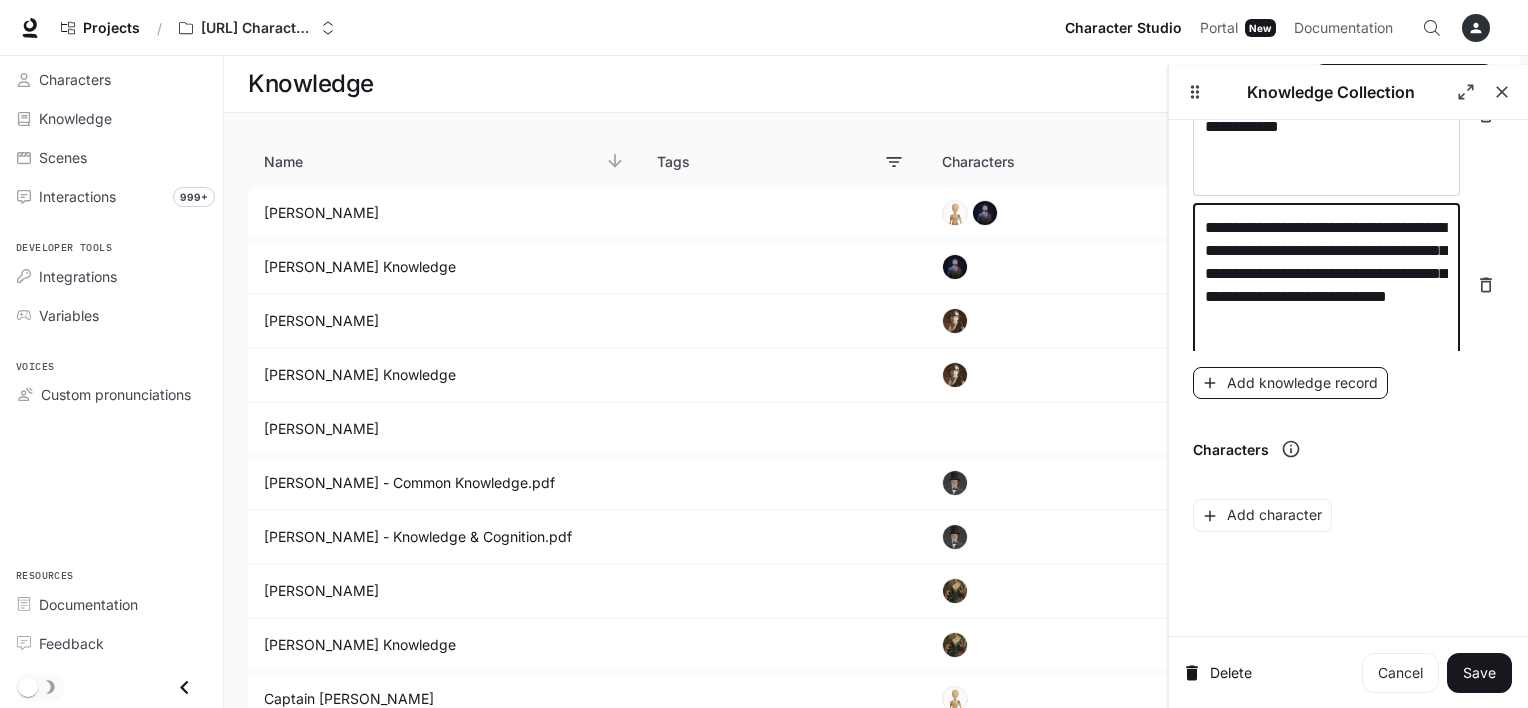 type on "**********" 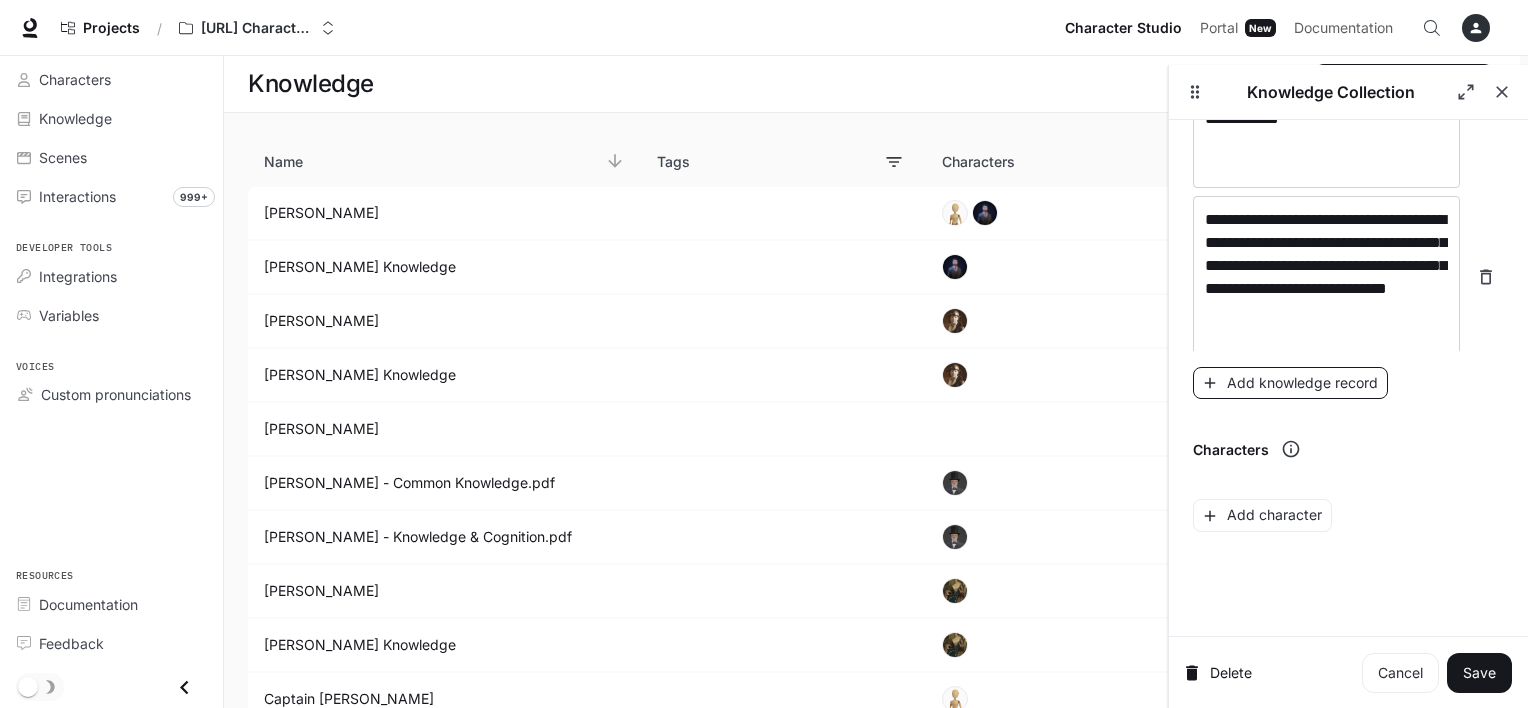 scroll, scrollTop: 8631, scrollLeft: 0, axis: vertical 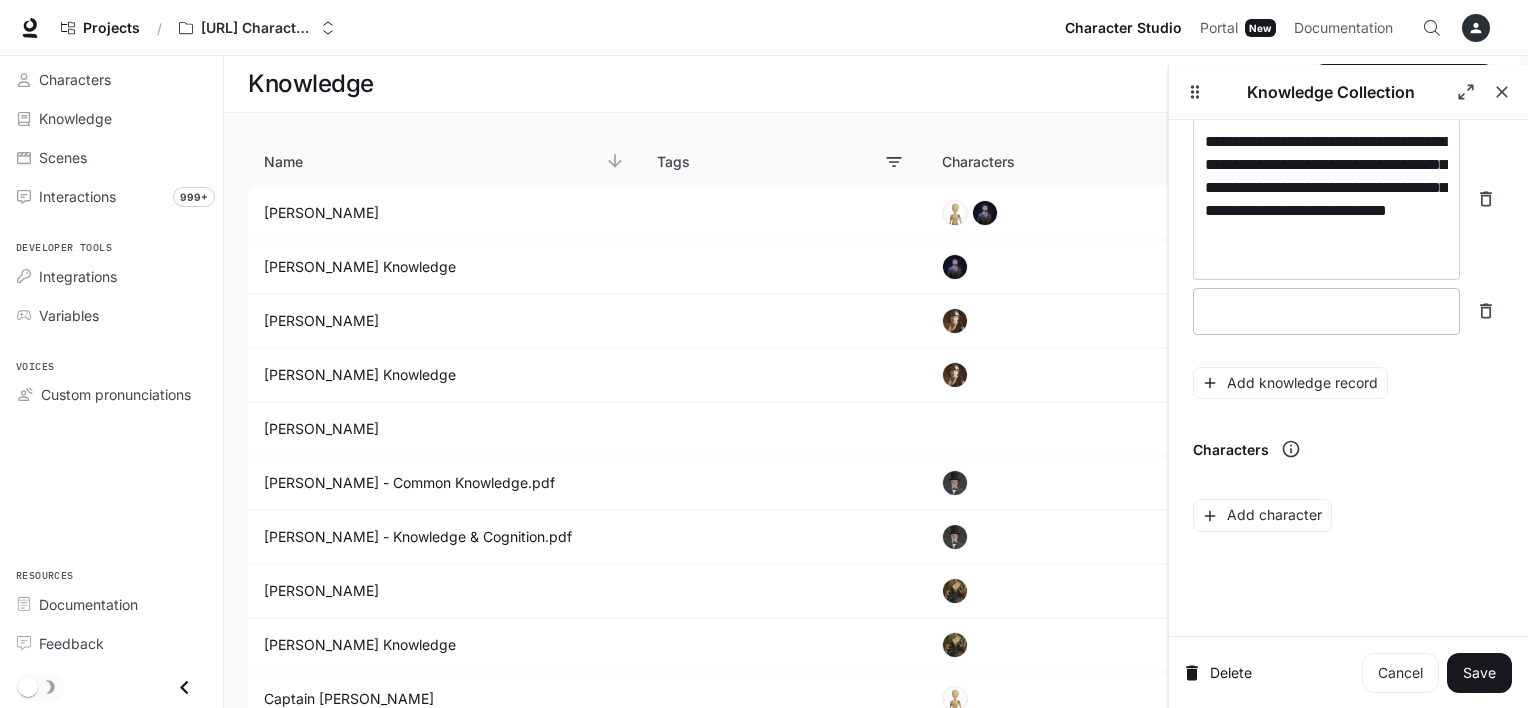 click at bounding box center [1326, 311] 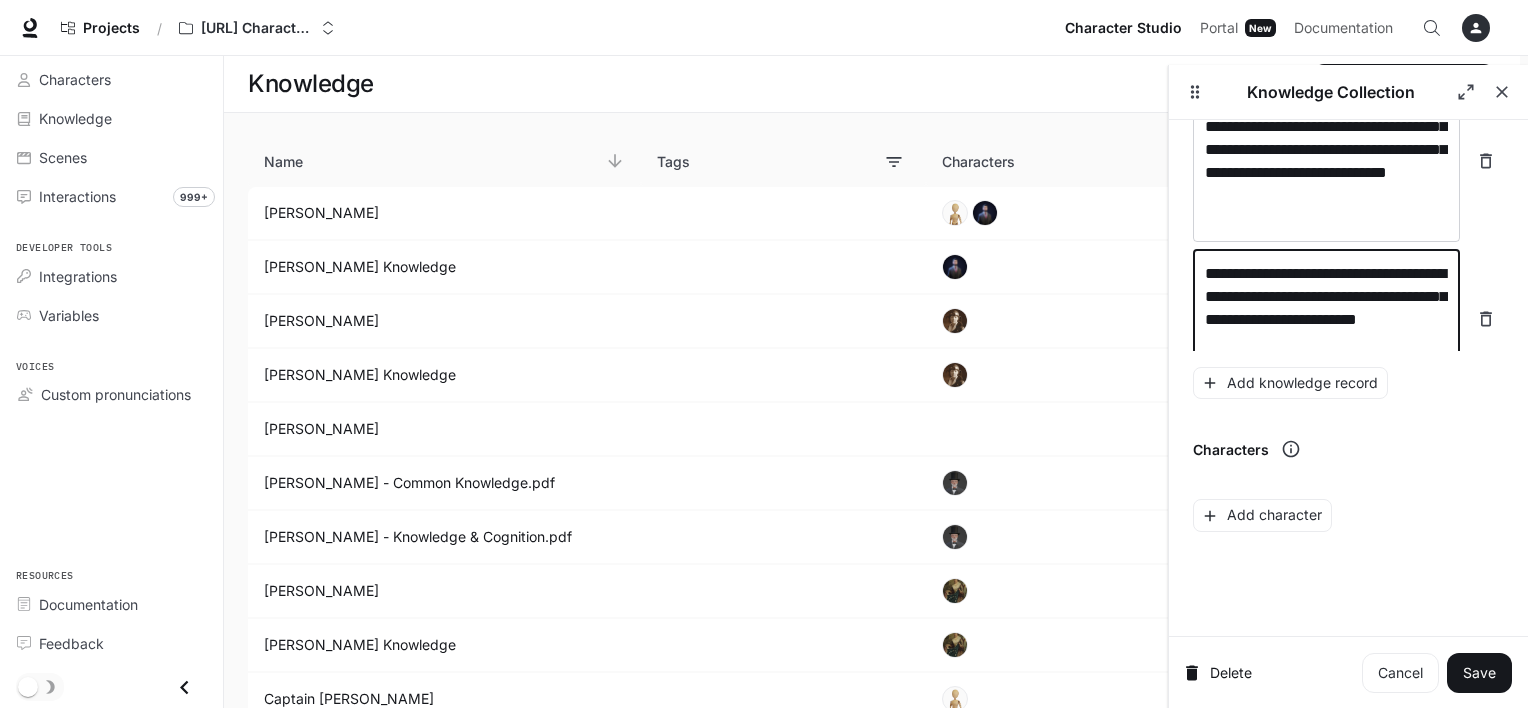 scroll, scrollTop: 8692, scrollLeft: 0, axis: vertical 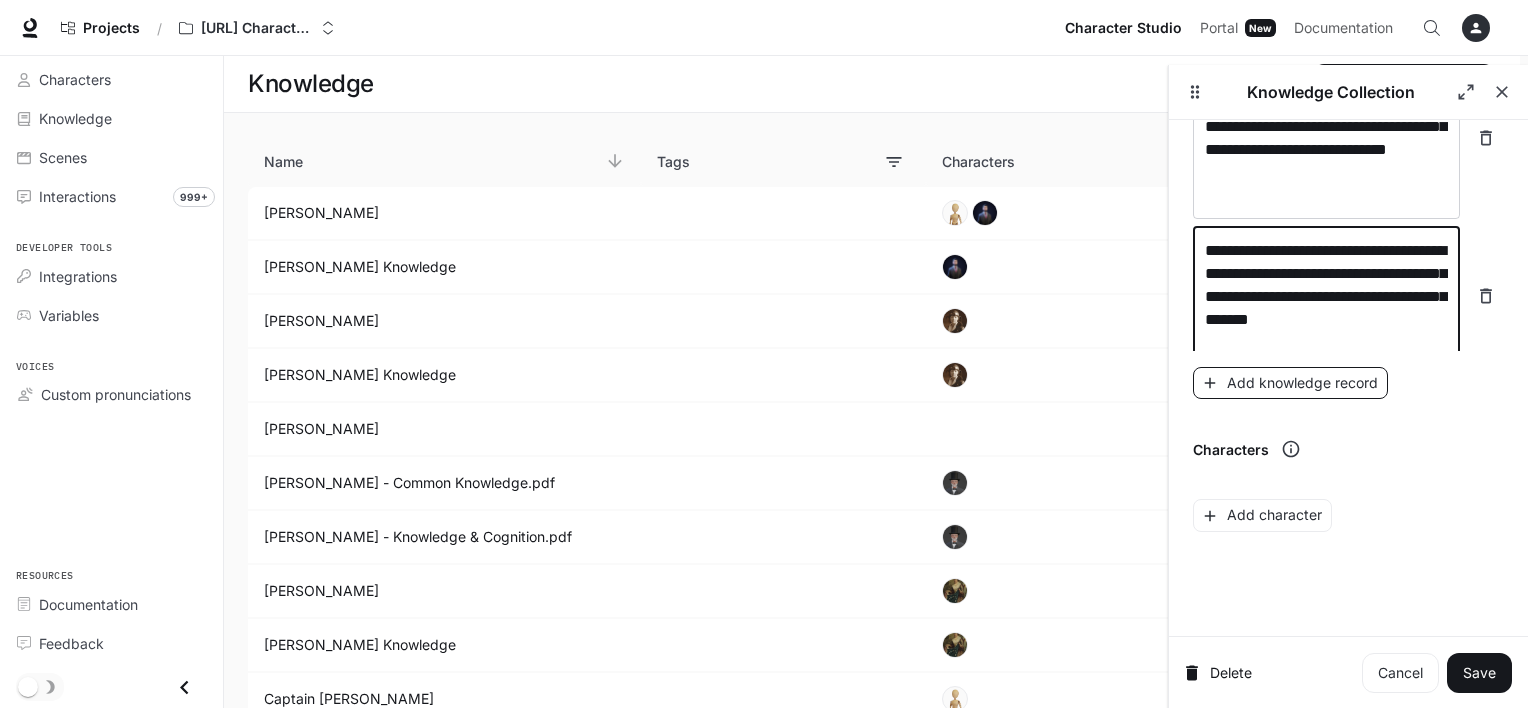 type on "**********" 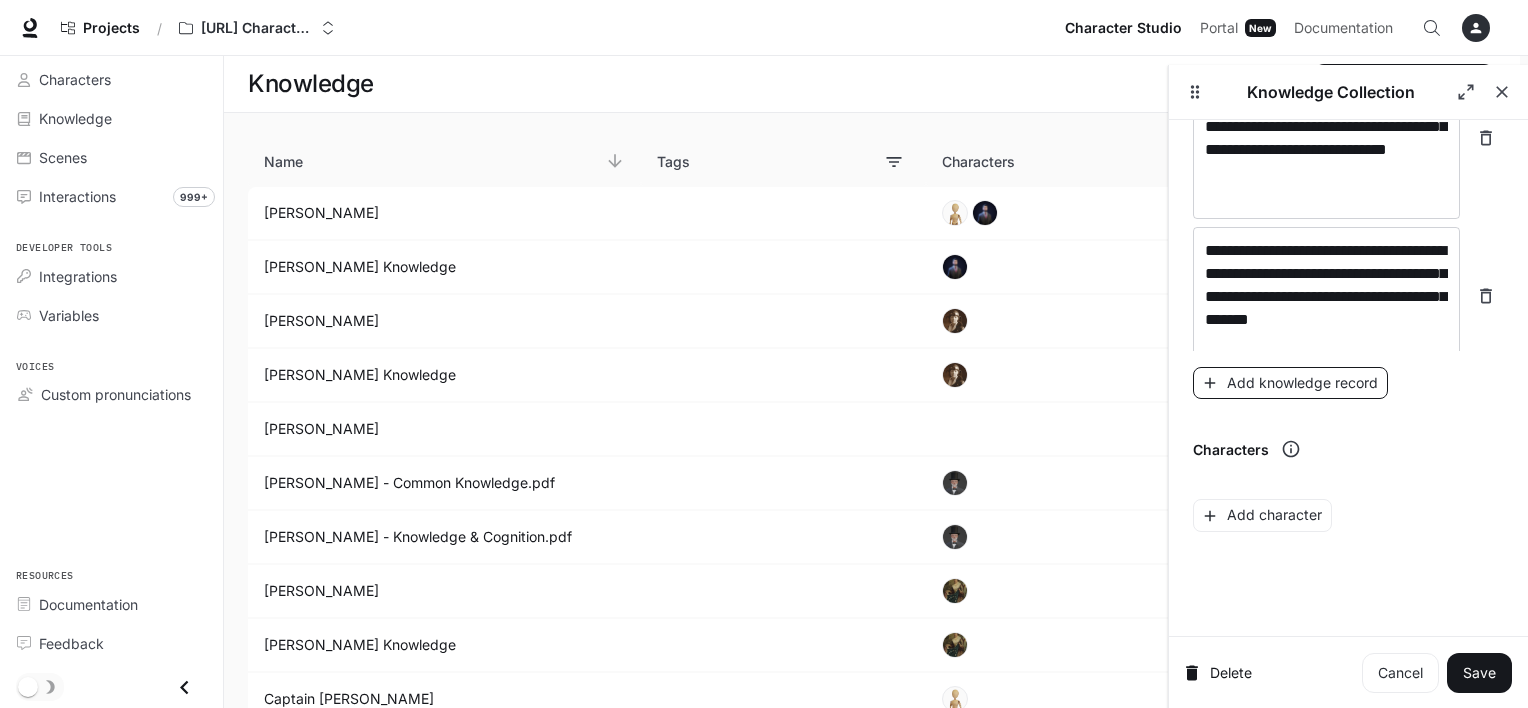 scroll, scrollTop: 8778, scrollLeft: 0, axis: vertical 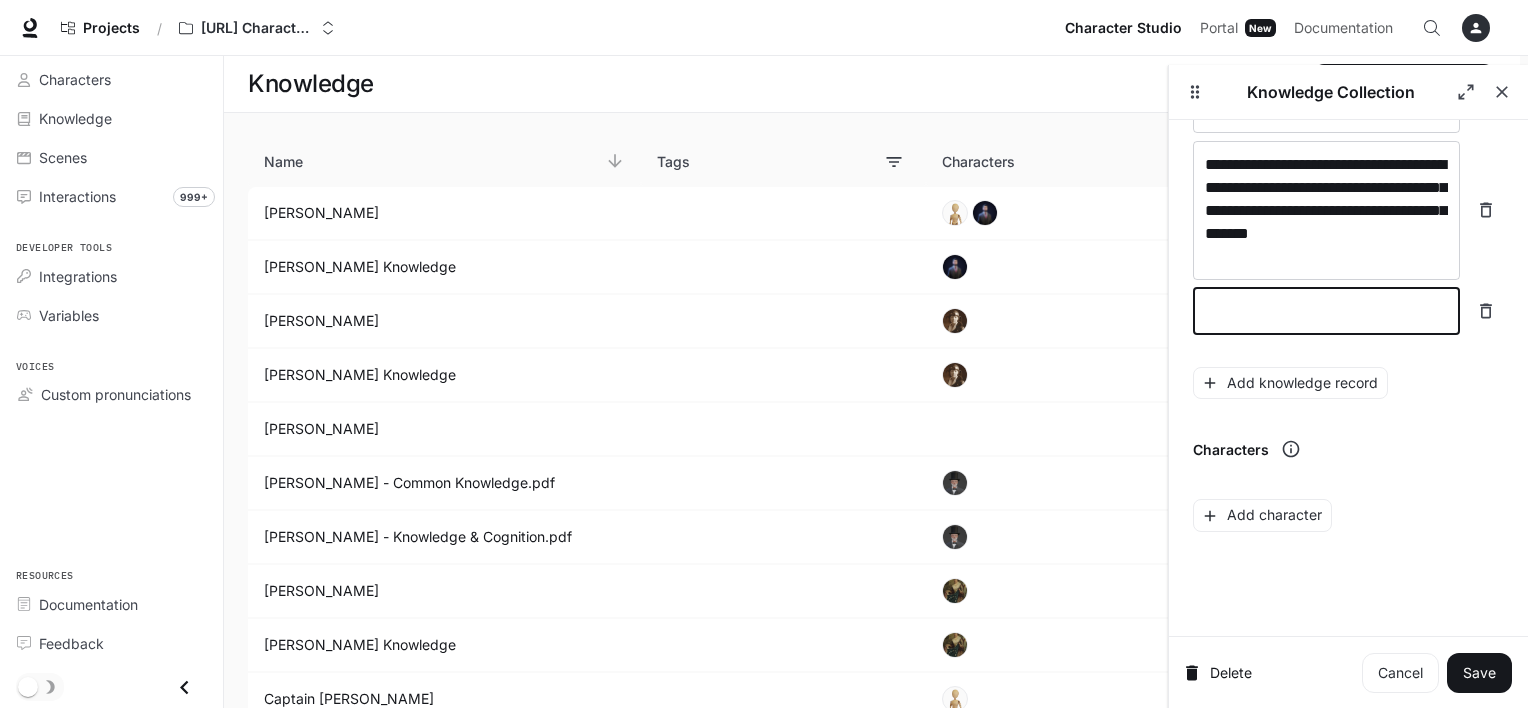 click at bounding box center (1326, 311) 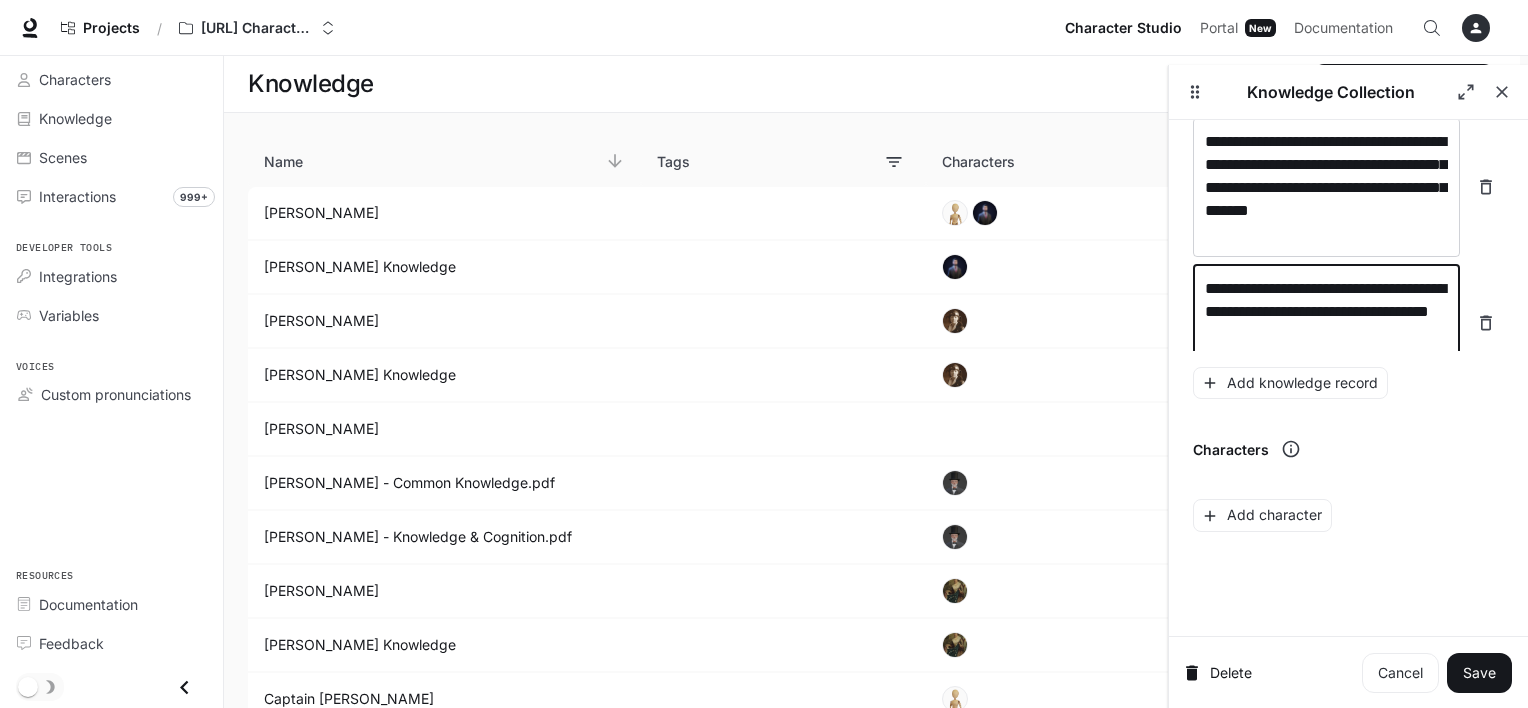 scroll, scrollTop: 8808, scrollLeft: 0, axis: vertical 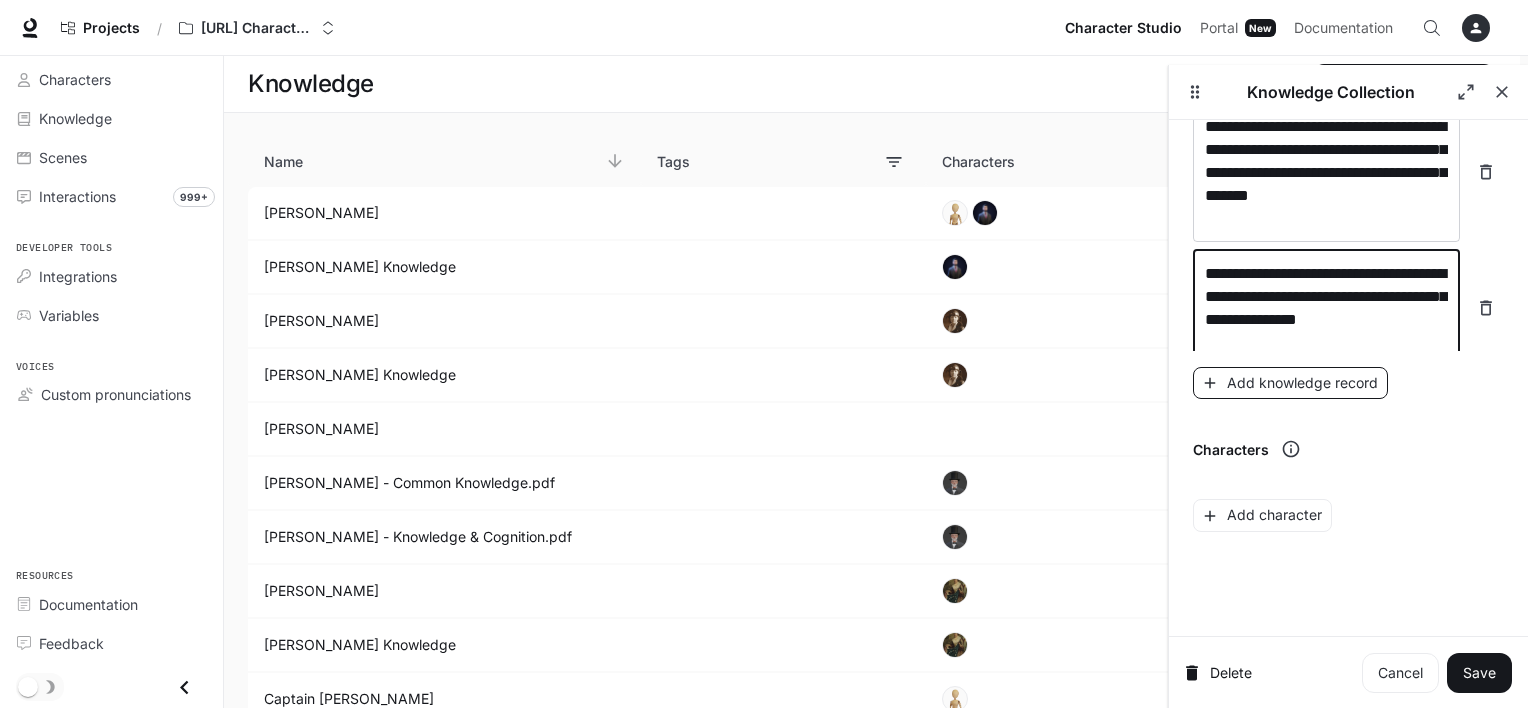 type on "**********" 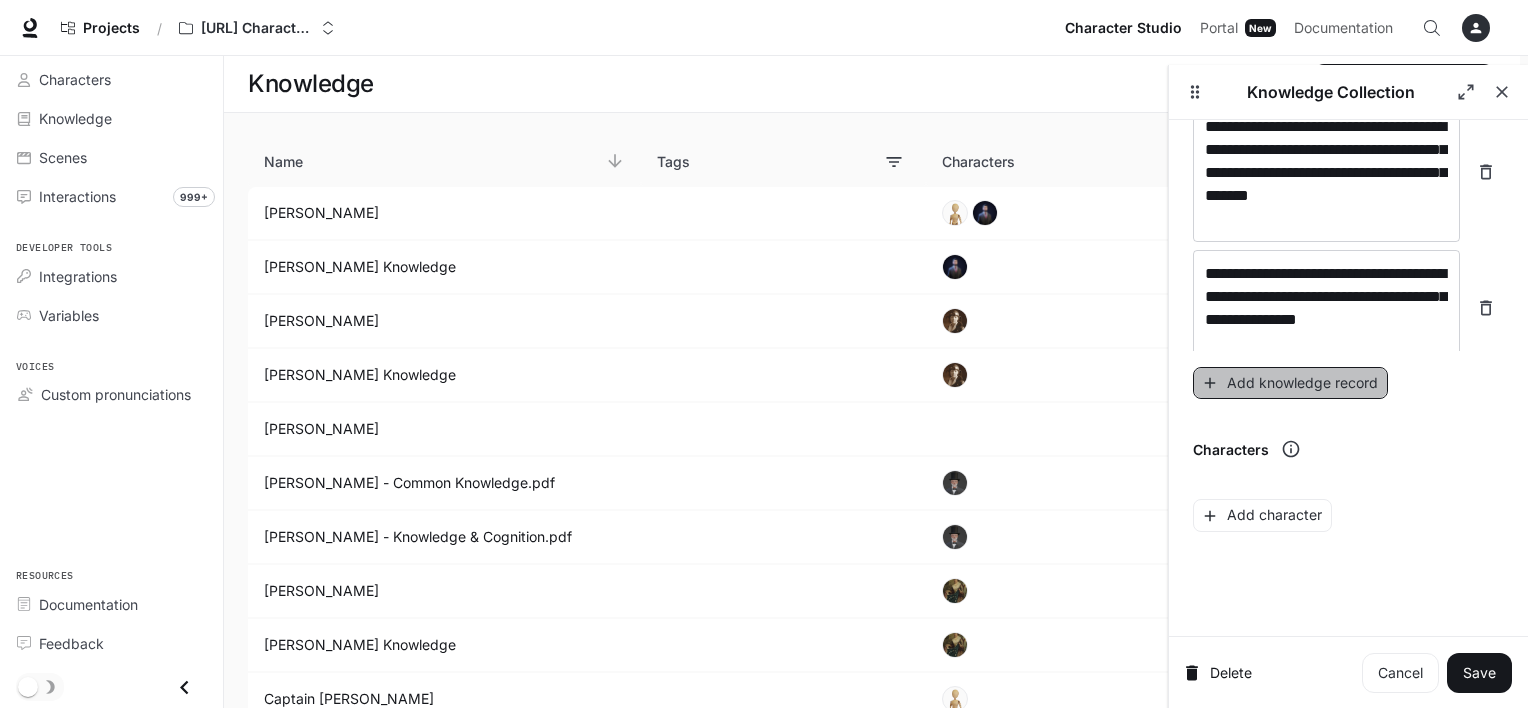 click 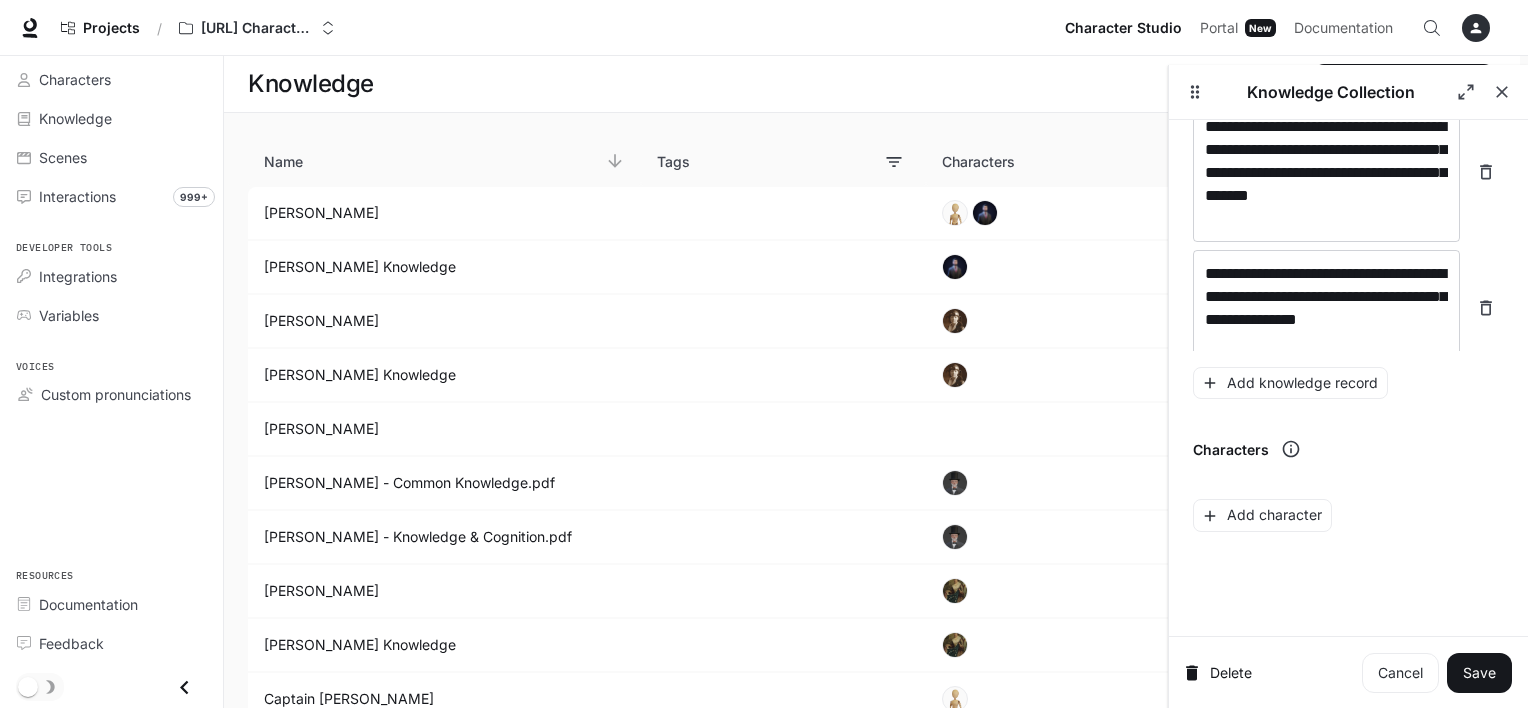 scroll, scrollTop: 8894, scrollLeft: 0, axis: vertical 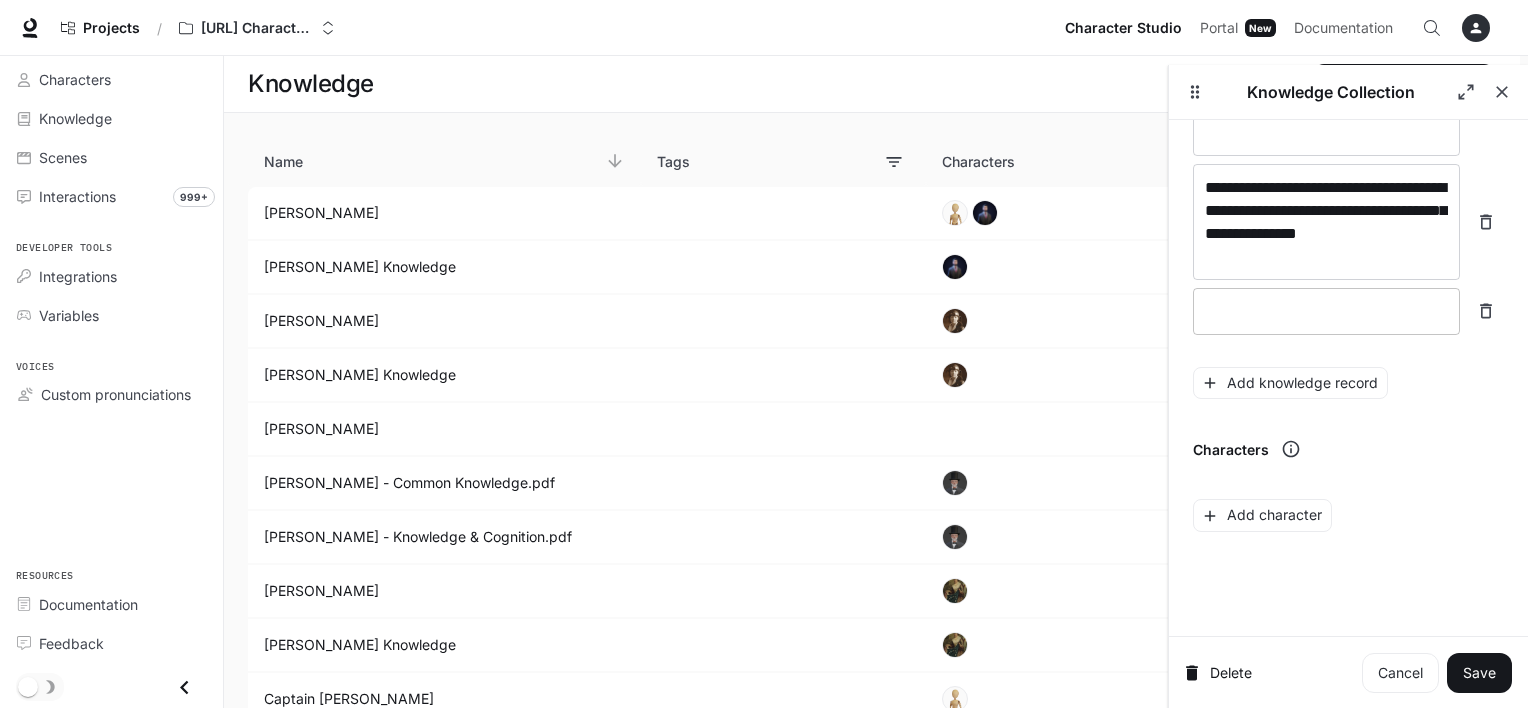 click at bounding box center (1326, 311) 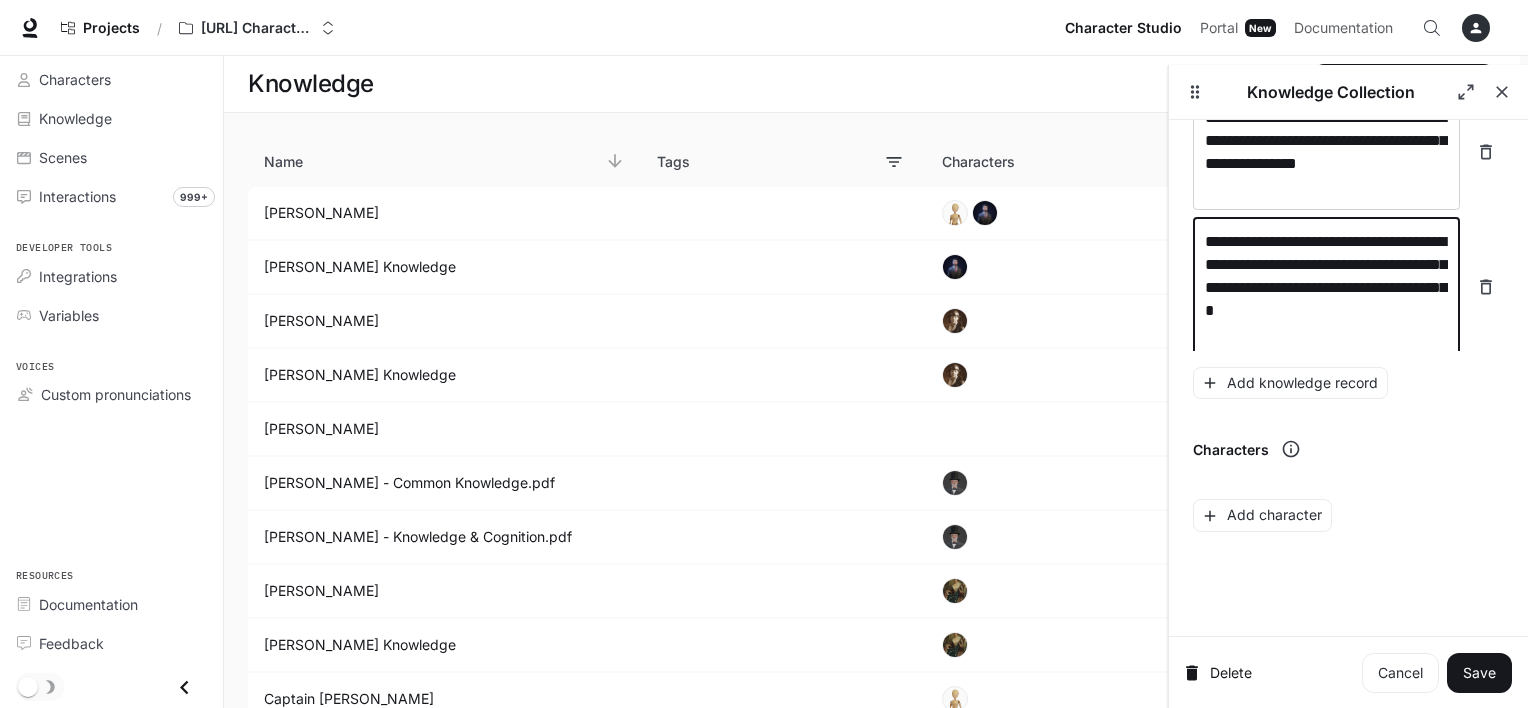 scroll, scrollTop: 8971, scrollLeft: 0, axis: vertical 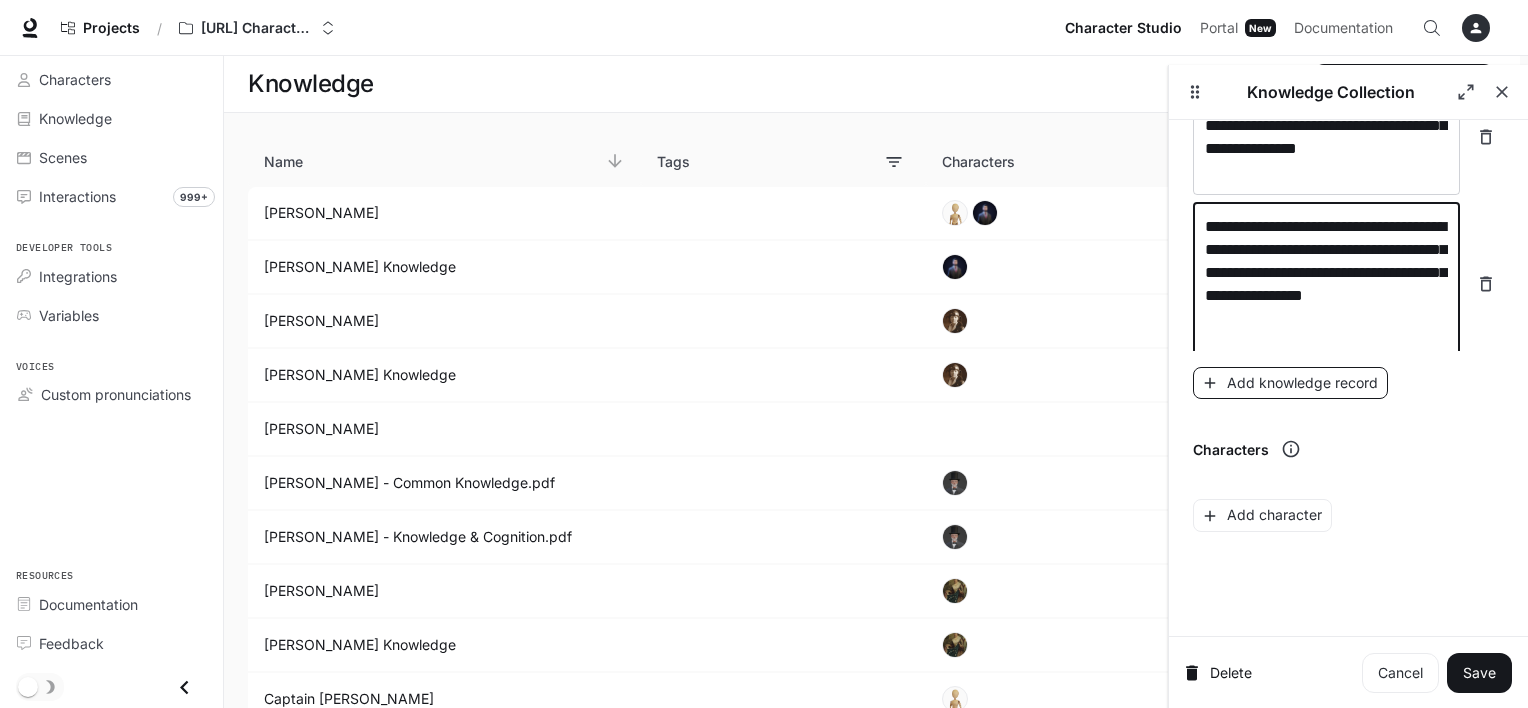 type on "**********" 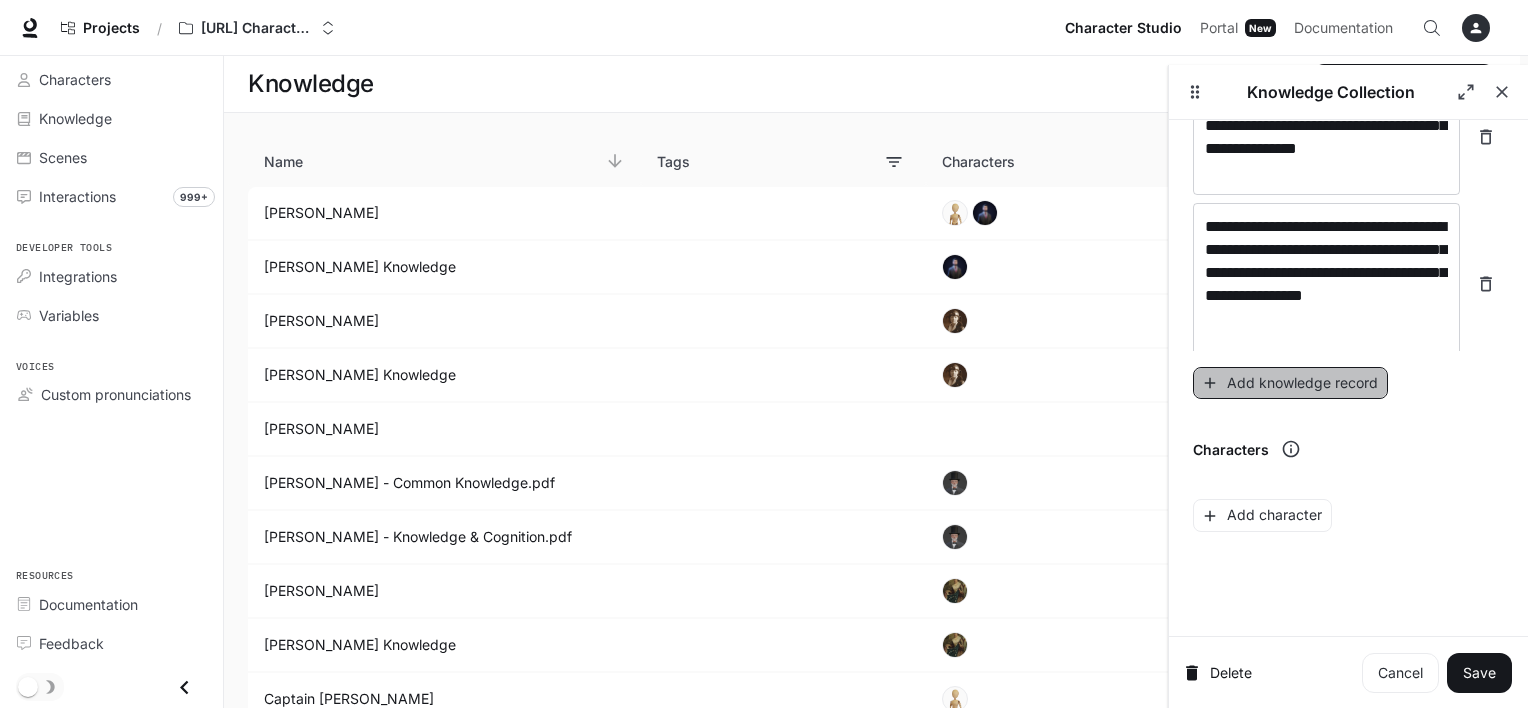 click on "Add knowledge record" at bounding box center [1290, 383] 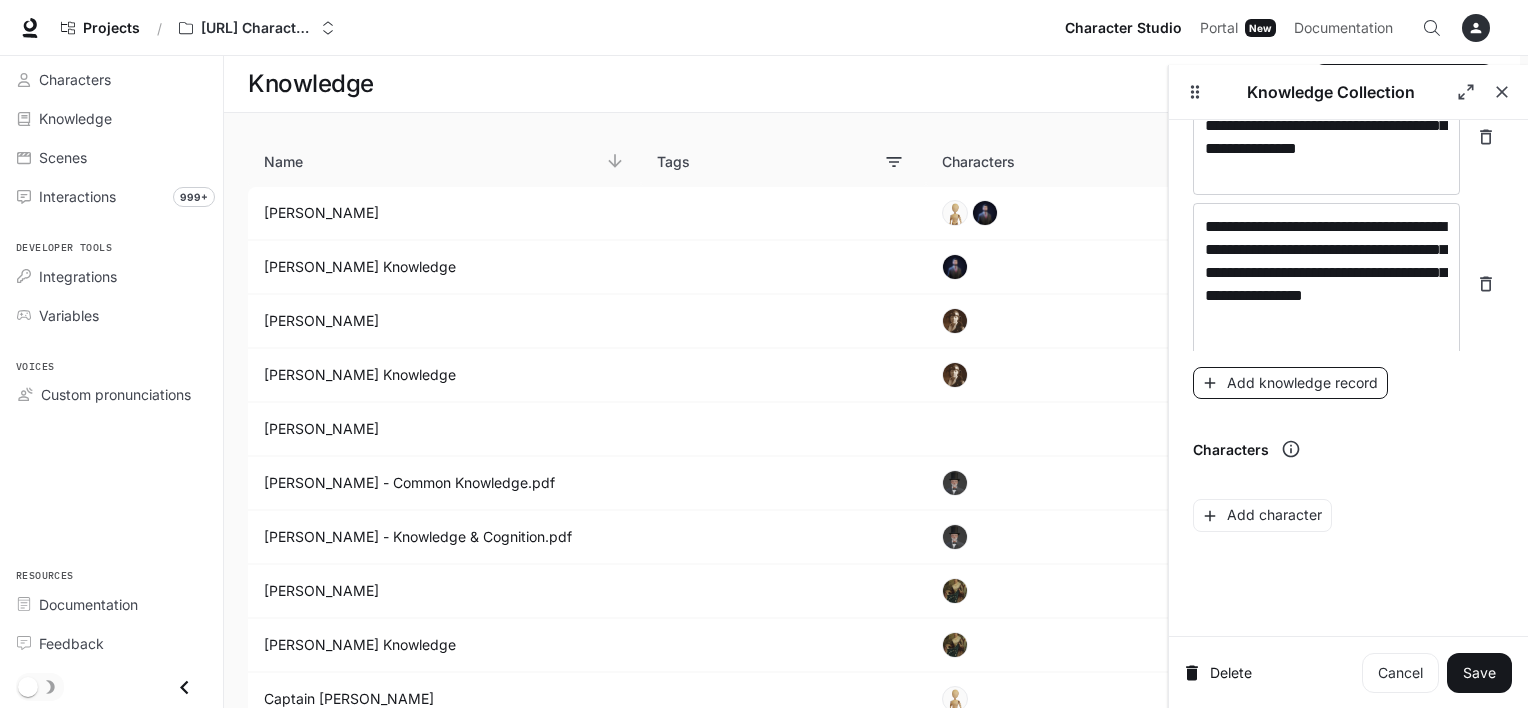 scroll, scrollTop: 9056, scrollLeft: 0, axis: vertical 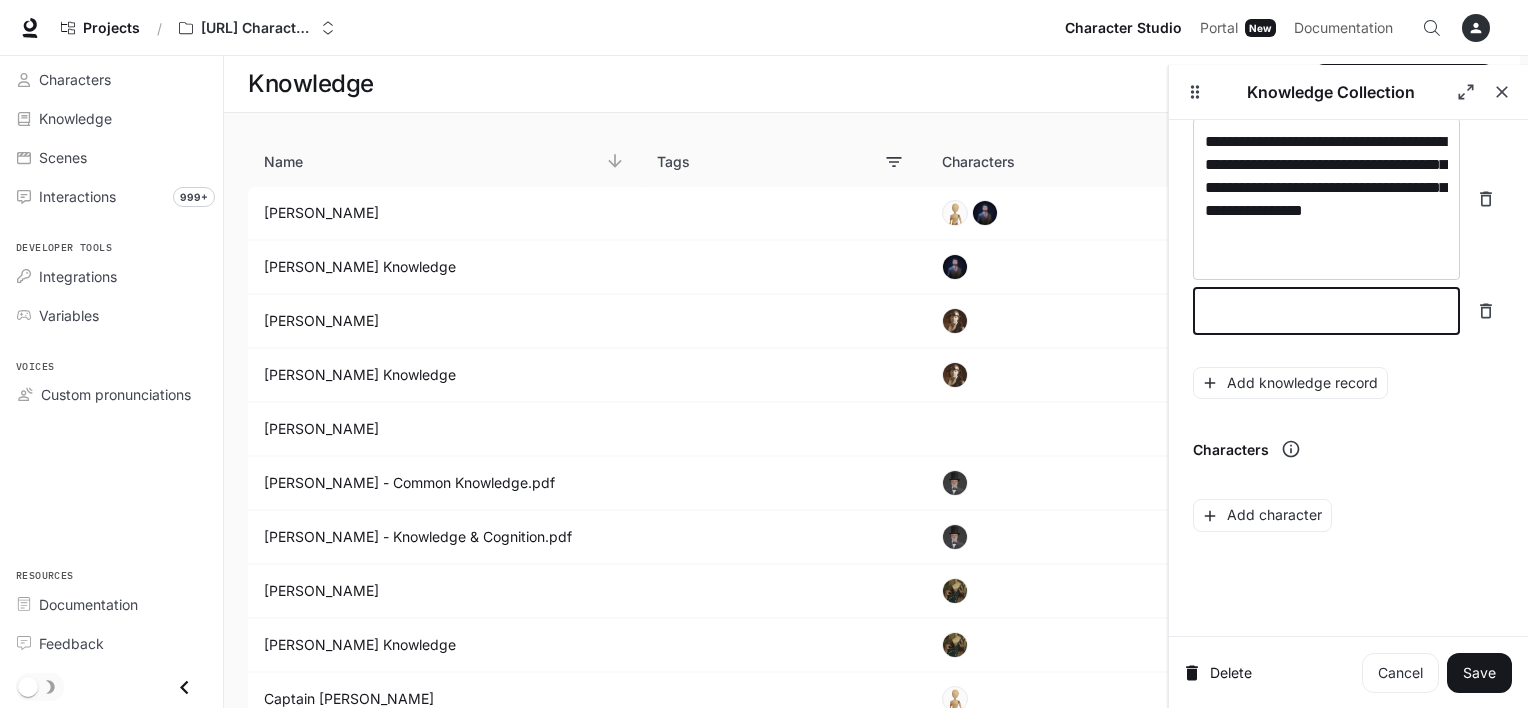 click at bounding box center [1326, 311] 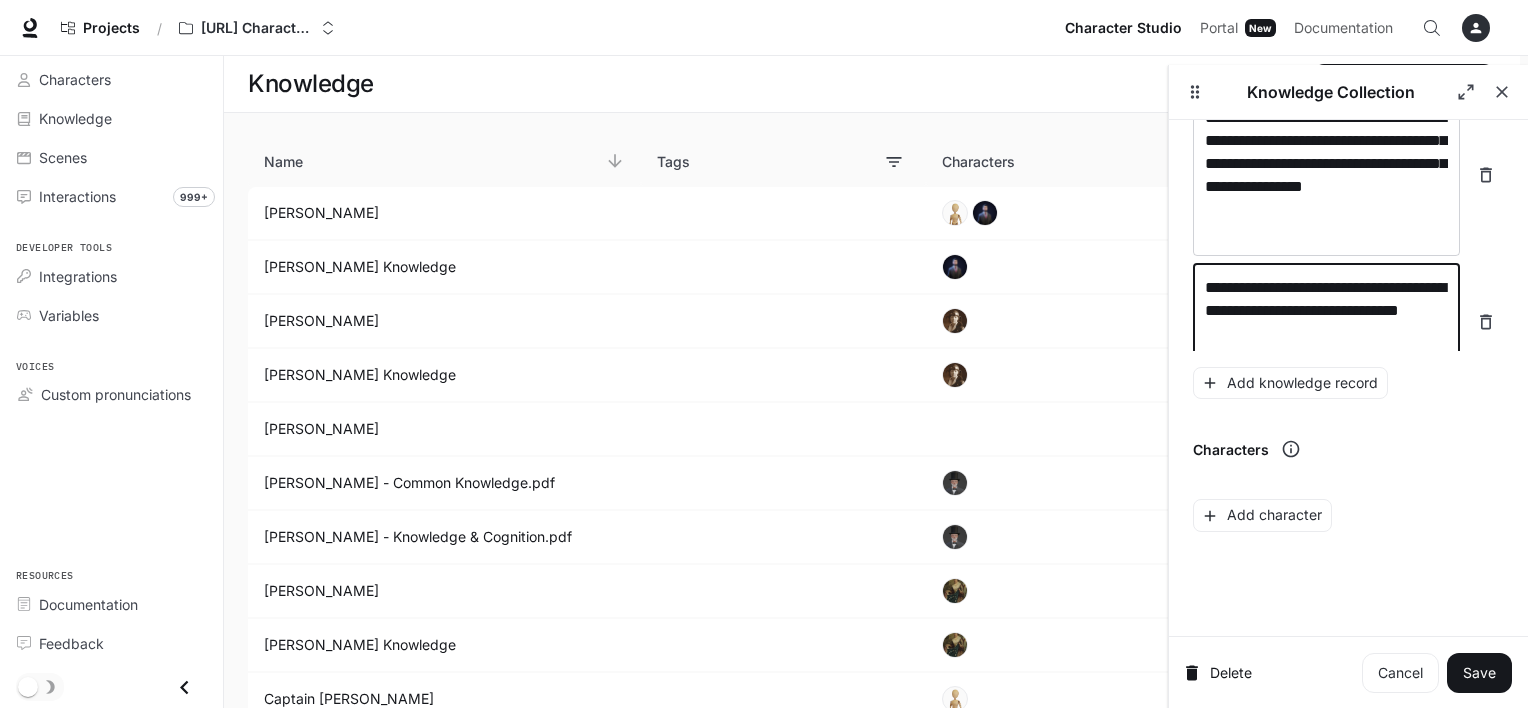 scroll, scrollTop: 9095, scrollLeft: 0, axis: vertical 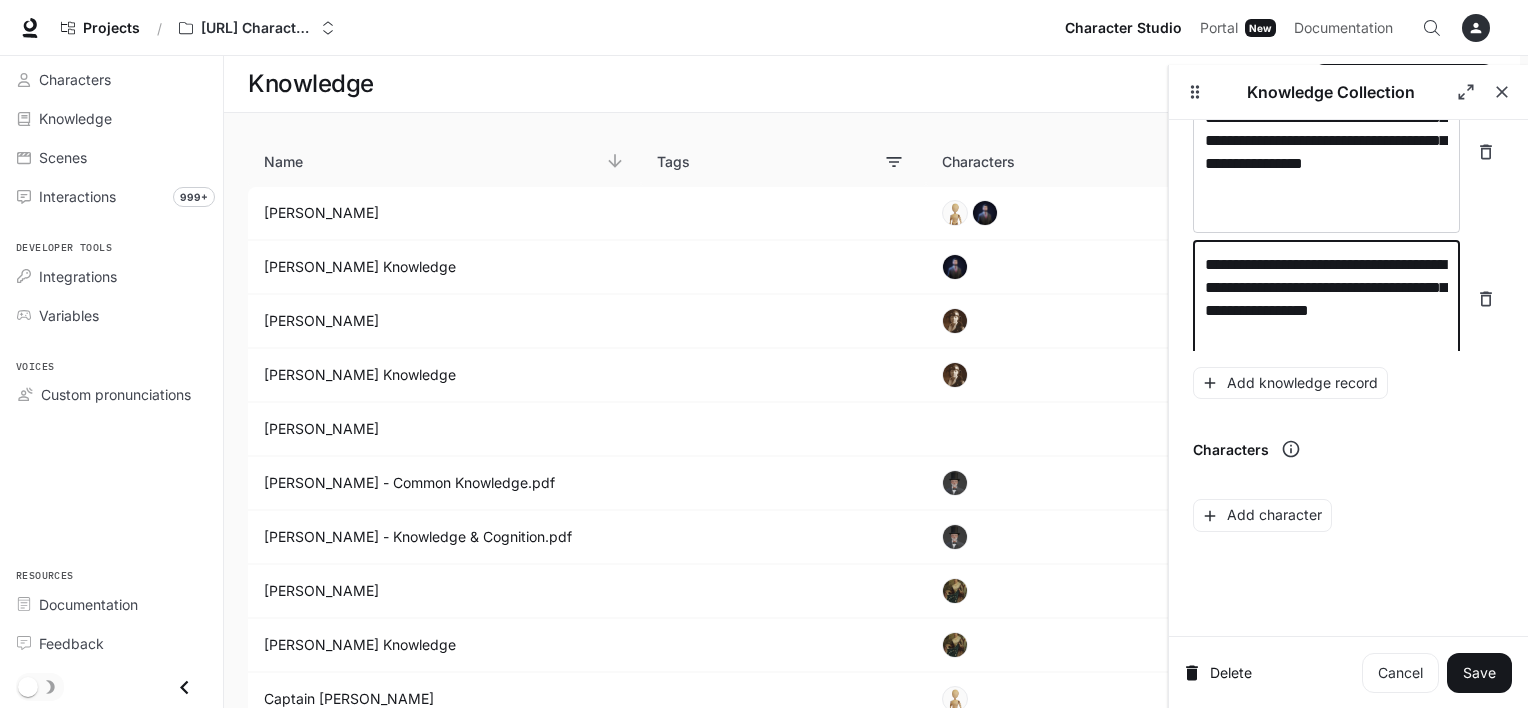 click on "**********" at bounding box center [1326, 299] 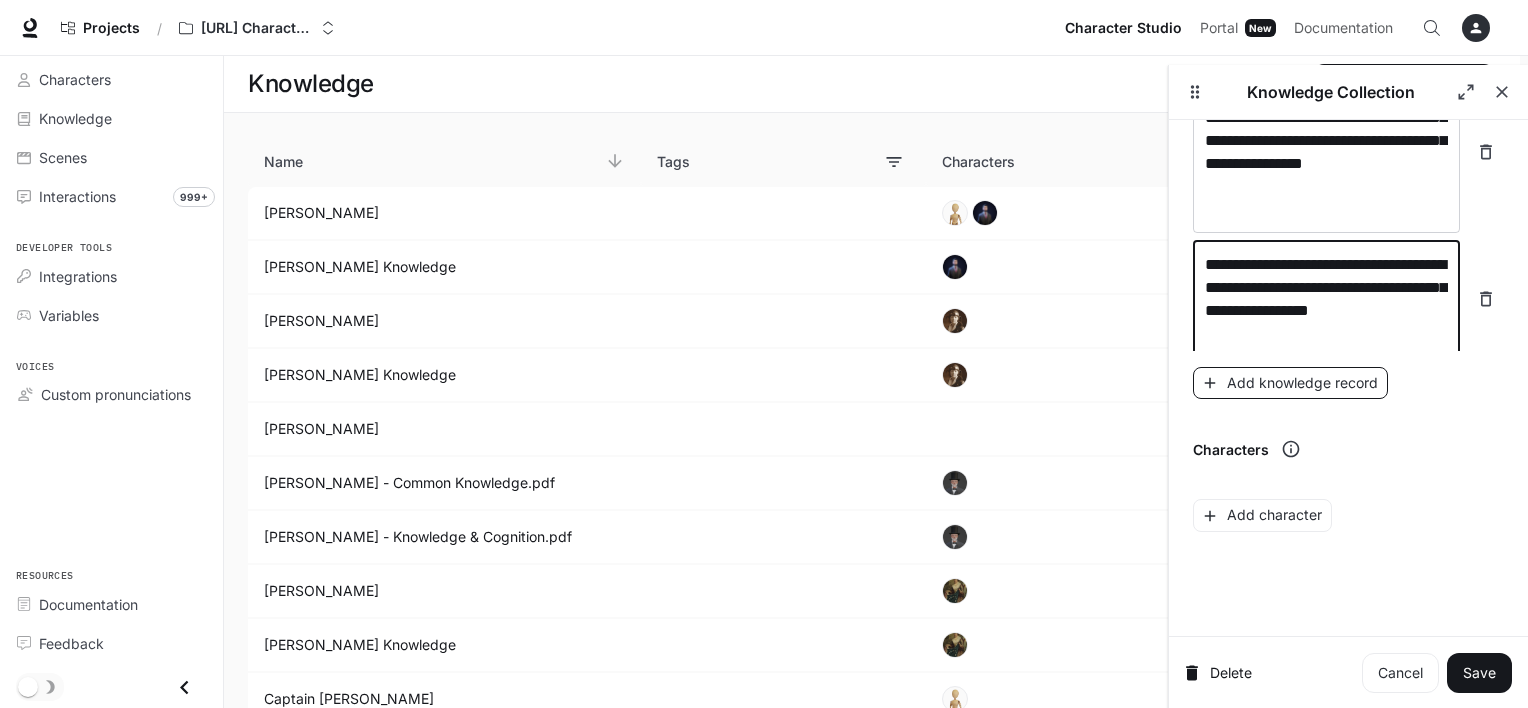 type on "**********" 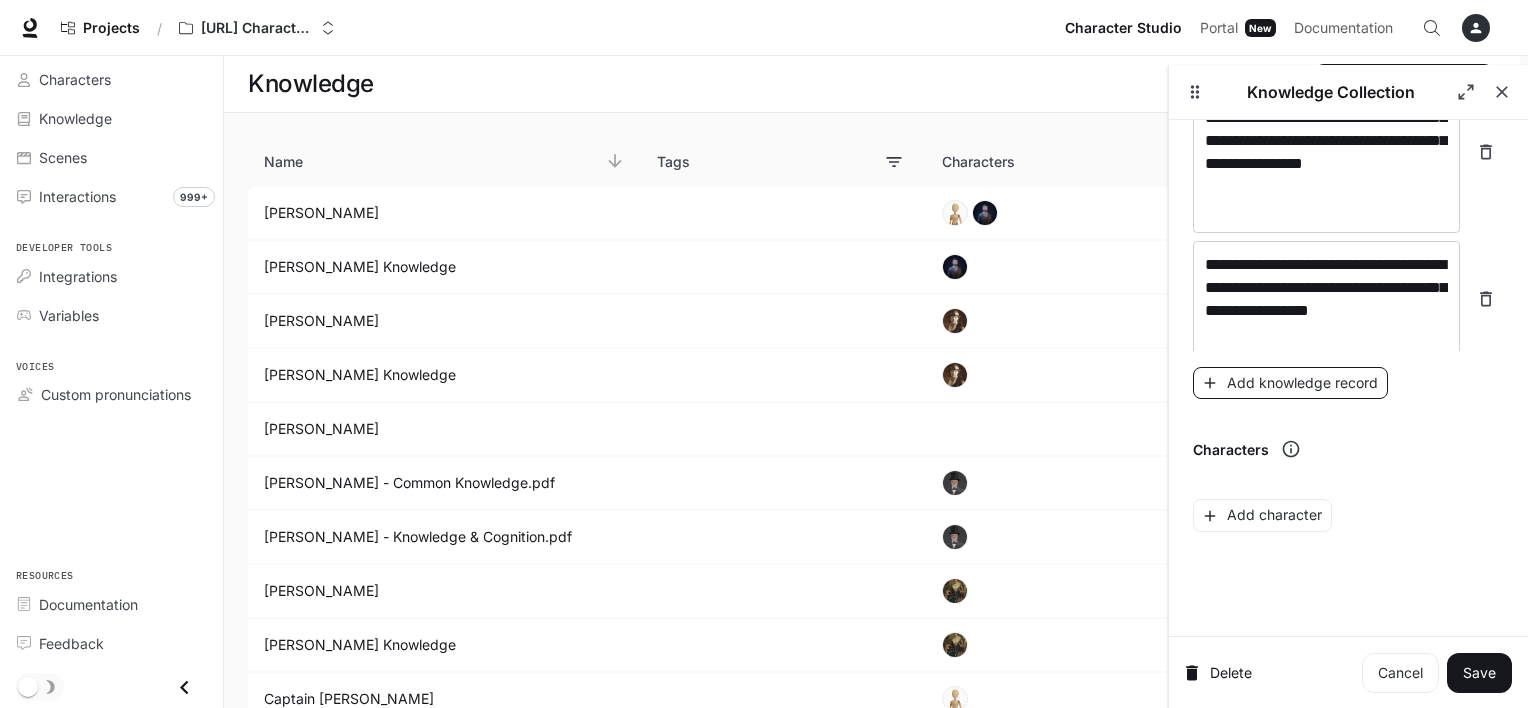 scroll, scrollTop: 9172, scrollLeft: 0, axis: vertical 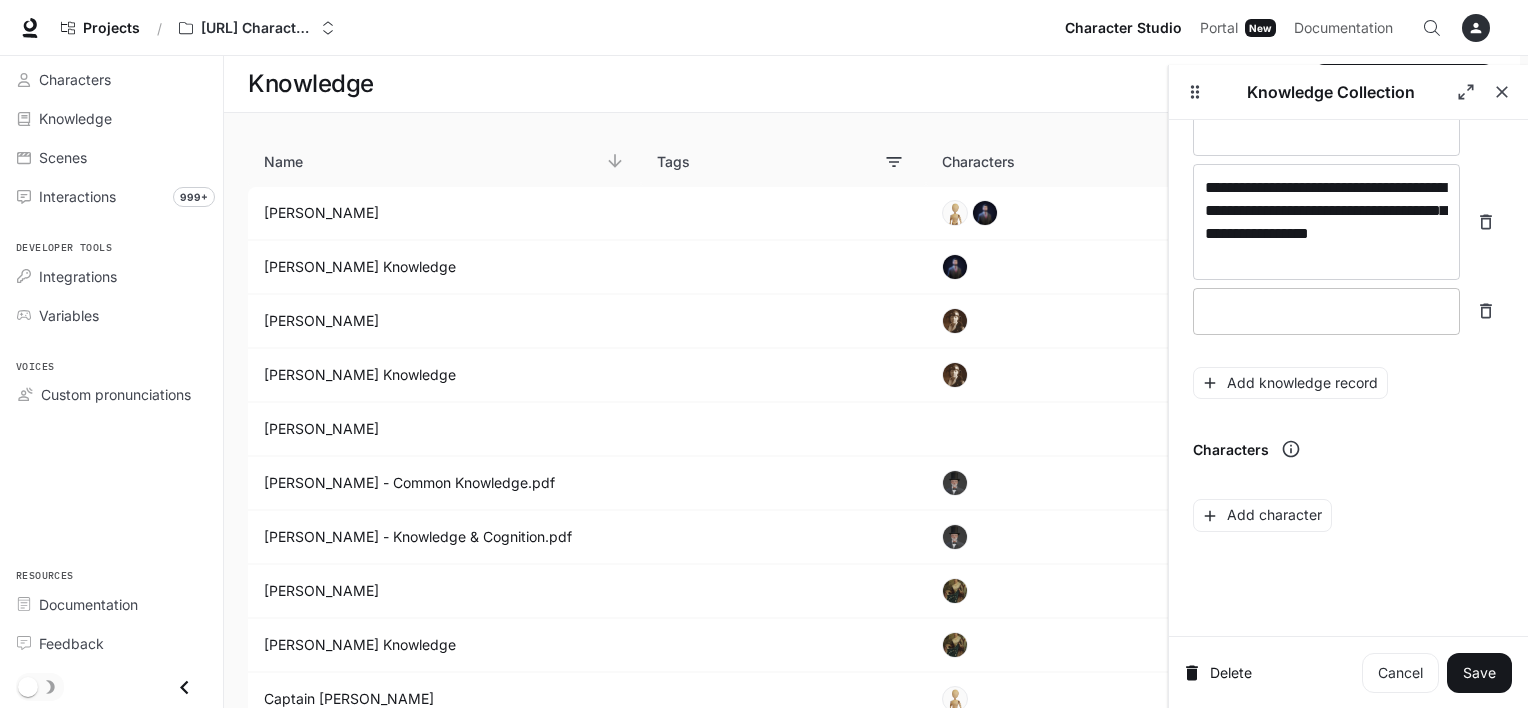 click on "* ​" at bounding box center (1326, 311) 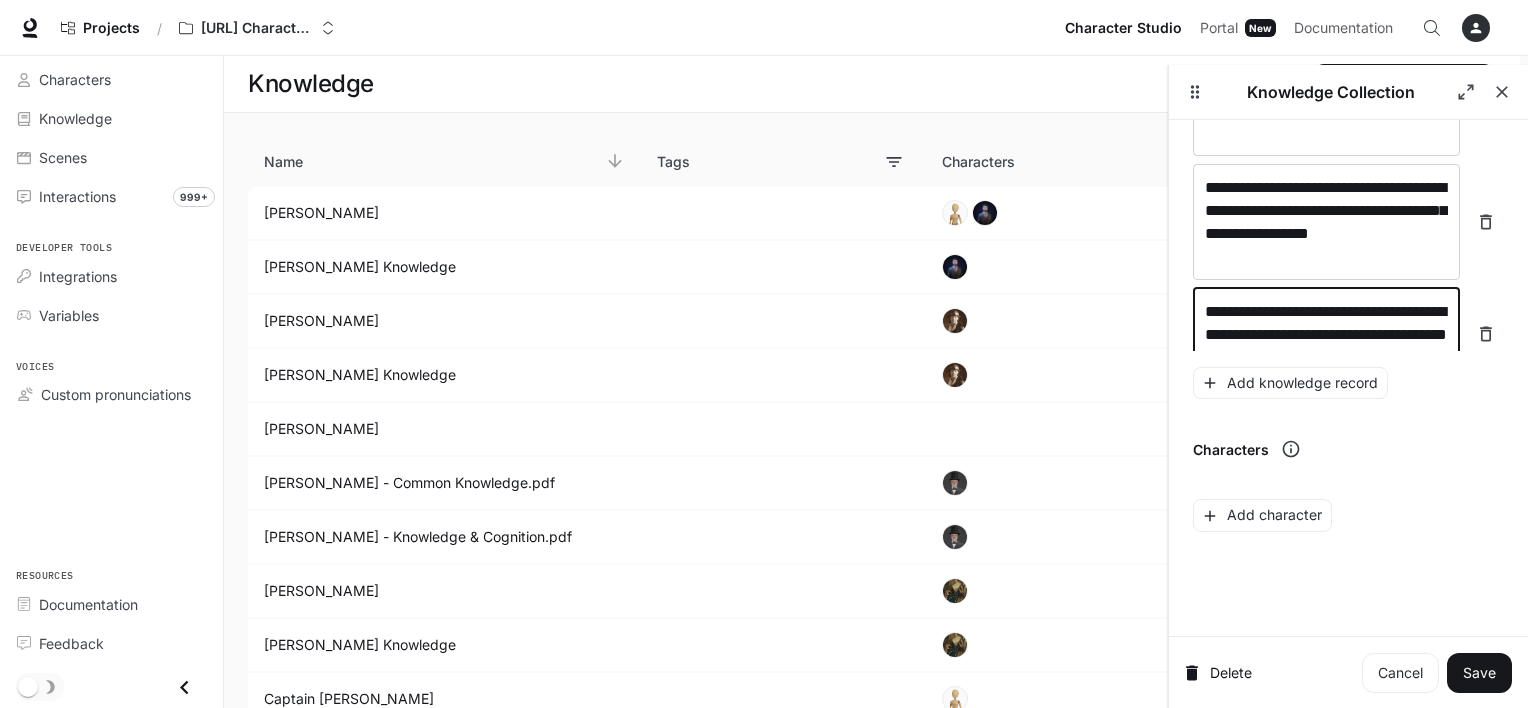 scroll, scrollTop: 9232, scrollLeft: 0, axis: vertical 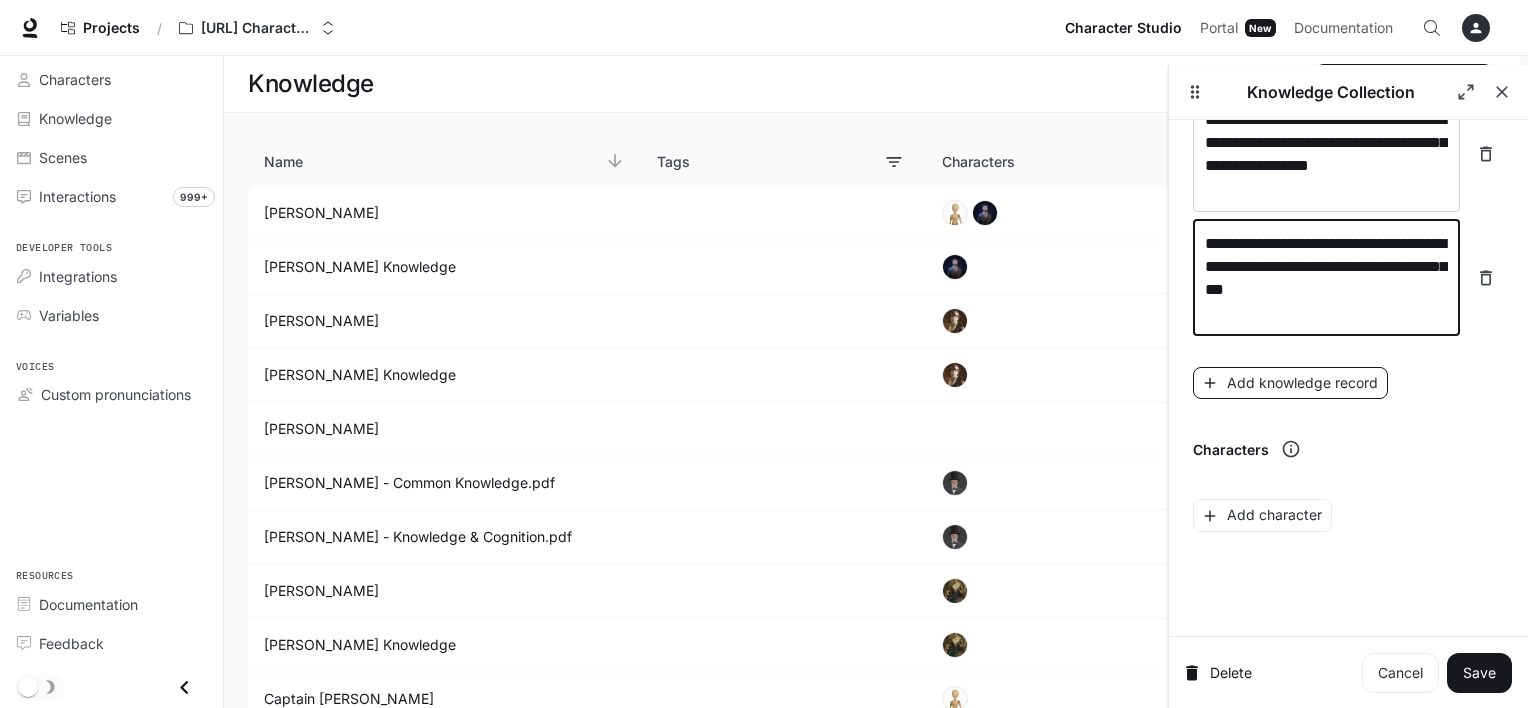 type on "**********" 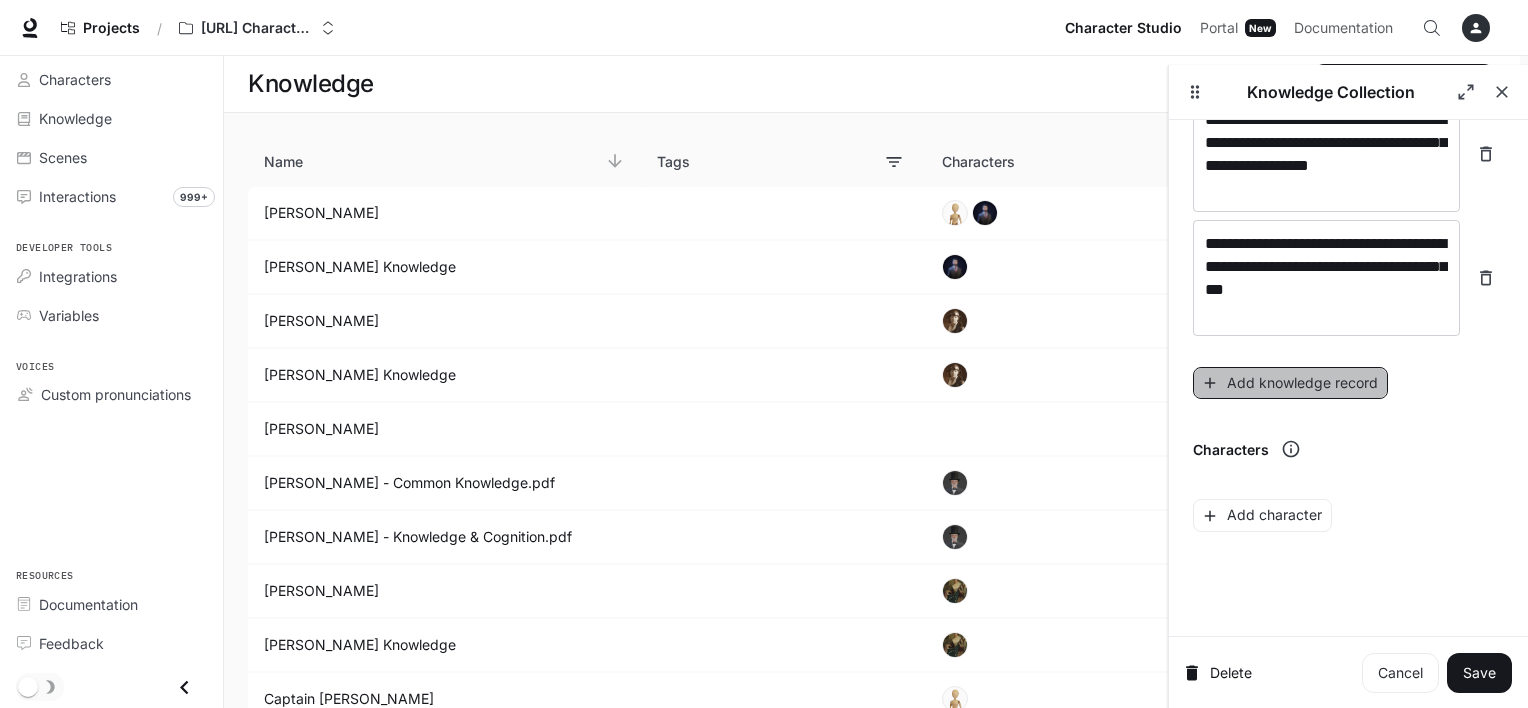 click on "Add knowledge record" at bounding box center (1290, 383) 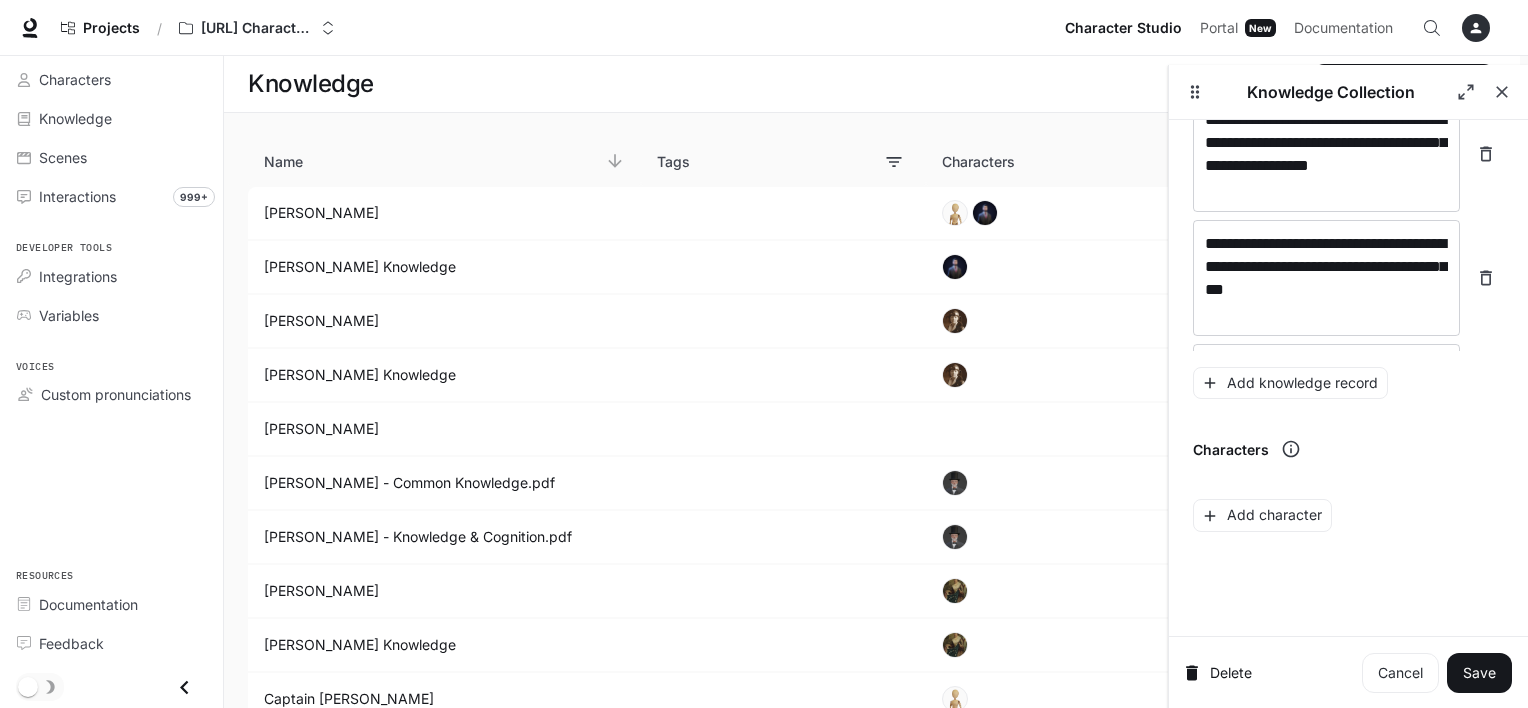 scroll, scrollTop: 9288, scrollLeft: 0, axis: vertical 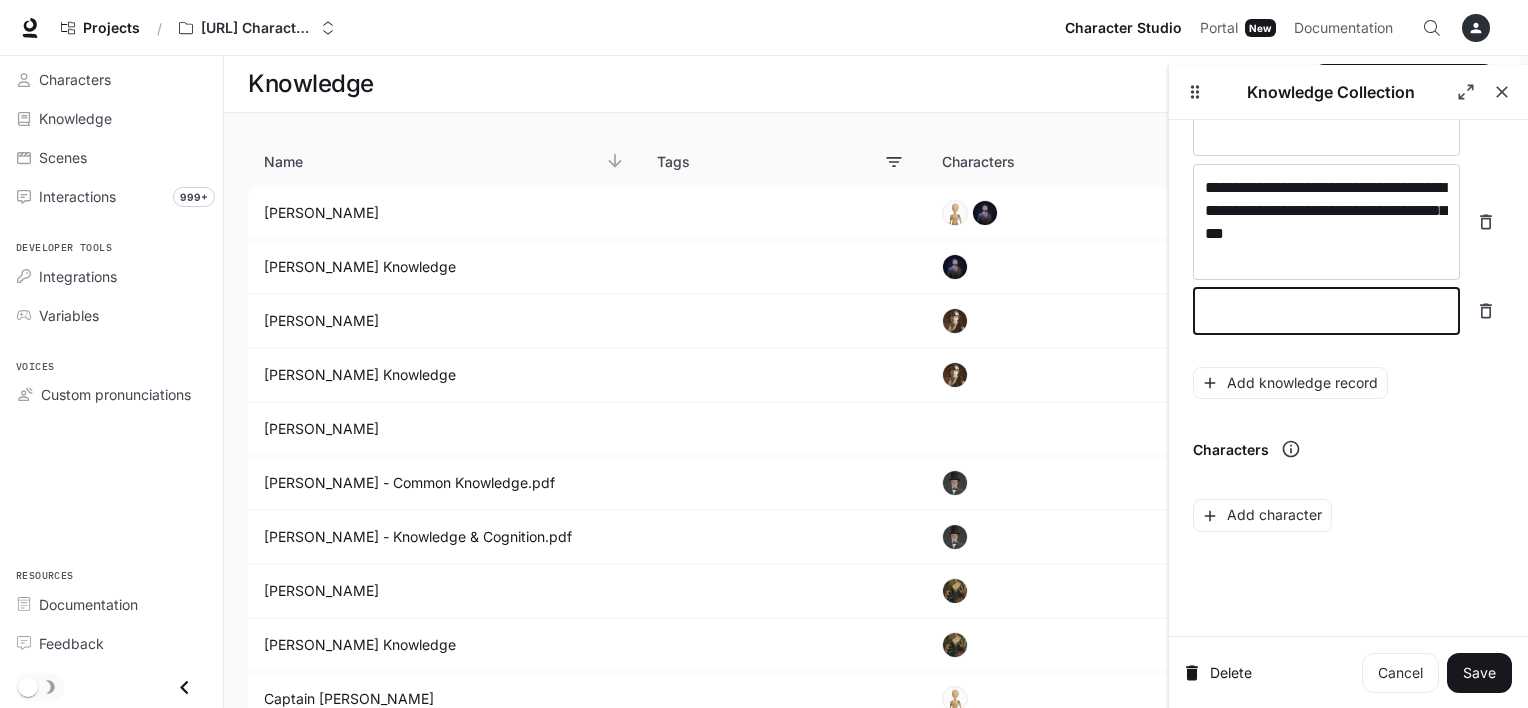 click at bounding box center (1326, 311) 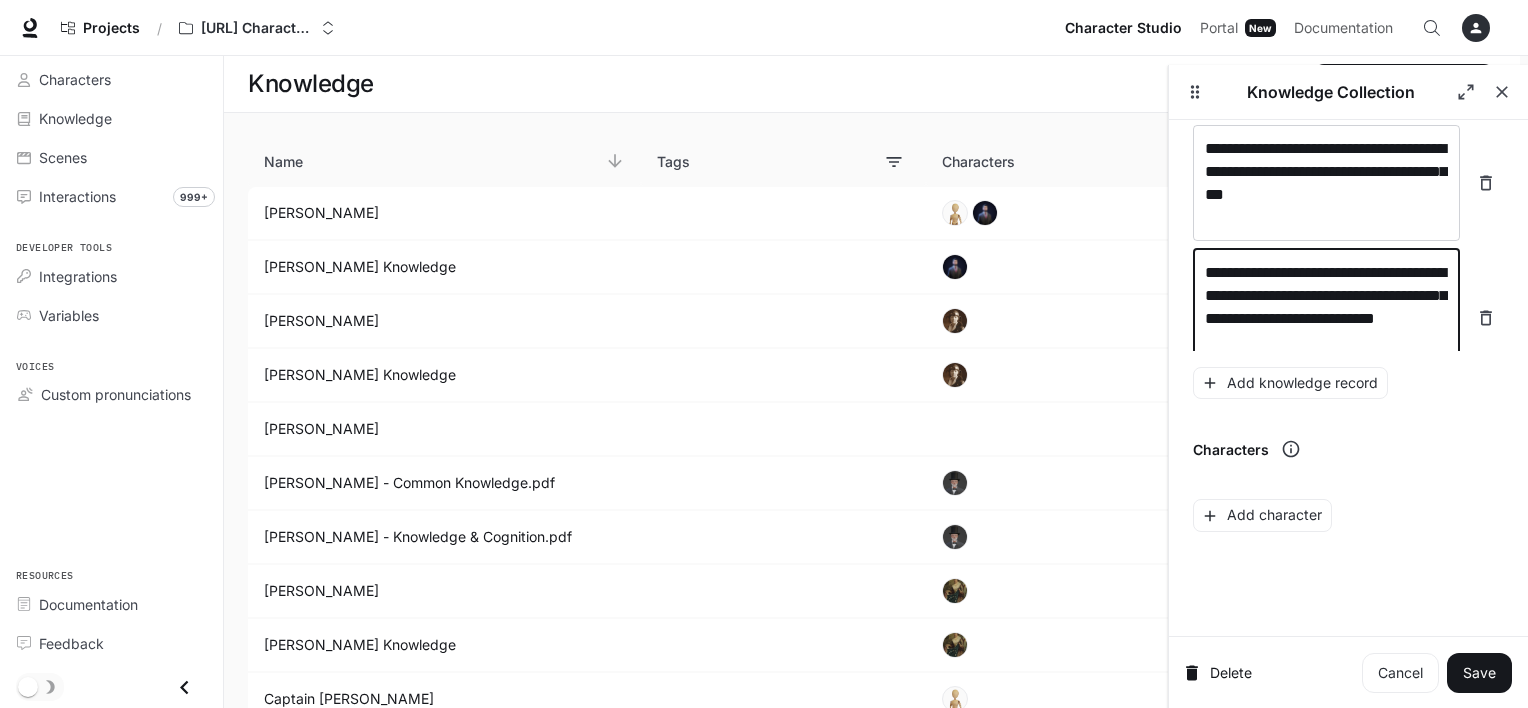 scroll, scrollTop: 9349, scrollLeft: 0, axis: vertical 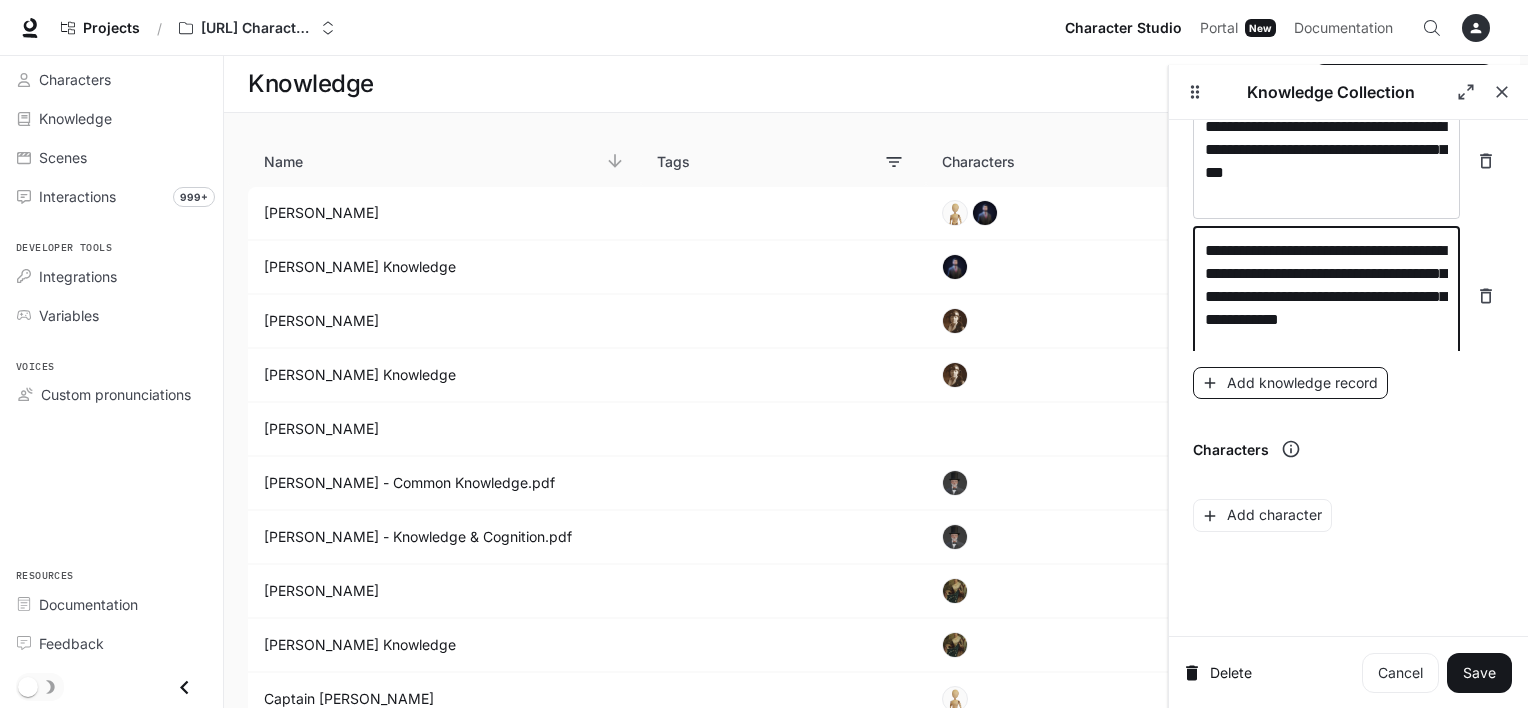 type on "**********" 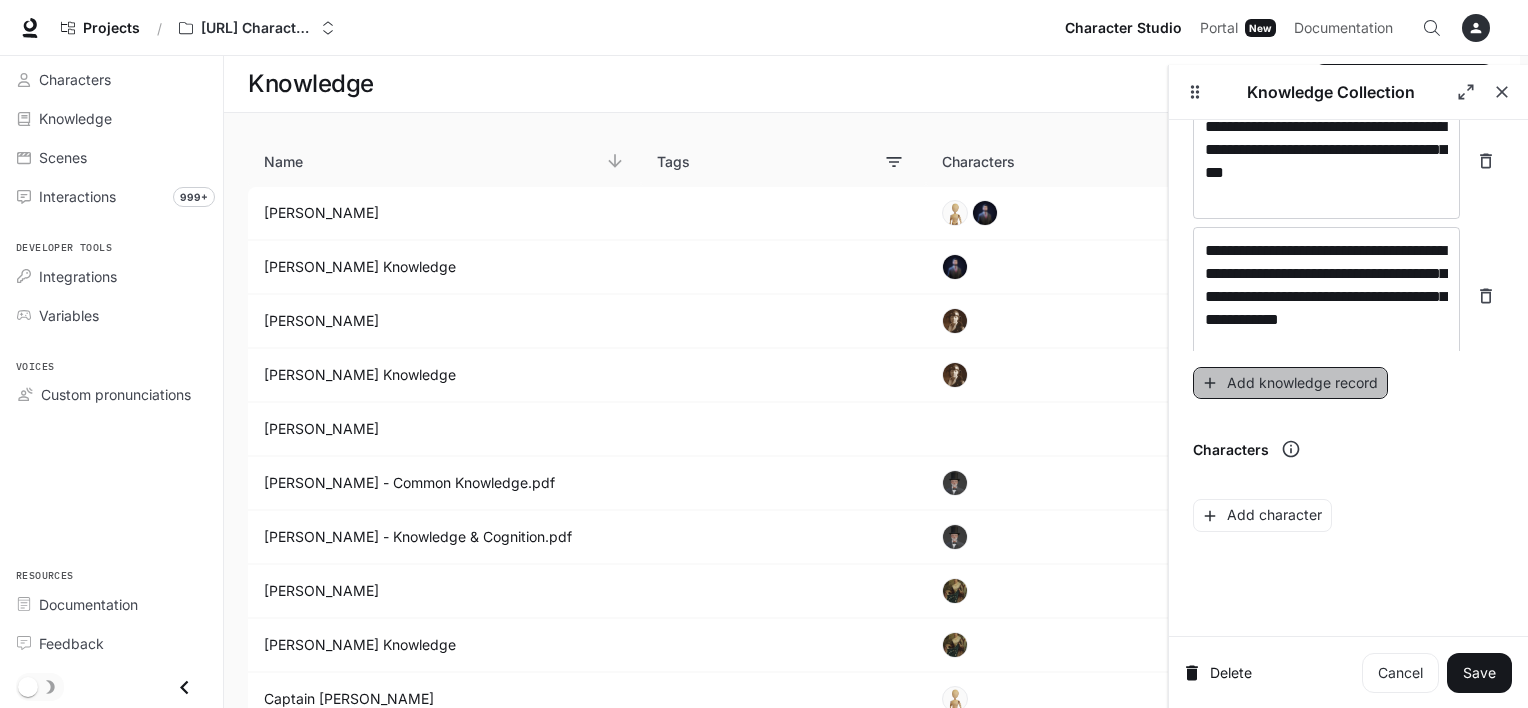 click on "Add knowledge record" at bounding box center [1290, 383] 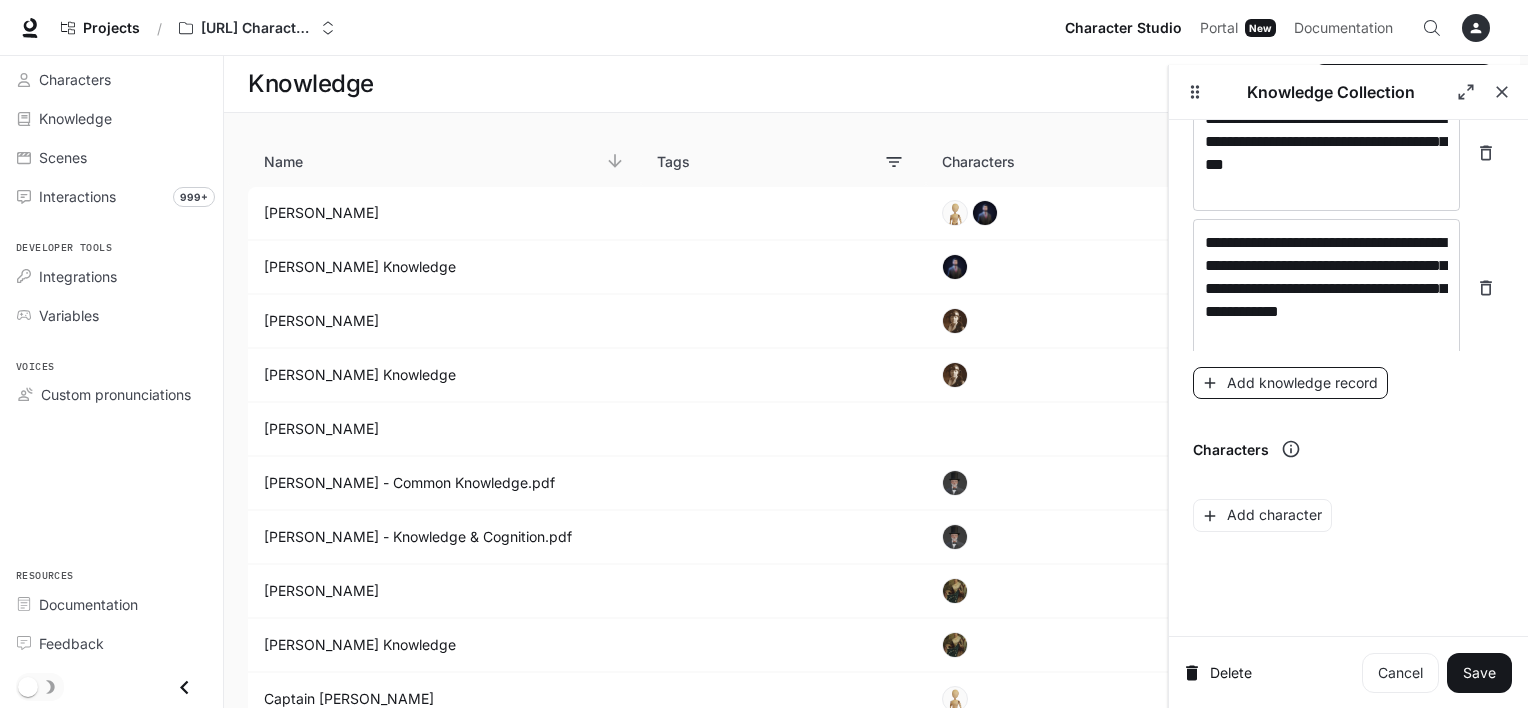 scroll, scrollTop: 9427, scrollLeft: 0, axis: vertical 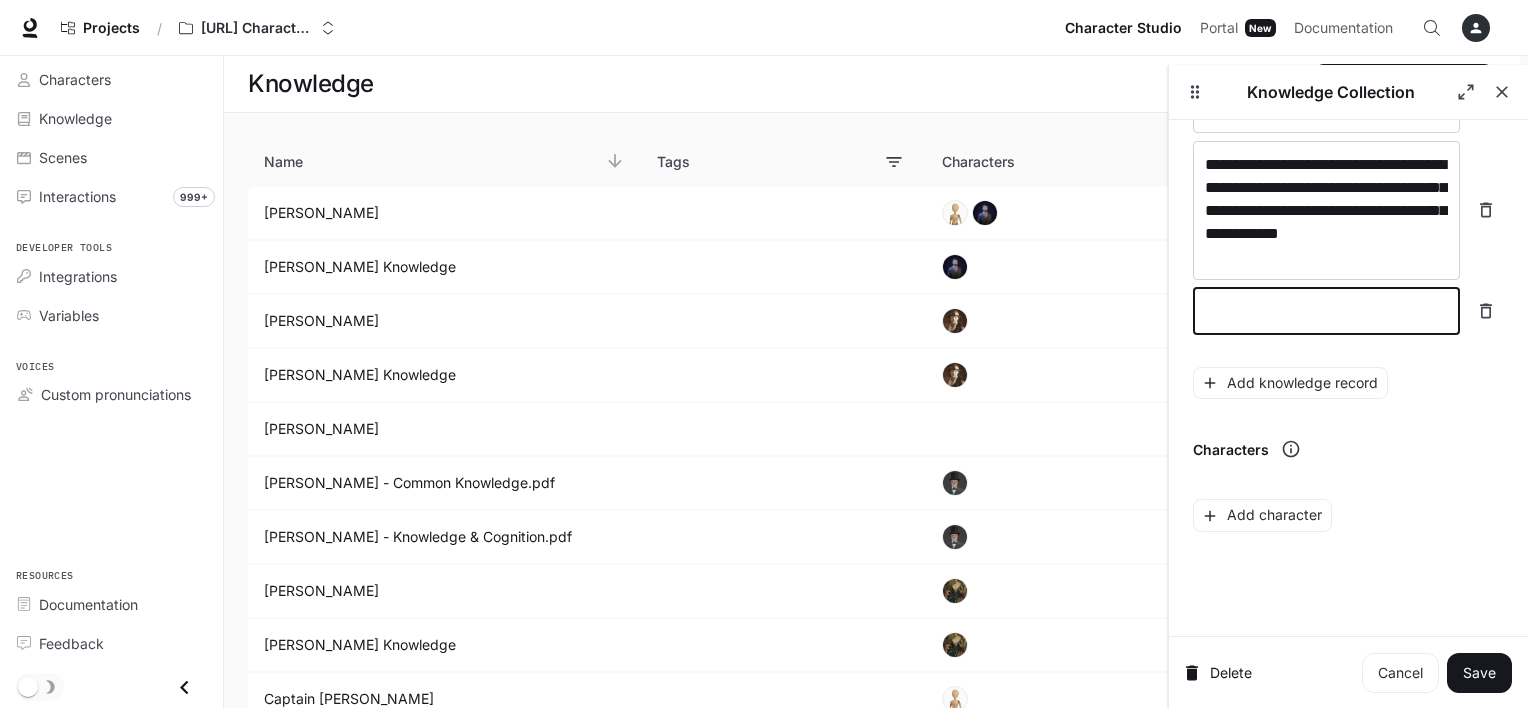 click at bounding box center [1326, 311] 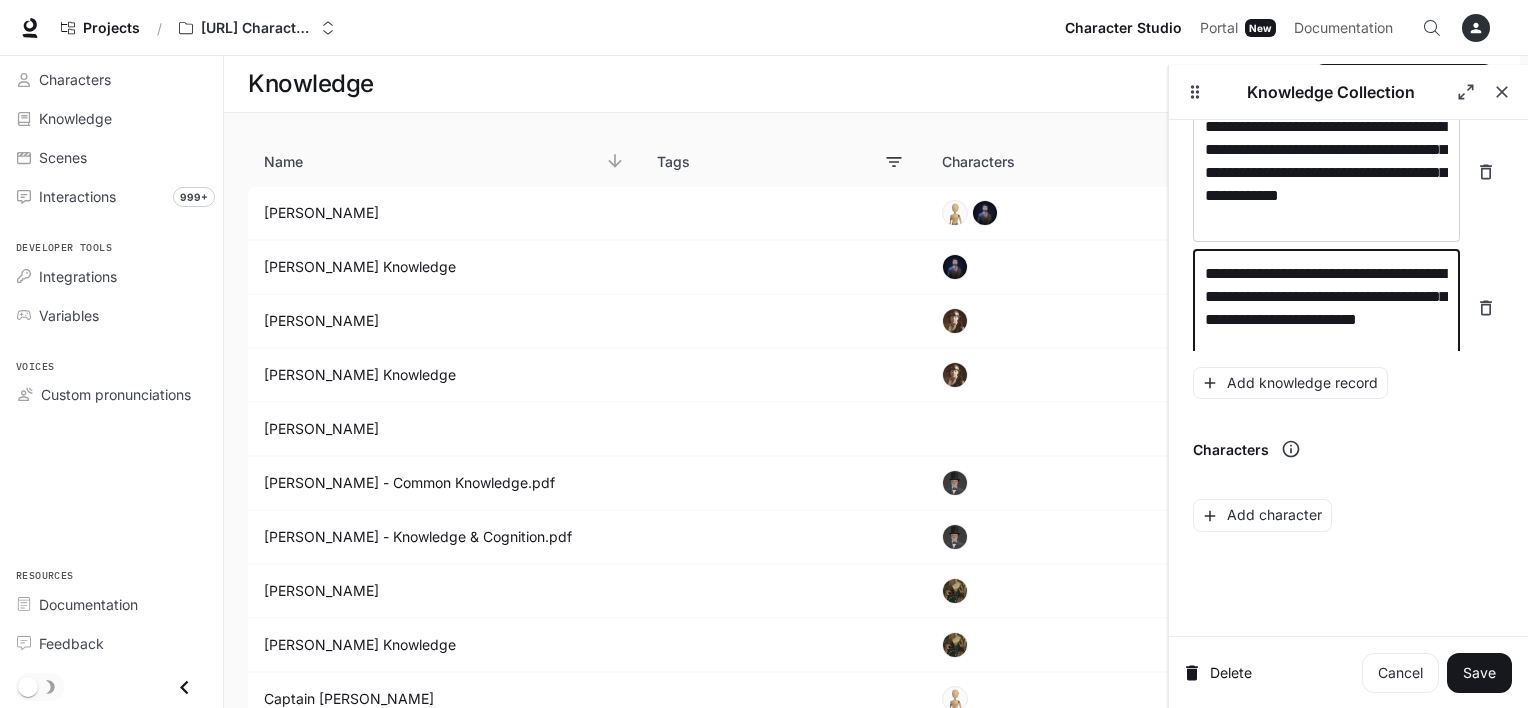 scroll, scrollTop: 9488, scrollLeft: 0, axis: vertical 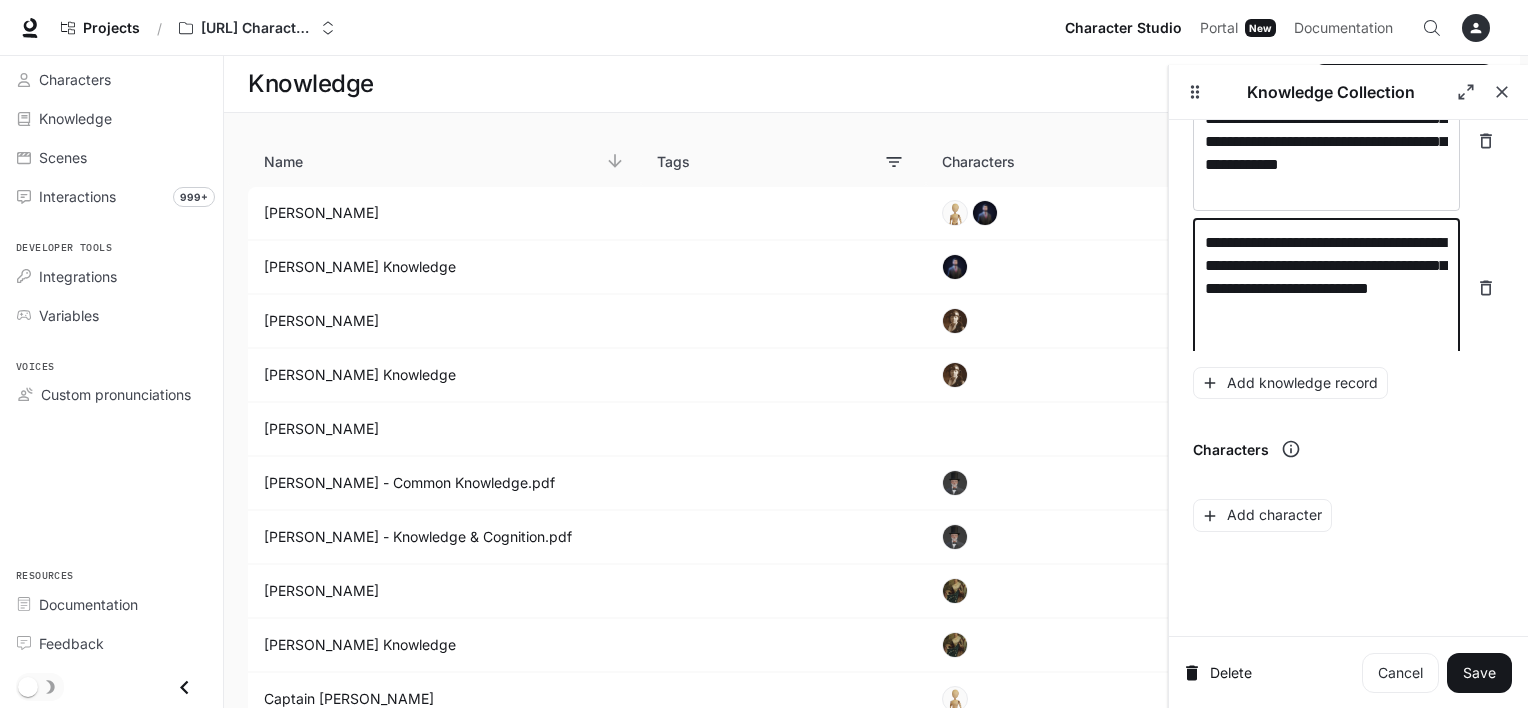click on "**********" at bounding box center (1326, 288) 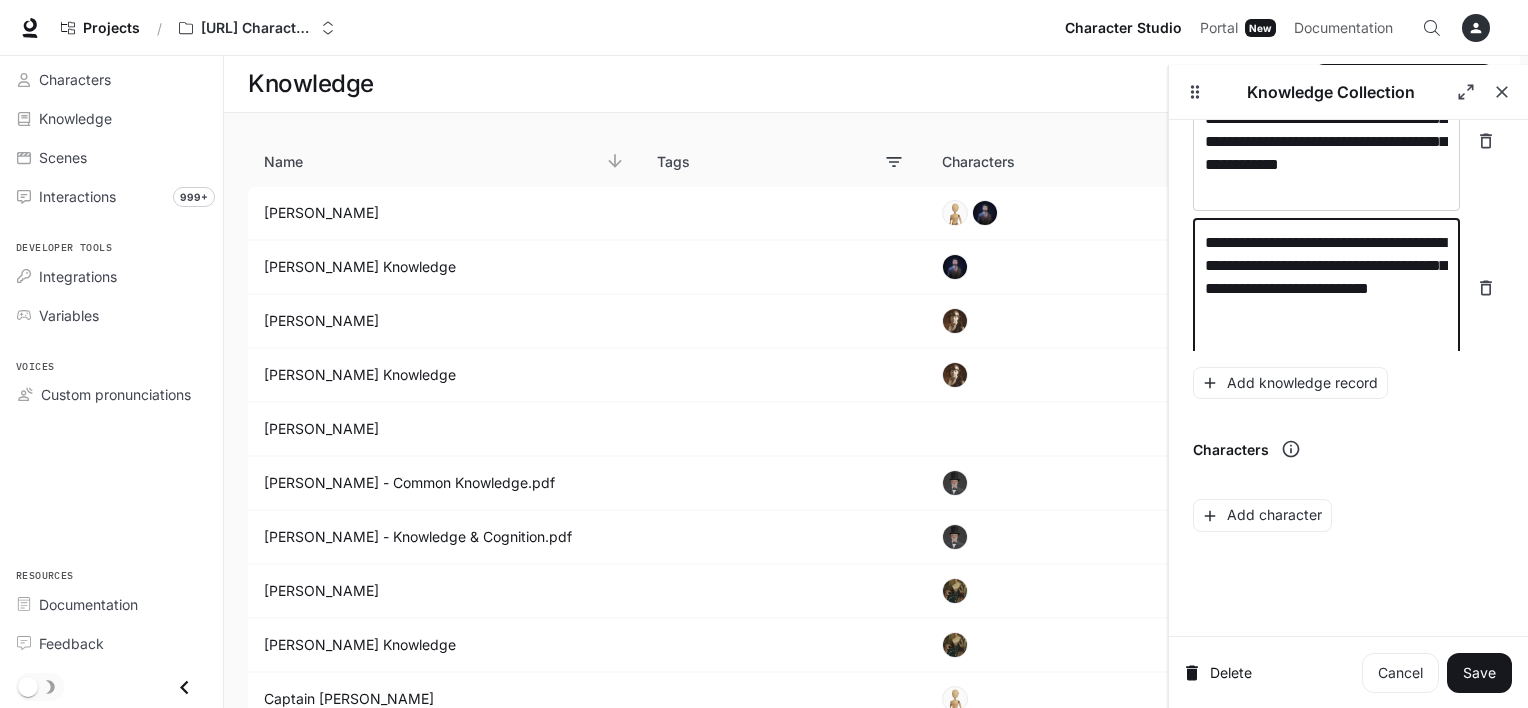 click on "**********" at bounding box center [1326, 288] 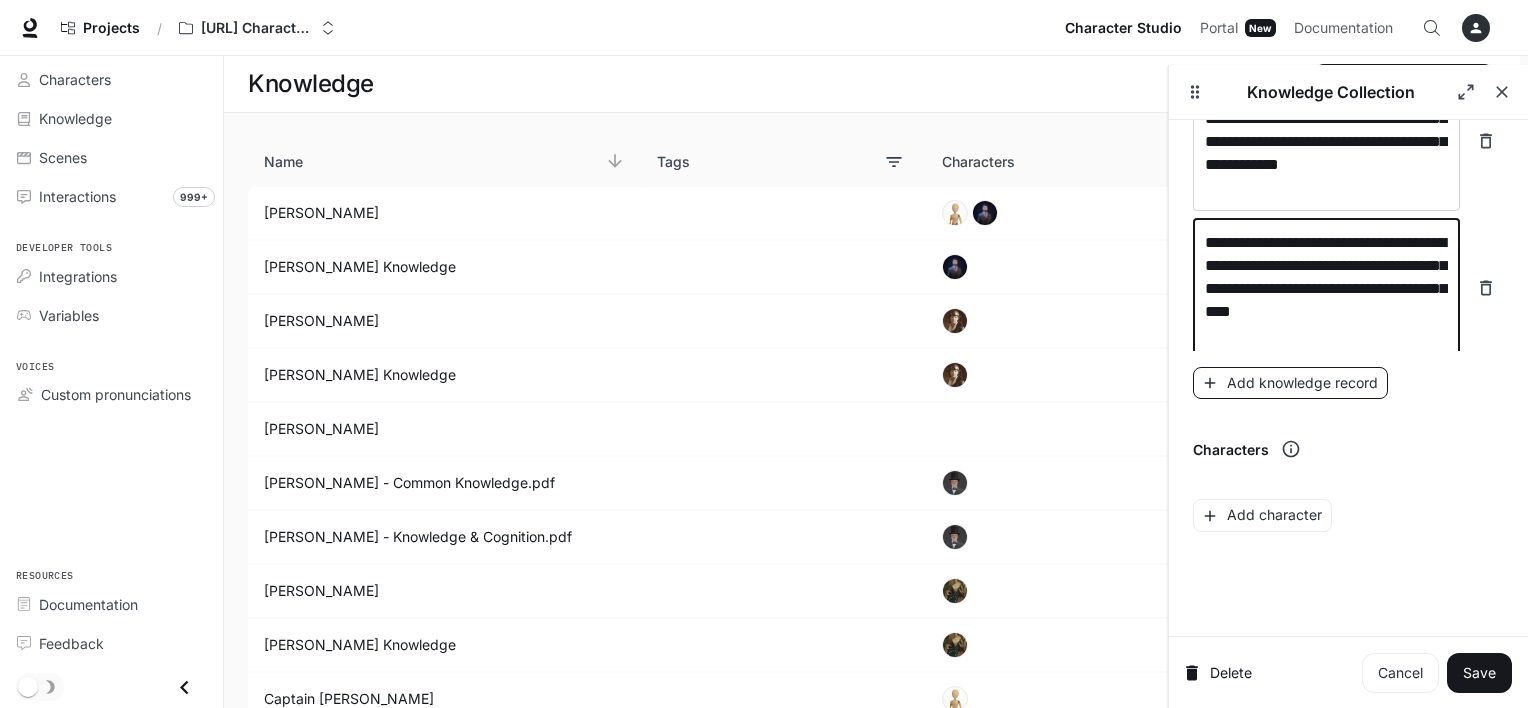 type on "**********" 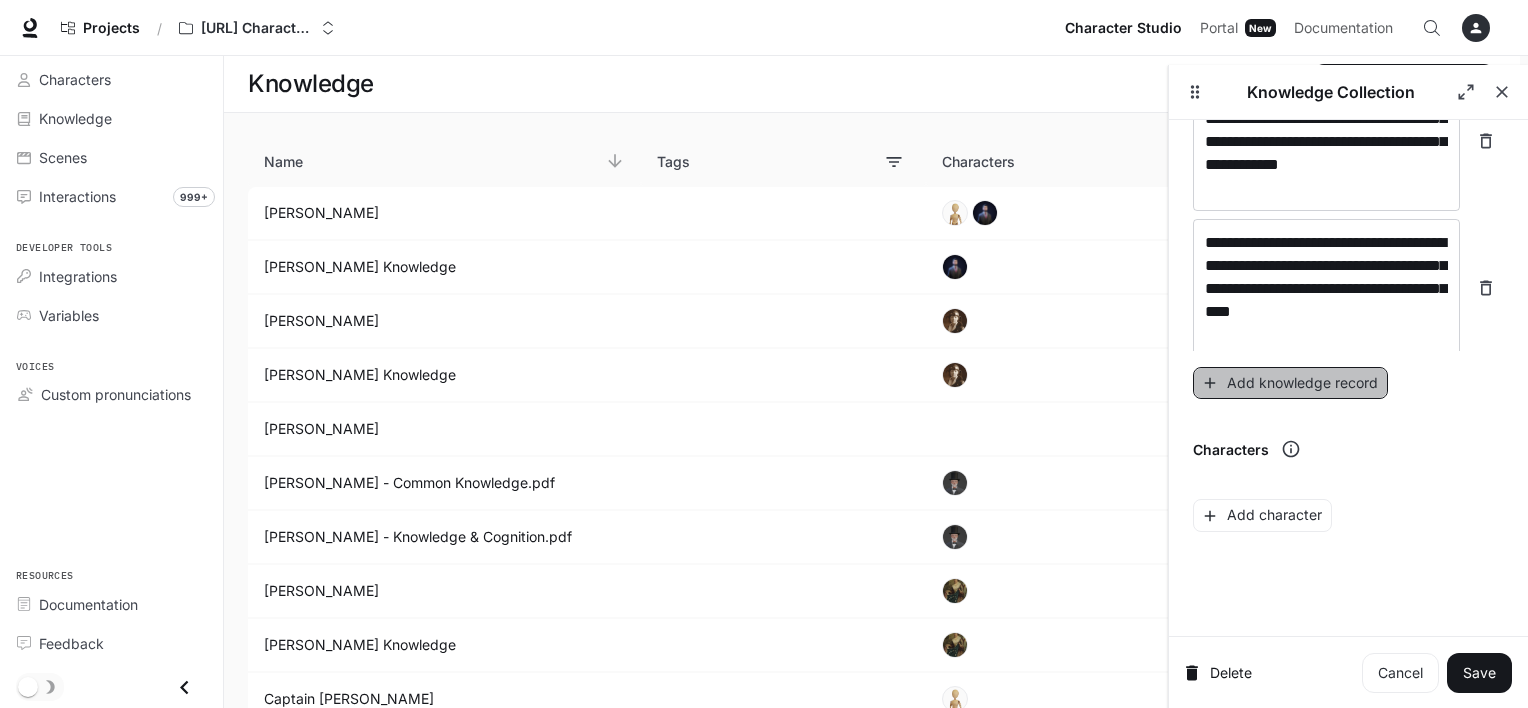 click on "Add knowledge record" at bounding box center (1290, 383) 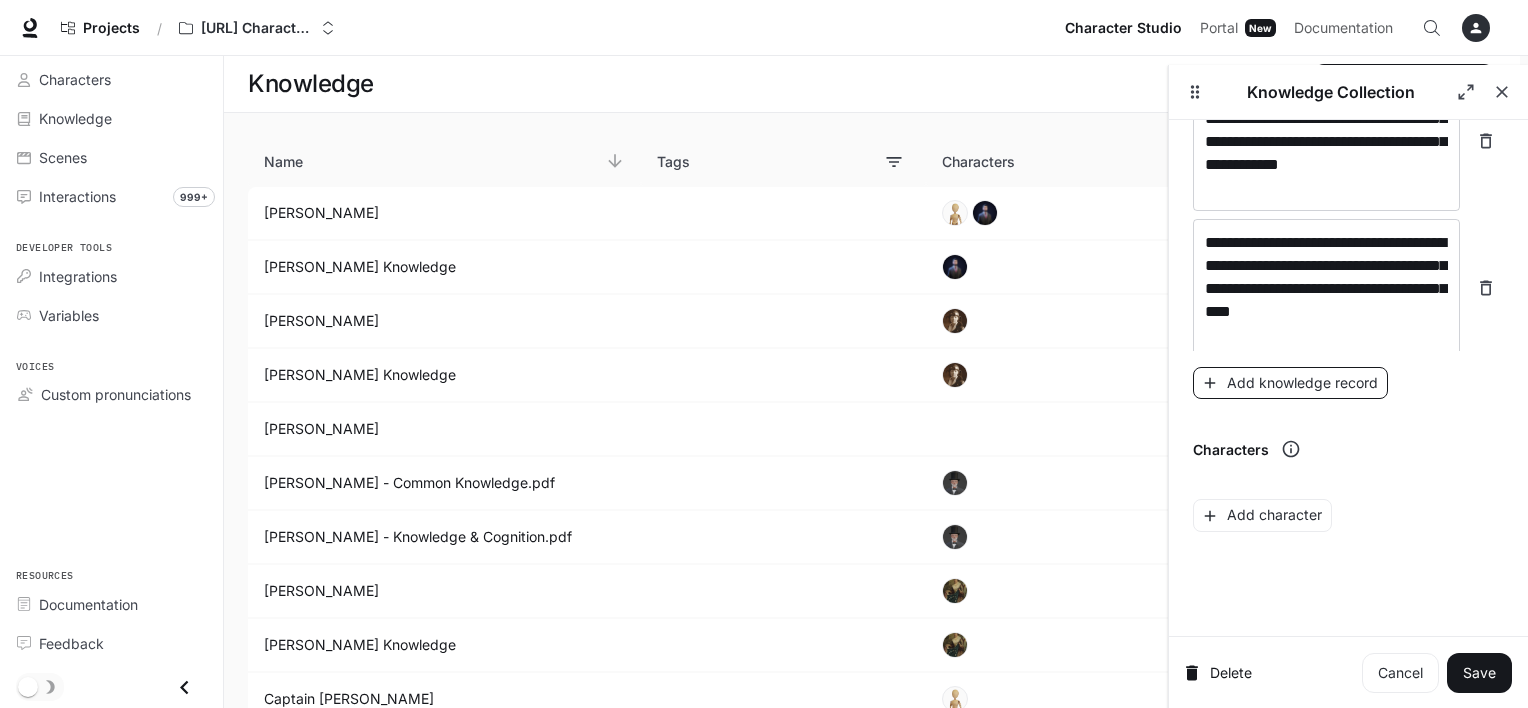 scroll, scrollTop: 9566, scrollLeft: 0, axis: vertical 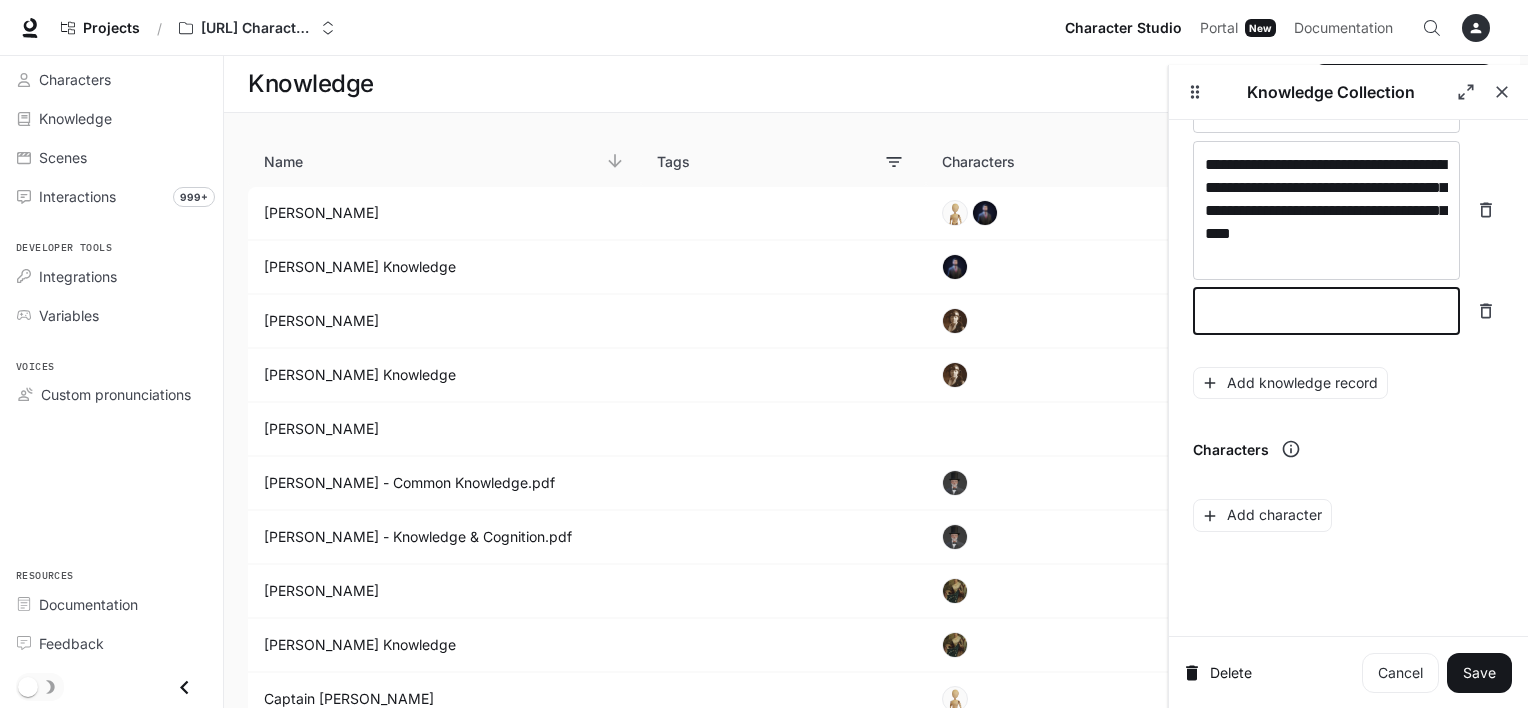 click at bounding box center (1326, 311) 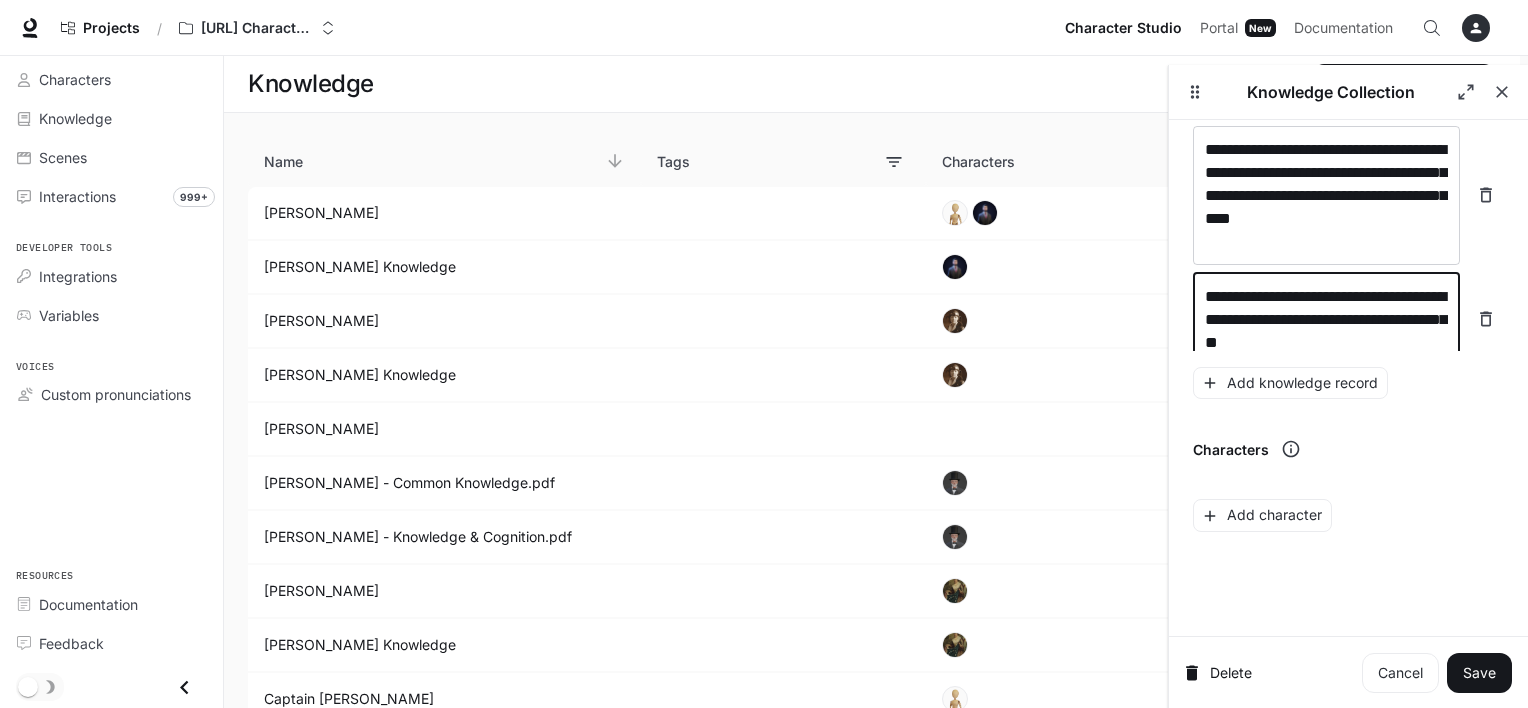 scroll, scrollTop: 9604, scrollLeft: 0, axis: vertical 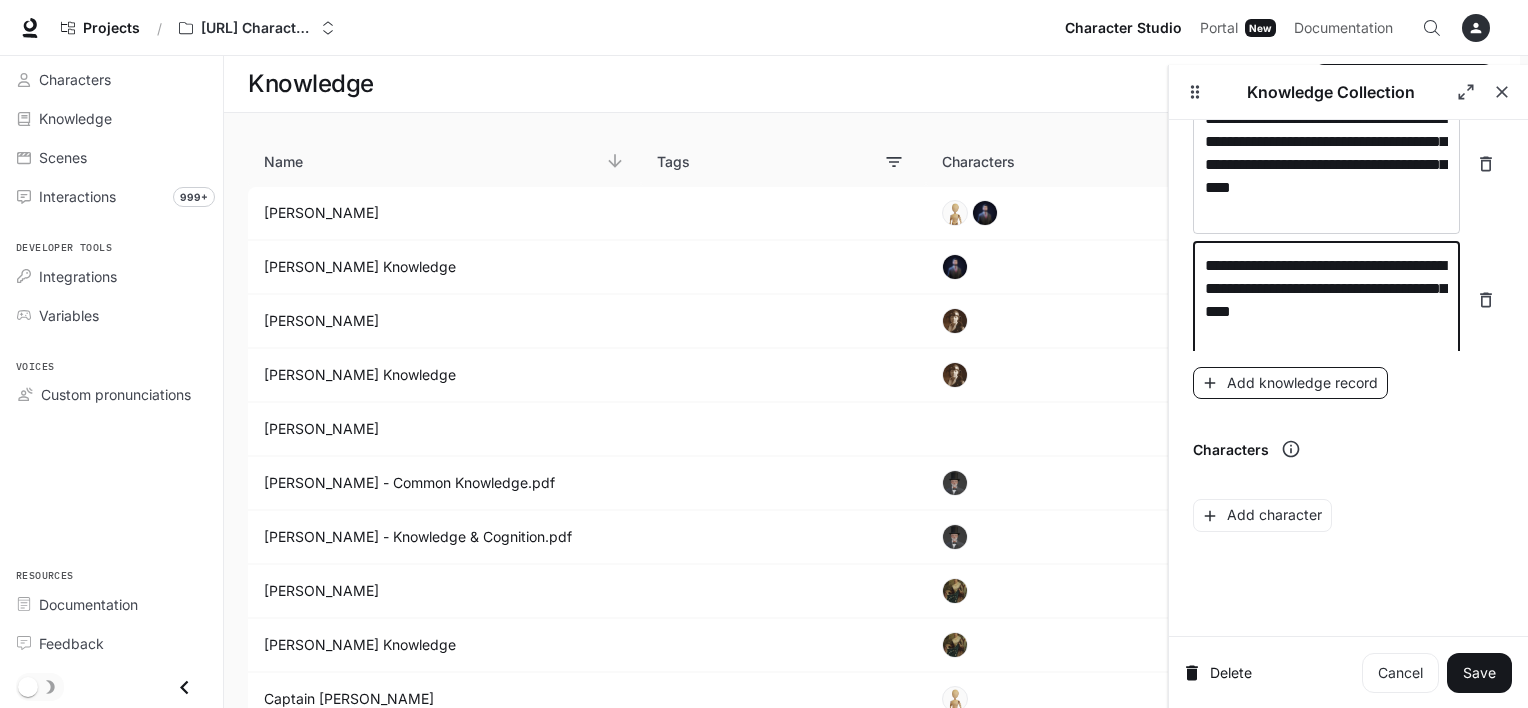 type on "**********" 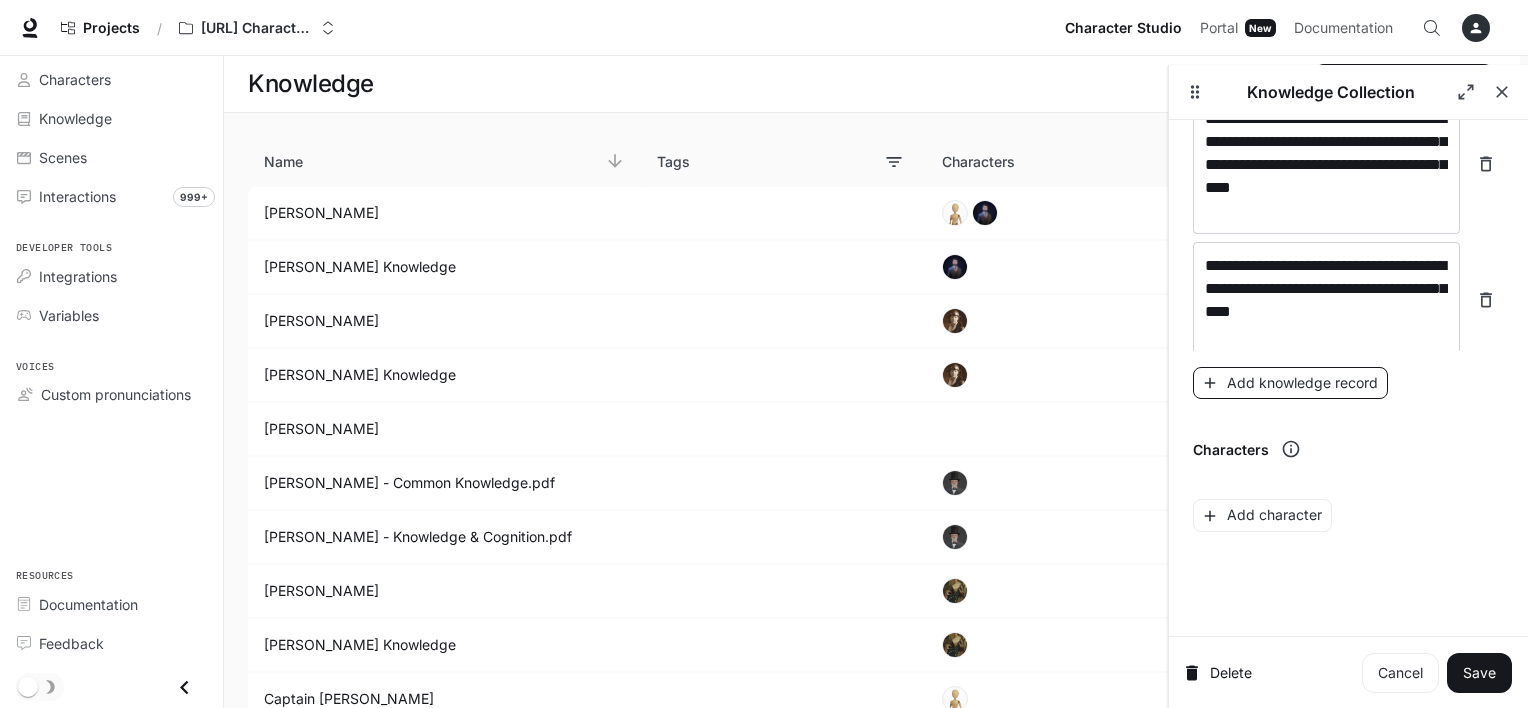 scroll, scrollTop: 9682, scrollLeft: 0, axis: vertical 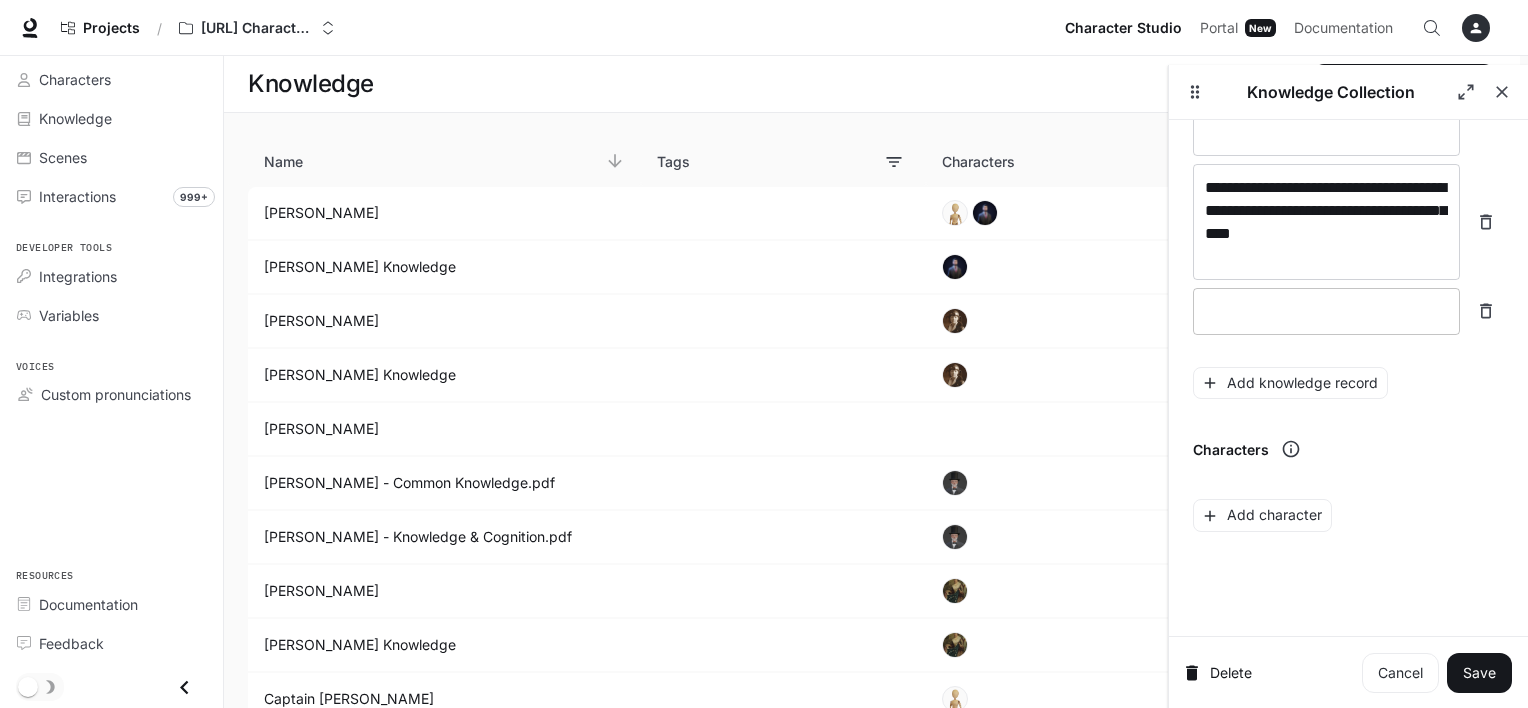 click on "* ​" at bounding box center (1326, 311) 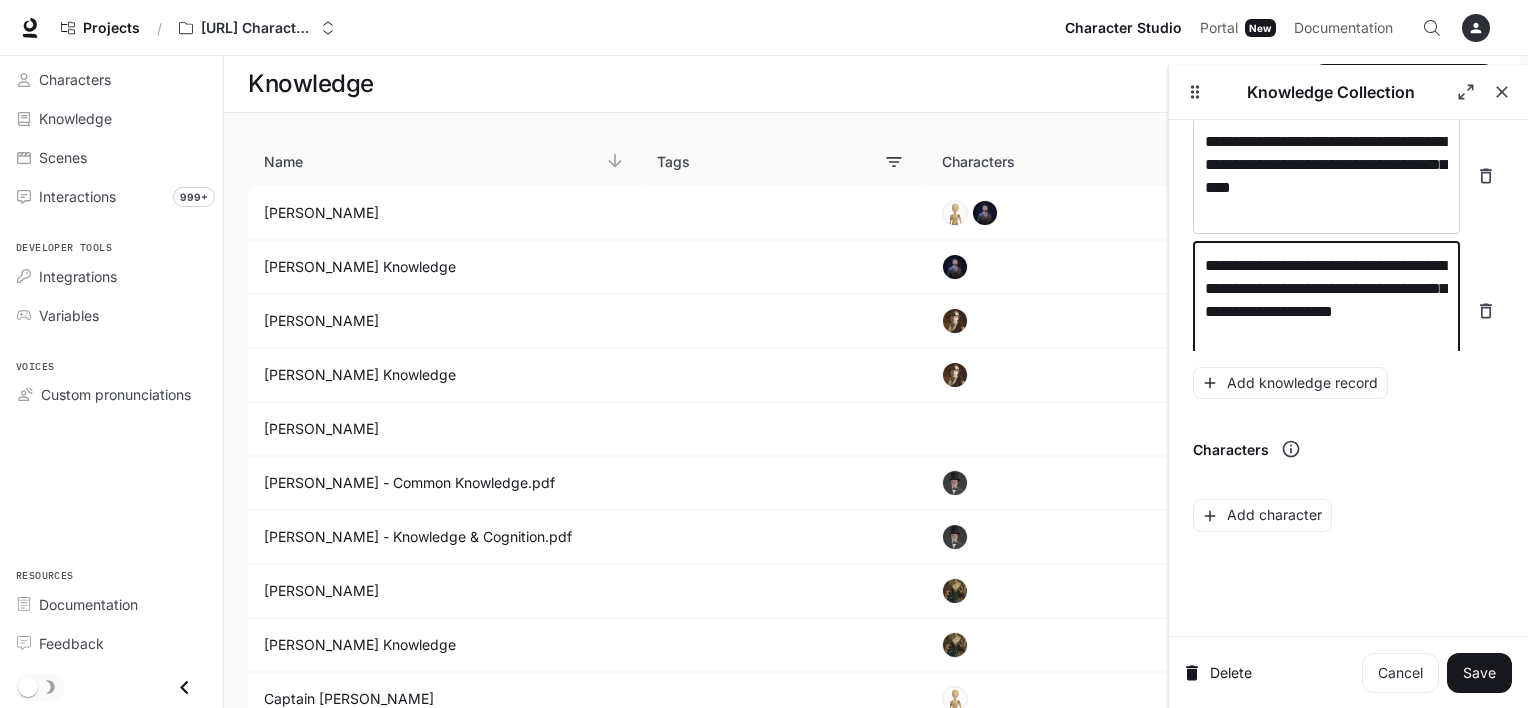 scroll, scrollTop: 9744, scrollLeft: 0, axis: vertical 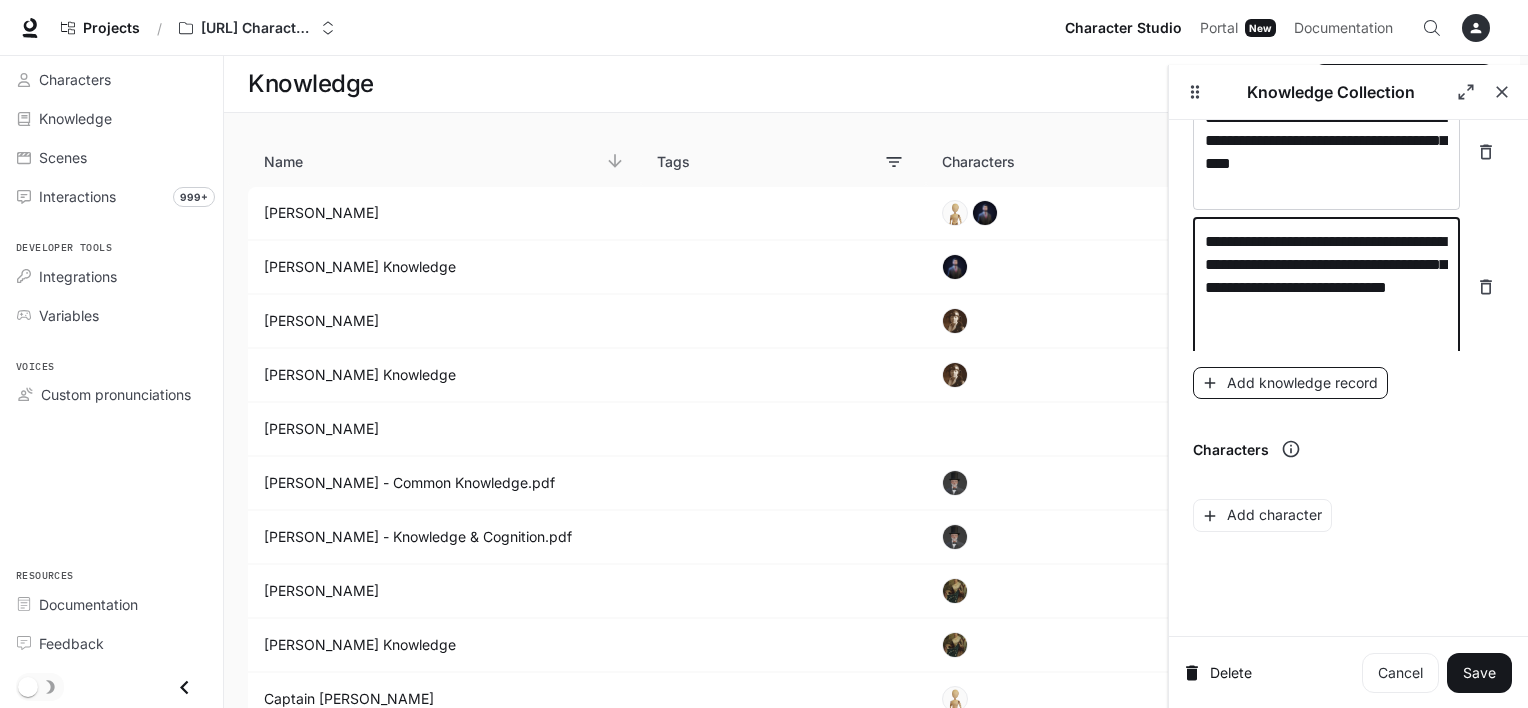 type on "**********" 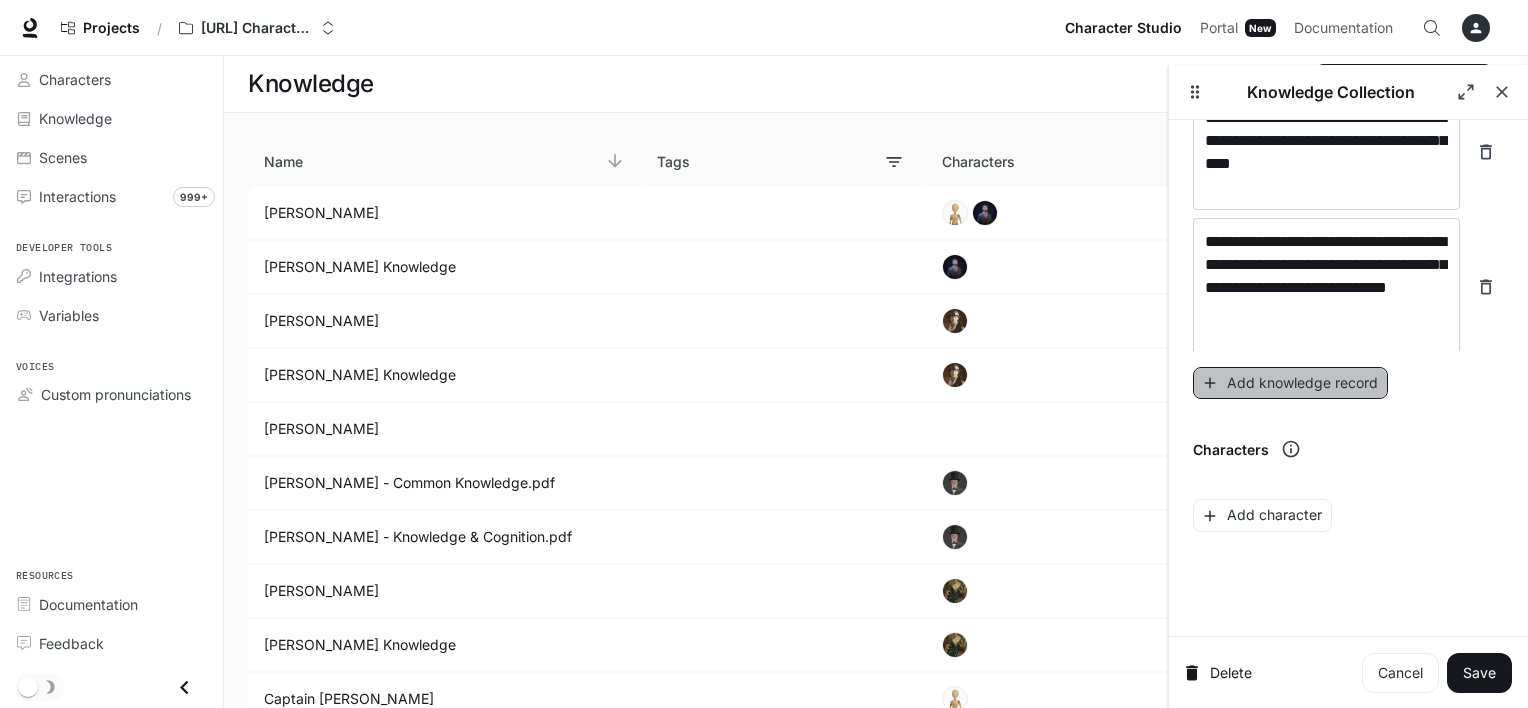 click on "Add knowledge record" at bounding box center [1290, 383] 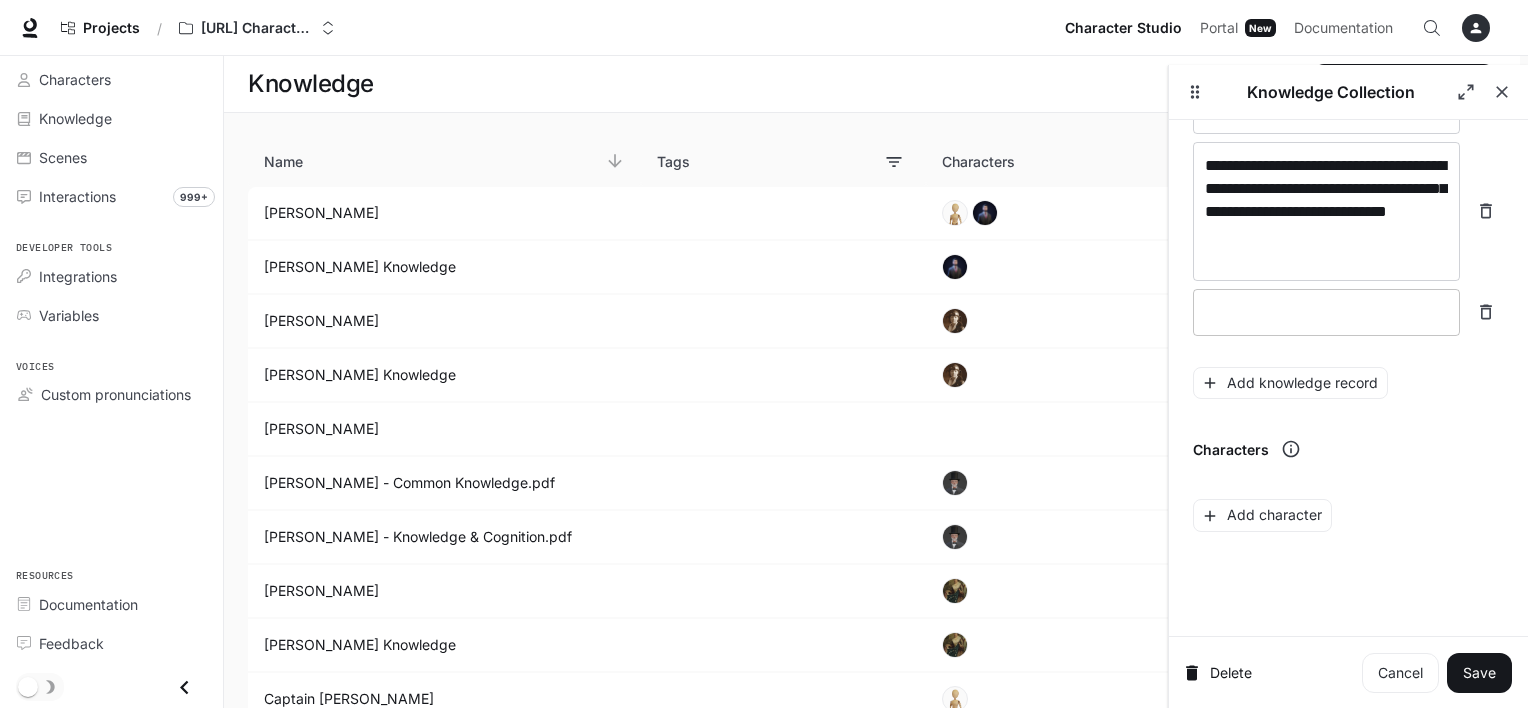 click at bounding box center (1326, 312) 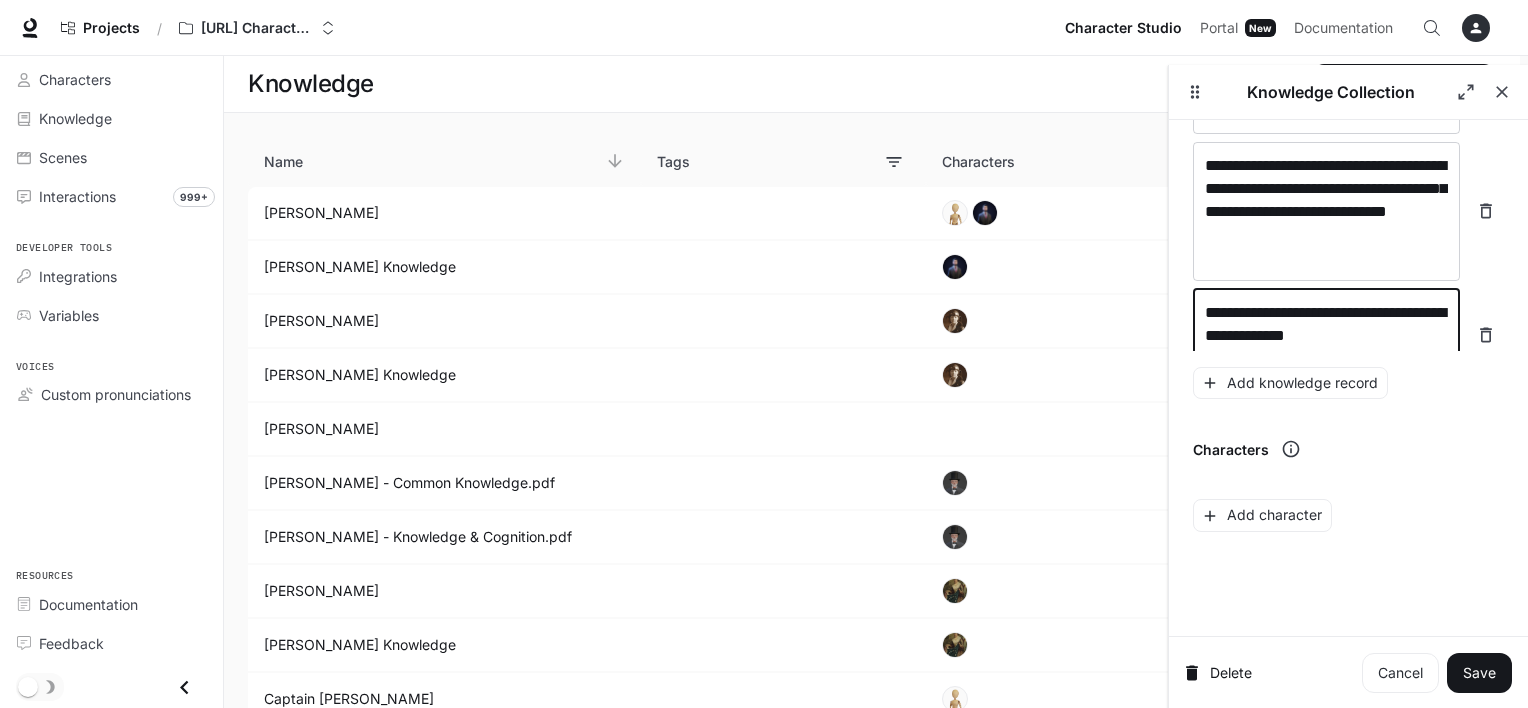 scroll, scrollTop: 9836, scrollLeft: 0, axis: vertical 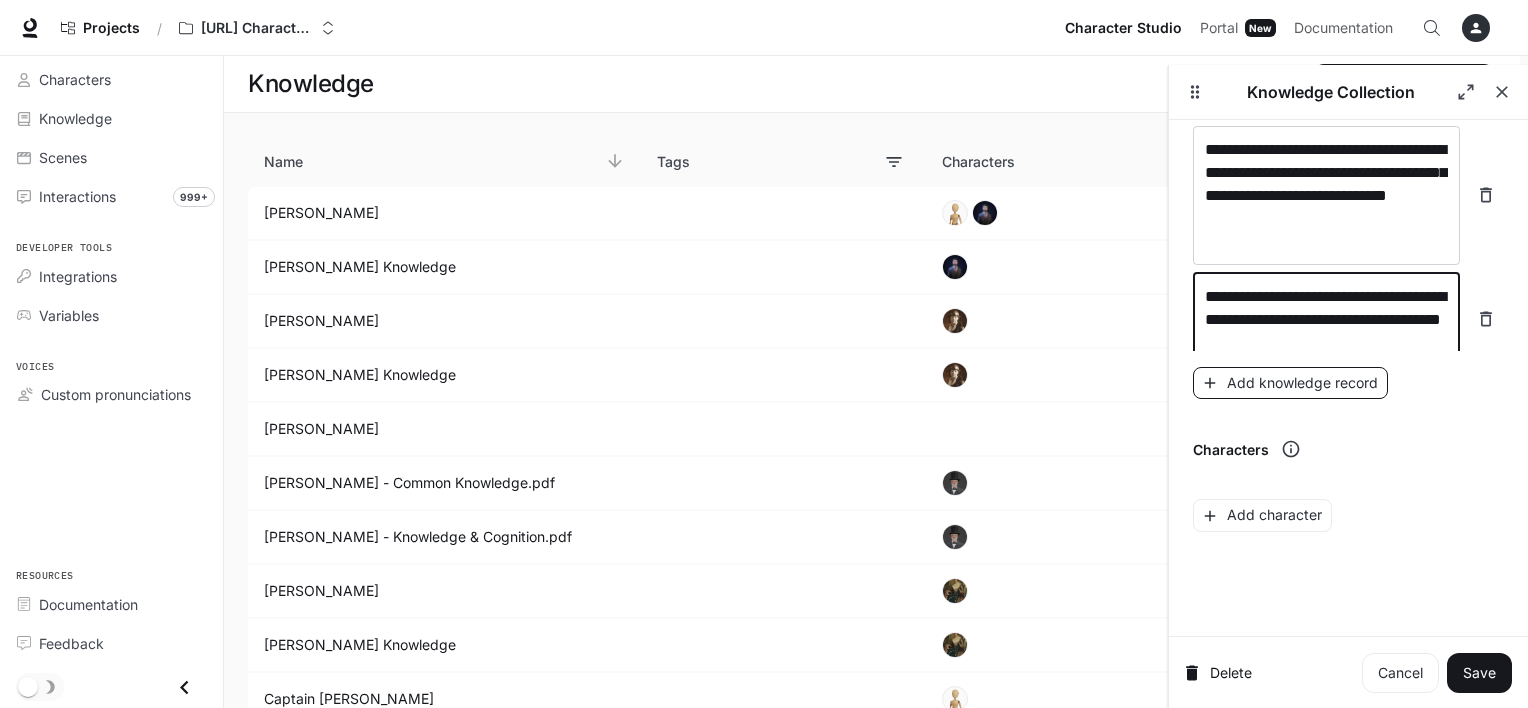 type on "**********" 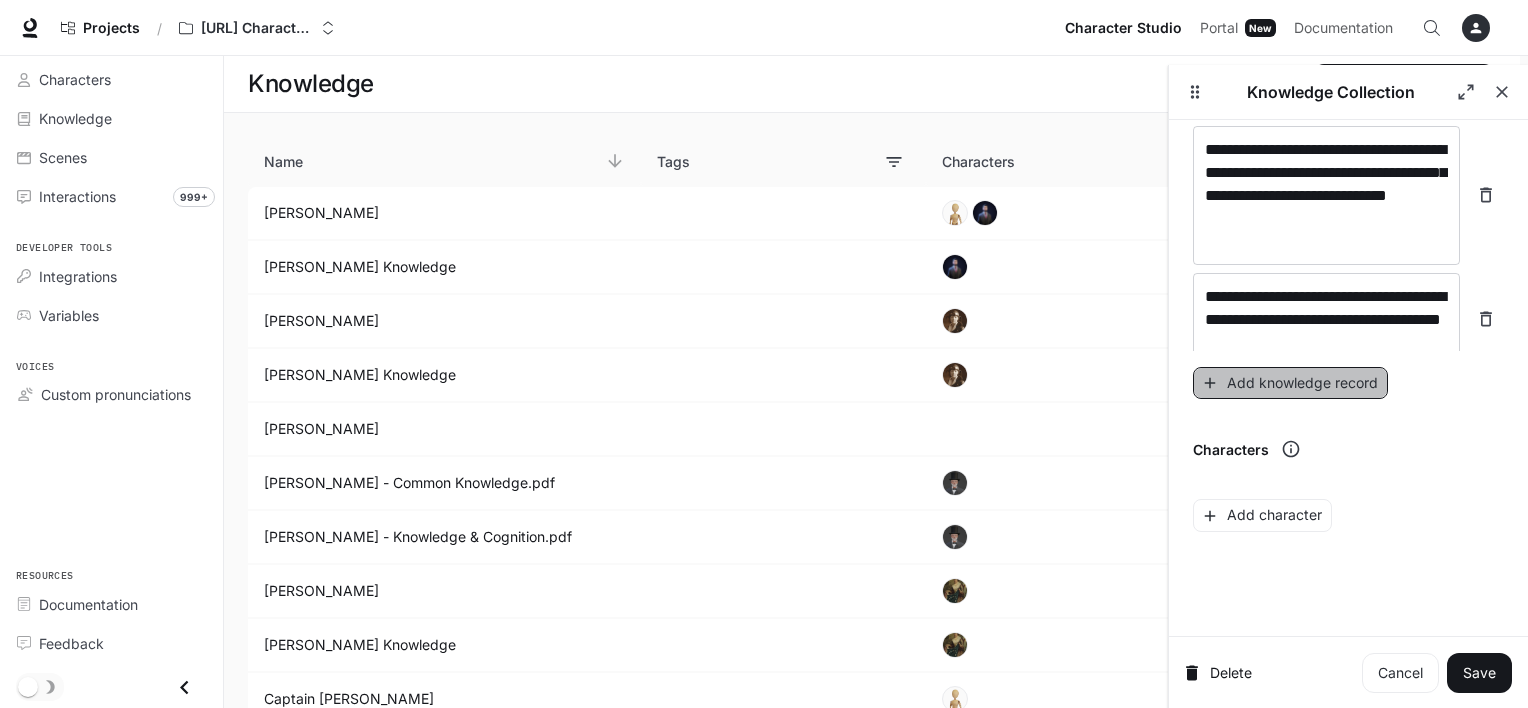click on "Add knowledge record" at bounding box center [1290, 383] 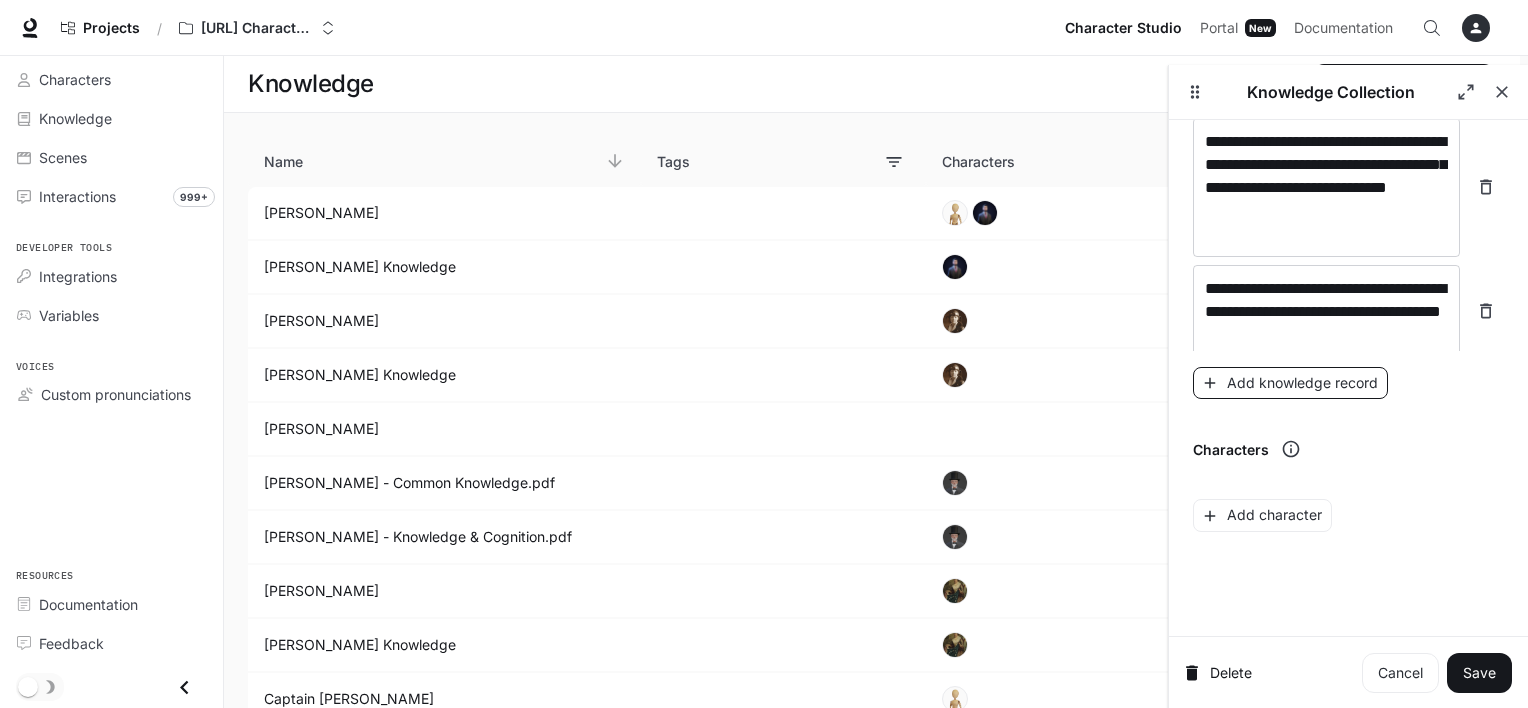 scroll, scrollTop: 9914, scrollLeft: 0, axis: vertical 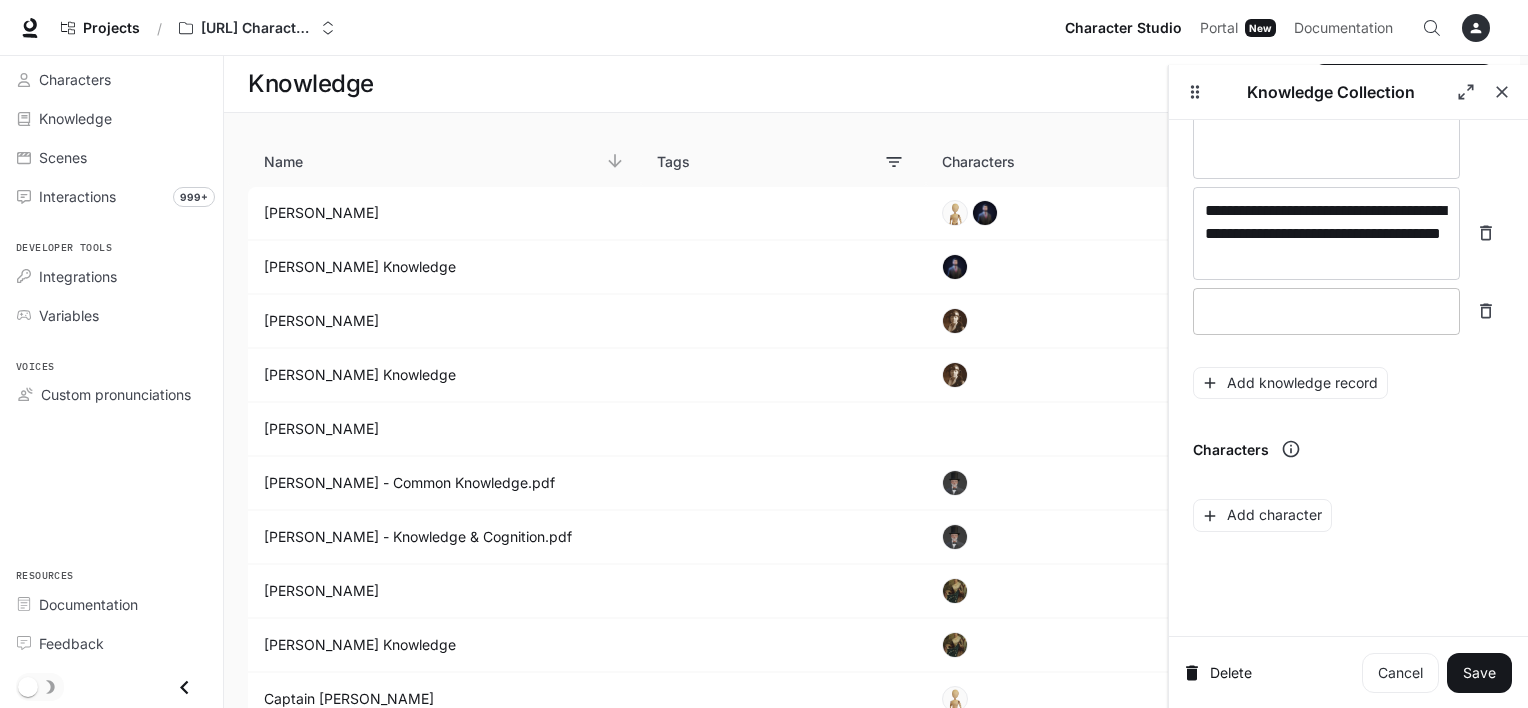 click at bounding box center [1326, 311] 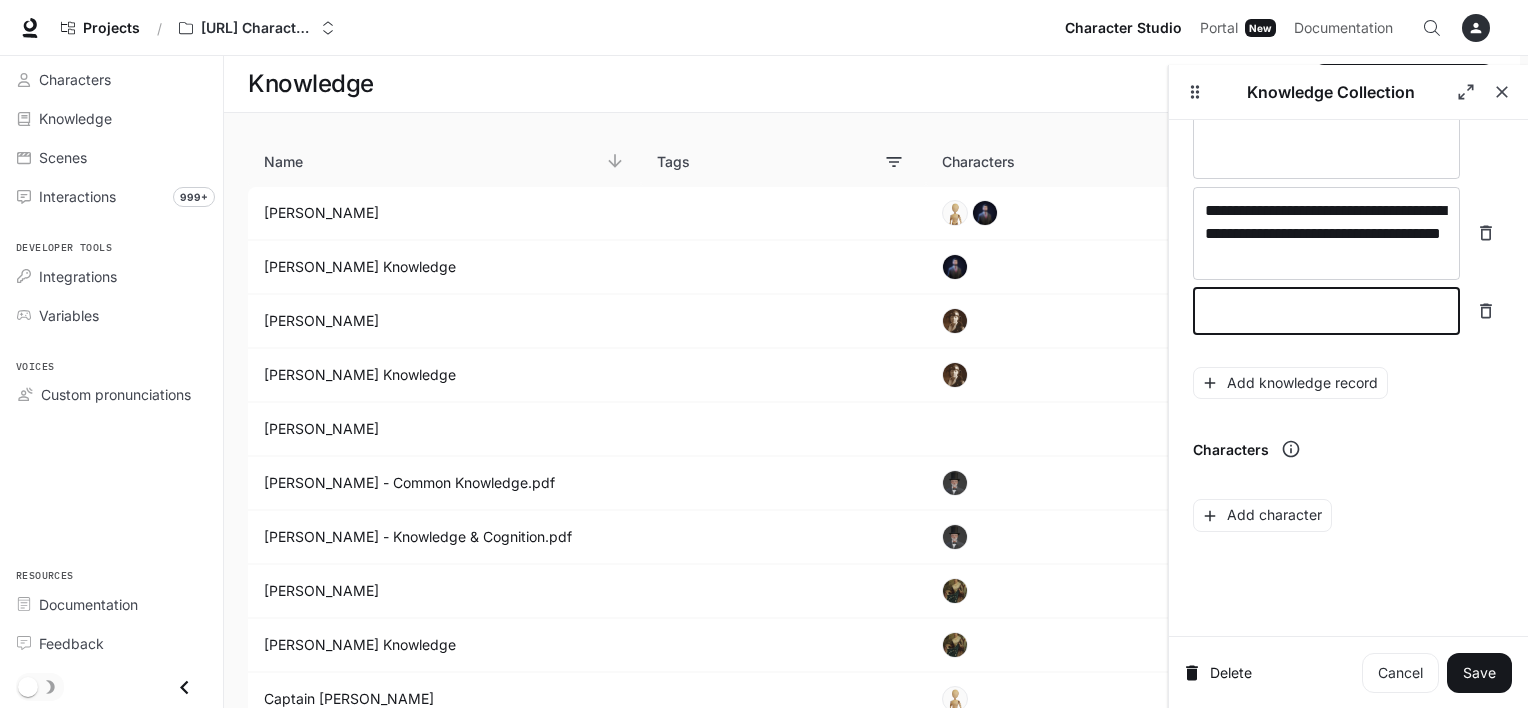 click at bounding box center [1326, 311] 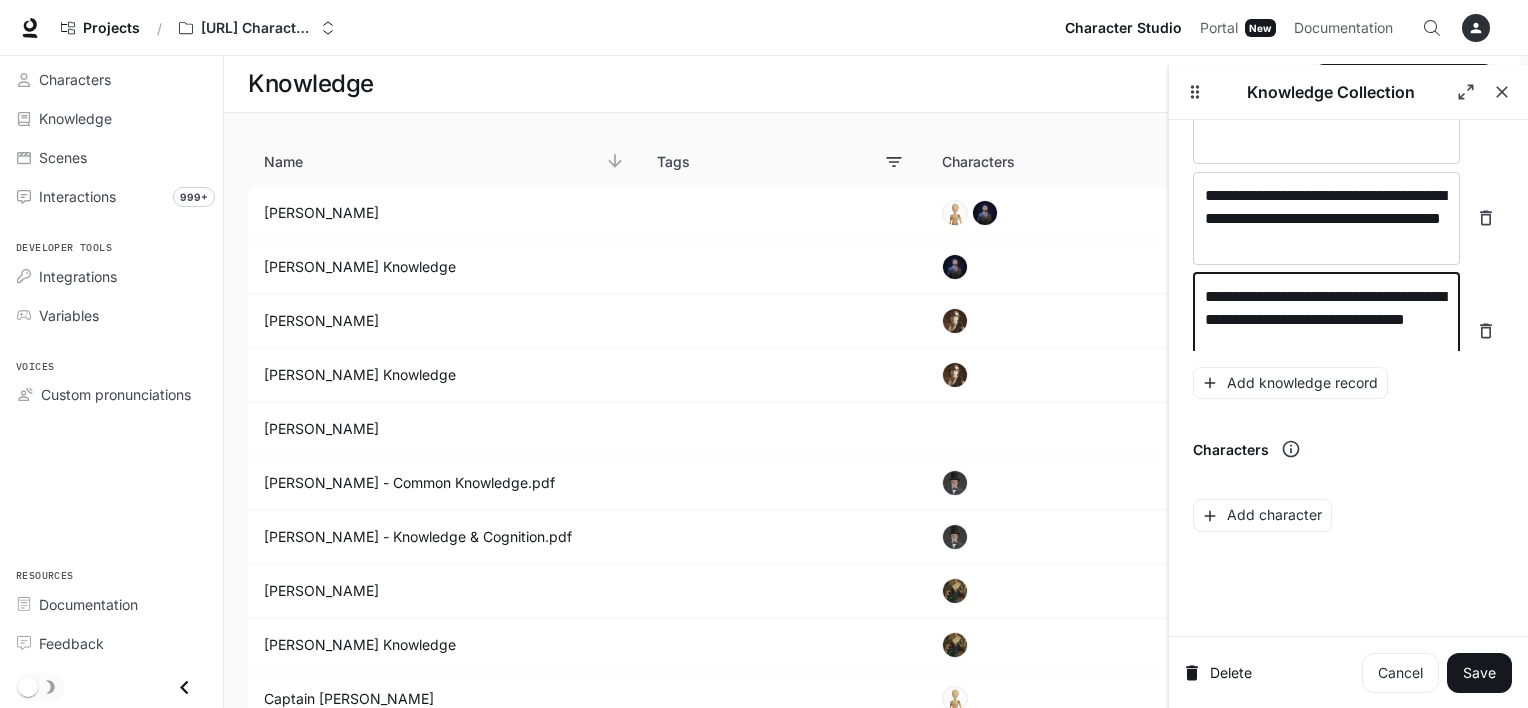 scroll, scrollTop: 9952, scrollLeft: 0, axis: vertical 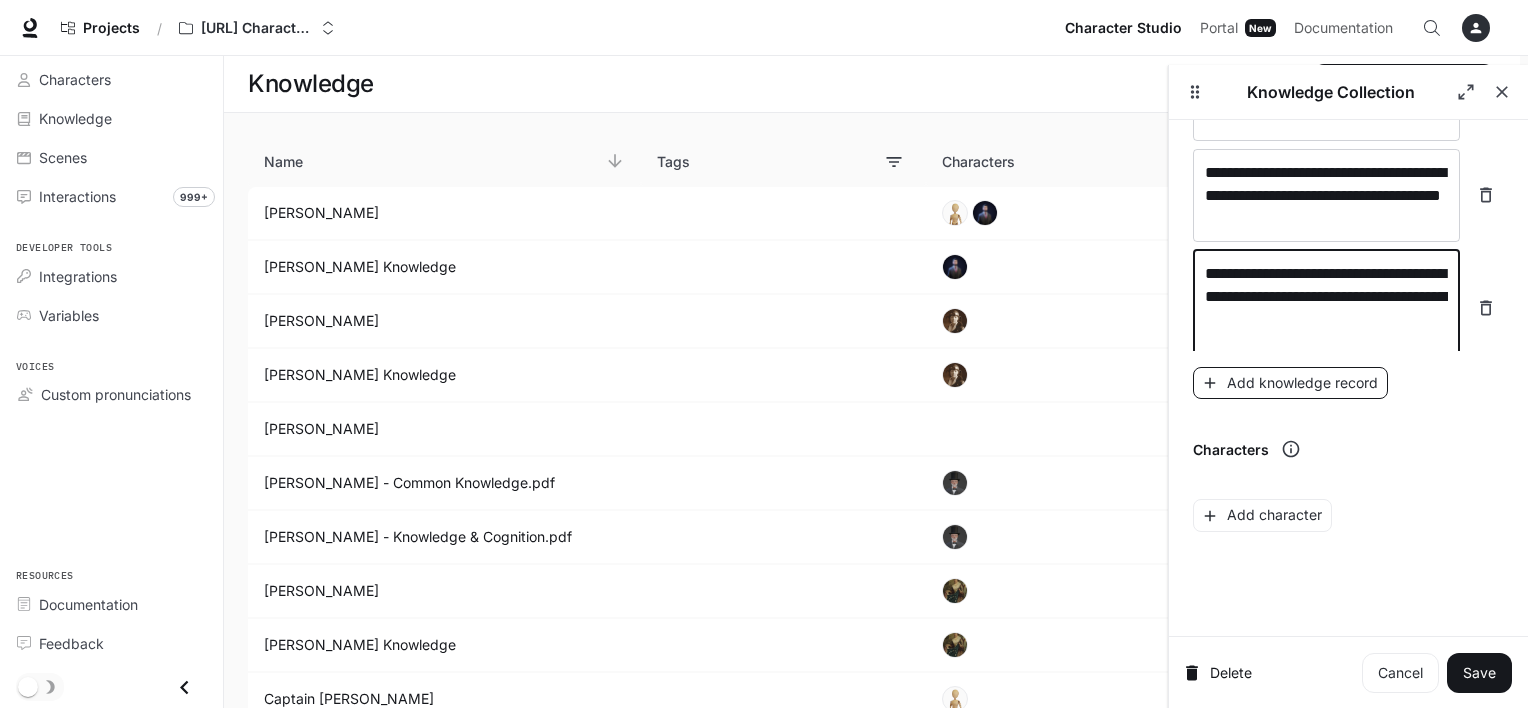 type on "**********" 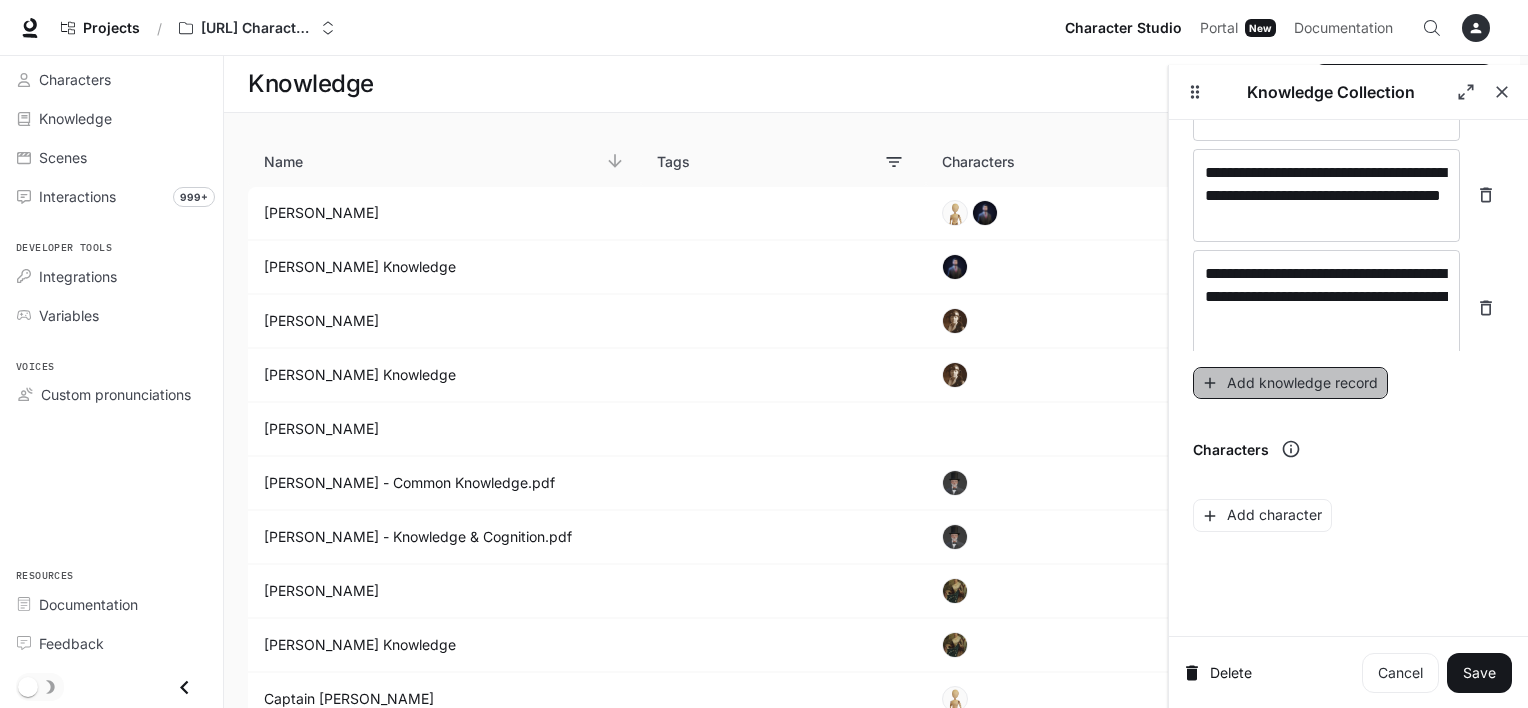 click on "Add knowledge record" at bounding box center [1290, 383] 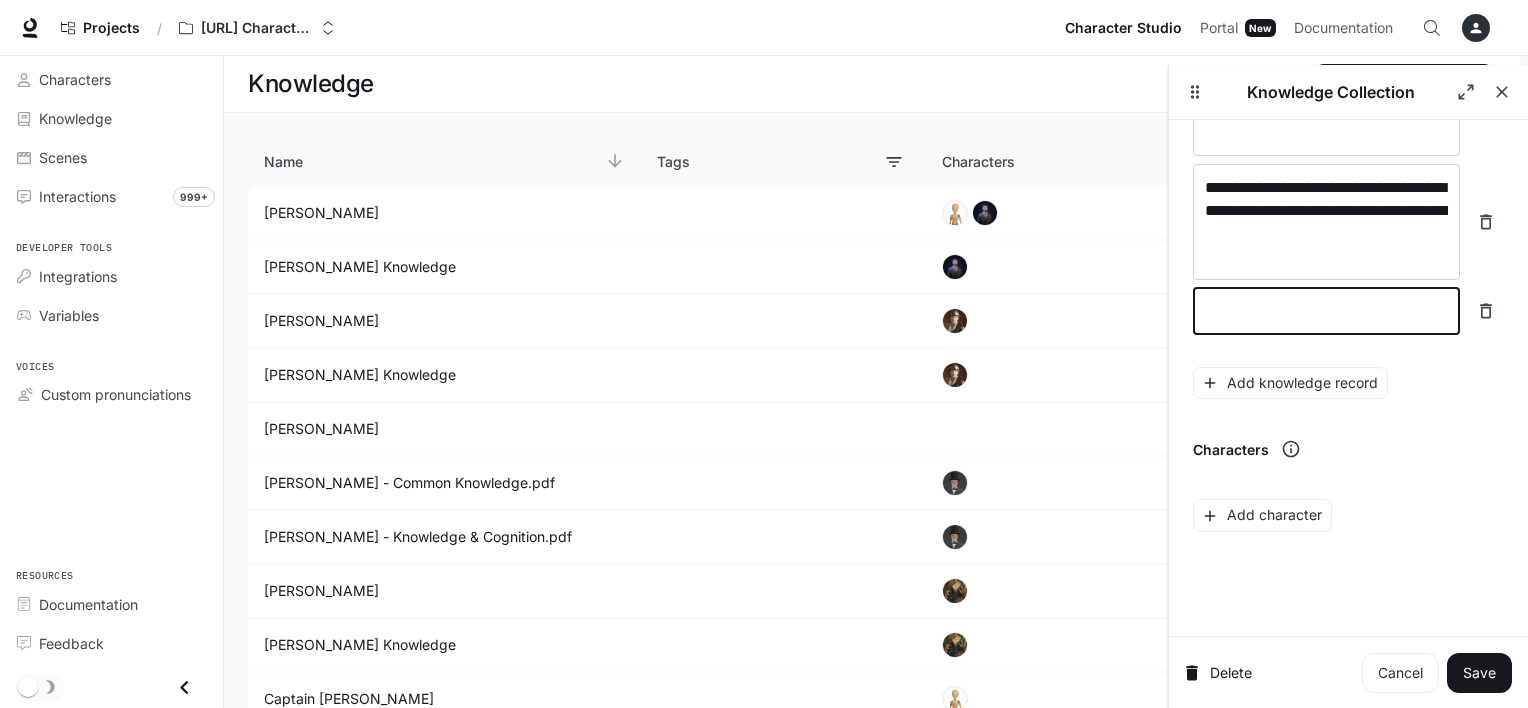 click at bounding box center [1326, 311] 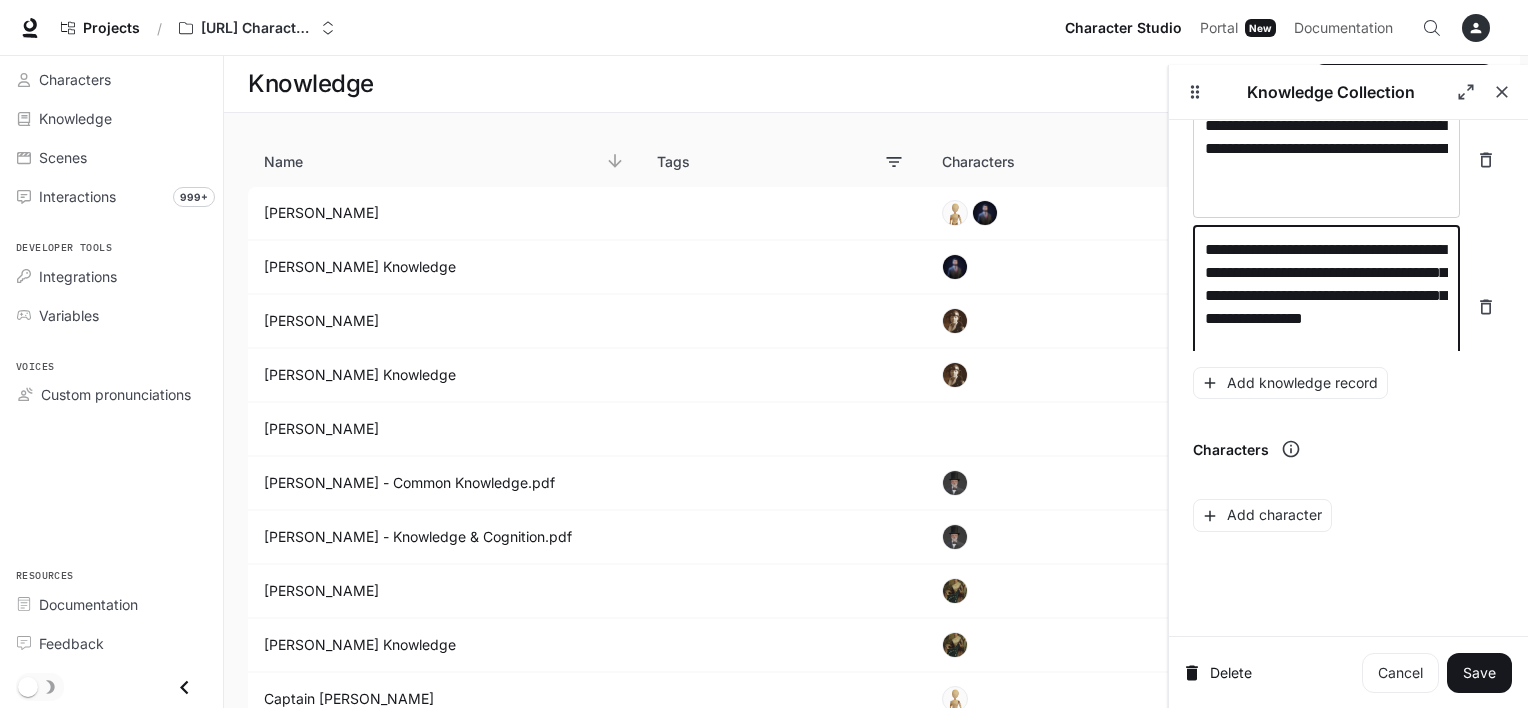 scroll, scrollTop: 10115, scrollLeft: 0, axis: vertical 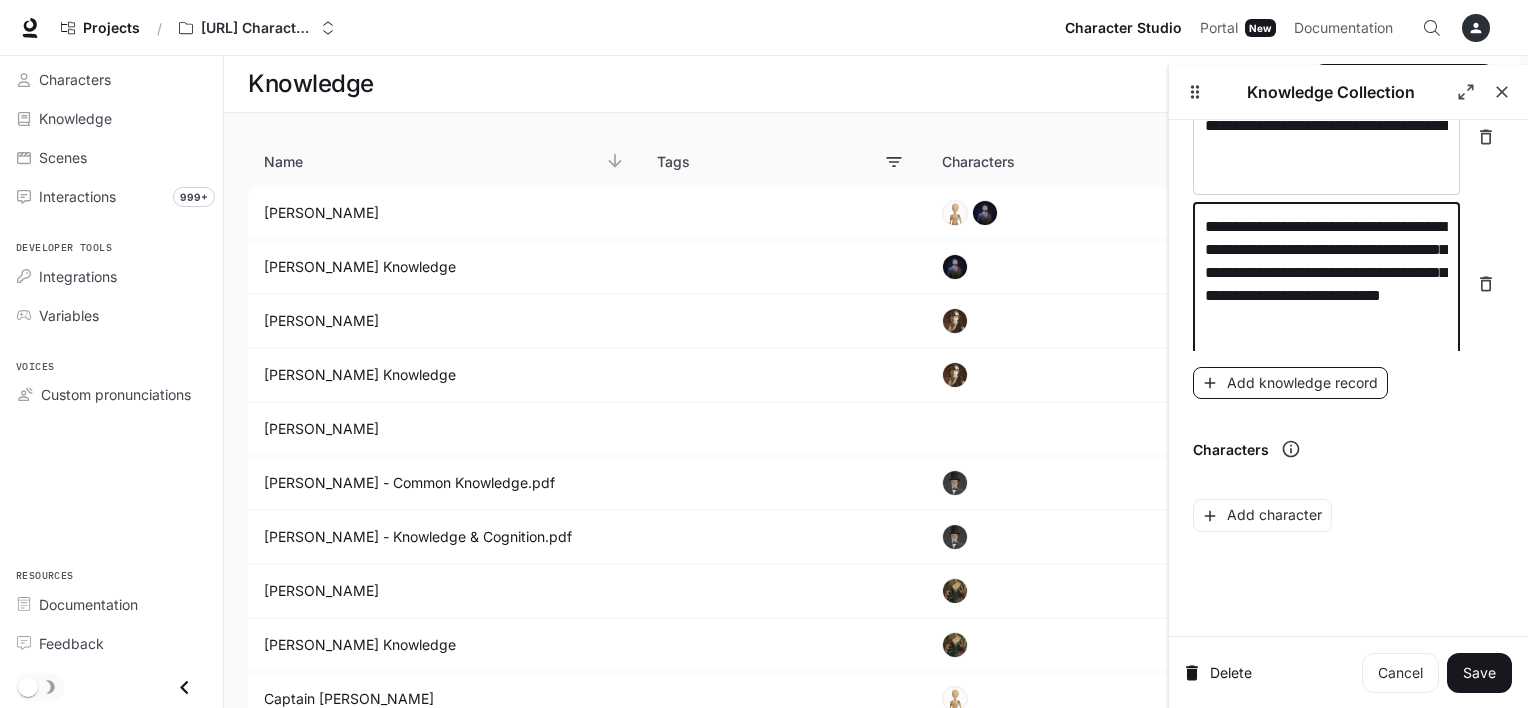 type on "**********" 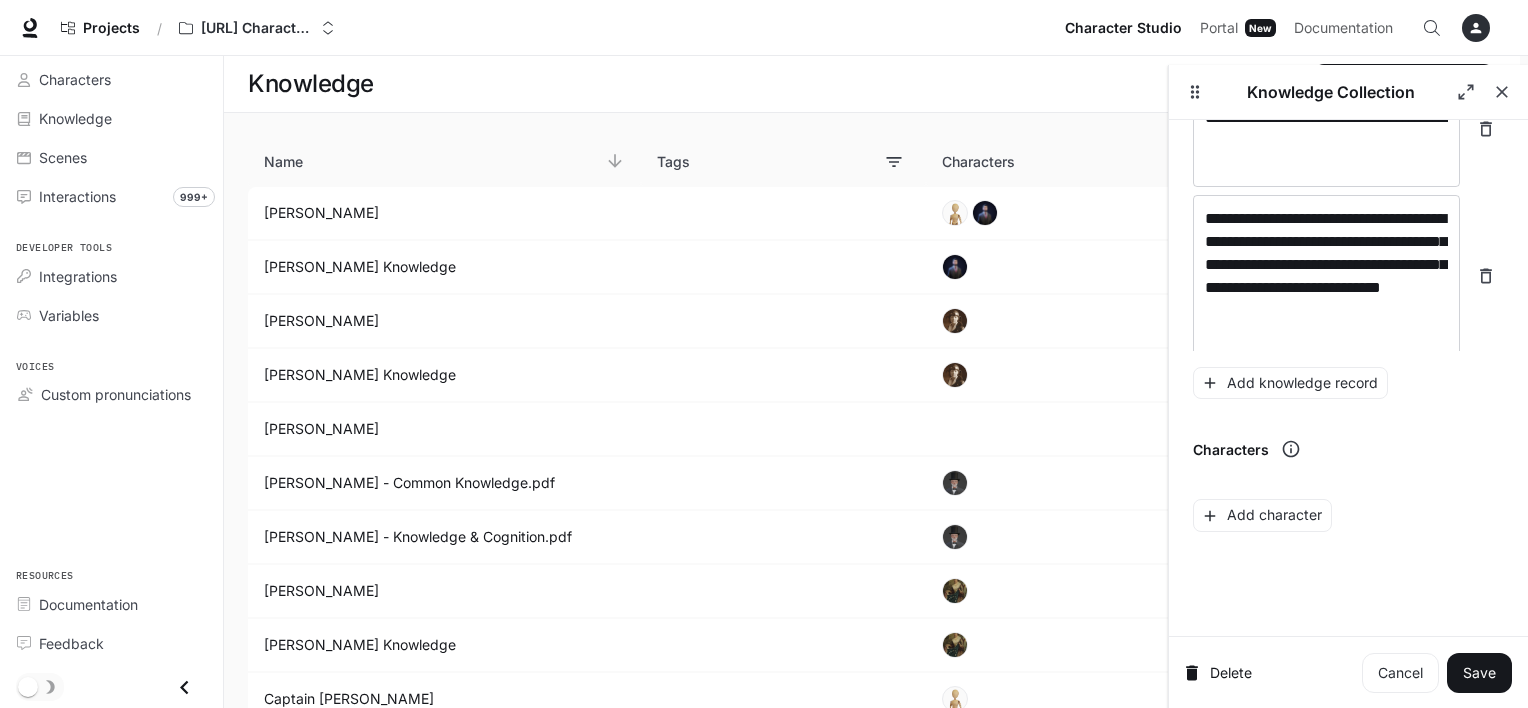 scroll, scrollTop: 10192, scrollLeft: 0, axis: vertical 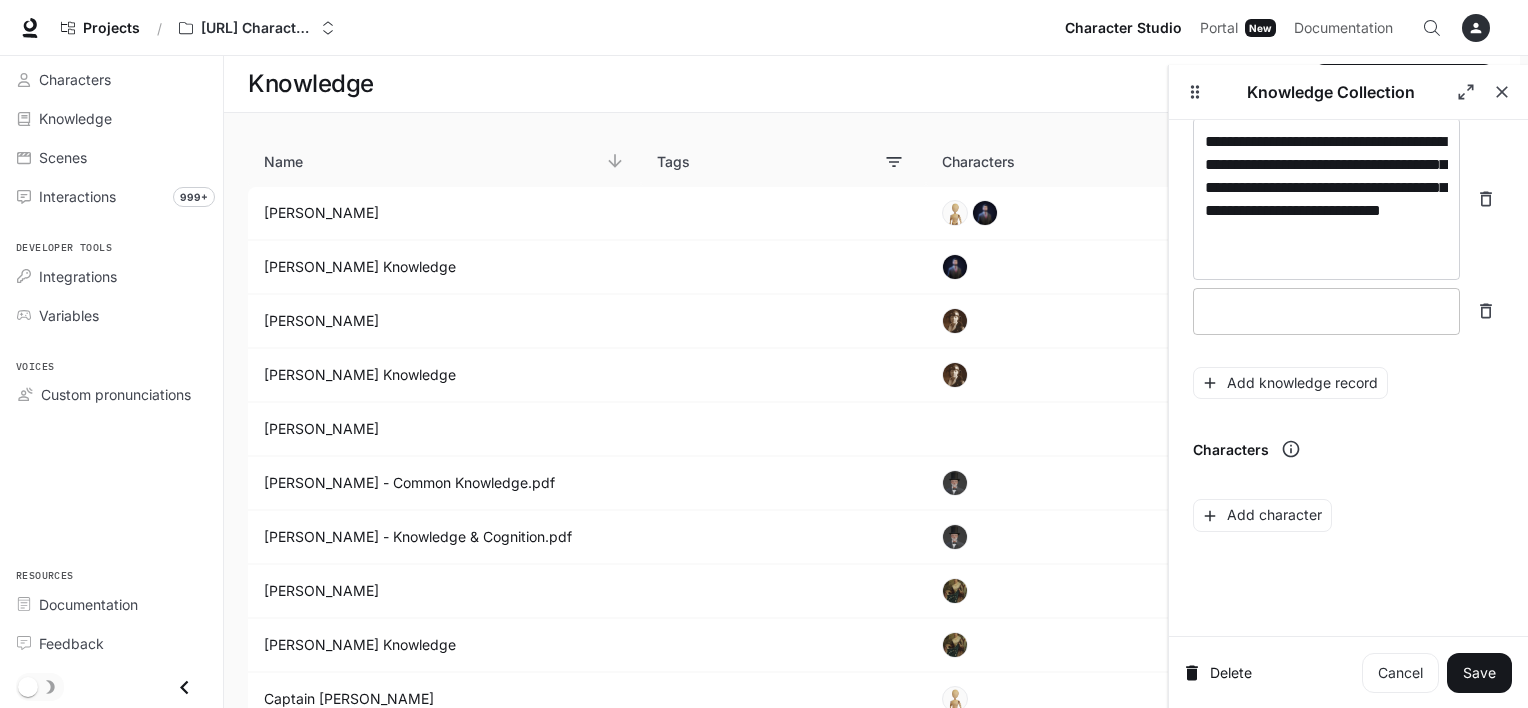 click at bounding box center [1326, 311] 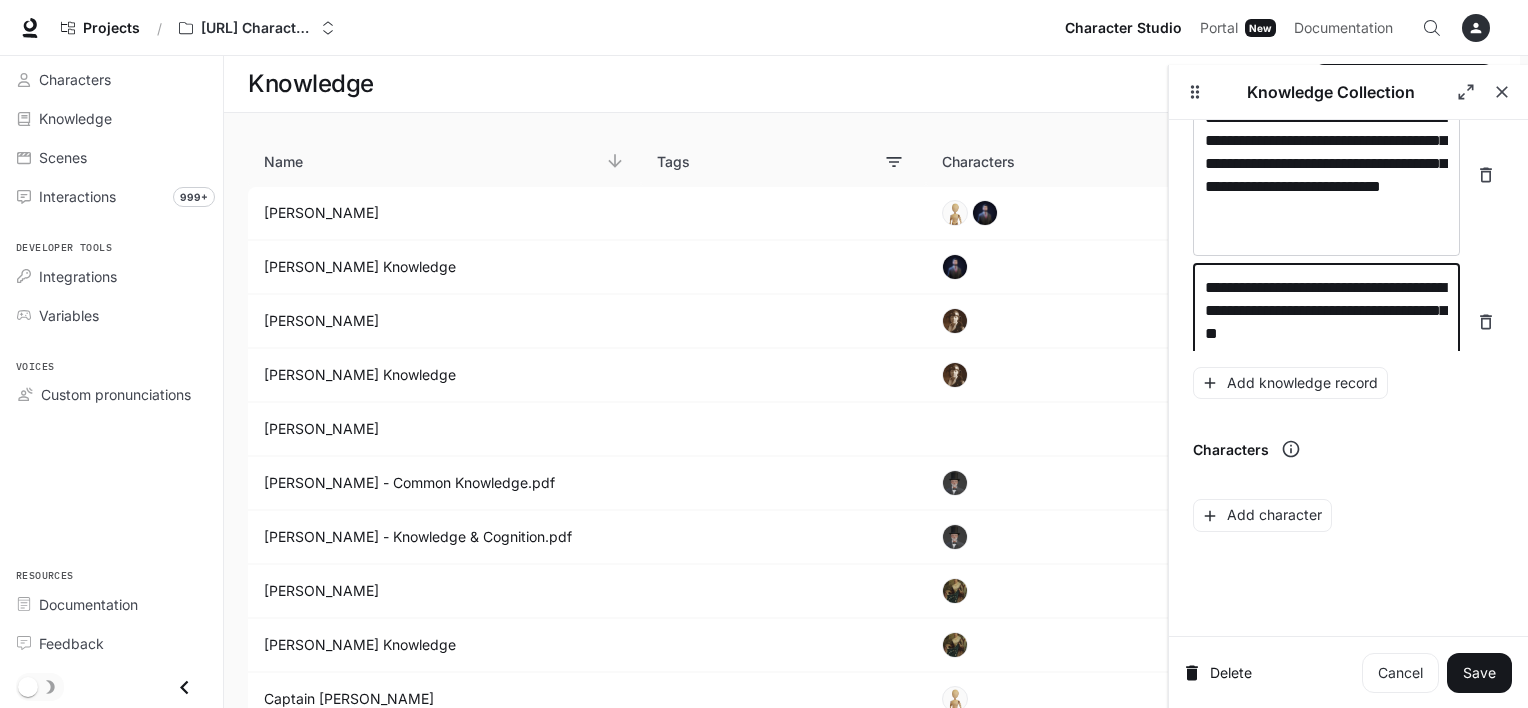 scroll, scrollTop: 10231, scrollLeft: 0, axis: vertical 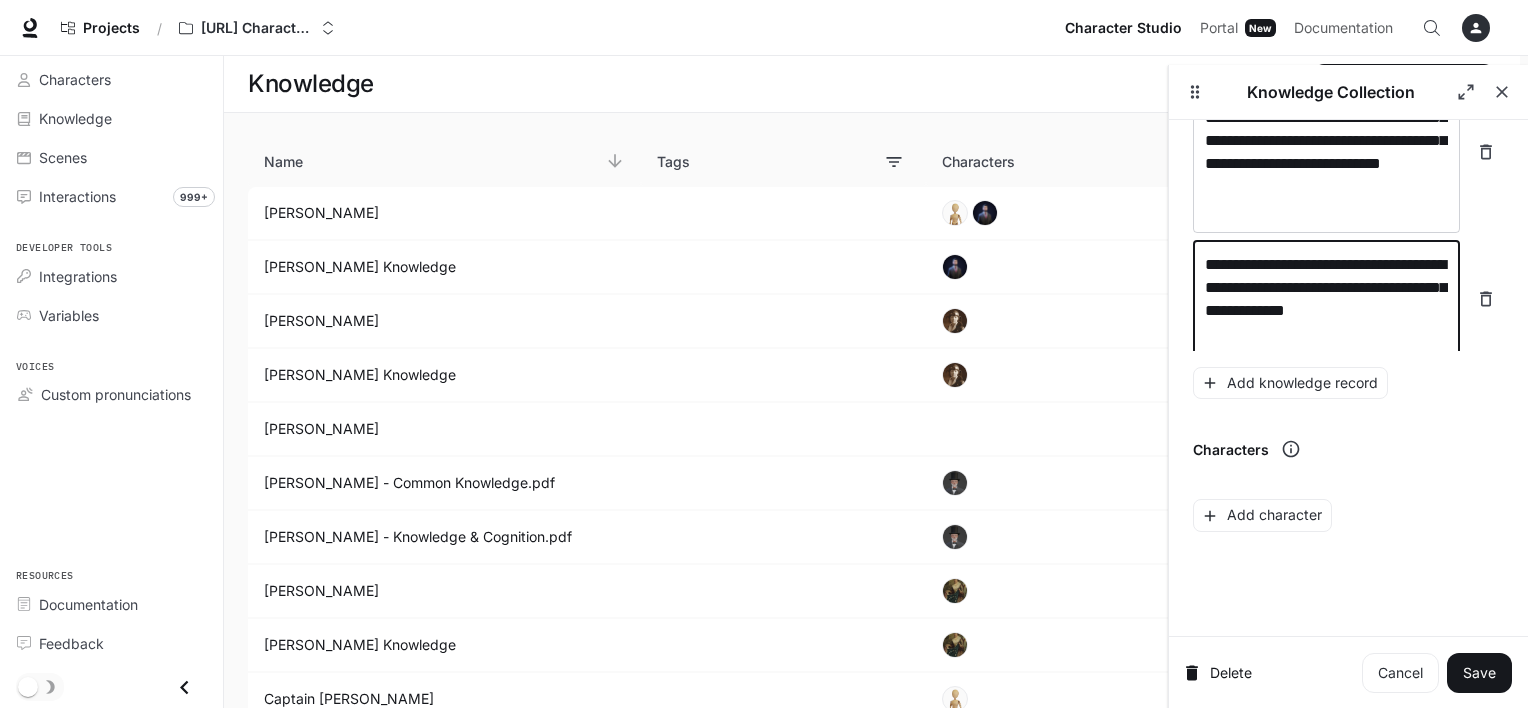 type on "**********" 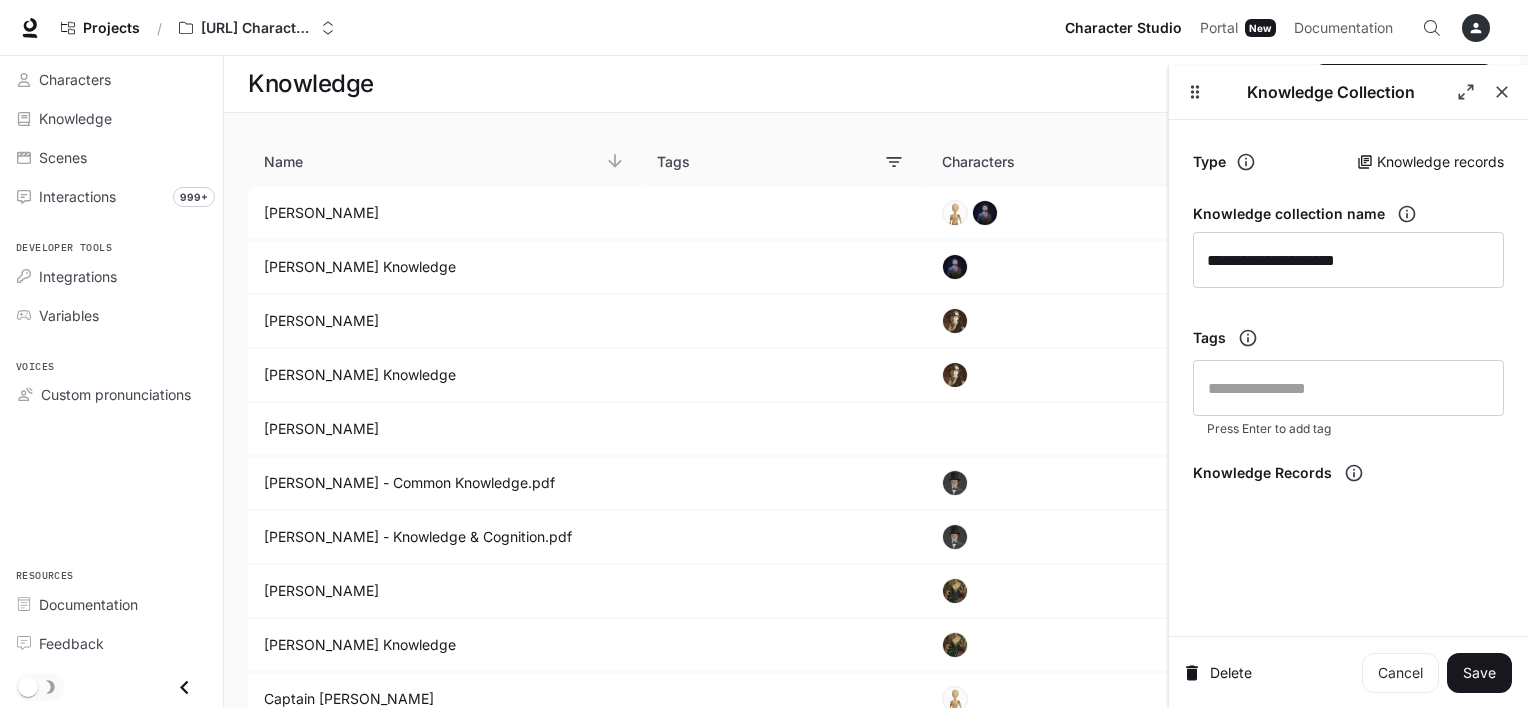 scroll, scrollTop: 0, scrollLeft: 0, axis: both 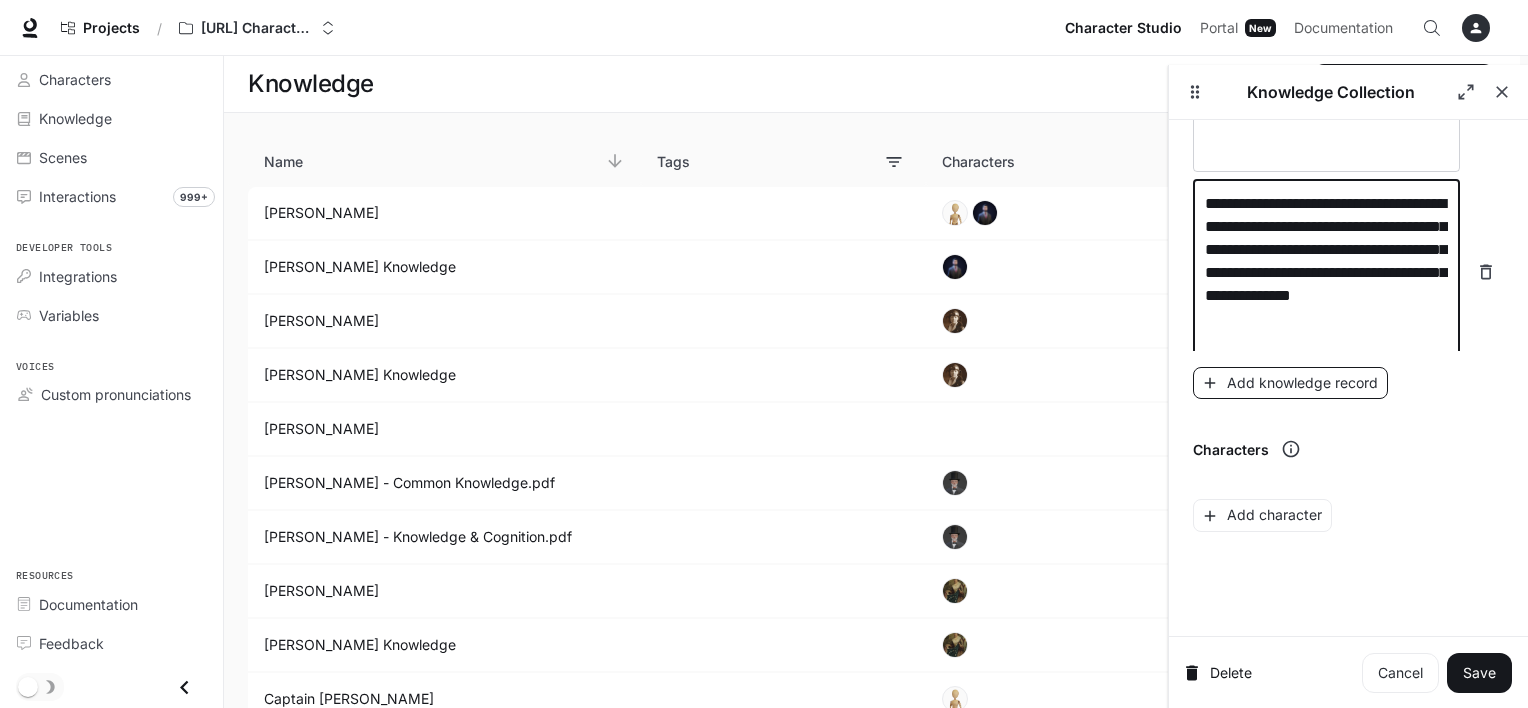 type on "**********" 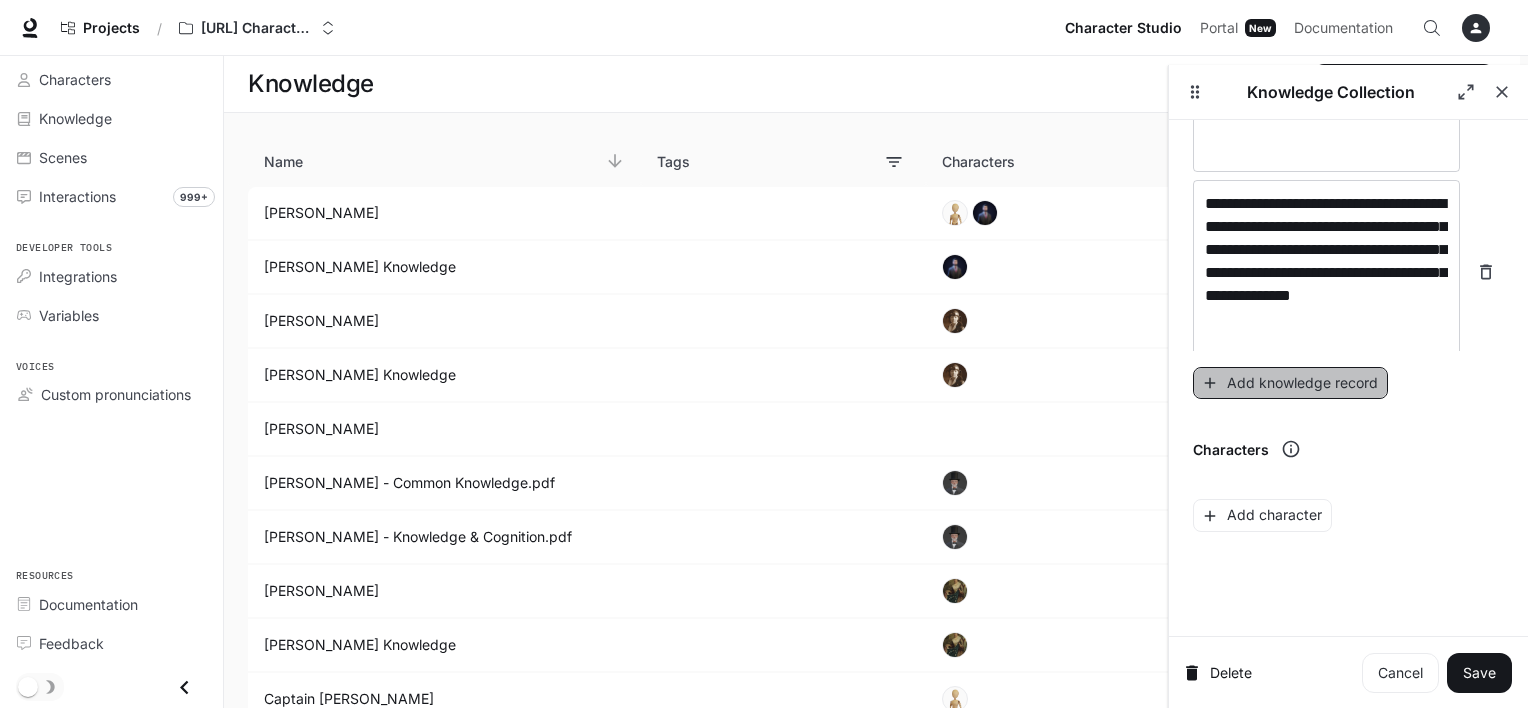 click on "Add knowledge record" at bounding box center [1290, 383] 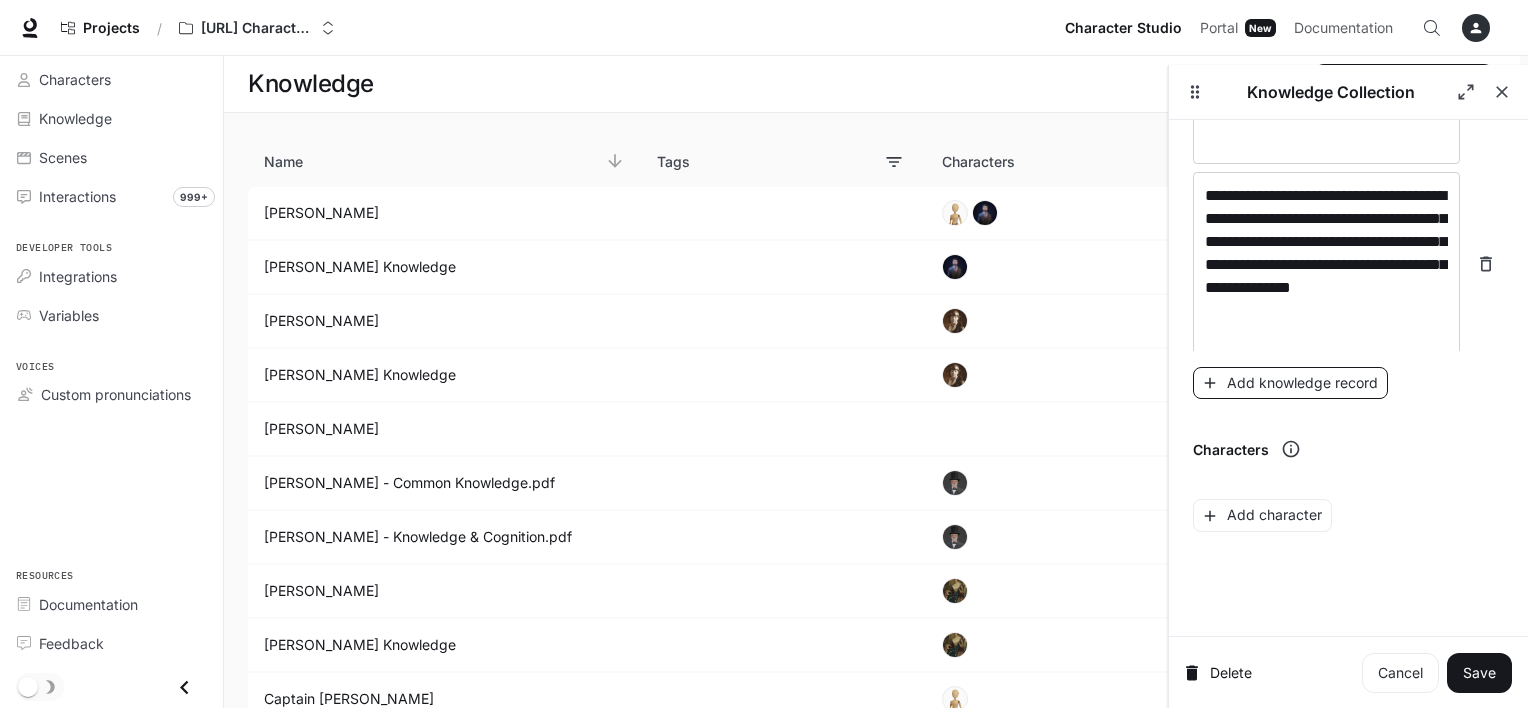scroll, scrollTop: 10368, scrollLeft: 0, axis: vertical 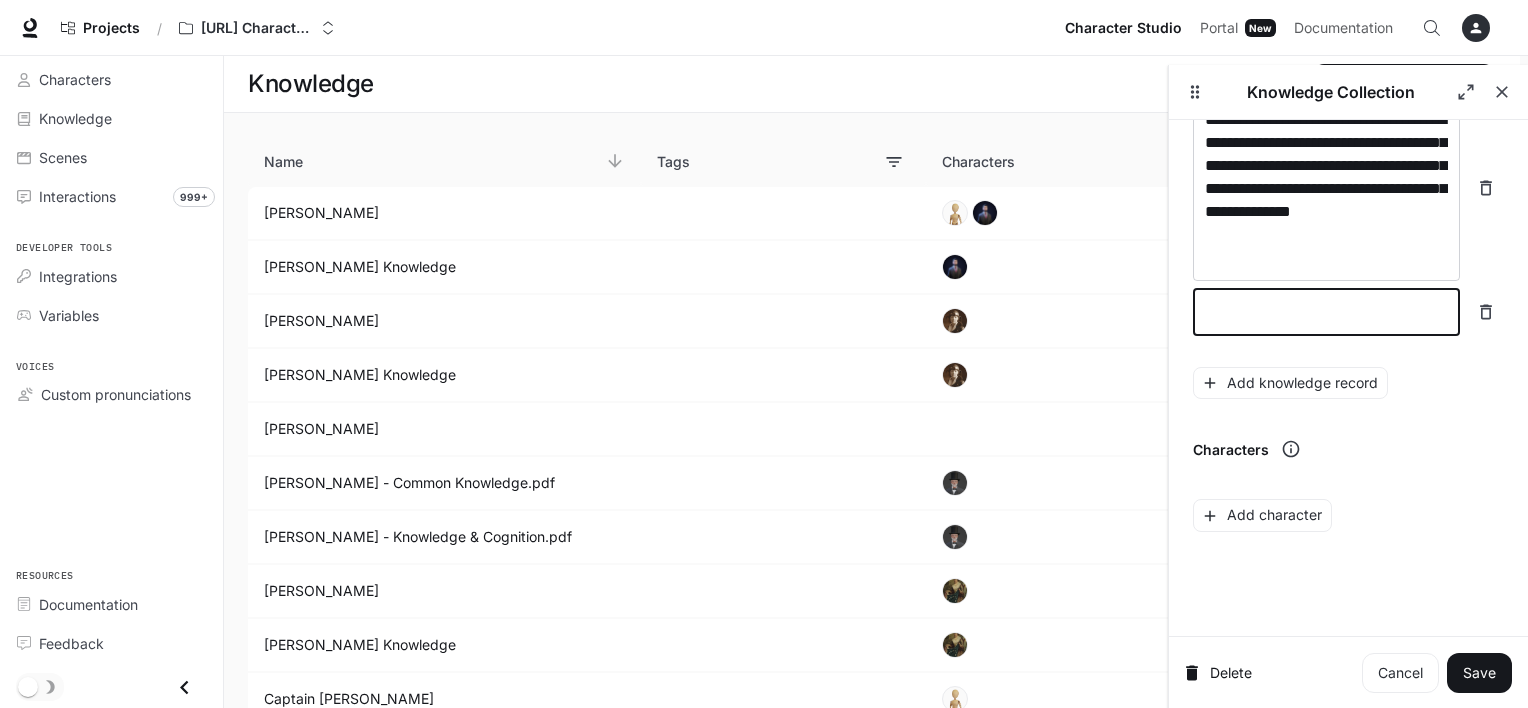 click at bounding box center (1326, 312) 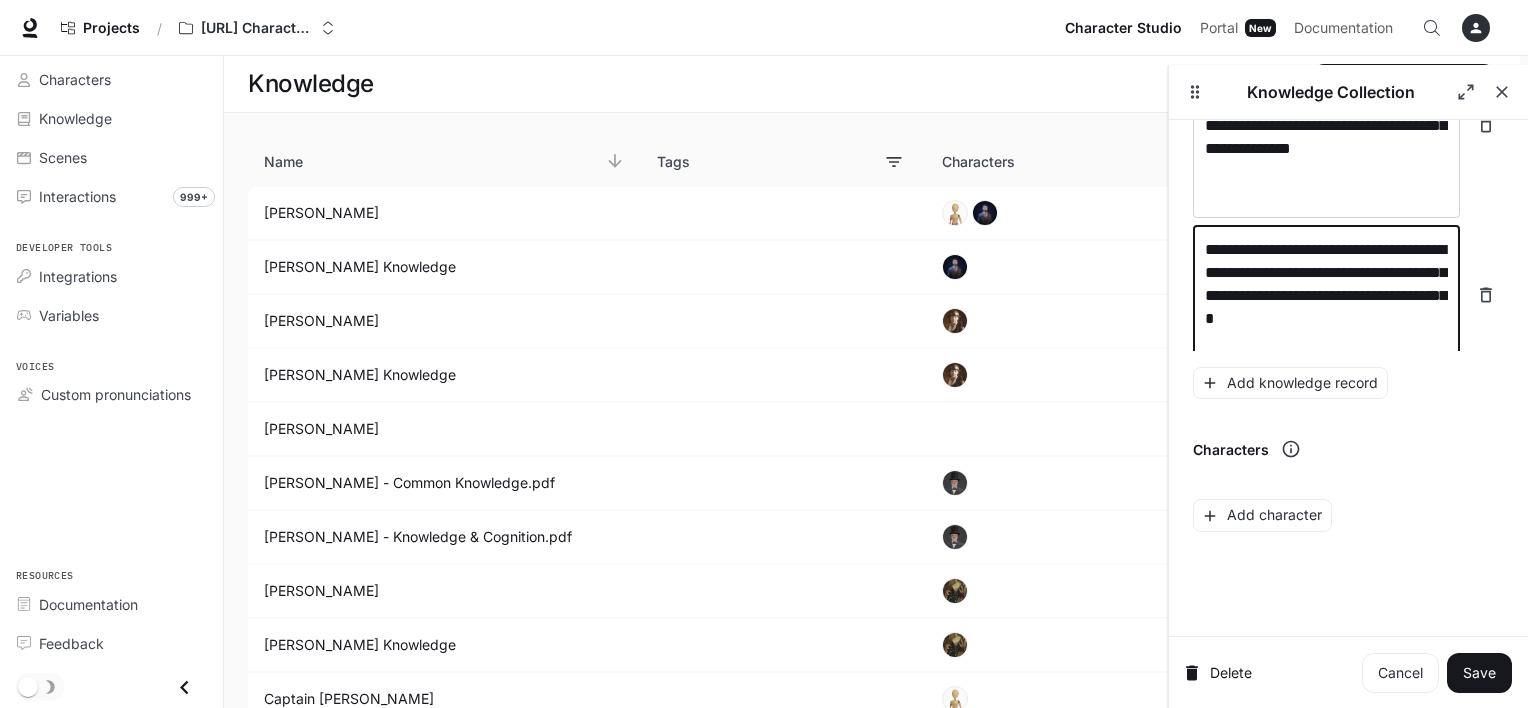 scroll, scrollTop: 10453, scrollLeft: 0, axis: vertical 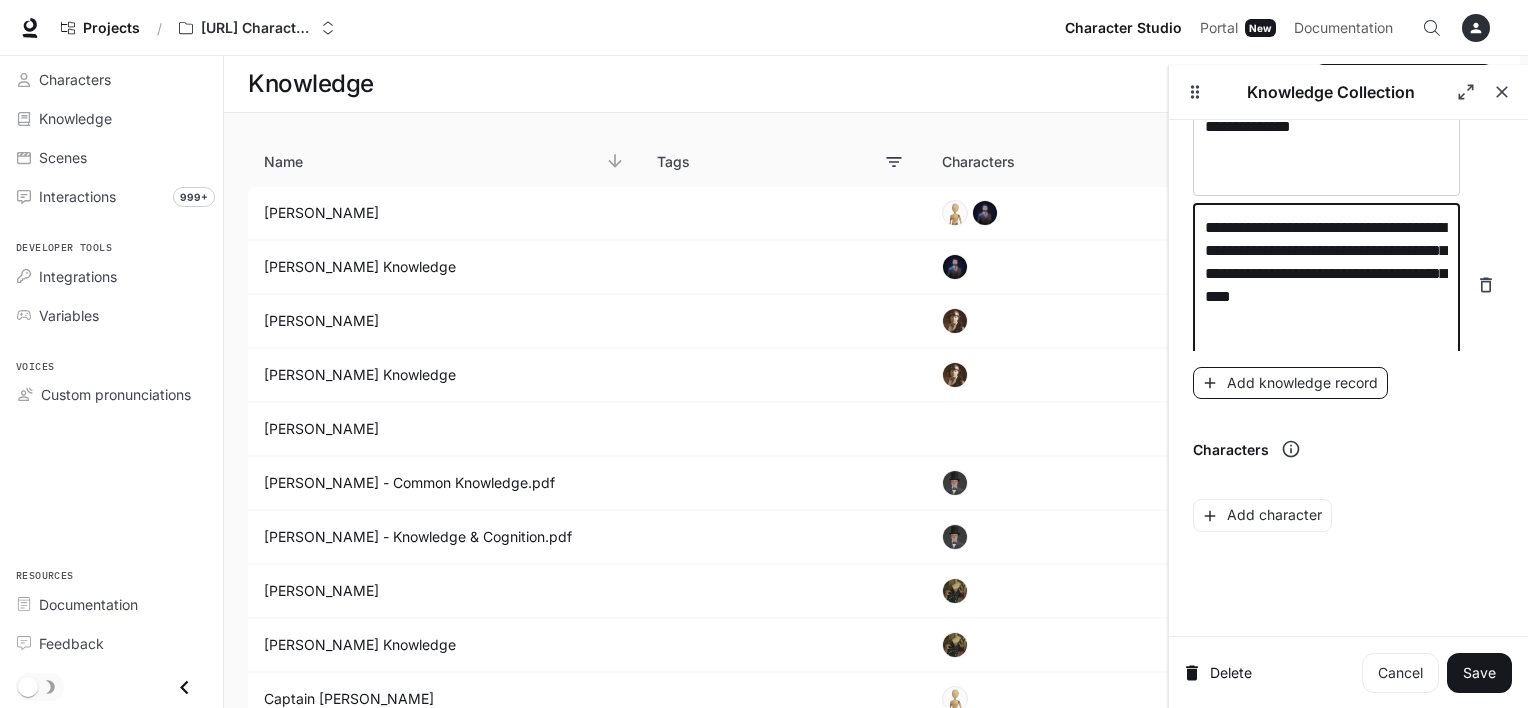 type on "**********" 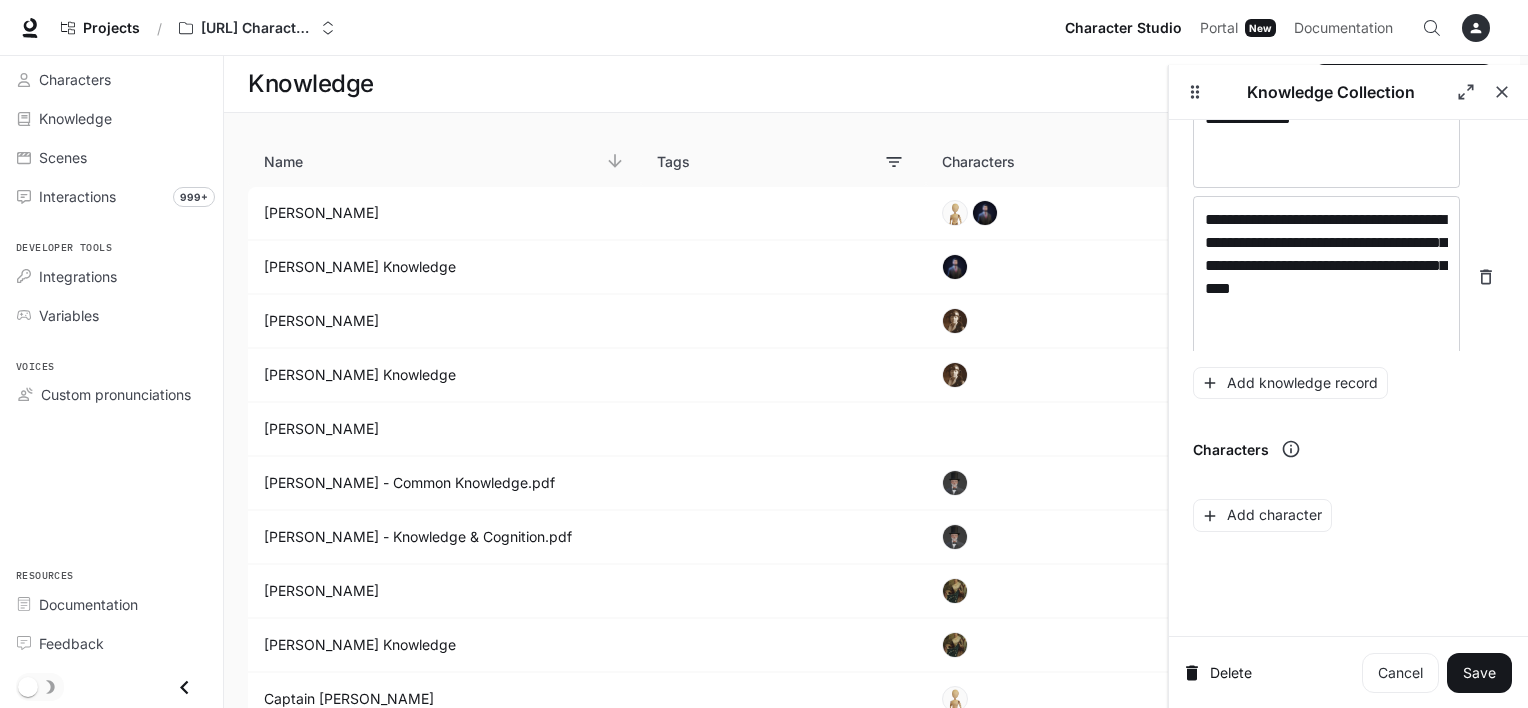 scroll, scrollTop: 10531, scrollLeft: 0, axis: vertical 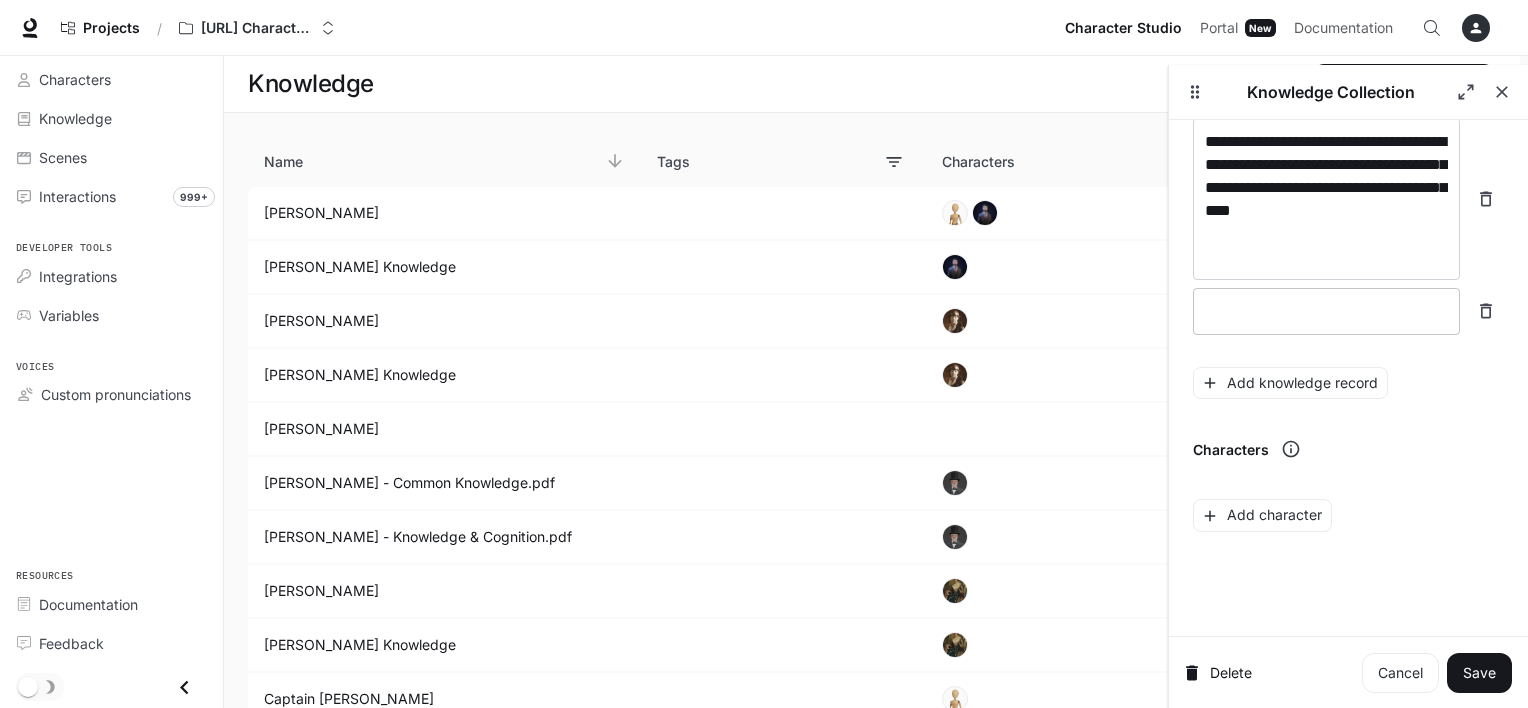 click at bounding box center (1326, 311) 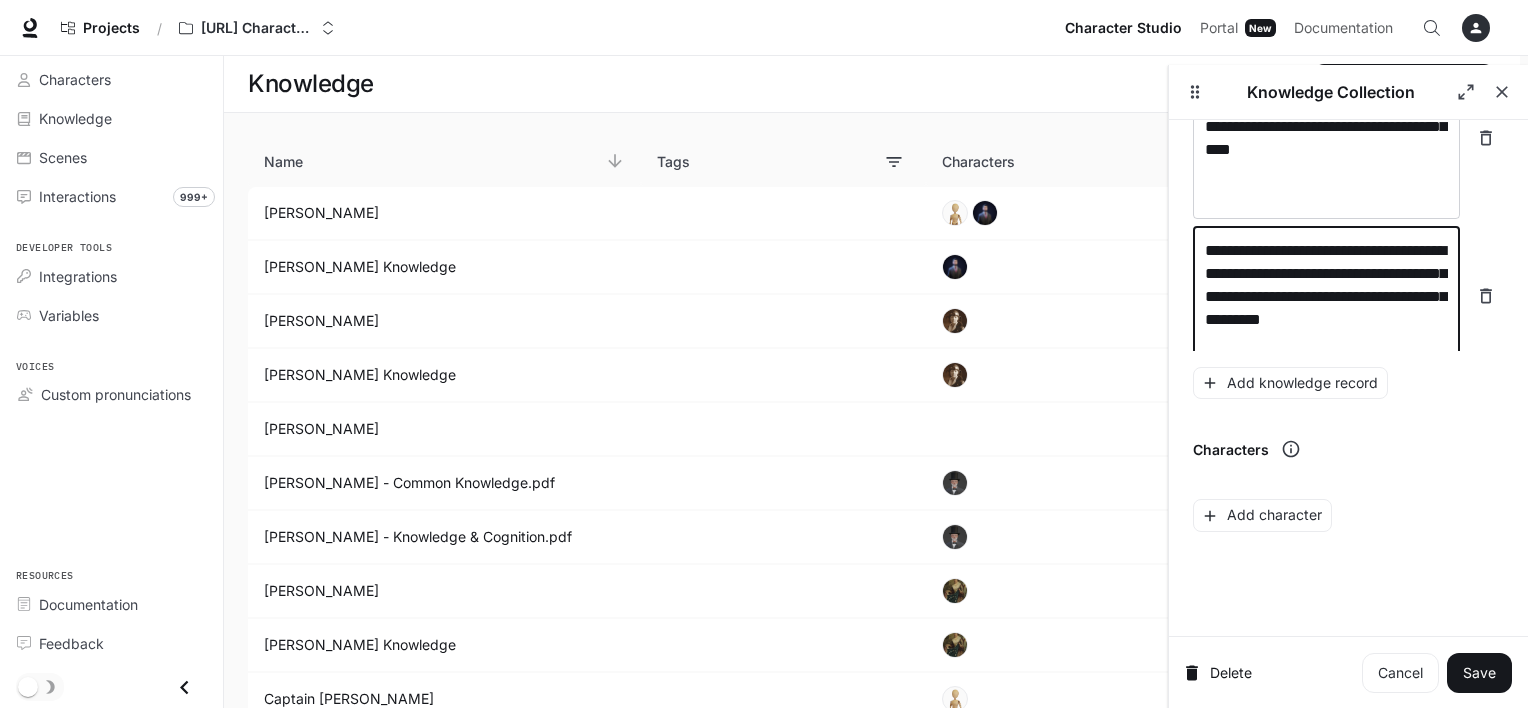 scroll, scrollTop: 10616, scrollLeft: 0, axis: vertical 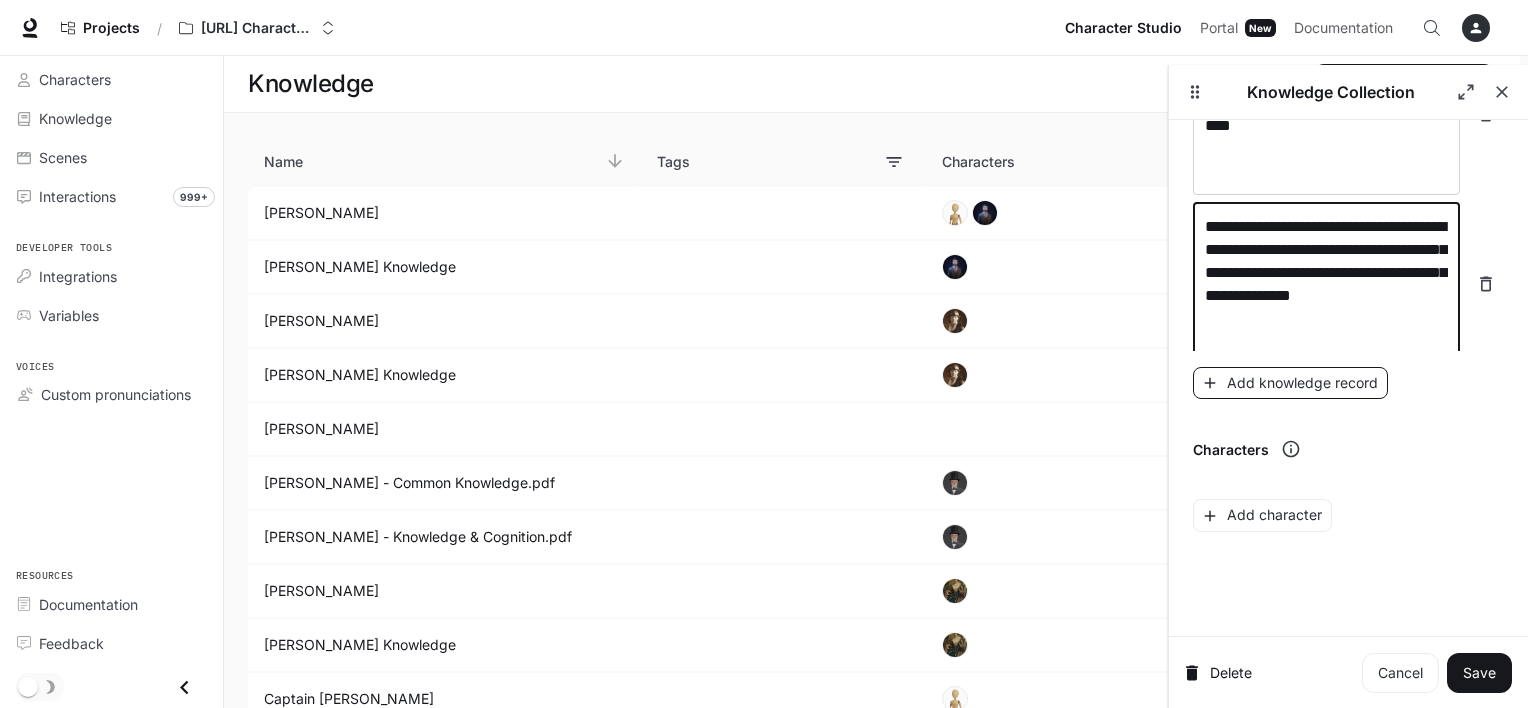 type on "**********" 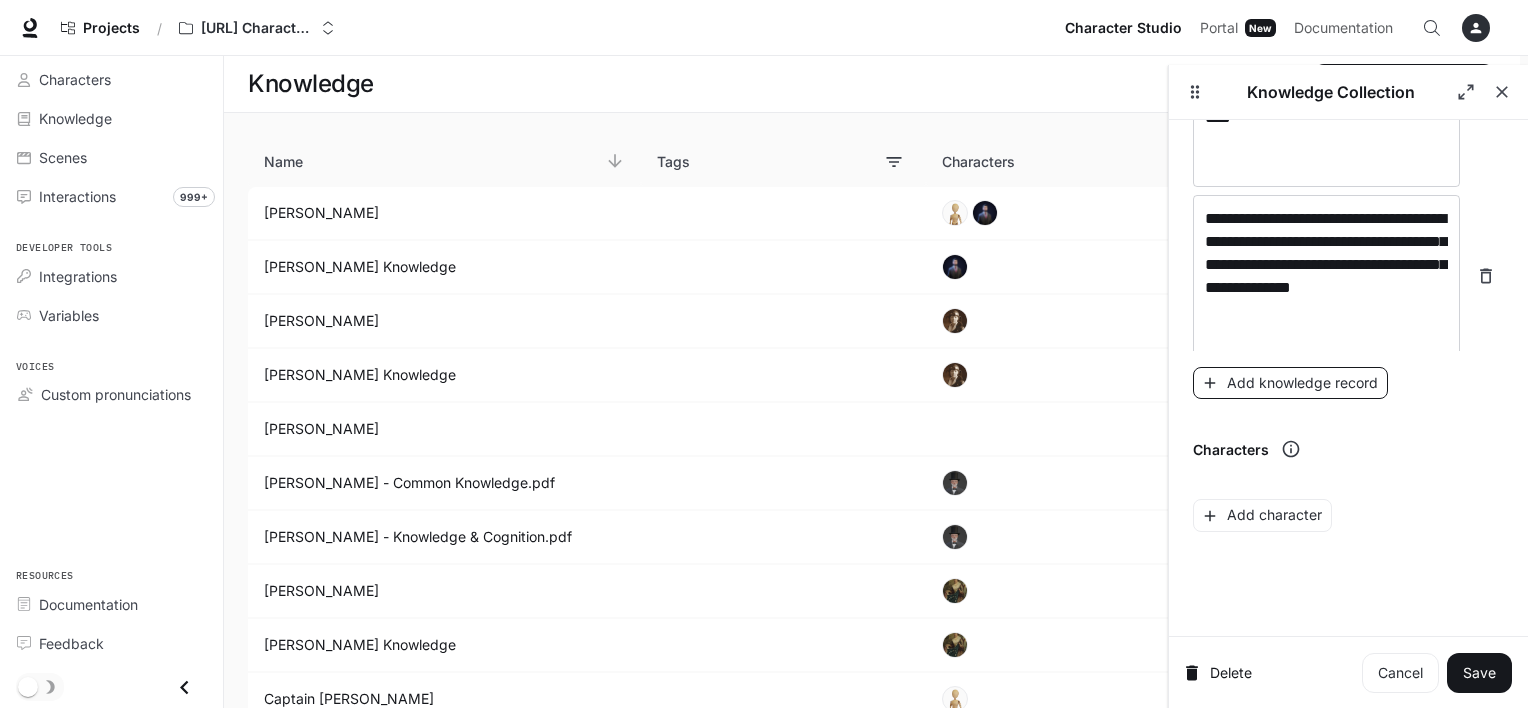 scroll, scrollTop: 10692, scrollLeft: 0, axis: vertical 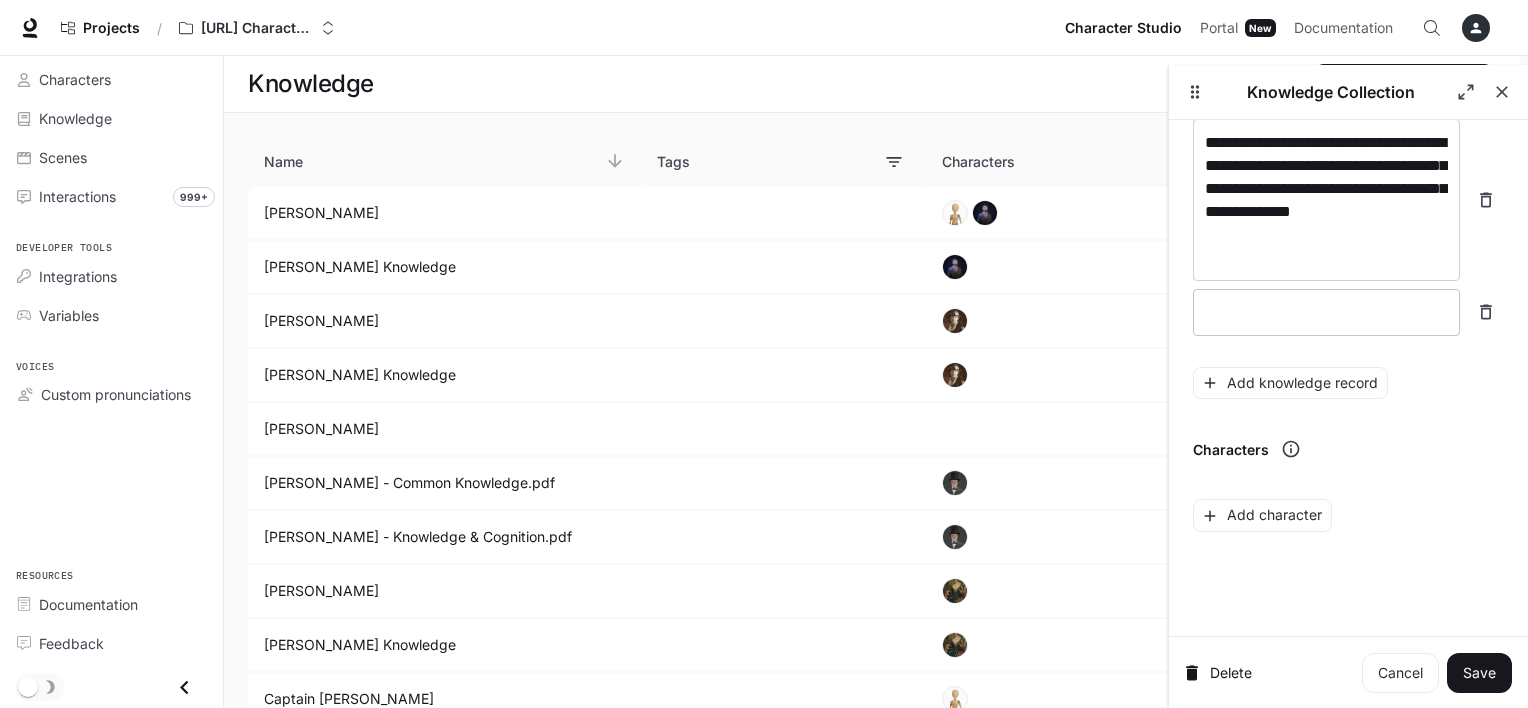 click at bounding box center [1326, 312] 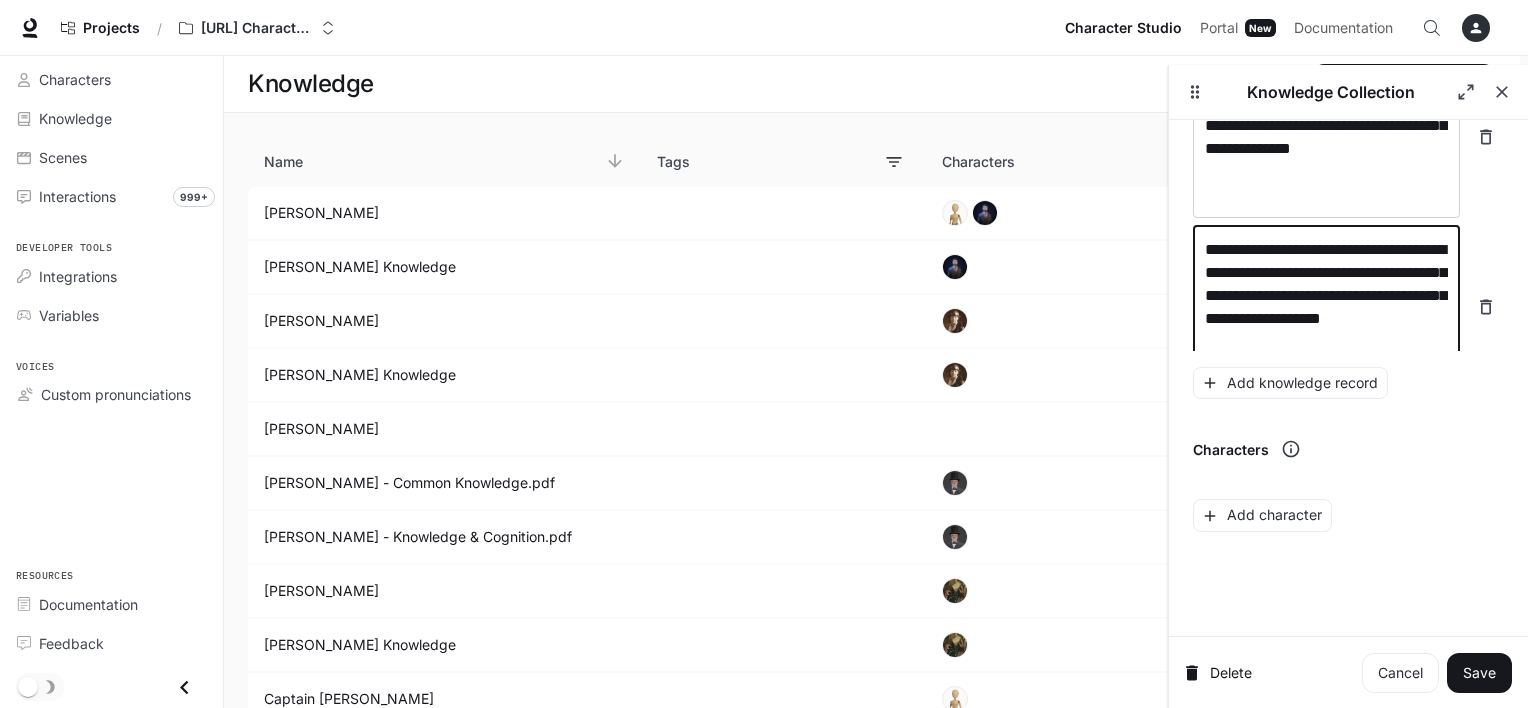 scroll, scrollTop: 10777, scrollLeft: 0, axis: vertical 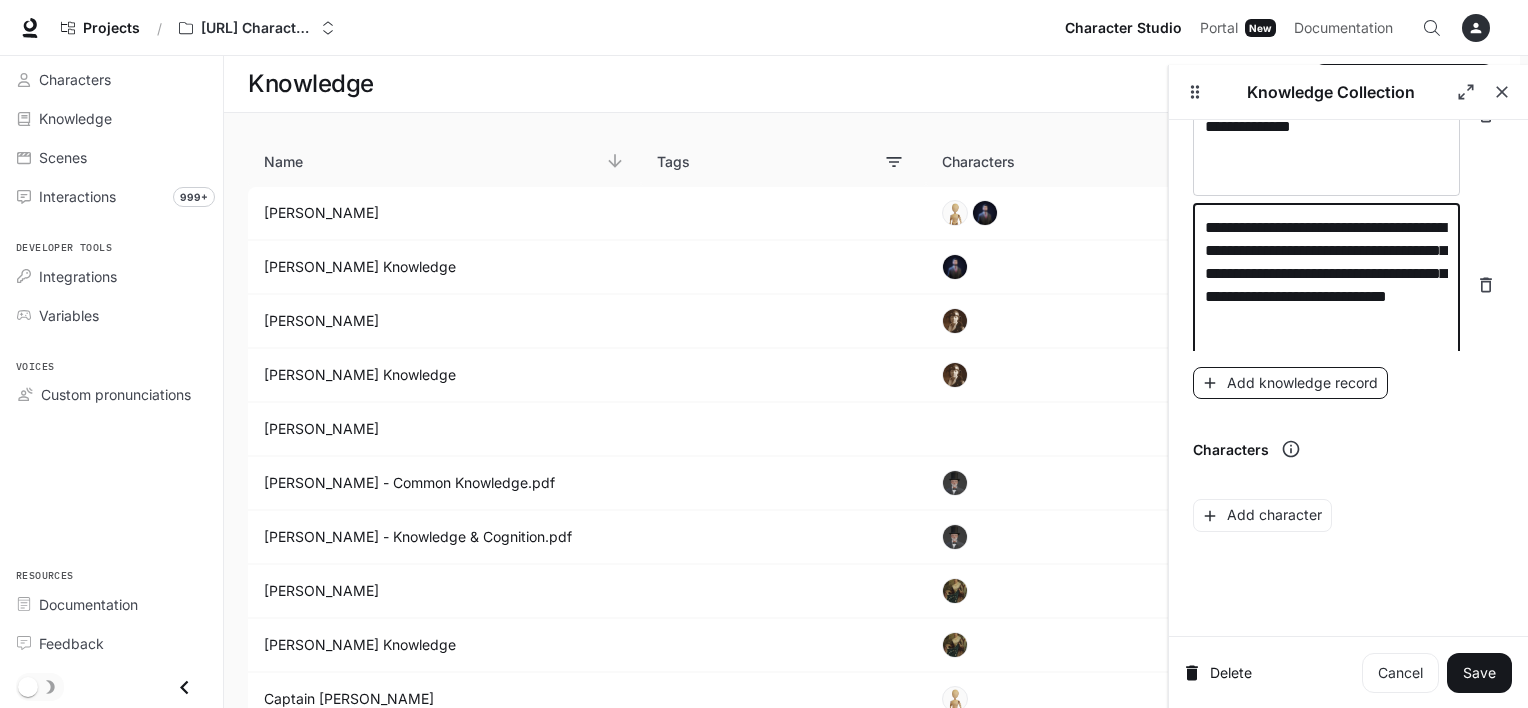 type on "**********" 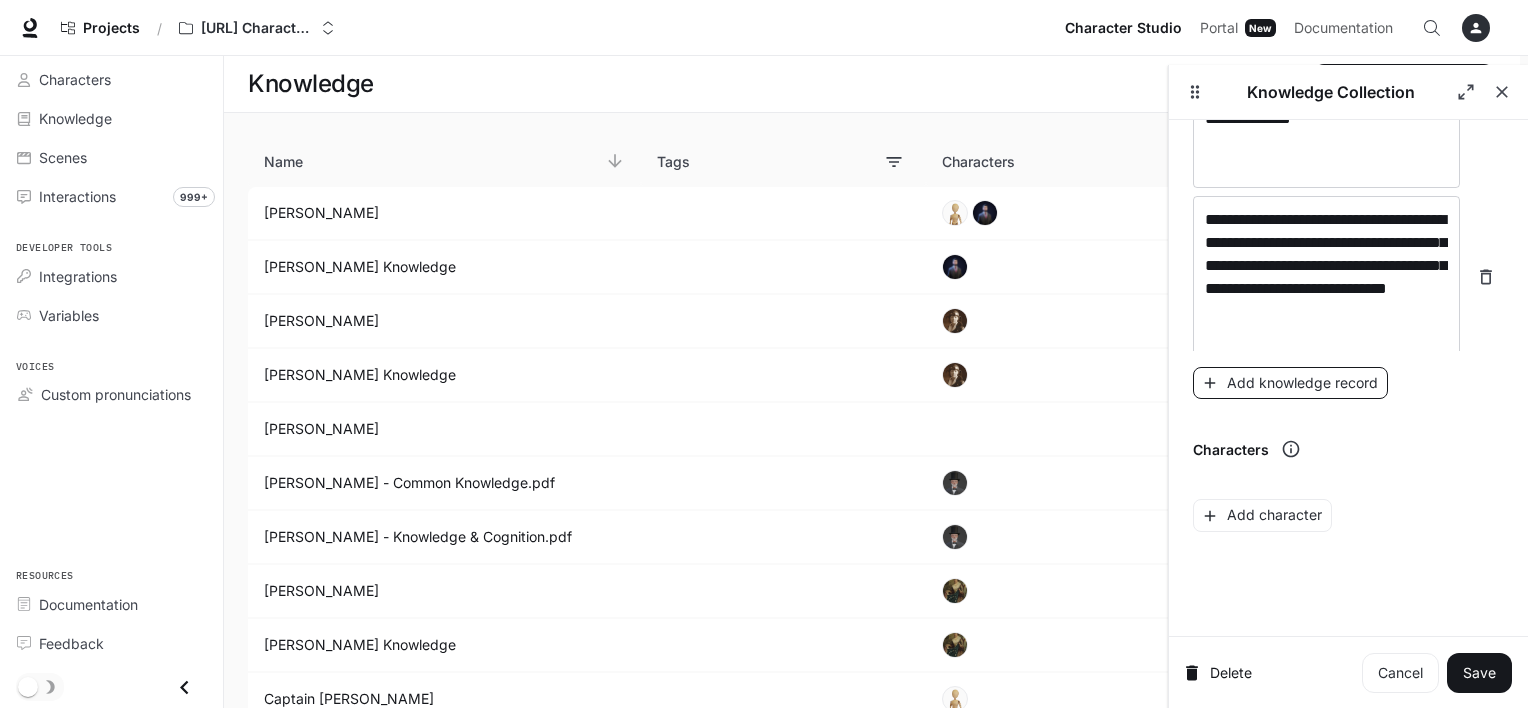 scroll, scrollTop: 10855, scrollLeft: 0, axis: vertical 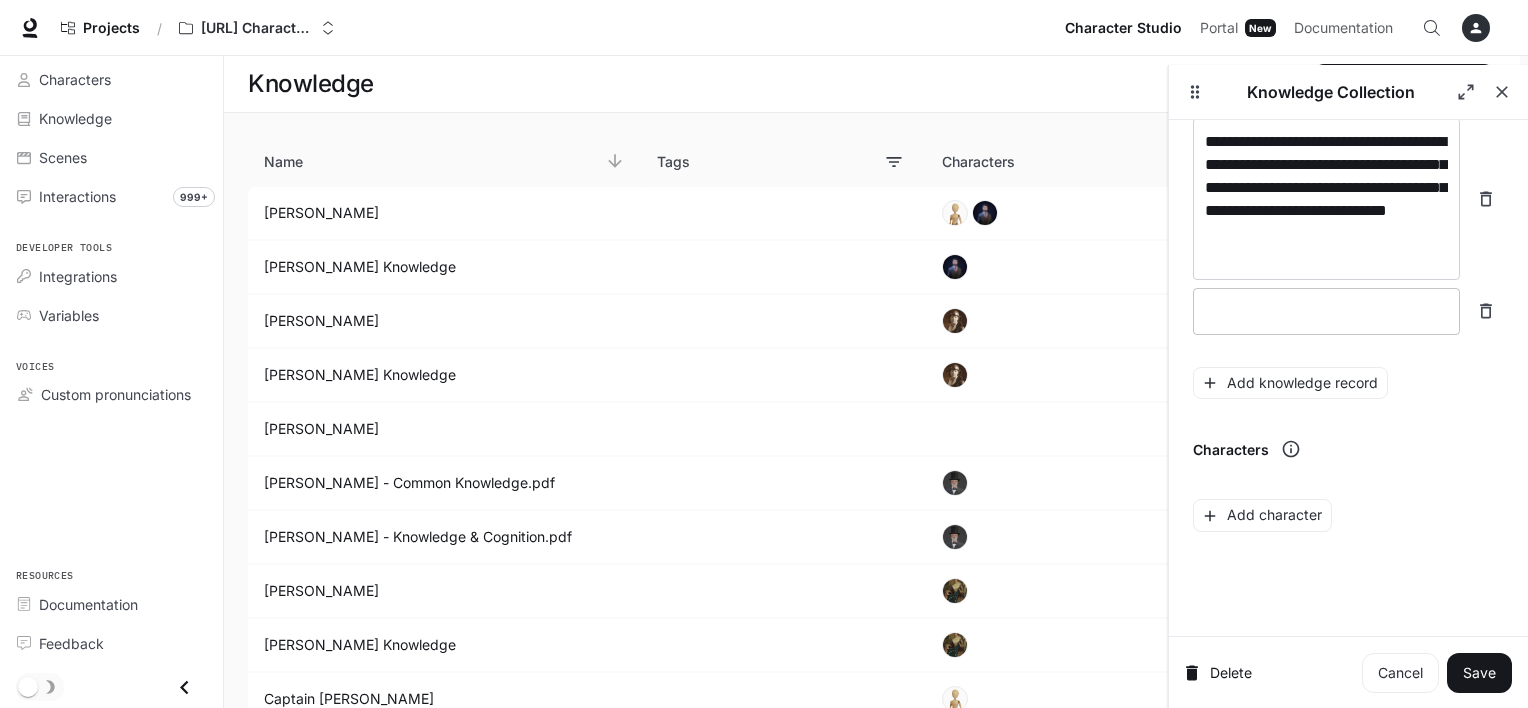 click at bounding box center (1326, 311) 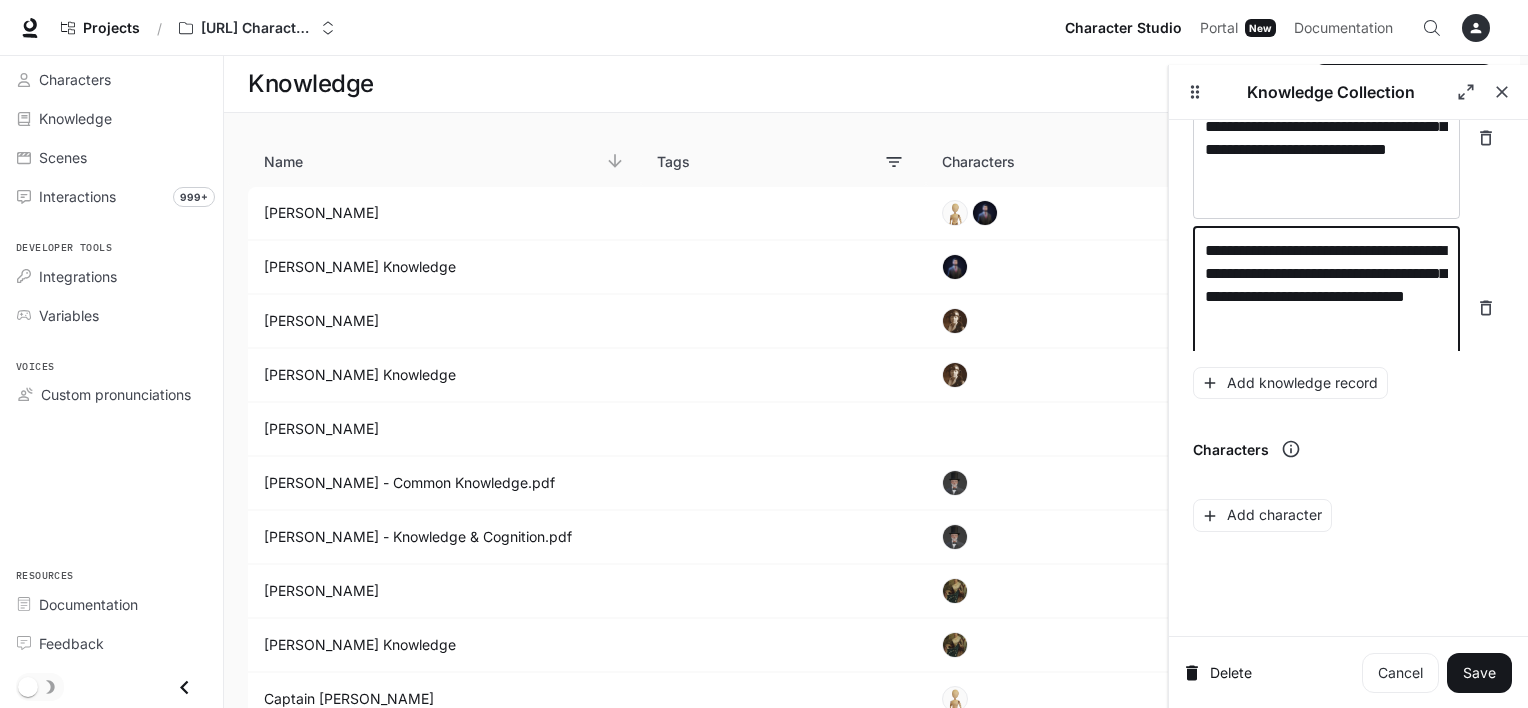 scroll, scrollTop: 10940, scrollLeft: 0, axis: vertical 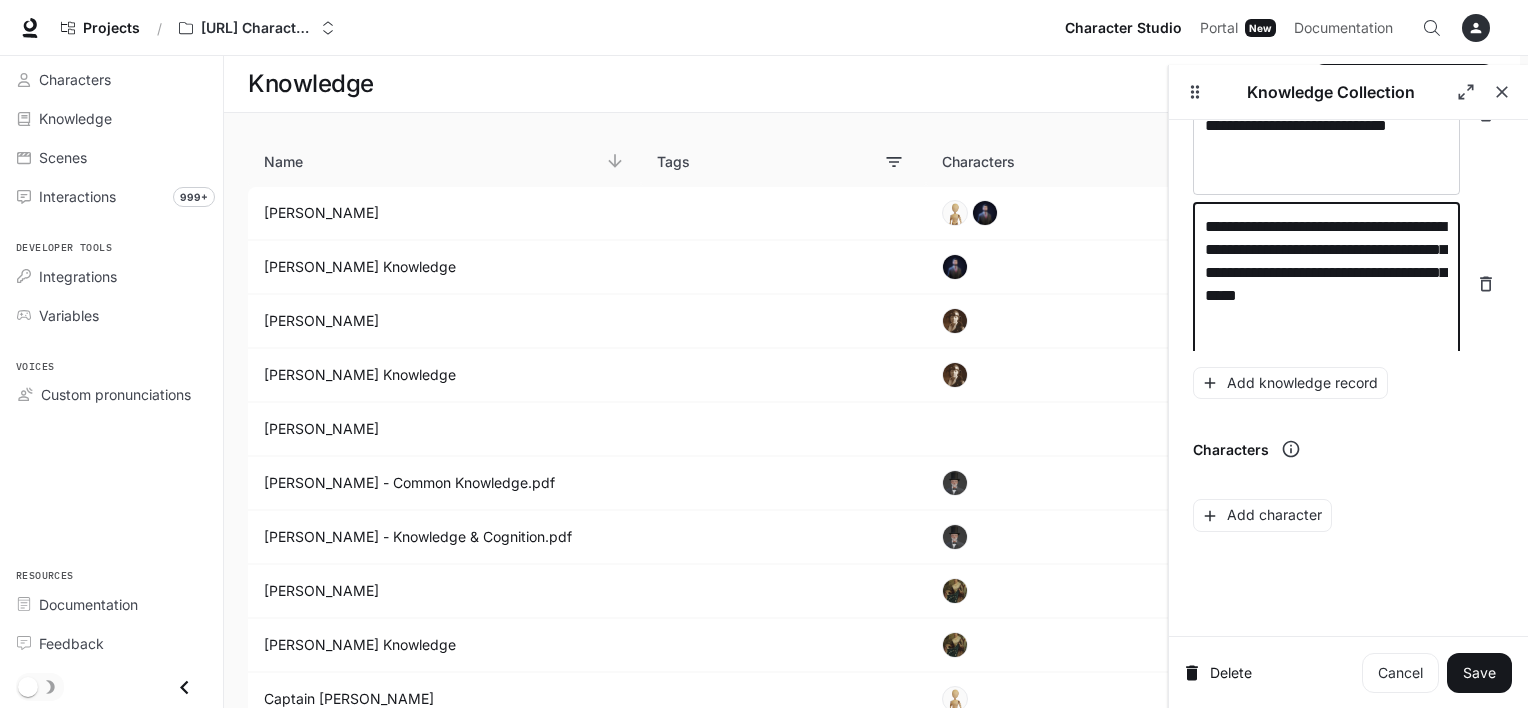 type on "**********" 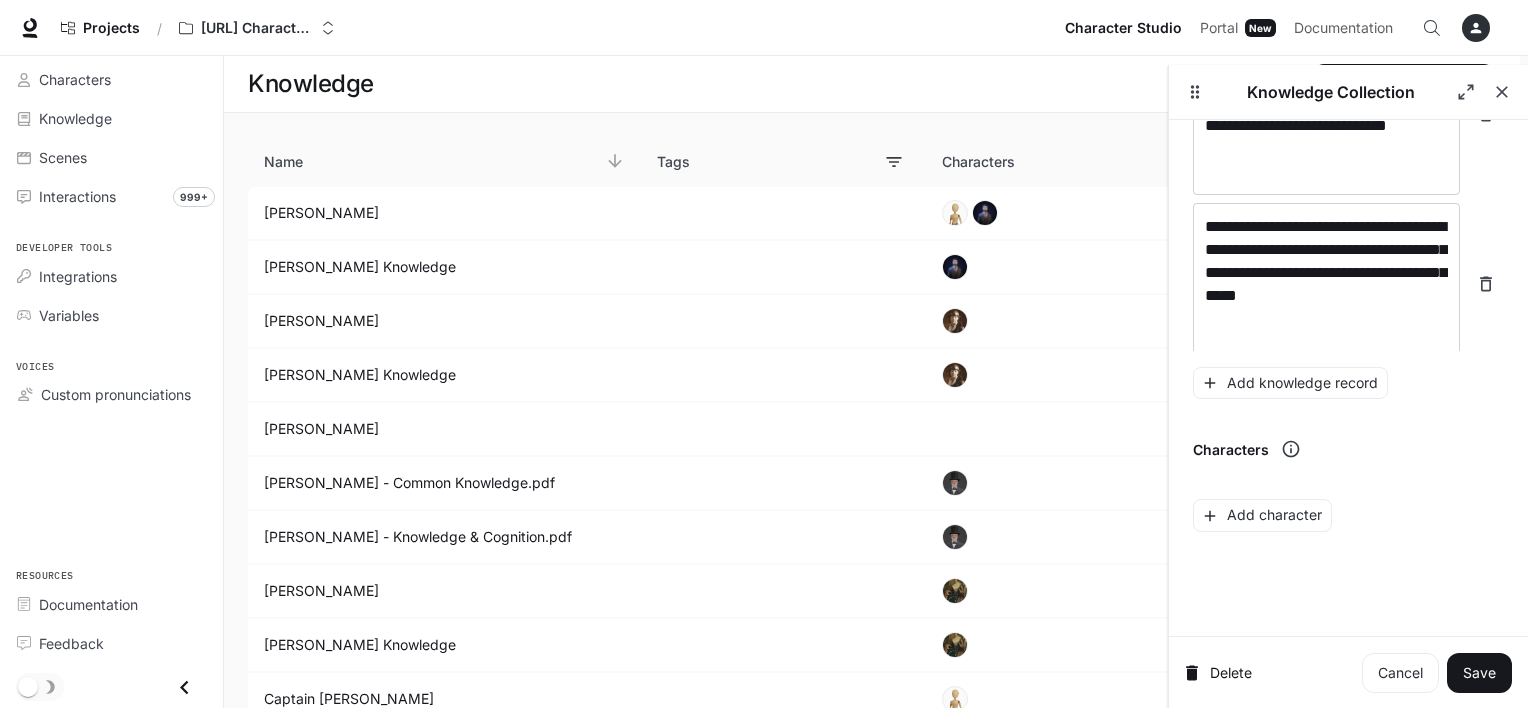 click on "**********" at bounding box center (1348, 405) 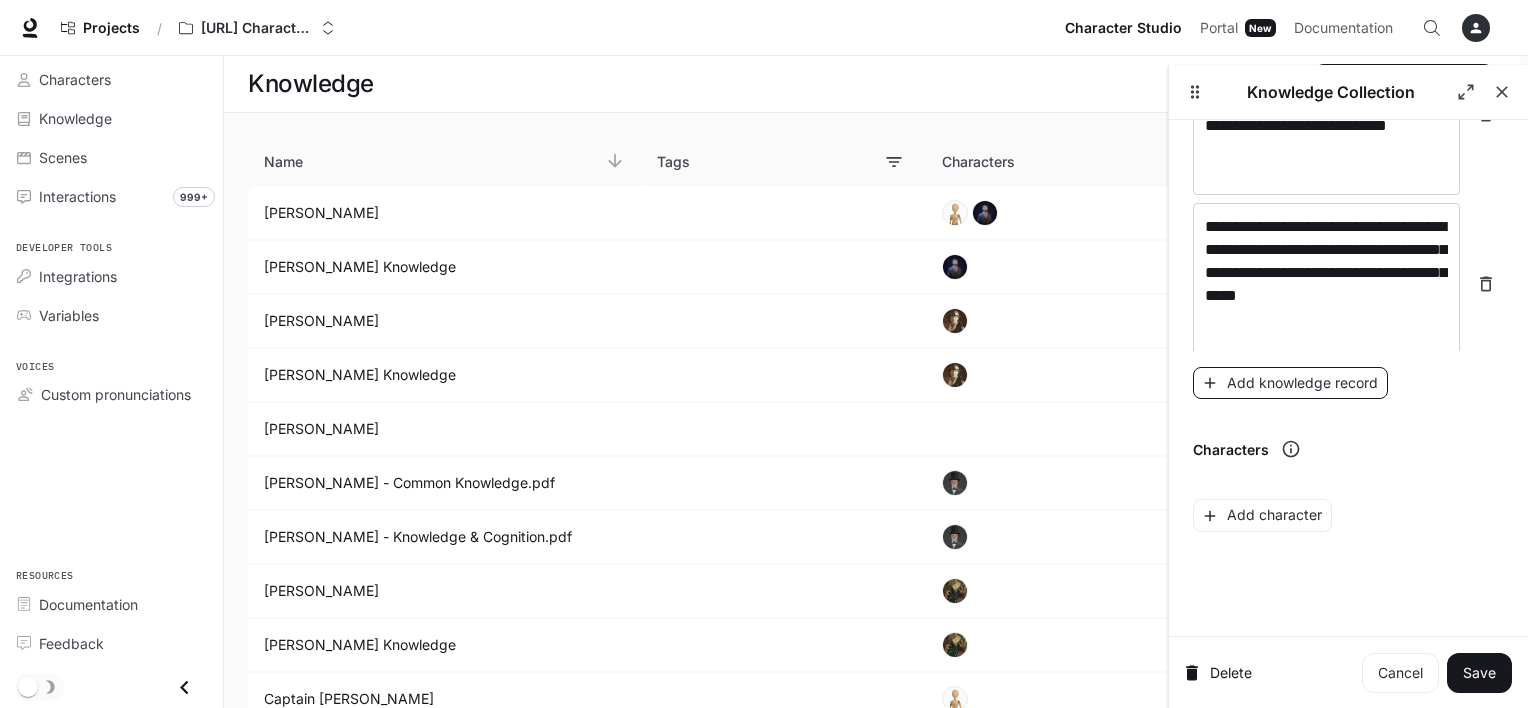 click on "Add knowledge record" at bounding box center (1290, 383) 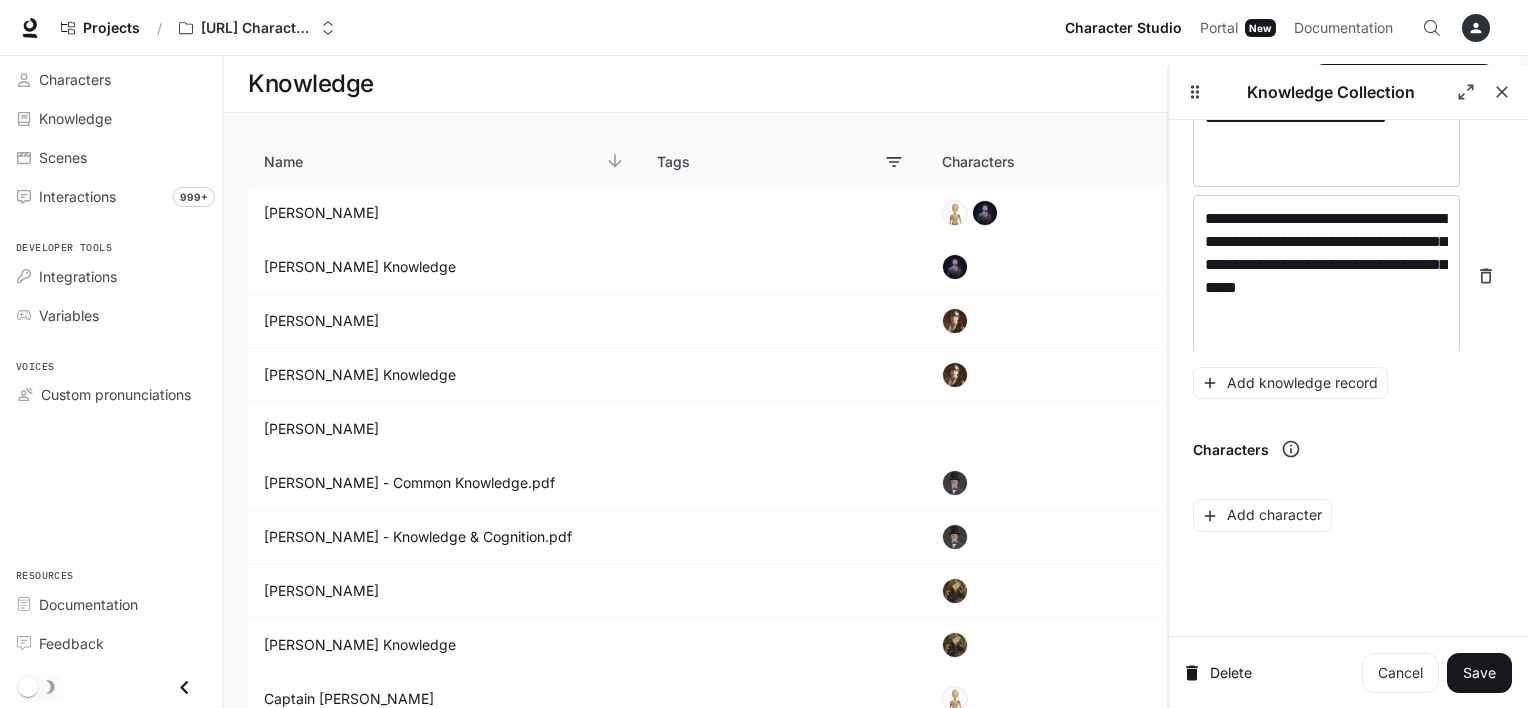 scroll, scrollTop: 11016, scrollLeft: 0, axis: vertical 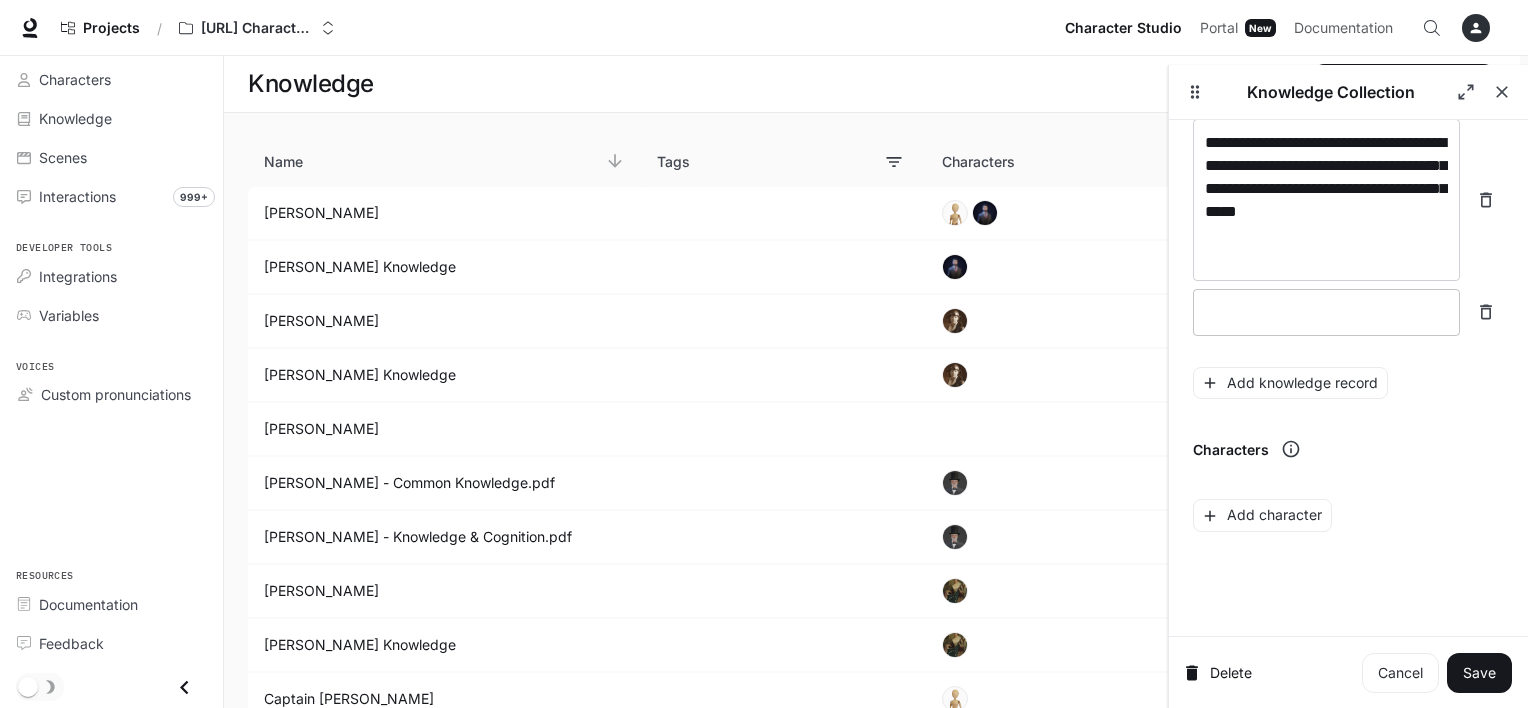 click at bounding box center [1326, 312] 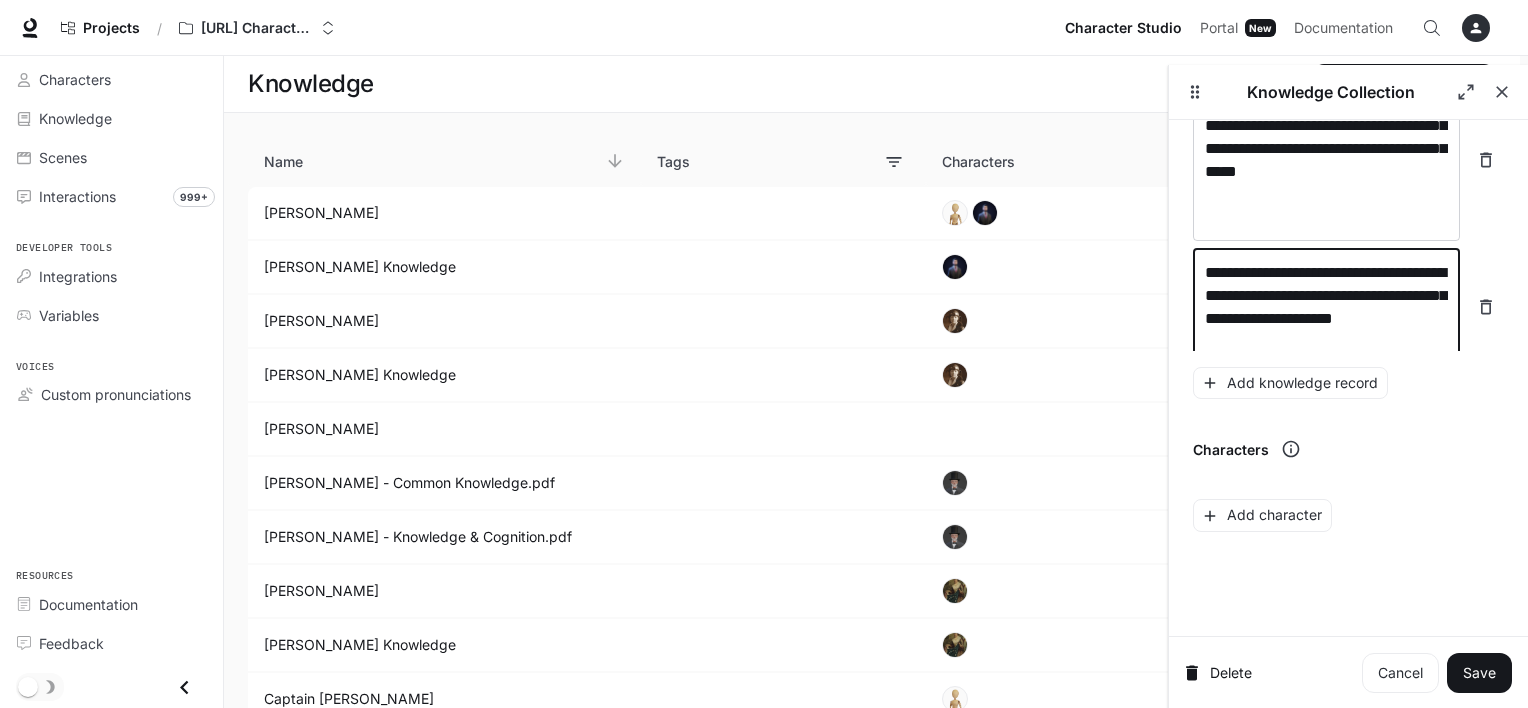 scroll, scrollTop: 11079, scrollLeft: 0, axis: vertical 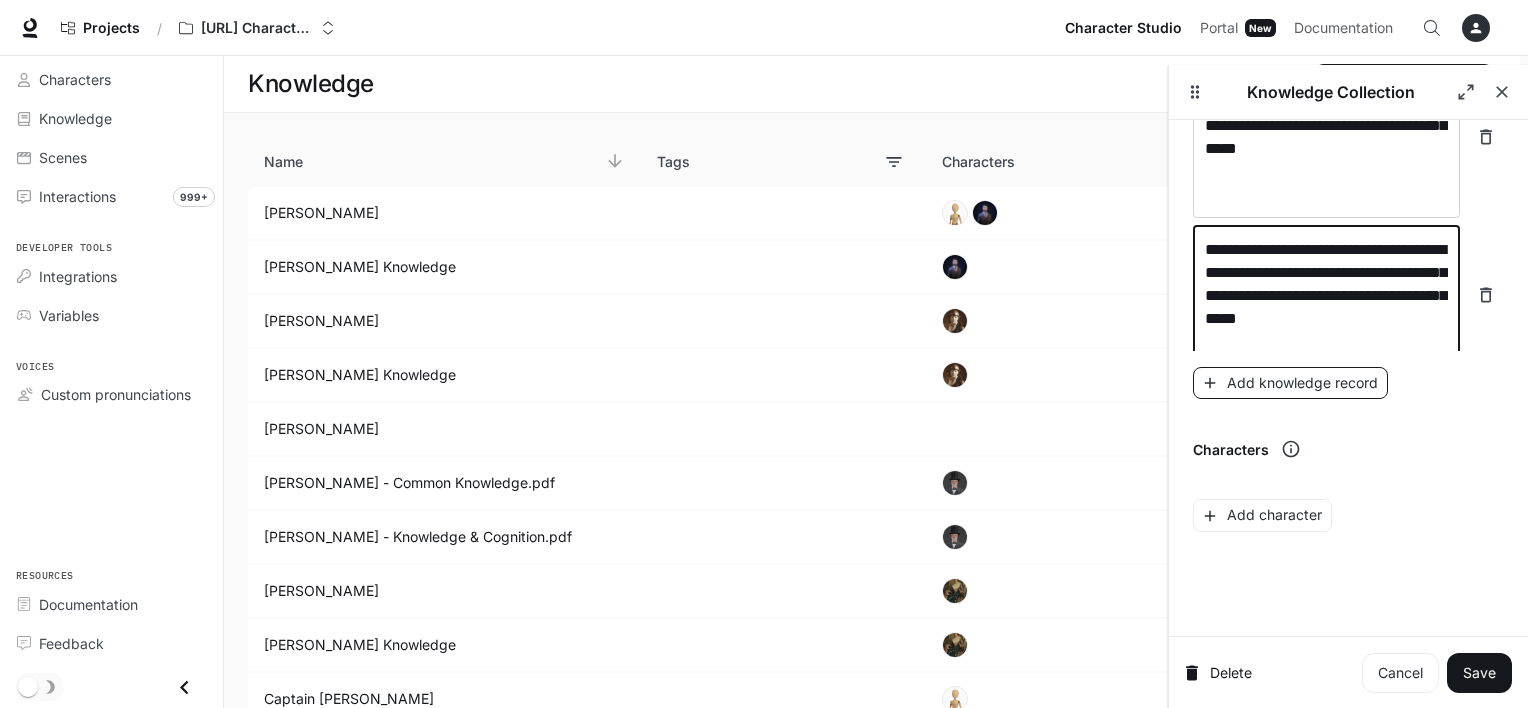 type on "**********" 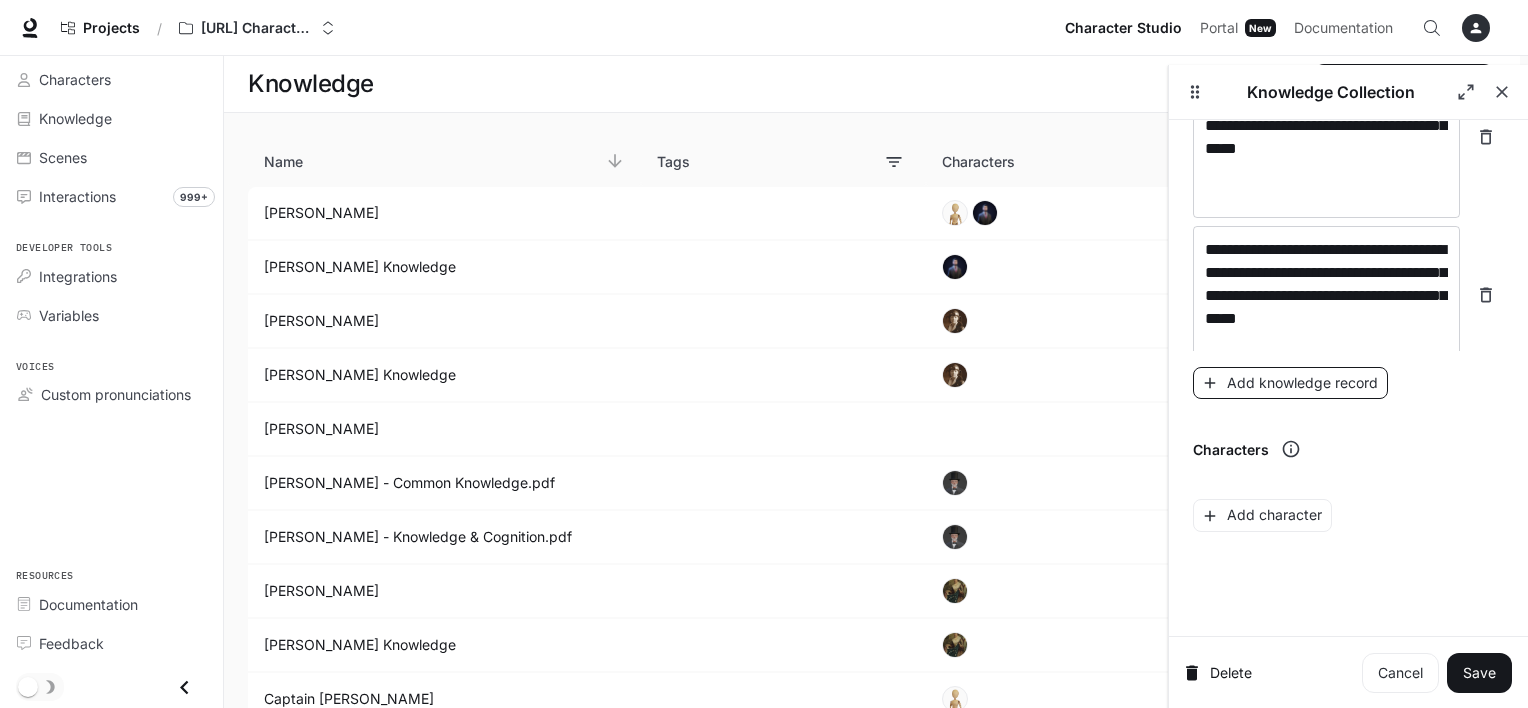 scroll, scrollTop: 11164, scrollLeft: 0, axis: vertical 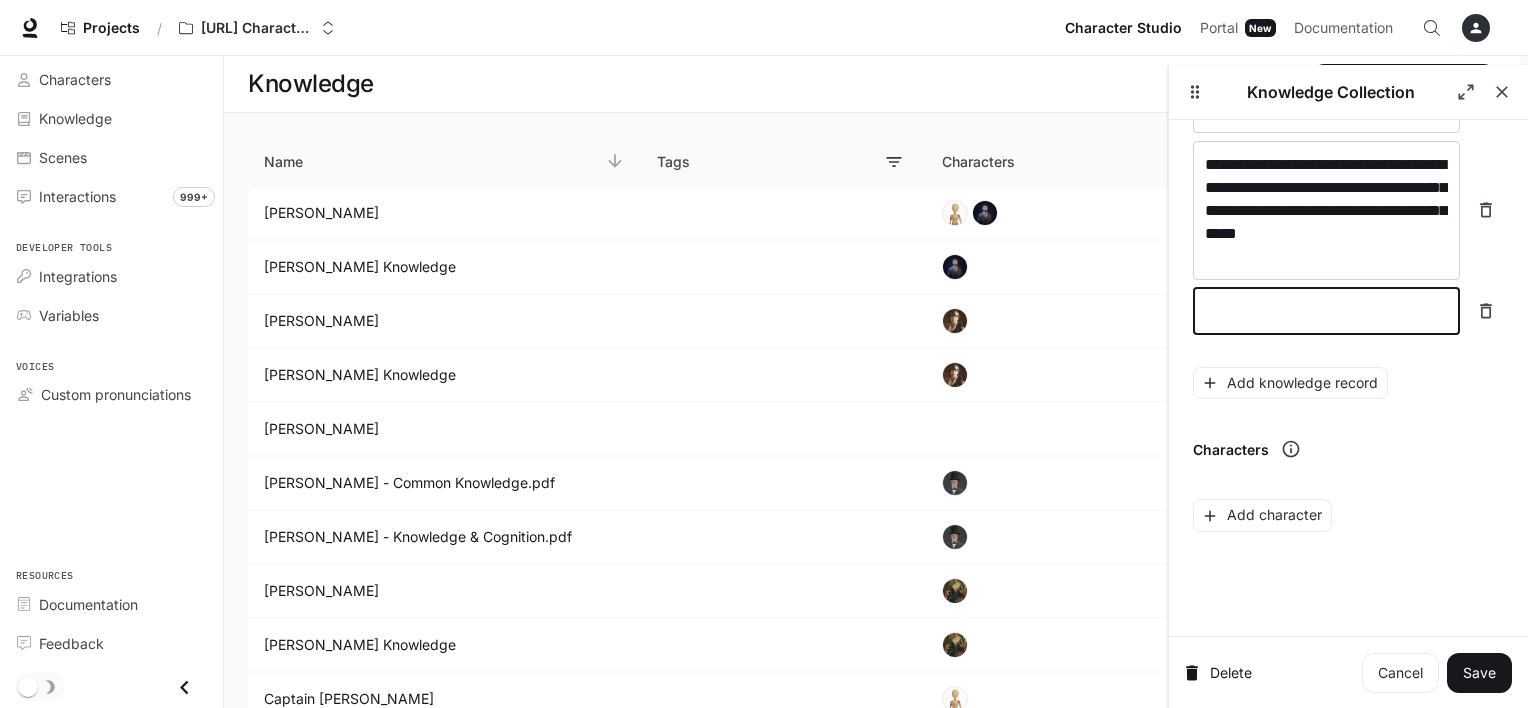 click at bounding box center (1326, 311) 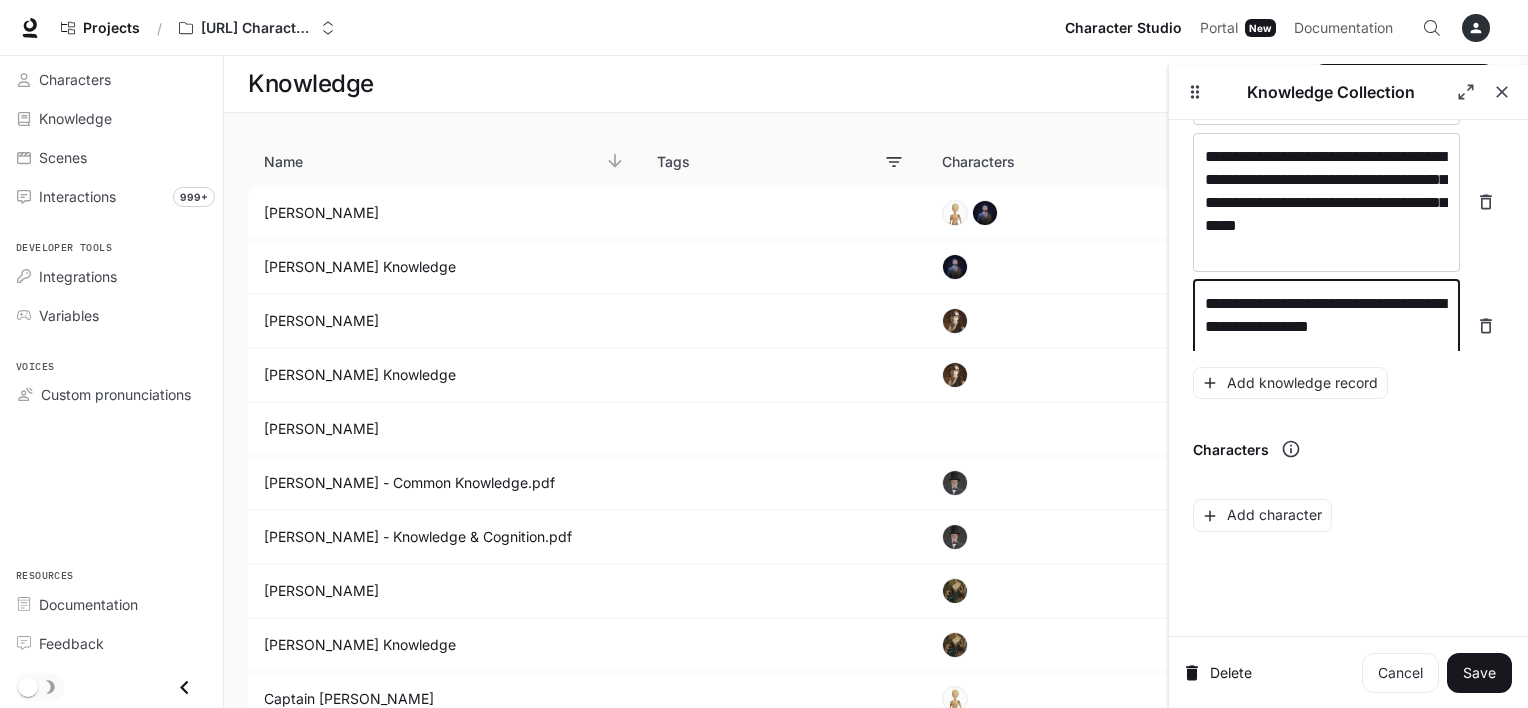 scroll, scrollTop: 11180, scrollLeft: 0, axis: vertical 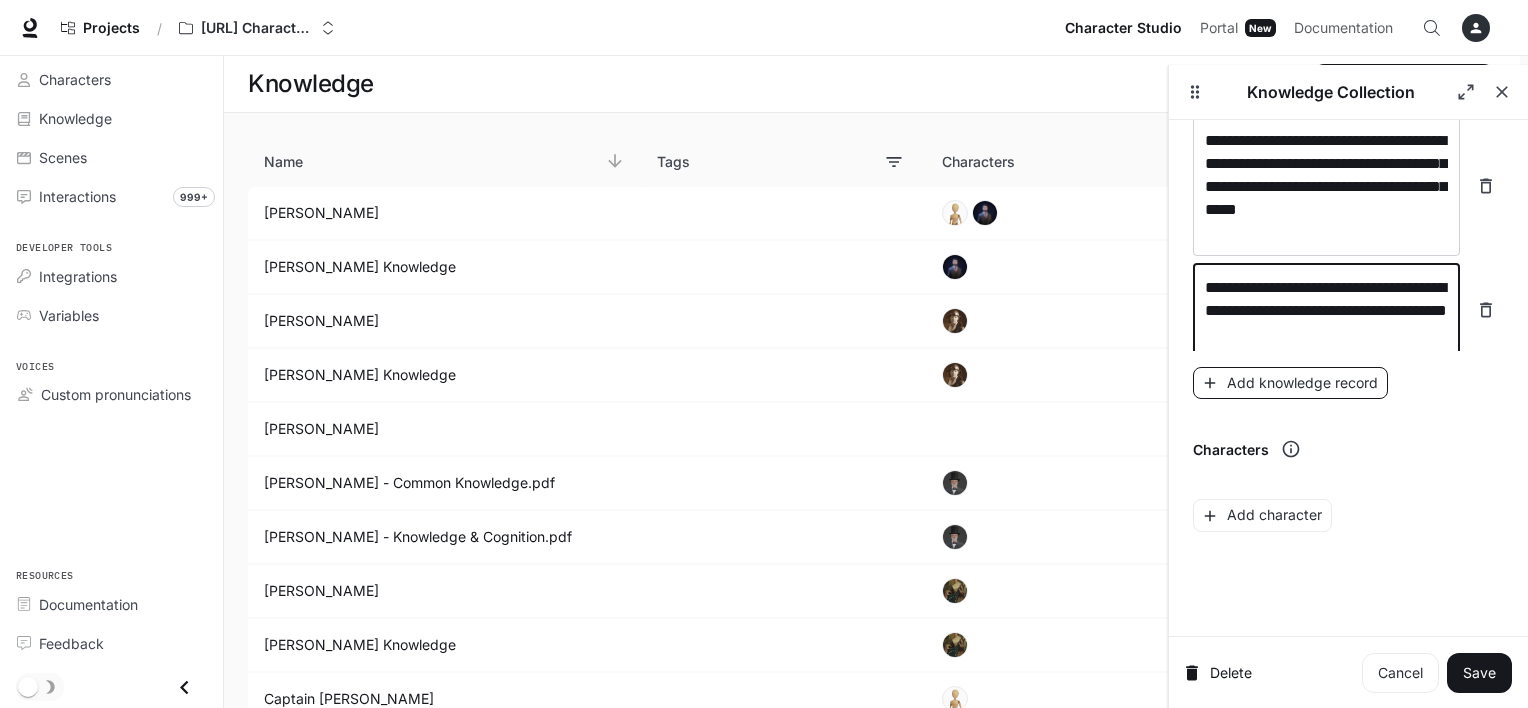 type on "**********" 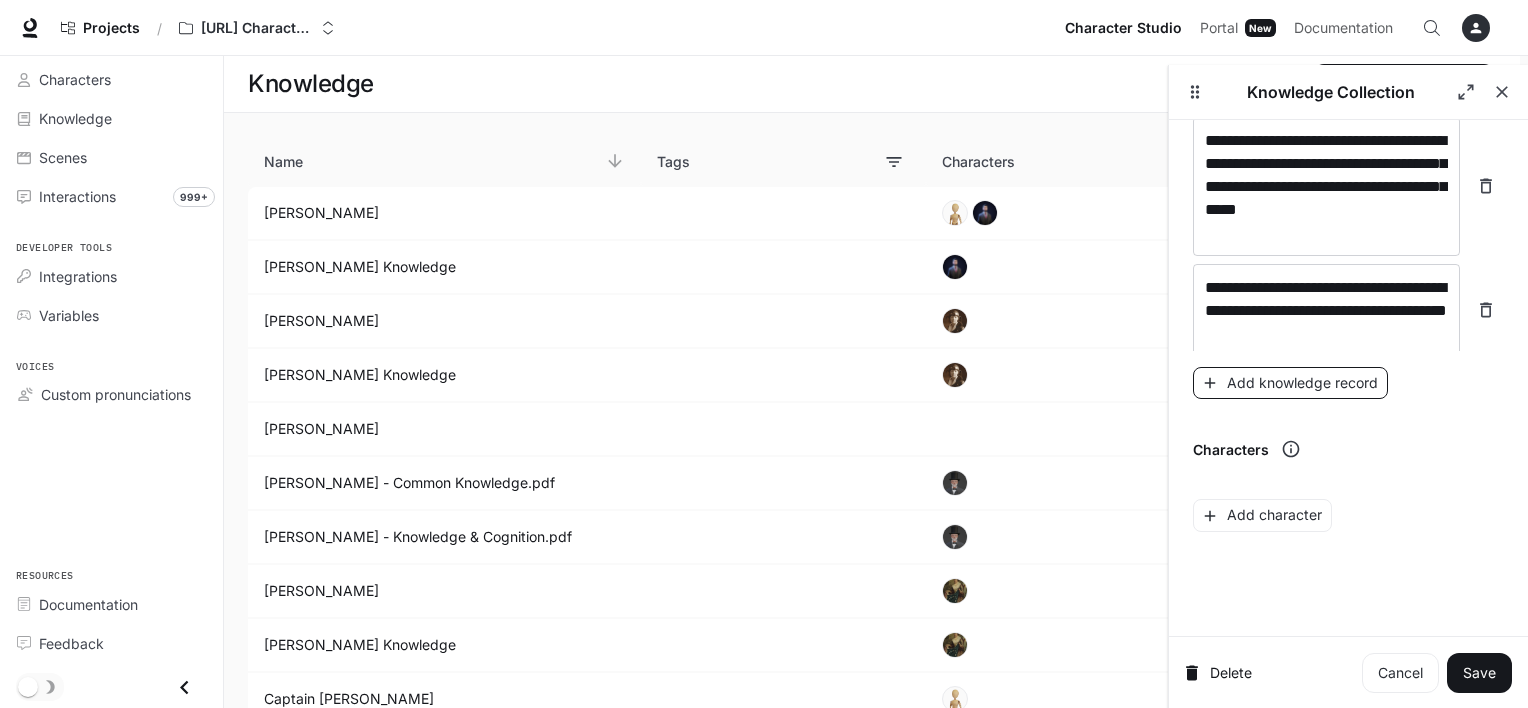 scroll, scrollTop: 11256, scrollLeft: 0, axis: vertical 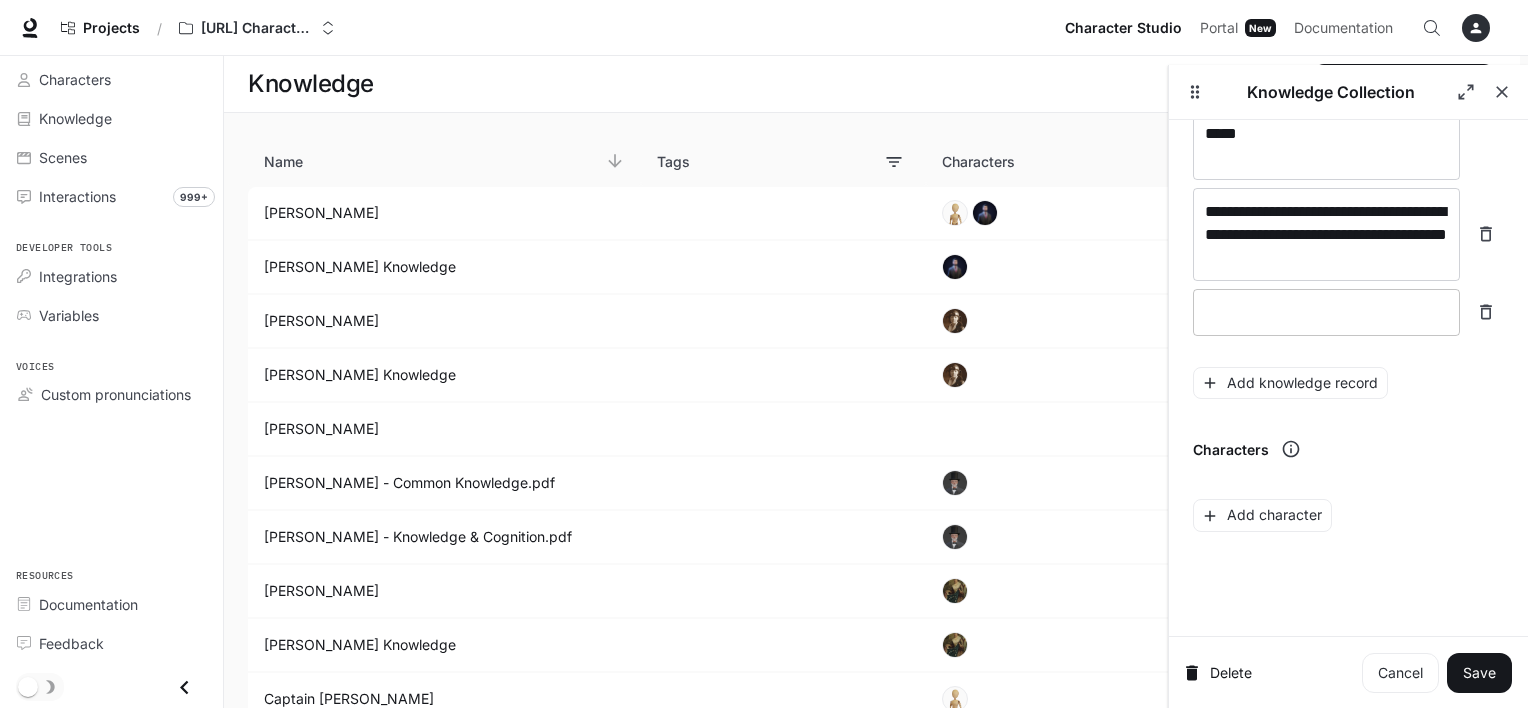 click on "* ​" at bounding box center [1326, 312] 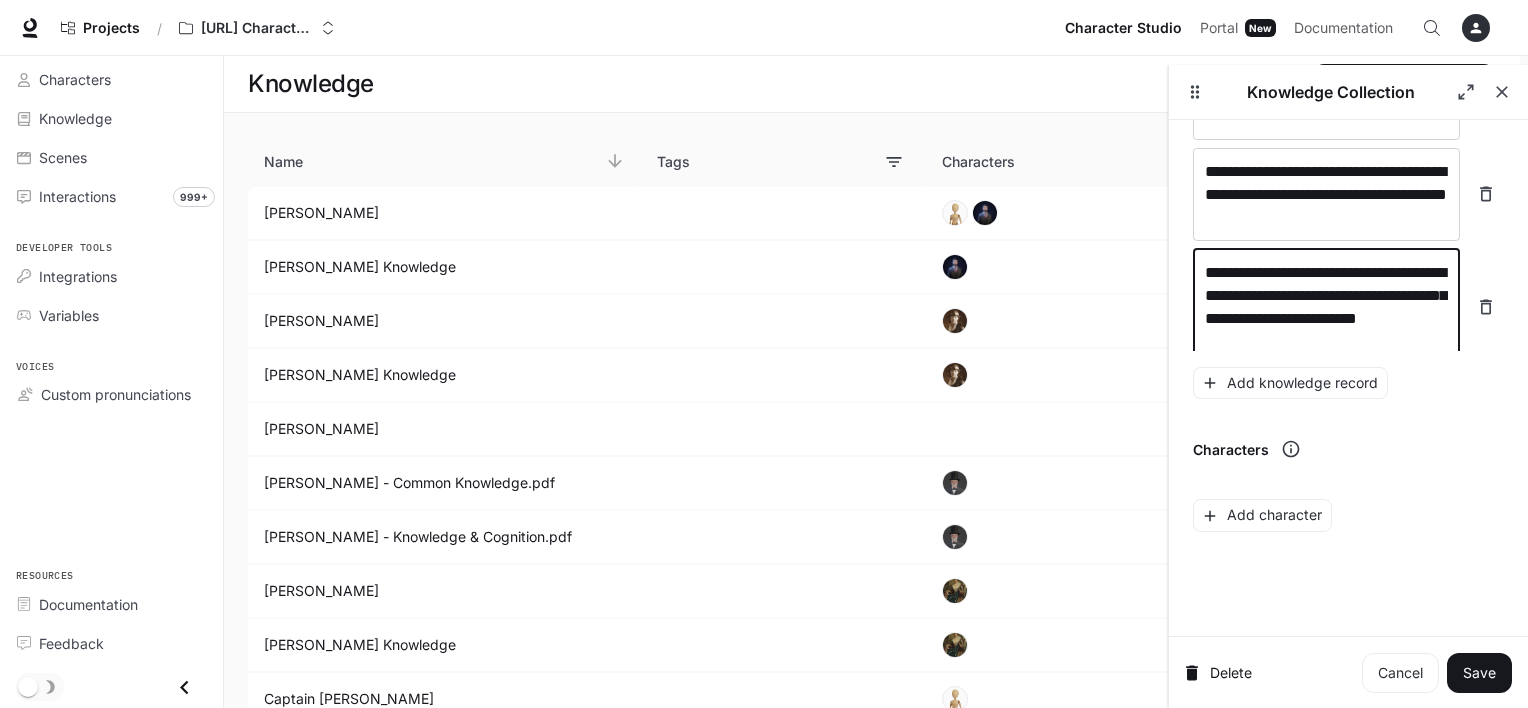 scroll, scrollTop: 11325, scrollLeft: 0, axis: vertical 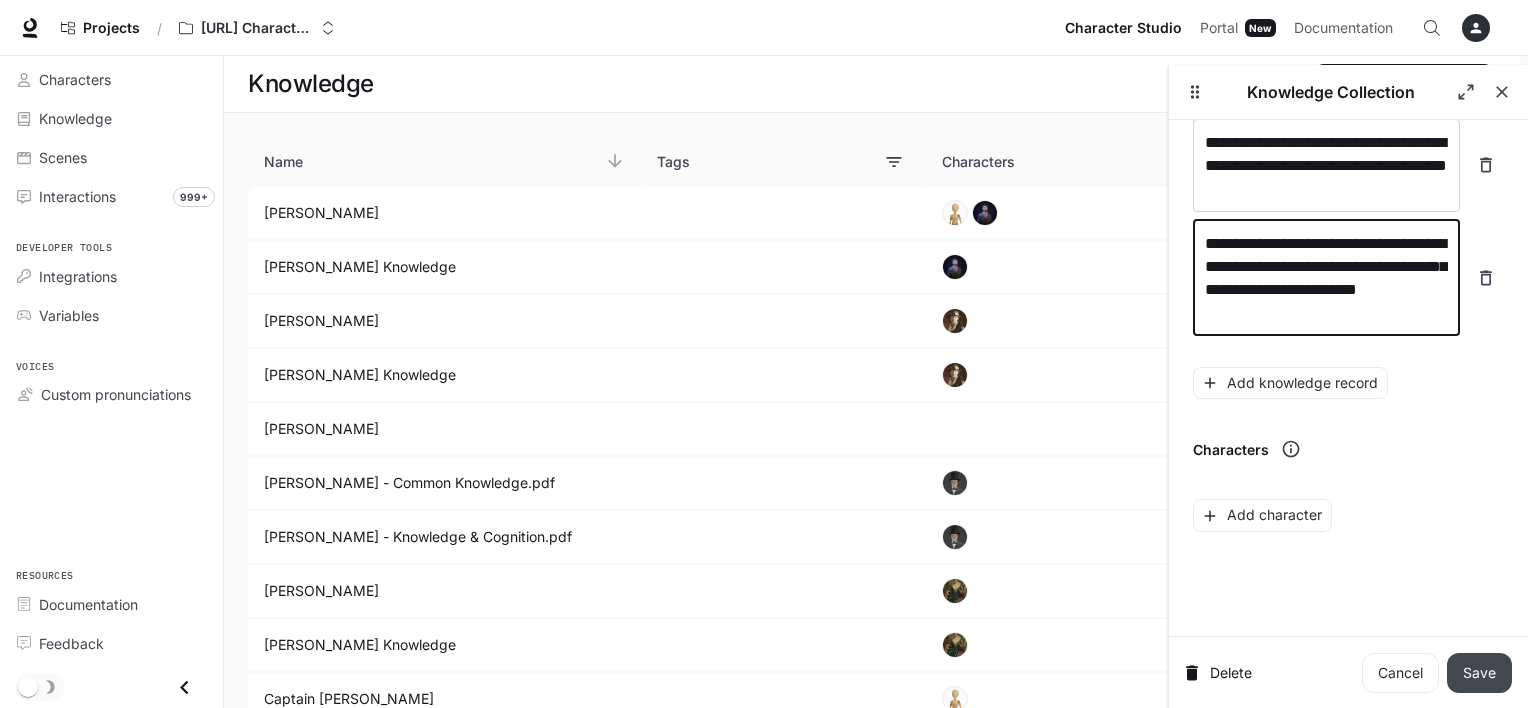type on "**********" 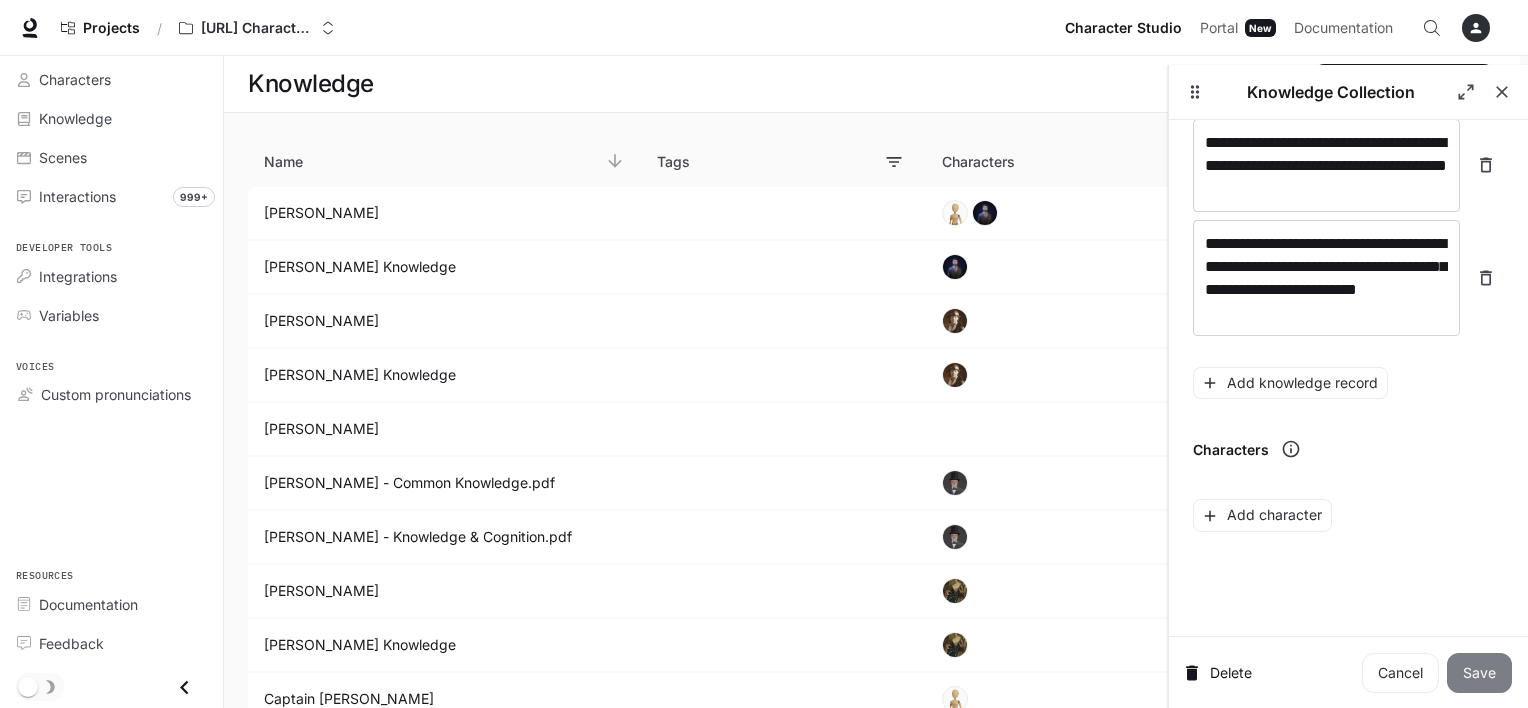 click on "Save" at bounding box center (1479, 673) 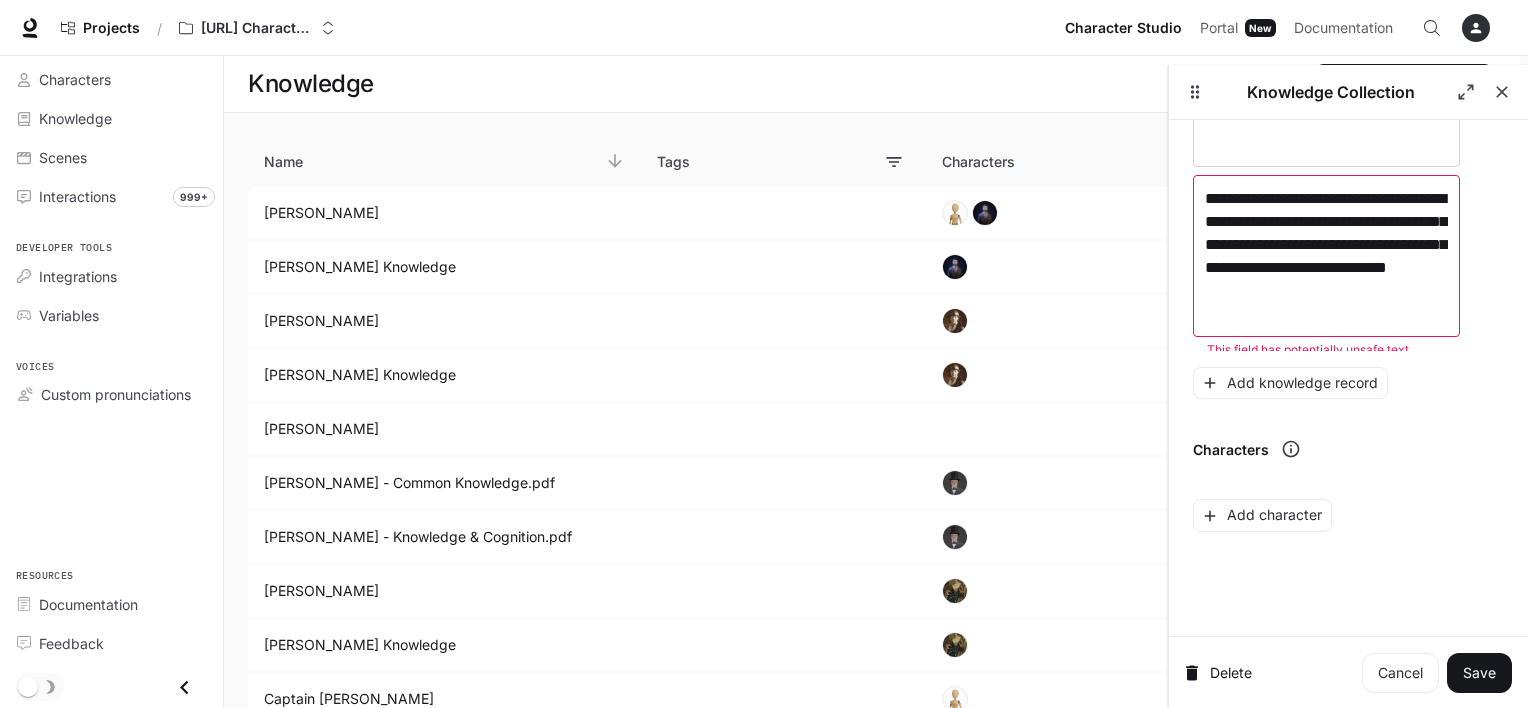 scroll, scrollTop: 10830, scrollLeft: 0, axis: vertical 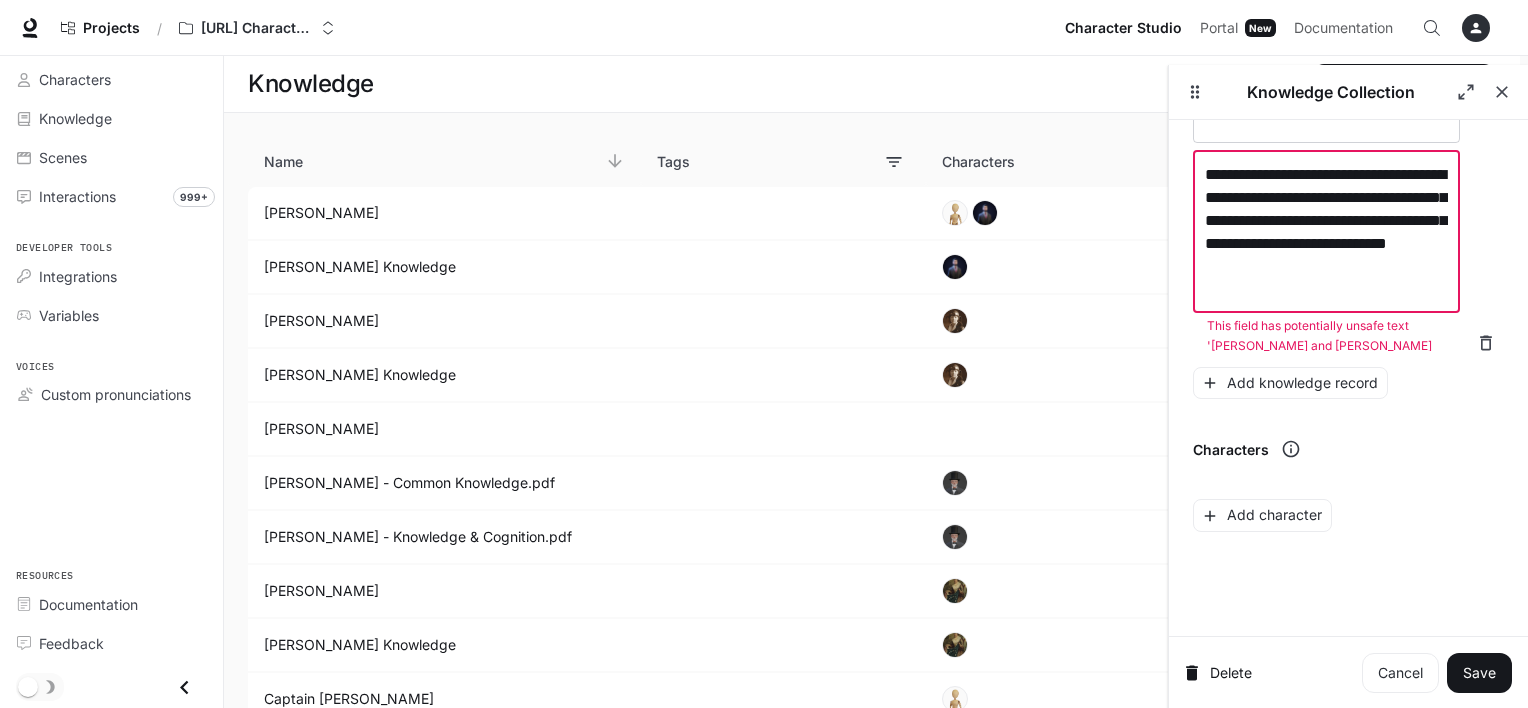 click on "**********" at bounding box center (1326, 232) 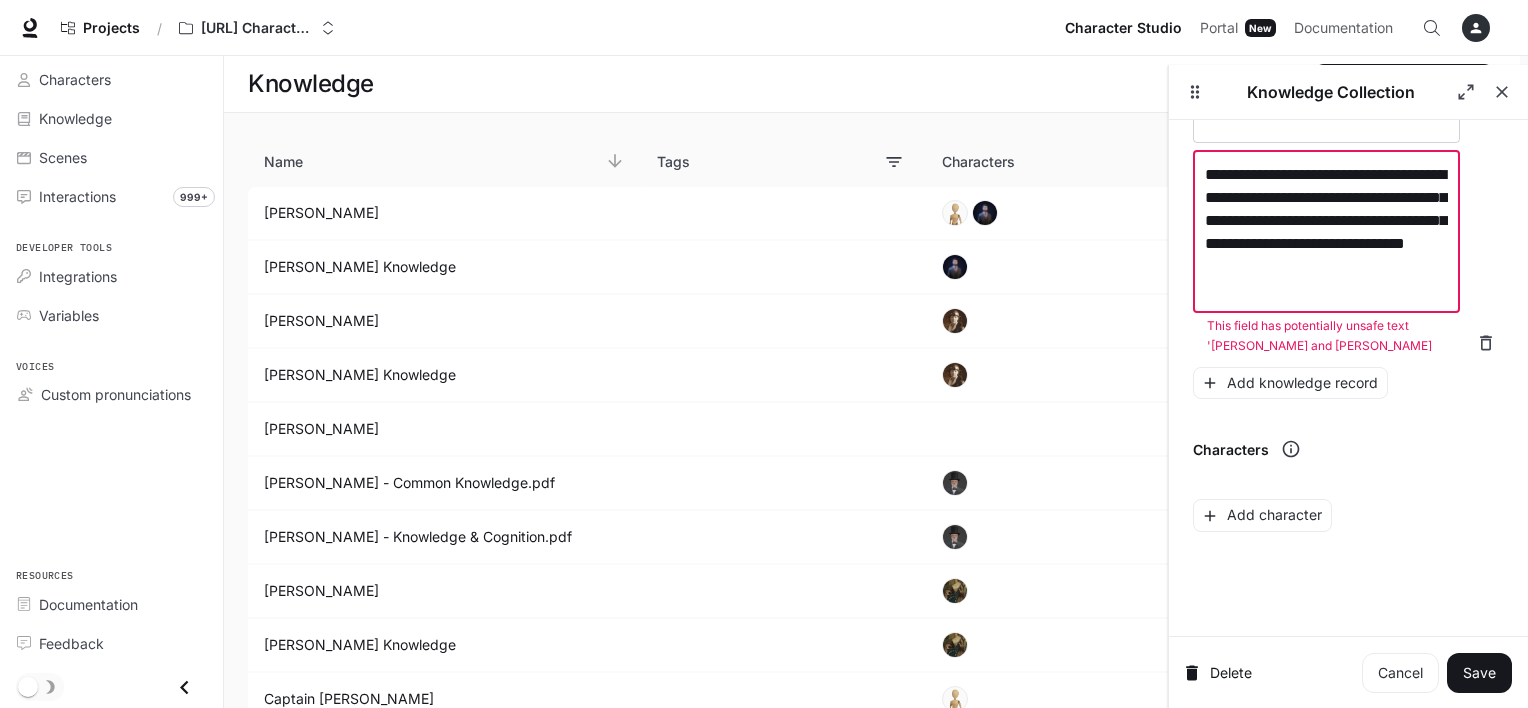 type on "**********" 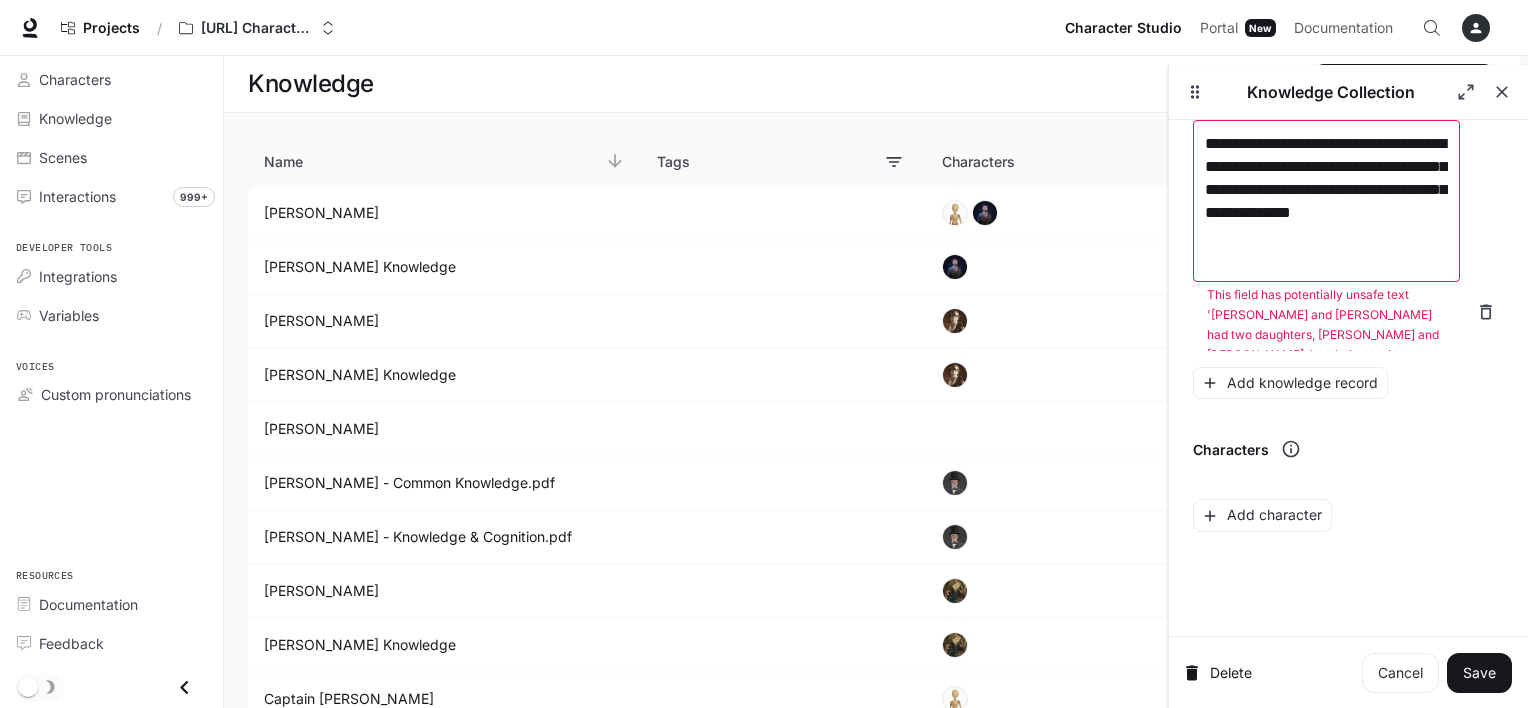 scroll, scrollTop: 5728, scrollLeft: 0, axis: vertical 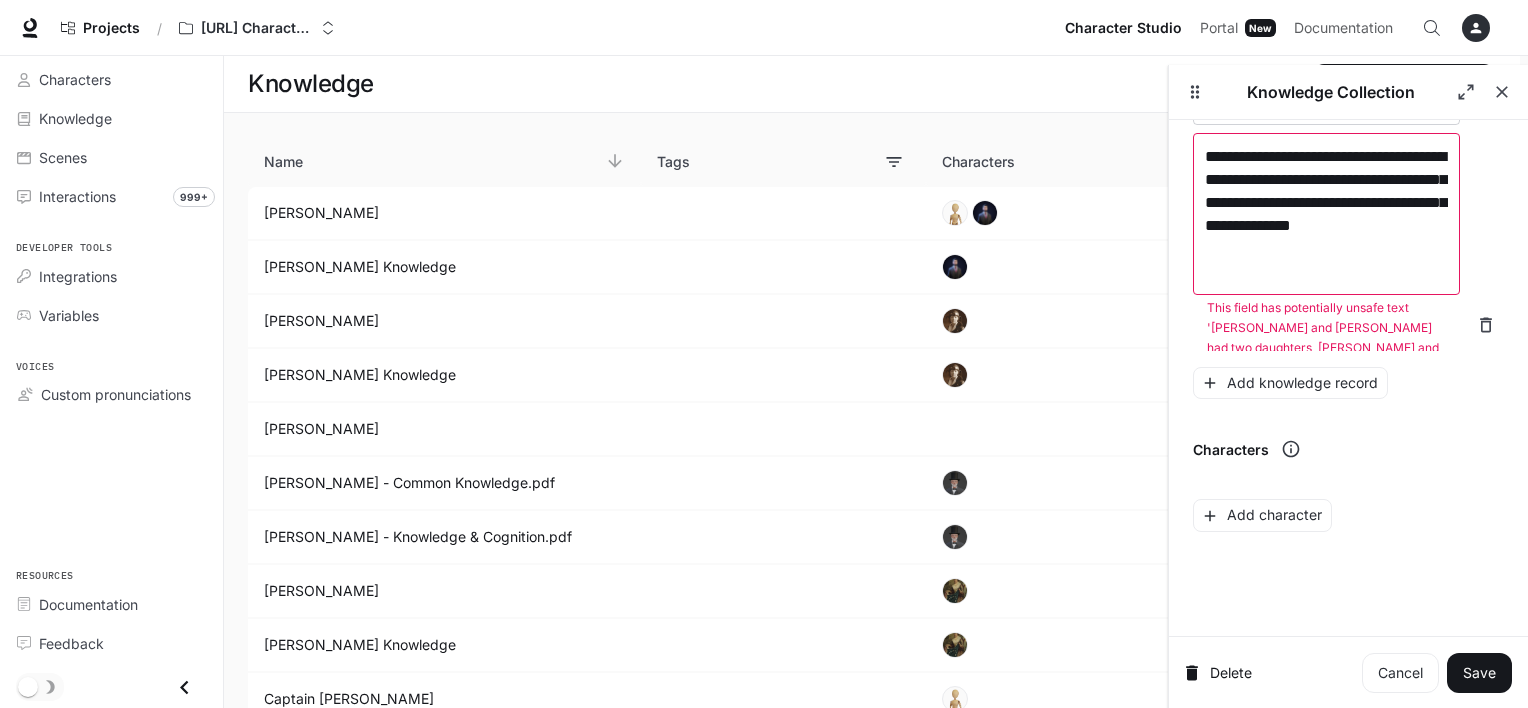 click on "**********" at bounding box center [1326, 214] 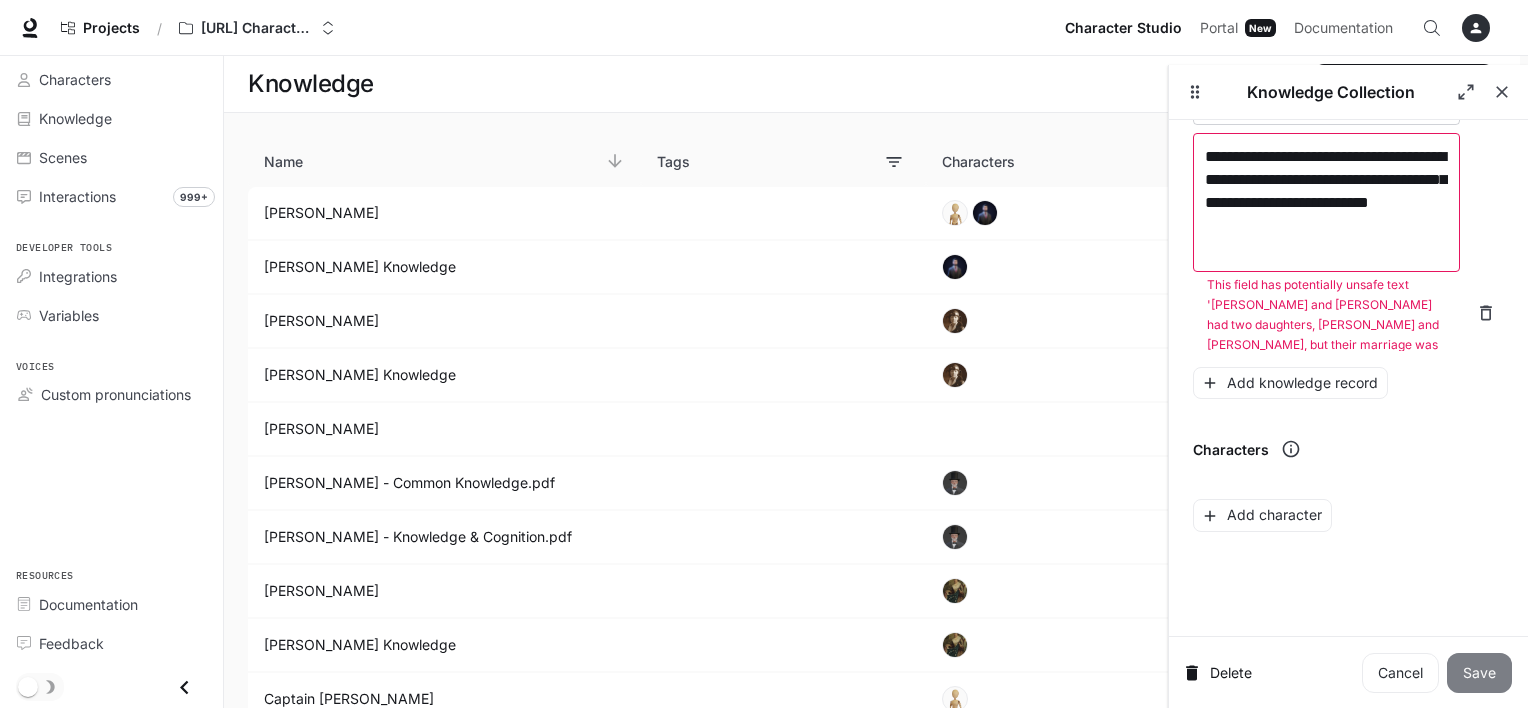 click on "Save" at bounding box center (1479, 673) 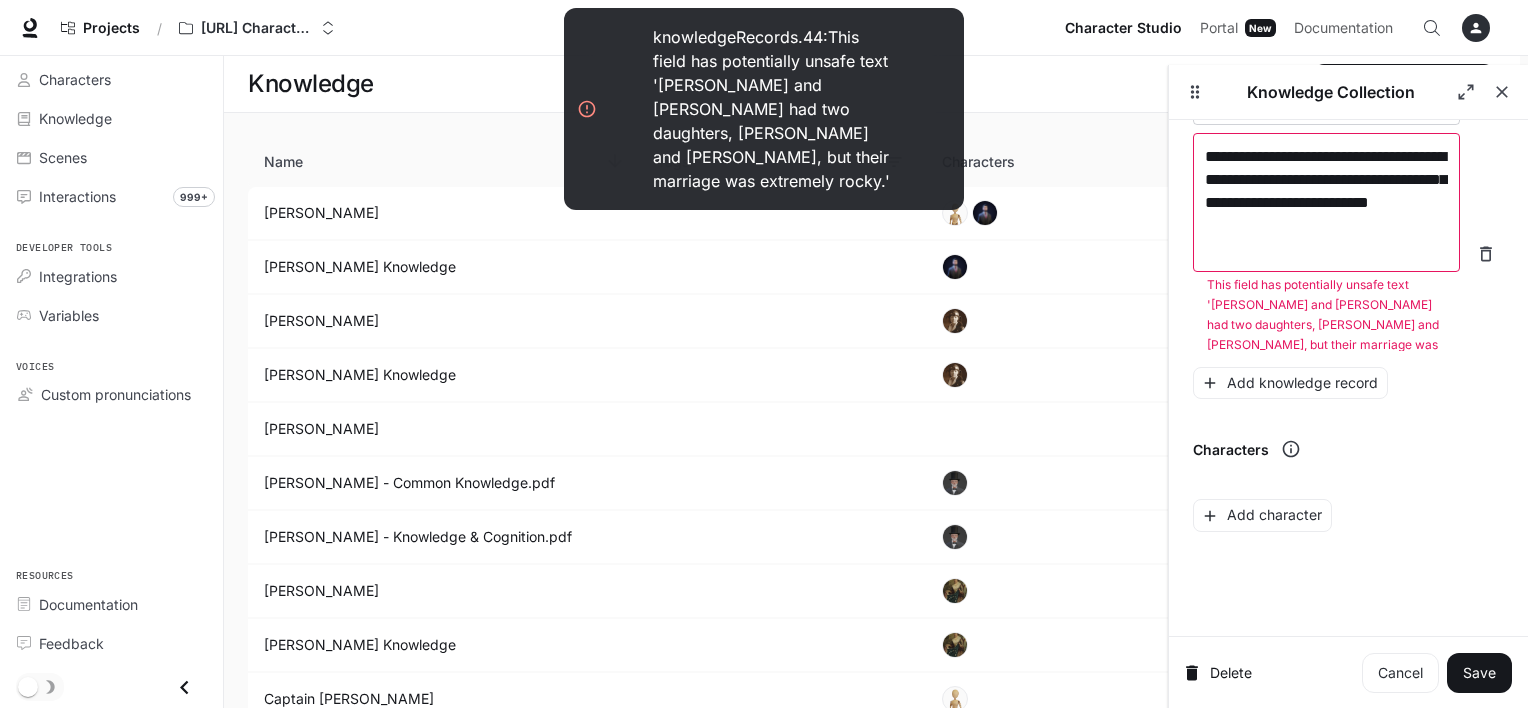 click on "**********" at bounding box center (1326, 202) 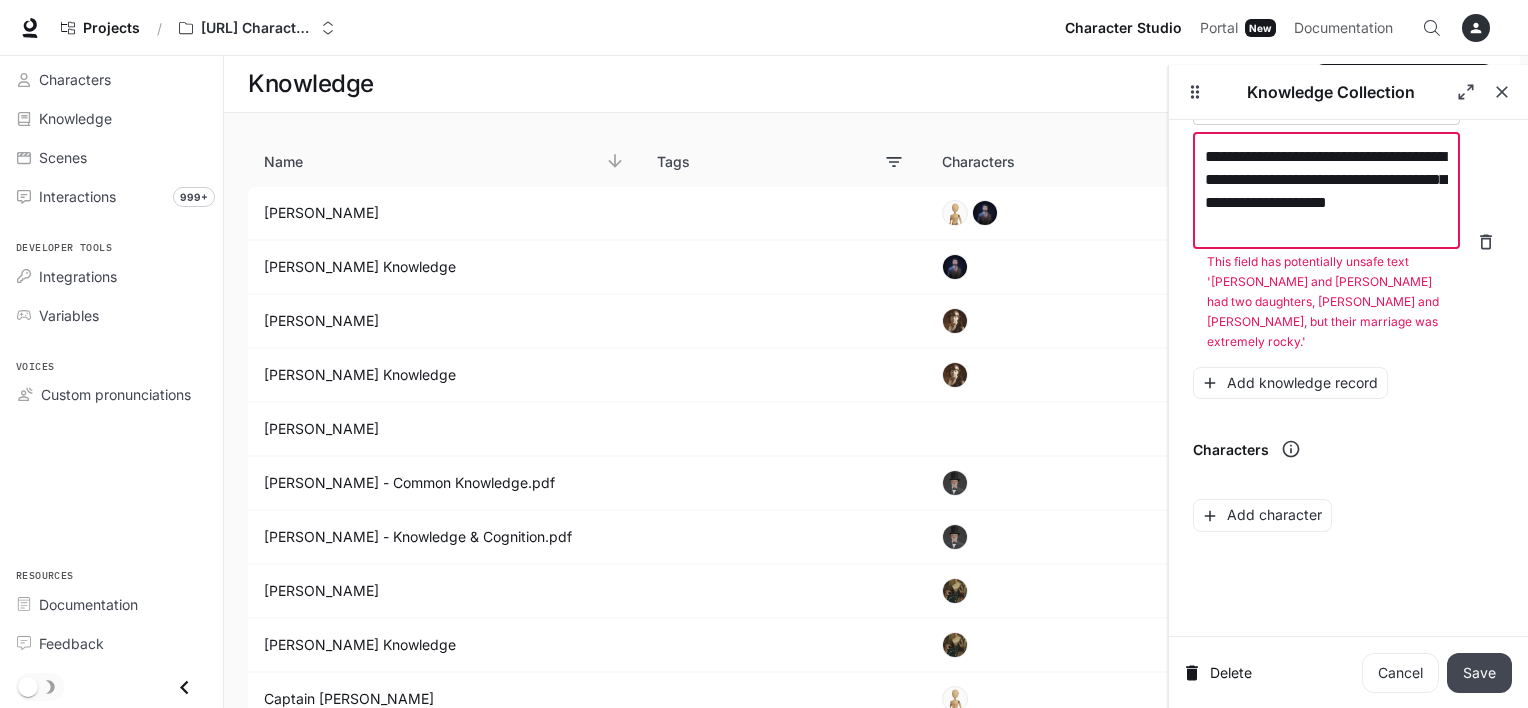click on "Save" at bounding box center [1479, 673] 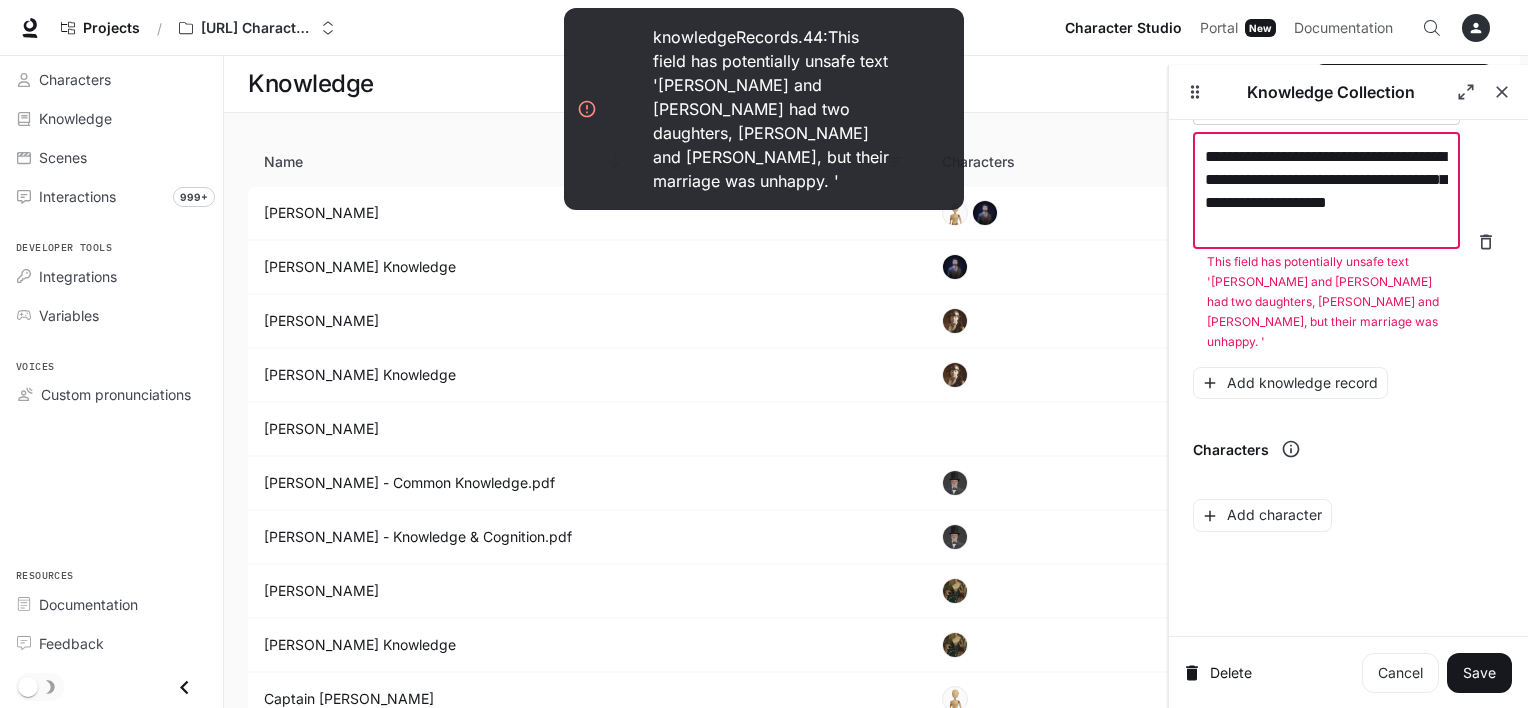 click on "**********" at bounding box center [1326, 191] 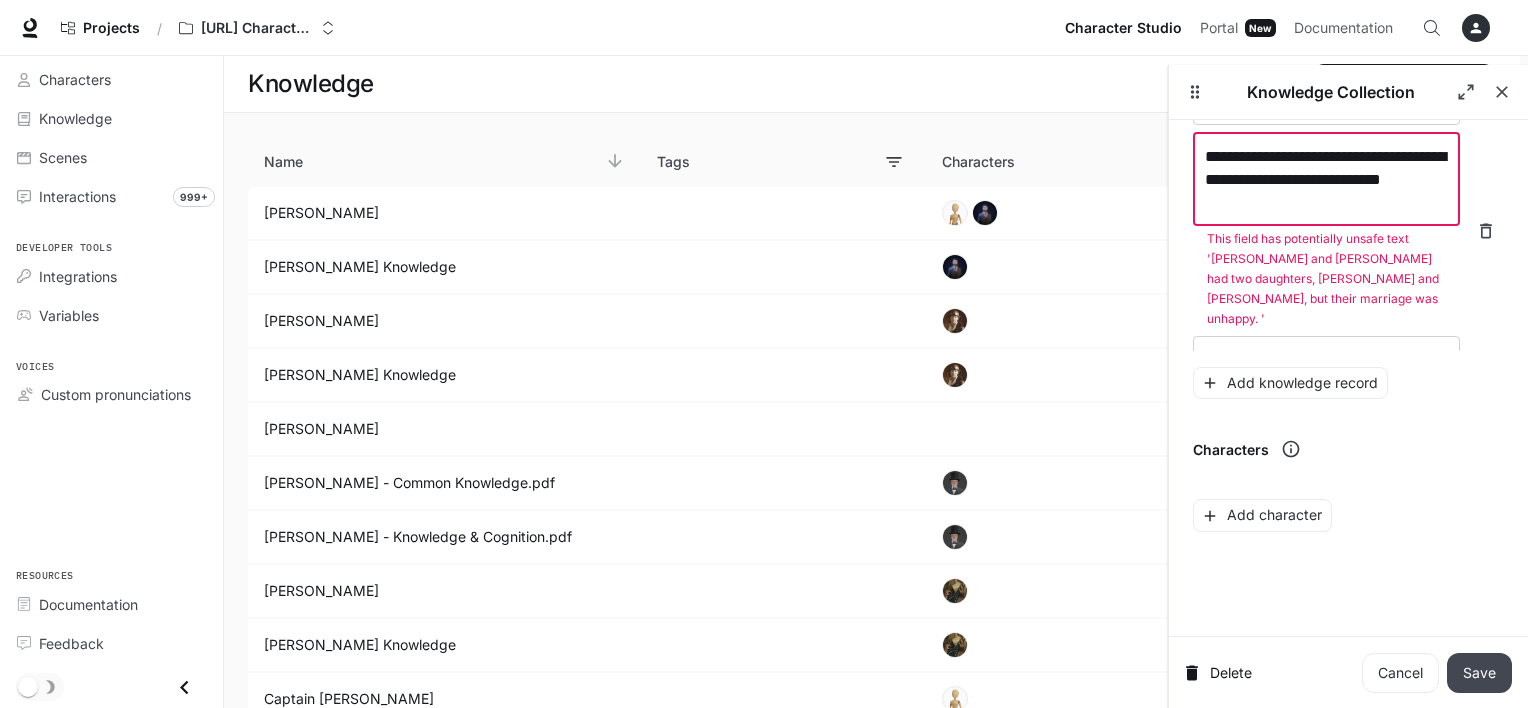 type on "**********" 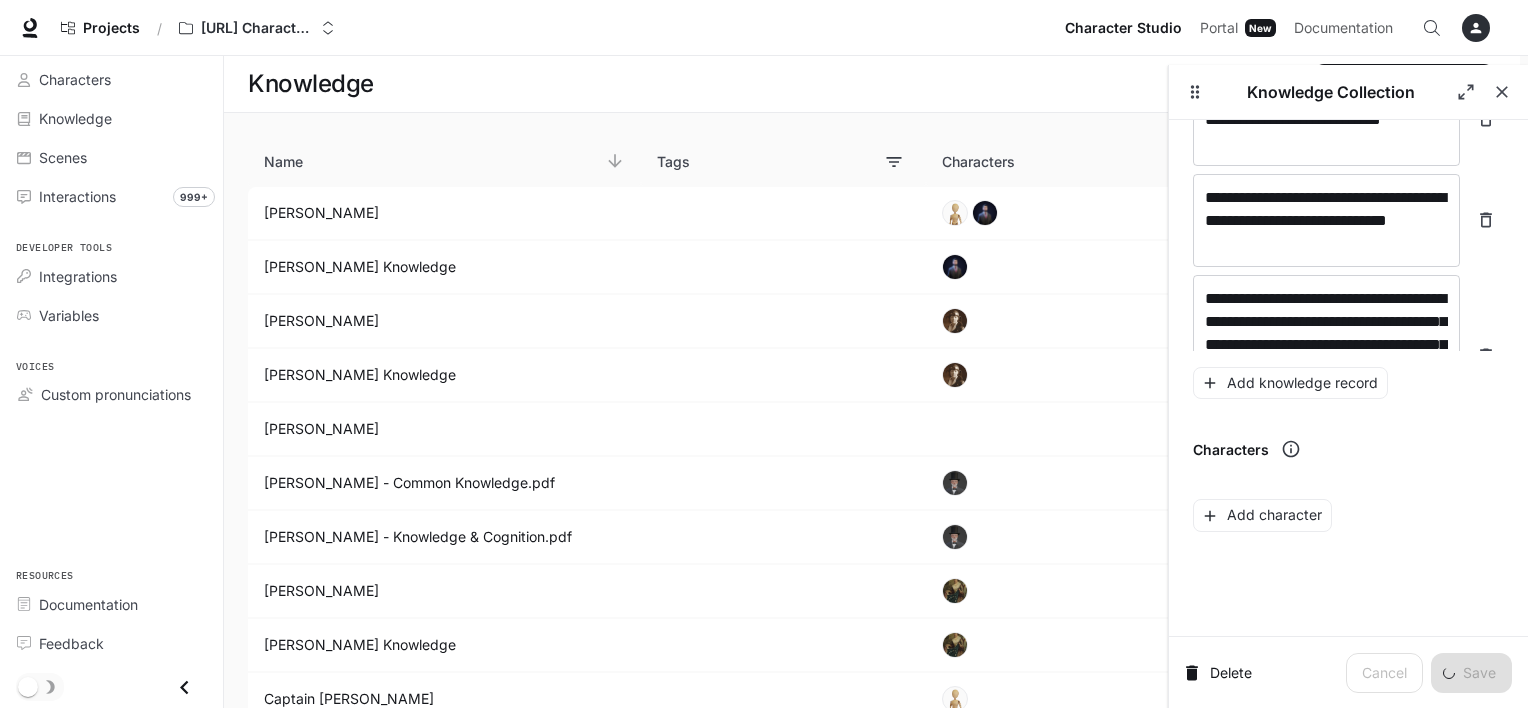 scroll, scrollTop: 5744, scrollLeft: 0, axis: vertical 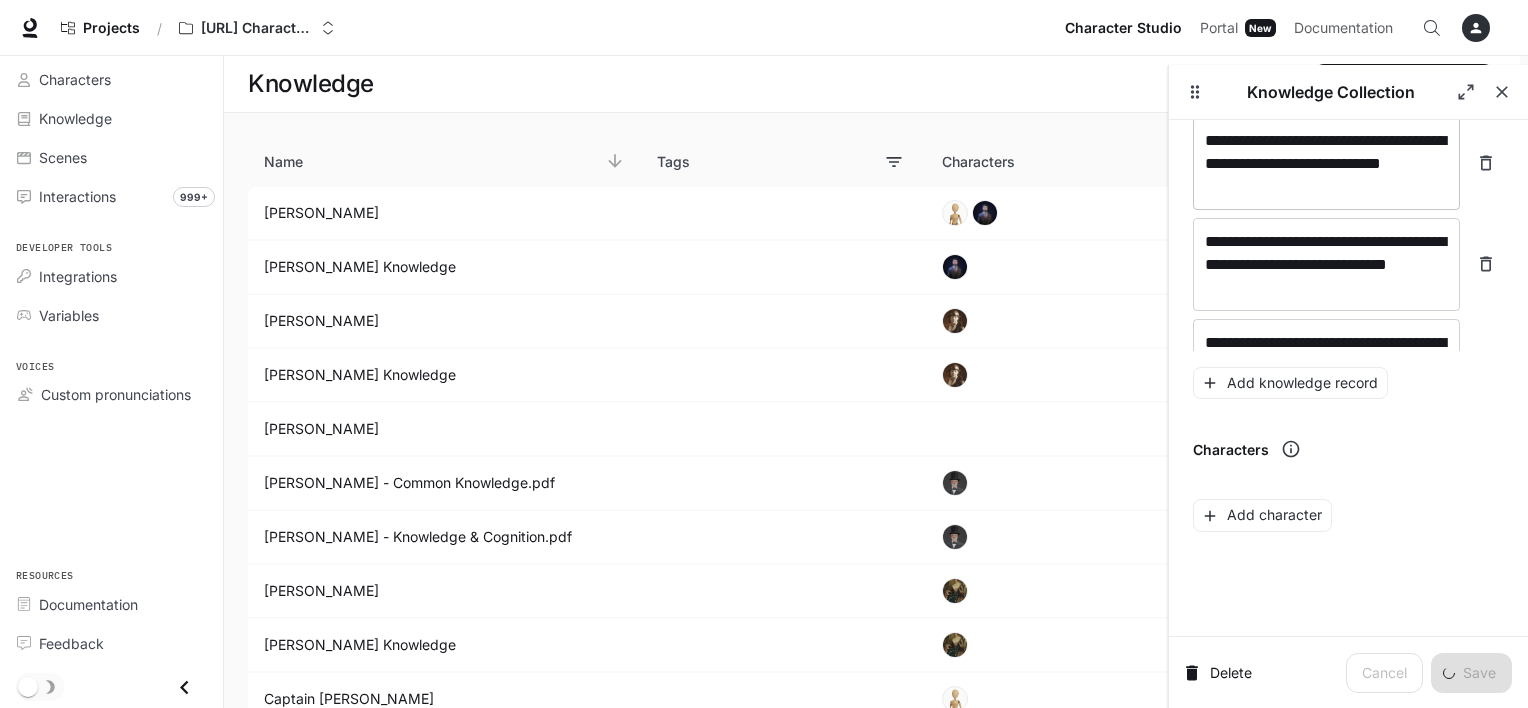 click on "**********" at bounding box center (1326, 163) 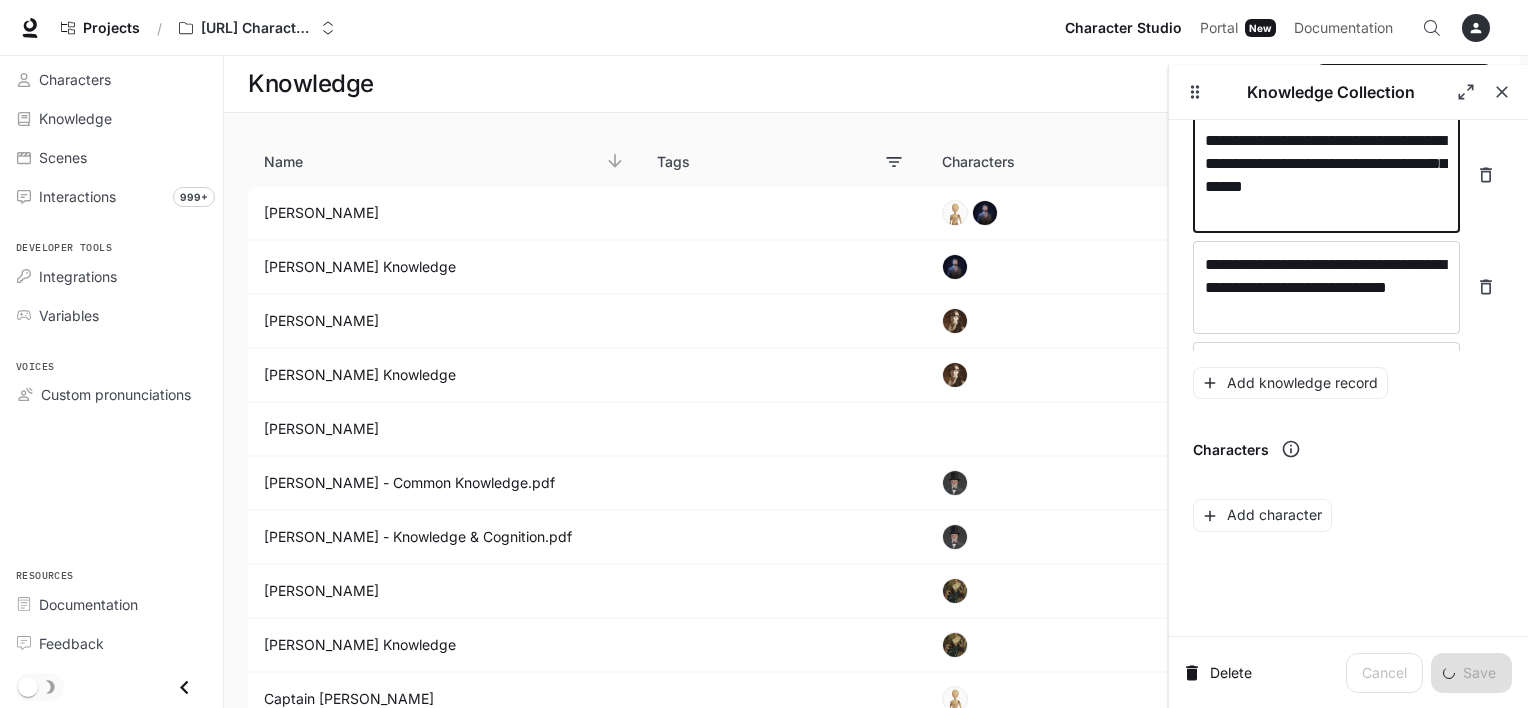 type on "**********" 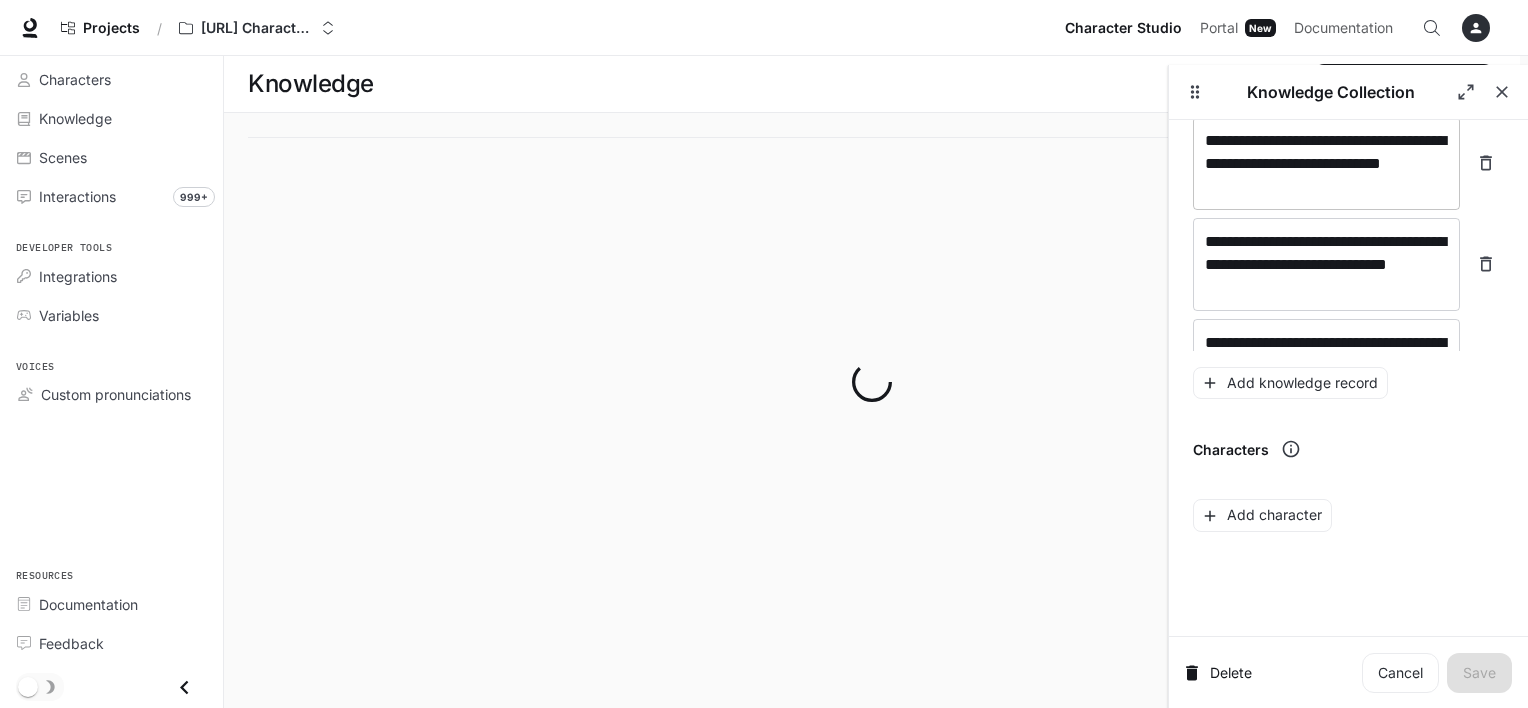 click on "**********" at bounding box center (1326, 163) 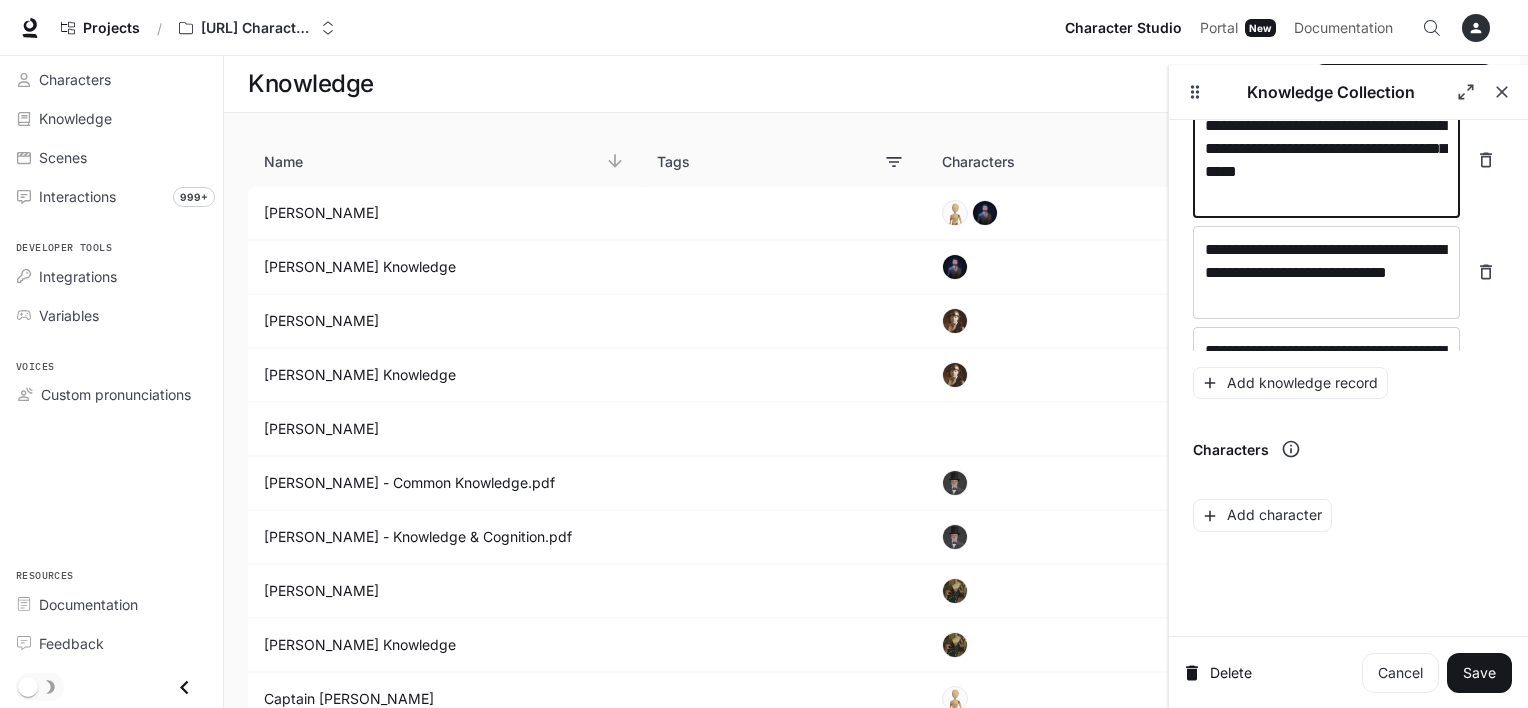 scroll, scrollTop: 5745, scrollLeft: 0, axis: vertical 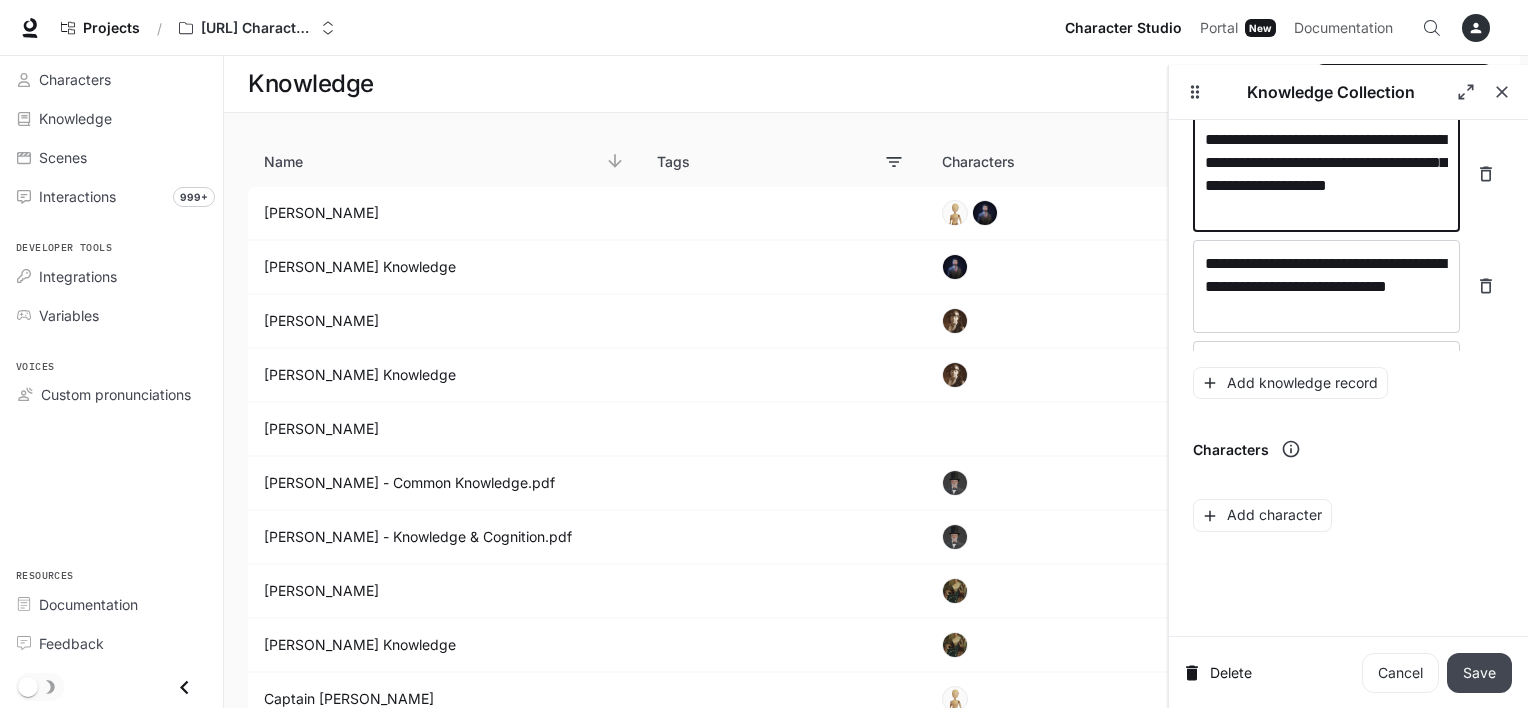 type on "**********" 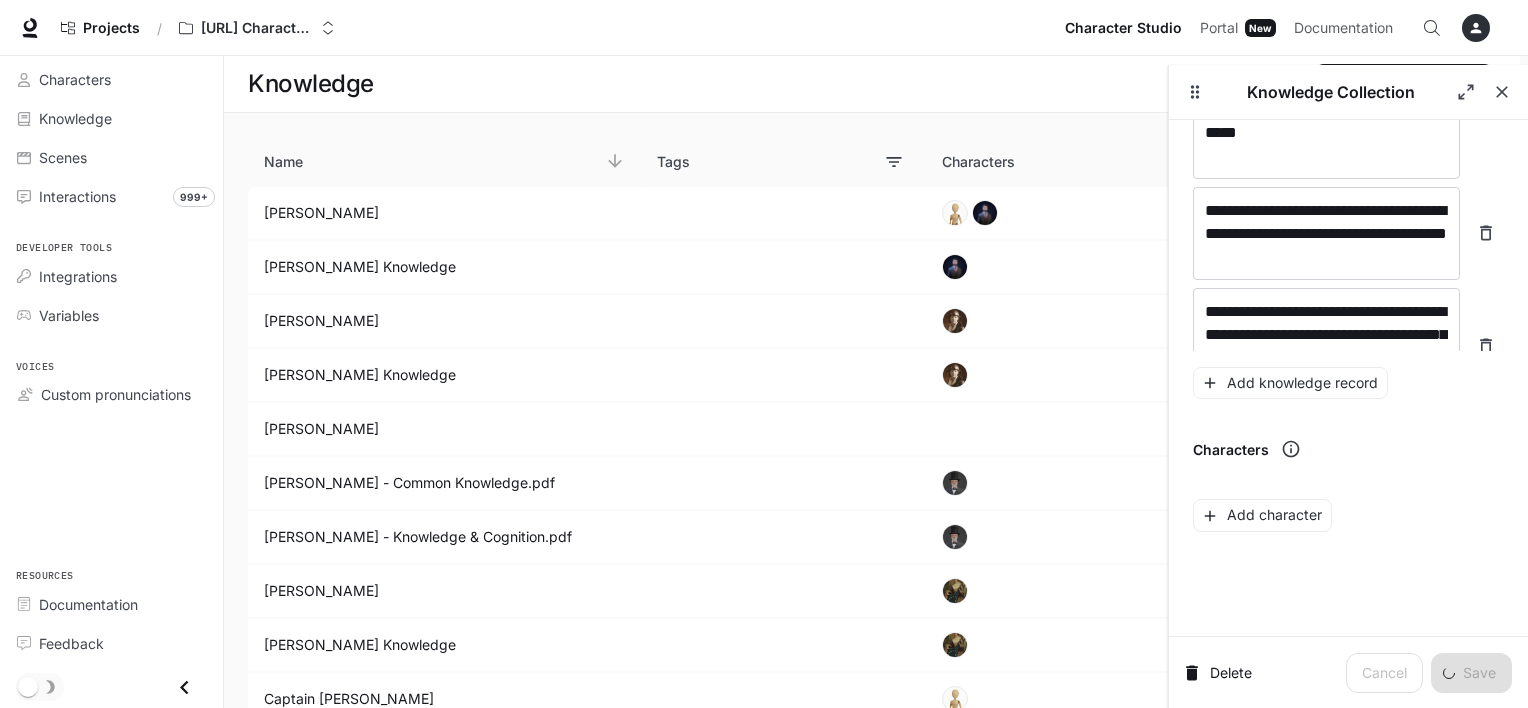 scroll, scrollTop: 11280, scrollLeft: 0, axis: vertical 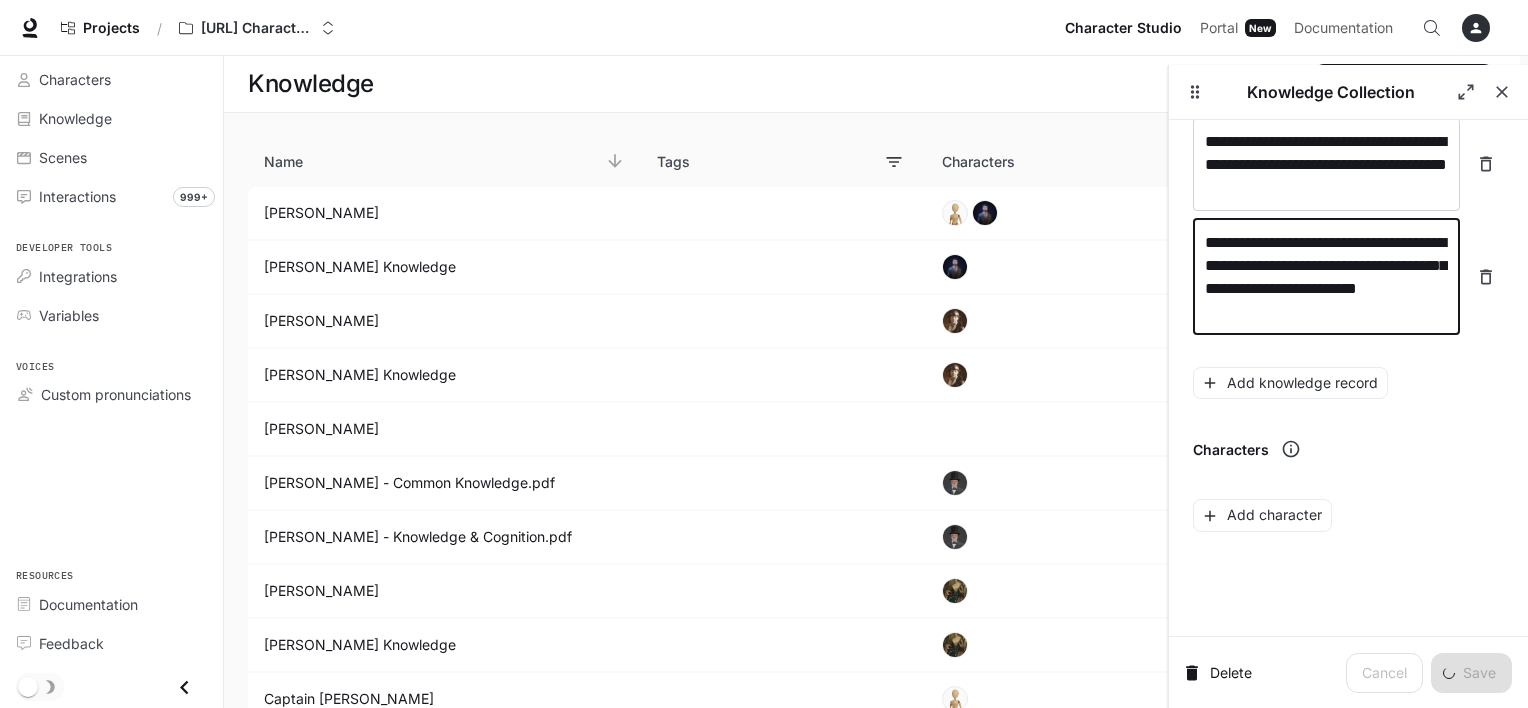 click on "**********" at bounding box center [1326, 277] 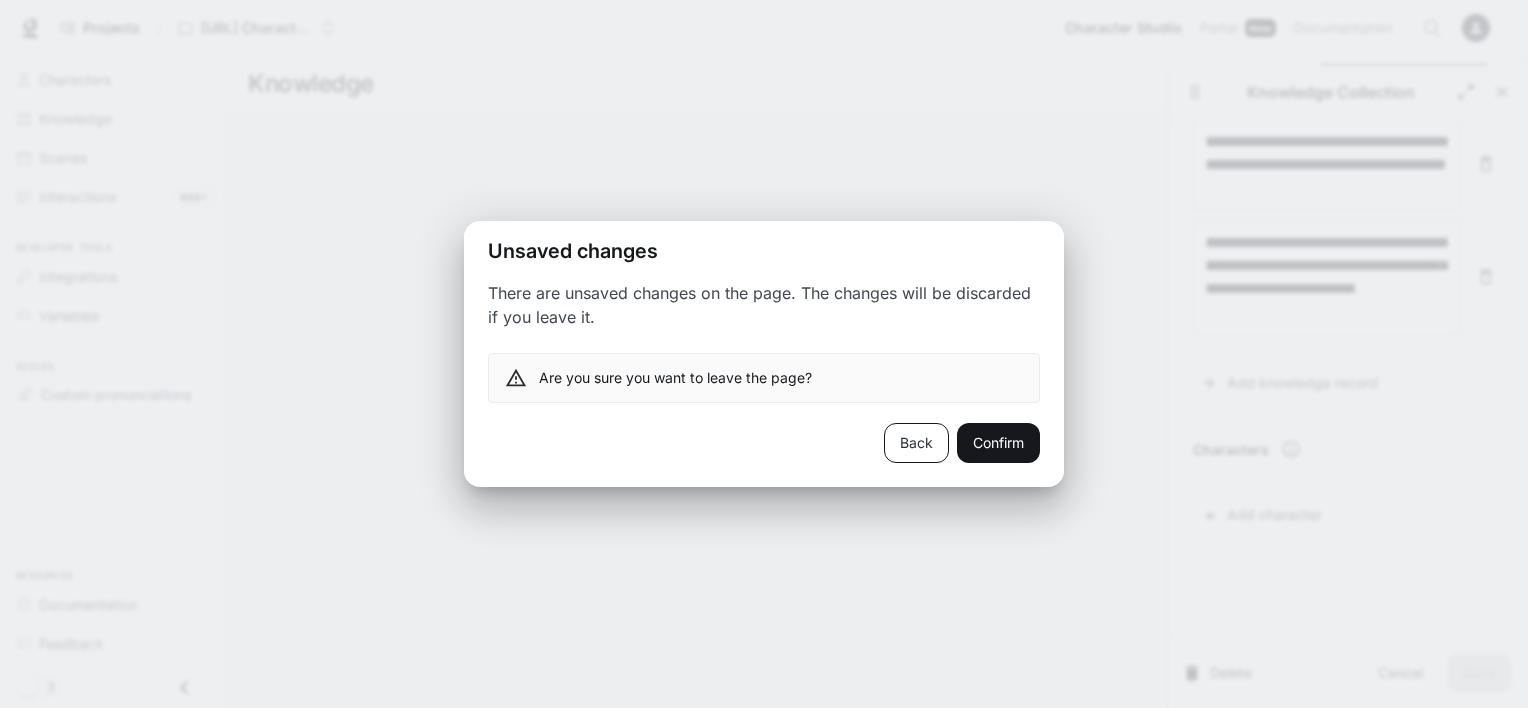 click on "Back" at bounding box center (916, 443) 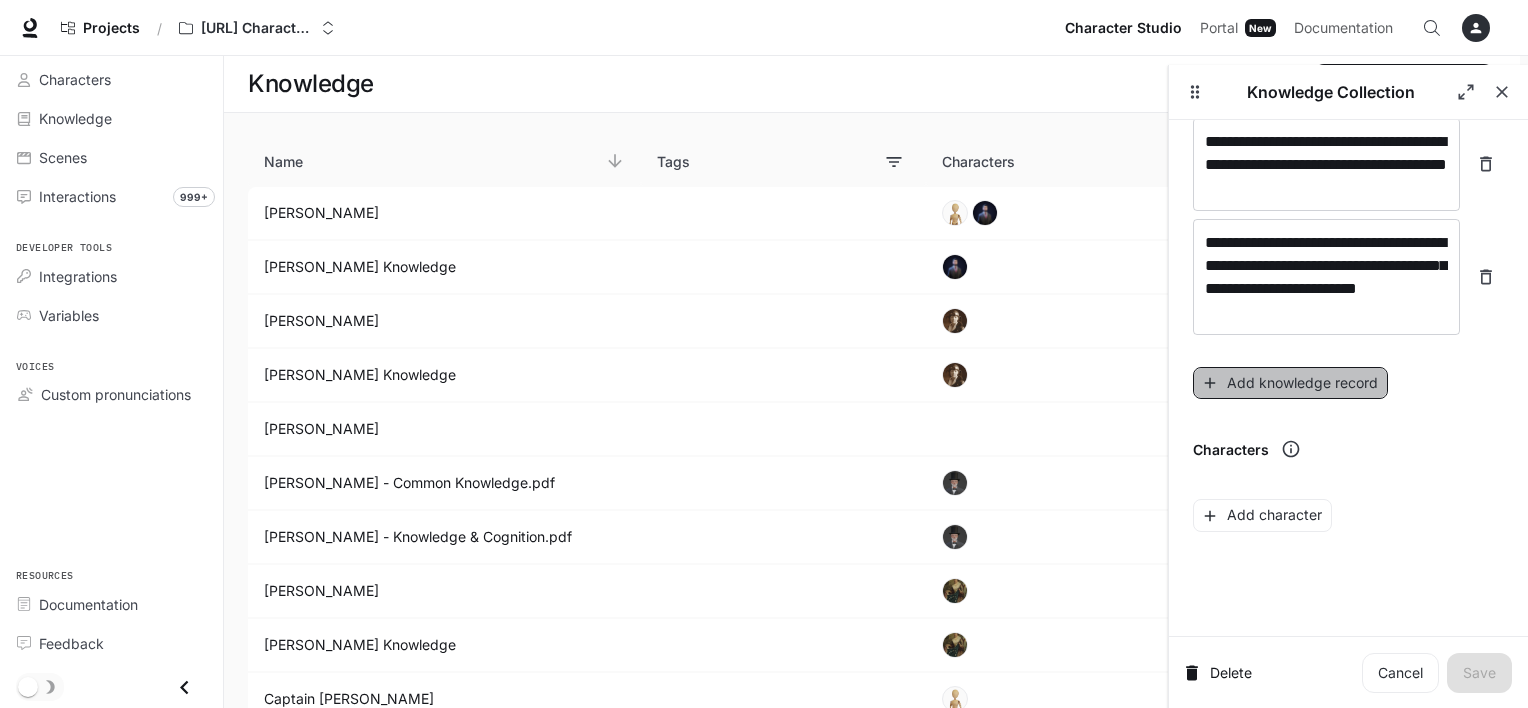 click on "Add knowledge record" at bounding box center (1290, 383) 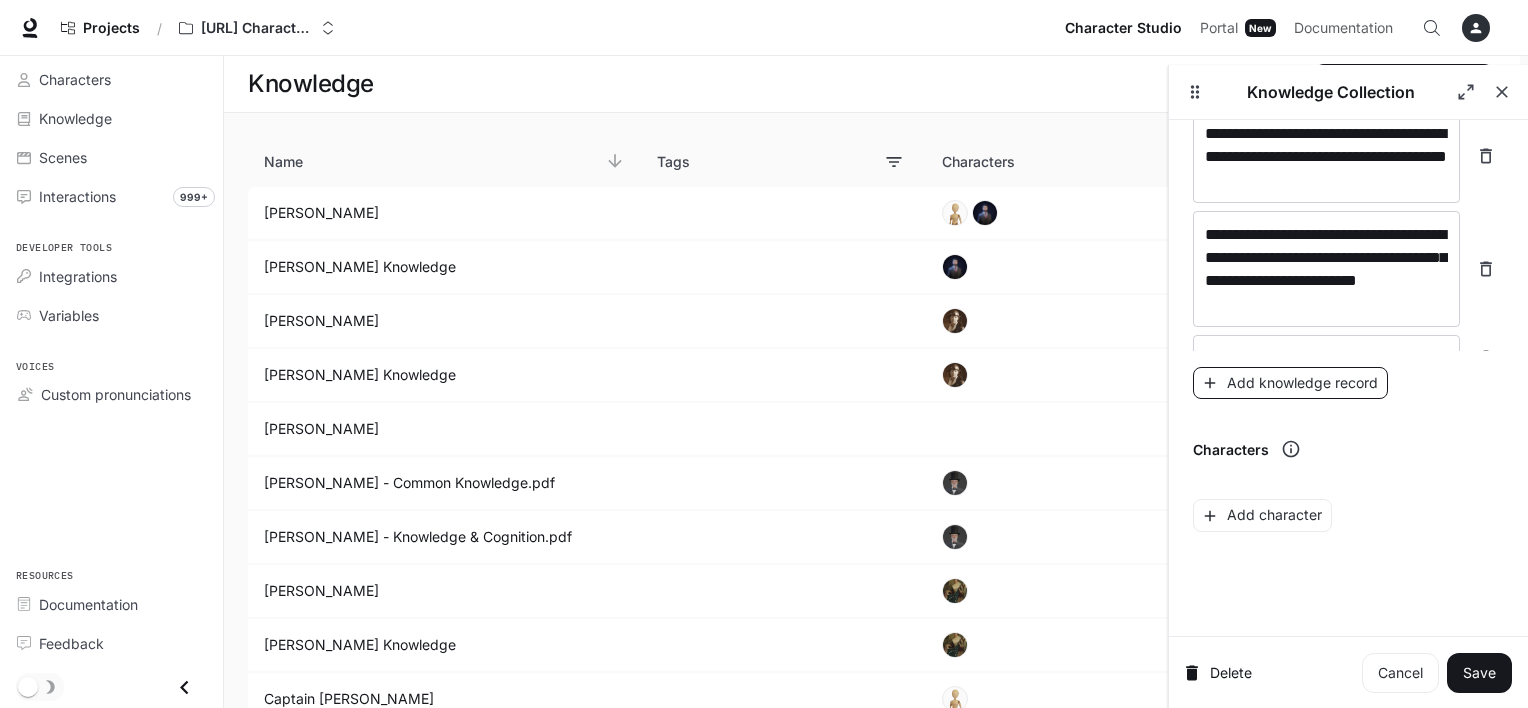 scroll, scrollTop: 11327, scrollLeft: 0, axis: vertical 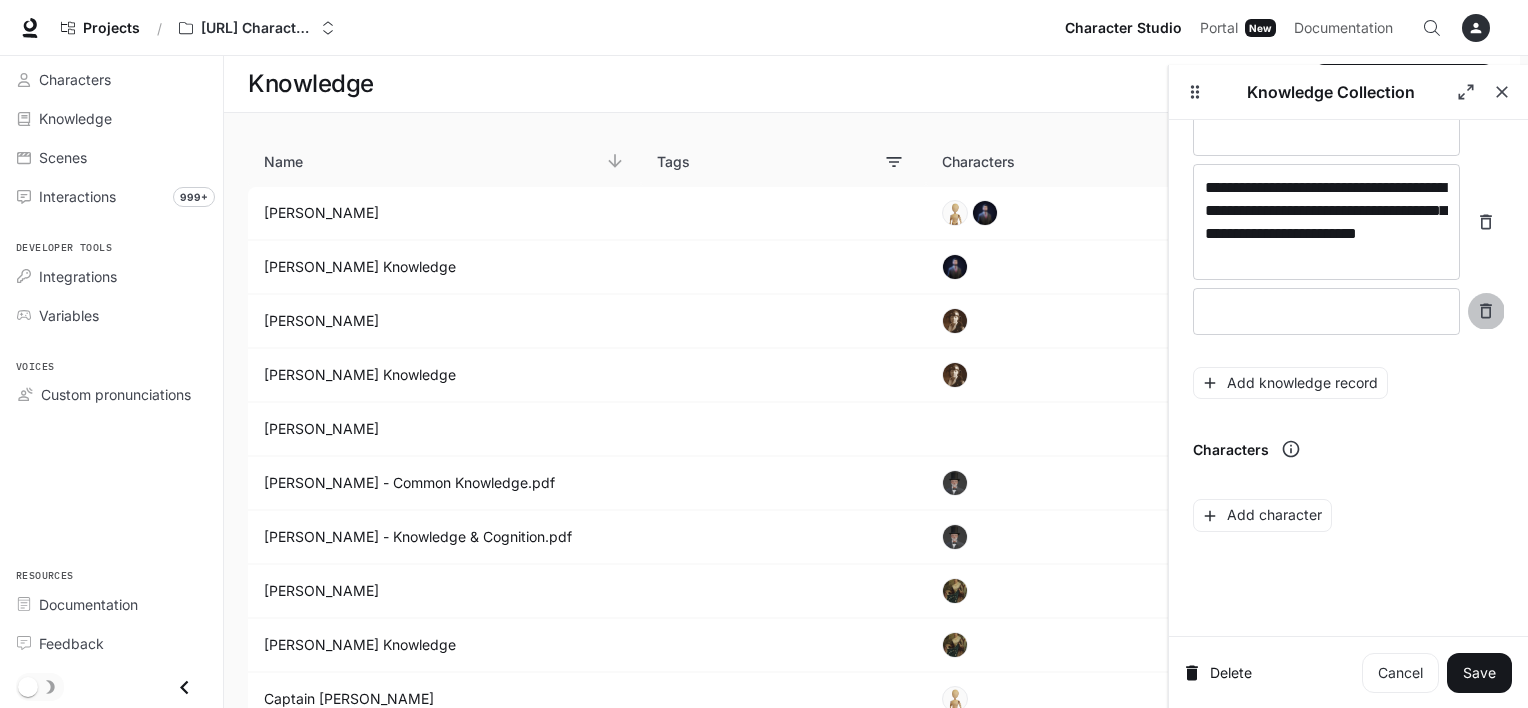 click 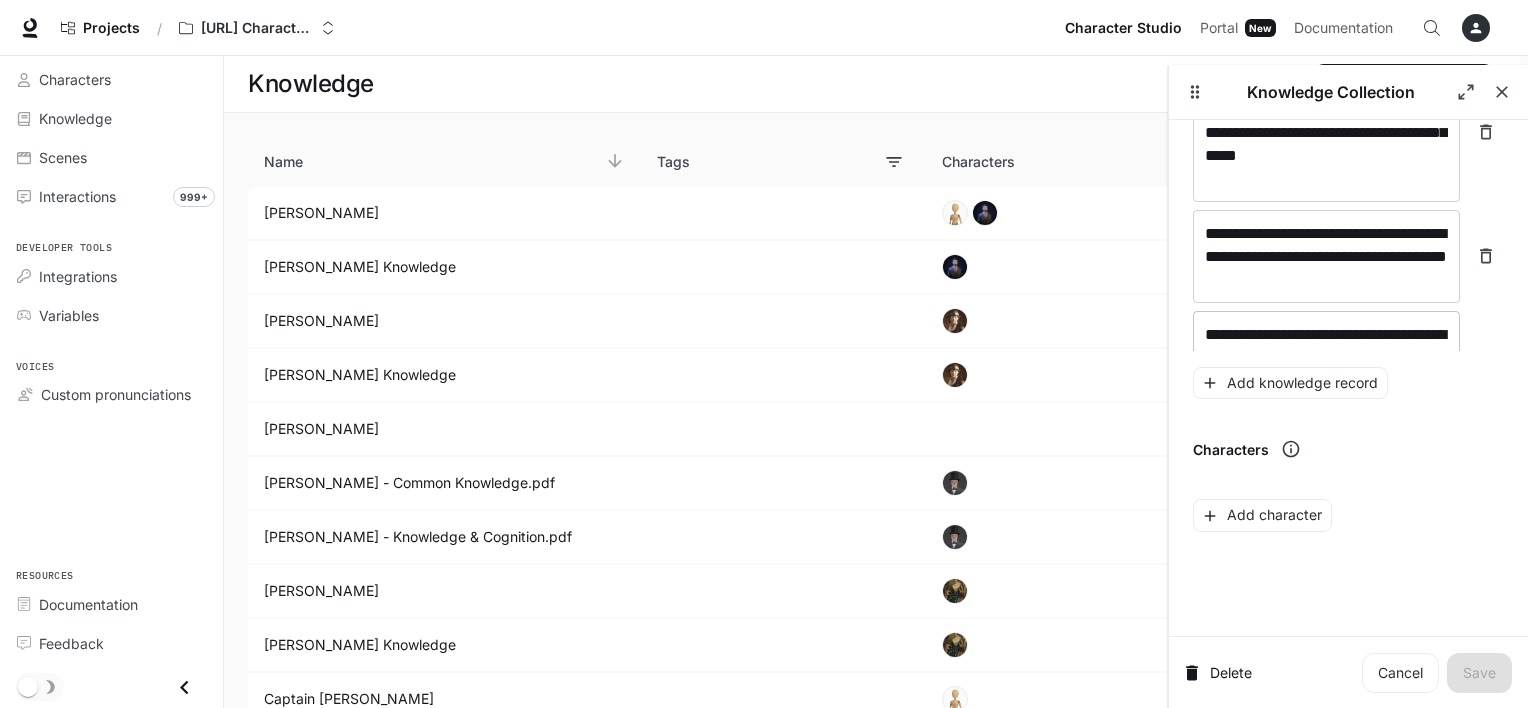 click on "**********" at bounding box center [1326, 369] 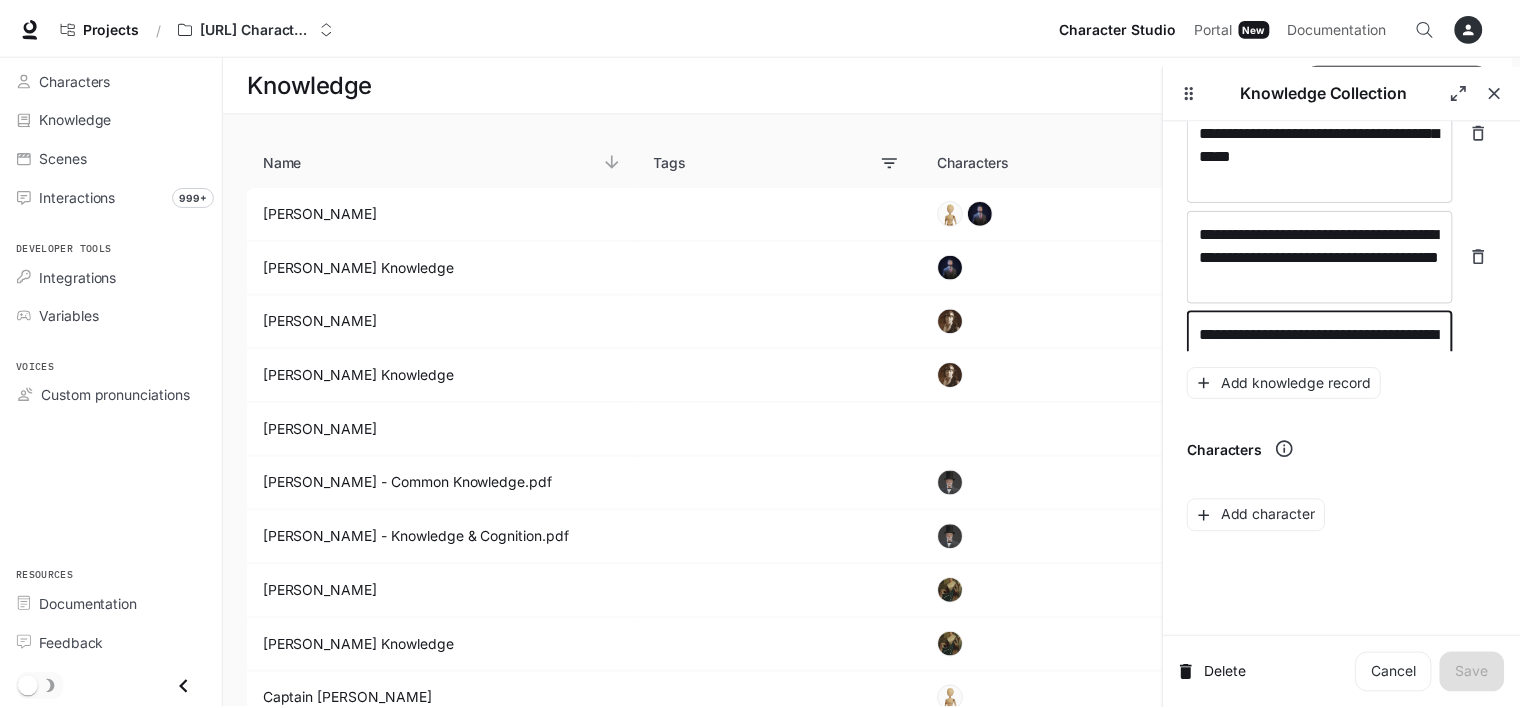 scroll, scrollTop: 11280, scrollLeft: 0, axis: vertical 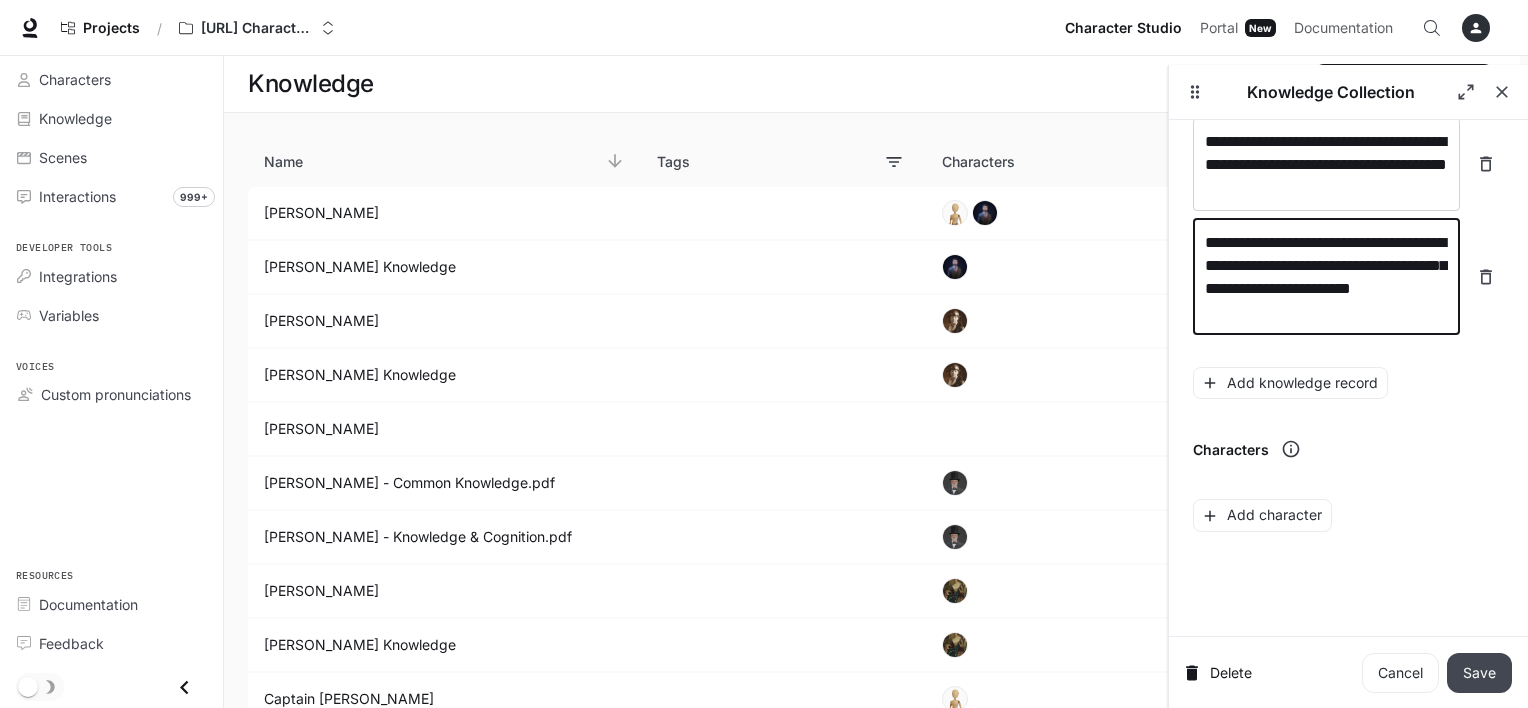 type on "**********" 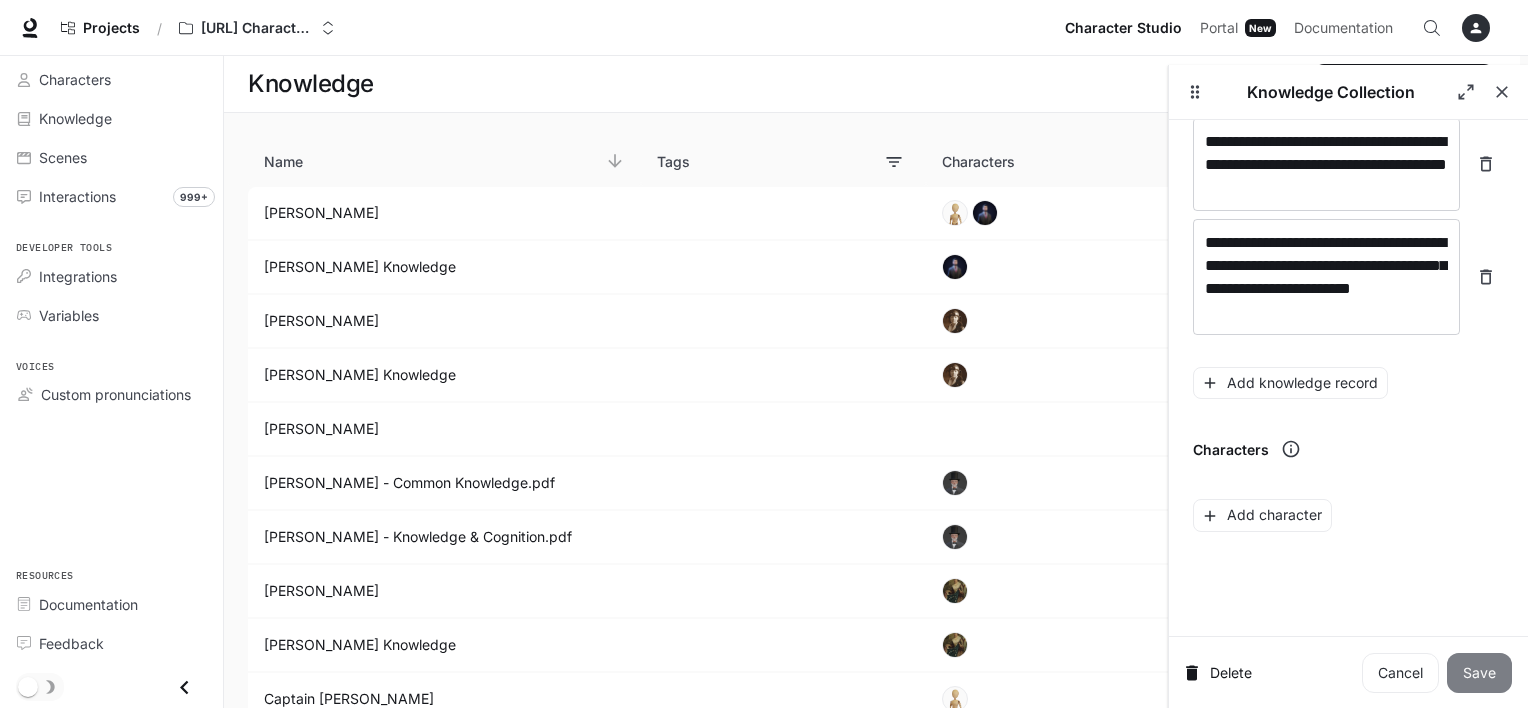 click on "Save" at bounding box center [1479, 673] 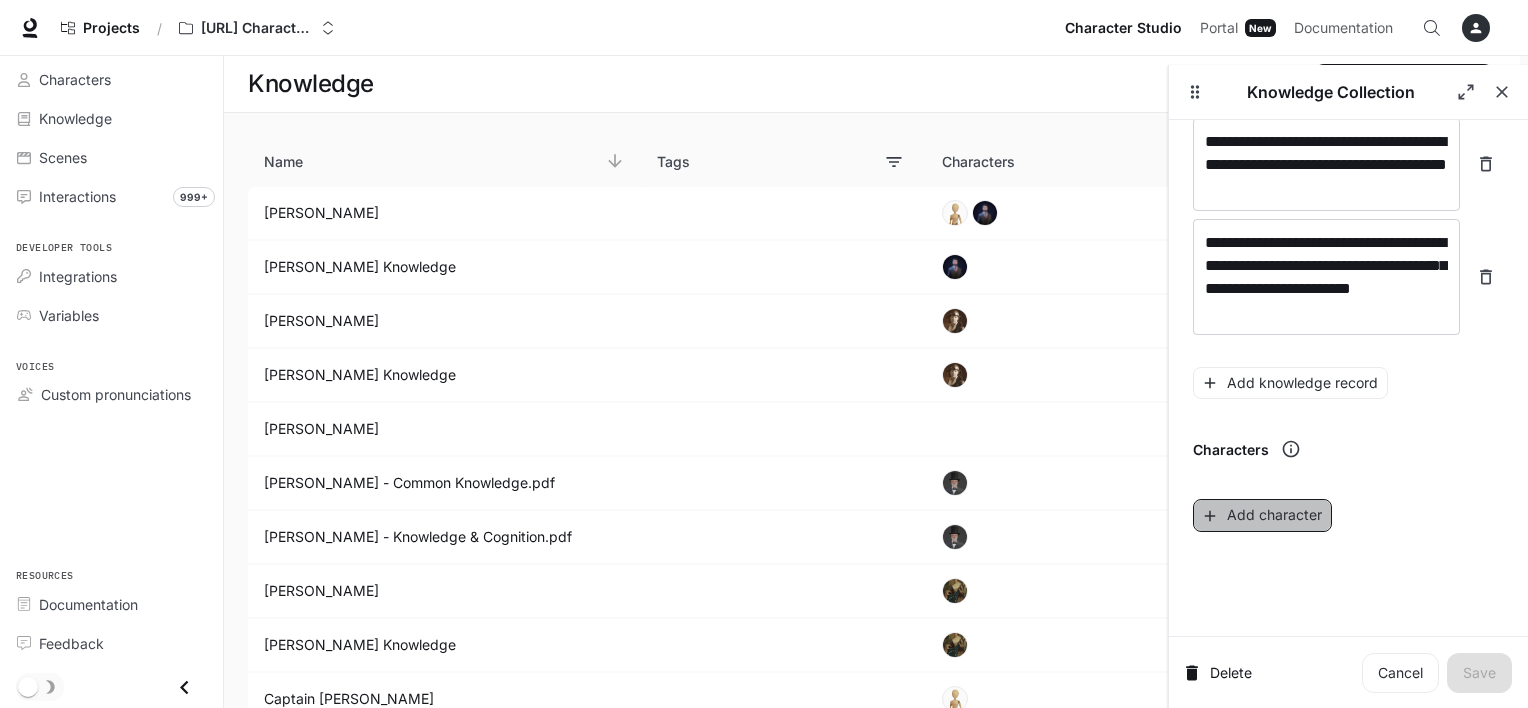 click on "Add character" at bounding box center [1262, 515] 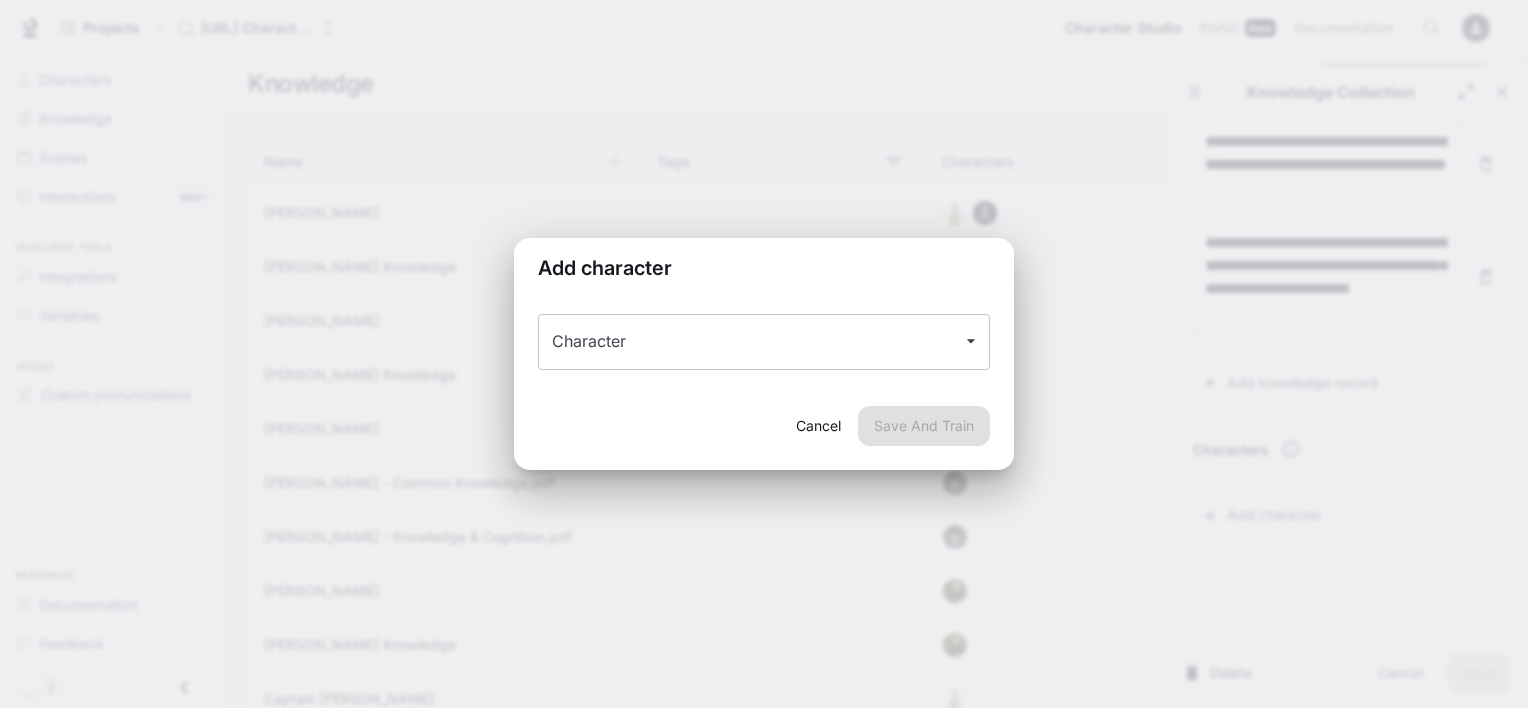 click on "Character" at bounding box center (749, 342) 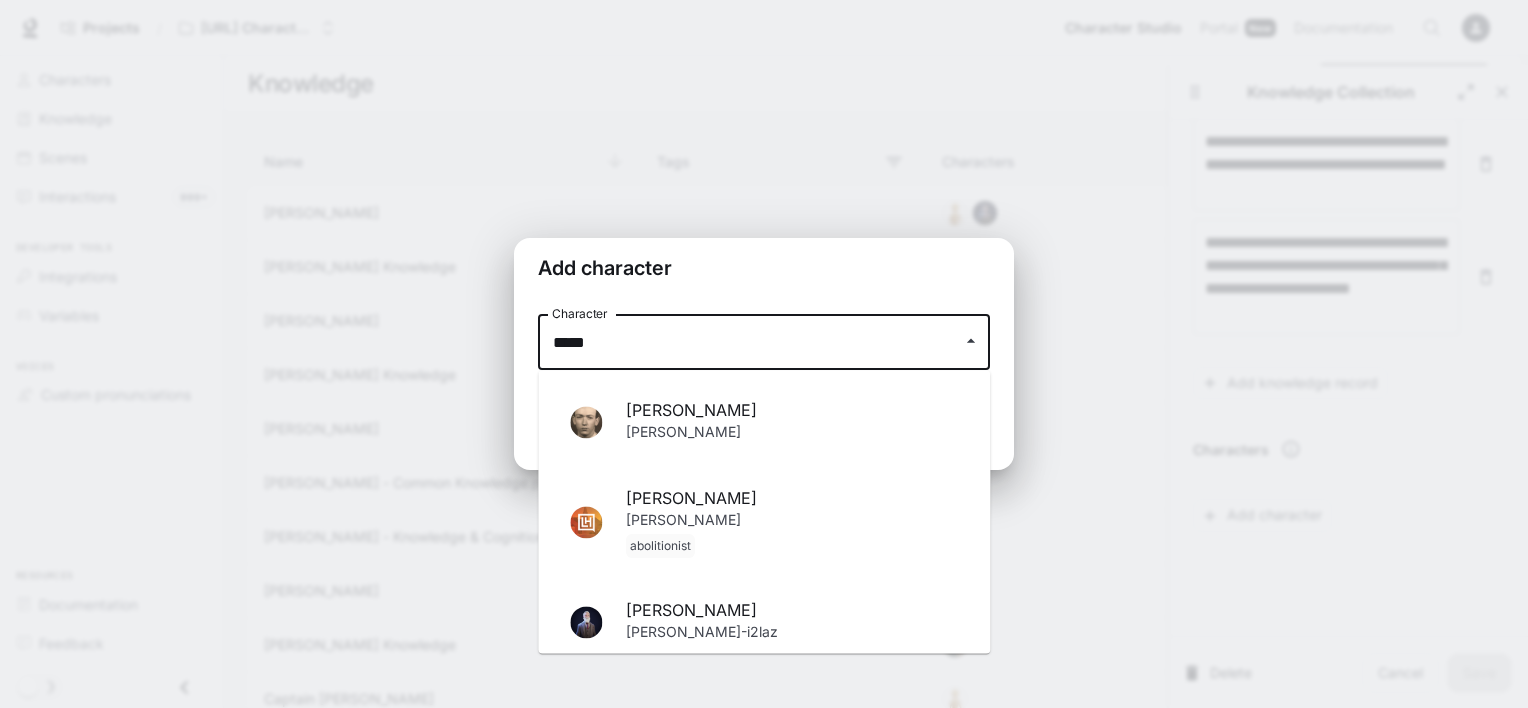 click on "[PERSON_NAME]" at bounding box center (792, 498) 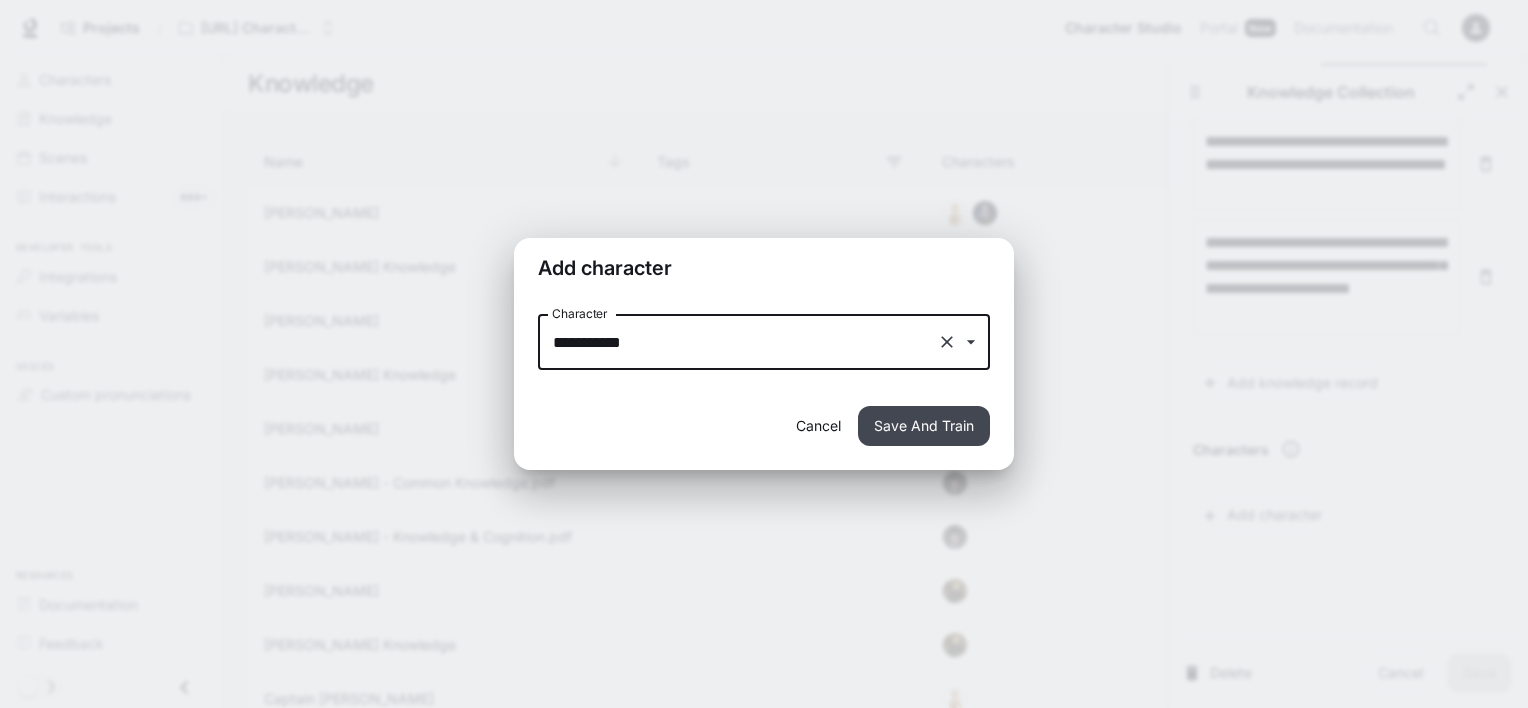 type on "**********" 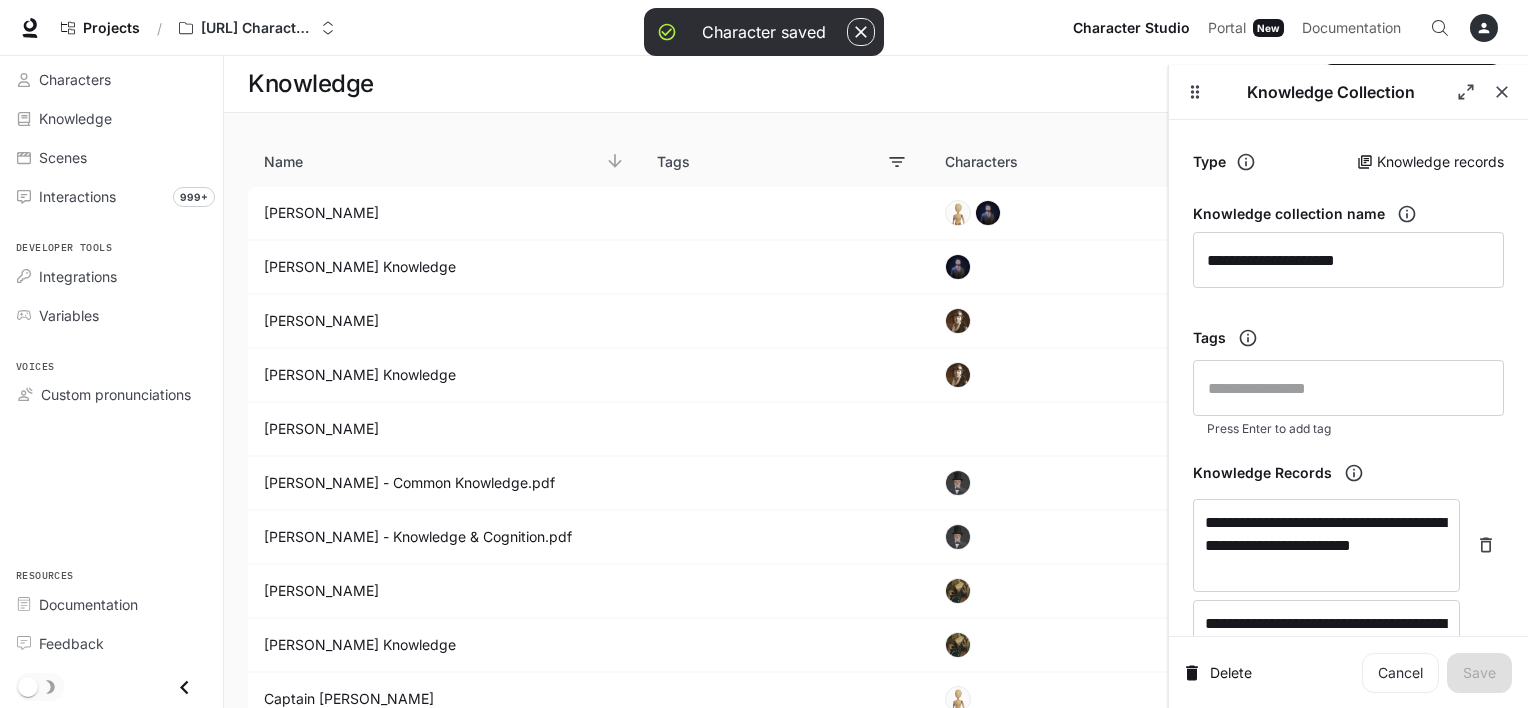click 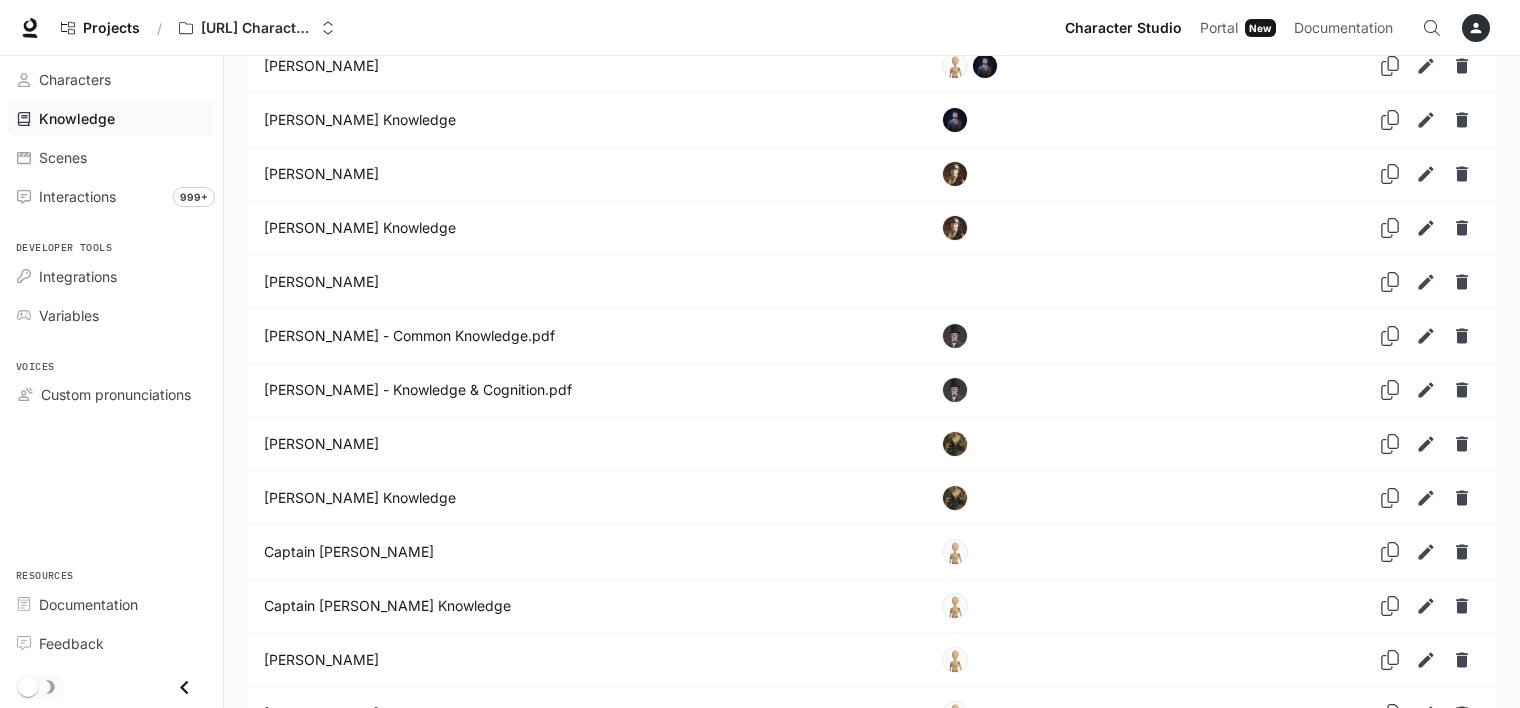 scroll, scrollTop: 0, scrollLeft: 0, axis: both 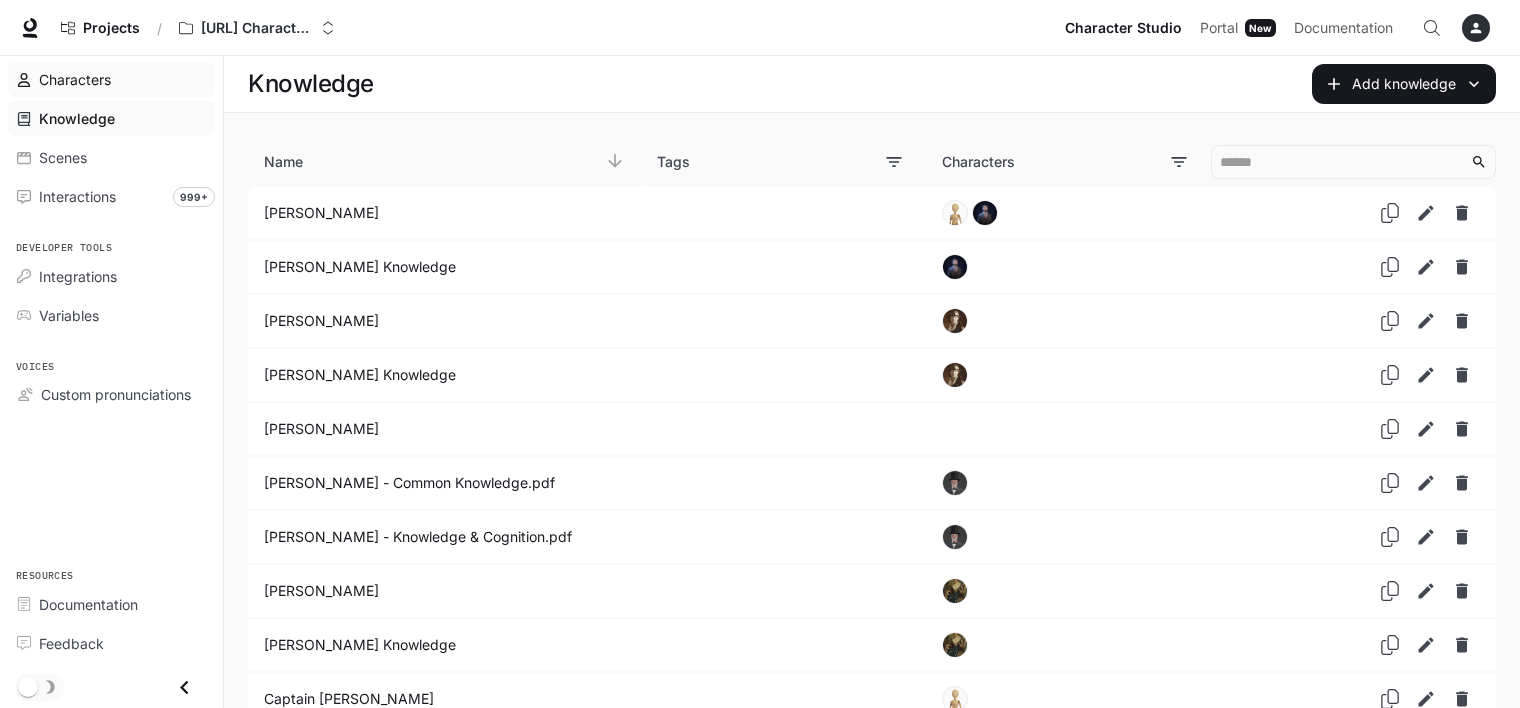 click on "Characters" at bounding box center (122, 79) 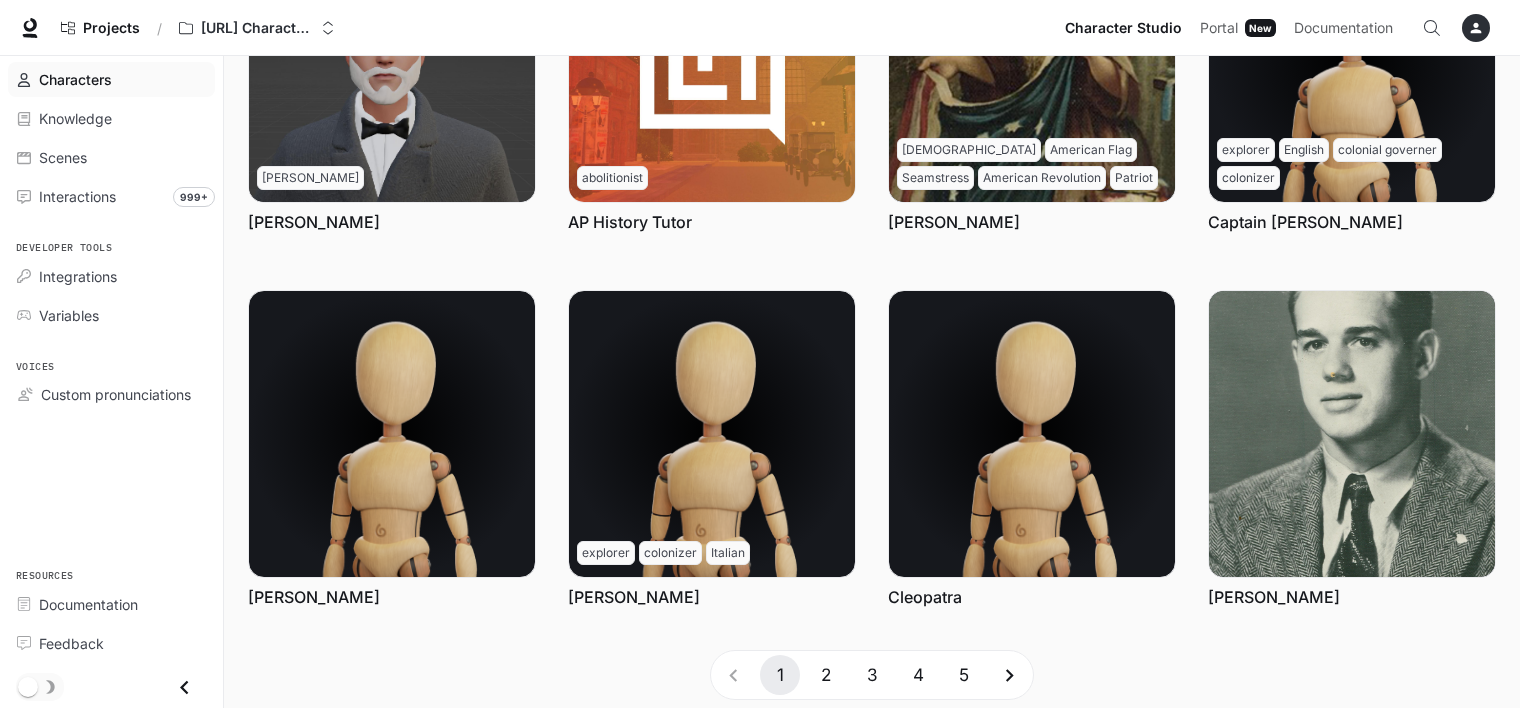 scroll, scrollTop: 625, scrollLeft: 0, axis: vertical 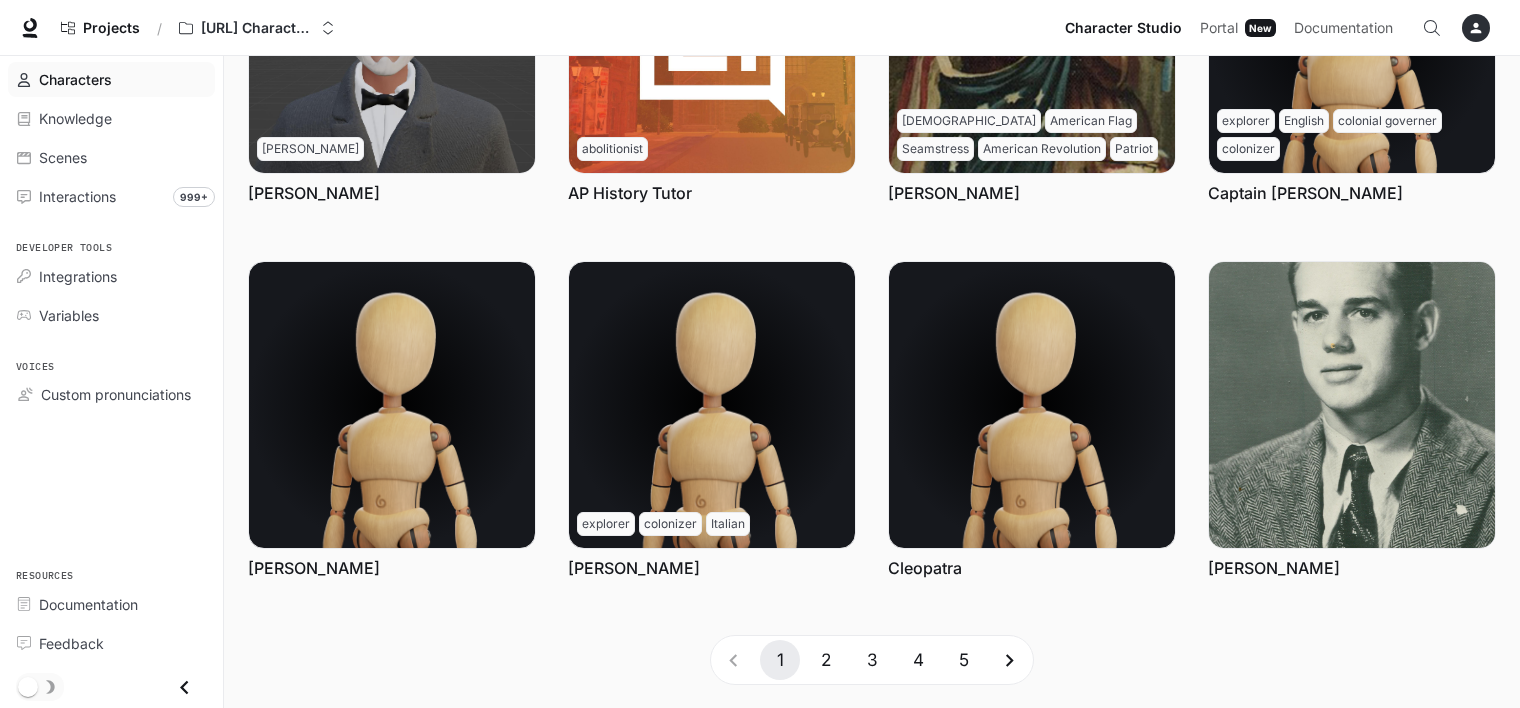click on "3" at bounding box center (872, 660) 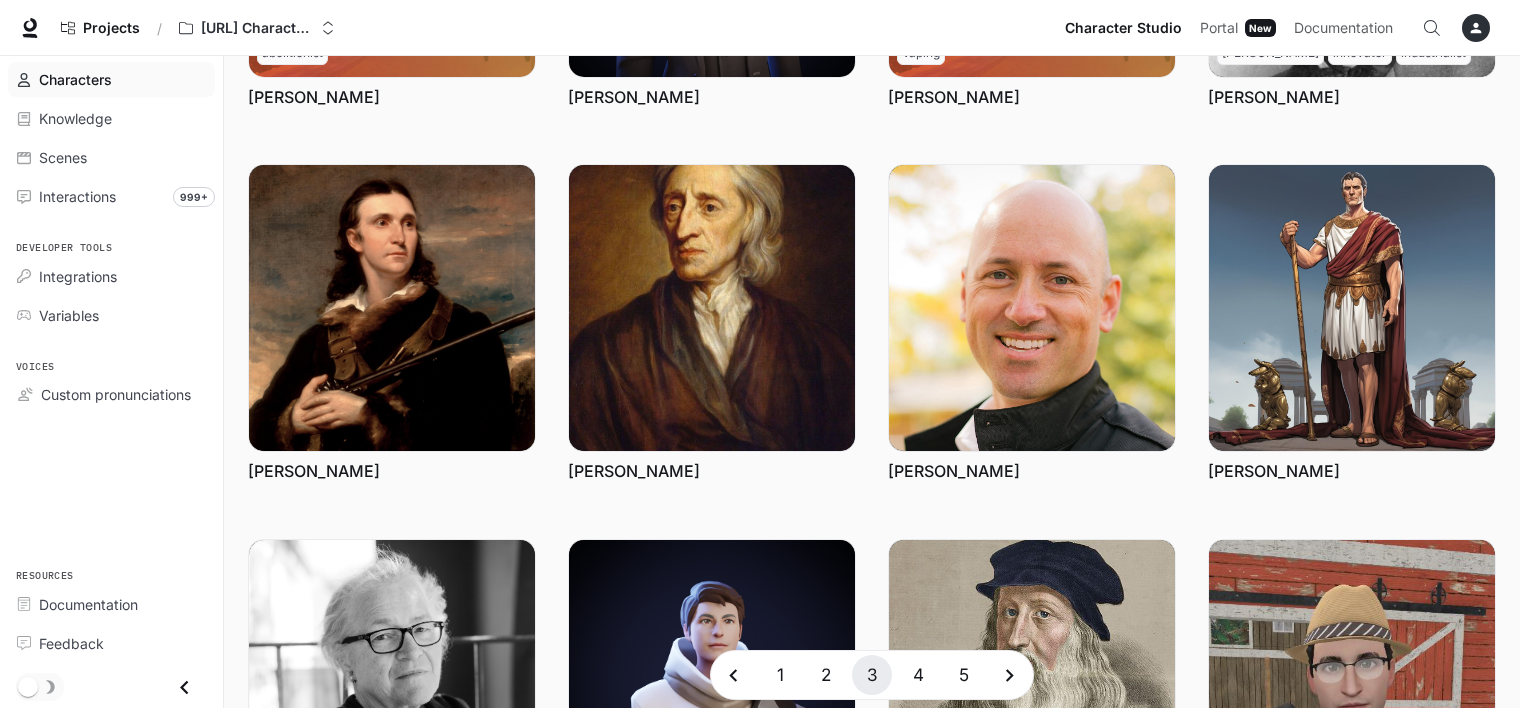 scroll, scrollTop: 625, scrollLeft: 0, axis: vertical 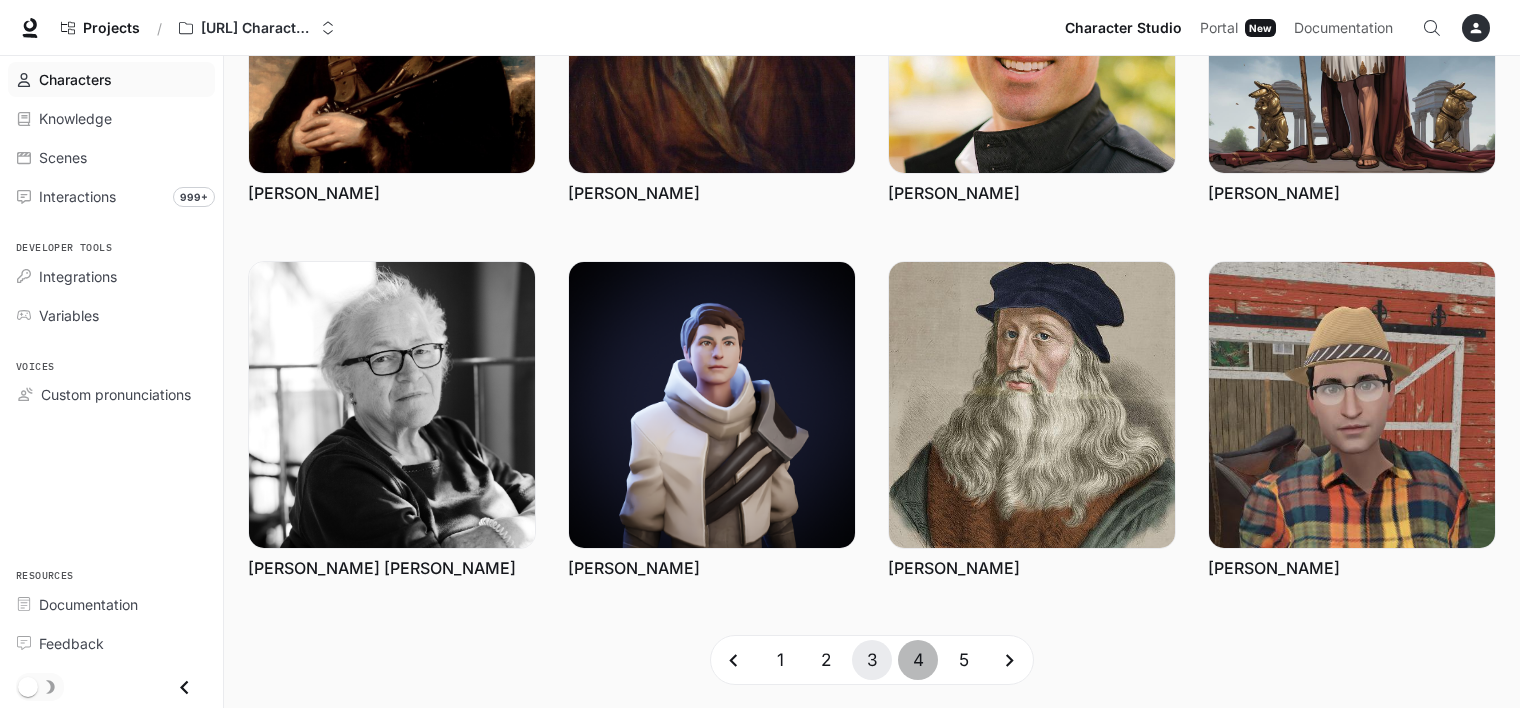 click on "4" at bounding box center (918, 660) 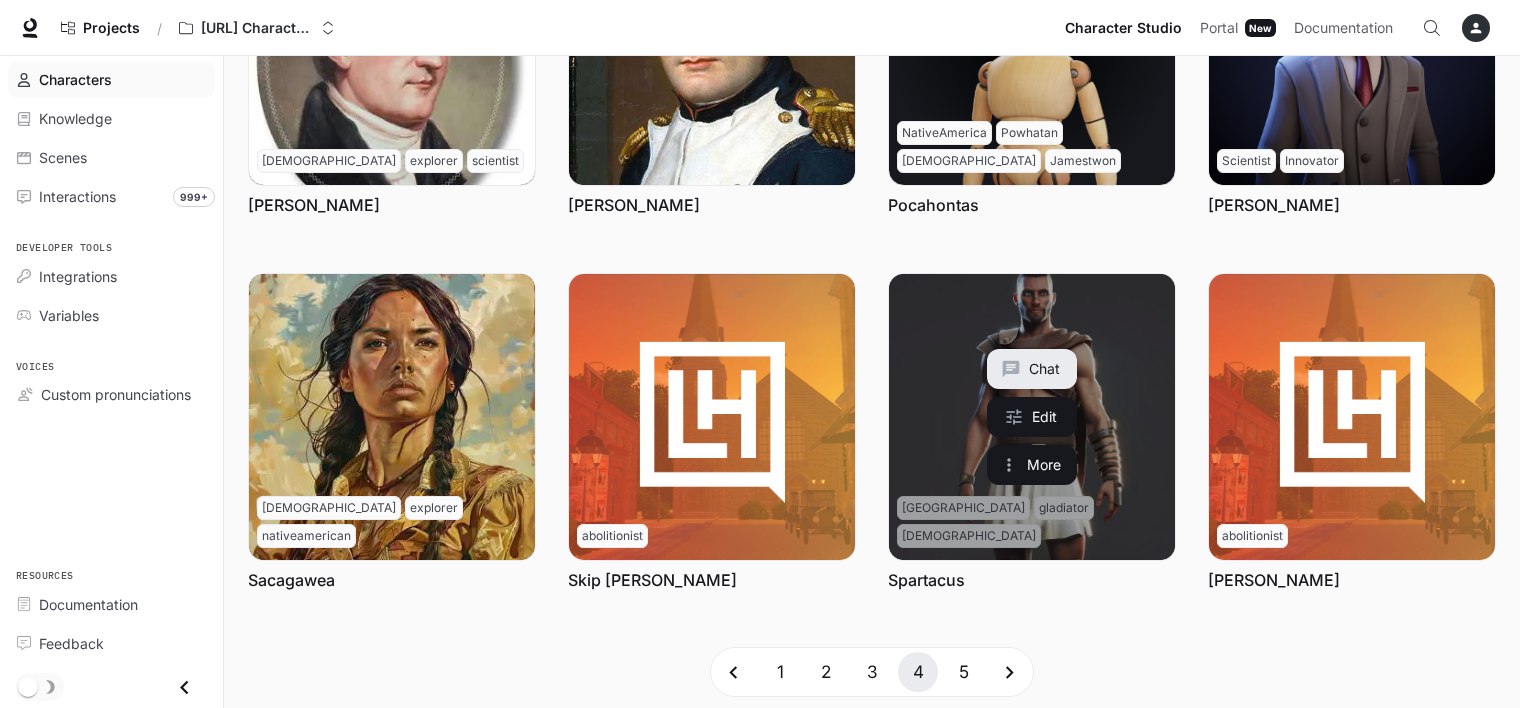 scroll, scrollTop: 625, scrollLeft: 0, axis: vertical 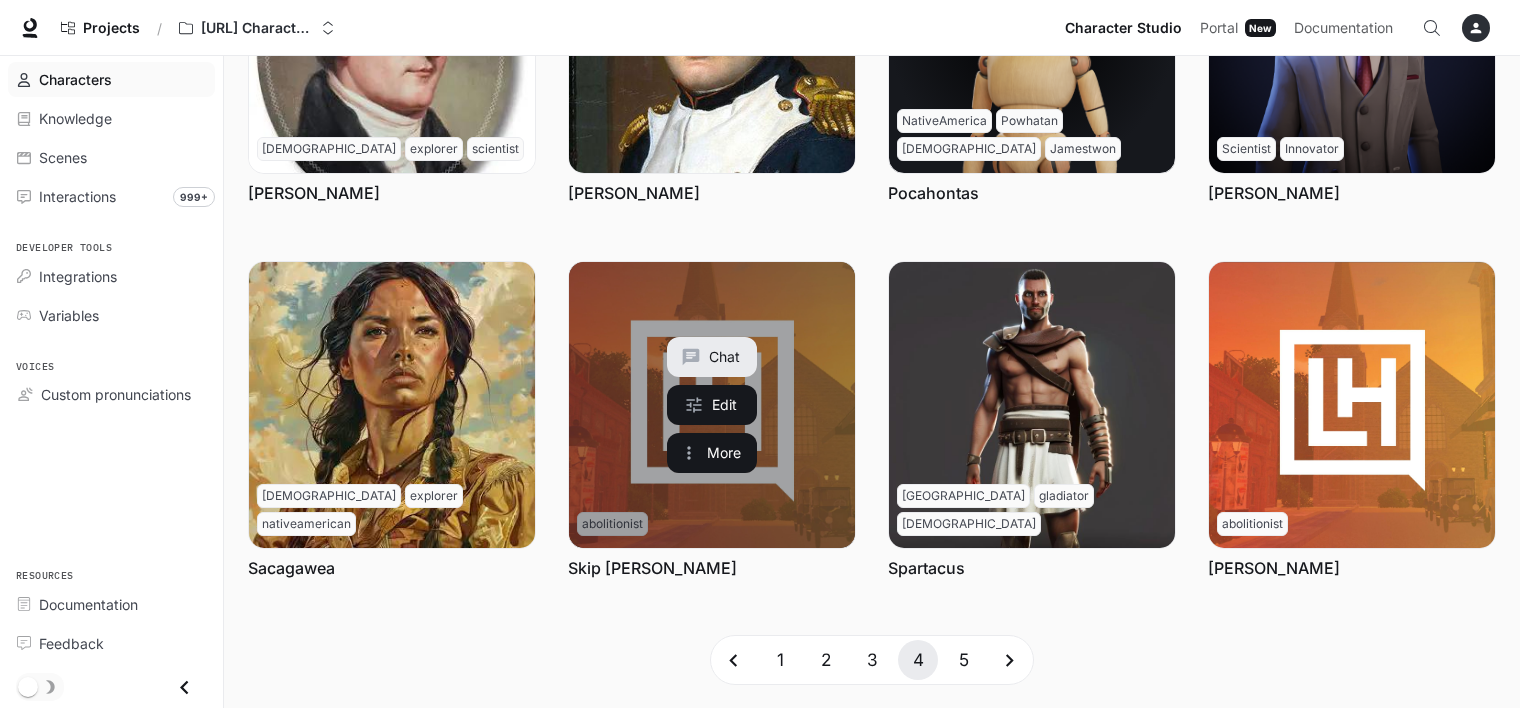 click at bounding box center (712, 405) 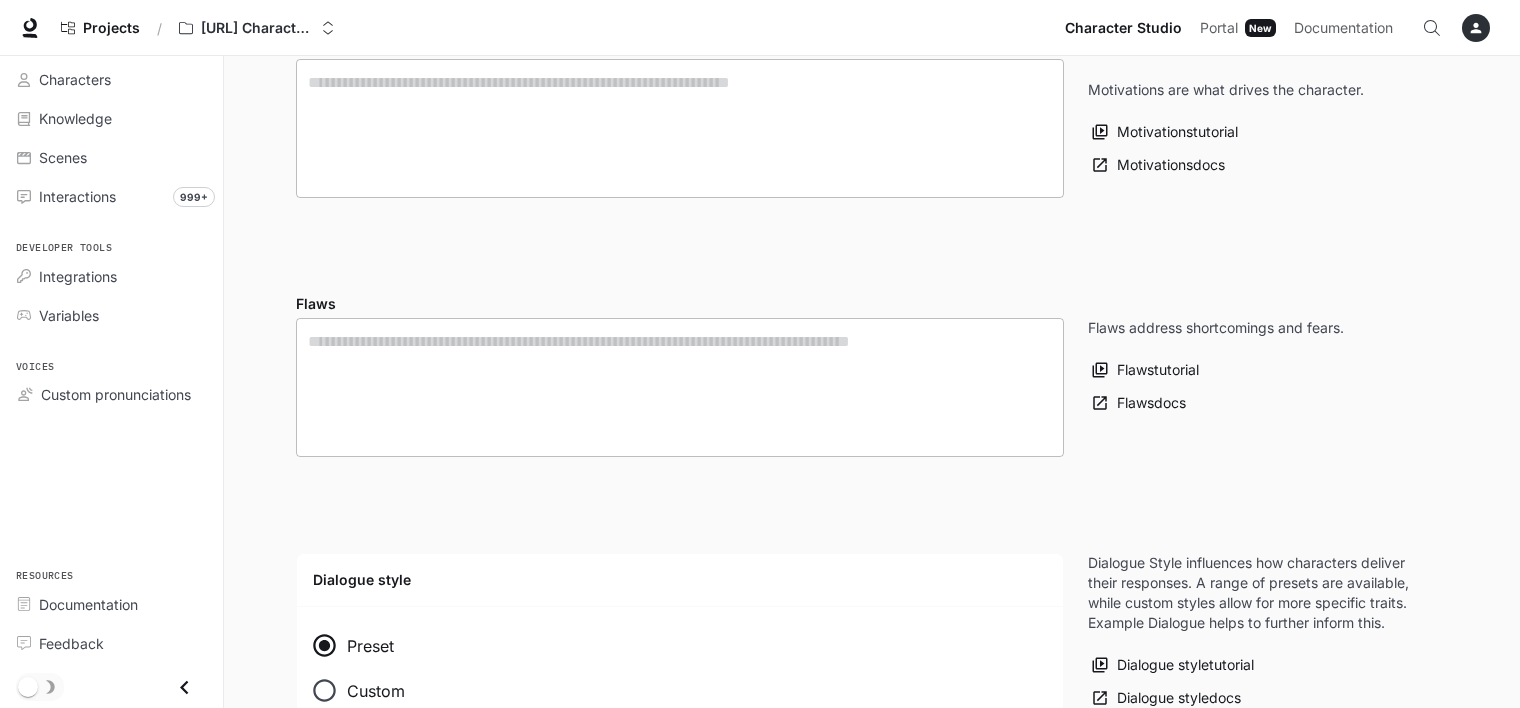 type on "**********" 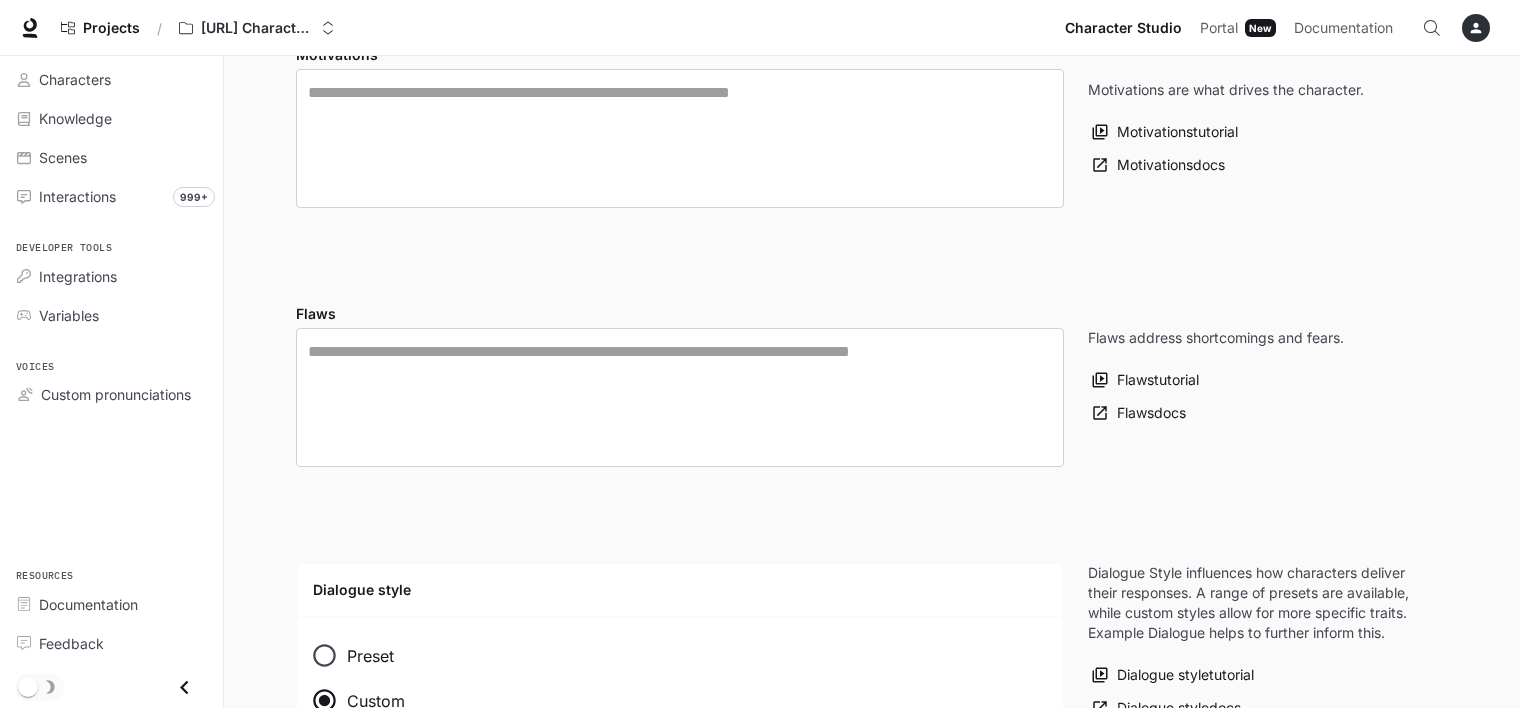 scroll, scrollTop: 0, scrollLeft: 0, axis: both 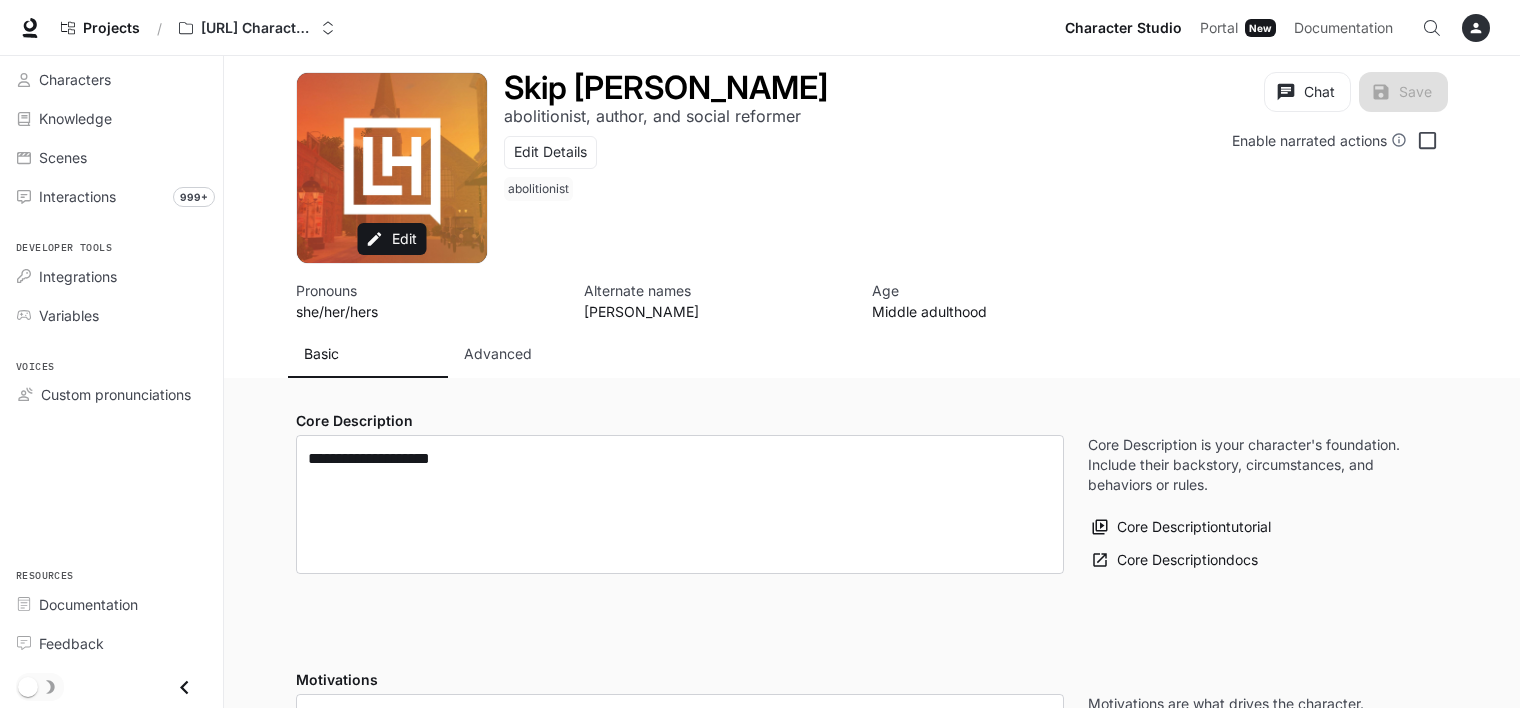 type on "**********" 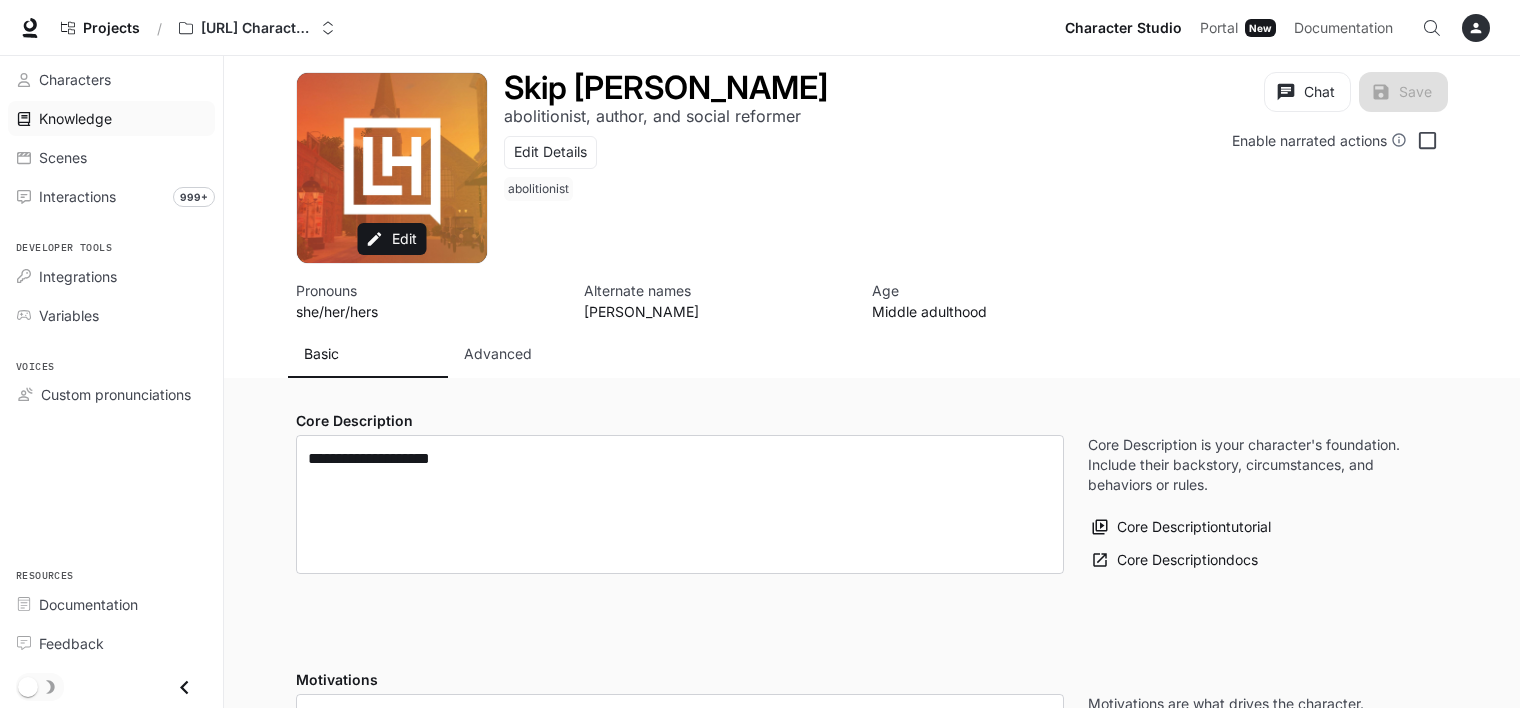 type on "**********" 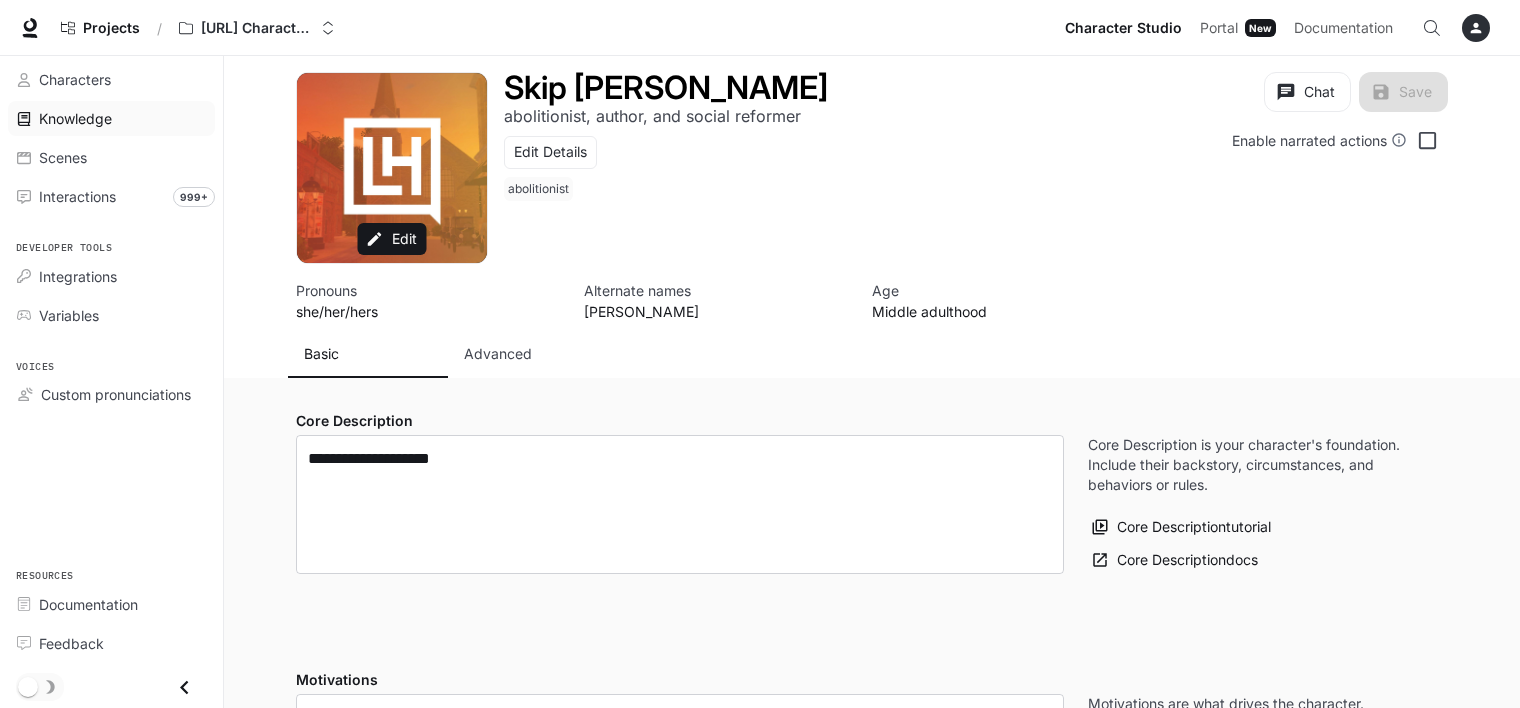 click on "Knowledge" at bounding box center (75, 118) 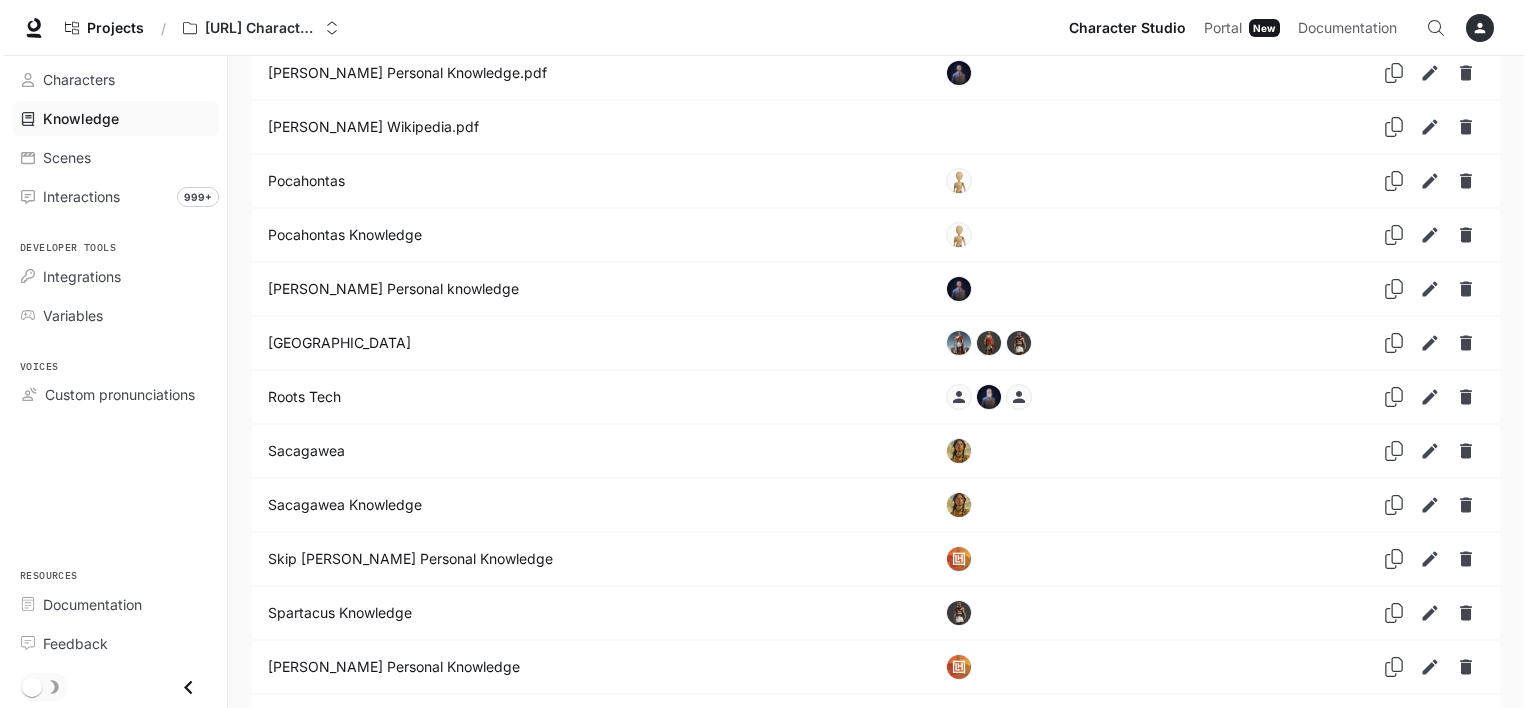 scroll, scrollTop: 3704, scrollLeft: 0, axis: vertical 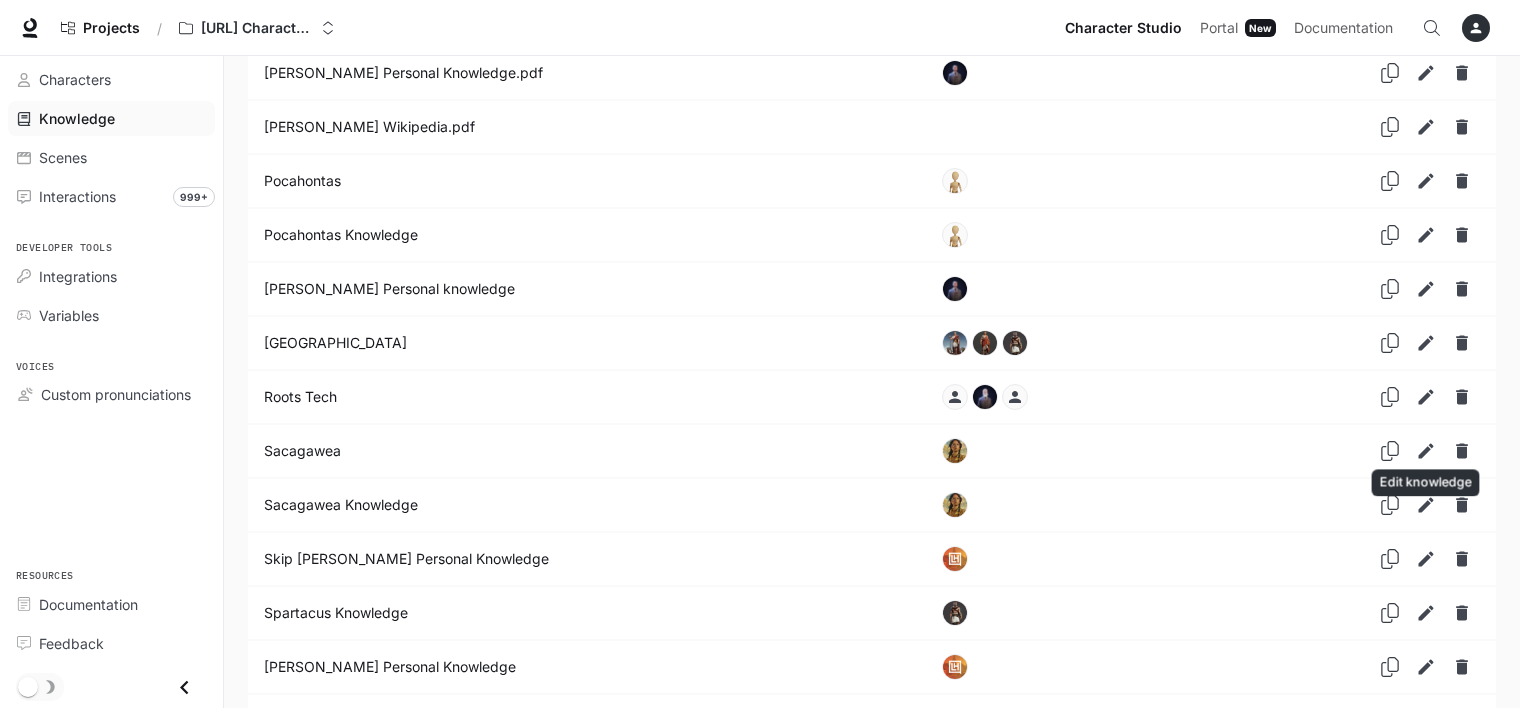 click 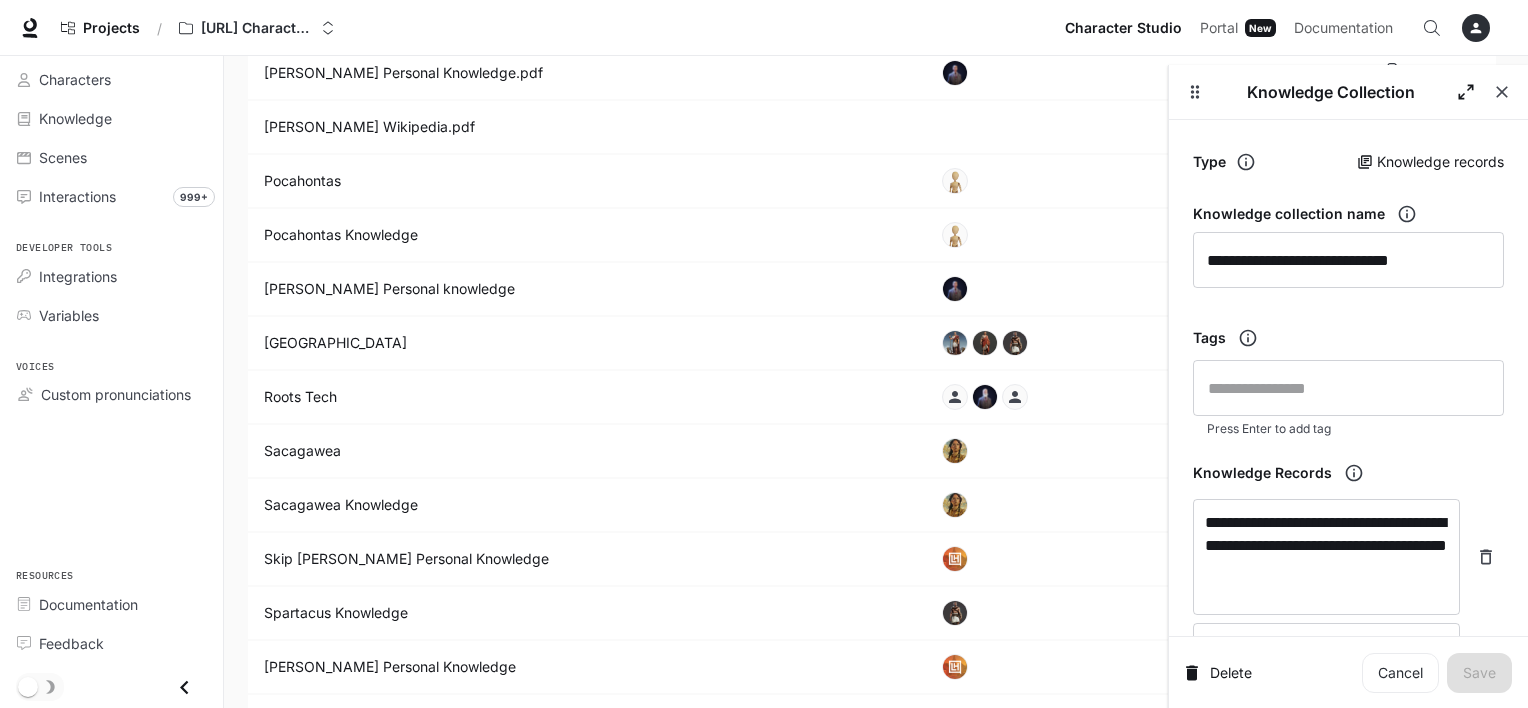 click 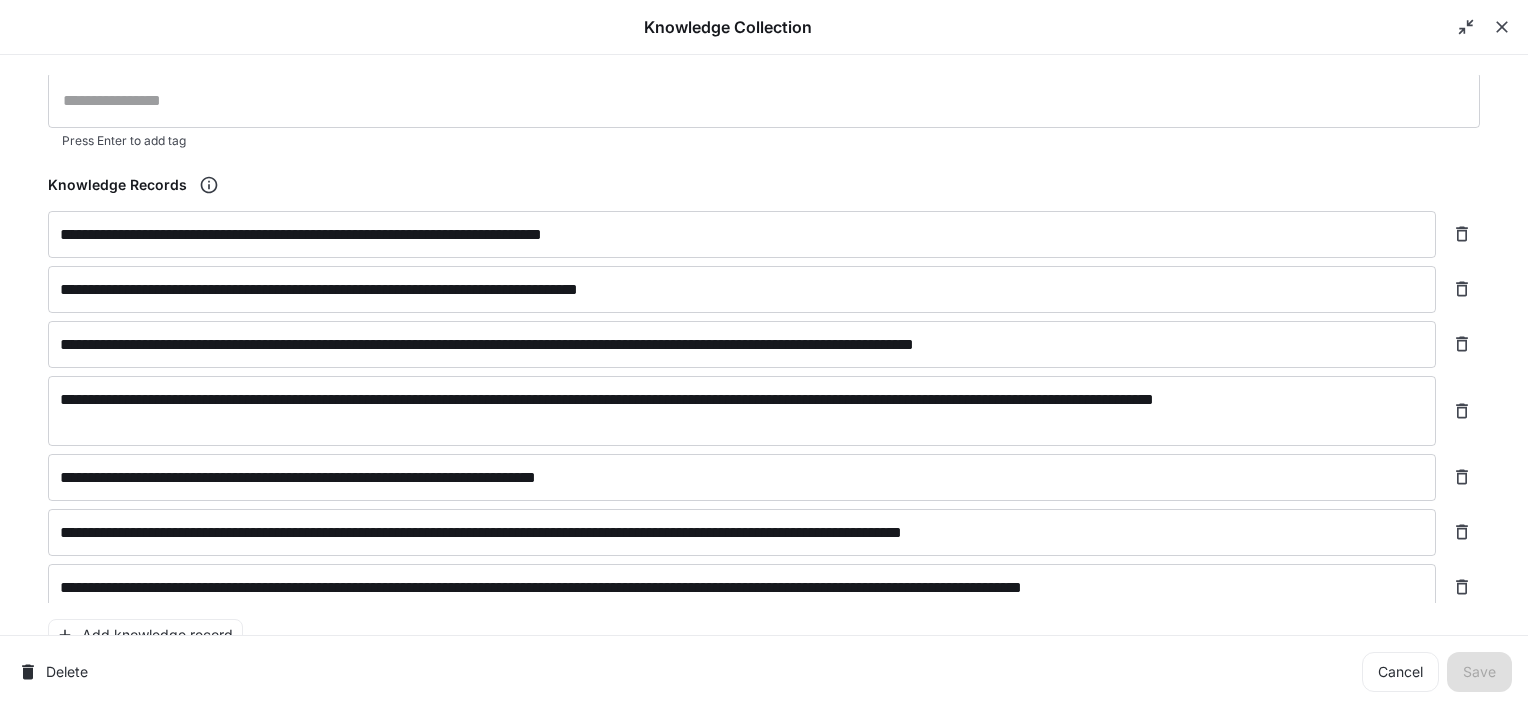 scroll, scrollTop: 264, scrollLeft: 0, axis: vertical 